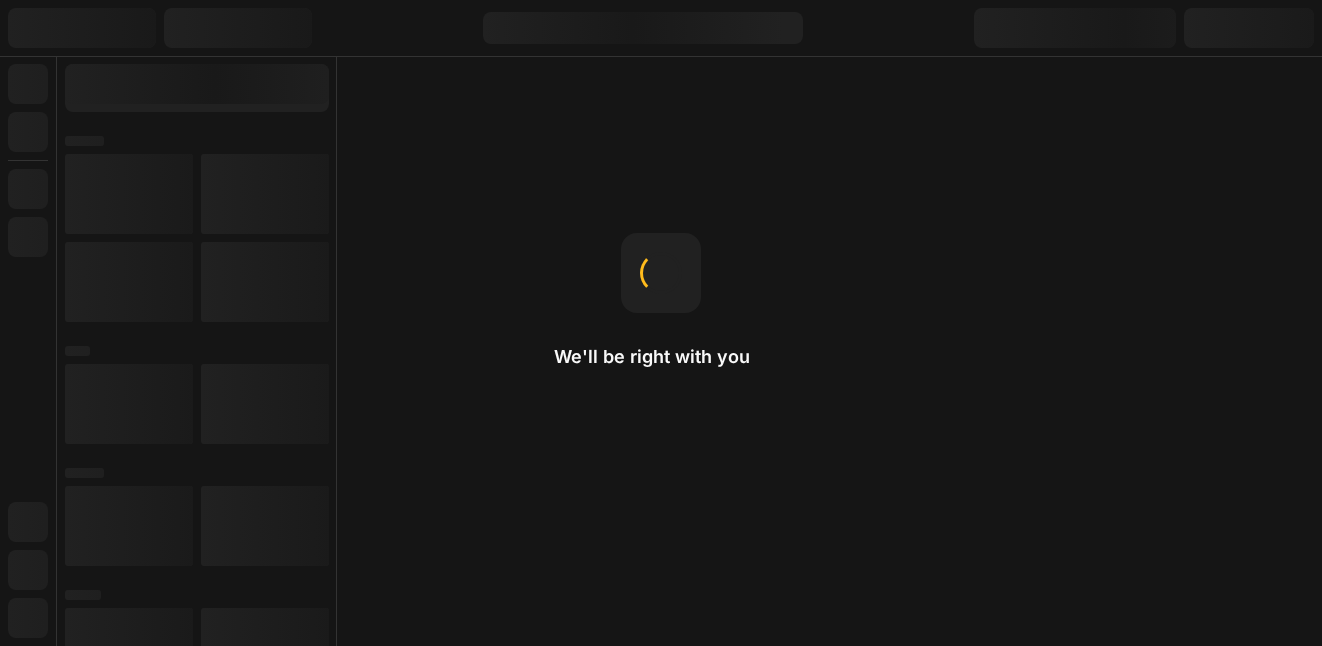 scroll, scrollTop: 0, scrollLeft: 0, axis: both 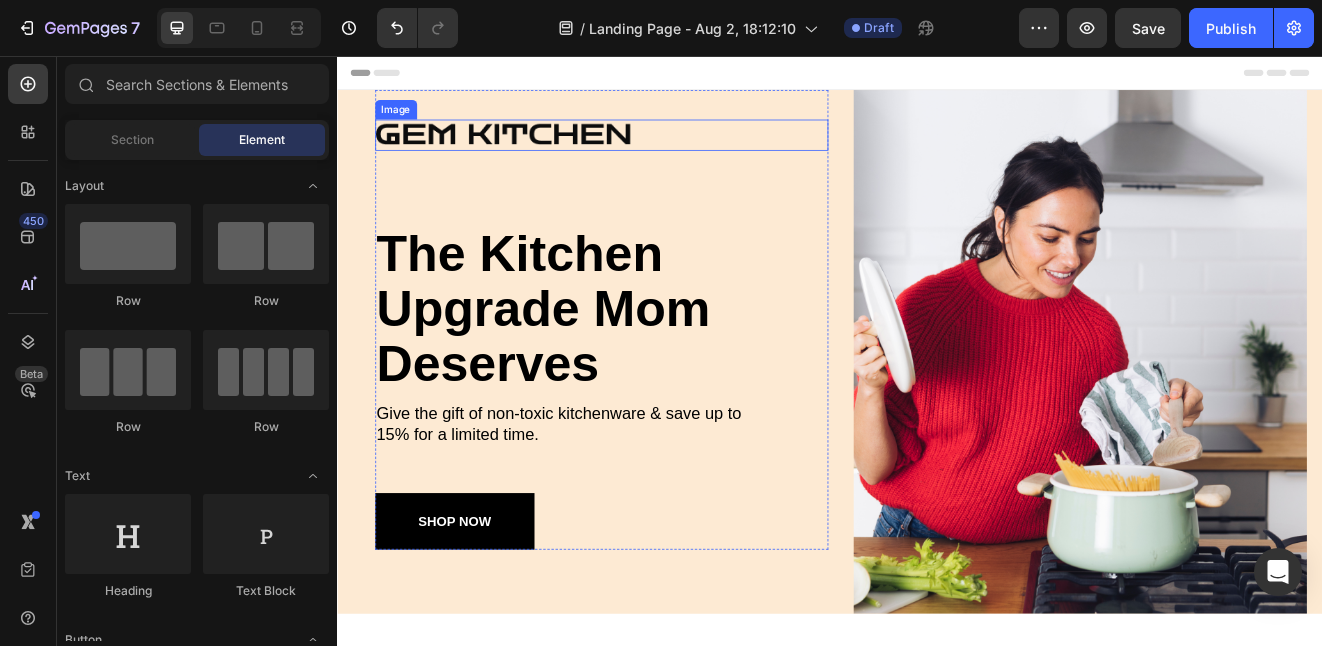 click at bounding box center (546, 152) 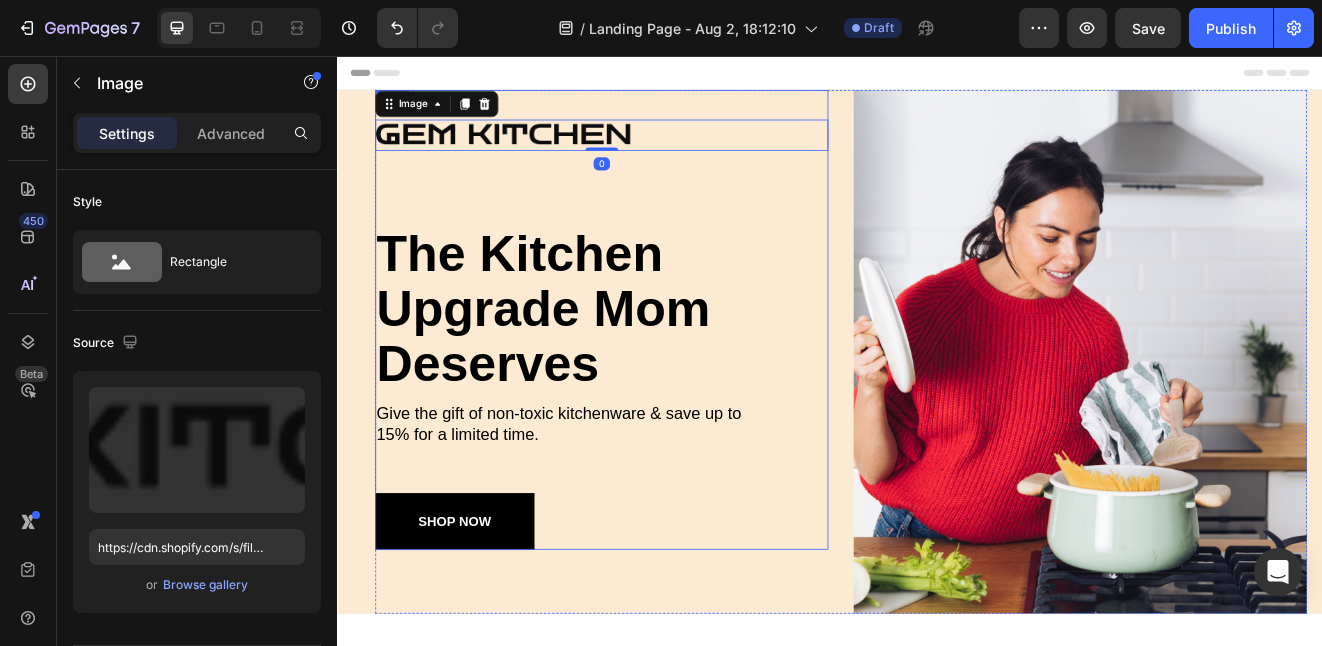 click on "Image   0 the kitchen upgrade mom deserves Heading Give the gift of non-toxic kitchenware & save up to 15% for a limited time. Text Block SHOP NOW Button Row" at bounding box center [659, 377] 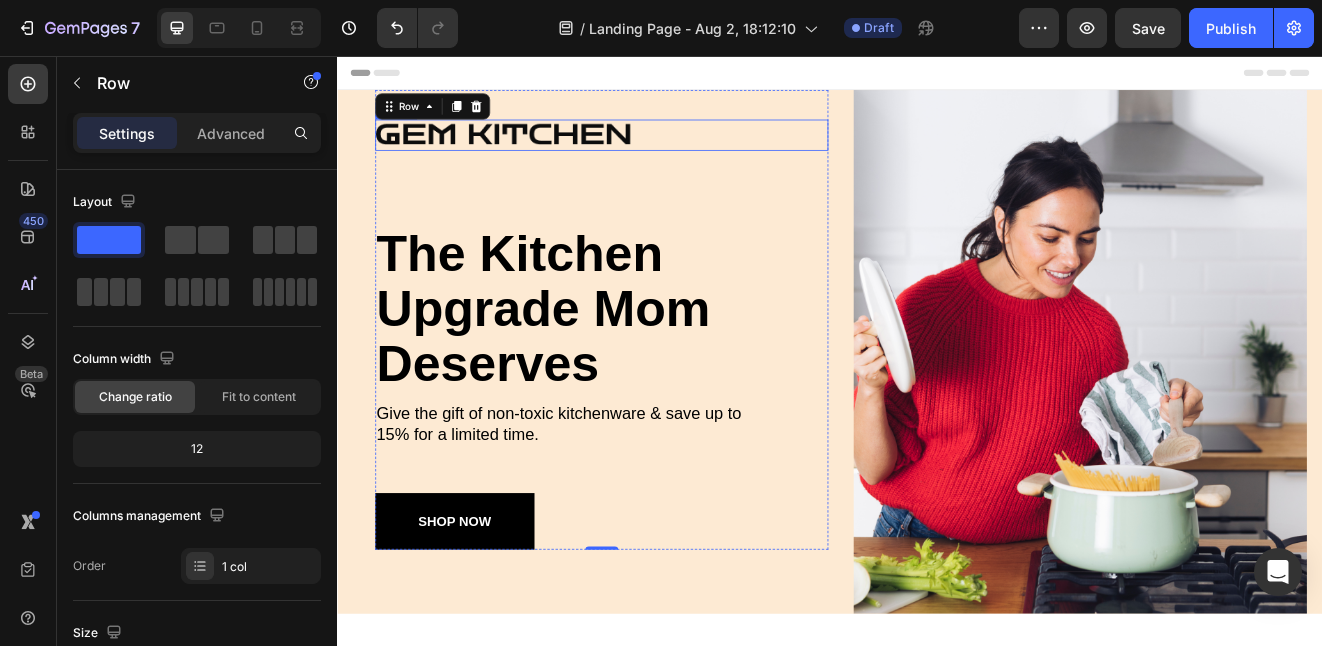 click at bounding box center (659, 152) 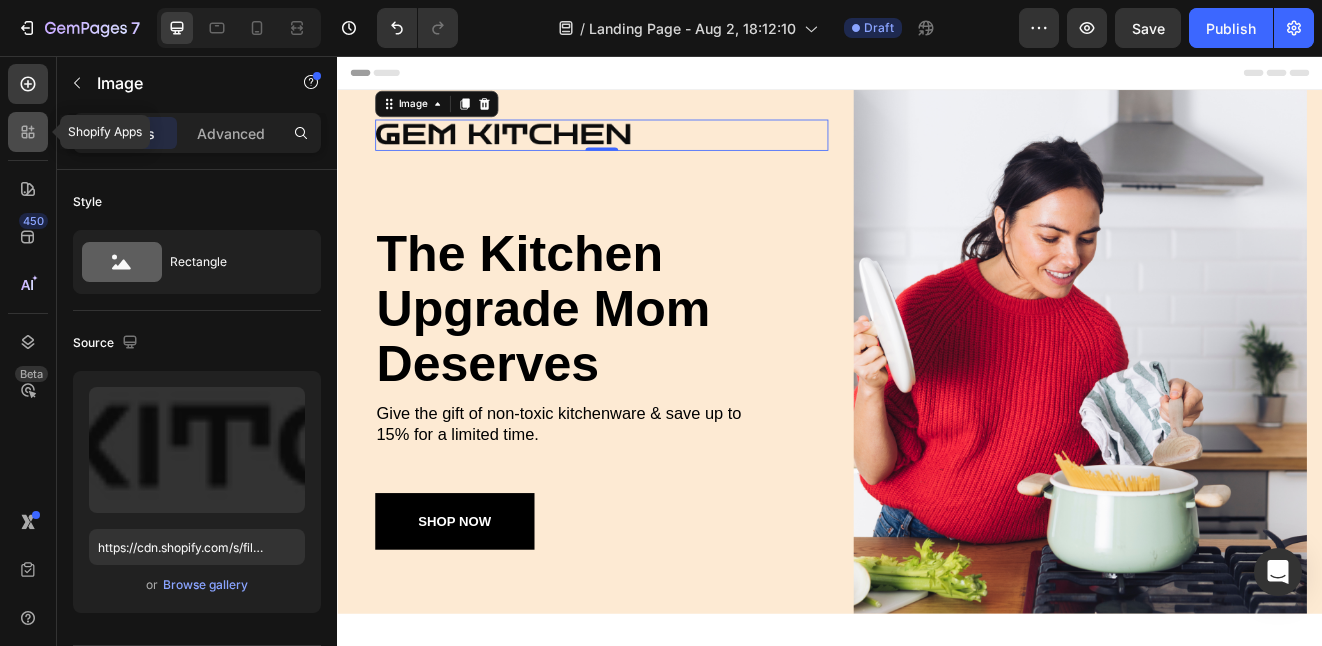 click 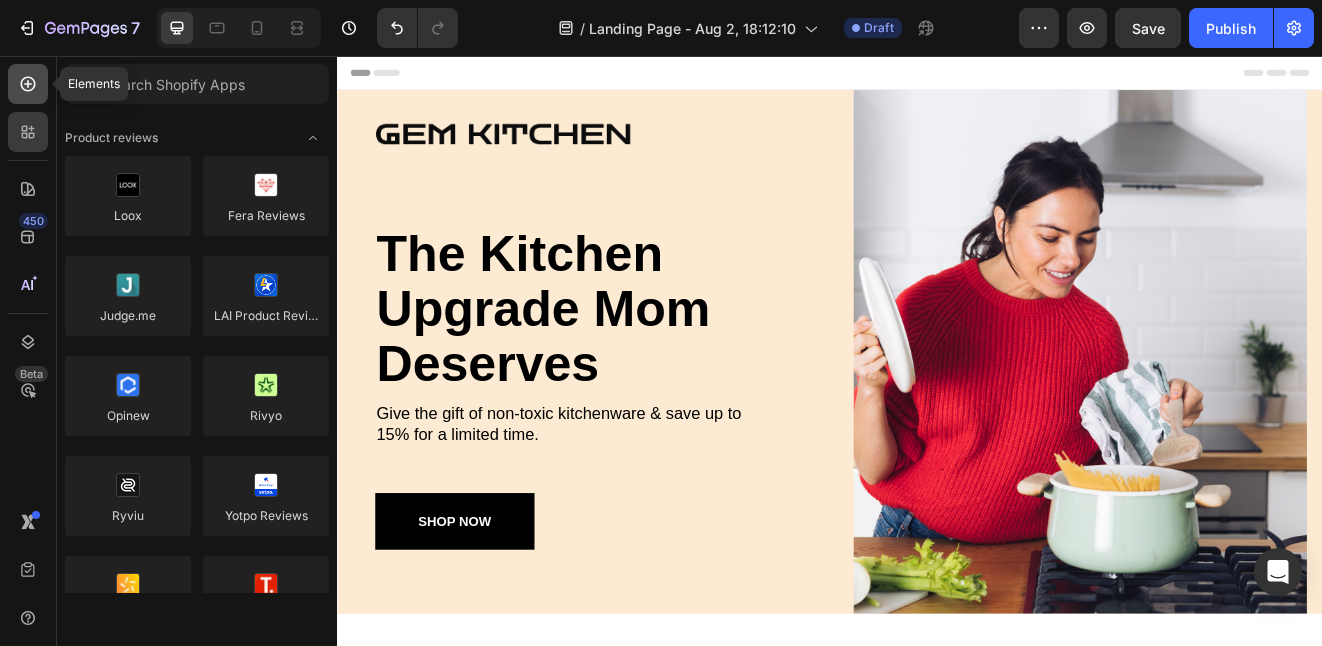 click 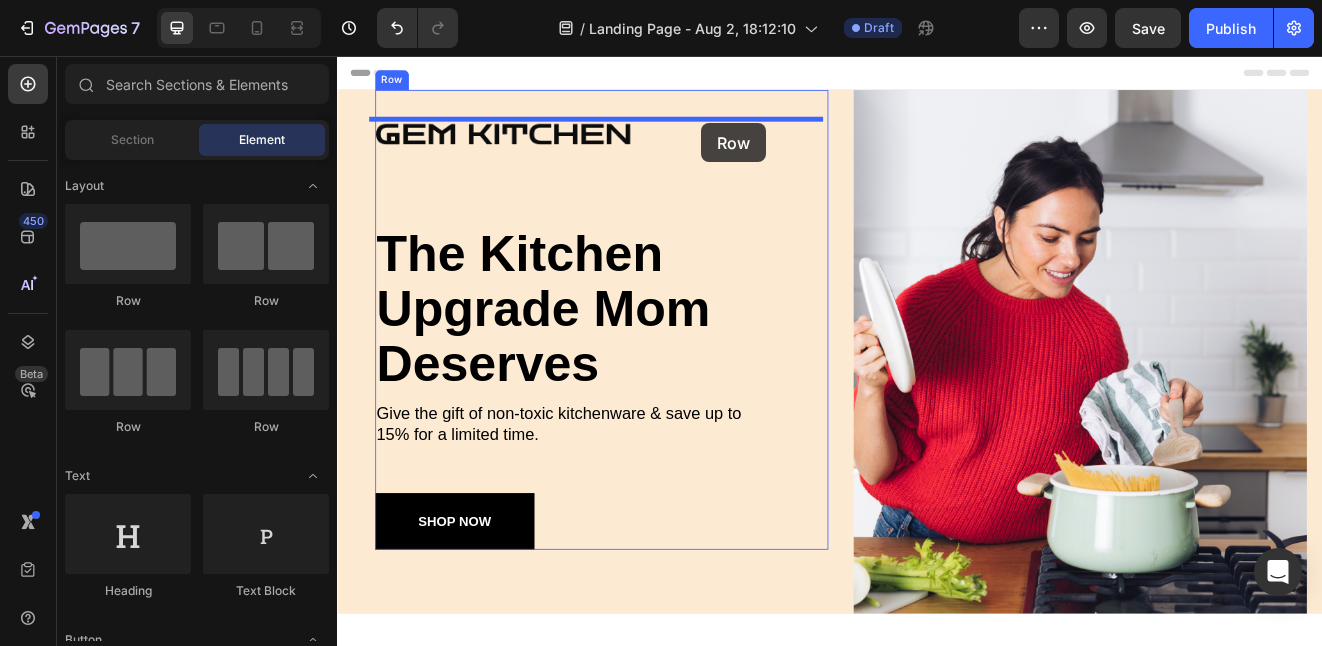 drag, startPoint x: 493, startPoint y: 304, endPoint x: 781, endPoint y: 138, distance: 332.4154 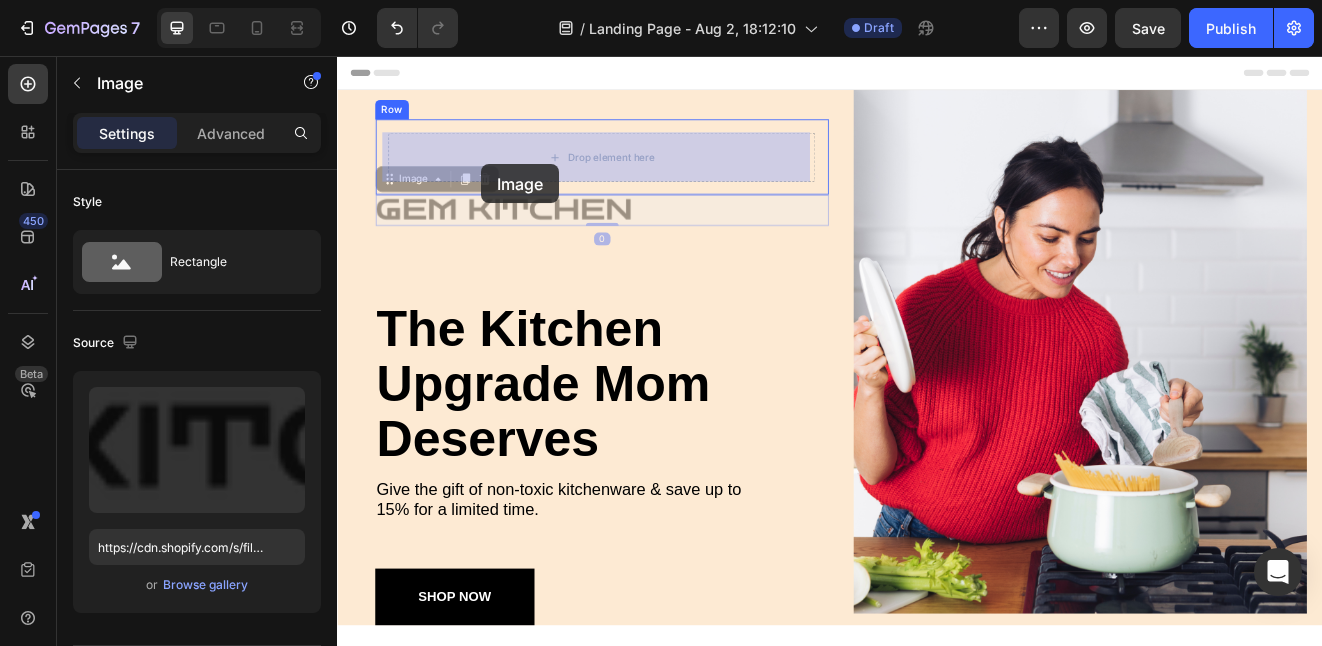 drag, startPoint x: 547, startPoint y: 239, endPoint x: 512, endPoint y: 188, distance: 61.854668 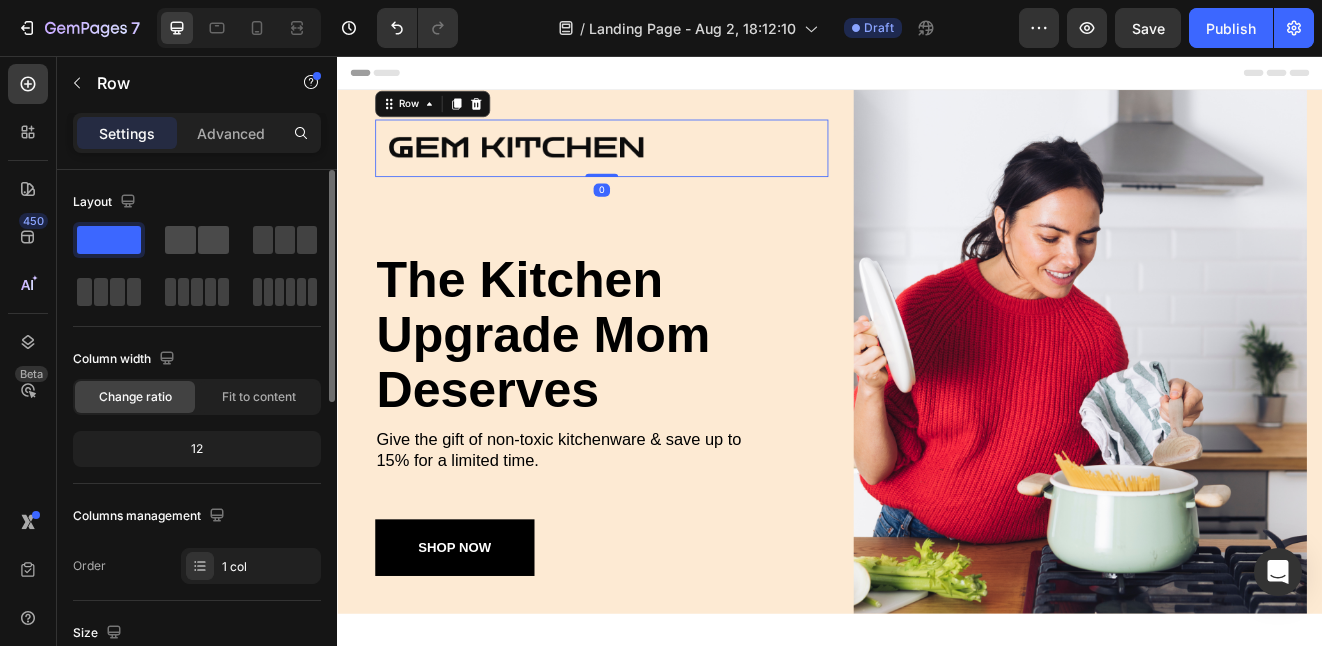 click 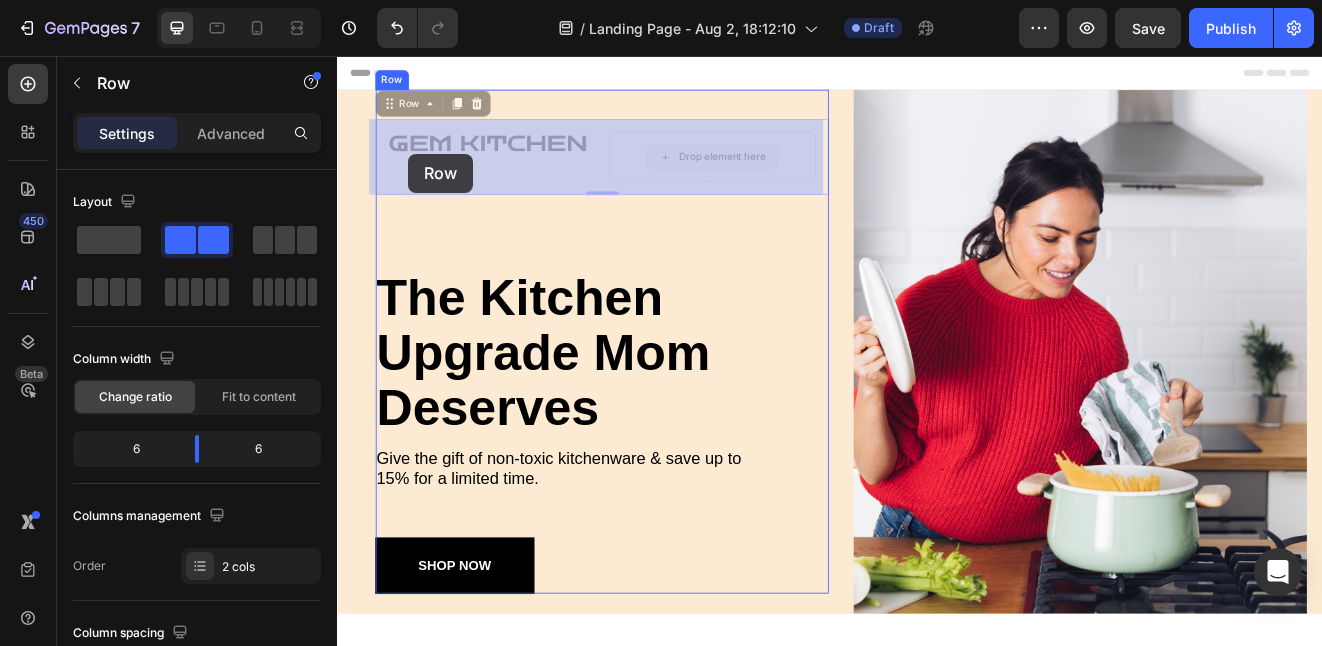 drag, startPoint x: 676, startPoint y: 190, endPoint x: 418, endPoint y: 175, distance: 258.43567 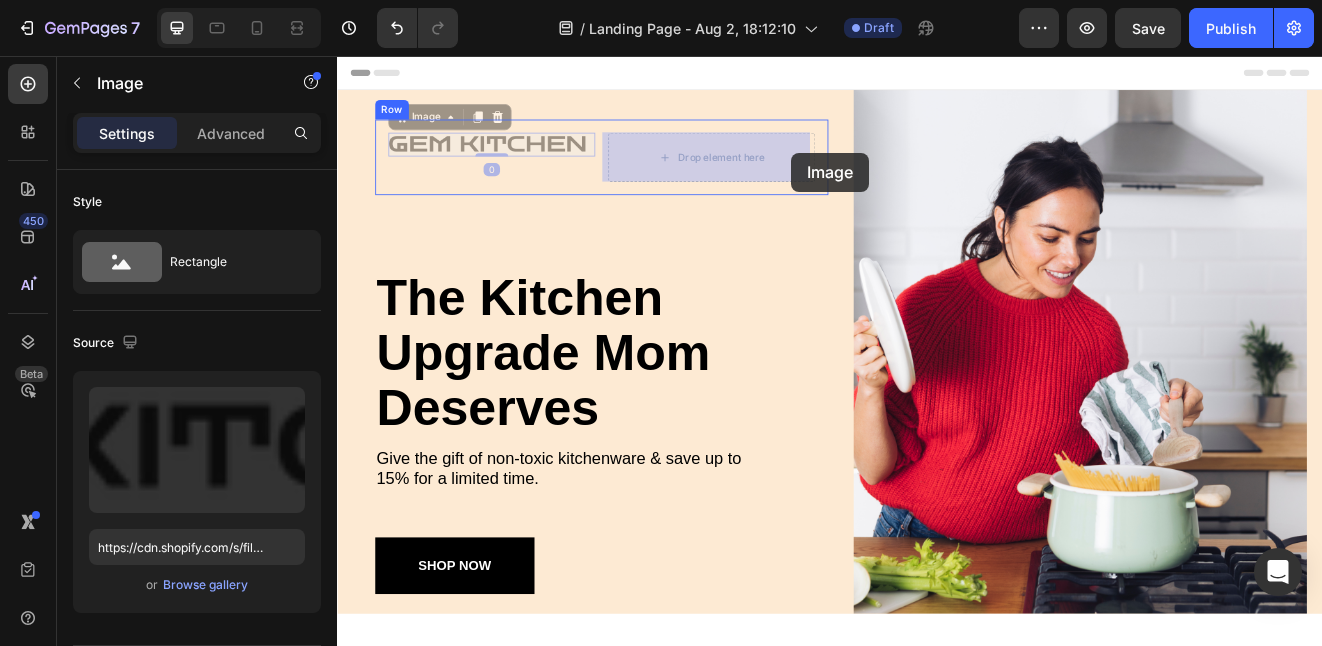 drag, startPoint x: 418, startPoint y: 175, endPoint x: 890, endPoint y: 174, distance: 472.00107 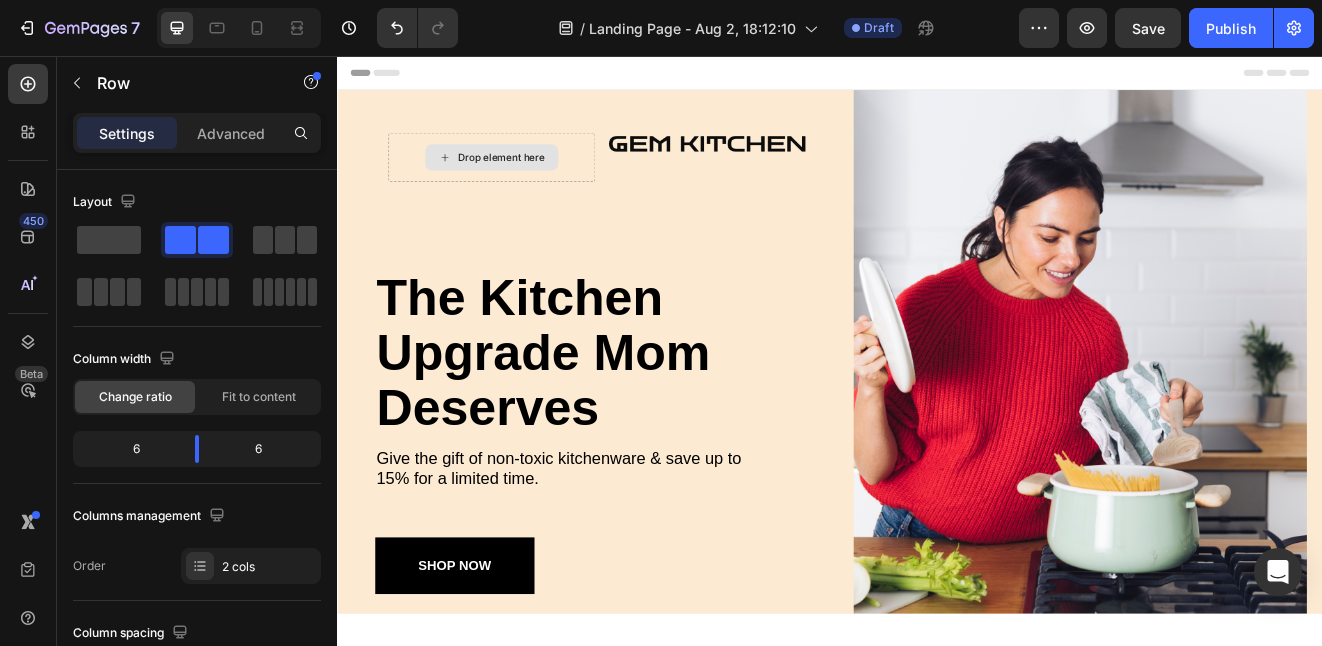 click on "Drop element here" at bounding box center (537, 179) 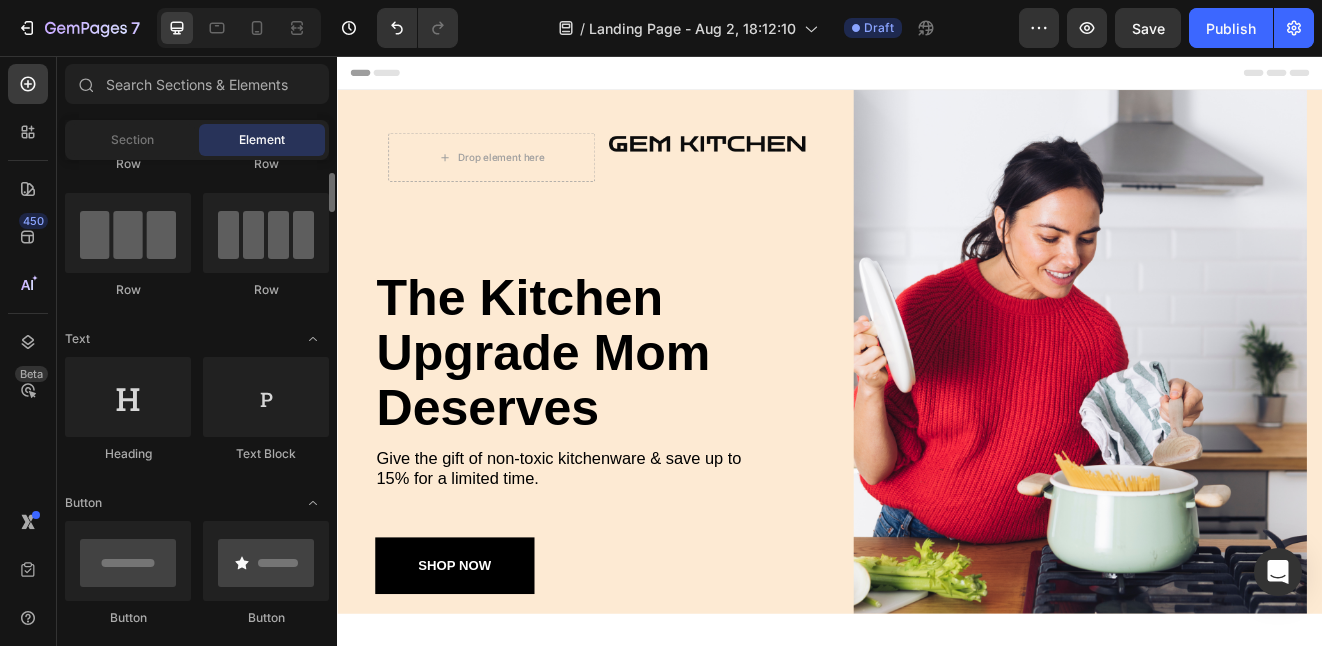 scroll, scrollTop: 139, scrollLeft: 0, axis: vertical 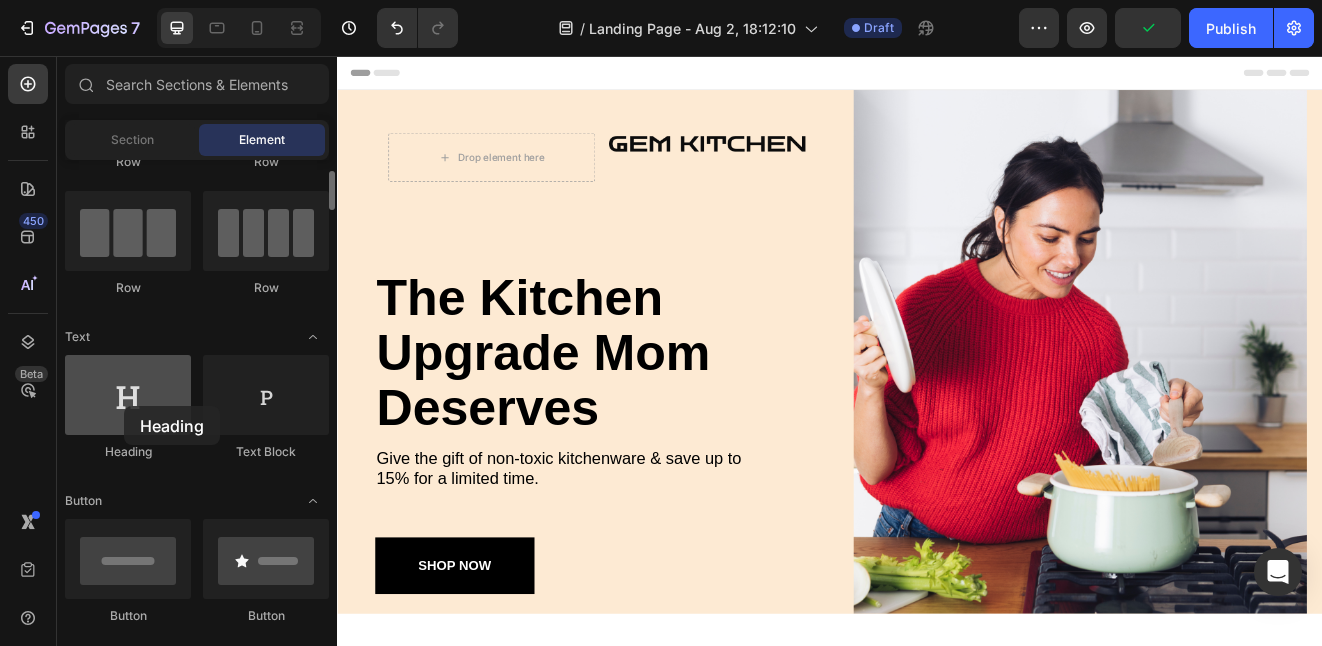 click at bounding box center (128, 395) 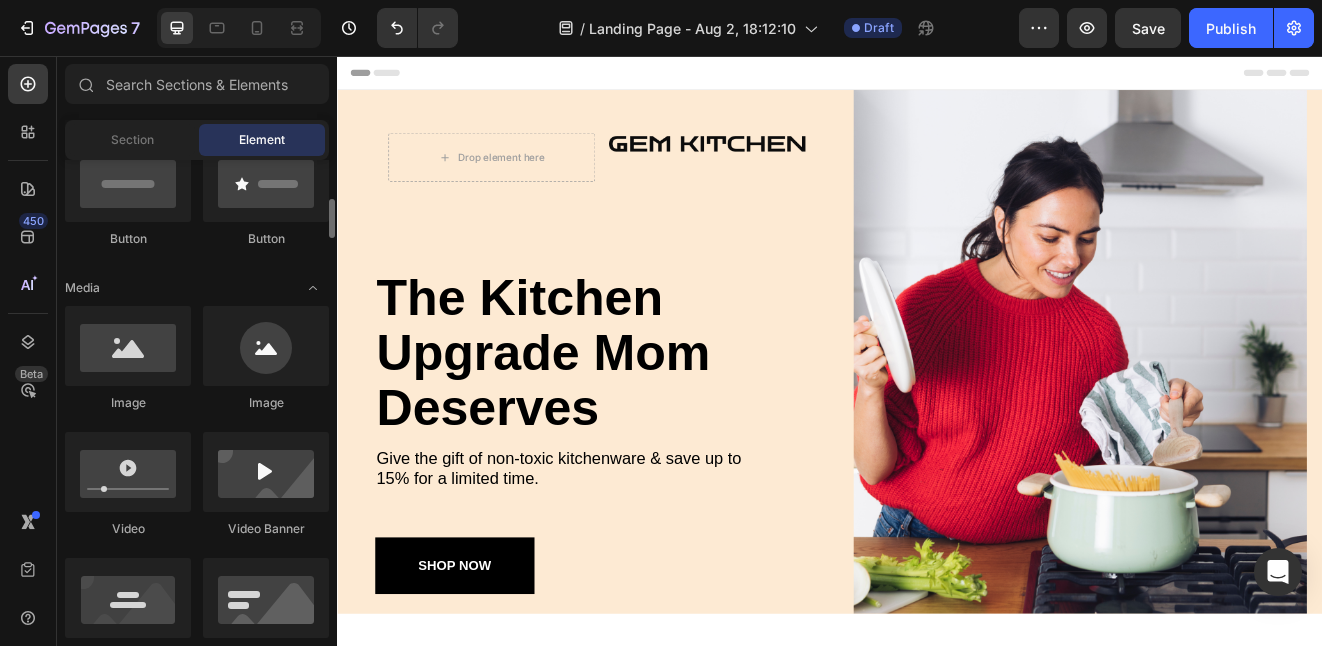 scroll, scrollTop: 512, scrollLeft: 0, axis: vertical 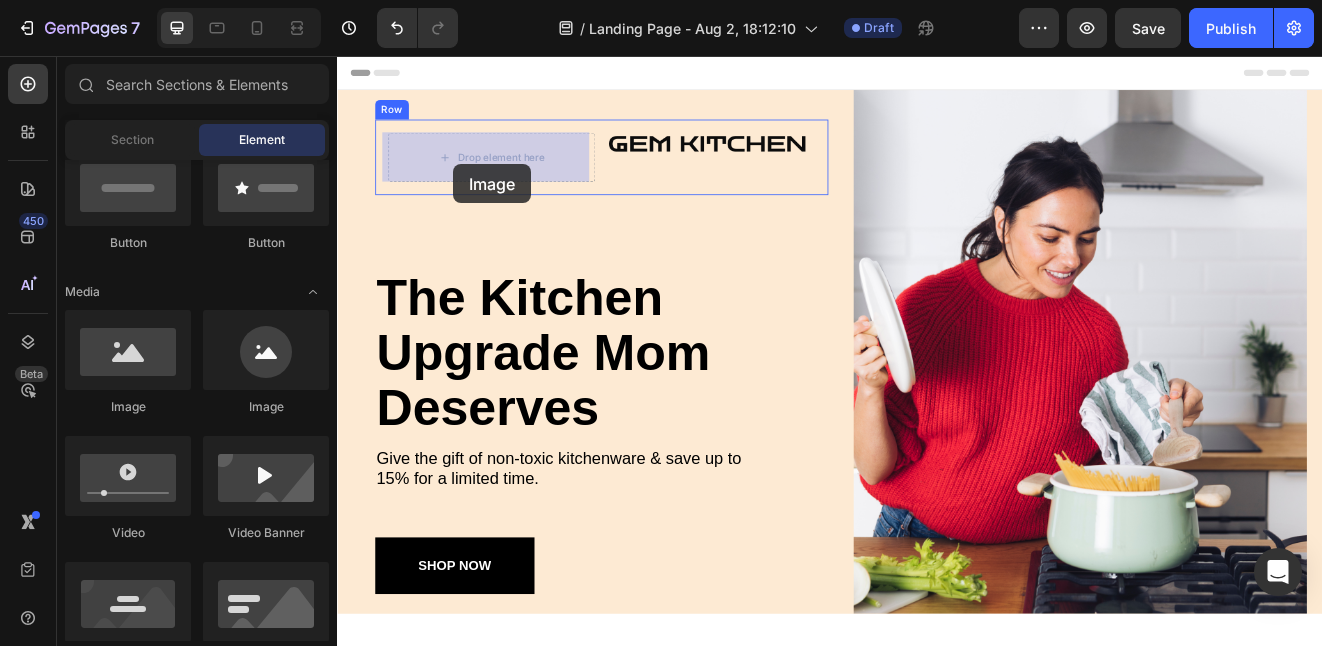 drag, startPoint x: 601, startPoint y: 410, endPoint x: 480, endPoint y: 188, distance: 252.83394 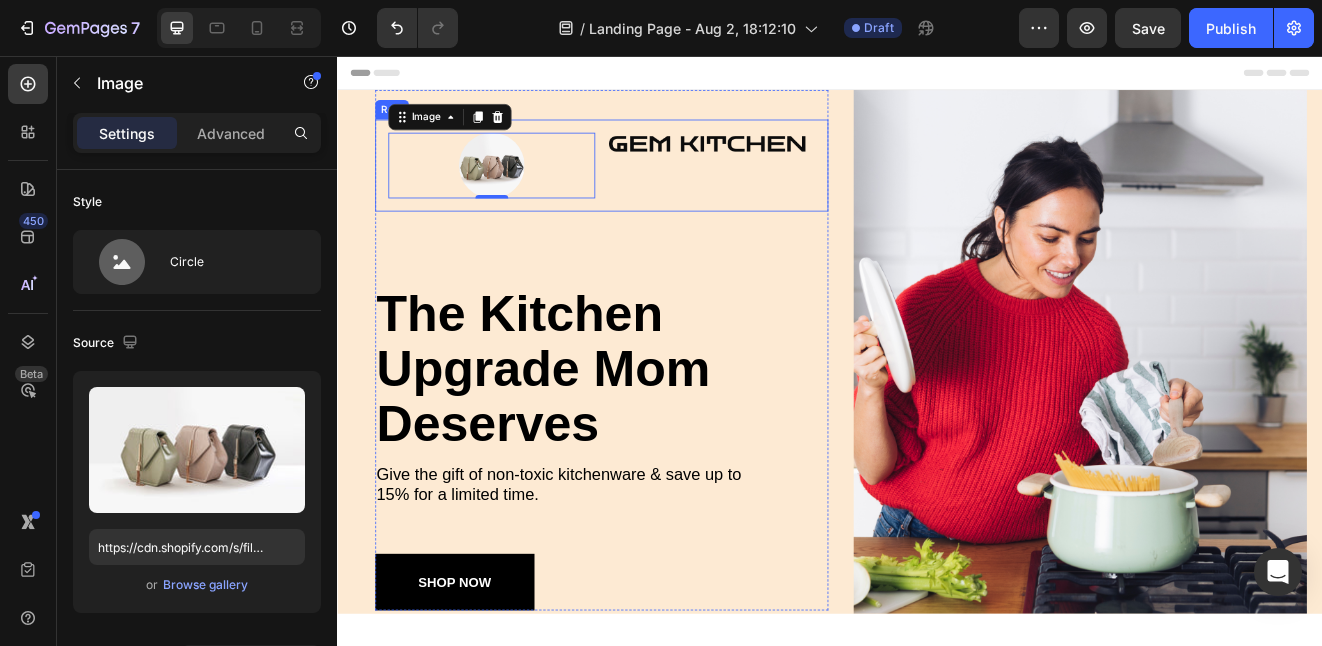 click on "Image" at bounding box center [793, 189] 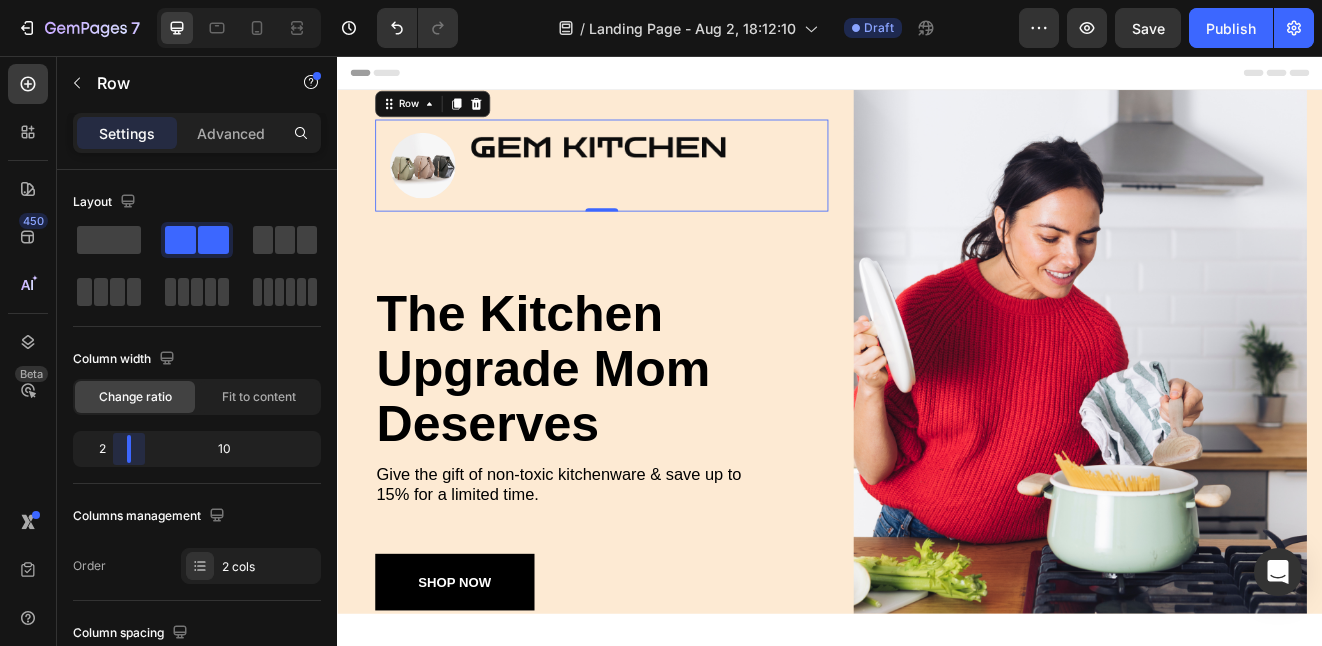 drag, startPoint x: 194, startPoint y: 459, endPoint x: 120, endPoint y: 464, distance: 74.168724 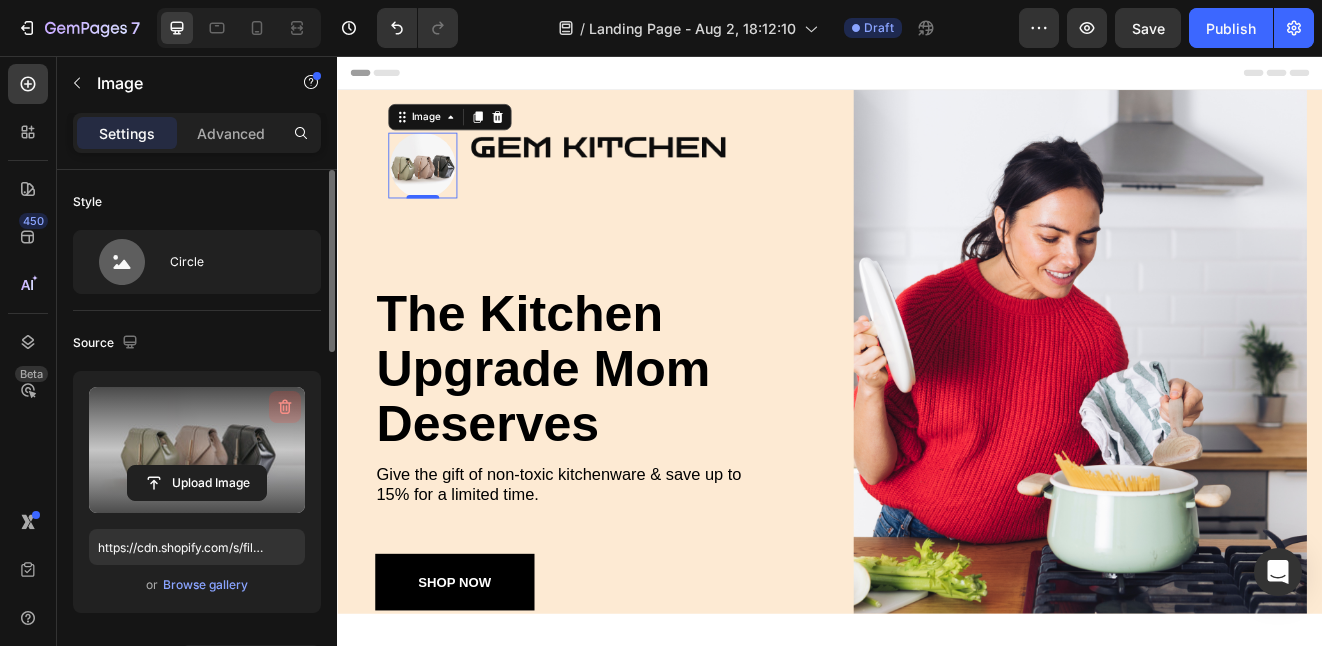 click 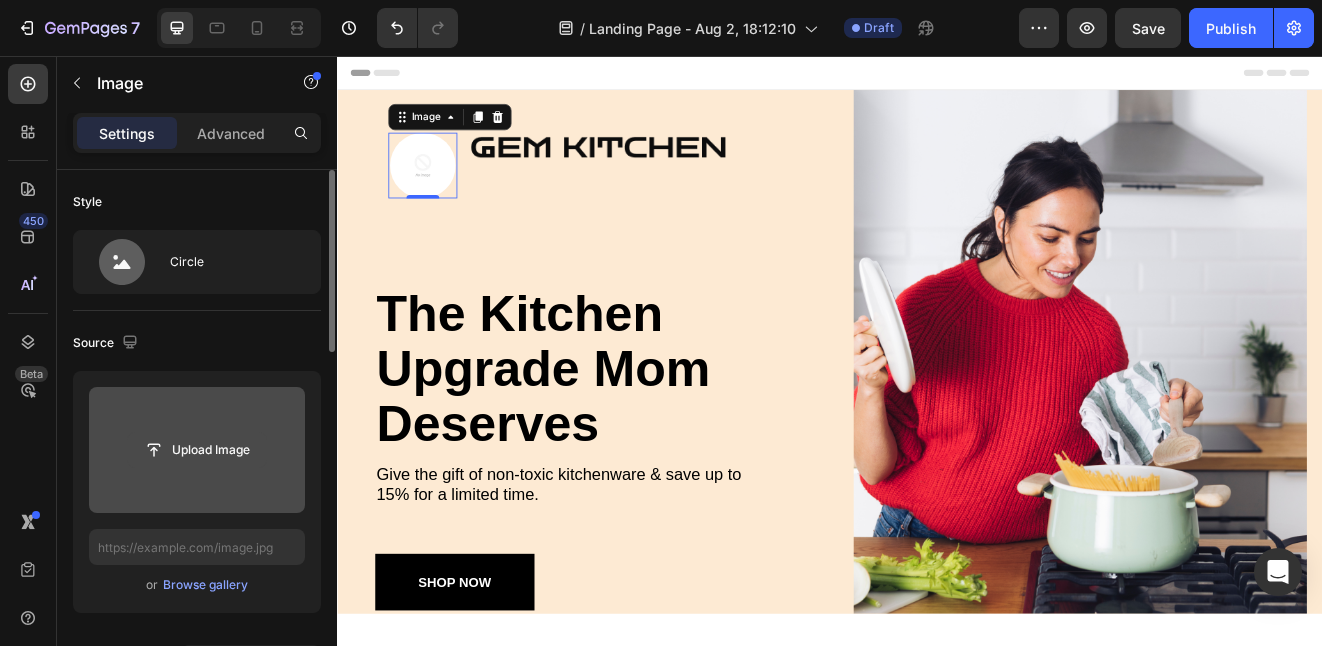 click 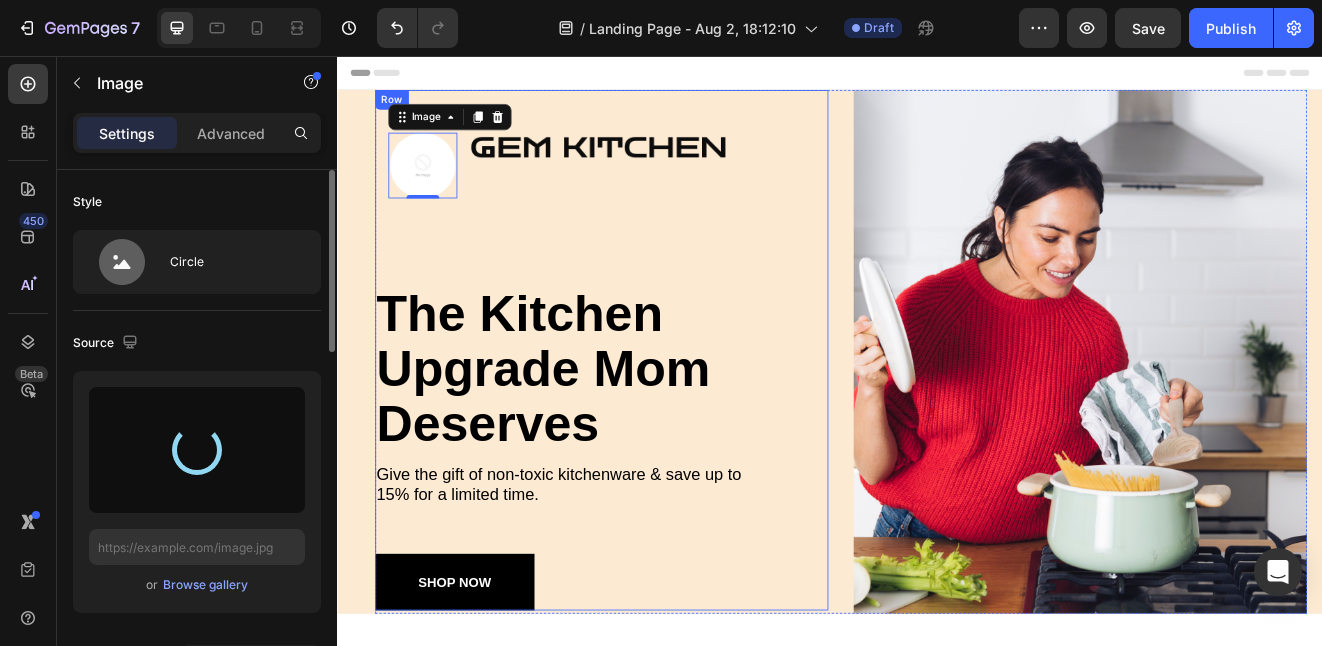 type on "https://cdn.shopify.com/s/files/1/0929/6193/1563/files/gempages_558923431781860150-8f73abaf-273f-491f-be52-c94201126974.webp" 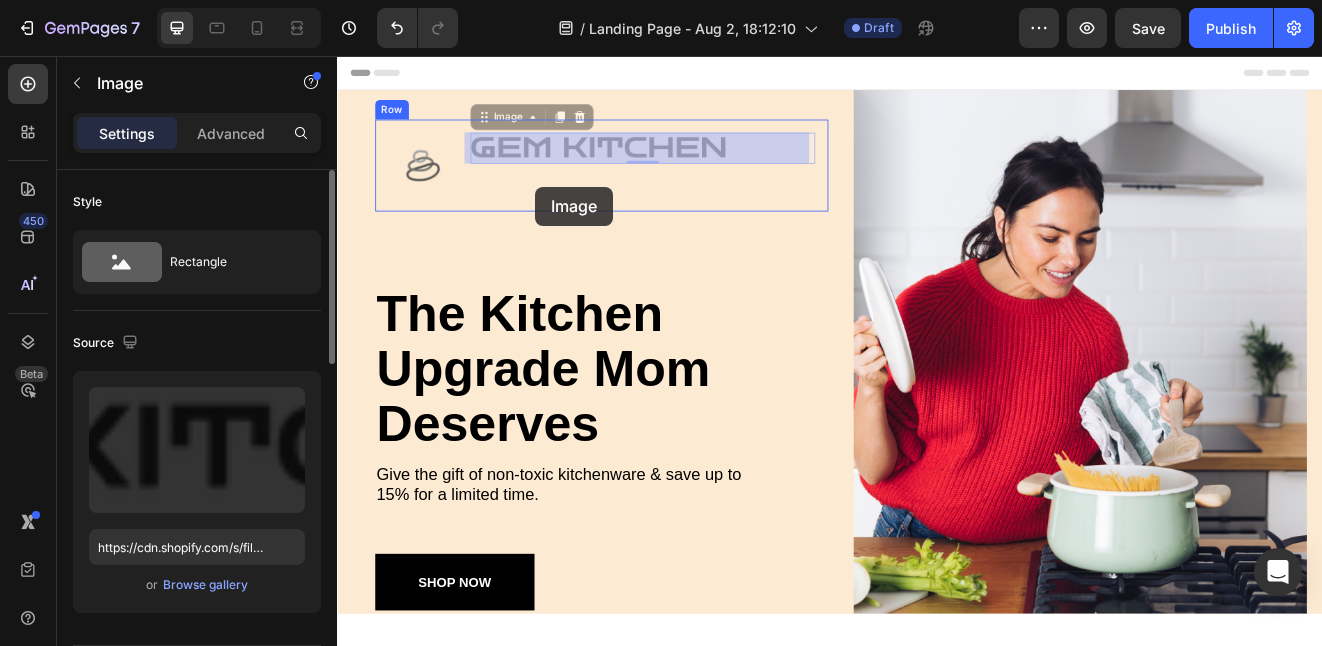 drag, startPoint x: 578, startPoint y: 169, endPoint x: 578, endPoint y: 215, distance: 46 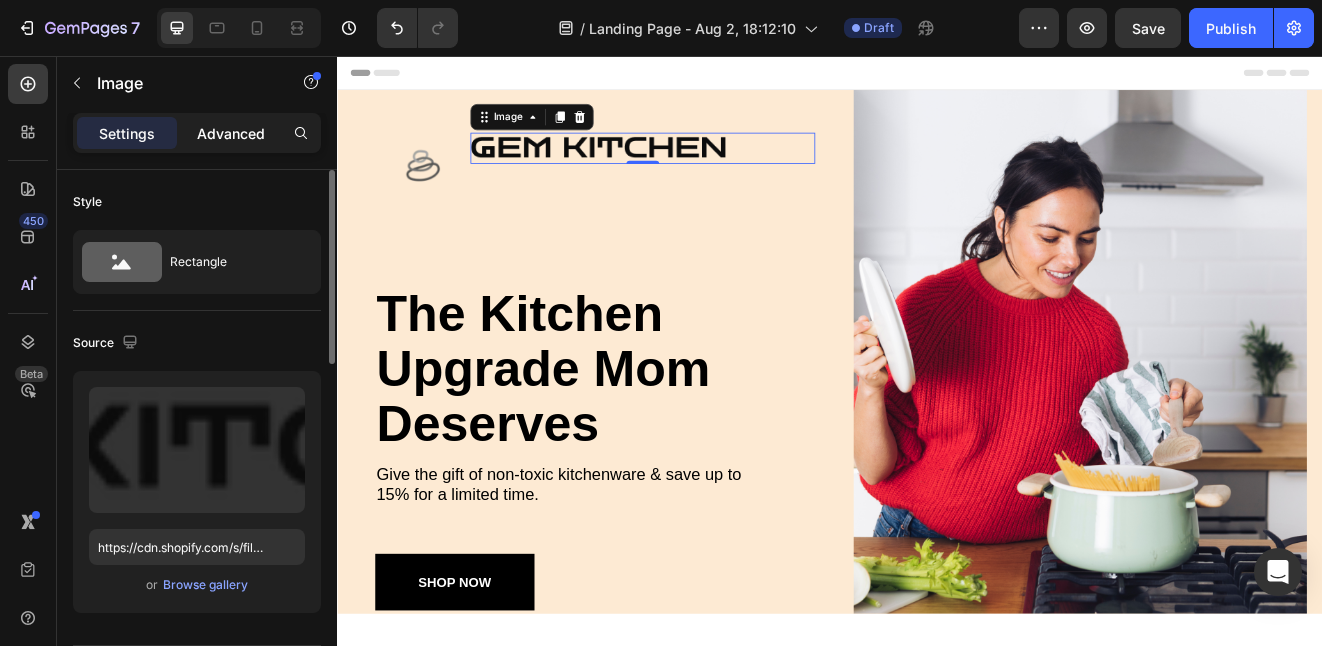 click on "Advanced" at bounding box center [231, 133] 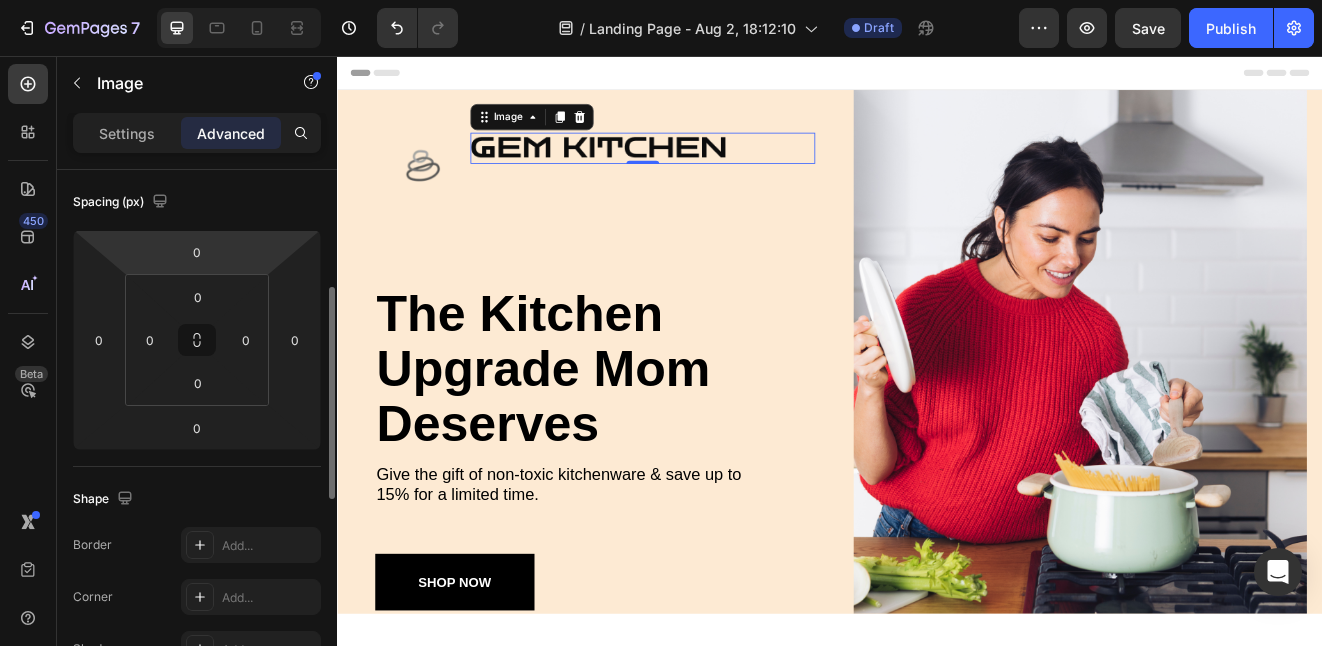 scroll, scrollTop: 239, scrollLeft: 0, axis: vertical 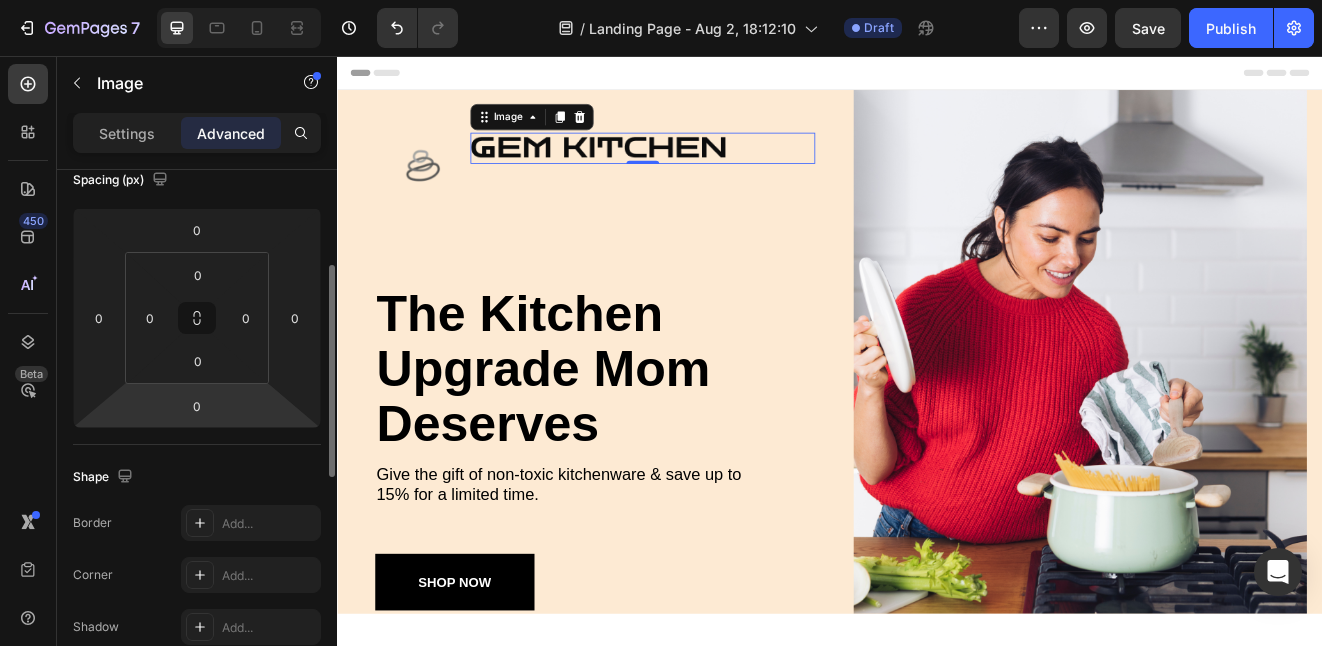 click on "7  Version history  /  Landing Page - Aug 2, 18:12:10 Draft Preview  Save   Publish  450 Beta Sections(18) Elements(83) Section Element Hero Section Product Detail Brands Trusted Badges Guarantee Product Breakdown How to use Testimonials Compare Bundle FAQs Social Proof Brand Story Product List Collection Blog List Contact Sticky Add to Cart Custom Footer Browse Library 450 Layout
Row
Row
Row
Row Text
Heading
Text Block Button
Button
Button Media
Image
Image" at bounding box center (661, 0) 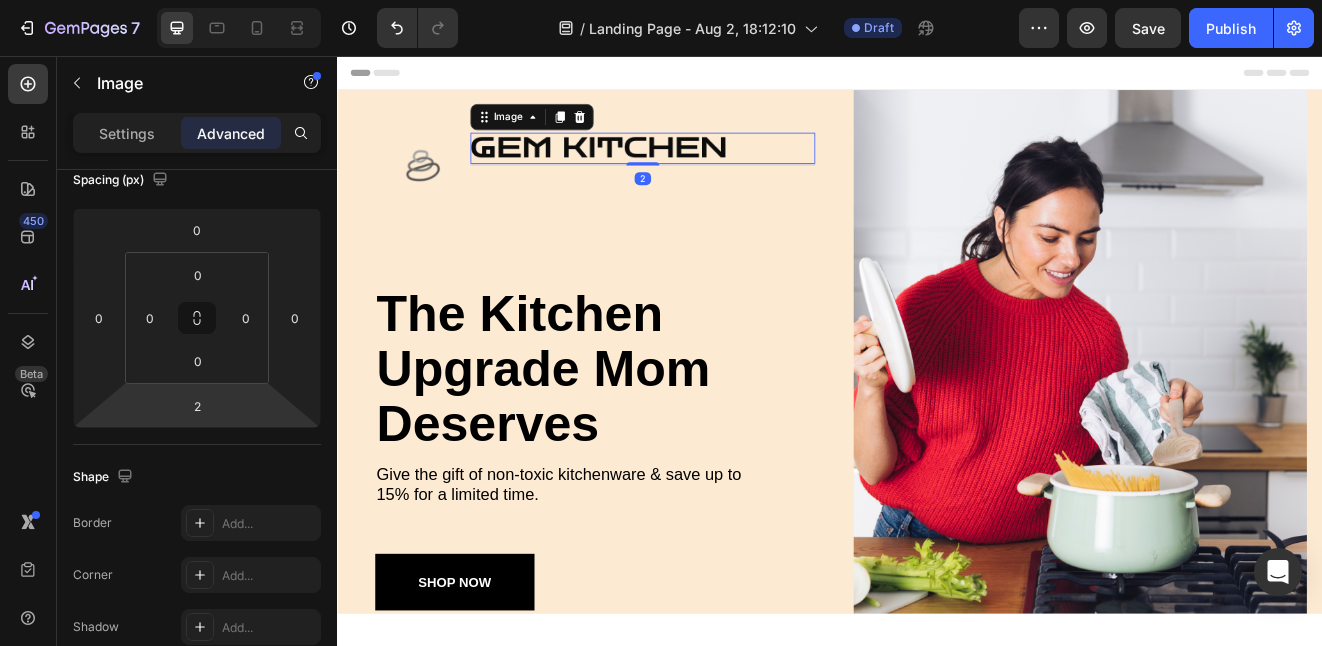 type on "0" 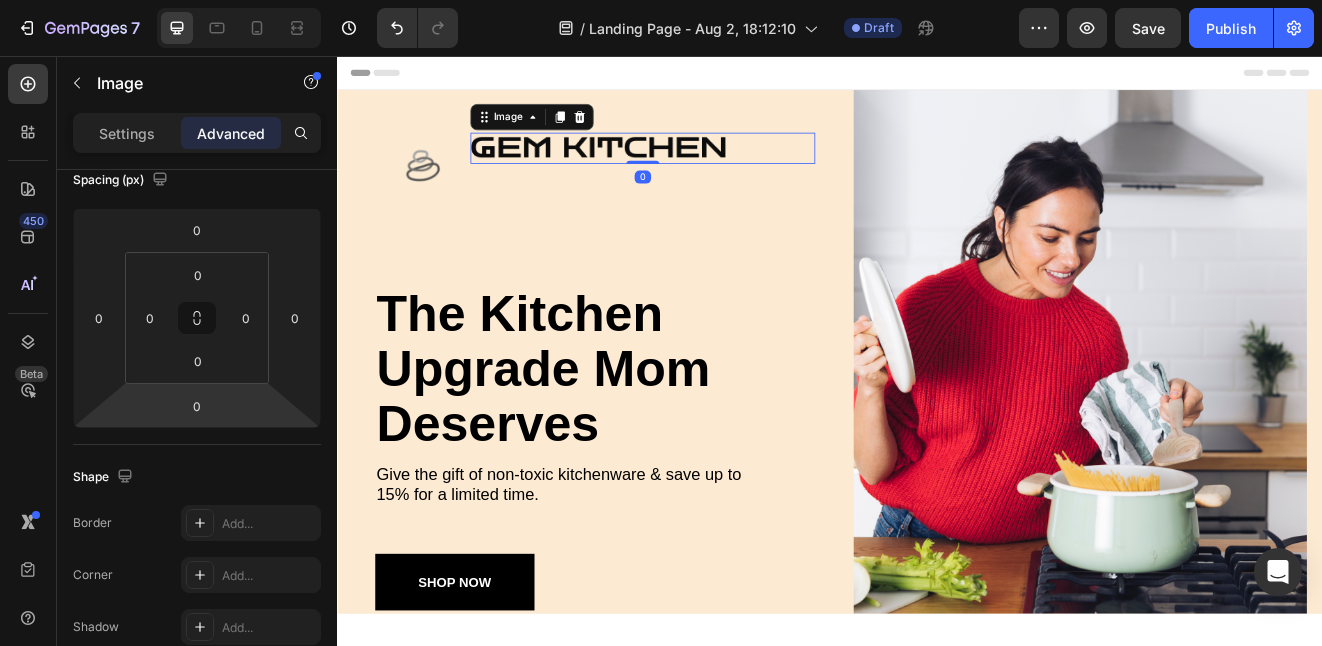 click on "7  Version history  /  Landing Page - Aug 2, 18:12:10 Draft Preview  Save   Publish  450 Beta Sections(18) Elements(83) Section Element Hero Section Product Detail Brands Trusted Badges Guarantee Product Breakdown How to use Testimonials Compare Bundle FAQs Social Proof Brand Story Product List Collection Blog List Contact Sticky Add to Cart Custom Footer Browse Library 450 Layout
Row
Row
Row
Row Text
Heading
Text Block Button
Button
Button Media
Image
Image" at bounding box center [661, 0] 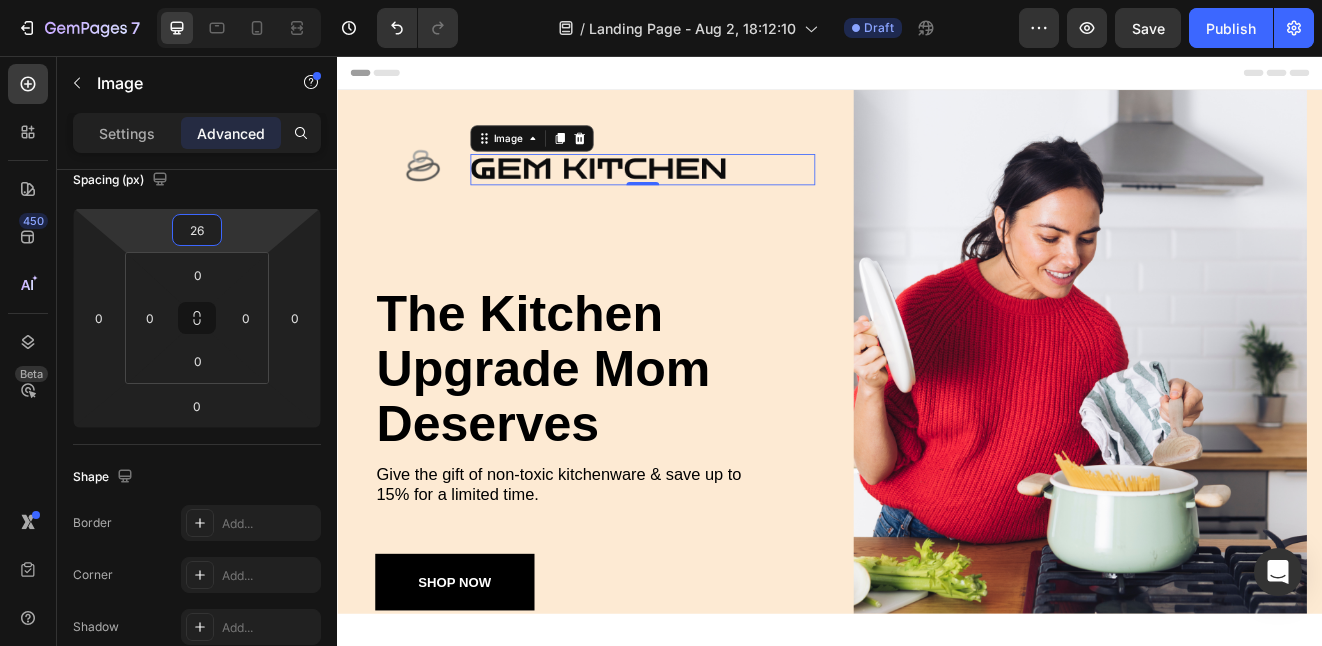 drag, startPoint x: 231, startPoint y: 248, endPoint x: 231, endPoint y: 235, distance: 13 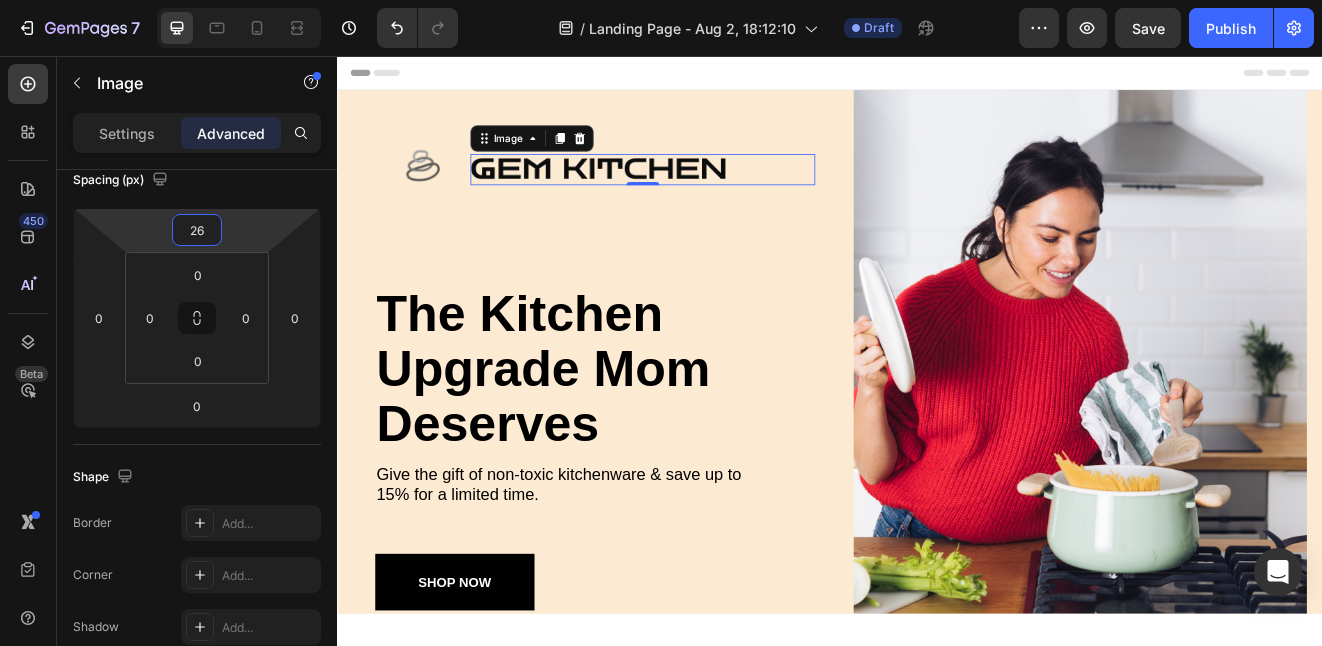 click on "7  Version history  /  Landing Page - Aug 2, 18:12:10 Draft Preview  Save   Publish  450 Beta Sections(18) Elements(83) Section Element Hero Section Product Detail Brands Trusted Badges Guarantee Product Breakdown How to use Testimonials Compare Bundle FAQs Social Proof Brand Story Product List Collection Blog List Contact Sticky Add to Cart Custom Footer Browse Library 450 Layout
Row
Row
Row
Row Text
Heading
Text Block Button
Button
Button Media
Image
Image" at bounding box center [661, 0] 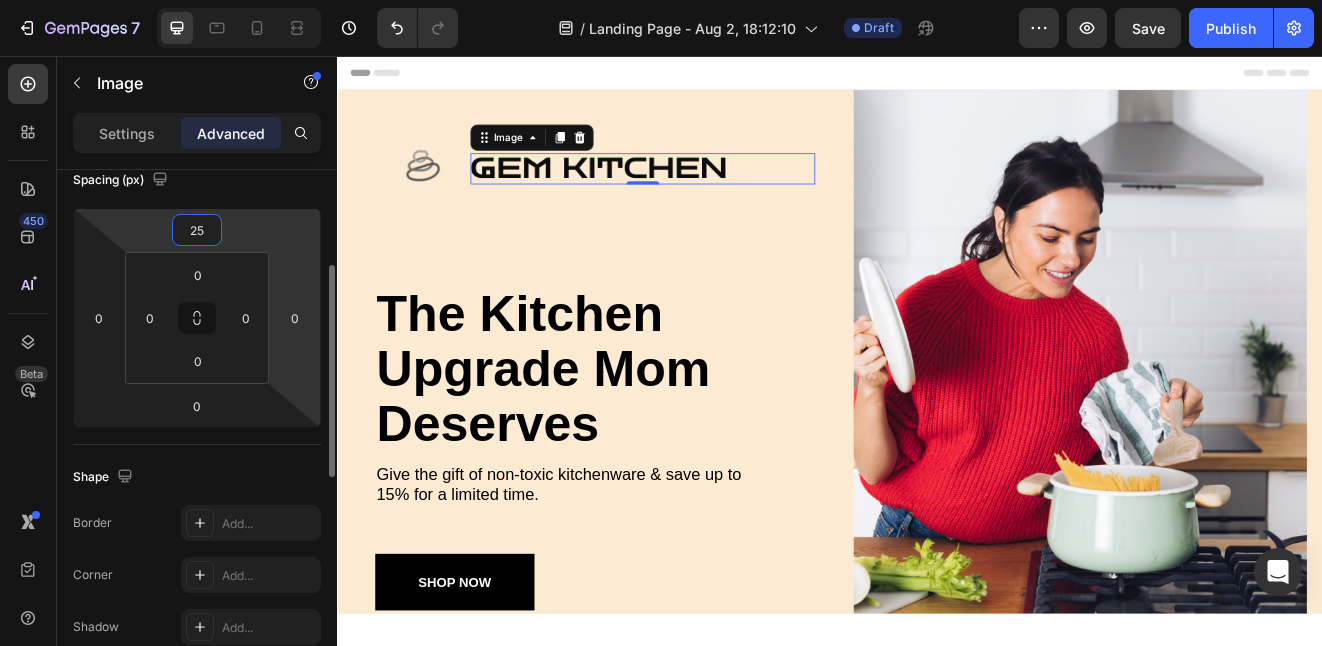 type on "25" 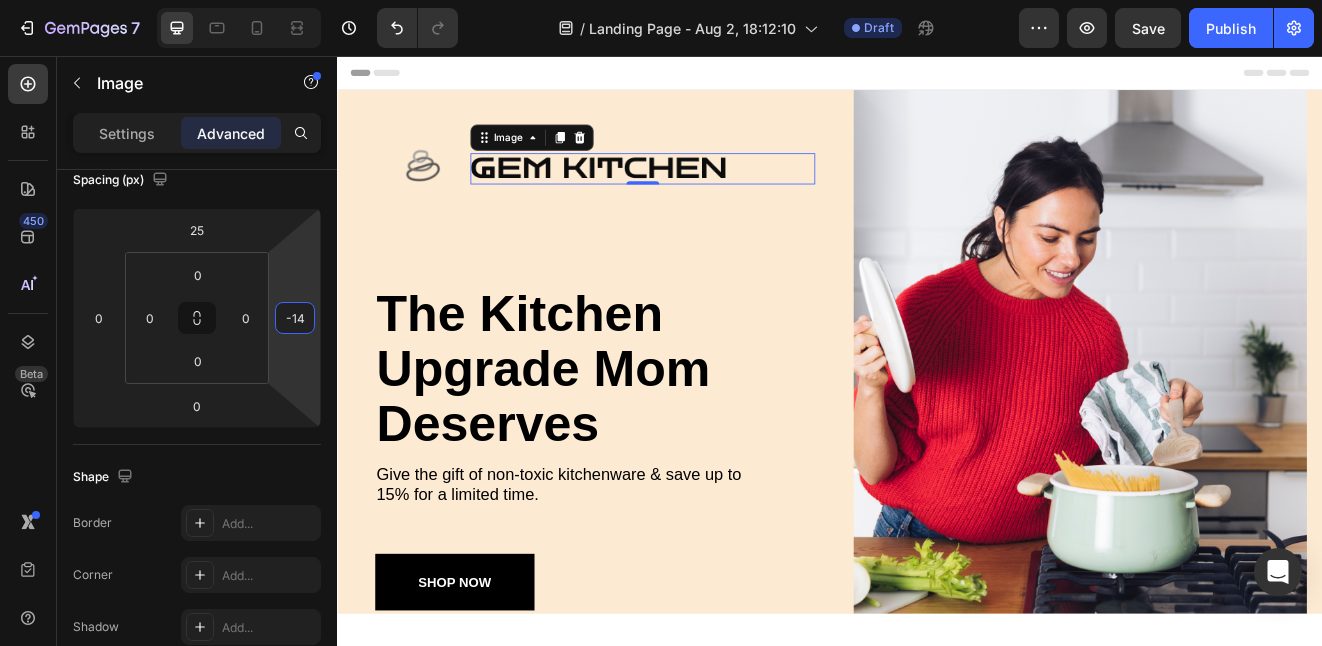 drag, startPoint x: 294, startPoint y: 297, endPoint x: 328, endPoint y: 316, distance: 38.948685 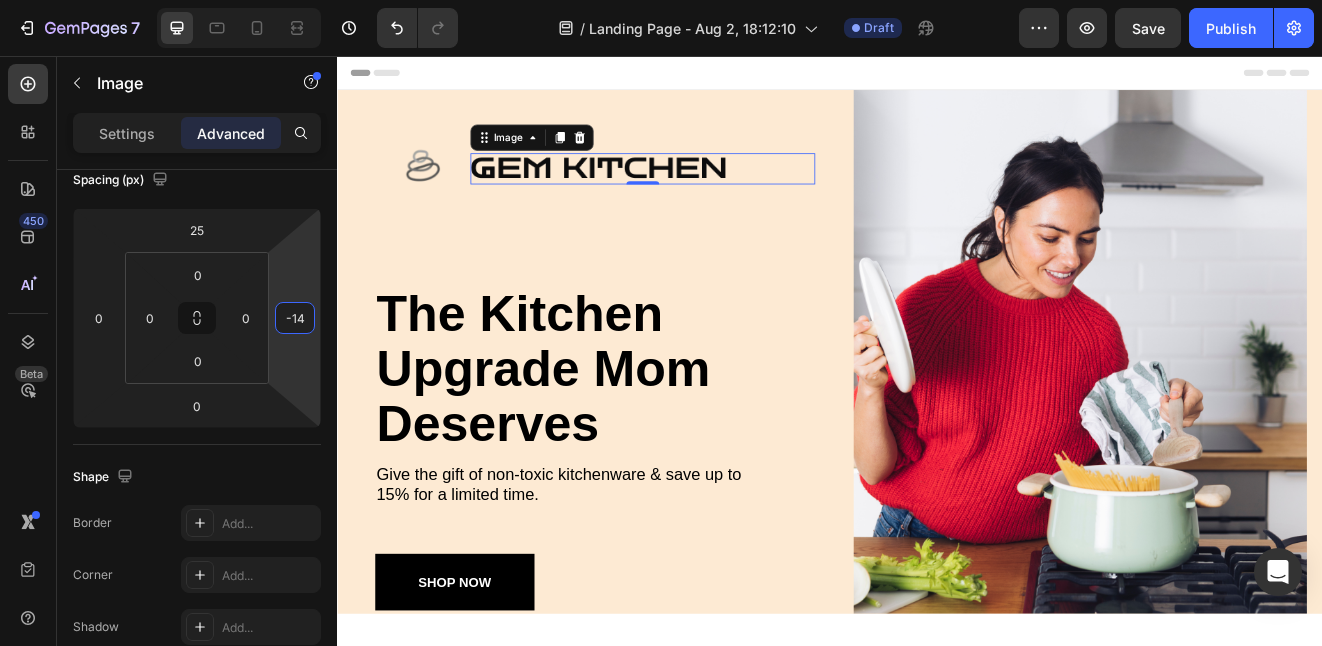 click on "7  Version history  /  Landing Page - Aug 2, 18:12:10 Draft Preview  Save   Publish  450 Beta Sections(18) Elements(83) Section Element Hero Section Product Detail Brands Trusted Badges Guarantee Product Breakdown How to use Testimonials Compare Bundle FAQs Social Proof Brand Story Product List Collection Blog List Contact Sticky Add to Cart Custom Footer Browse Library 450 Layout
Row
Row
Row
Row Text
Heading
Text Block Button
Button
Button Media
Image
Image" at bounding box center [661, 0] 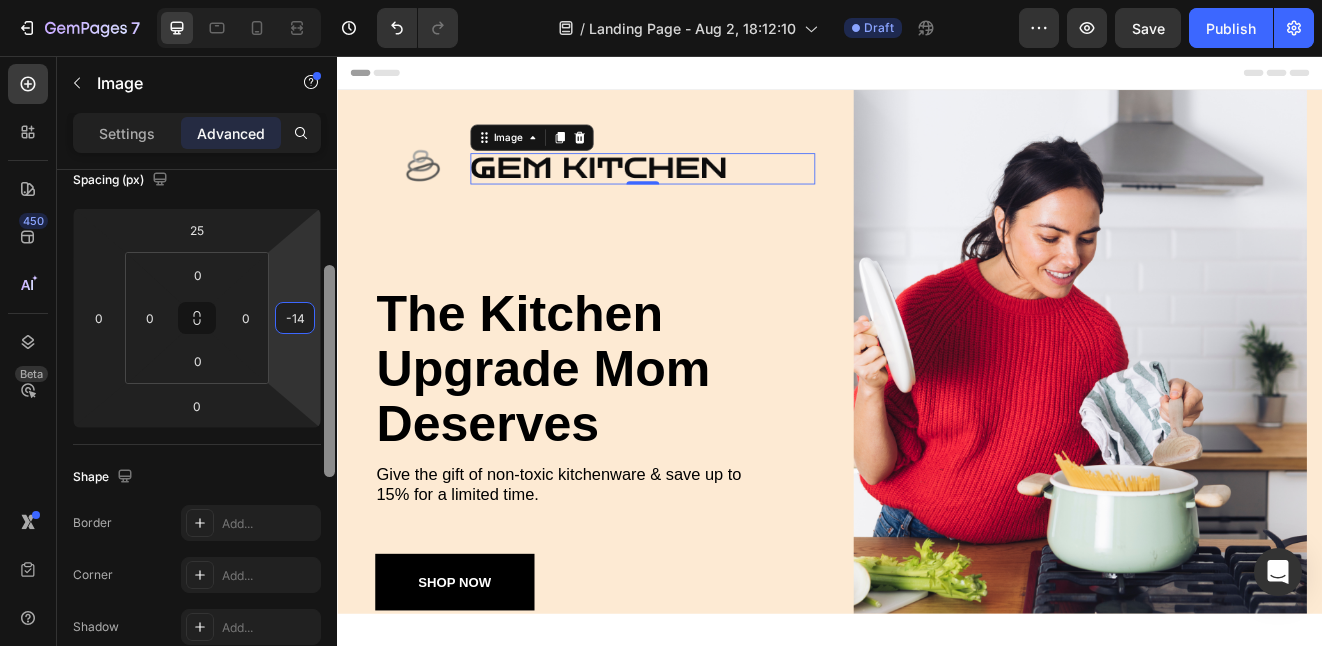 type on "-1" 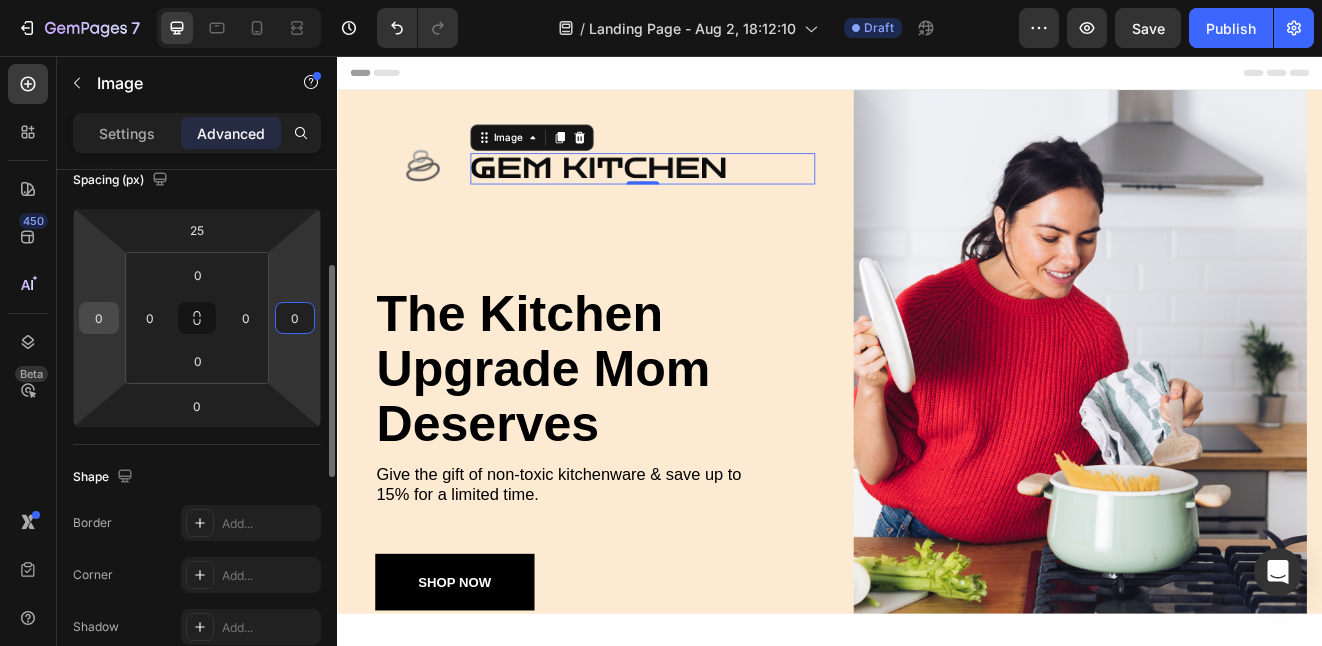 type on "0" 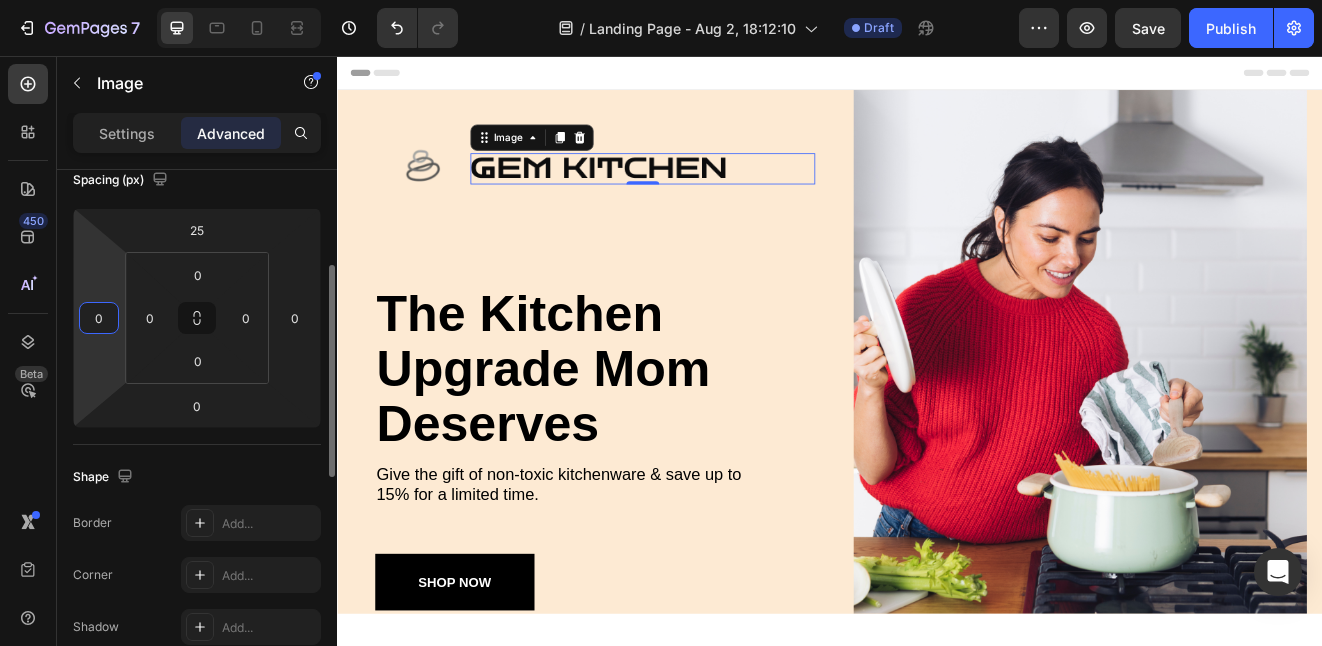 click on "0" at bounding box center (99, 318) 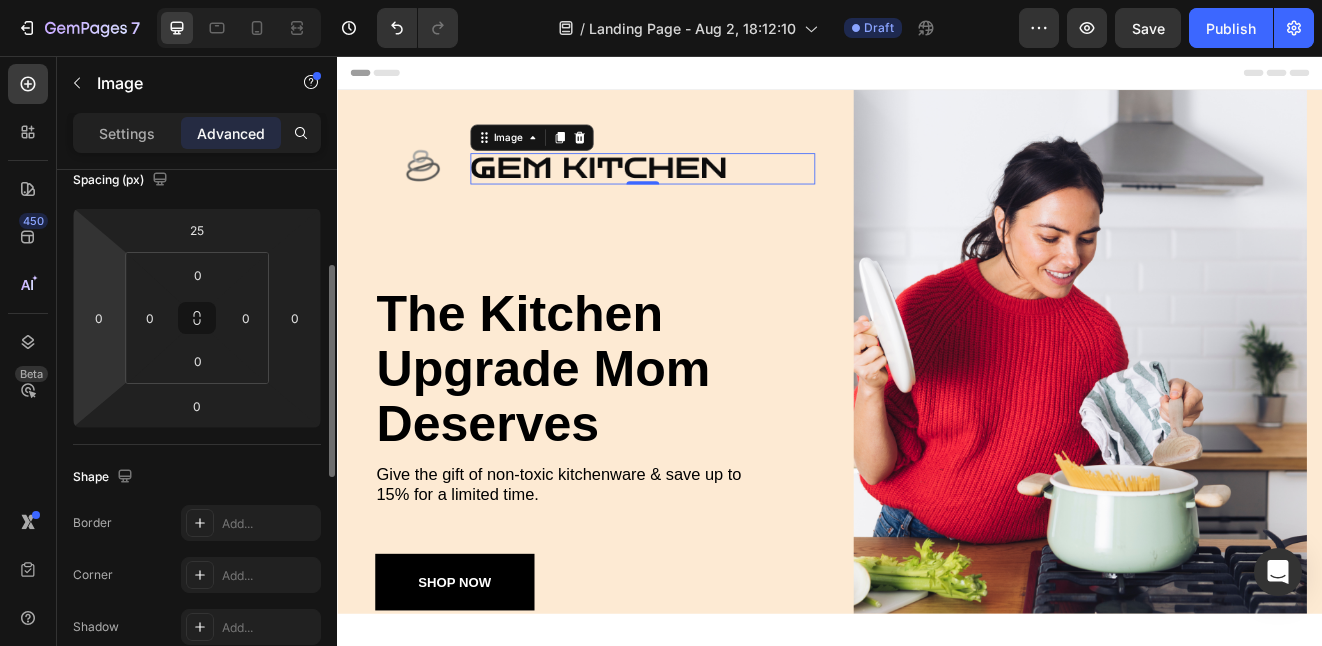 click on "7  Version history  /  Landing Page - Aug 2, 18:12:10 Draft Preview  Save   Publish  450 Beta Sections(18) Elements(83) Section Element Hero Section Product Detail Brands Trusted Badges Guarantee Product Breakdown How to use Testimonials Compare Bundle FAQs Social Proof Brand Story Product List Collection Blog List Contact Sticky Add to Cart Custom Footer Browse Library 450 Layout
Row
Row
Row
Row Text
Heading
Text Block Button
Button
Button Media
Image
Image" at bounding box center (661, 0) 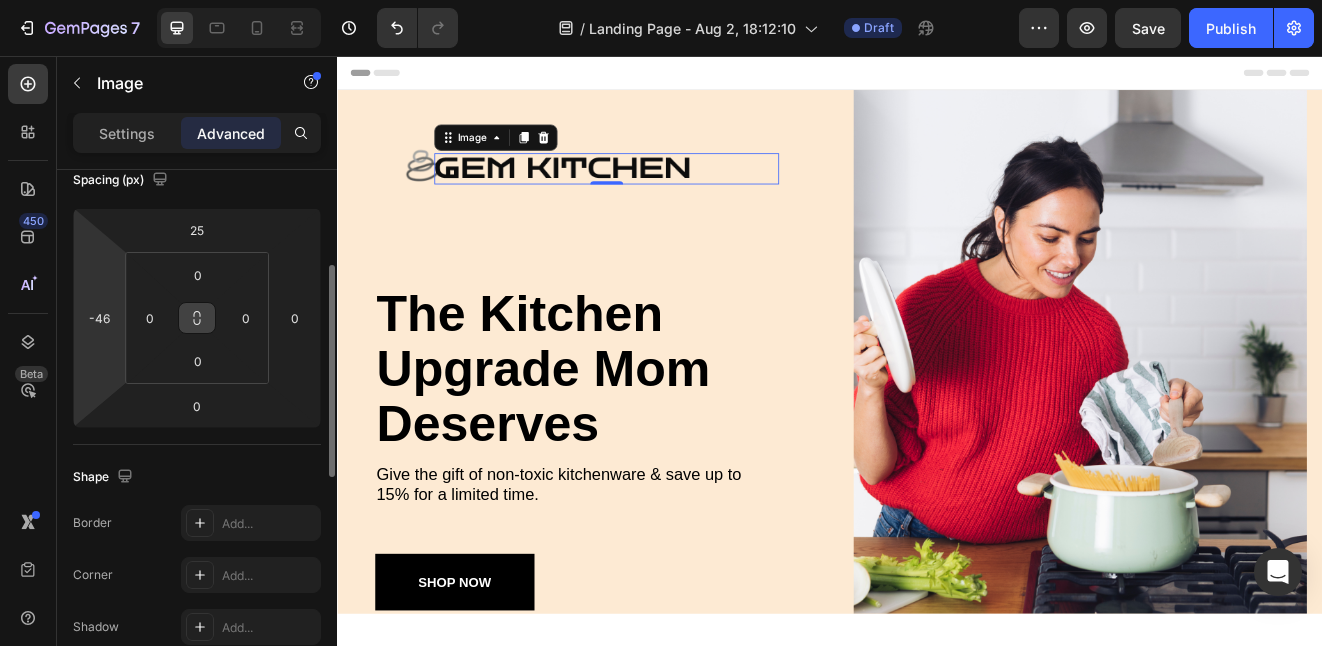 drag, startPoint x: 100, startPoint y: 281, endPoint x: 210, endPoint y: 304, distance: 112.37882 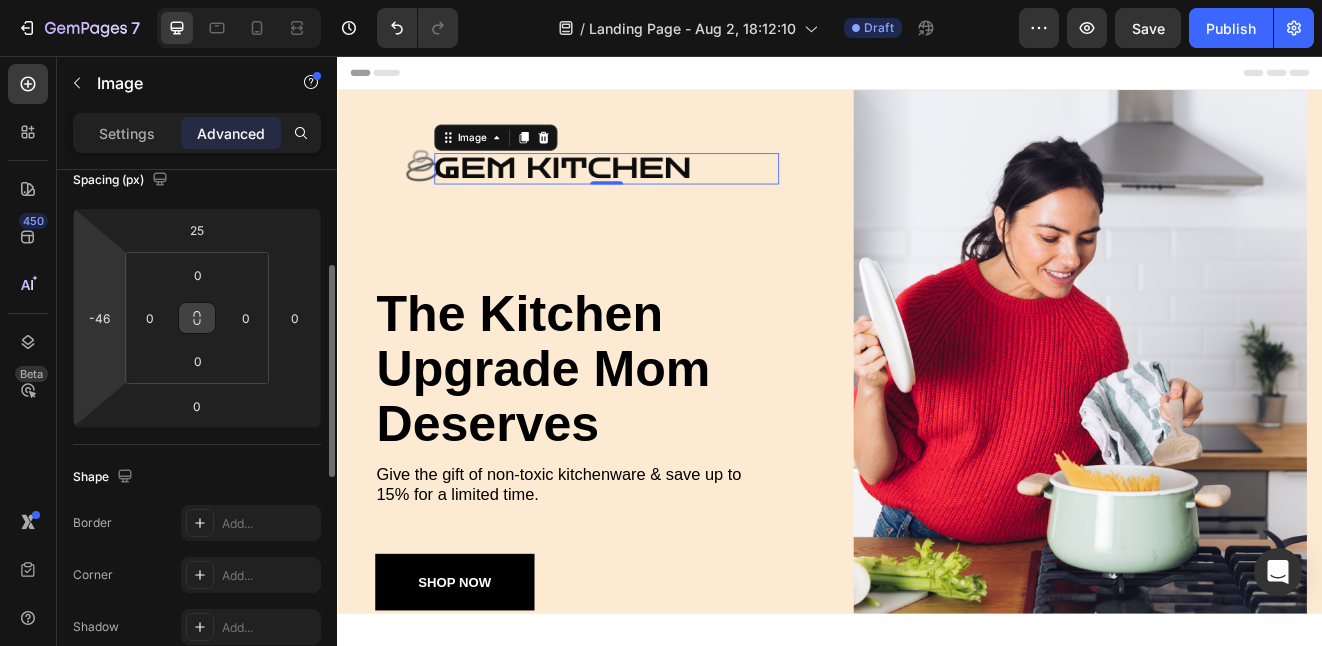 click on "7  Version history  /  Landing Page - Aug 2, 18:12:10 Draft Preview  Save   Publish  450 Beta Sections(18) Elements(83) Section Element Hero Section Product Detail Brands Trusted Badges Guarantee Product Breakdown How to use Testimonials Compare Bundle FAQs Social Proof Brand Story Product List Collection Blog List Contact Sticky Add to Cart Custom Footer Browse Library 450 Layout
Row
Row
Row
Row Text
Heading
Text Block Button
Button
Button Media
Image
Image" at bounding box center (661, 0) 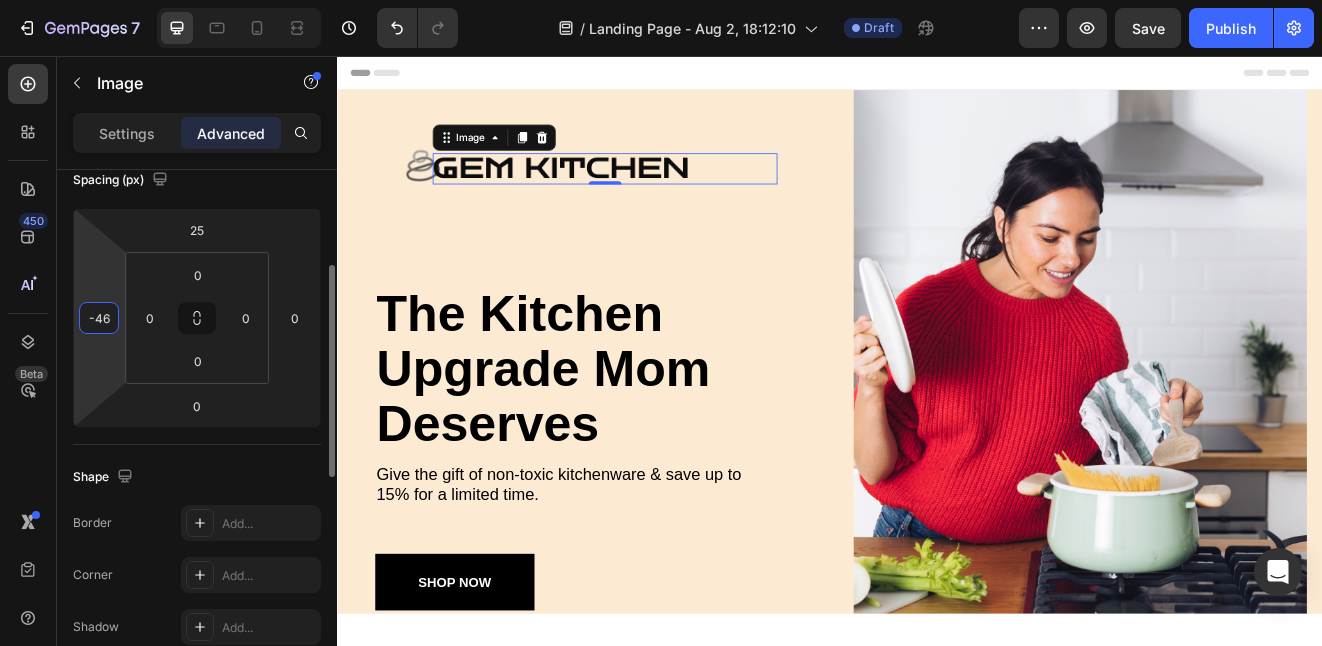 click on "-46" at bounding box center (99, 318) 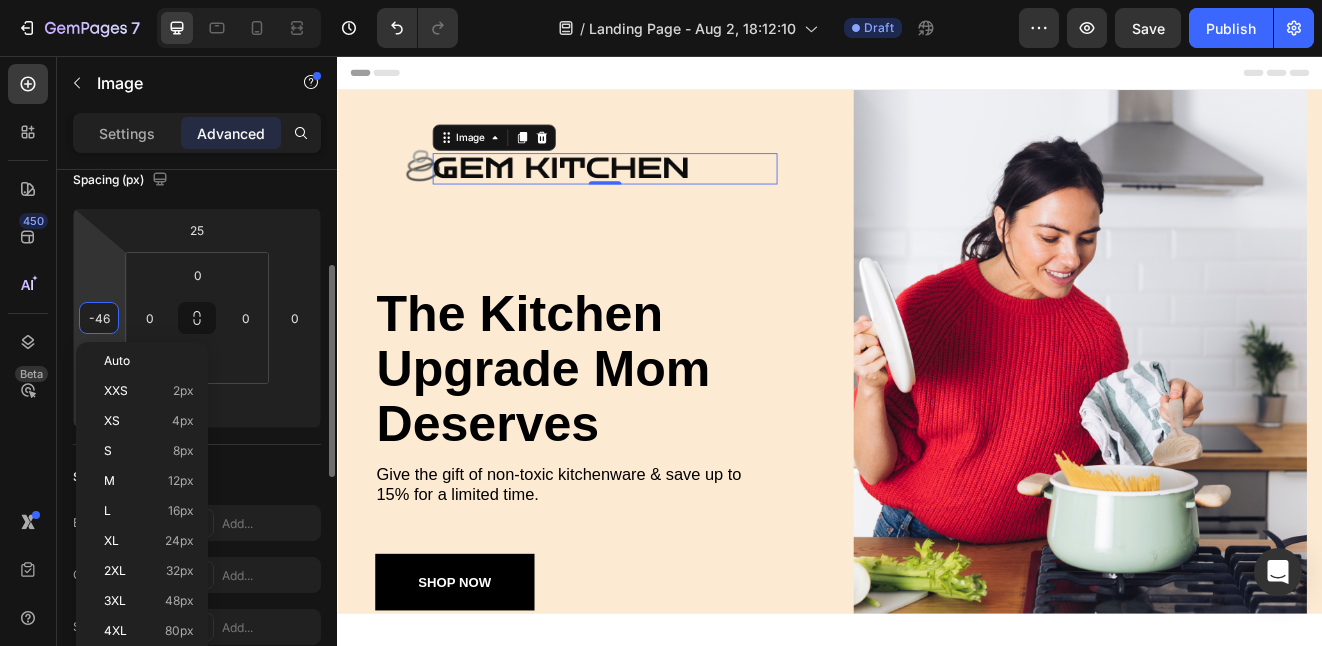 type on "-4" 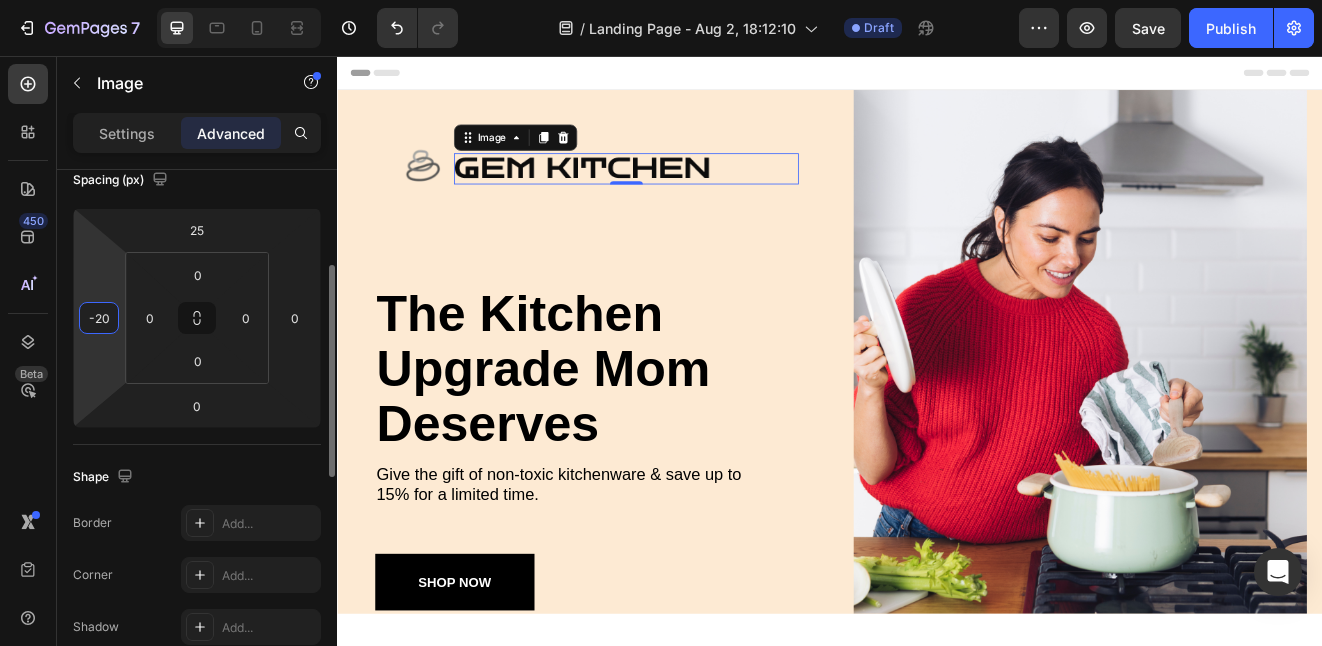 type on "-2" 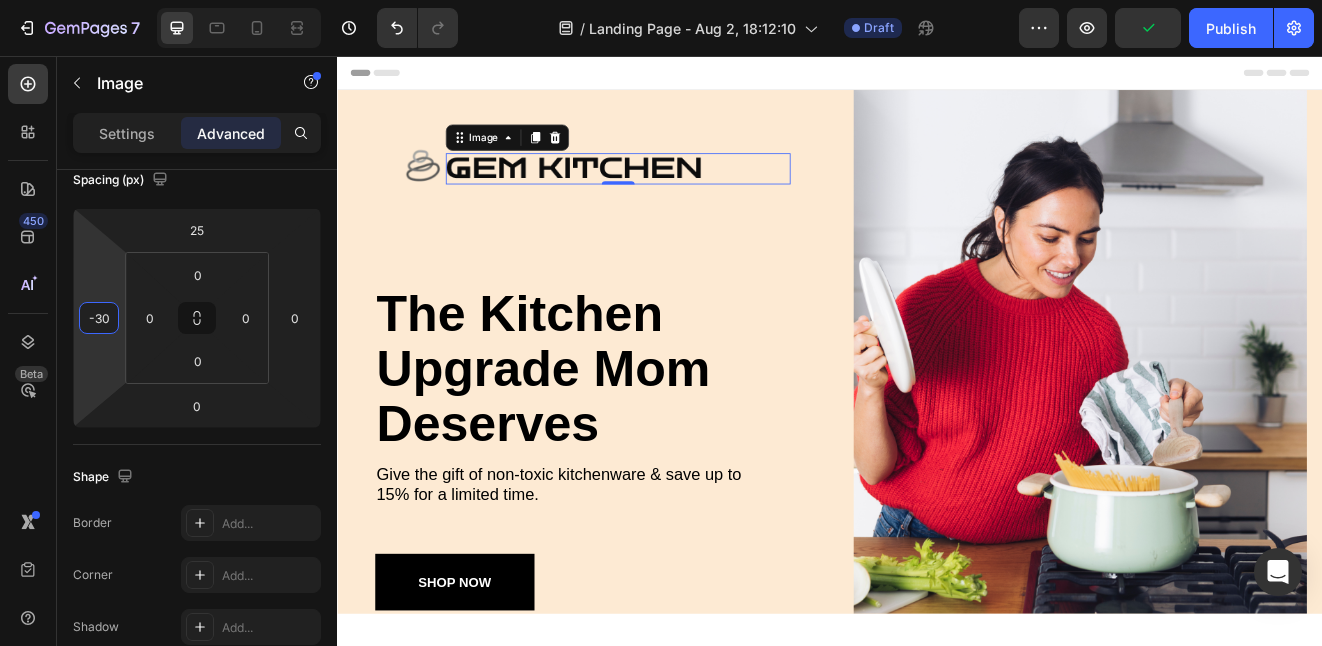 type on "-30" 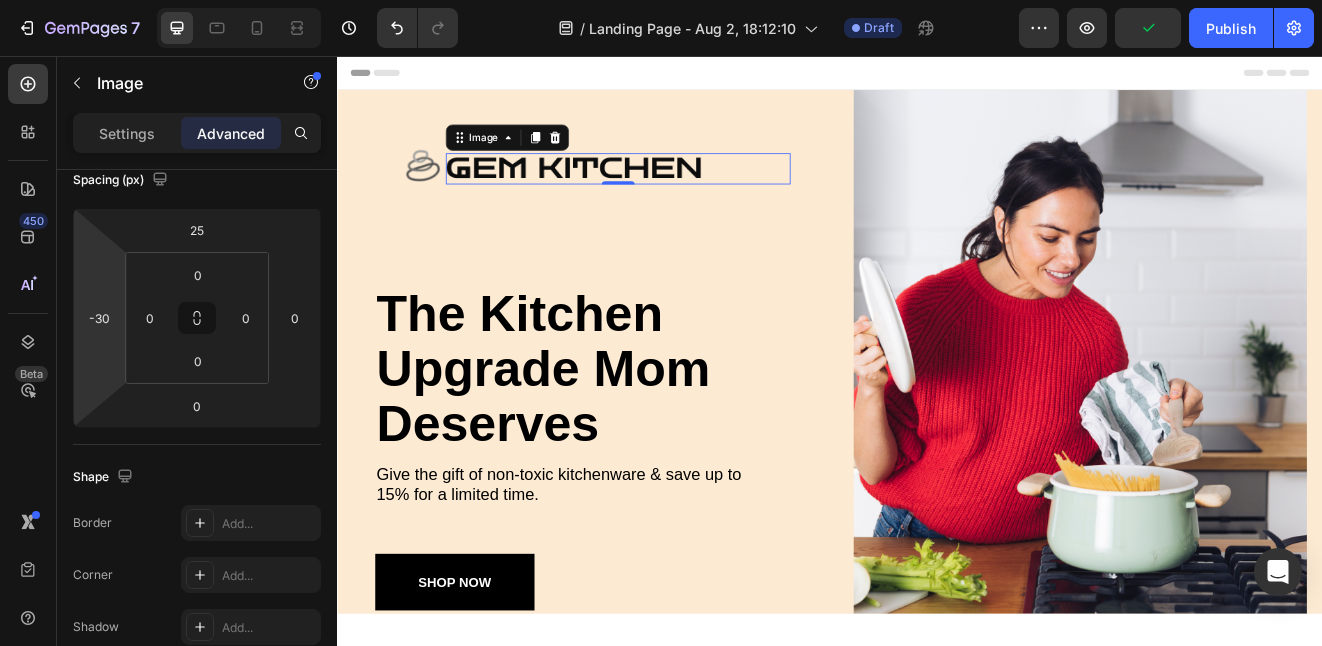 click at bounding box center (632, 193) 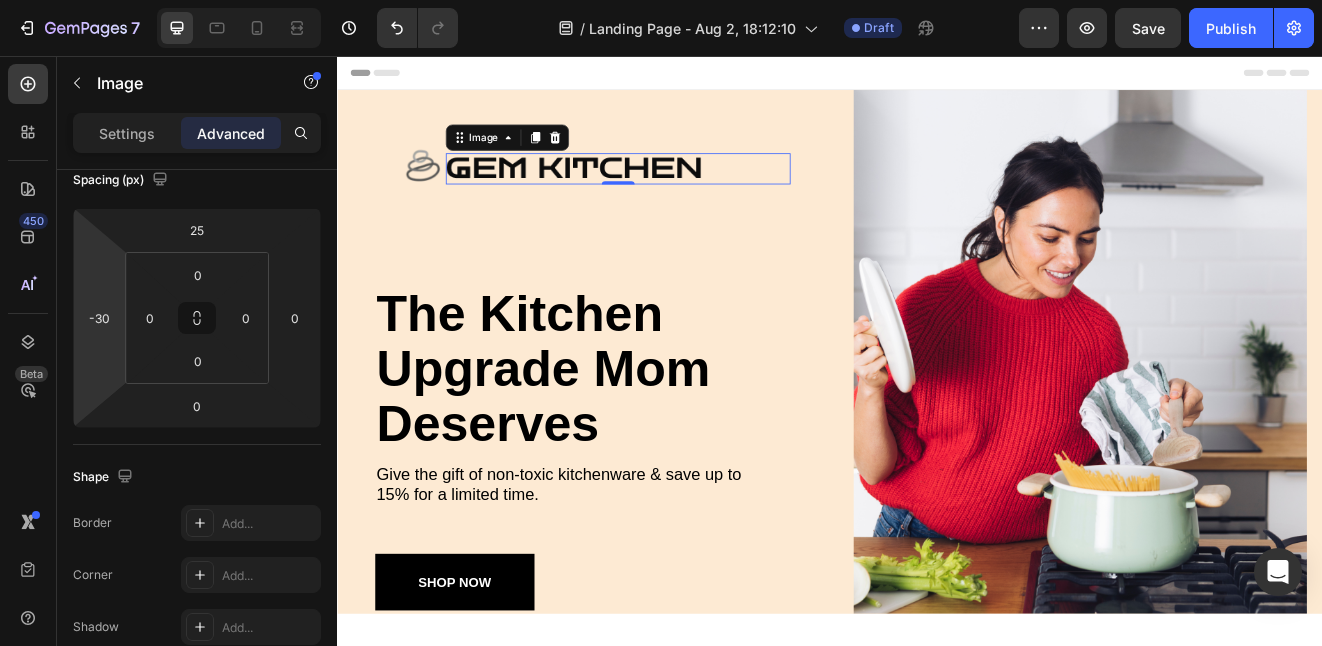 click on "Image   0" at bounding box center [709, 189] 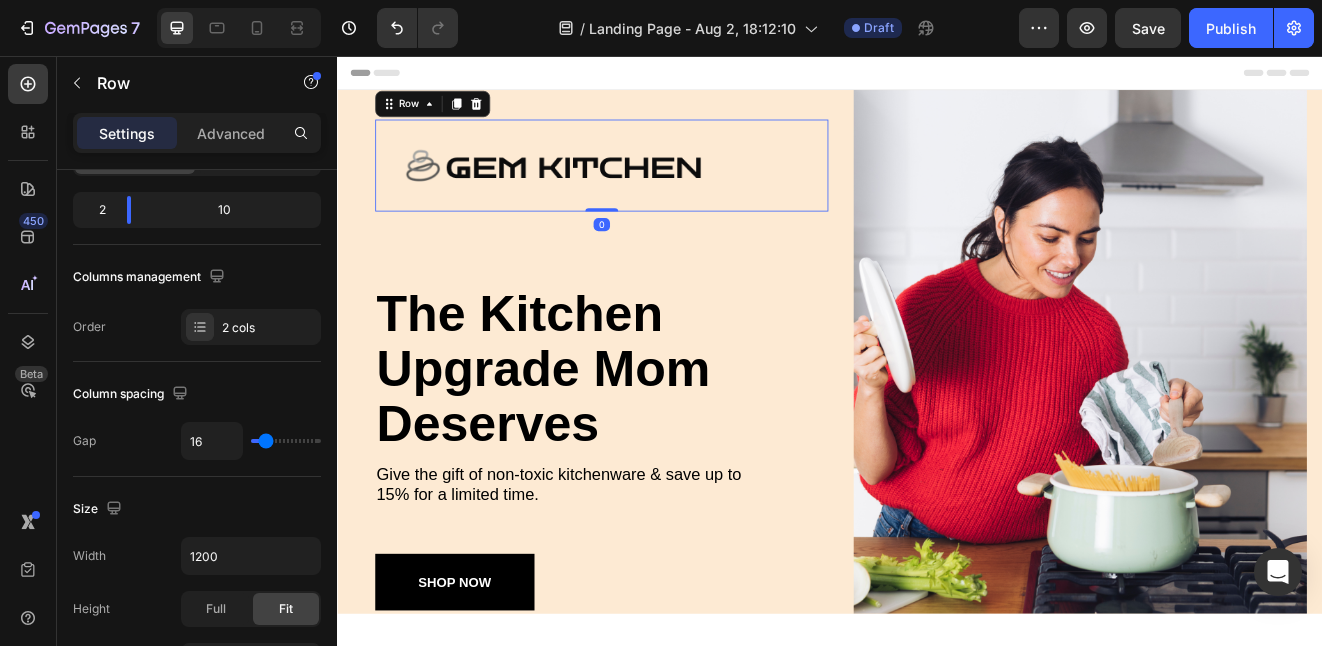 scroll, scrollTop: 0, scrollLeft: 0, axis: both 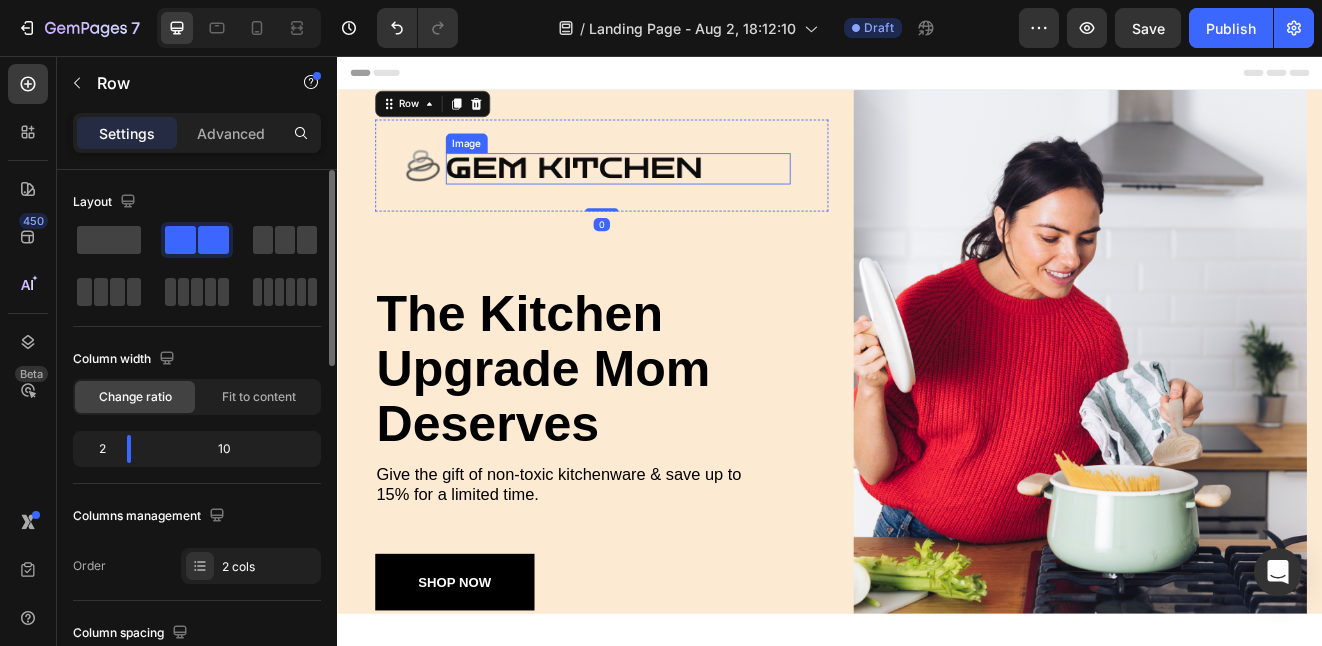 click at bounding box center (632, 193) 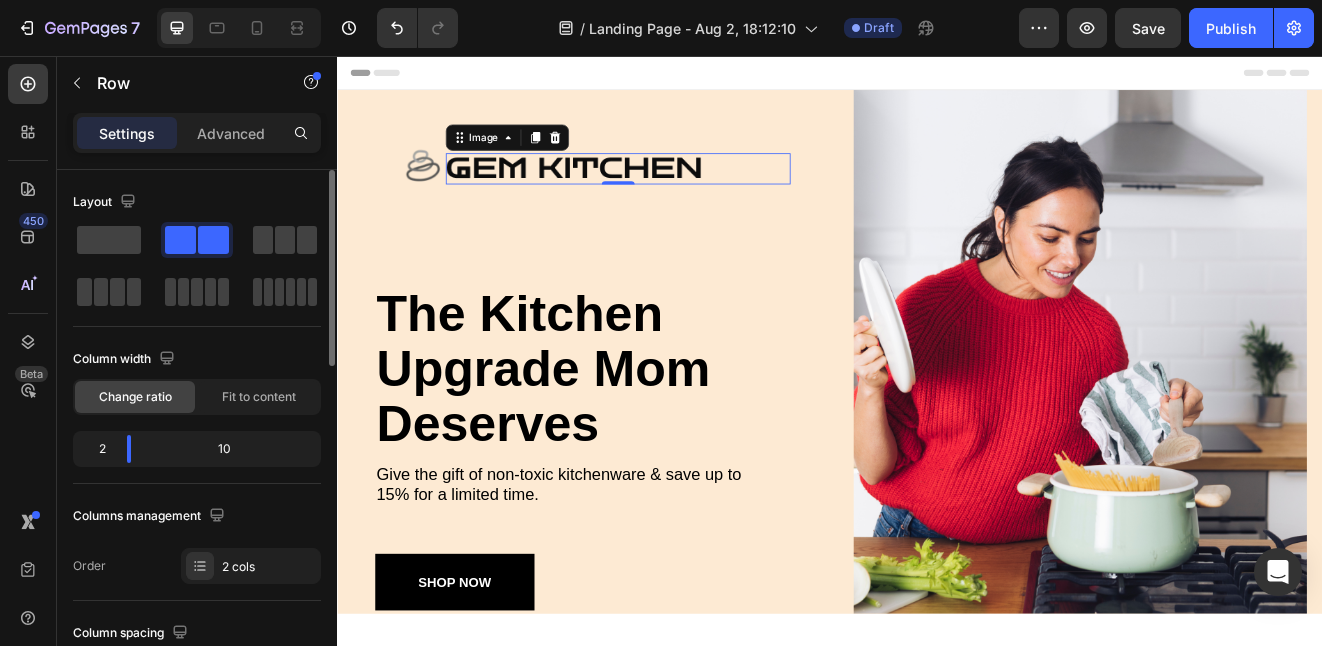 click at bounding box center (632, 193) 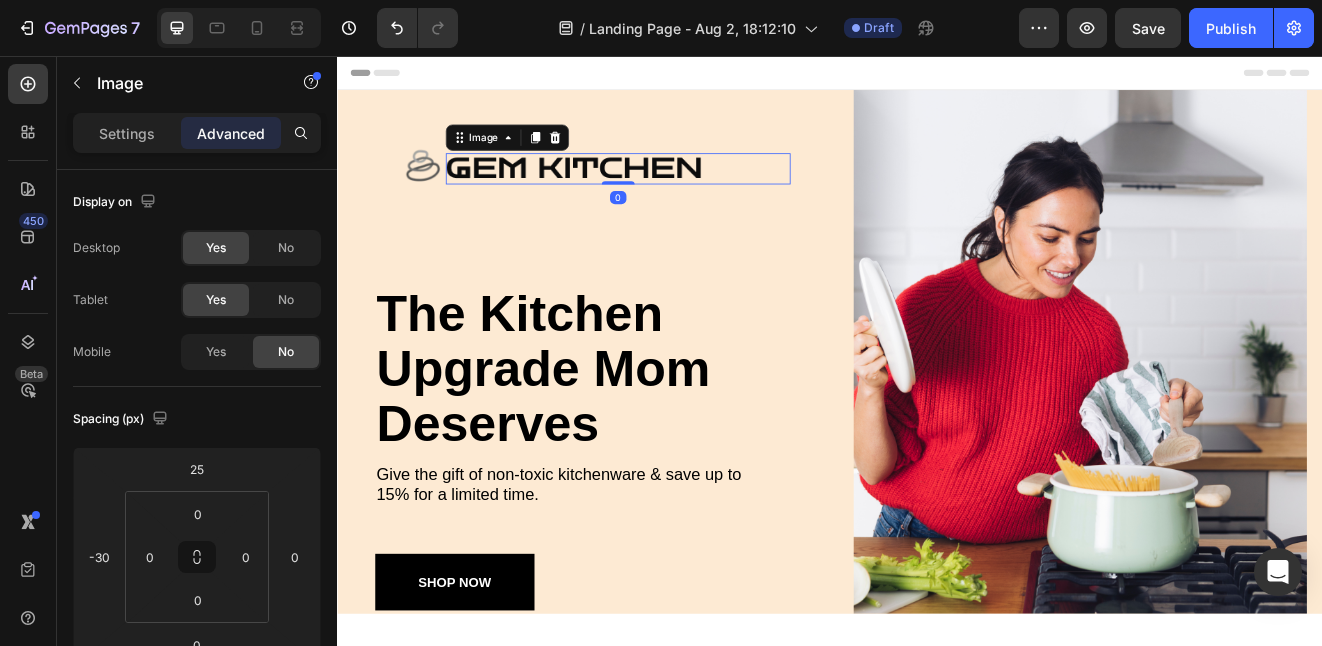 click at bounding box center [632, 193] 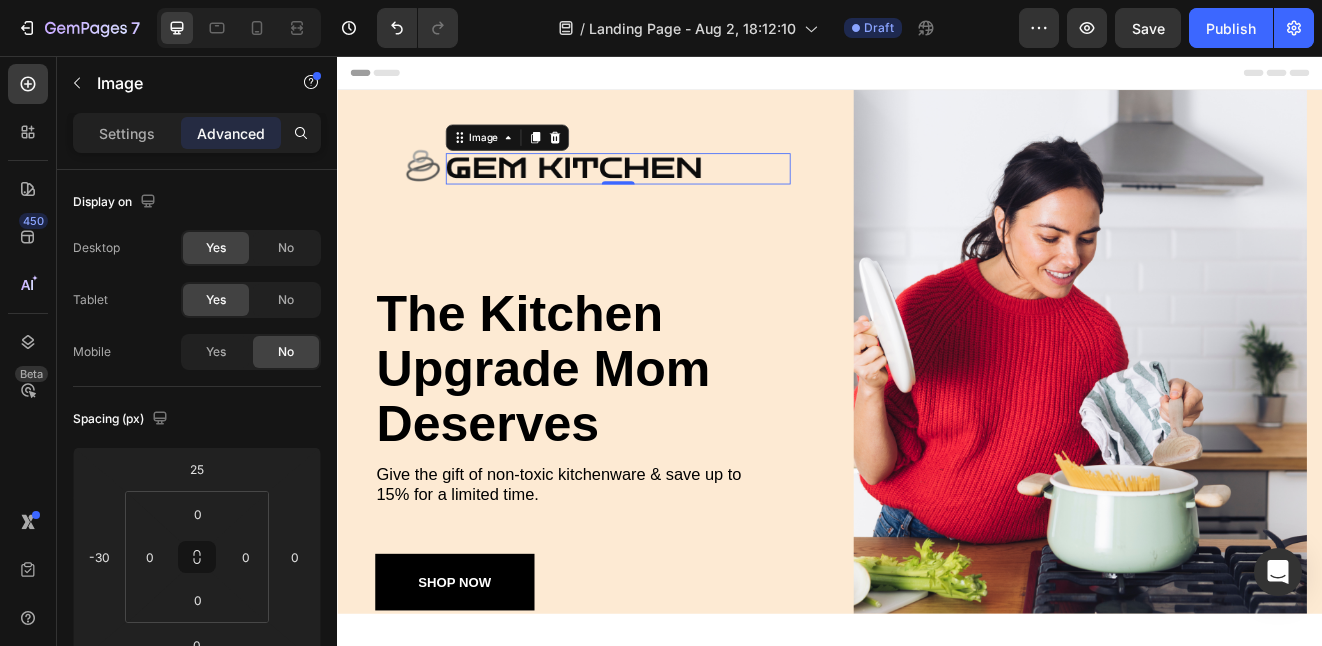 click at bounding box center (632, 193) 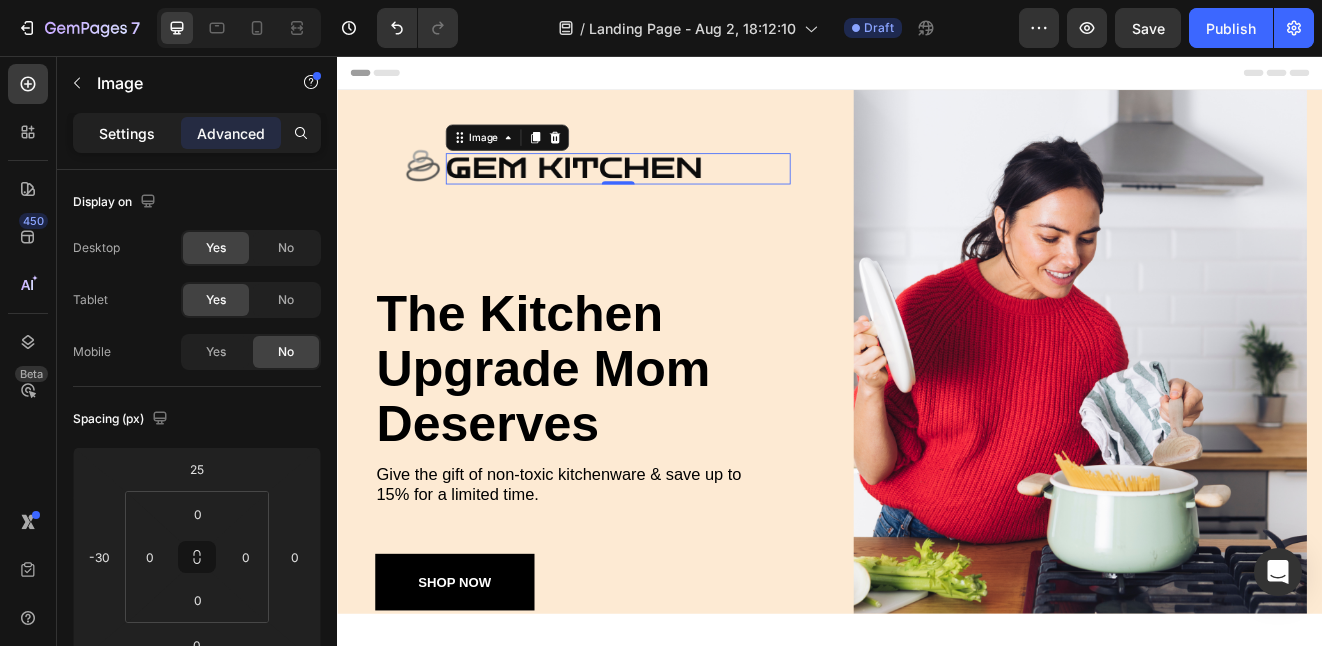 click on "Settings" 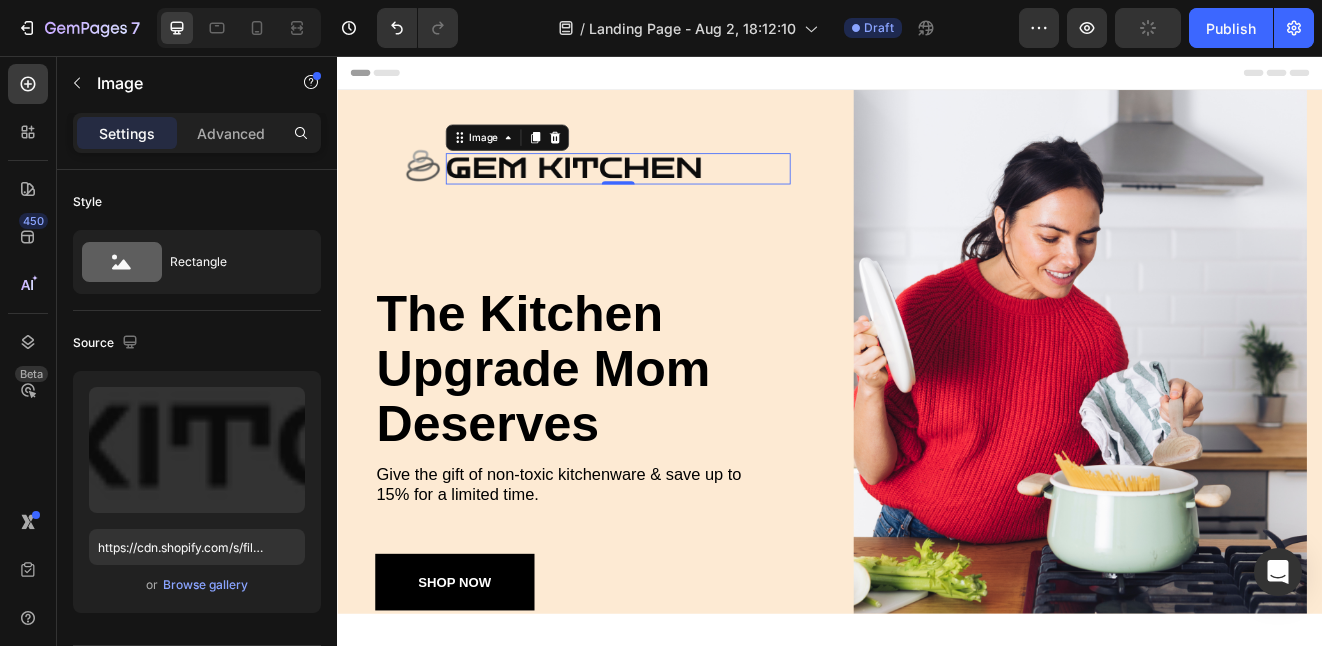 click on "Settings Advanced" at bounding box center [197, 133] 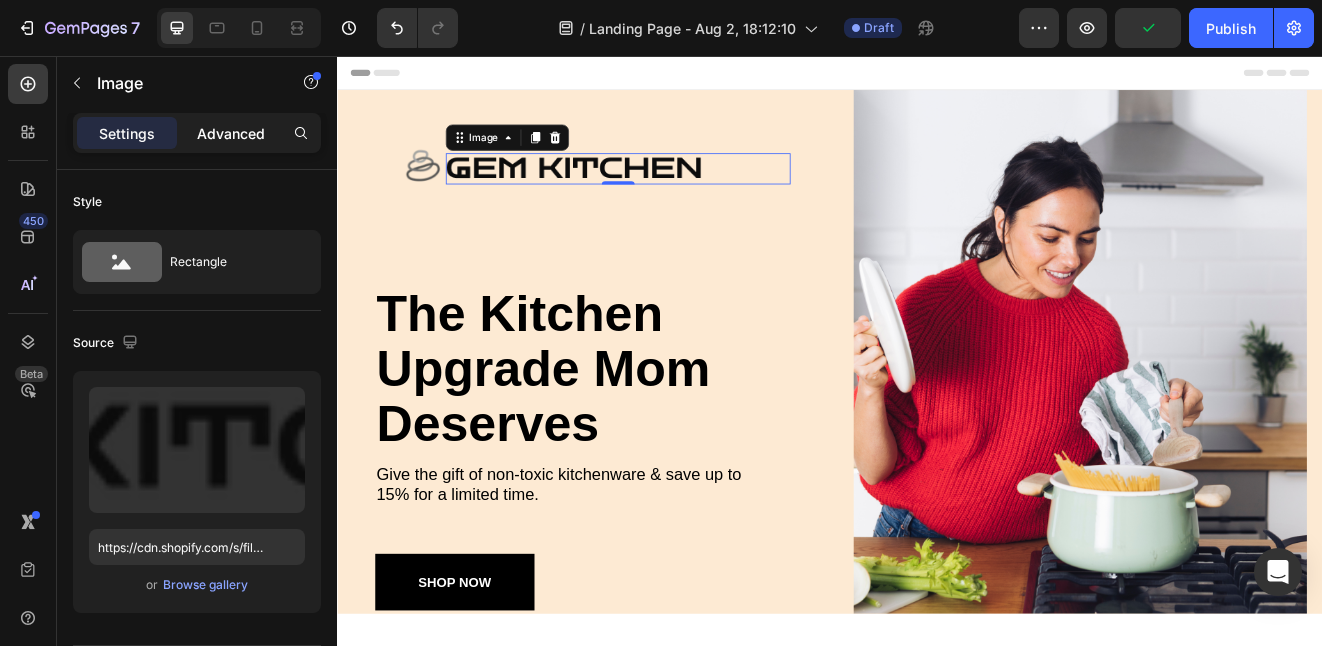 click on "Advanced" at bounding box center [231, 133] 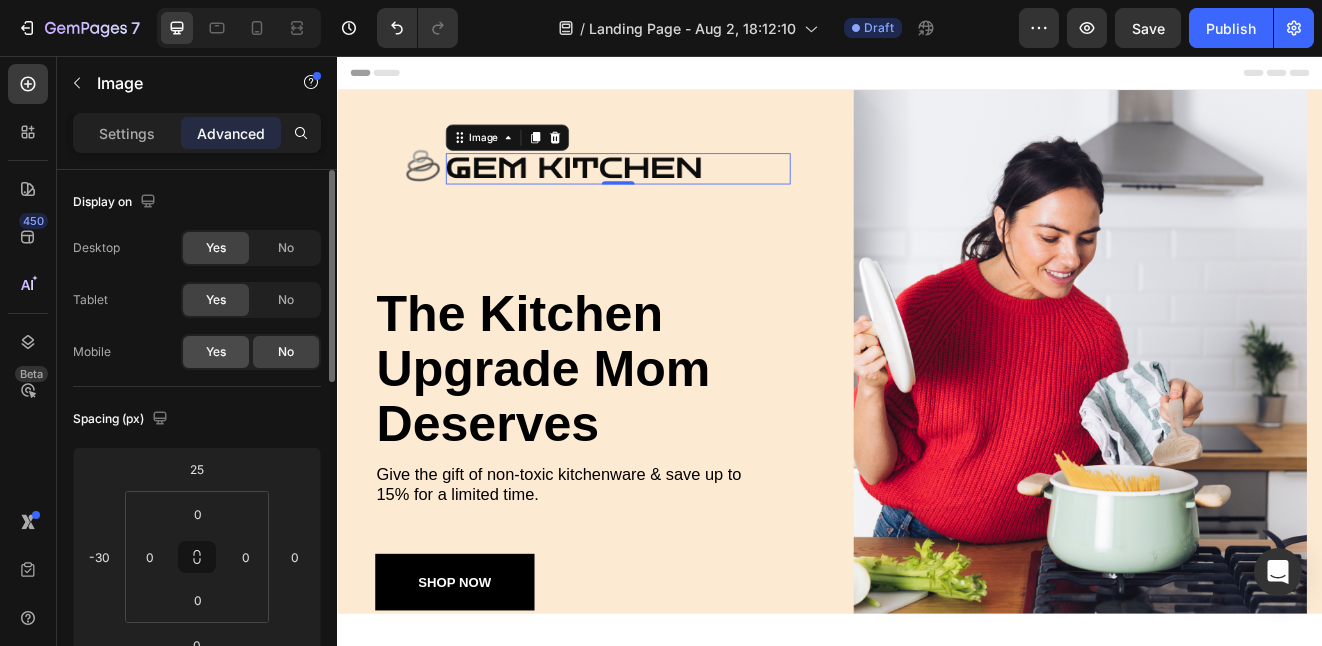 click on "Yes" 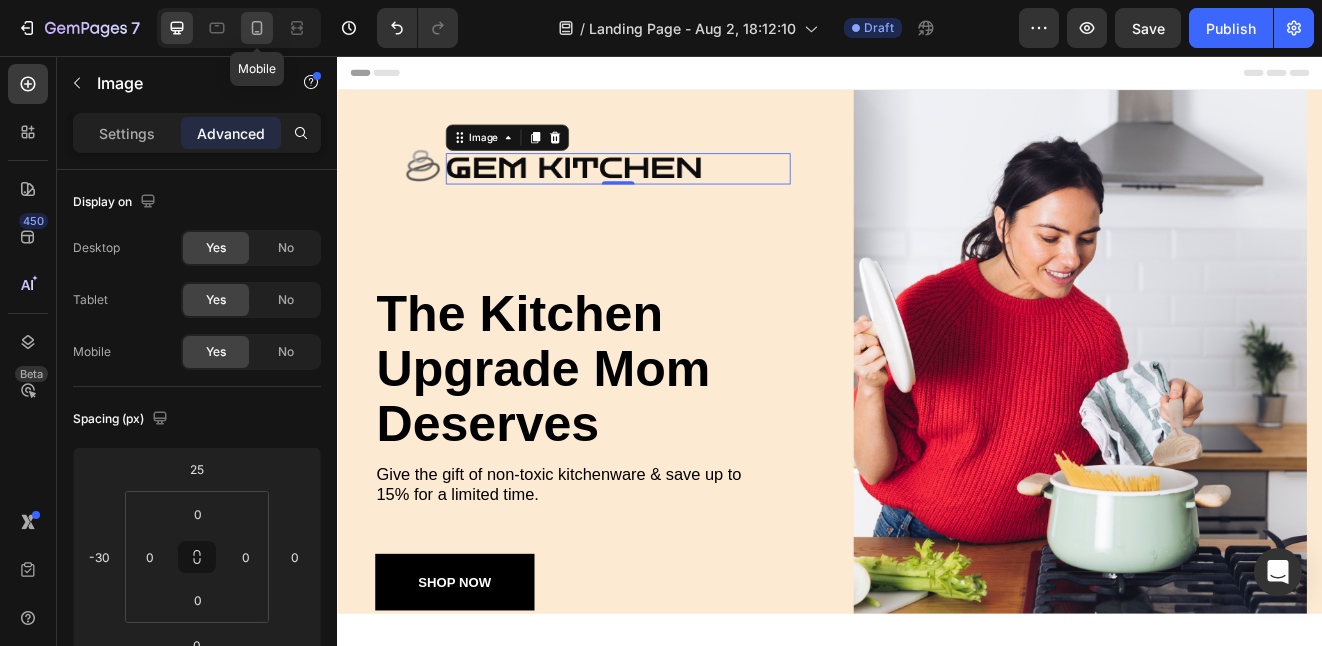 click 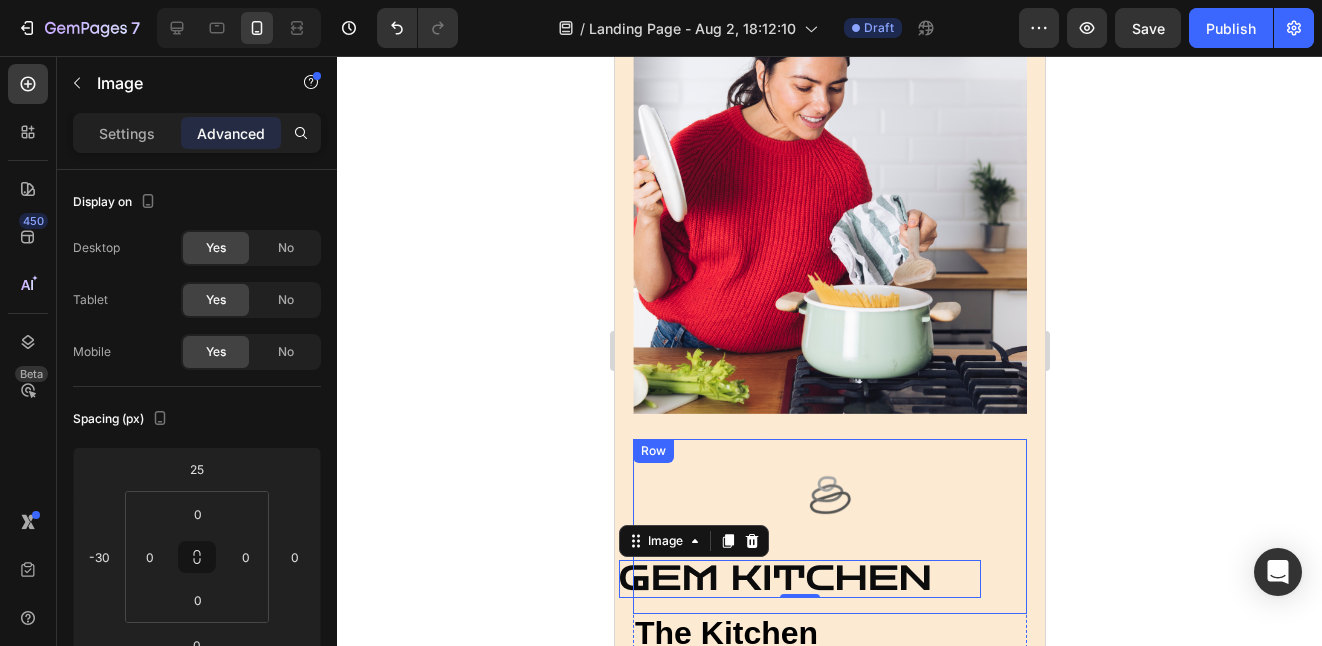 scroll, scrollTop: 202, scrollLeft: 0, axis: vertical 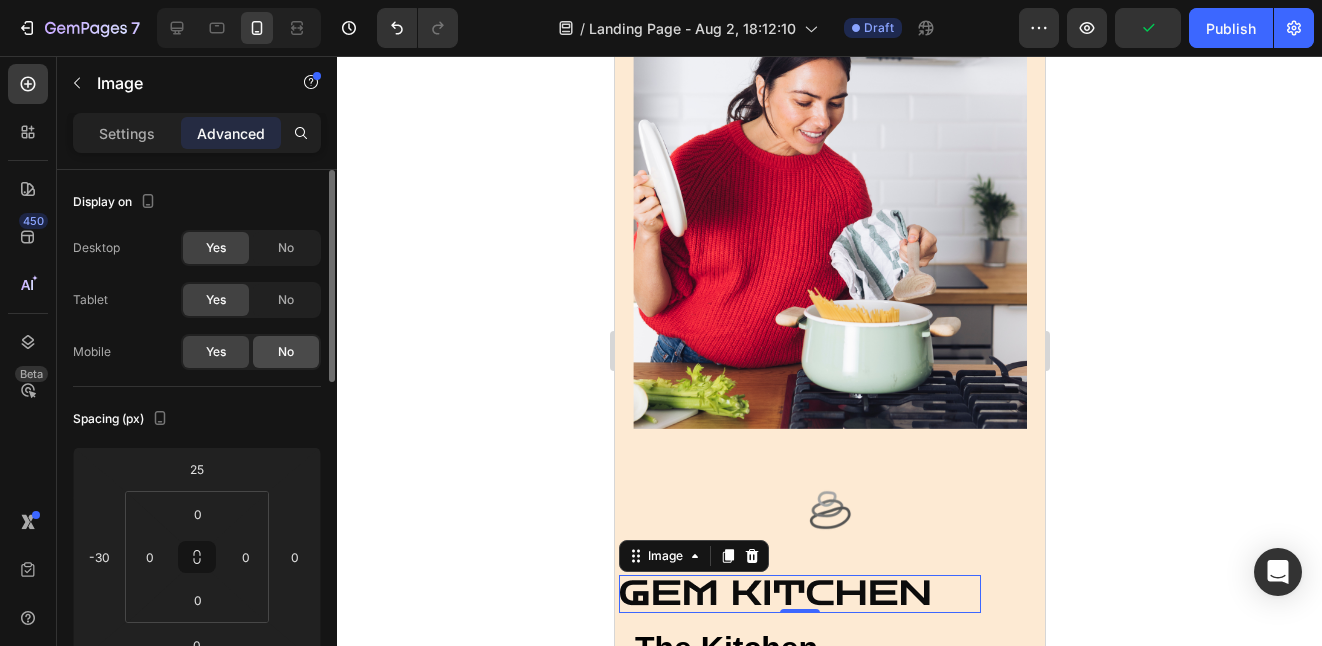 click on "No" 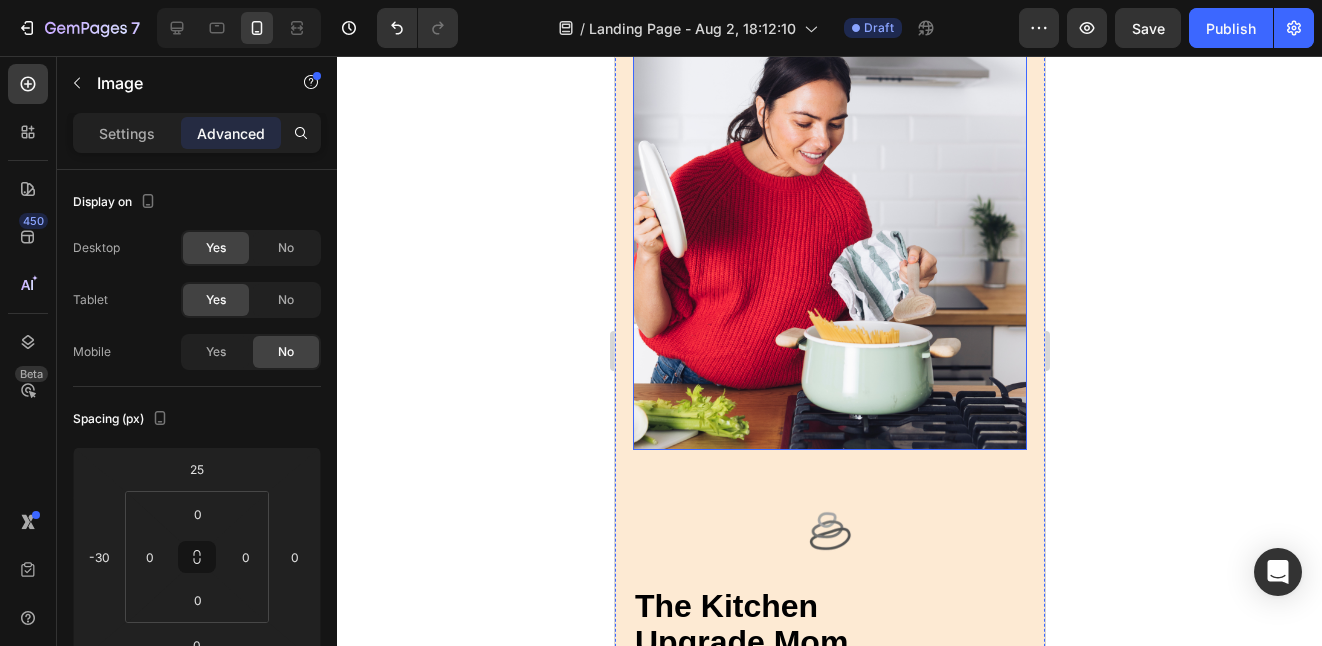 scroll, scrollTop: 193, scrollLeft: 0, axis: vertical 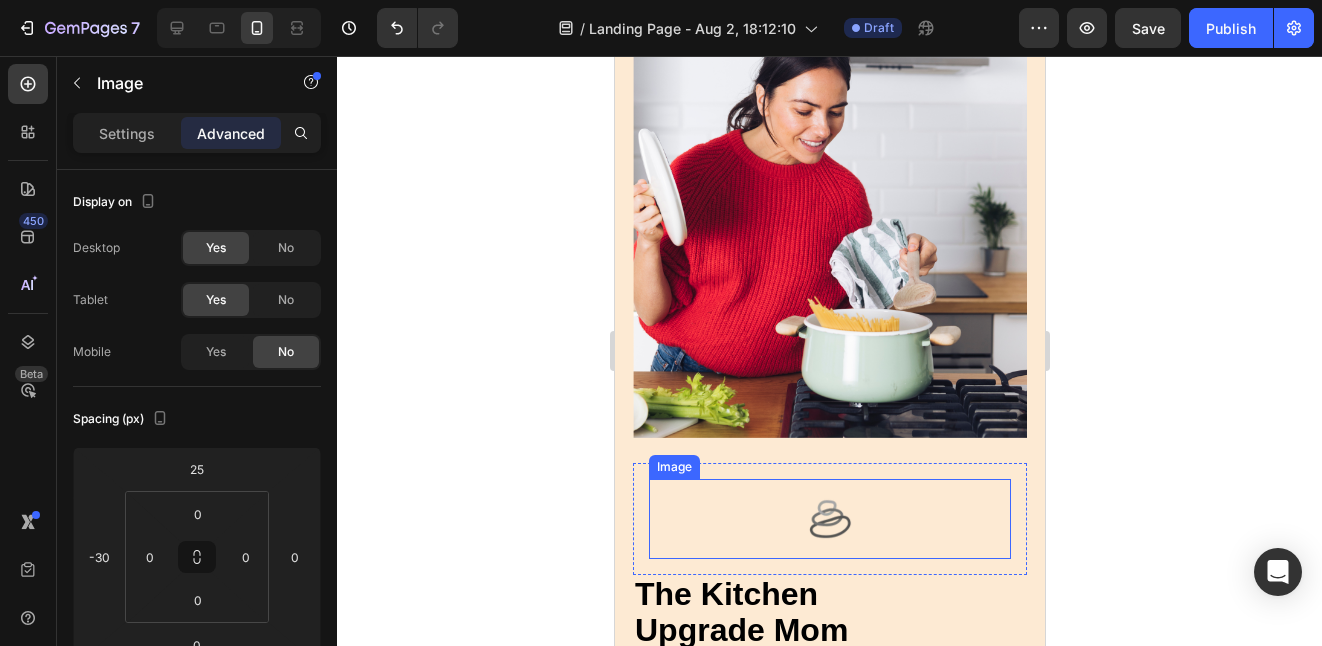 click at bounding box center [829, 519] 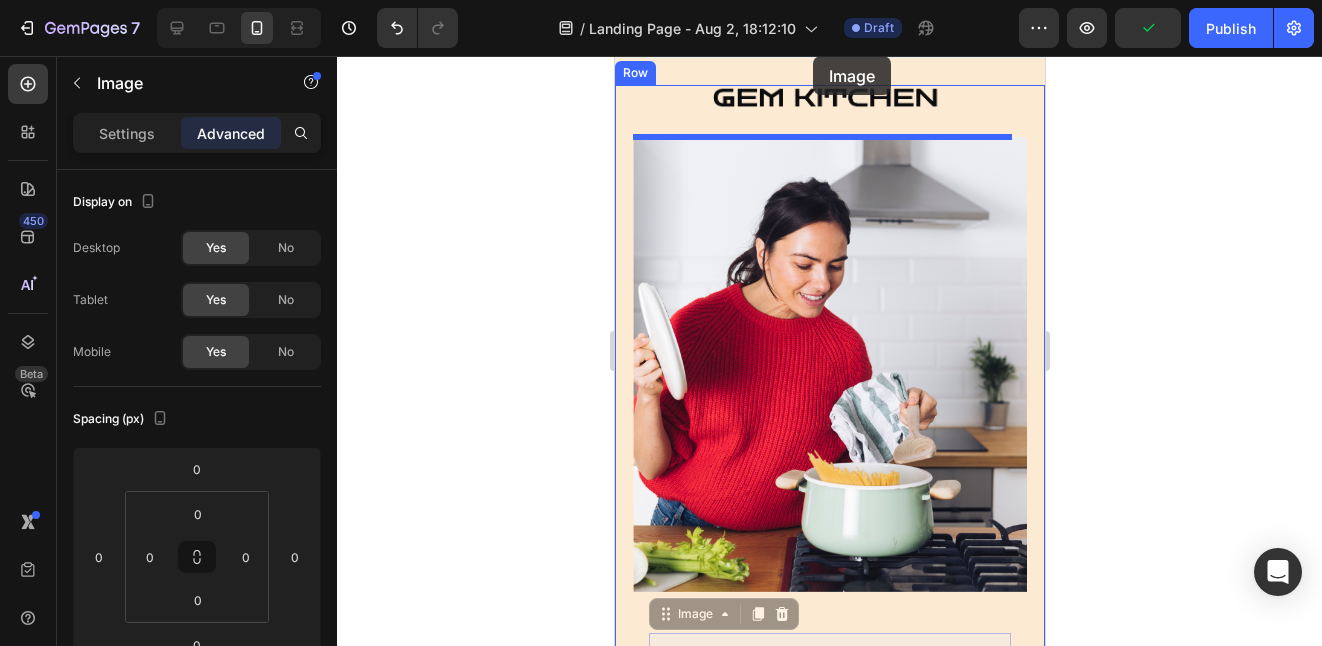 scroll, scrollTop: 0, scrollLeft: 0, axis: both 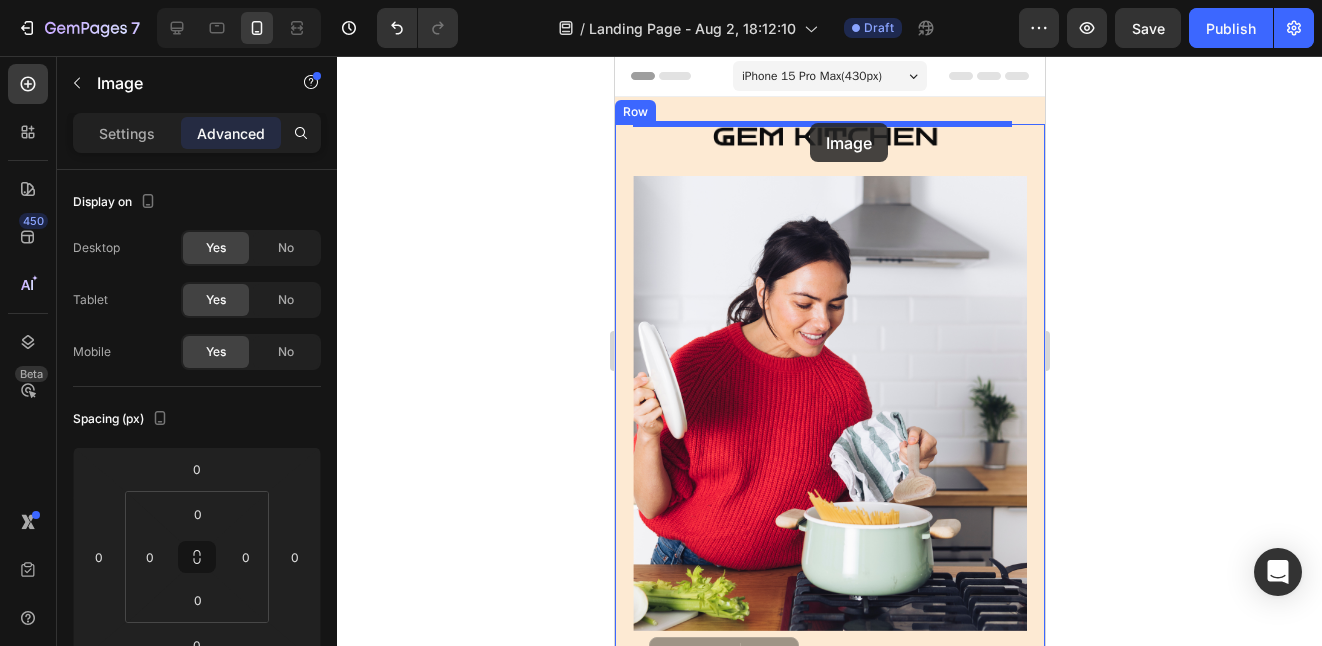 drag, startPoint x: 787, startPoint y: 491, endPoint x: 809, endPoint y: 123, distance: 368.657 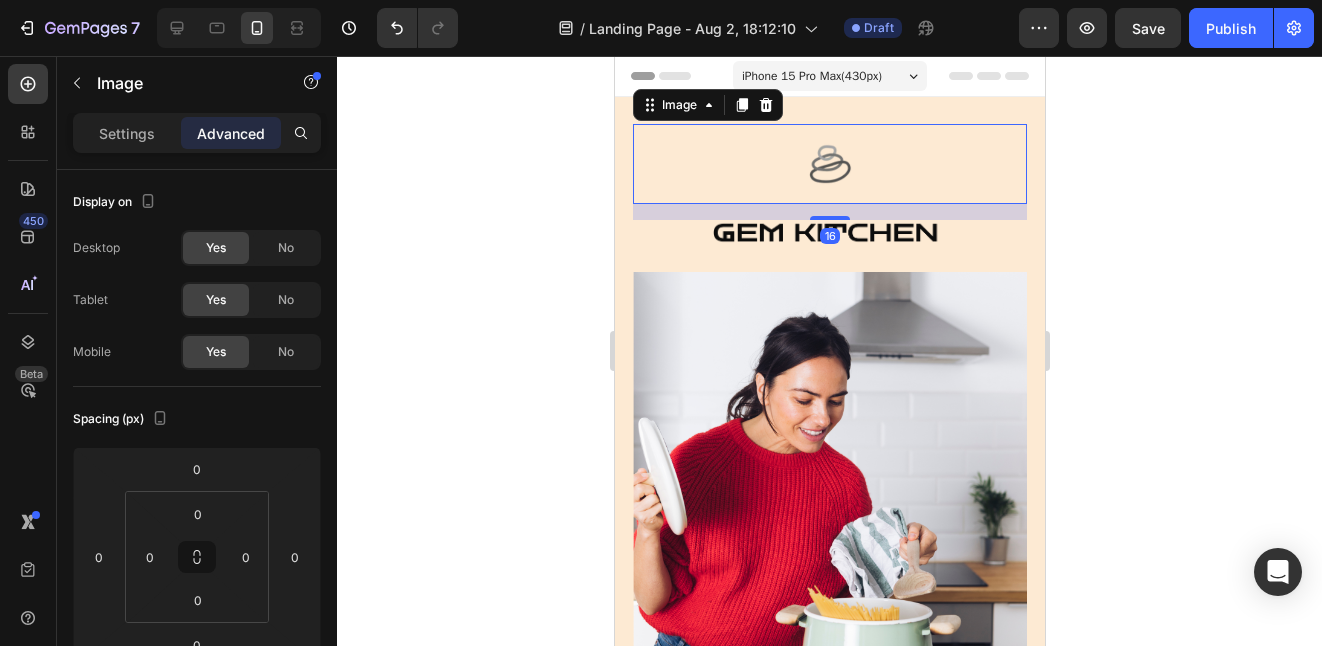 click 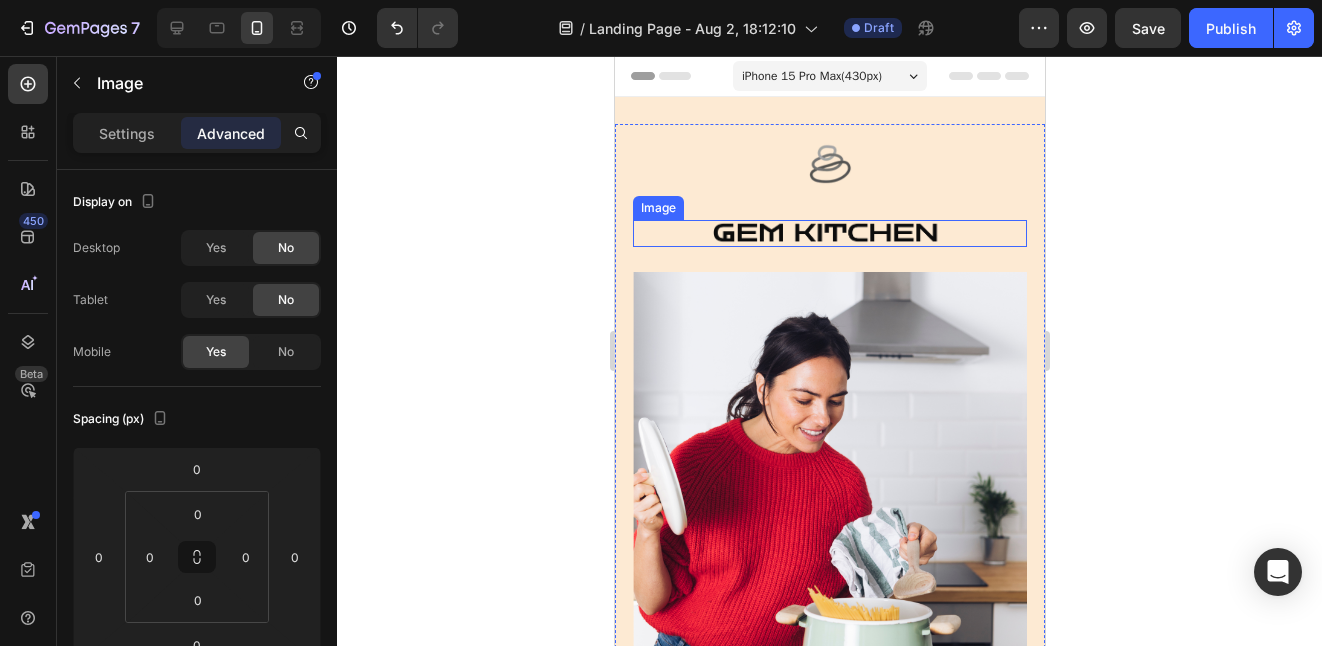click at bounding box center [829, 233] 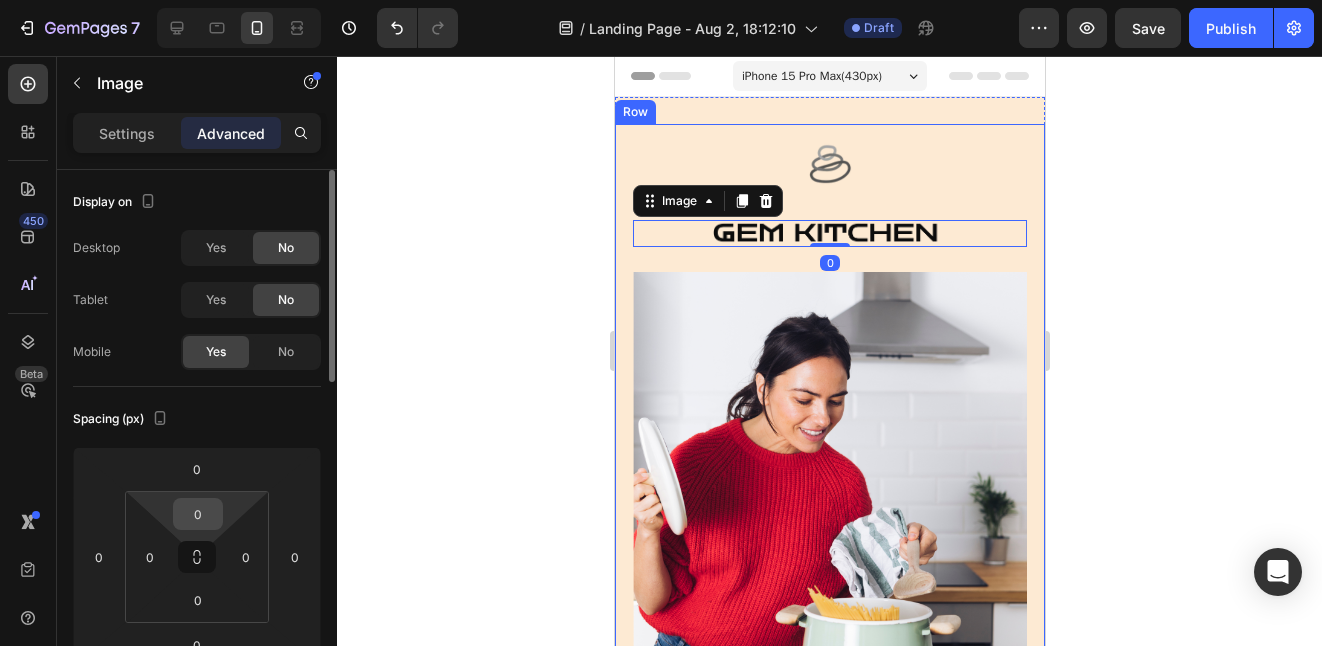 click on "0" at bounding box center (198, 514) 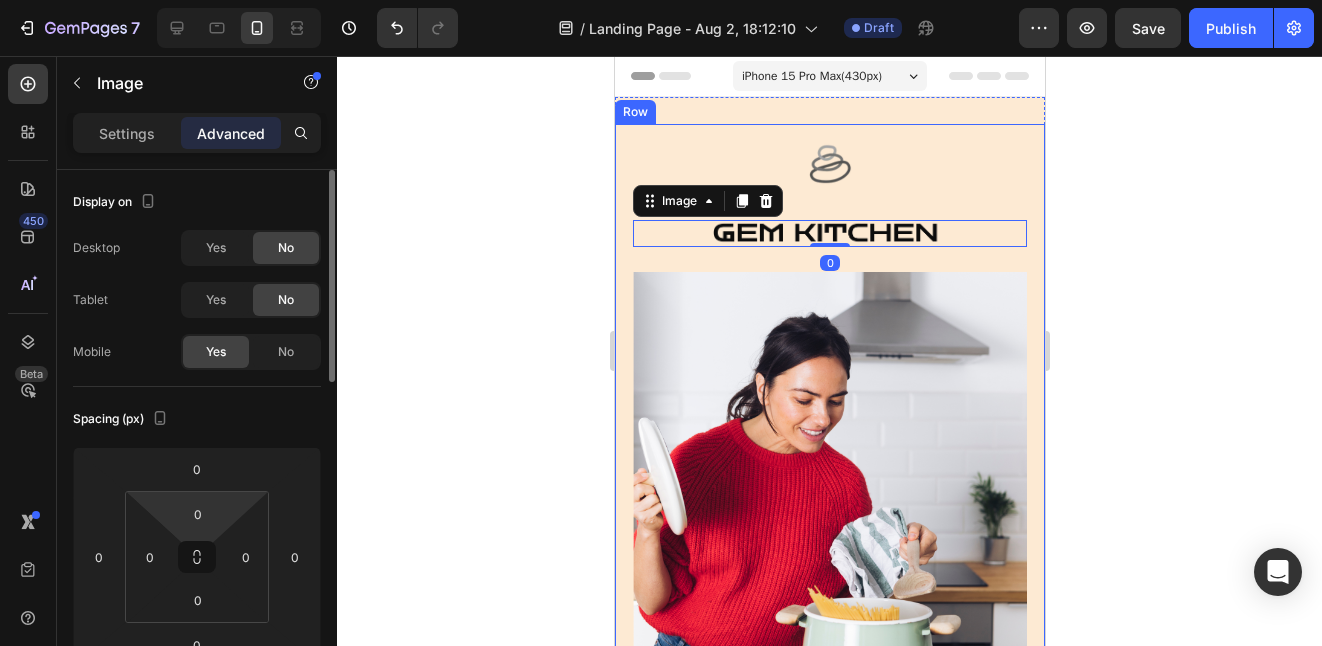 click on "7  Version history  /  Landing Page - Aug 2, 18:12:10 Draft Preview  Save   Publish  450 Beta Sections(18) Elements(83) Section Element Hero Section Product Detail Brands Trusted Badges Guarantee Product Breakdown How to use Testimonials Compare Bundle FAQs Social Proof Brand Story Product List Collection Blog List Contact Sticky Add to Cart Custom Footer Browse Library 450 Layout
Row
Row
Row
Row Text
Heading
Text Block Button
Button
Button Media
Image
Image" at bounding box center (661, 0) 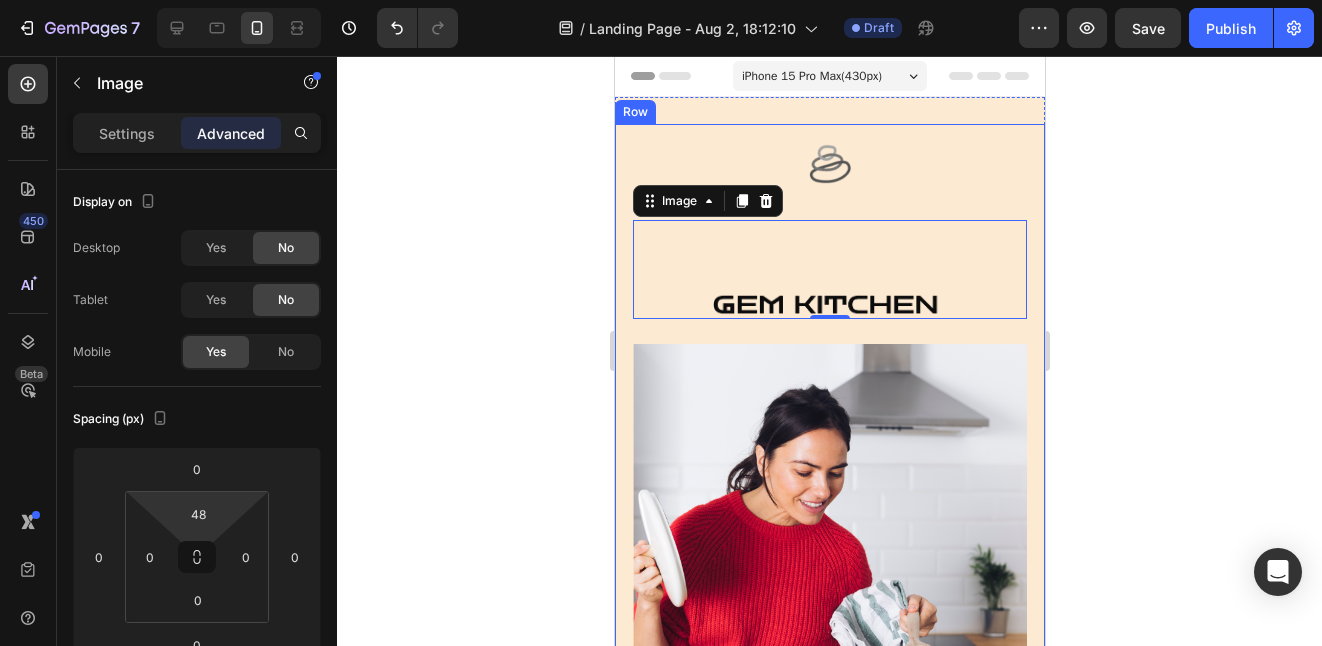 type on "0" 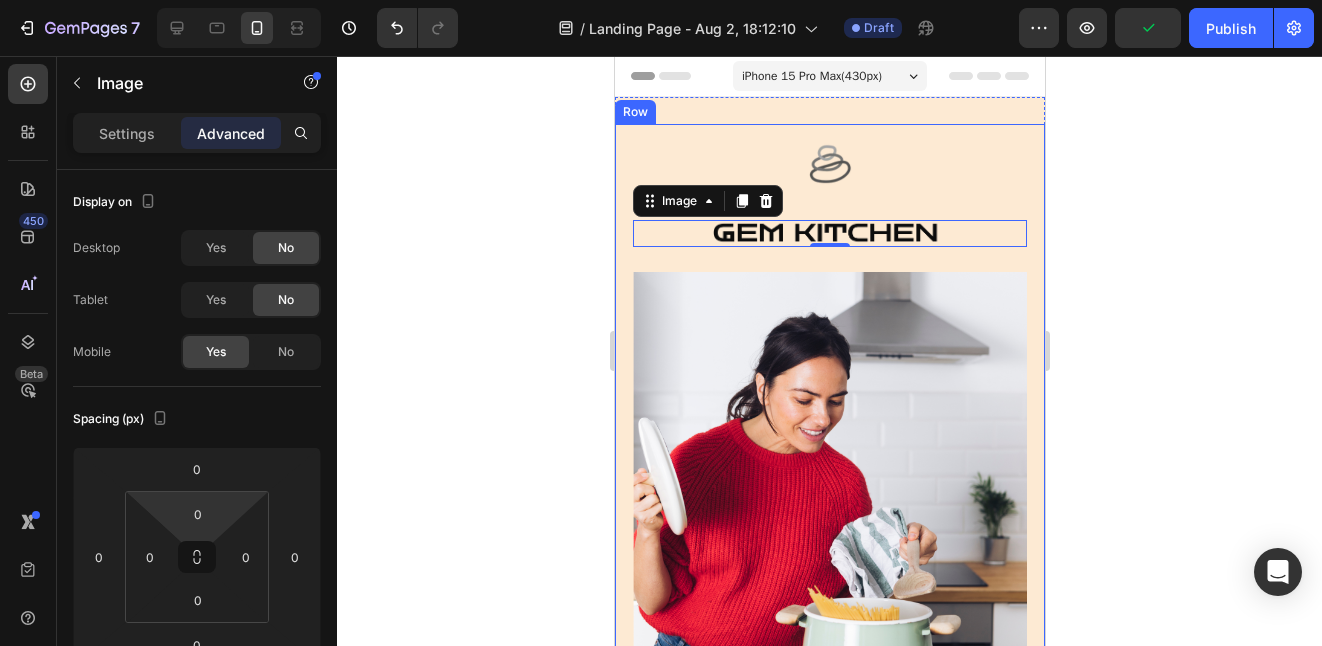 drag, startPoint x: 162, startPoint y: 513, endPoint x: 212, endPoint y: 604, distance: 103.8316 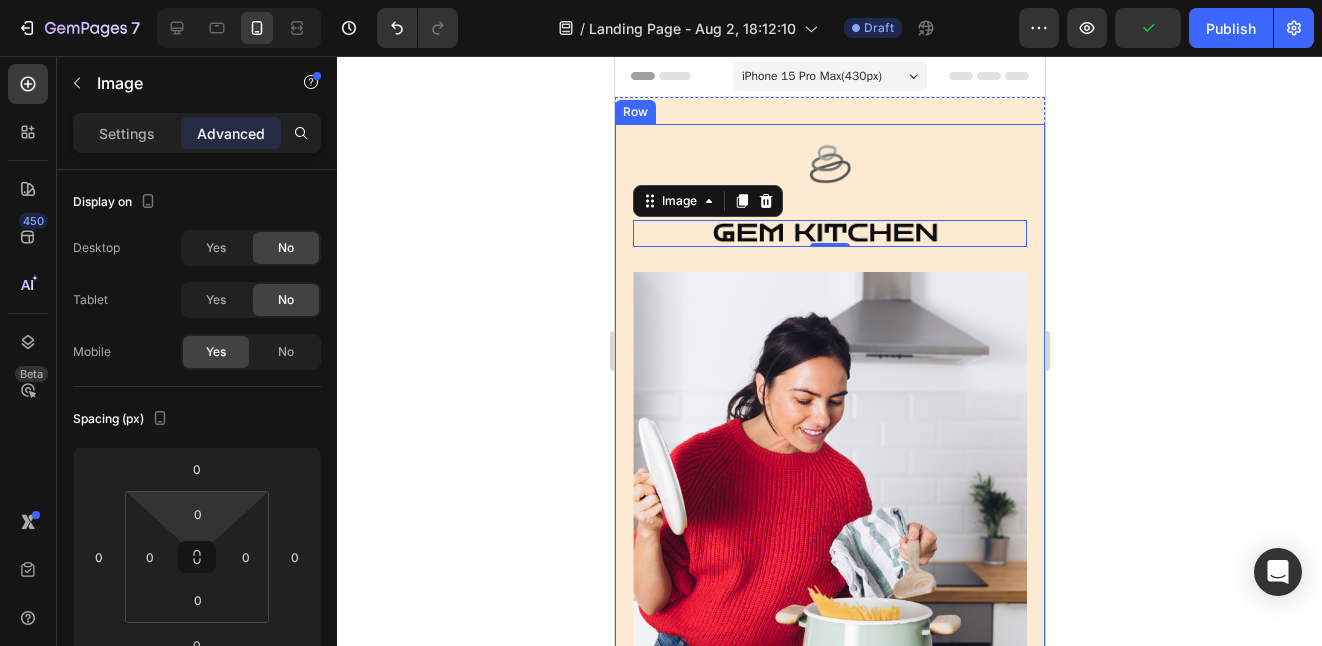 click on "7  Version history  /  Landing Page - Aug 2, 18:12:10 Draft Preview  Publish  450 Beta Sections(18) Elements(83) Section Element Hero Section Product Detail Brands Trusted Badges Guarantee Product Breakdown How to use Testimonials Compare Bundle FAQs Social Proof Brand Story Product List Collection Blog List Contact Sticky Add to Cart Custom Footer Browse Library 450 Layout
Row
Row
Row
Row Text
Heading
Text Block Button
Button
Button Media
Image
Image
Video" at bounding box center [661, 0] 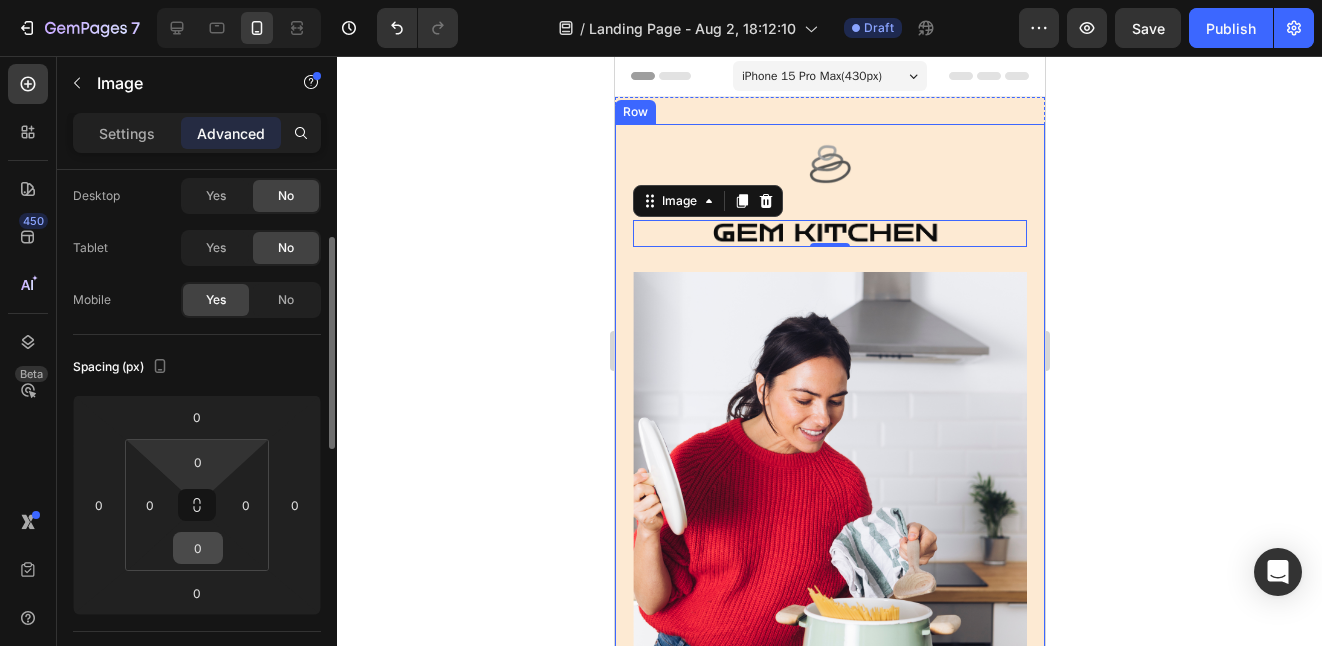 scroll, scrollTop: 87, scrollLeft: 0, axis: vertical 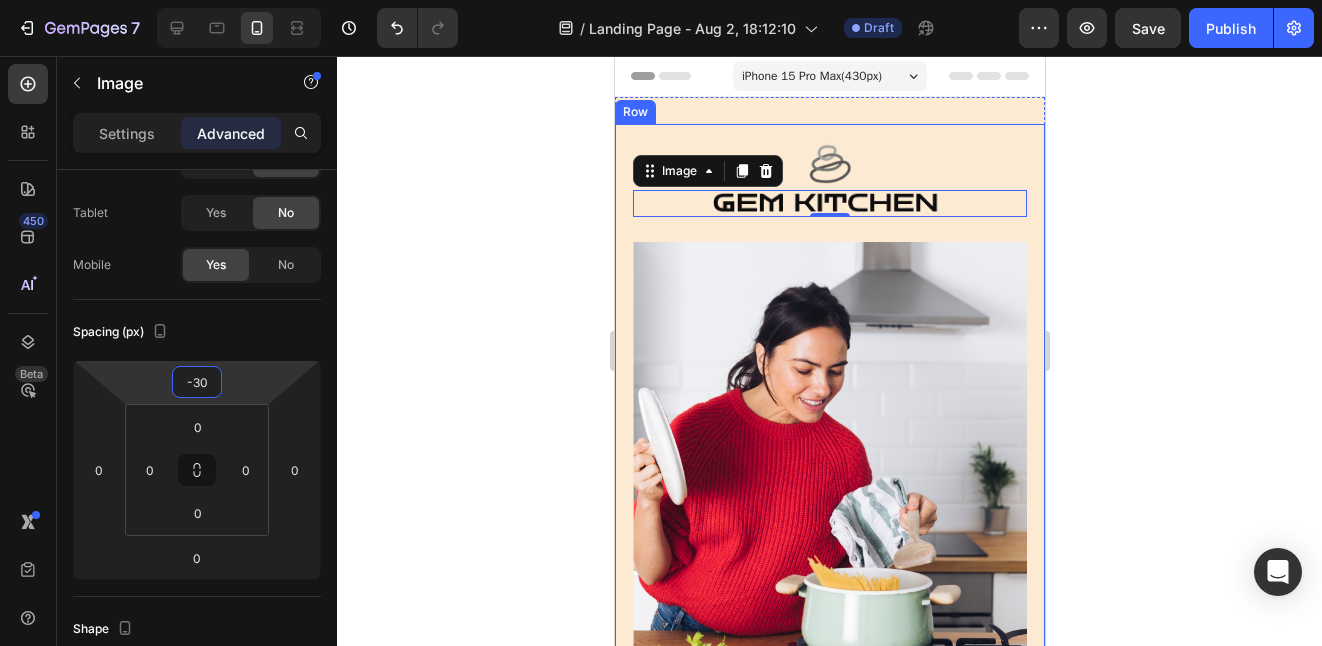 type on "-32" 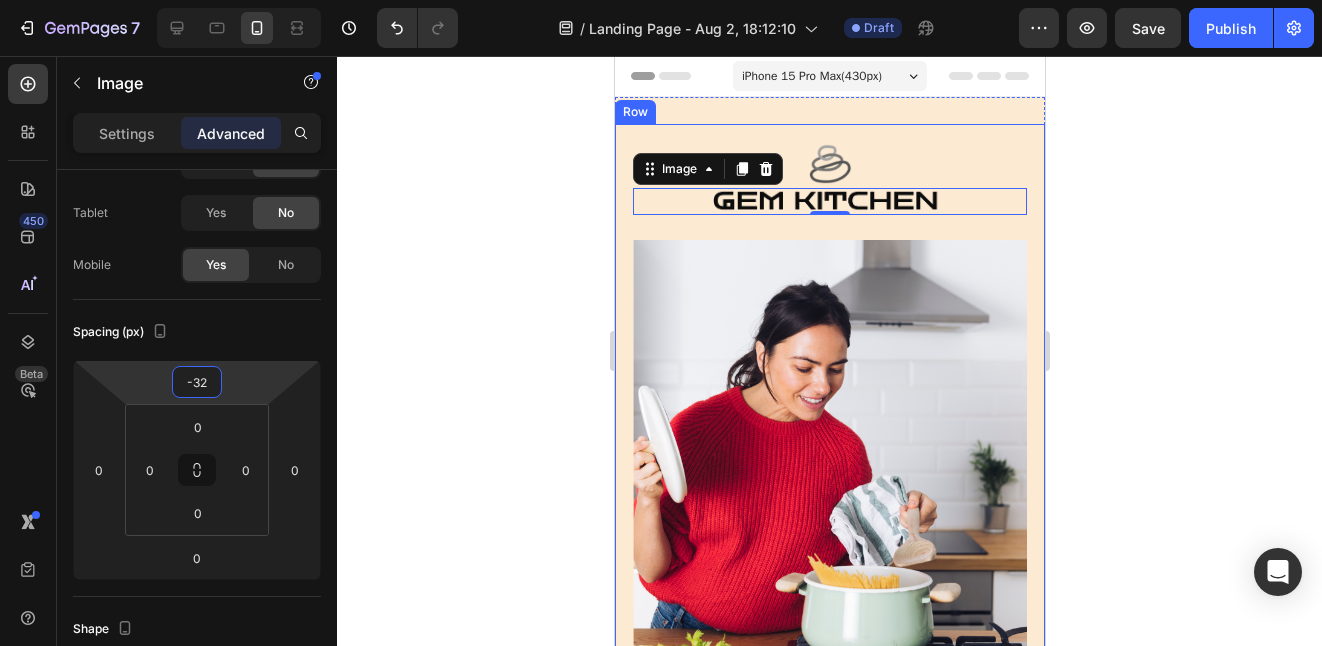 drag, startPoint x: 244, startPoint y: 373, endPoint x: 272, endPoint y: 389, distance: 32.24903 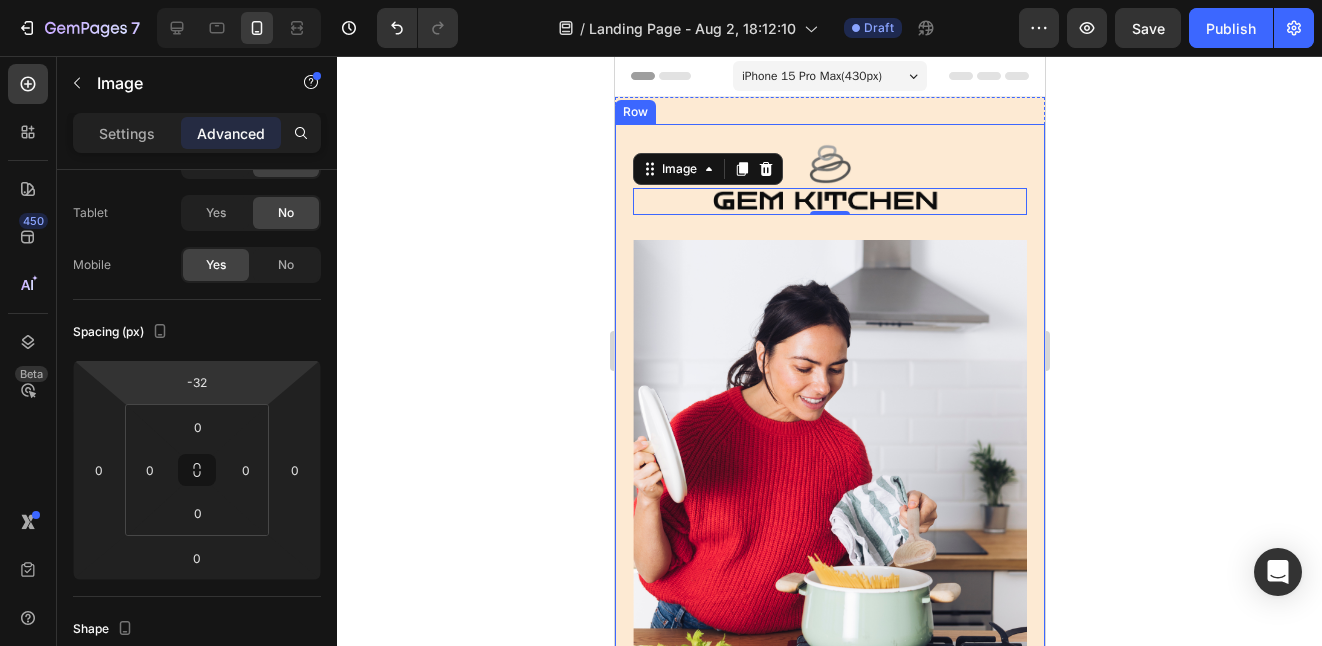 click 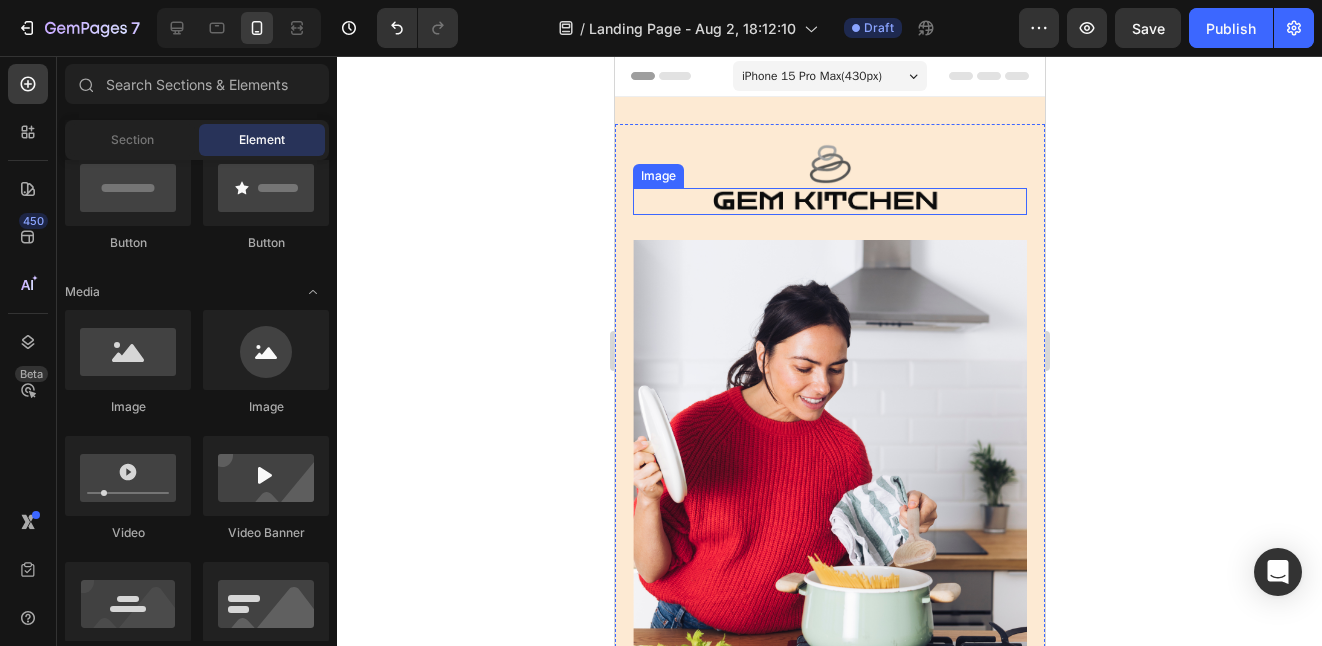 click at bounding box center (829, 201) 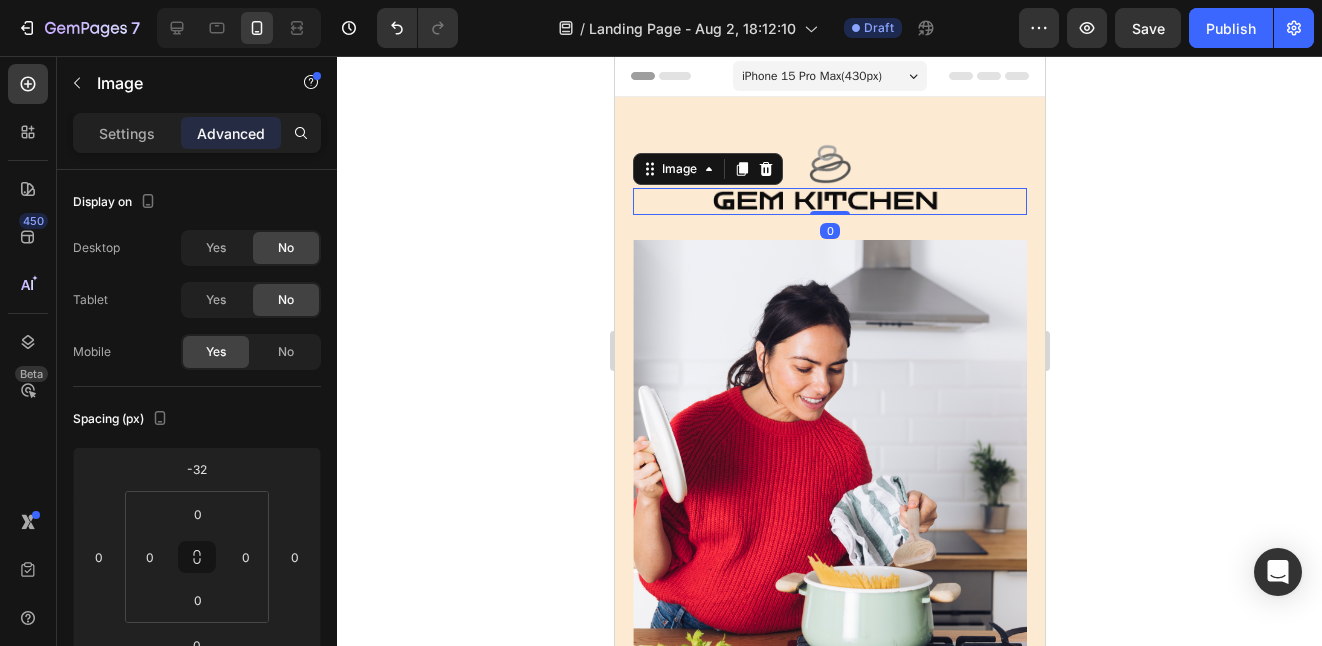 click at bounding box center (829, 201) 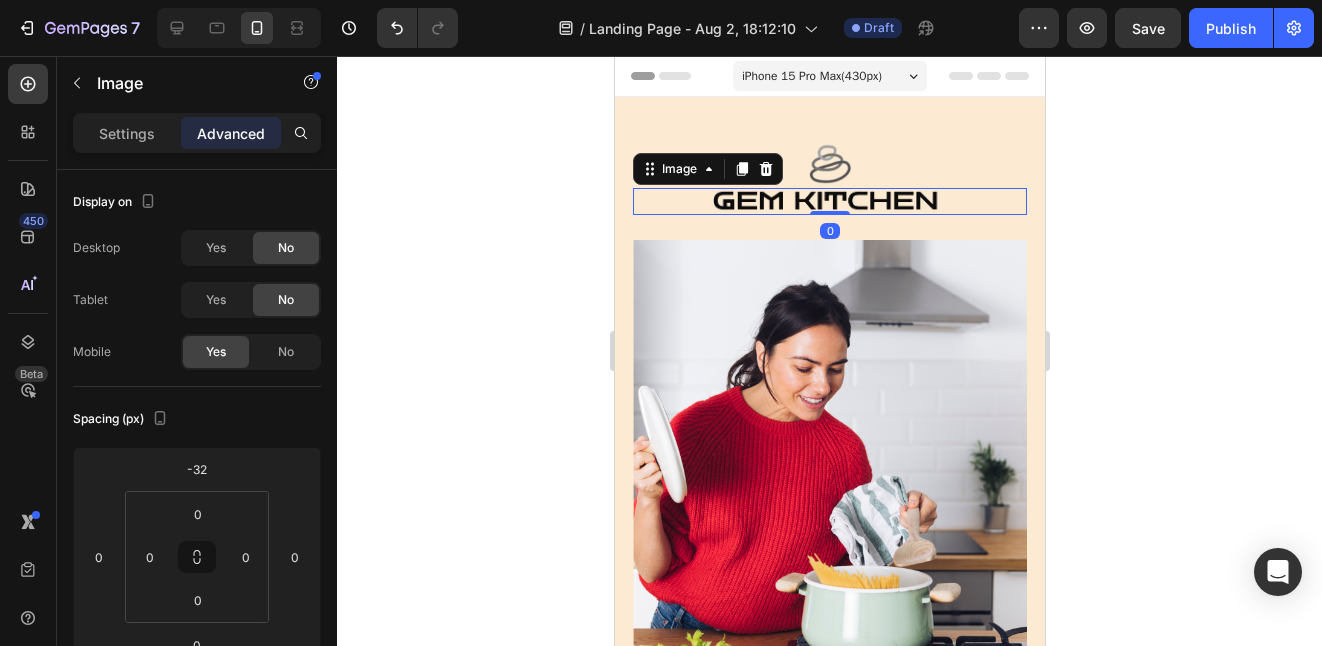 click at bounding box center (829, 201) 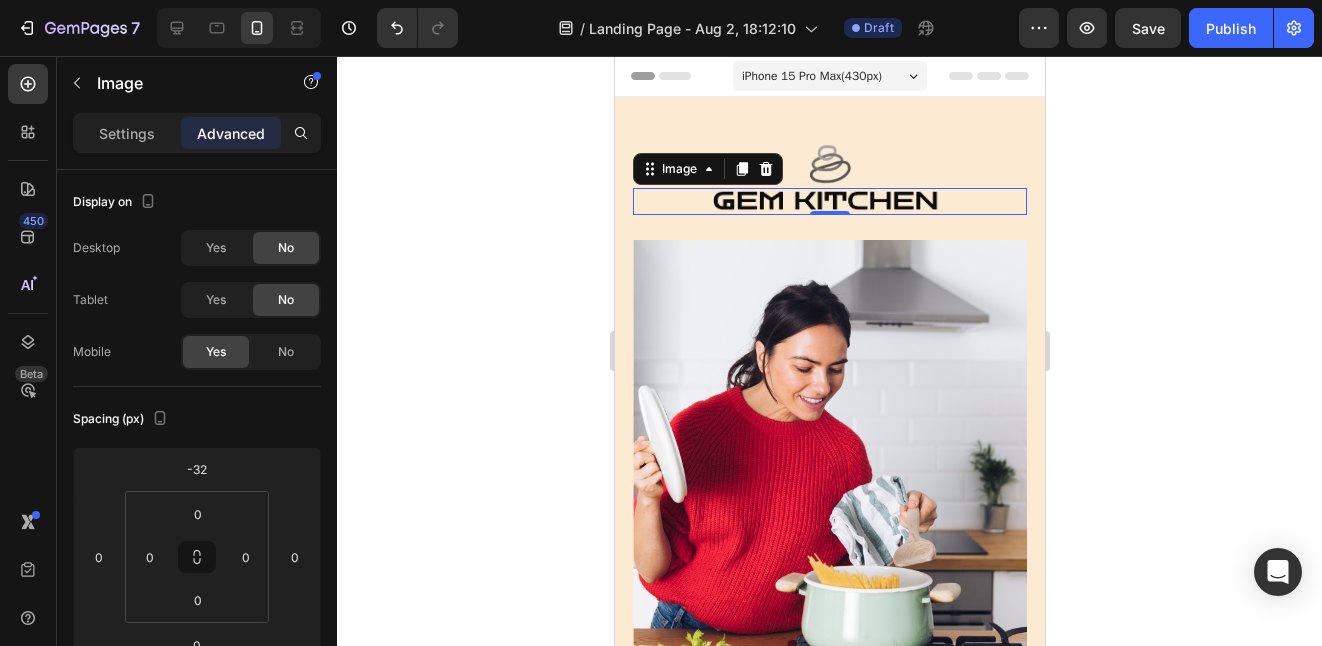 click at bounding box center (829, 201) 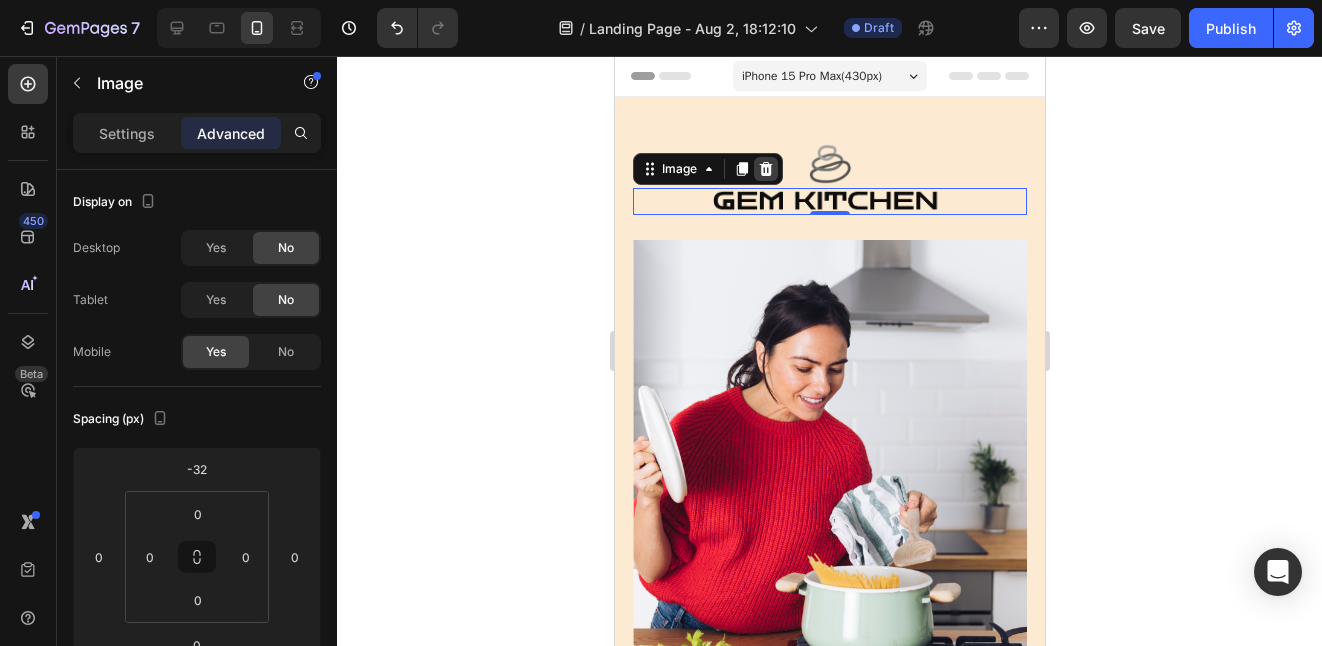 click 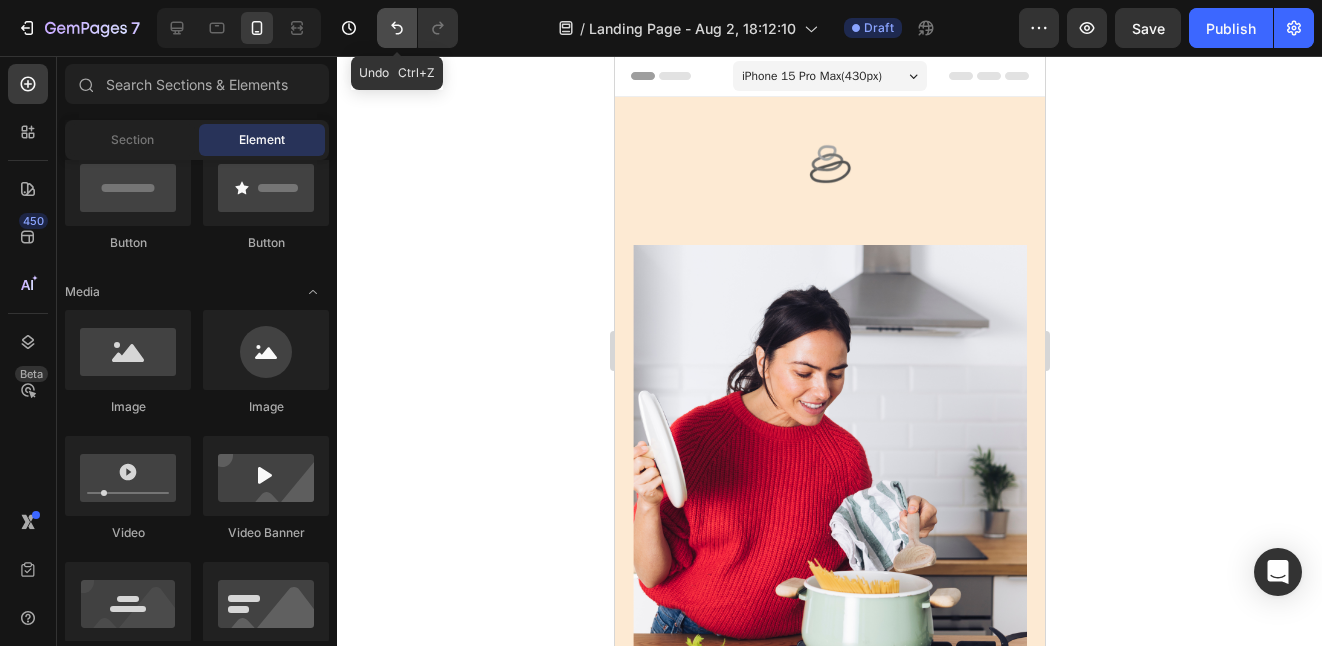 click 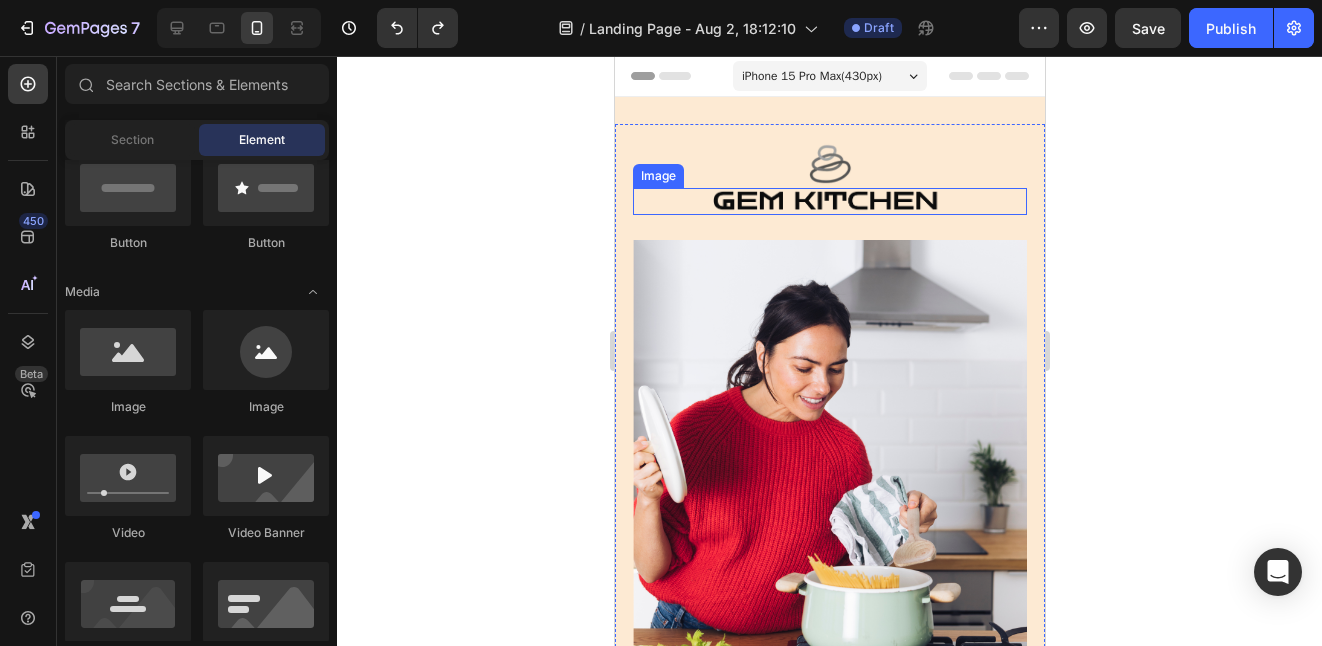 click at bounding box center [829, 201] 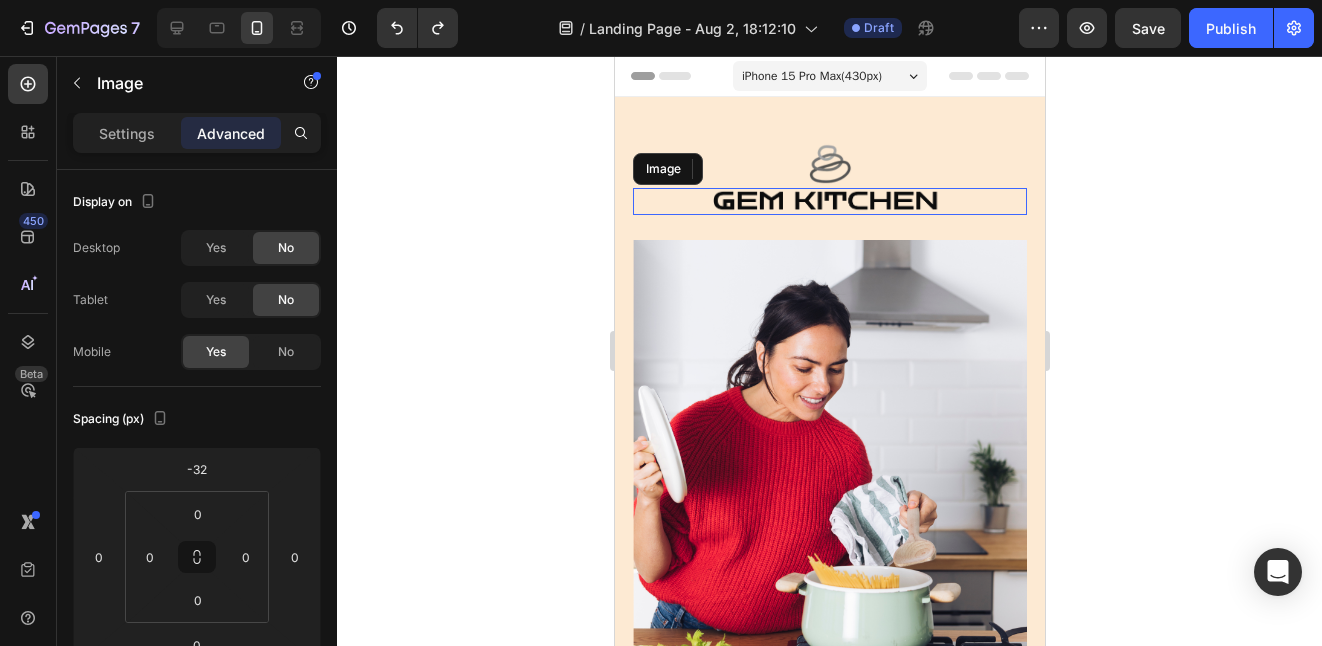 click at bounding box center (829, 201) 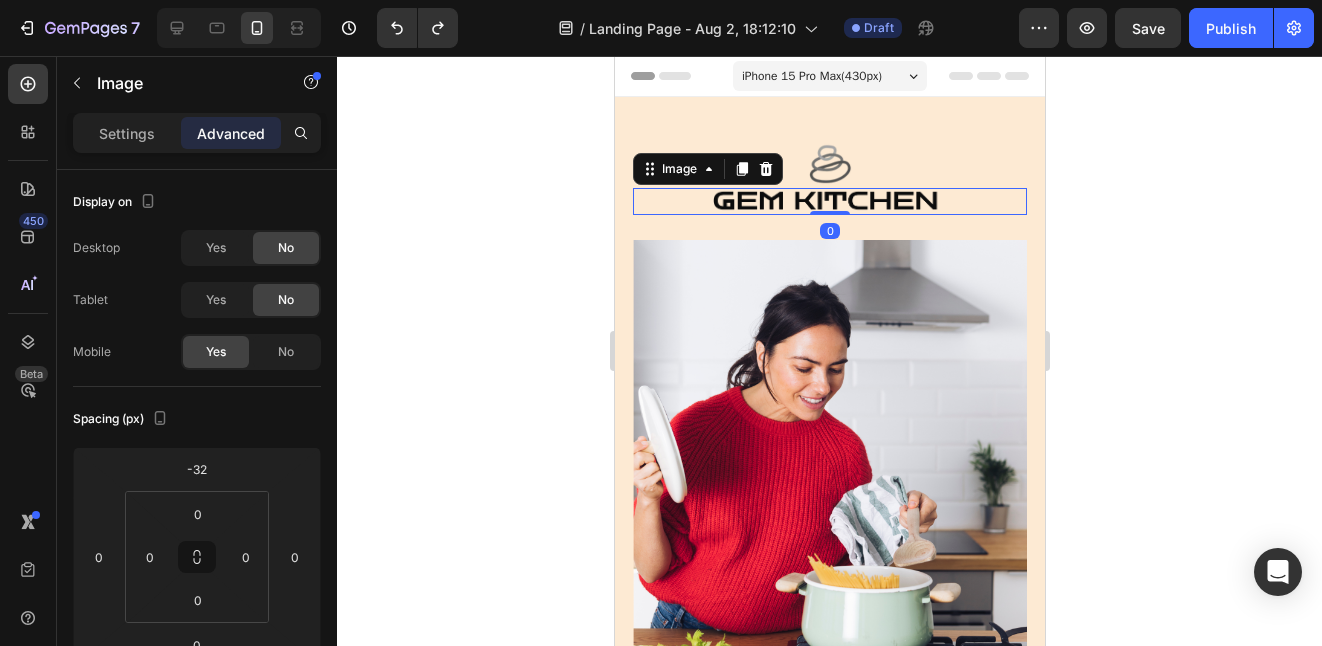 click at bounding box center (829, 201) 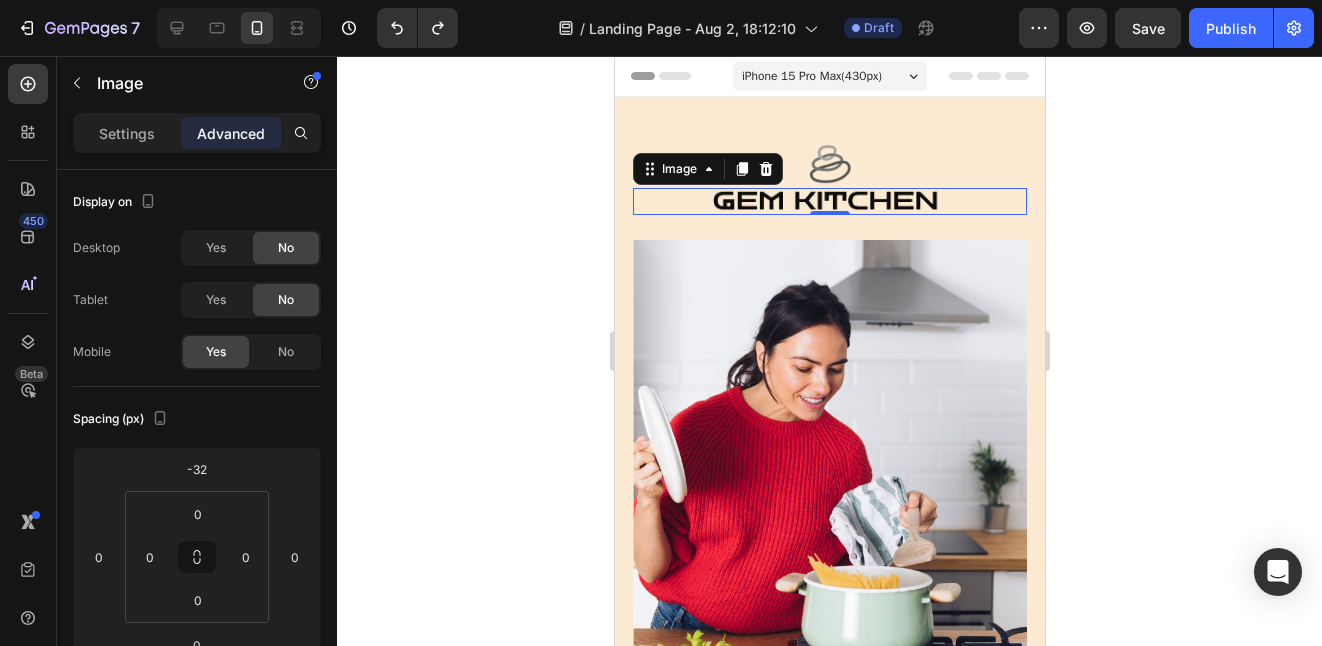 click at bounding box center (829, 201) 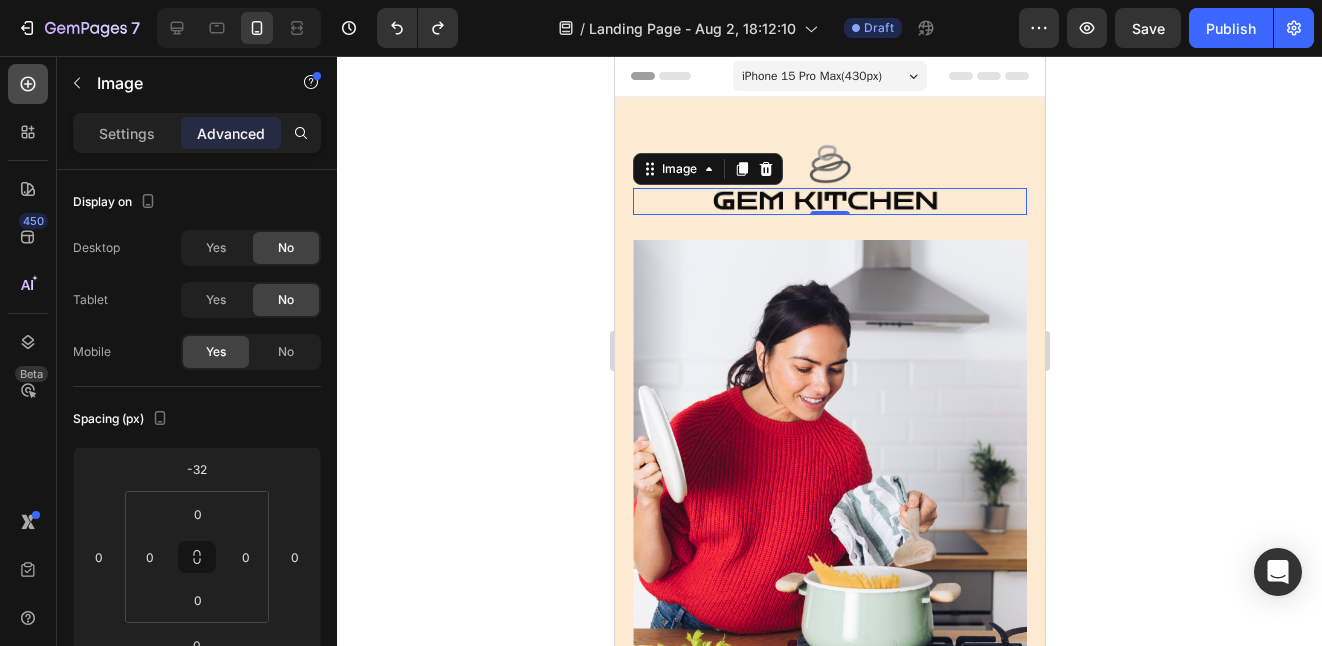 click 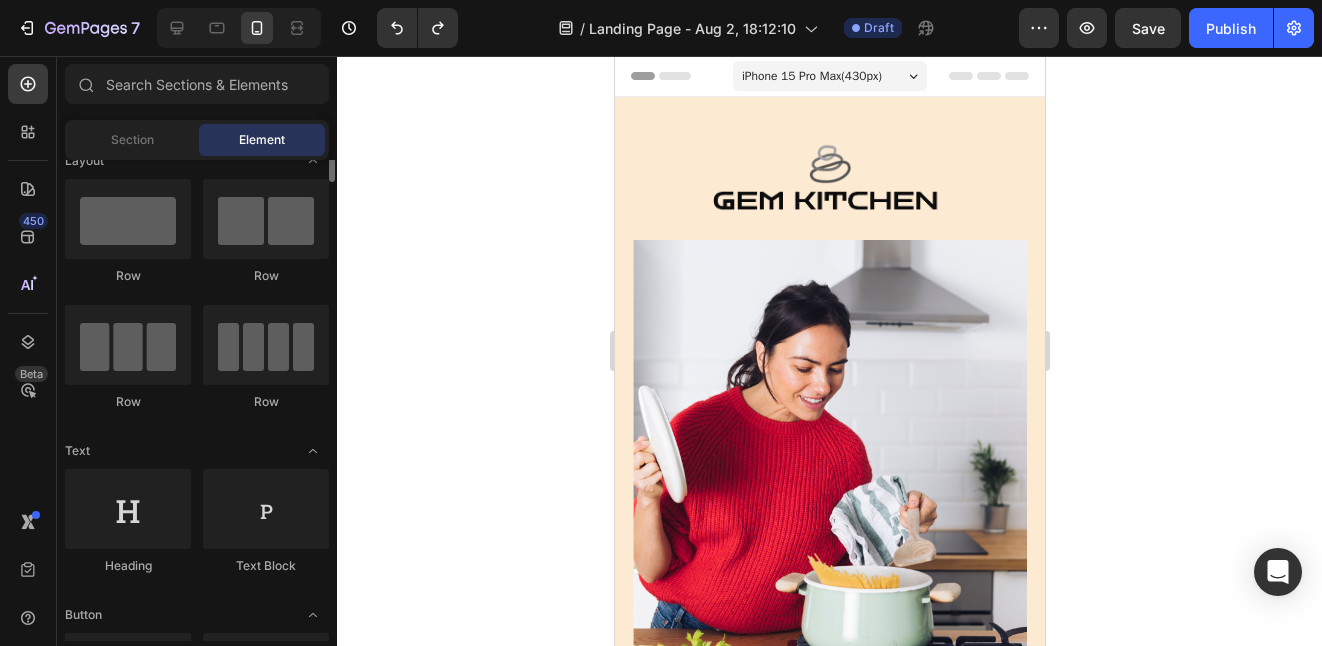 scroll, scrollTop: 4, scrollLeft: 0, axis: vertical 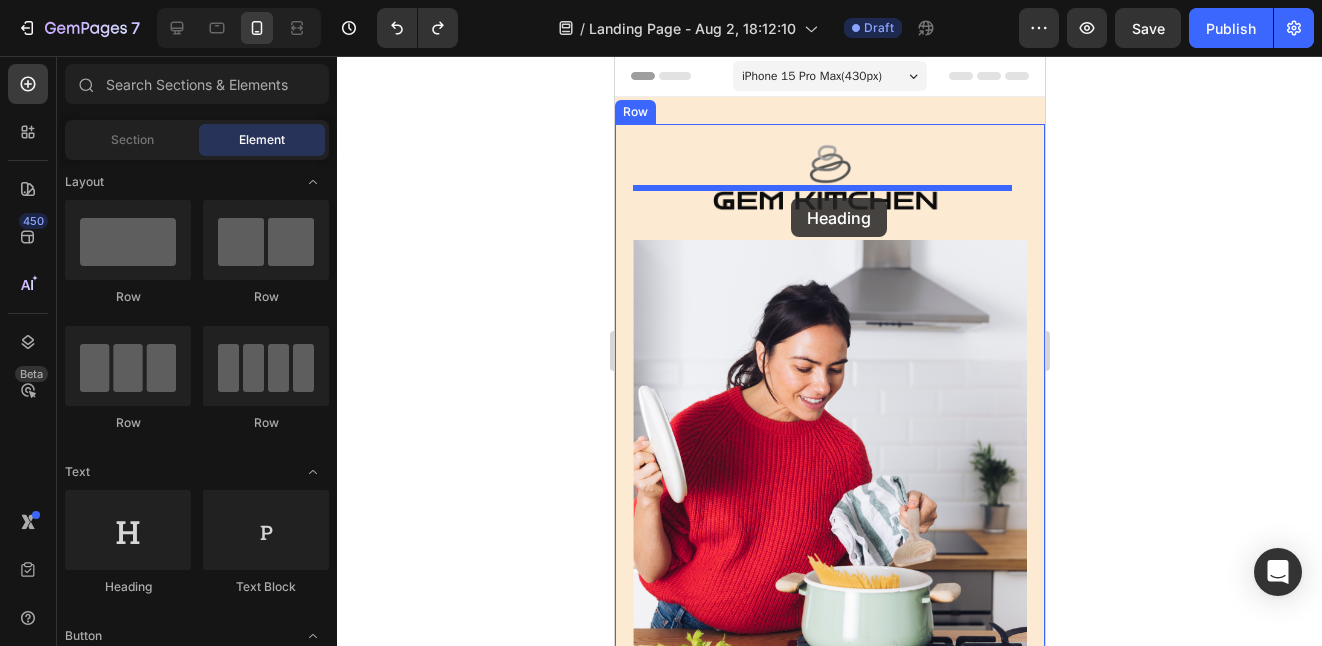 drag, startPoint x: 762, startPoint y: 590, endPoint x: 790, endPoint y: 198, distance: 392.99872 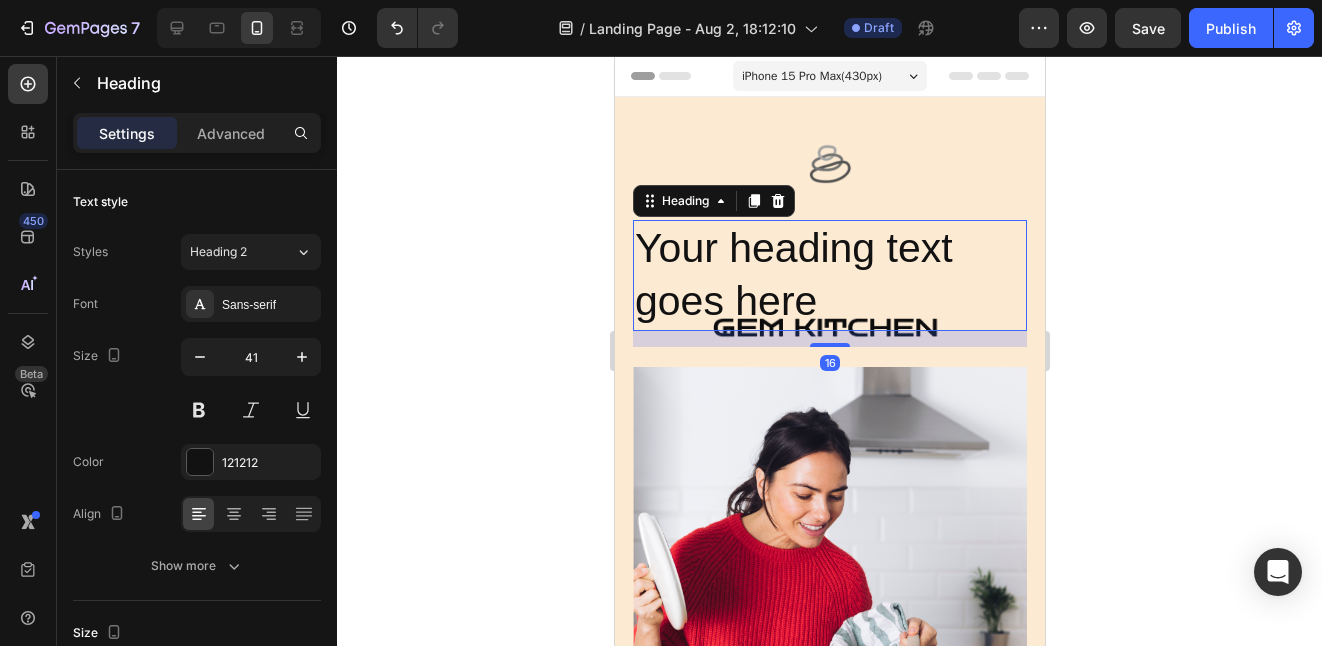 click on "Your heading text goes here" at bounding box center (829, 275) 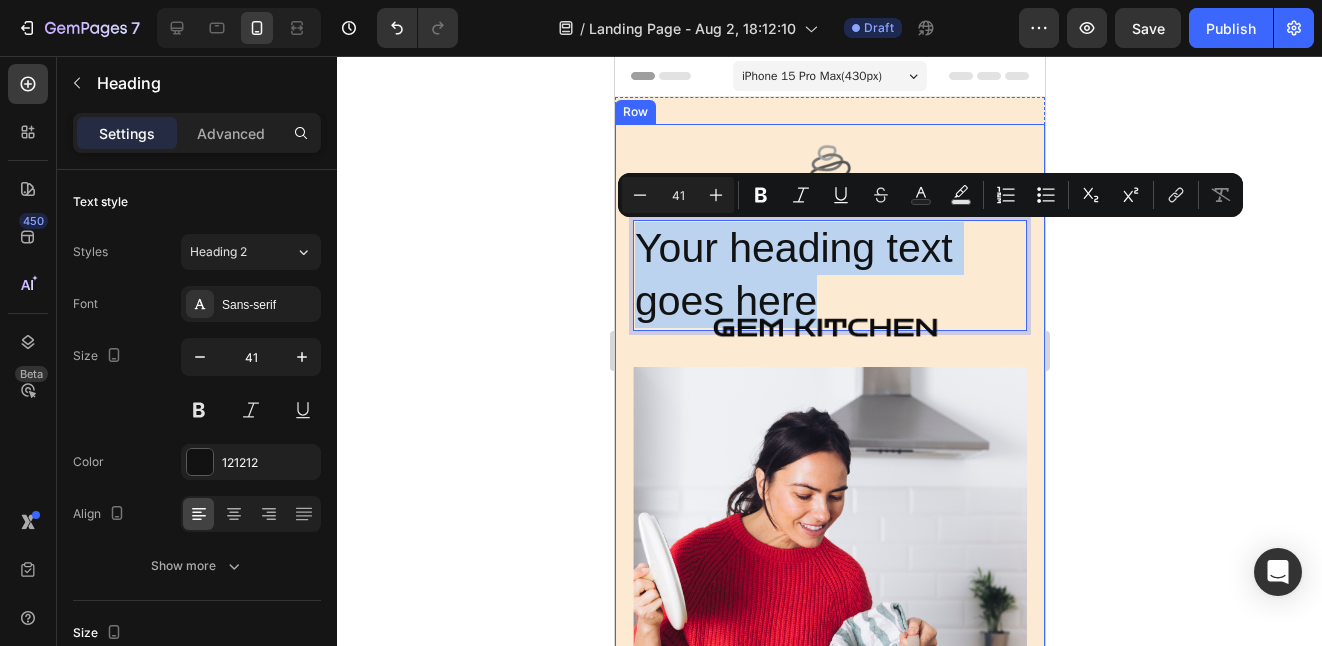 drag, startPoint x: 891, startPoint y: 287, endPoint x: 630, endPoint y: 258, distance: 262.60617 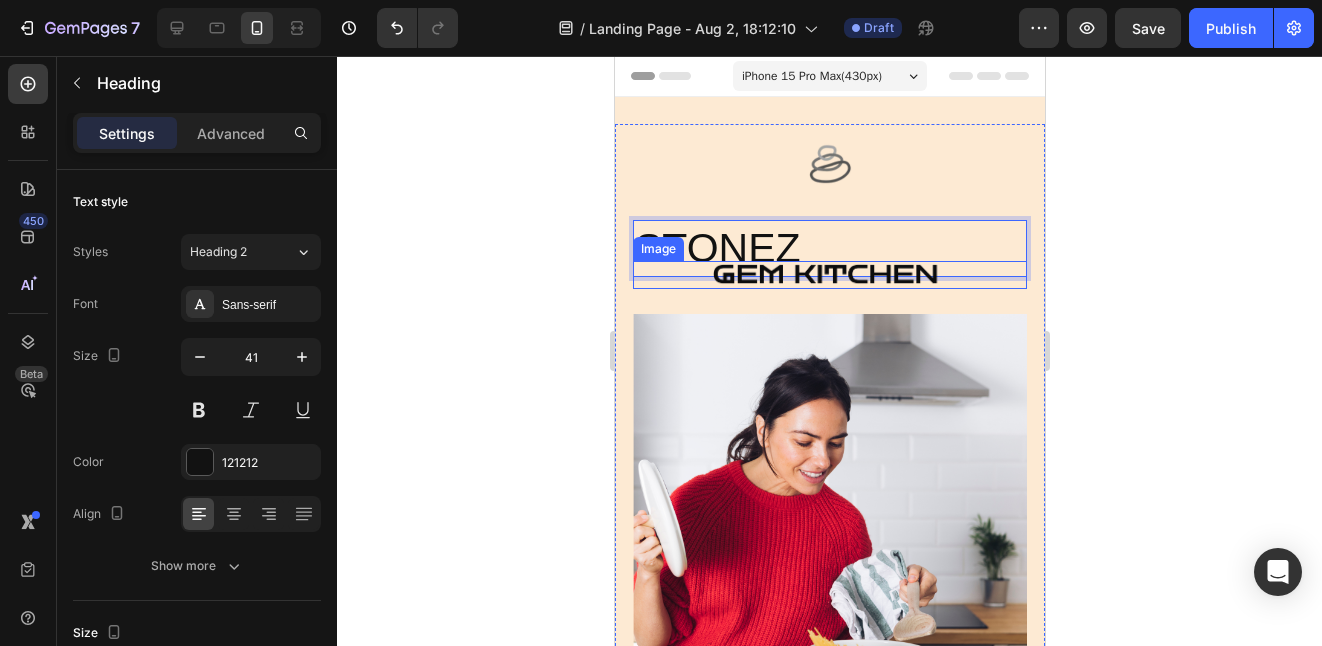 click at bounding box center [829, 274] 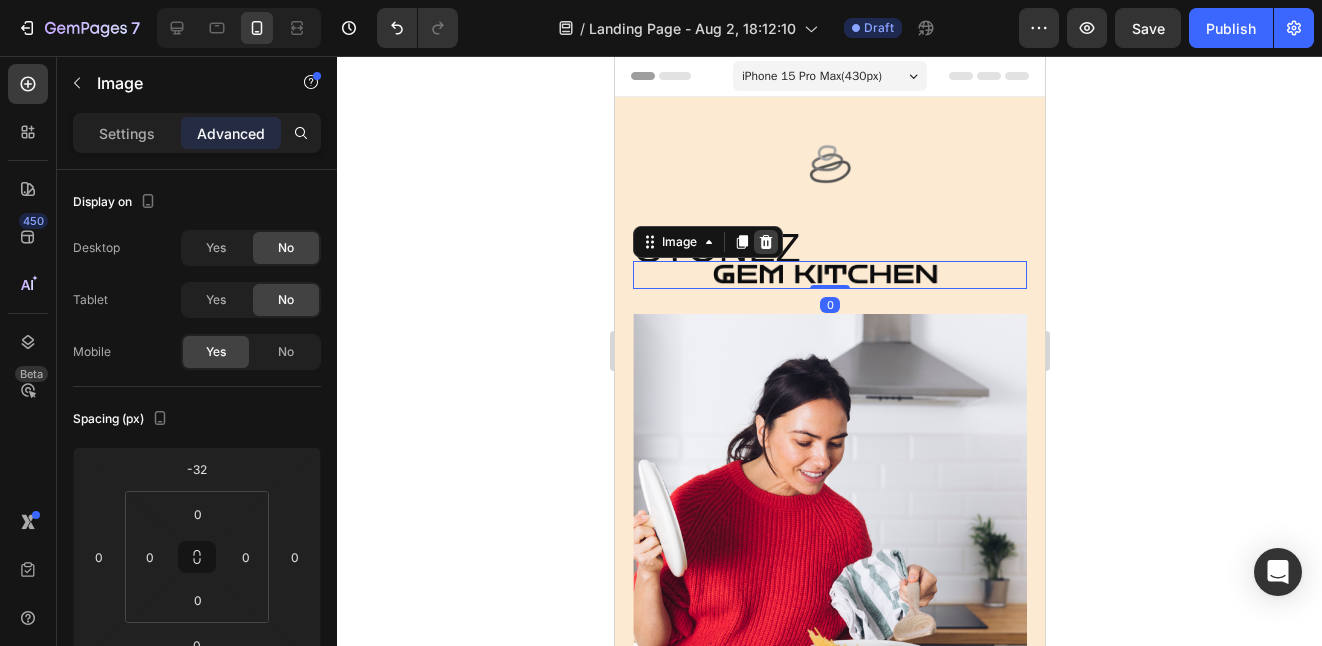 click at bounding box center (765, 242) 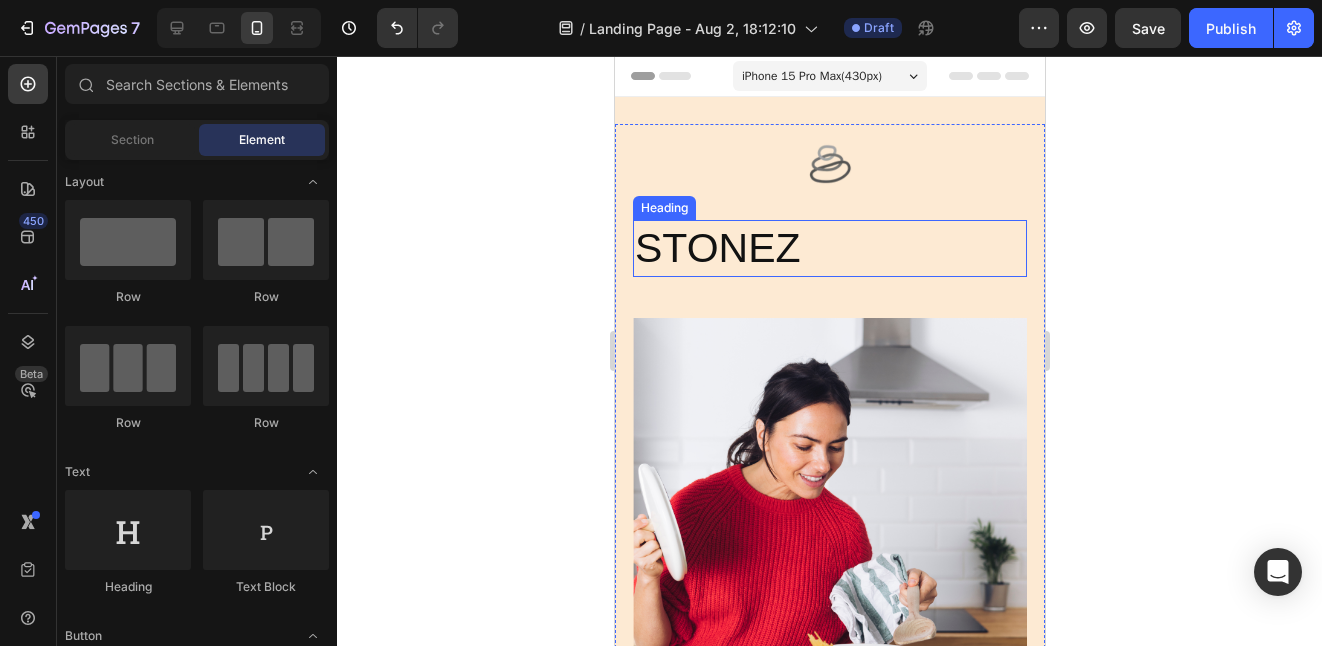 click on "STONEZ" at bounding box center [829, 248] 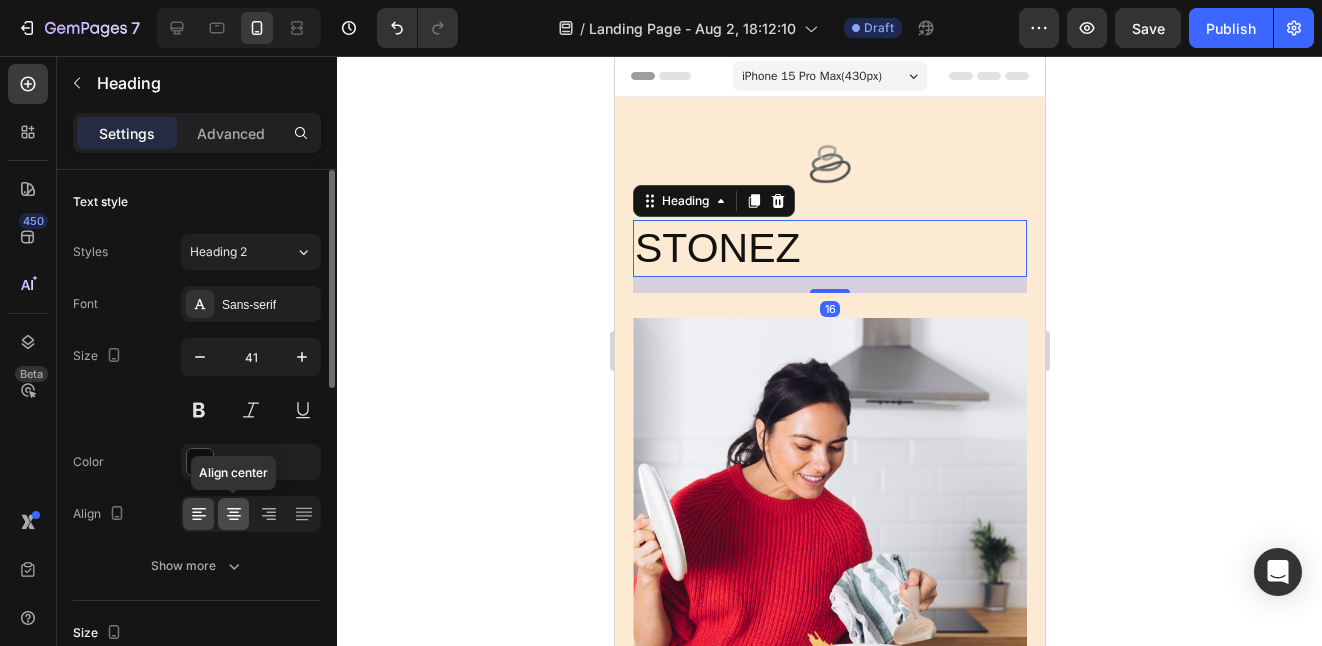 click 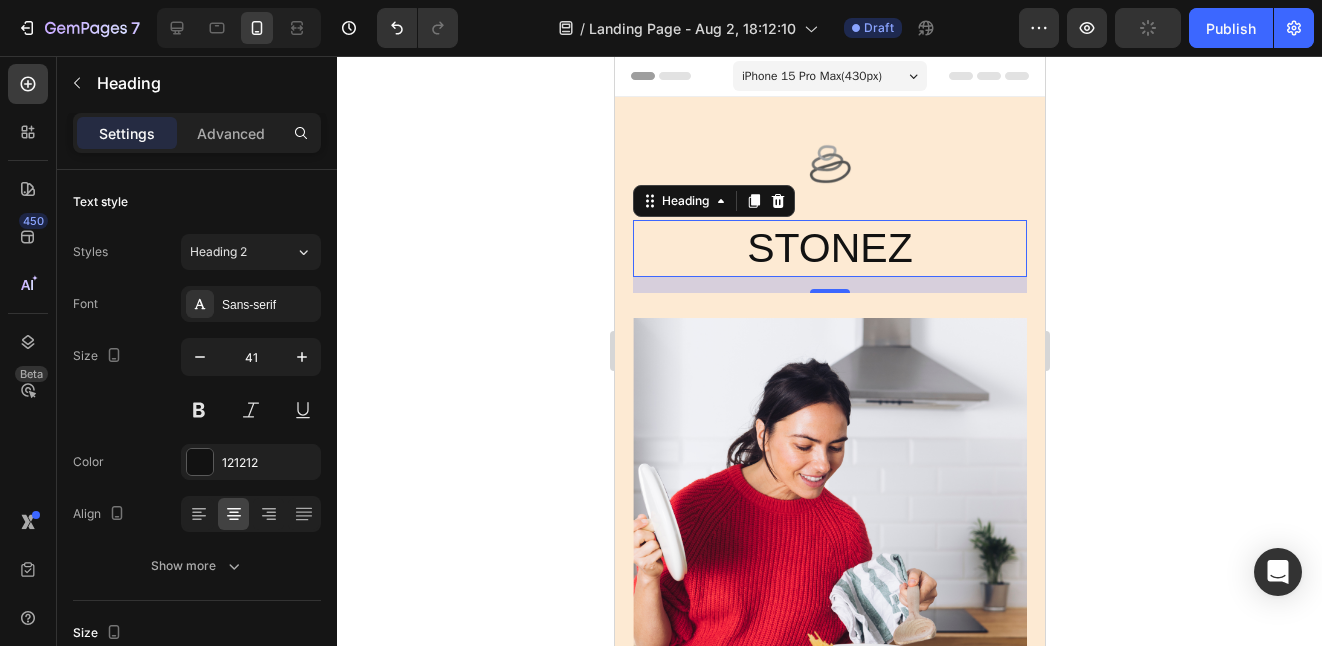 click 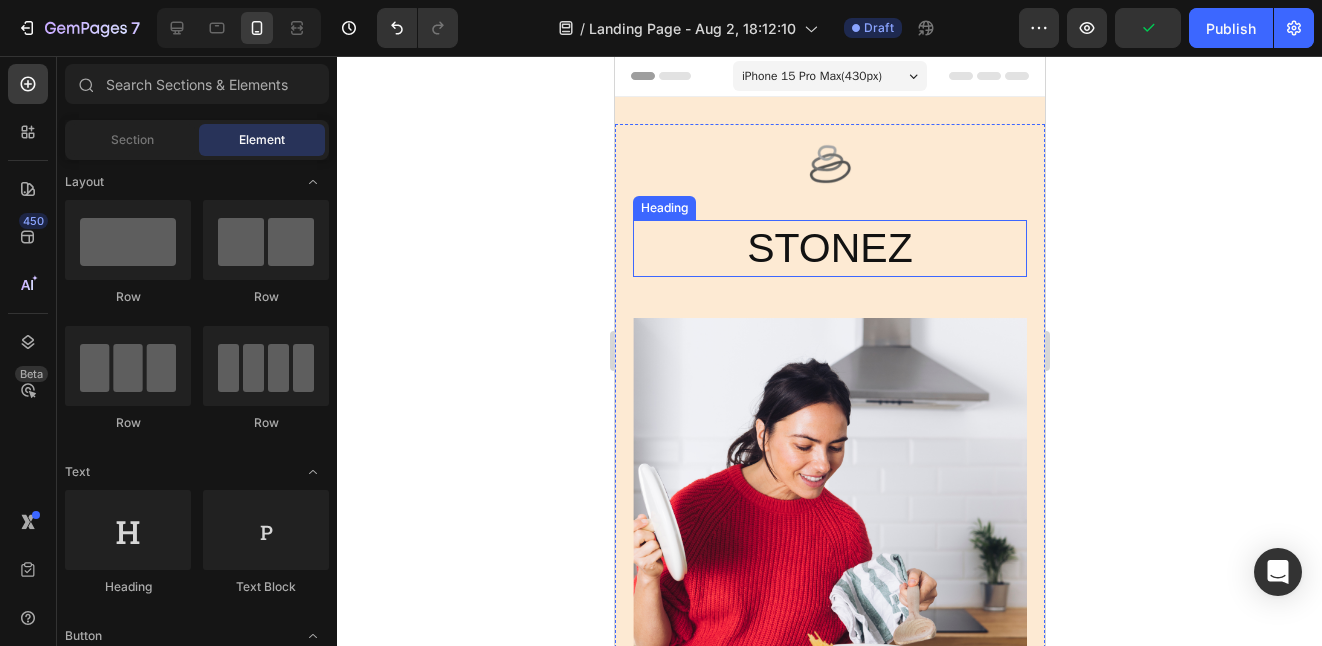 click on "STONEZ" at bounding box center (829, 248) 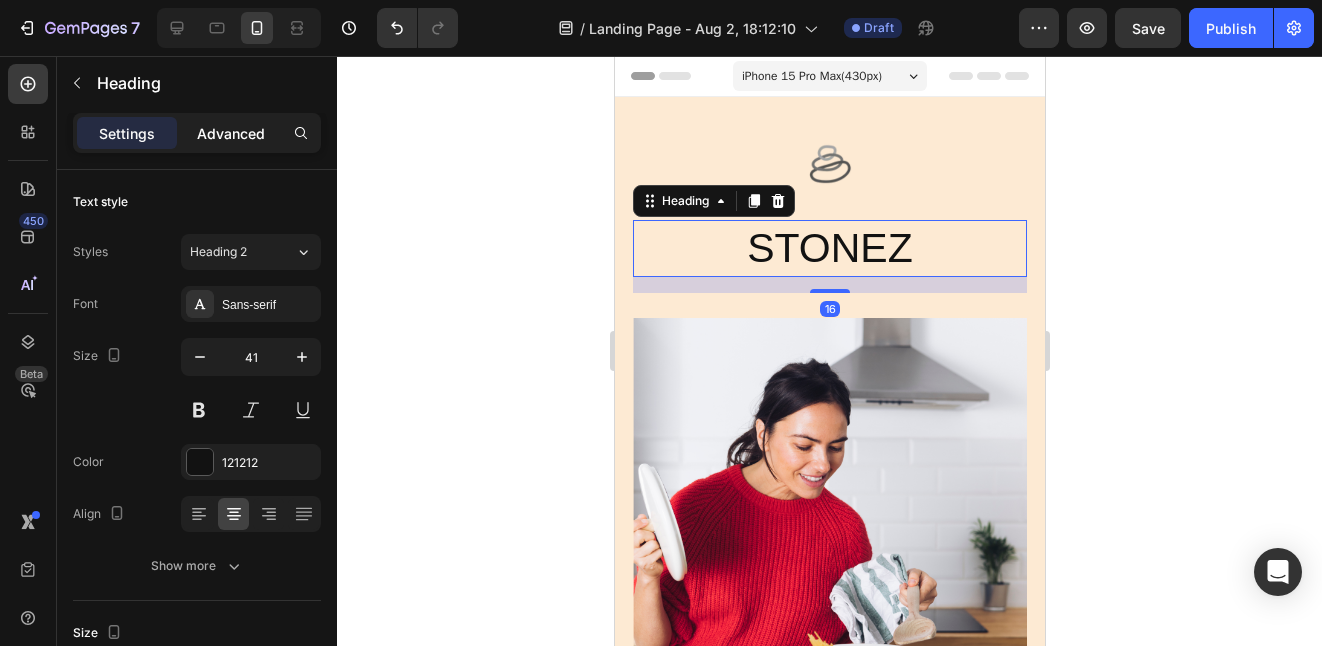 click on "Advanced" at bounding box center [231, 133] 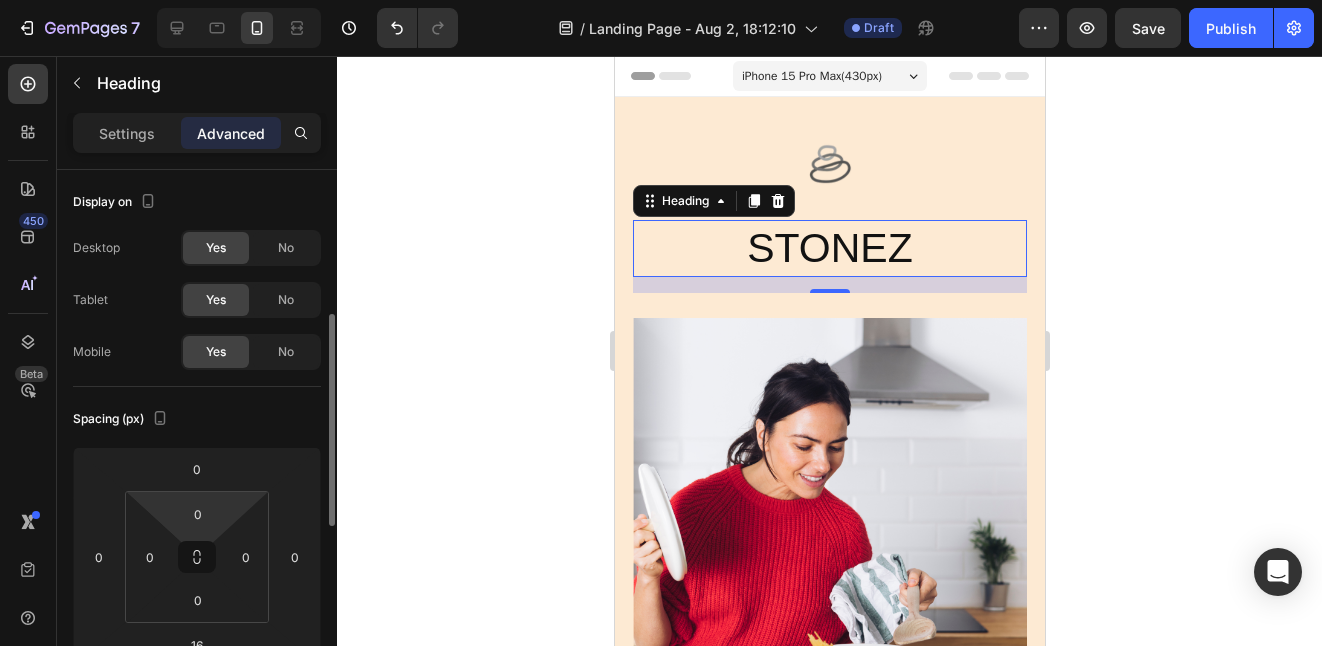 scroll, scrollTop: 104, scrollLeft: 0, axis: vertical 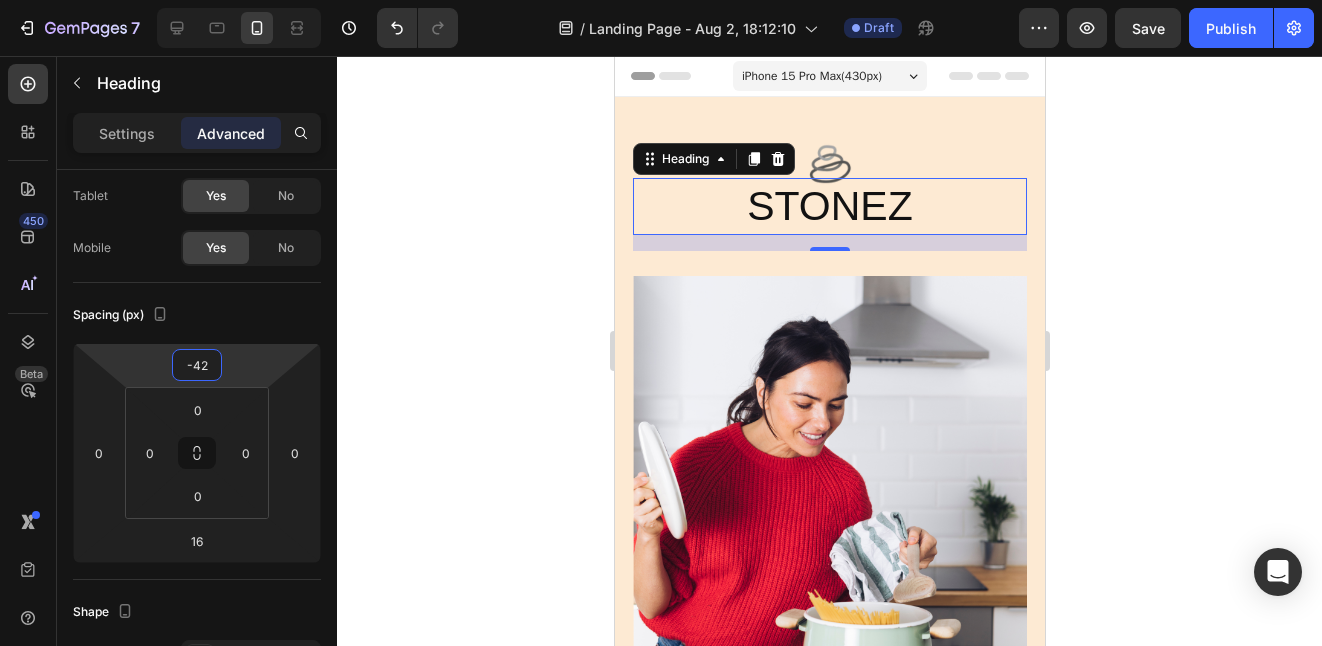 drag, startPoint x: 222, startPoint y: 373, endPoint x: 235, endPoint y: 394, distance: 24.698177 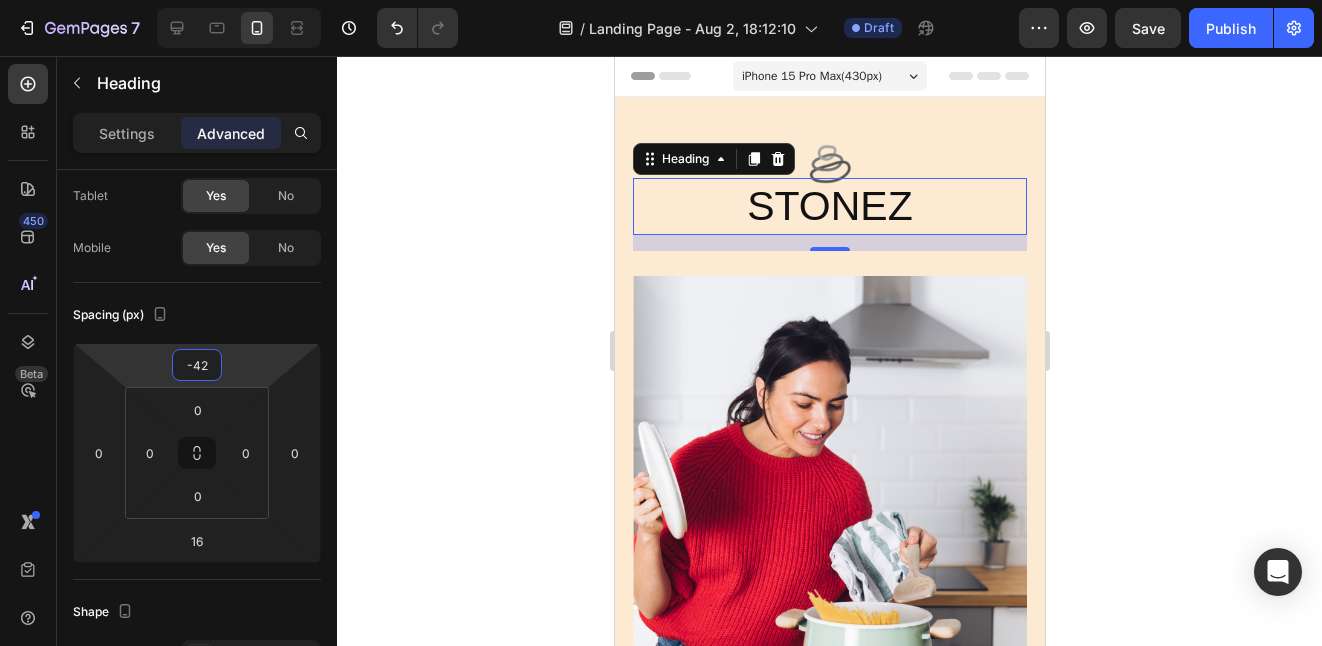 click on "7  Version history  /  Landing Page - Aug 2, 18:12:10 Draft Preview  Save   Publish  450 Beta Sections(18) Elements(83) Section Element Hero Section Product Detail Brands Trusted Badges Guarantee Product Breakdown How to use Testimonials Compare Bundle FAQs Social Proof Brand Story Product List Collection Blog List Contact Sticky Add to Cart Custom Footer Browse Library 450 Layout
Row
Row
Row
Row Text
Heading
Text Block Button
Button
Button Media
Image
Image" at bounding box center [661, 0] 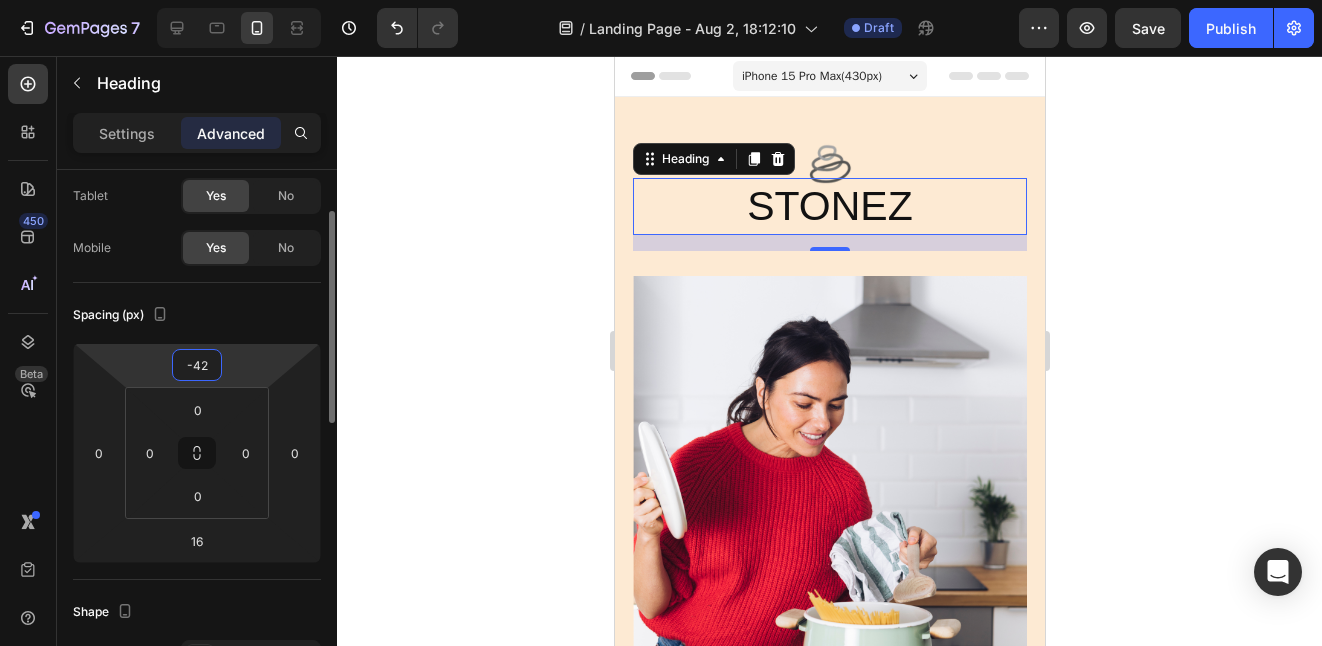 type on "-4" 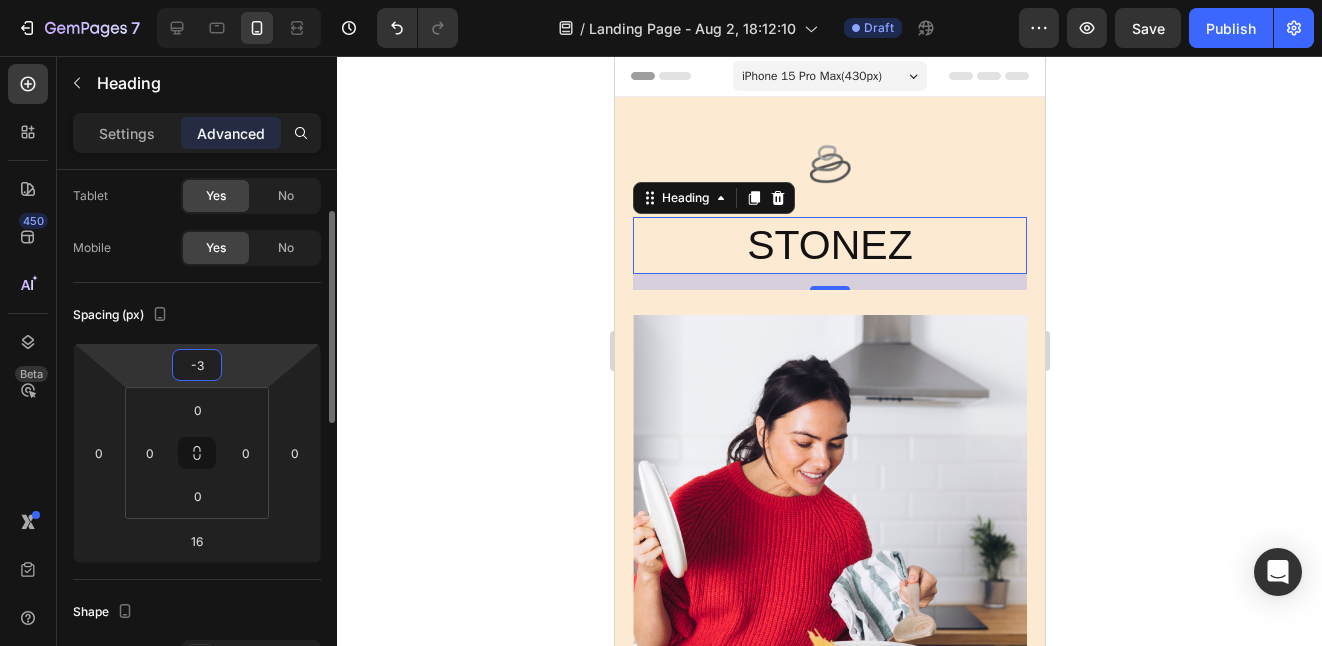 type on "-35" 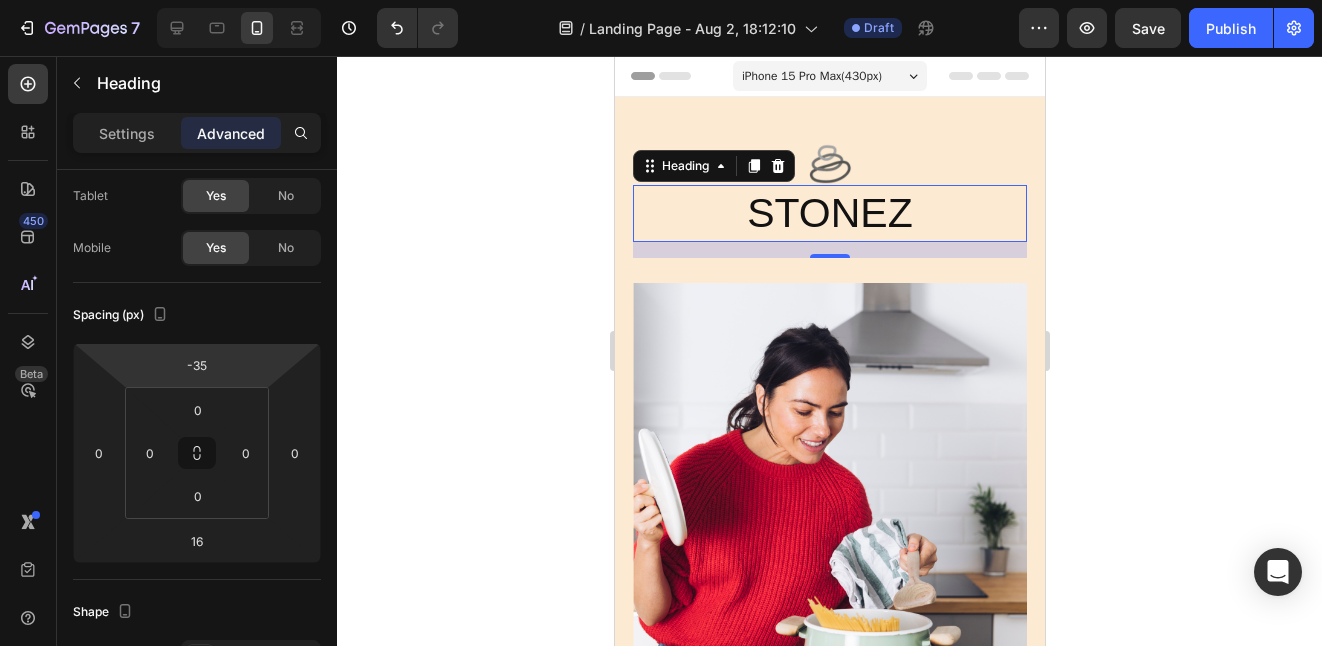 click 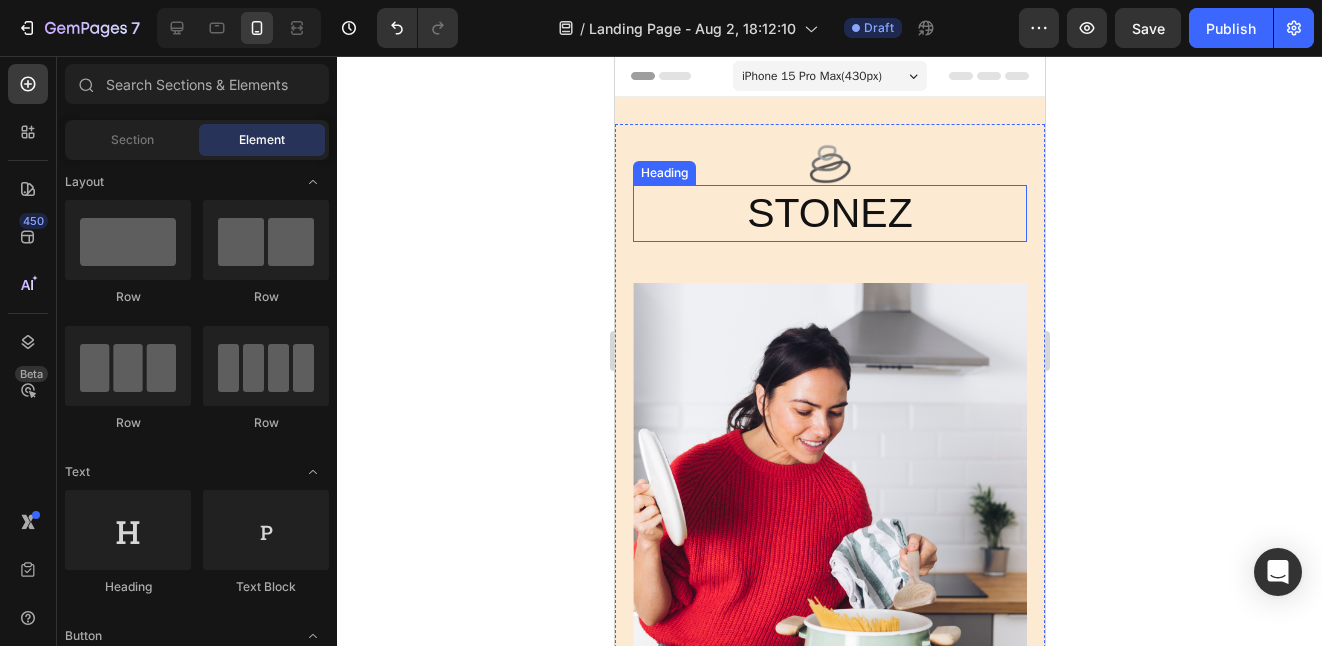click on "STONEZ" at bounding box center [829, 213] 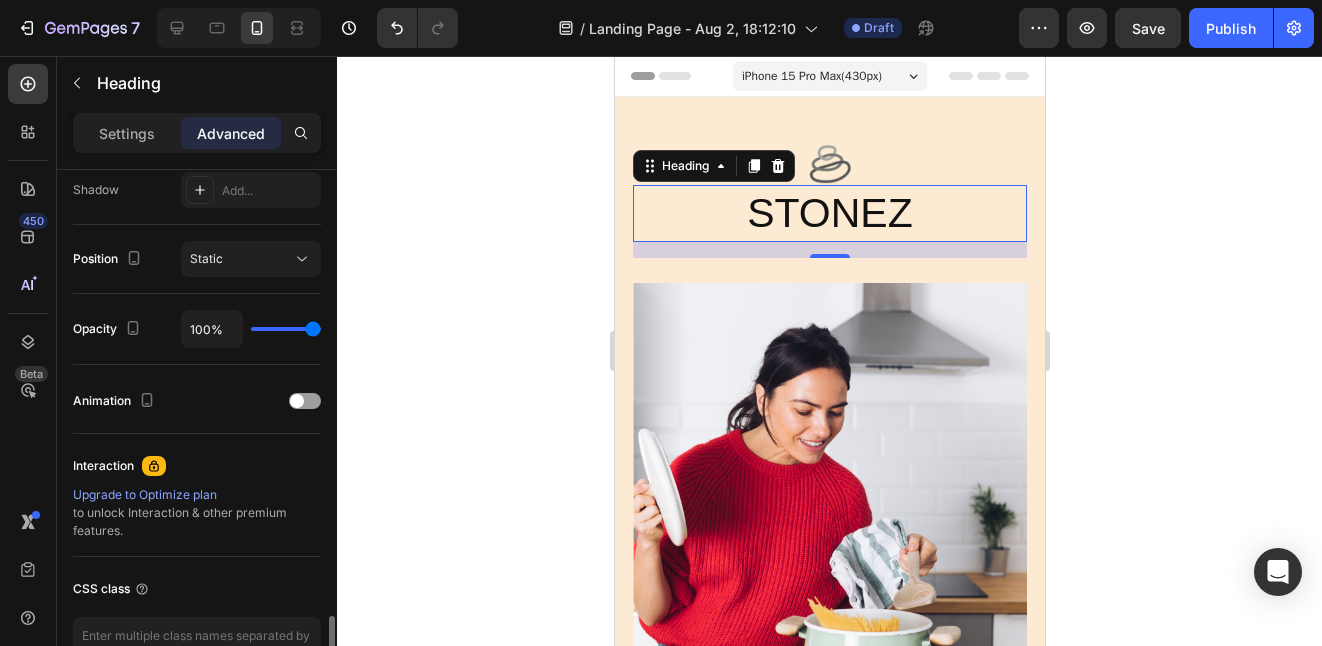 scroll, scrollTop: 801, scrollLeft: 0, axis: vertical 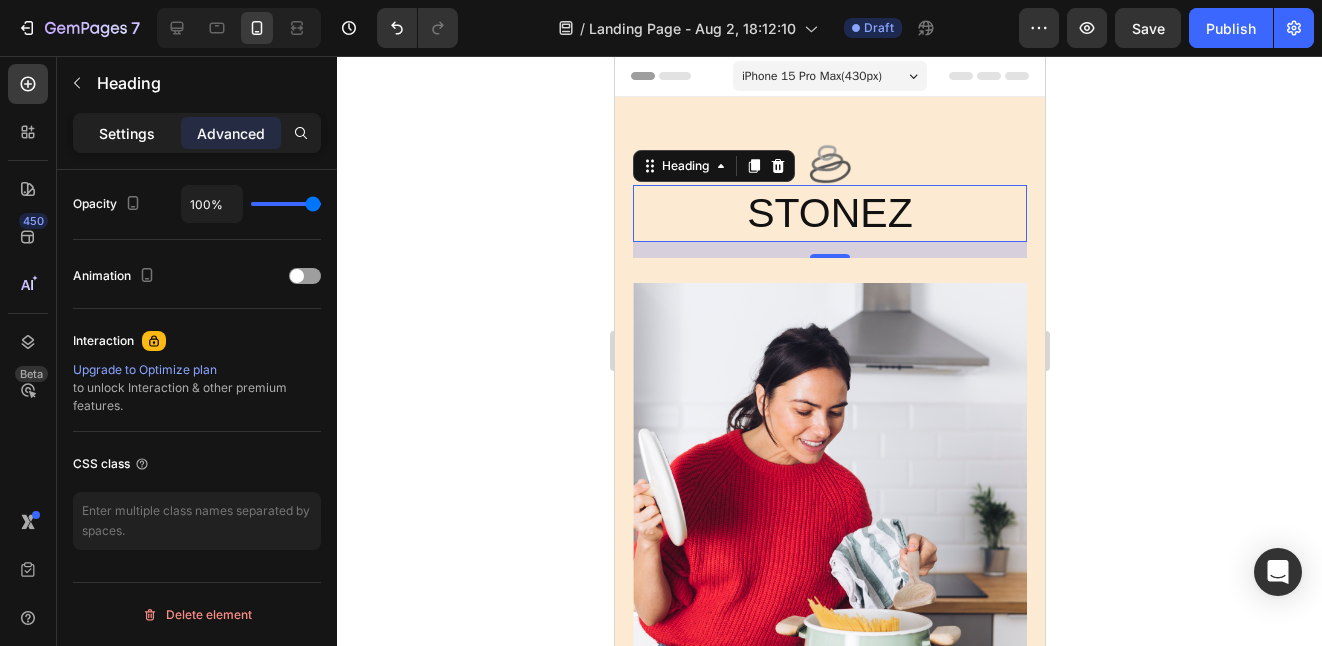 click on "Settings" at bounding box center (127, 133) 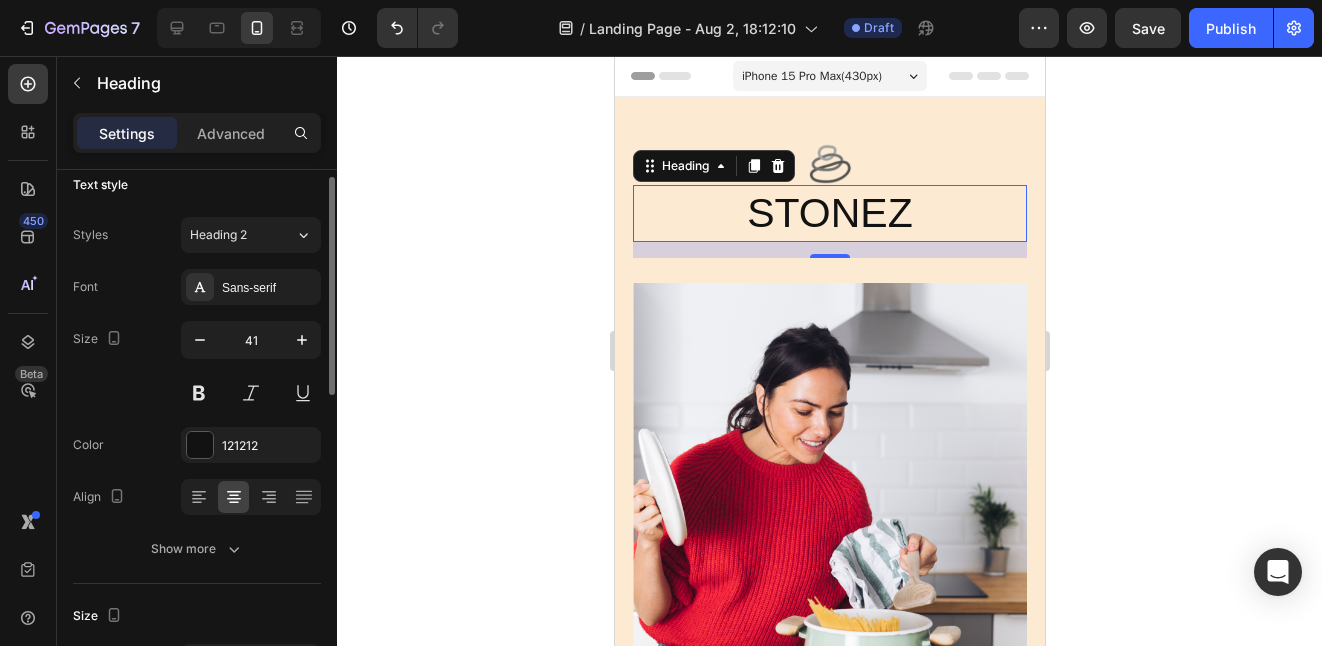 scroll, scrollTop: 0, scrollLeft: 0, axis: both 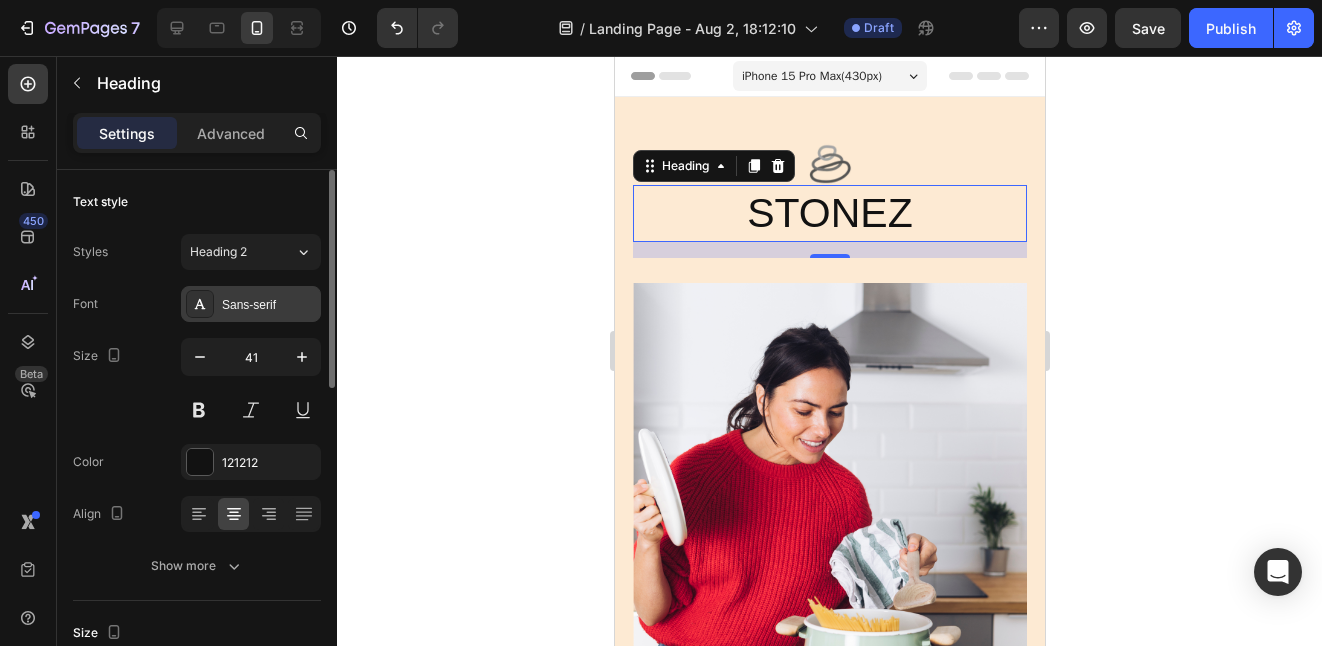 click on "Sans-serif" at bounding box center [251, 304] 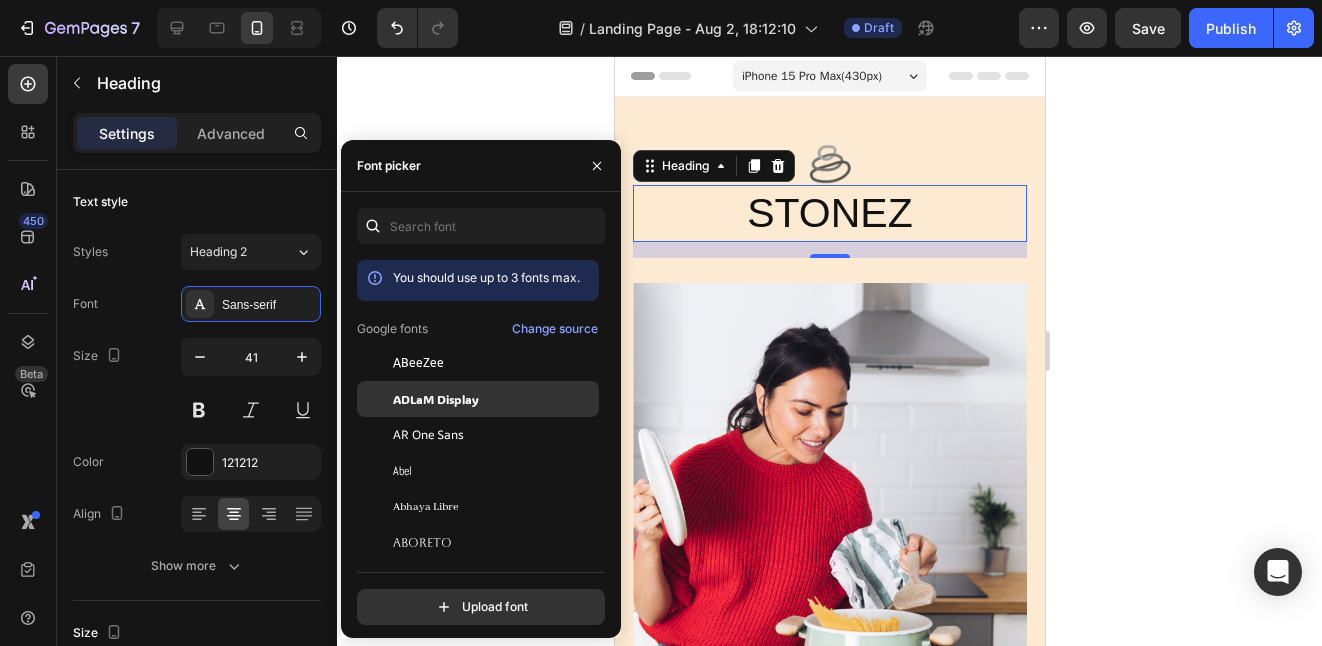 click on "ADLaM Display" 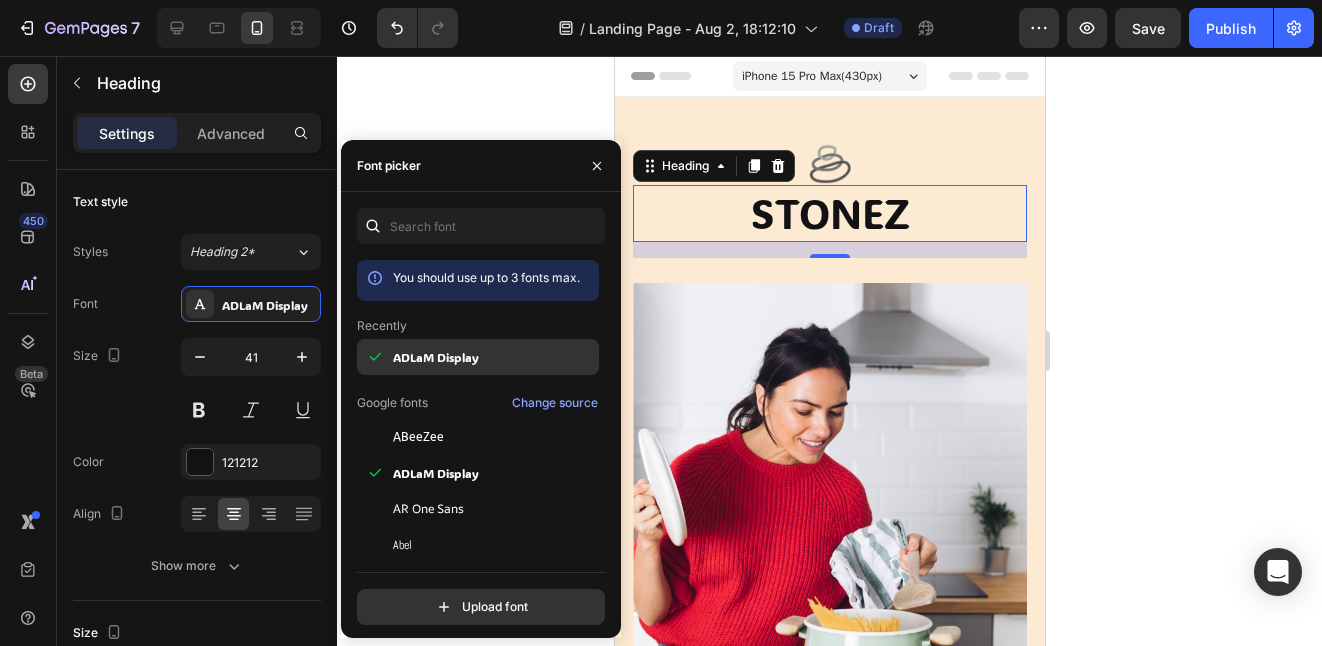 click on "ADLaM Display" 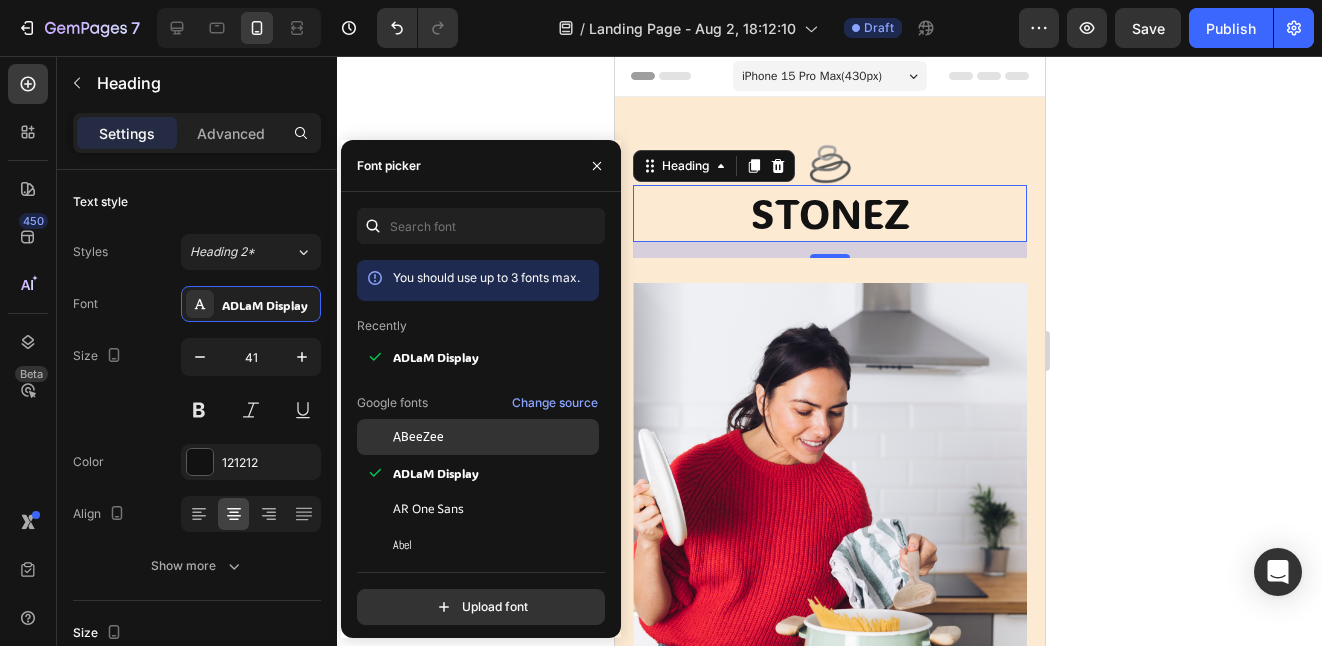 click on "ABeeZee" at bounding box center (494, 437) 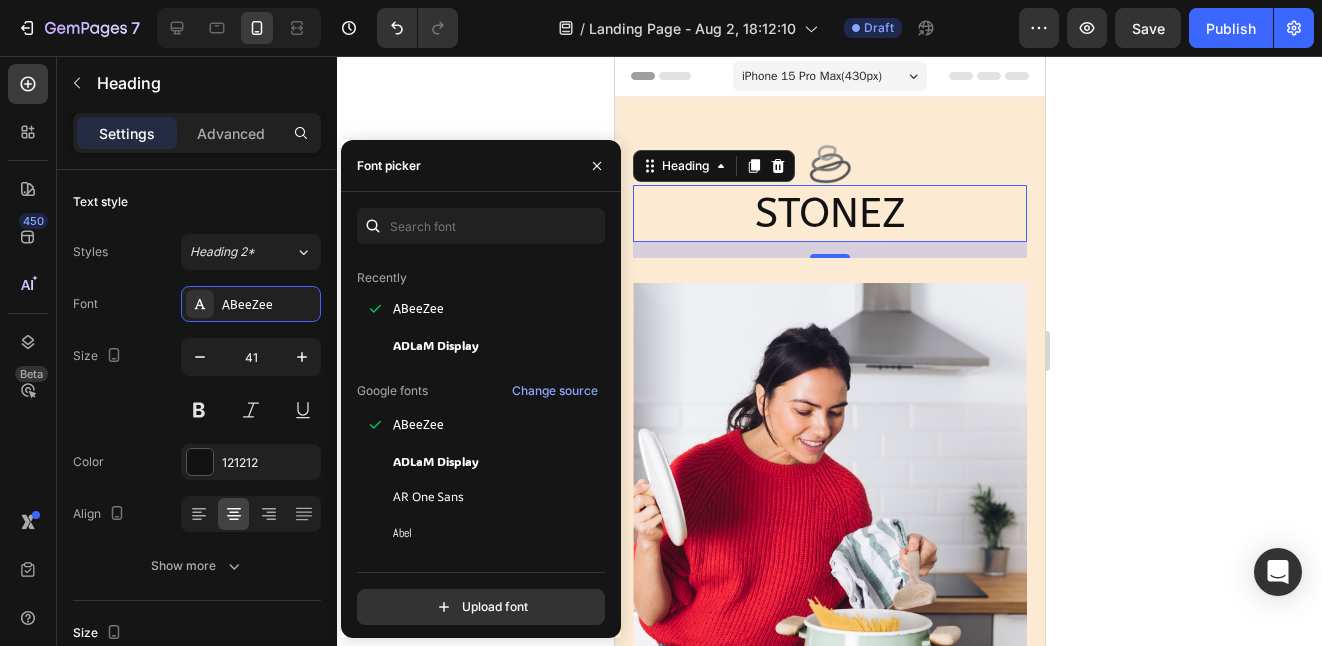 scroll, scrollTop: 49, scrollLeft: 0, axis: vertical 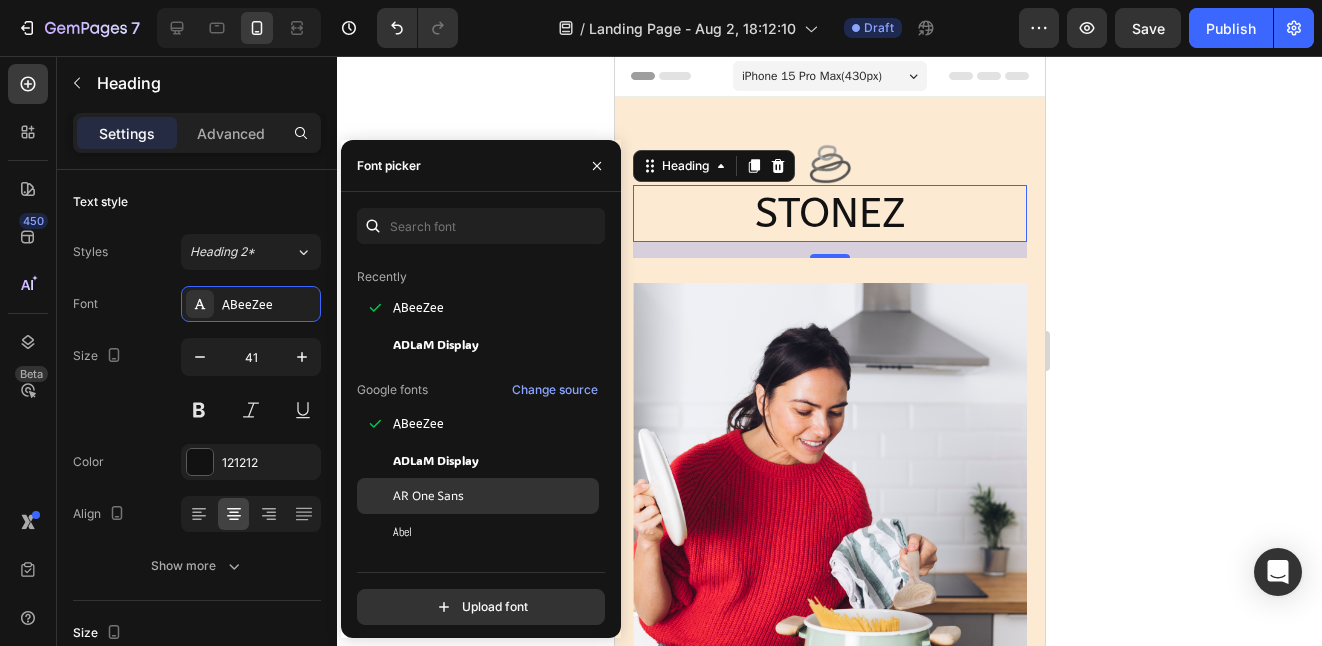 click on "AR One Sans" at bounding box center (428, 496) 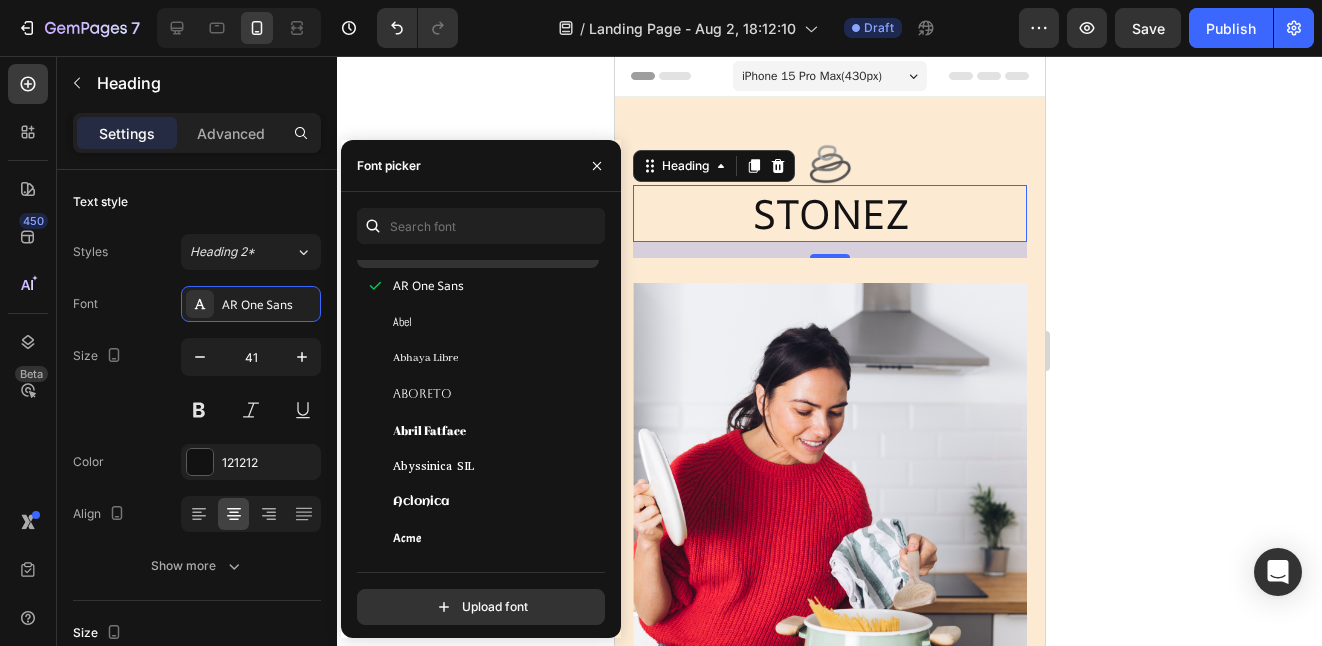 scroll, scrollTop: 300, scrollLeft: 0, axis: vertical 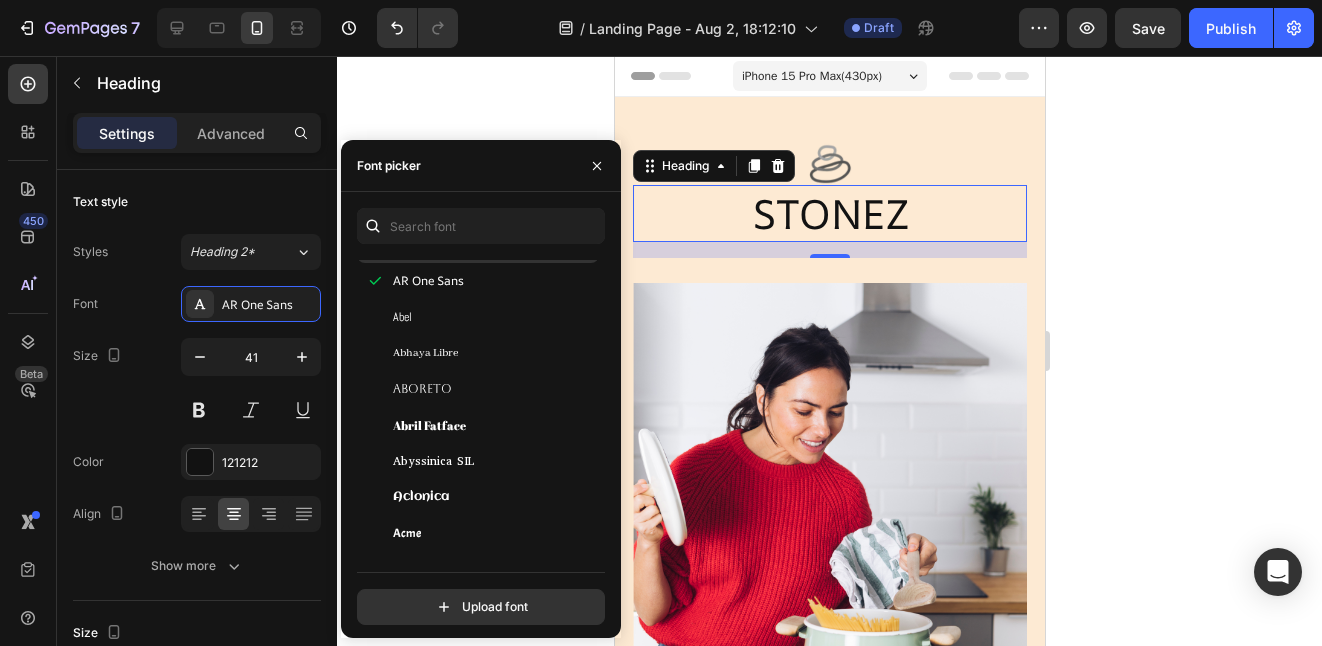 click on "Aclonica" 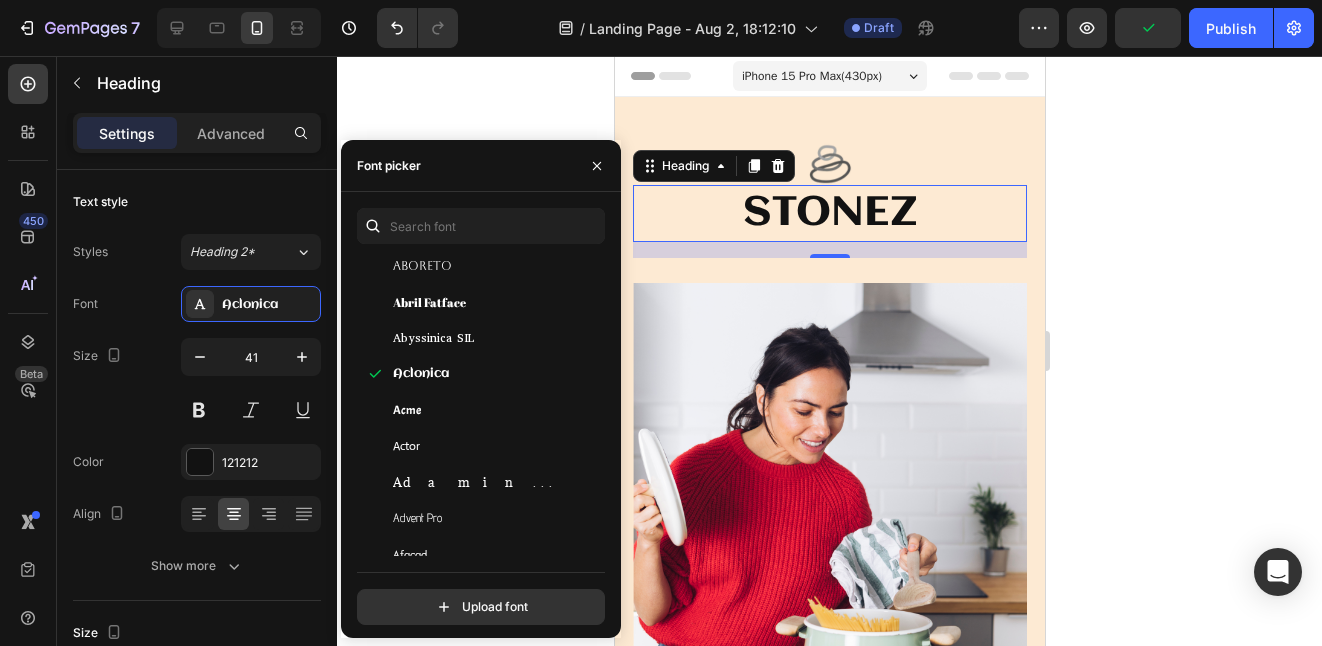 scroll, scrollTop: 450, scrollLeft: 0, axis: vertical 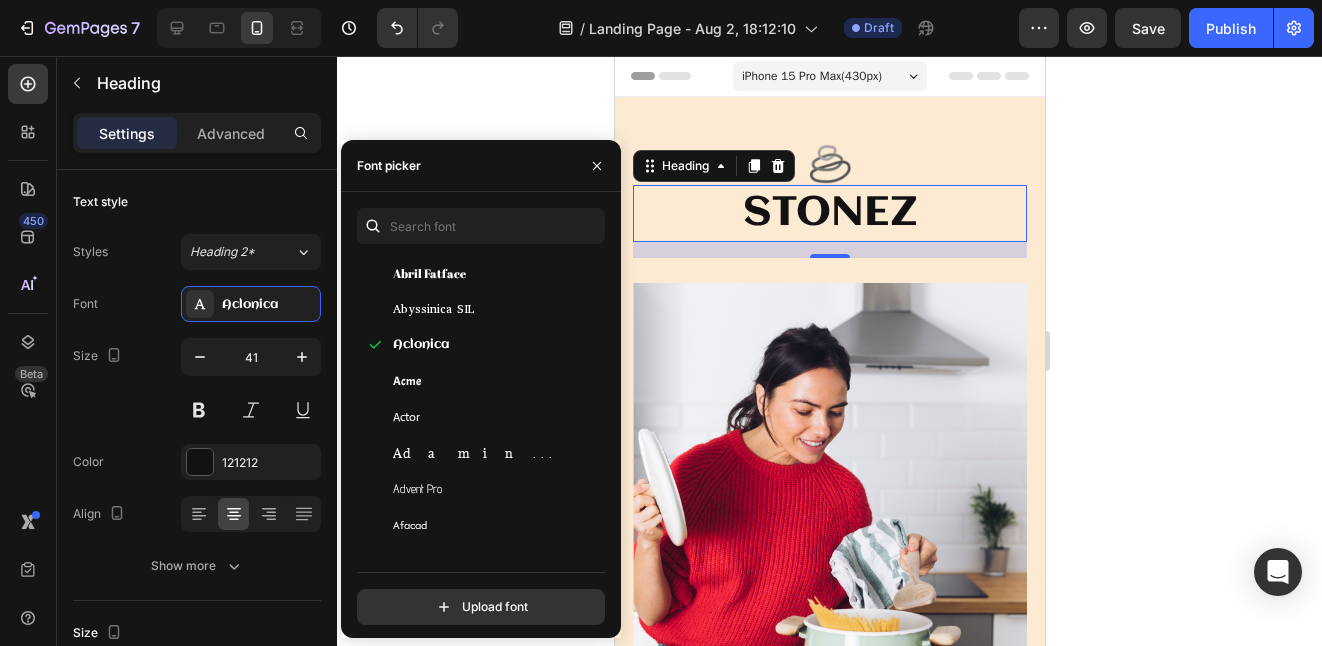 click on "Advent Pro" at bounding box center (494, 489) 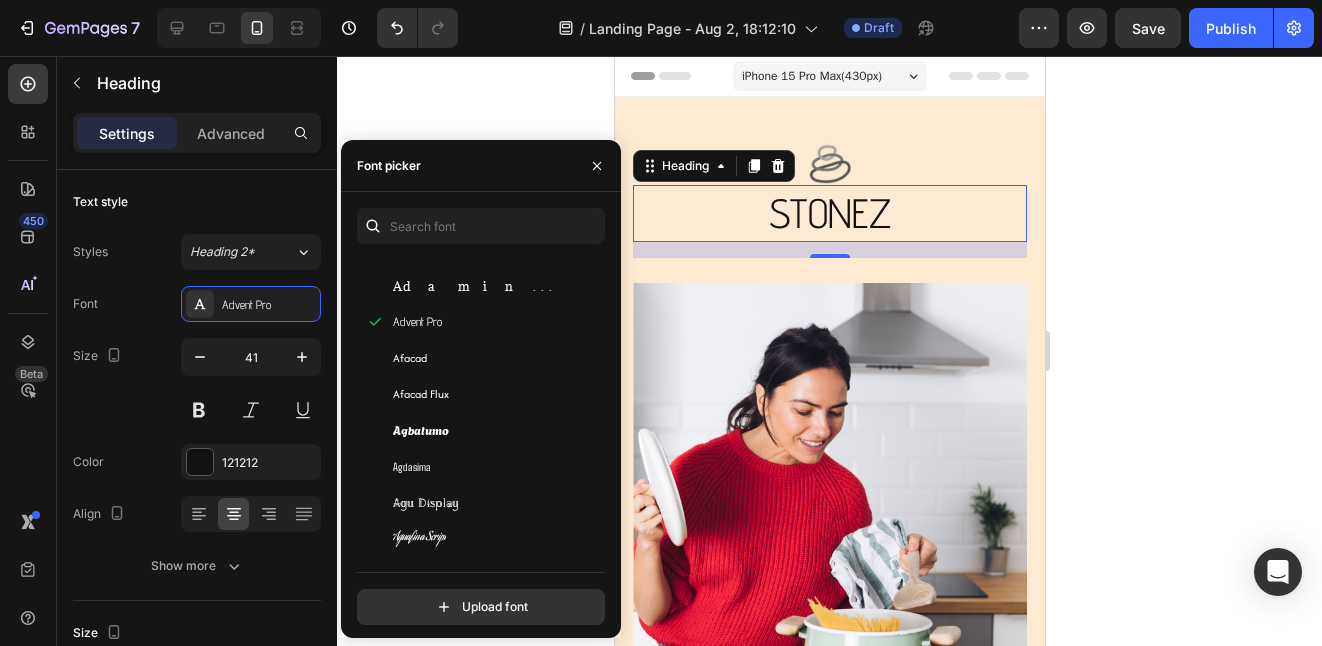 scroll, scrollTop: 610, scrollLeft: 0, axis: vertical 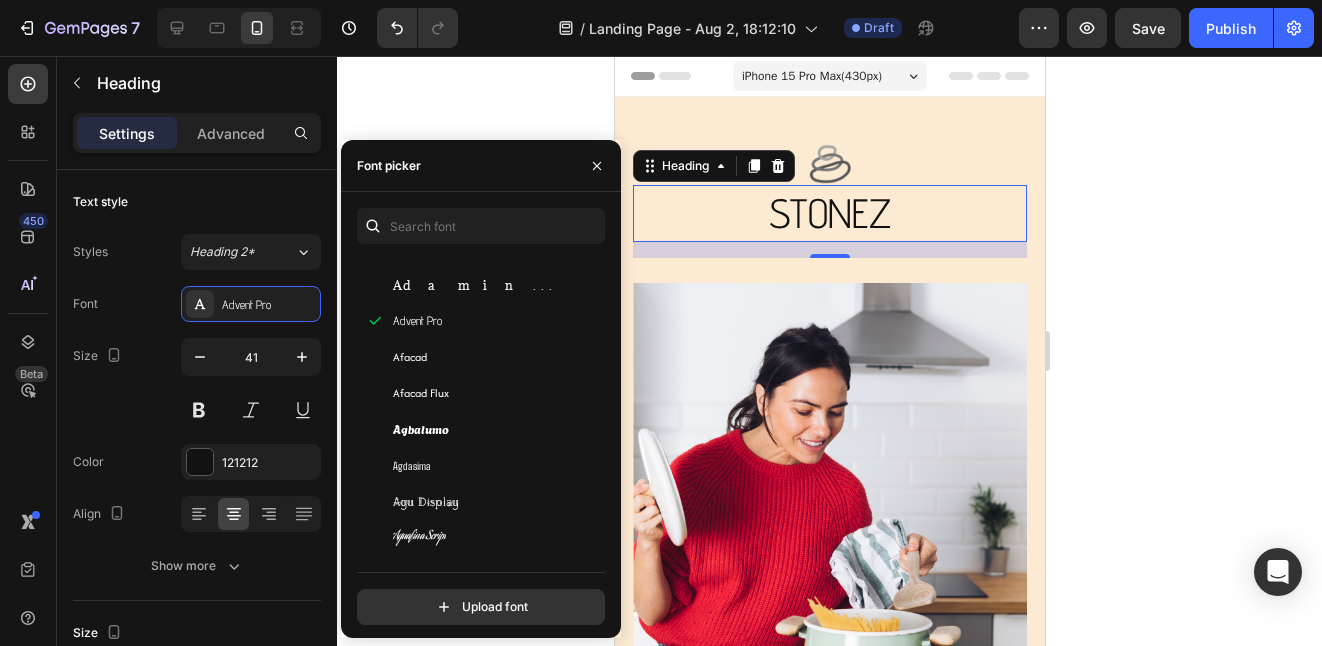 click on "Agu Display" 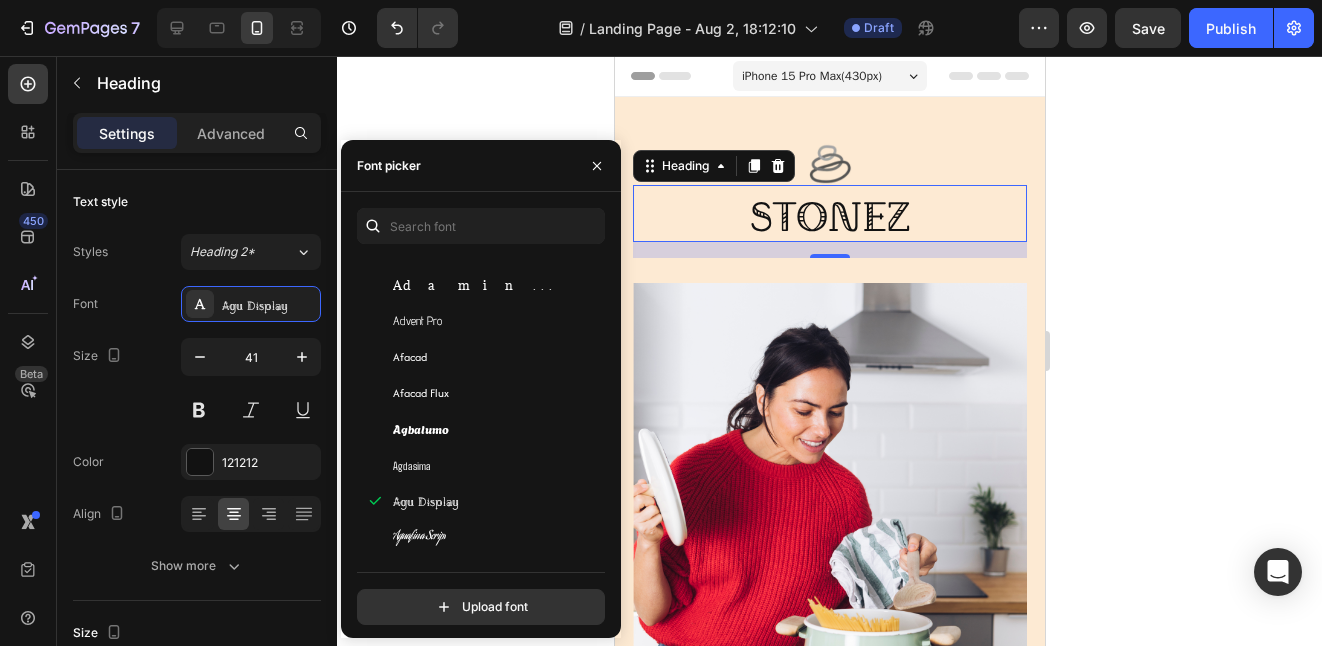 scroll, scrollTop: 683, scrollLeft: 0, axis: vertical 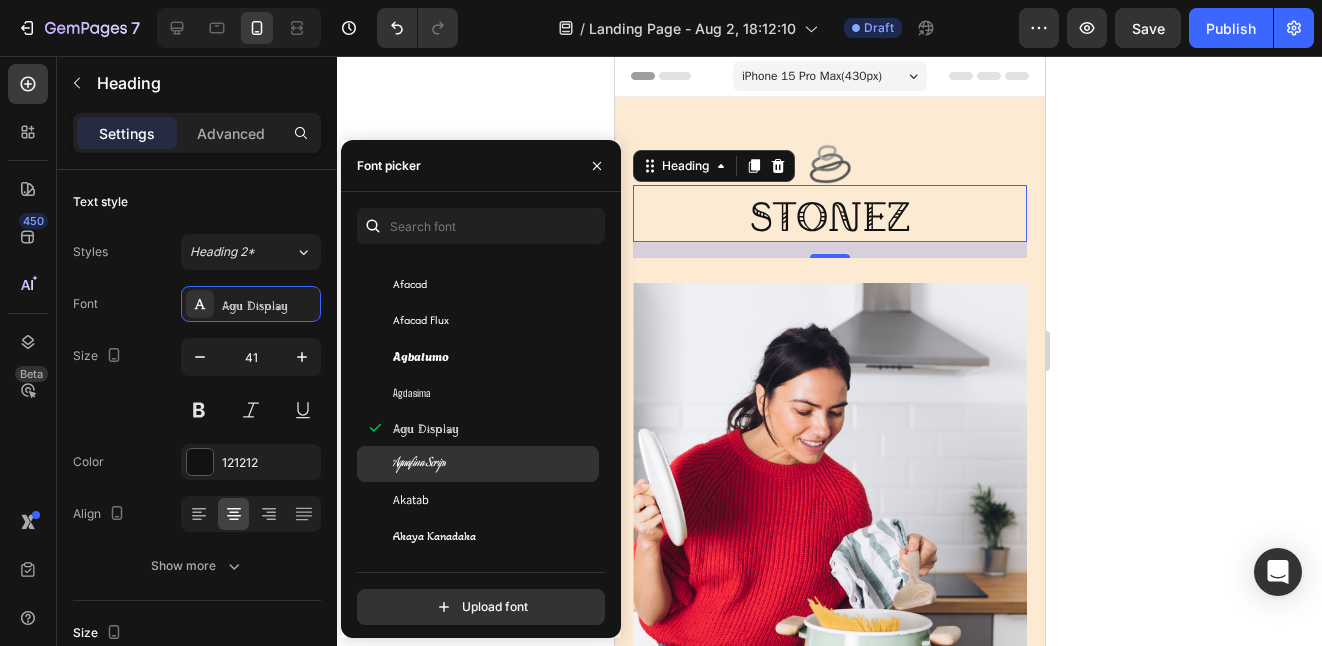 click on "Aguafina Script" at bounding box center (494, 464) 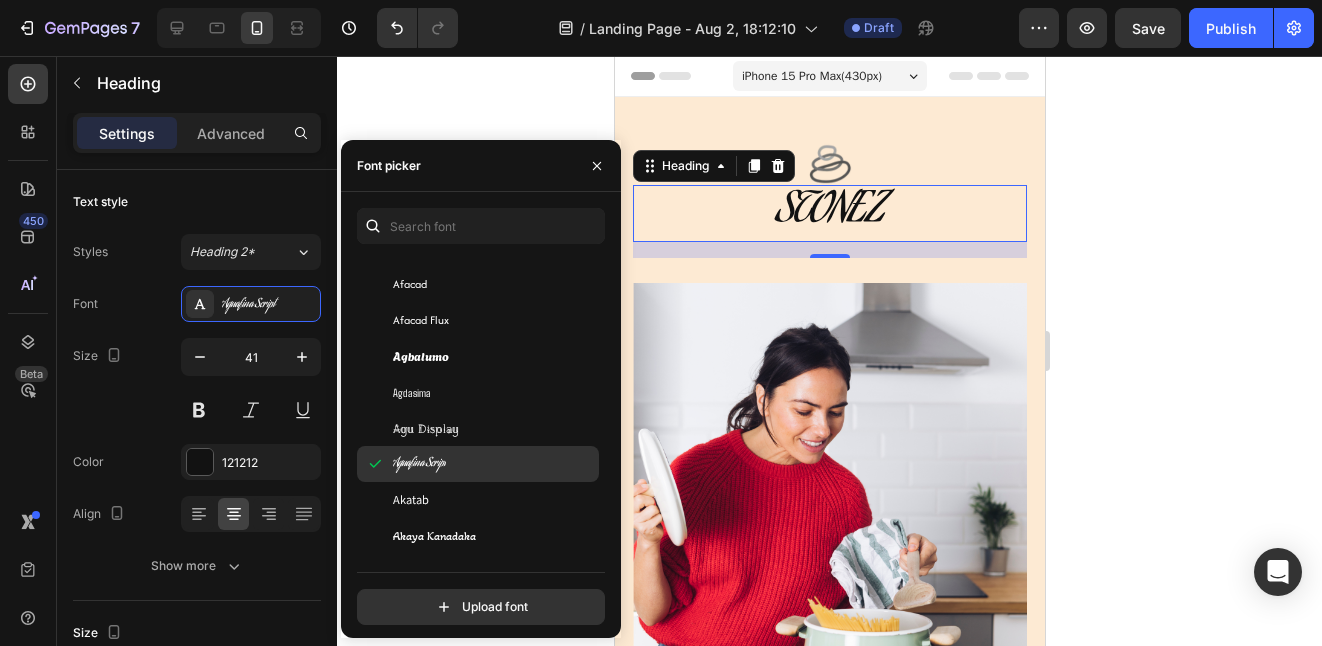 scroll, scrollTop: 867, scrollLeft: 0, axis: vertical 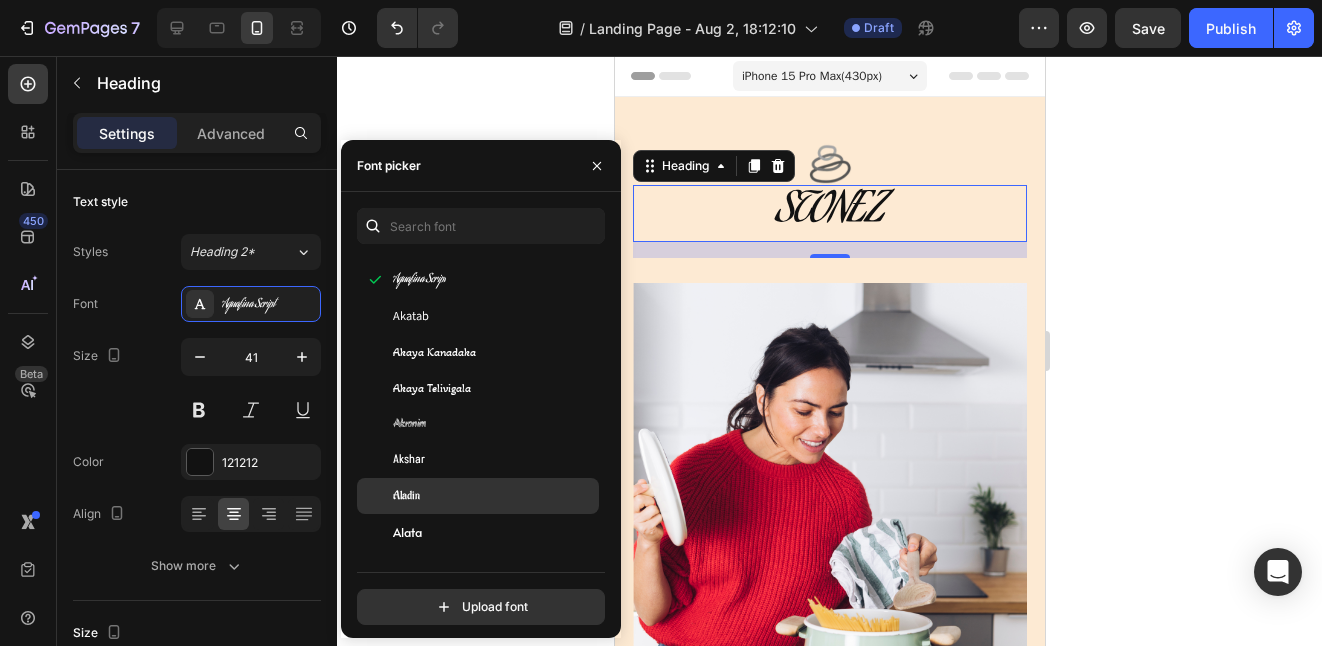 click on "Aladin" at bounding box center (494, 496) 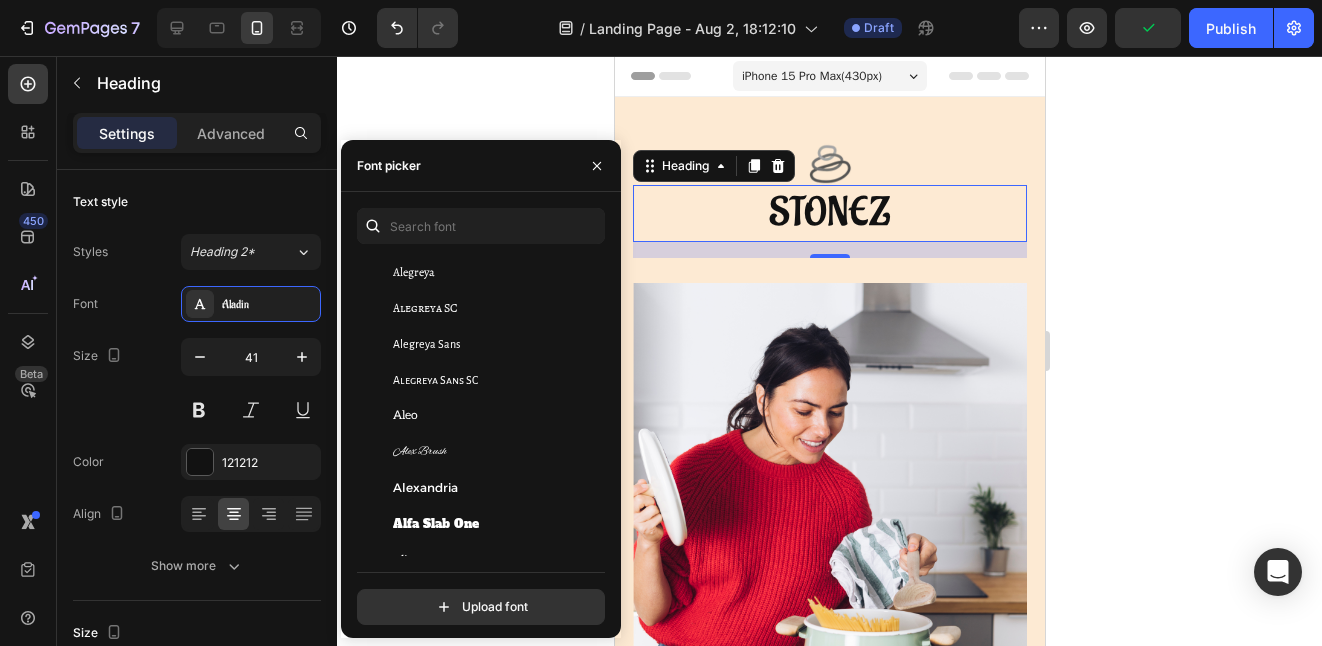 scroll, scrollTop: 1404, scrollLeft: 0, axis: vertical 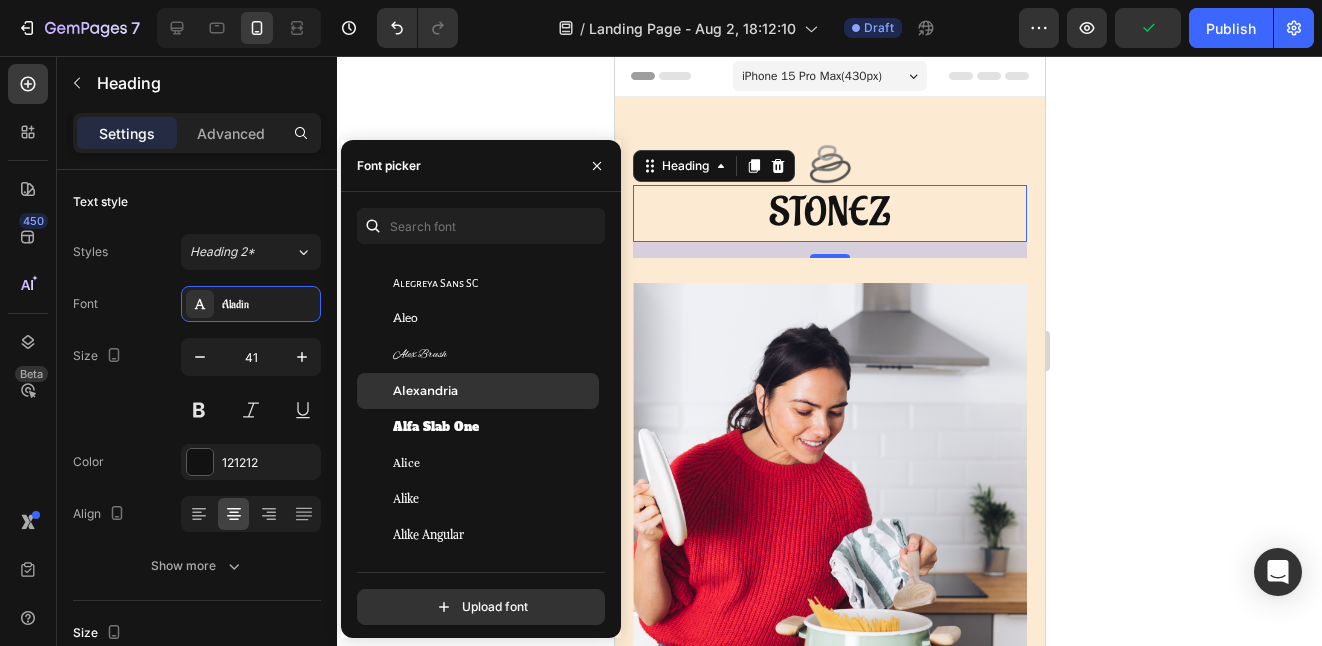click on "Alexandria" 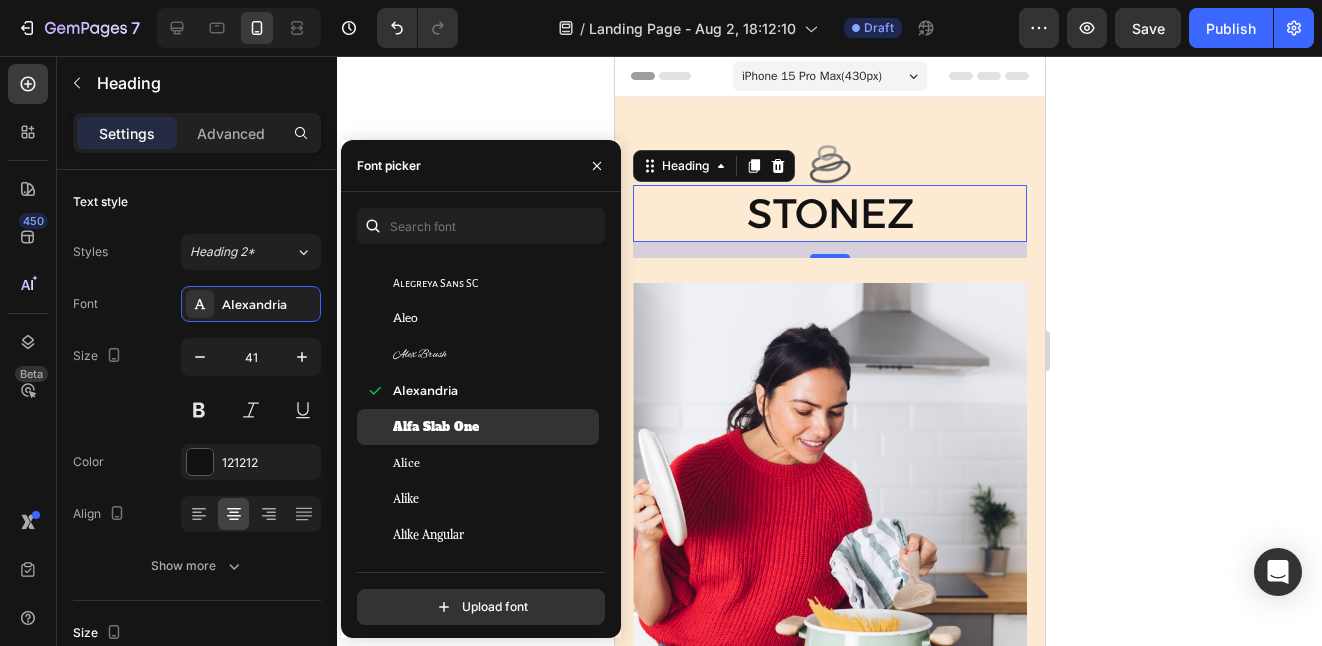 click on "Alfa Slab One" at bounding box center (436, 427) 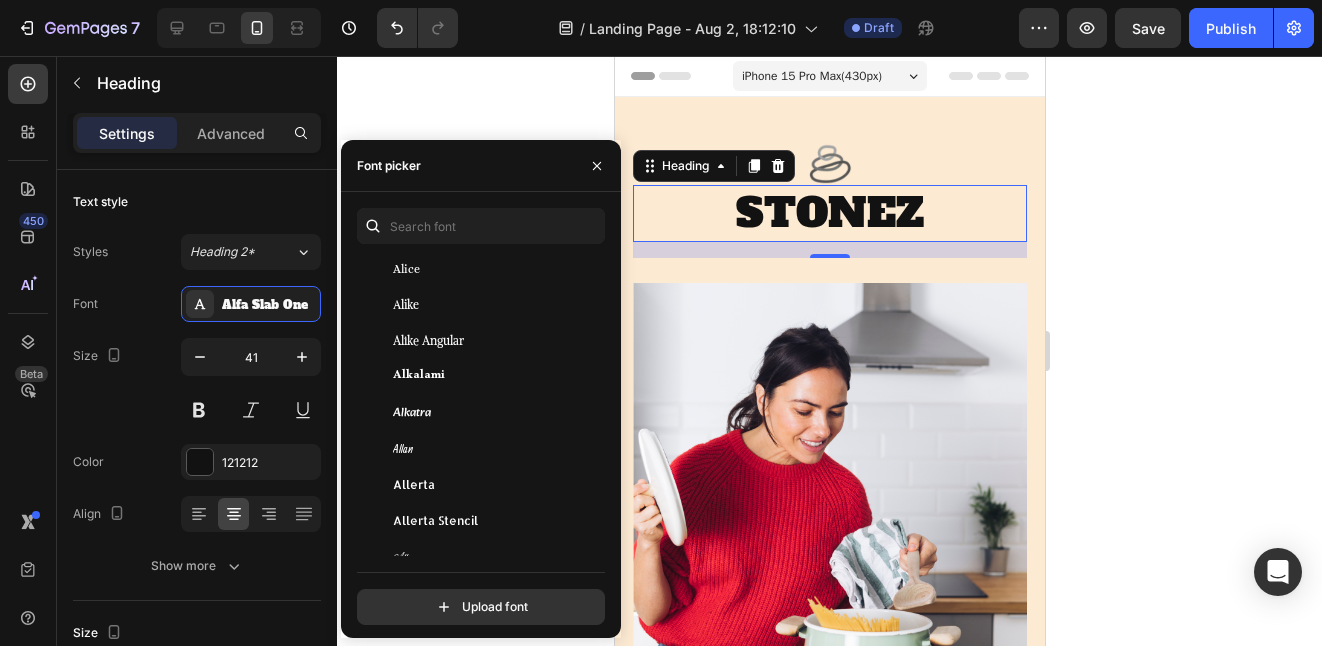 scroll, scrollTop: 1732, scrollLeft: 0, axis: vertical 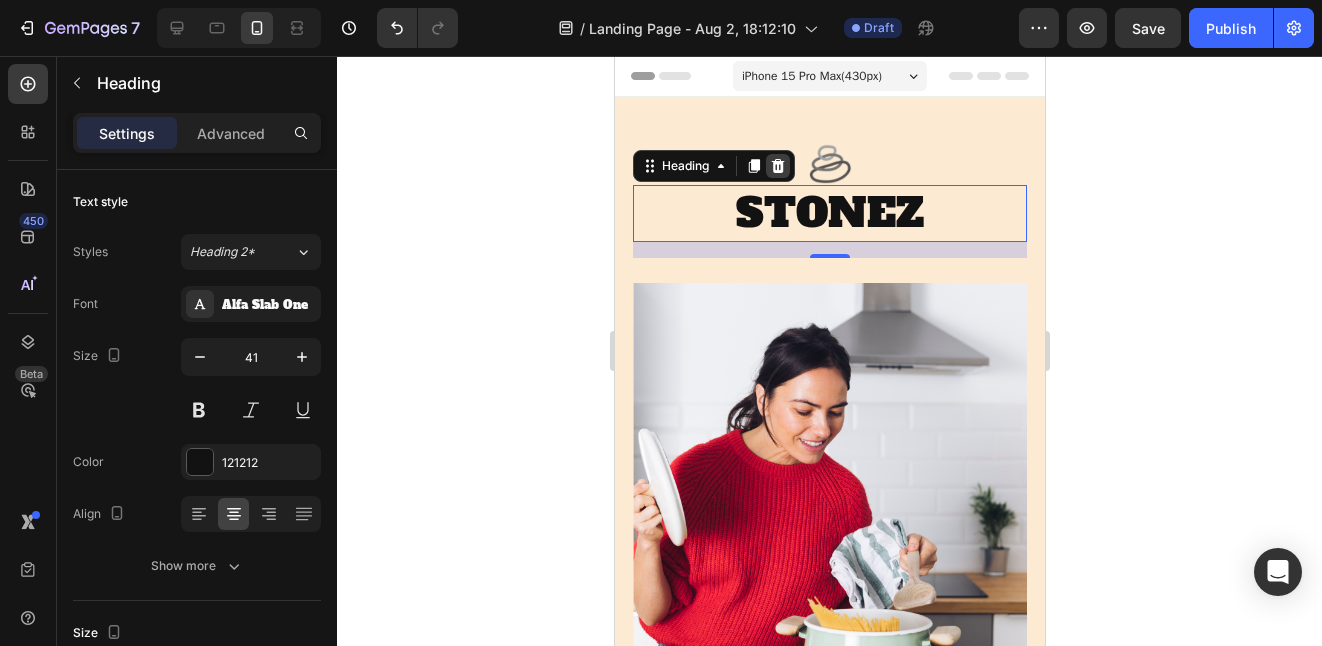 click 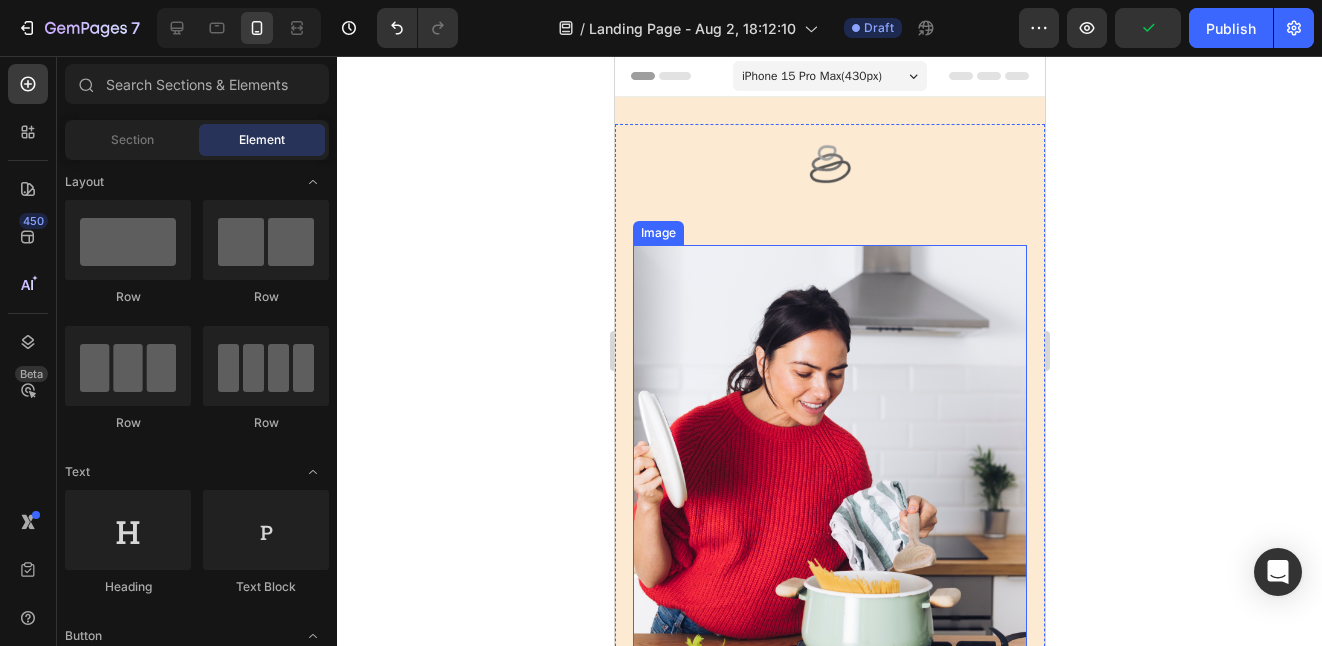 click at bounding box center [829, 472] 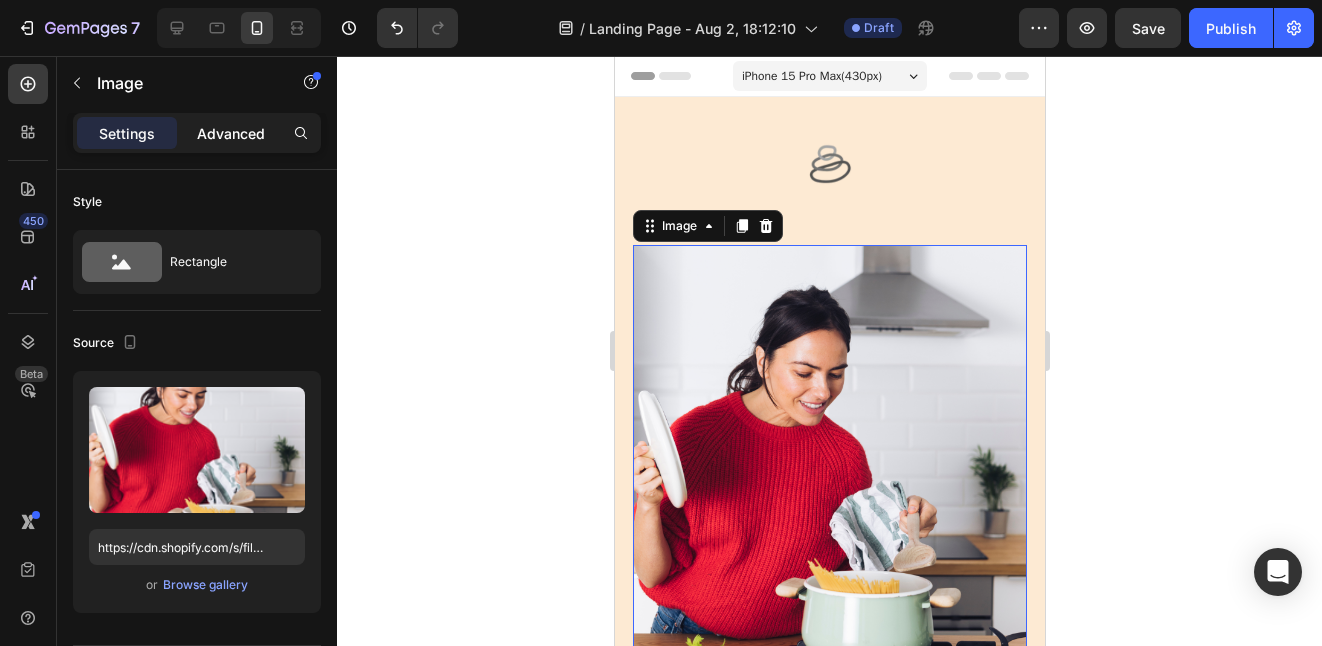 click on "Advanced" at bounding box center (231, 133) 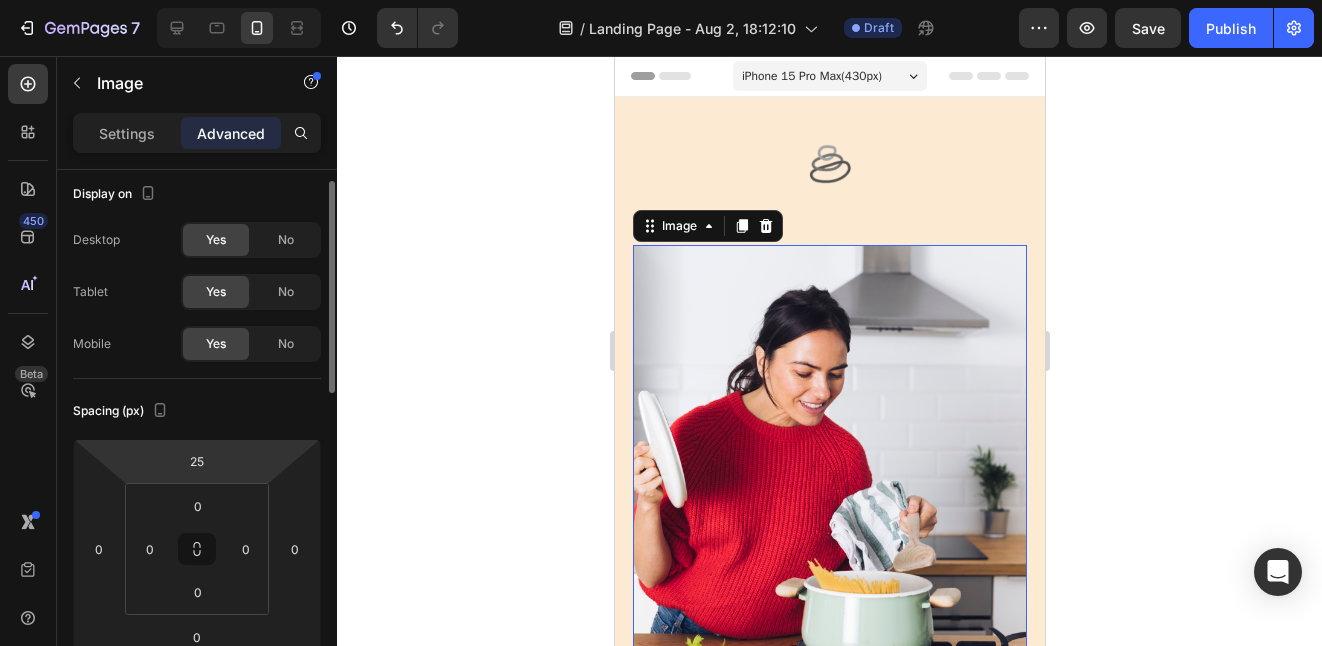 scroll, scrollTop: 14, scrollLeft: 0, axis: vertical 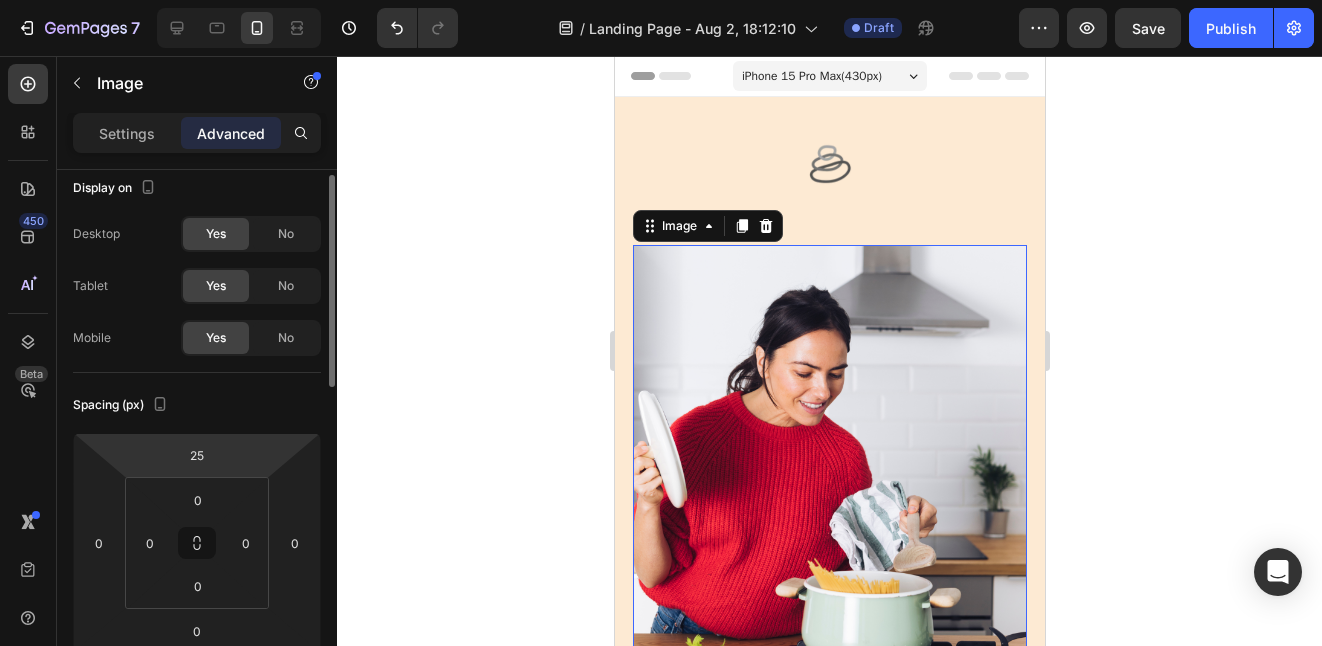 click on "7  Version history  /  Landing Page - Aug 2, 18:12:10 Draft Preview  Save   Publish  450 Beta Sections(18) Elements(83) Section Element Hero Section Product Detail Brands Trusted Badges Guarantee Product Breakdown How to use Testimonials Compare Bundle FAQs Social Proof Brand Story Product List Collection Blog List Contact Sticky Add to Cart Custom Footer Browse Library 450 Layout
Row
Row
Row
Row Text
Heading
Text Block Button
Button
Button Media
Image
Image" at bounding box center (661, 0) 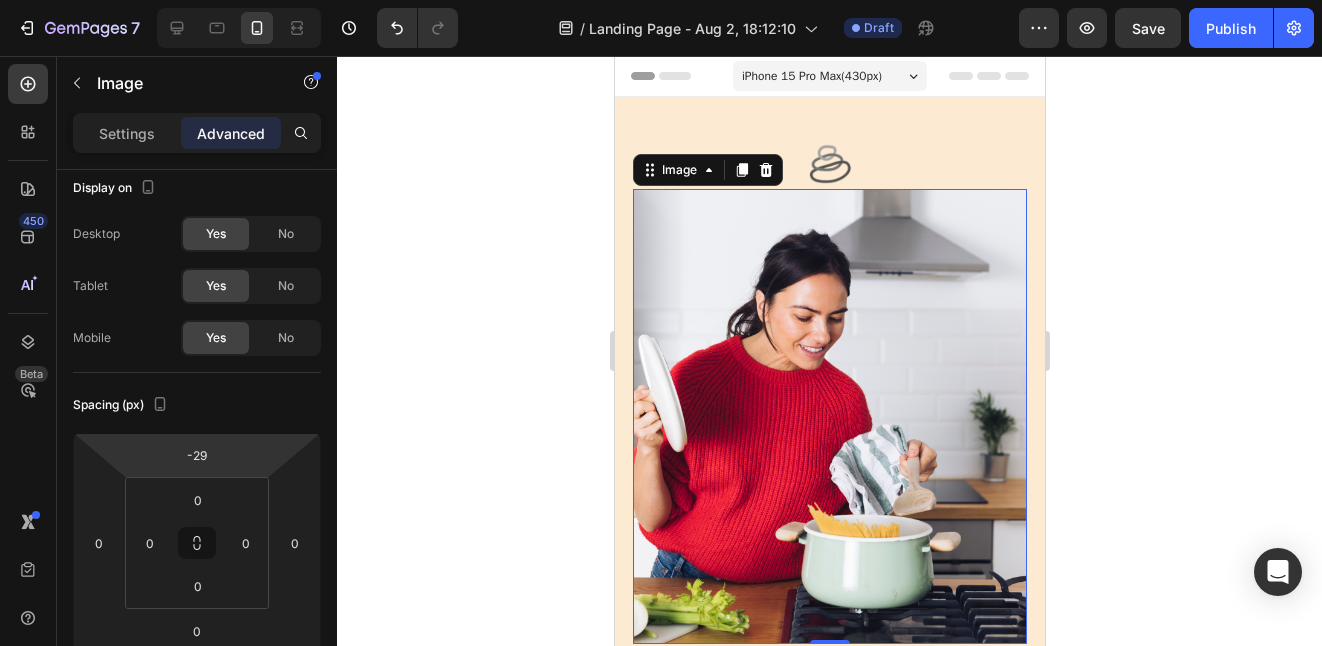 type on "-25" 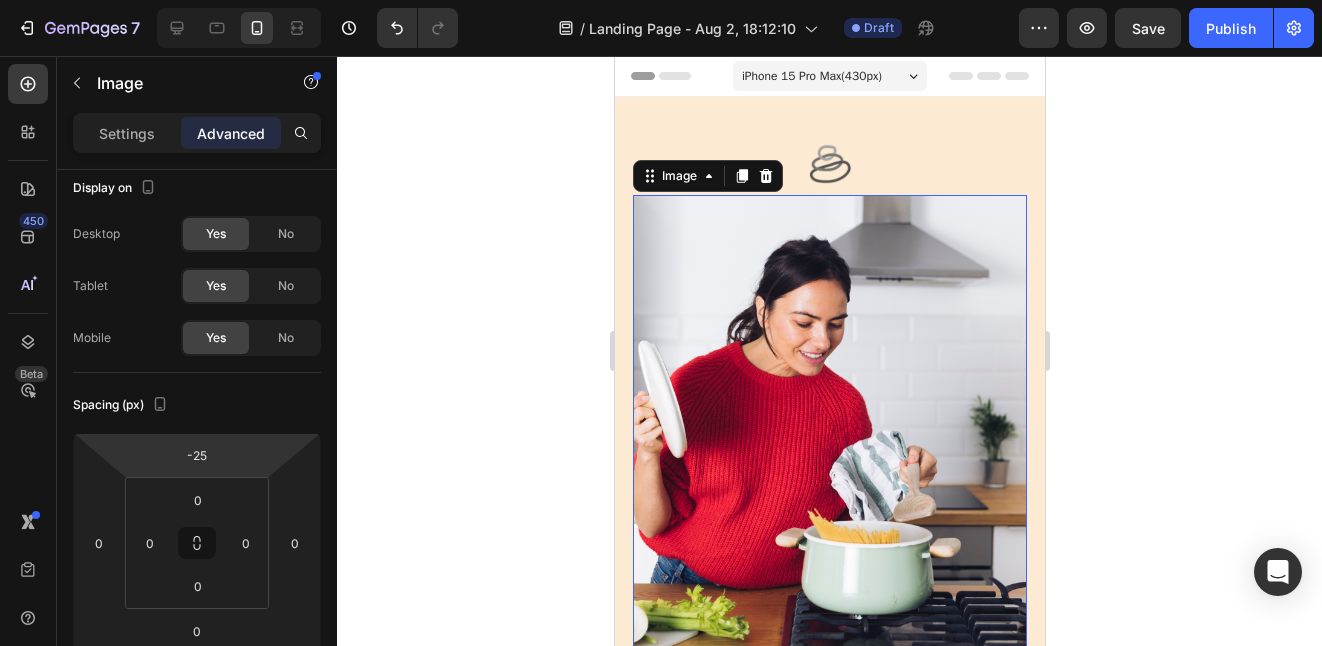 drag, startPoint x: 226, startPoint y: 471, endPoint x: 228, endPoint y: 496, distance: 25.079872 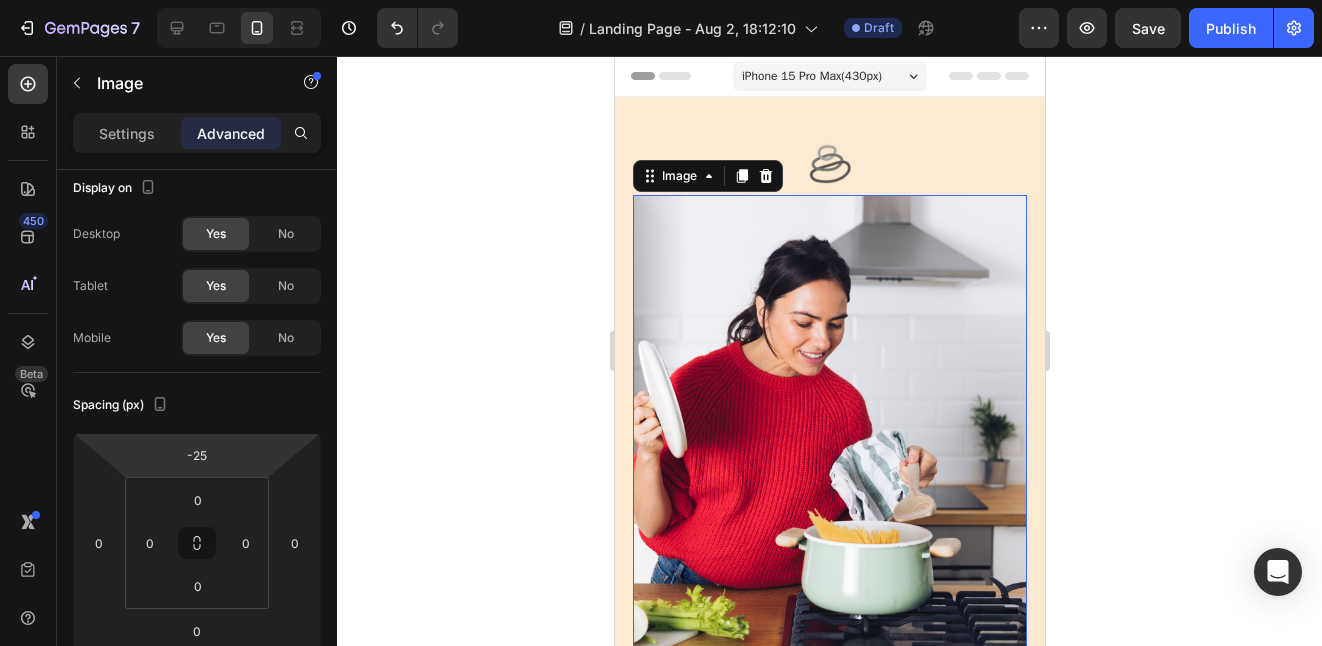 click 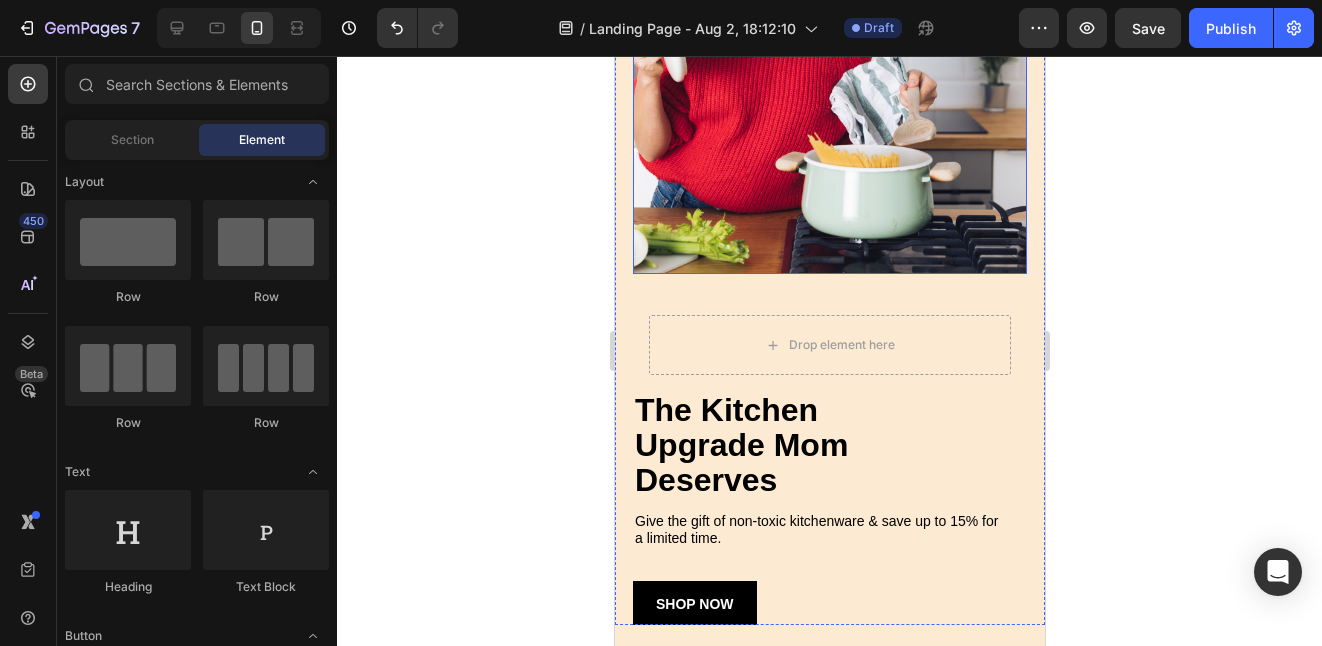 scroll, scrollTop: 377, scrollLeft: 0, axis: vertical 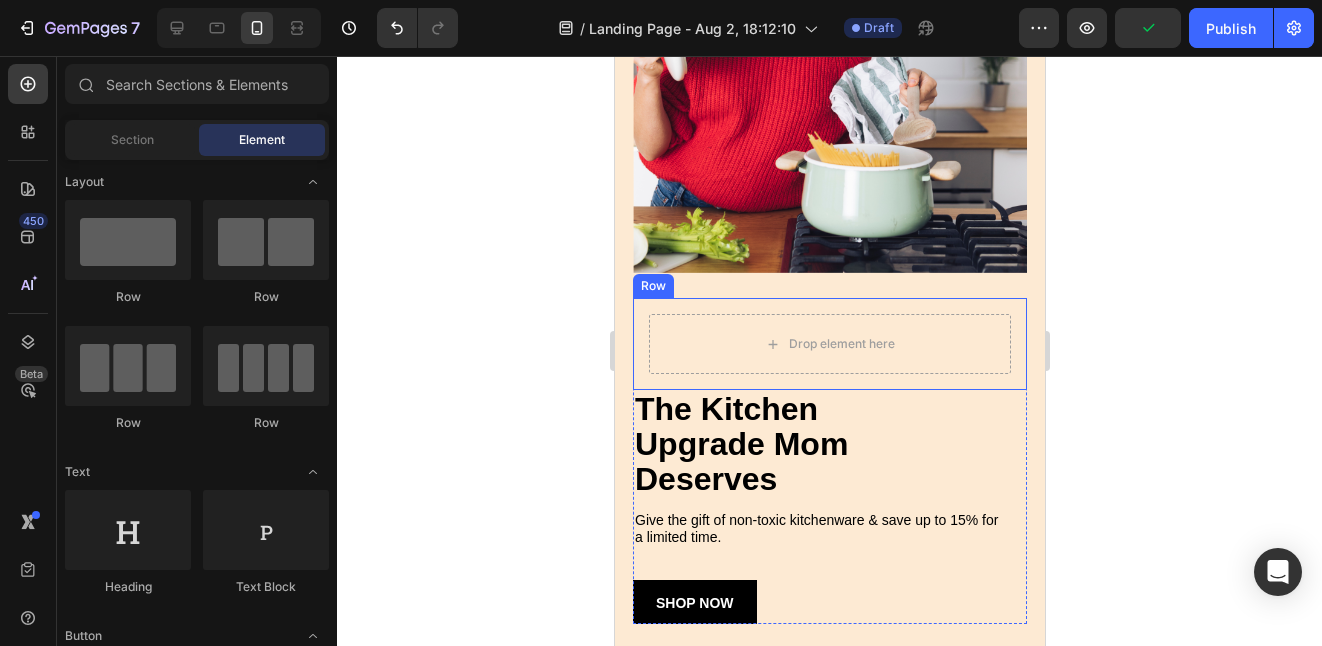 click on "Drop element here Image Row" at bounding box center [829, 344] 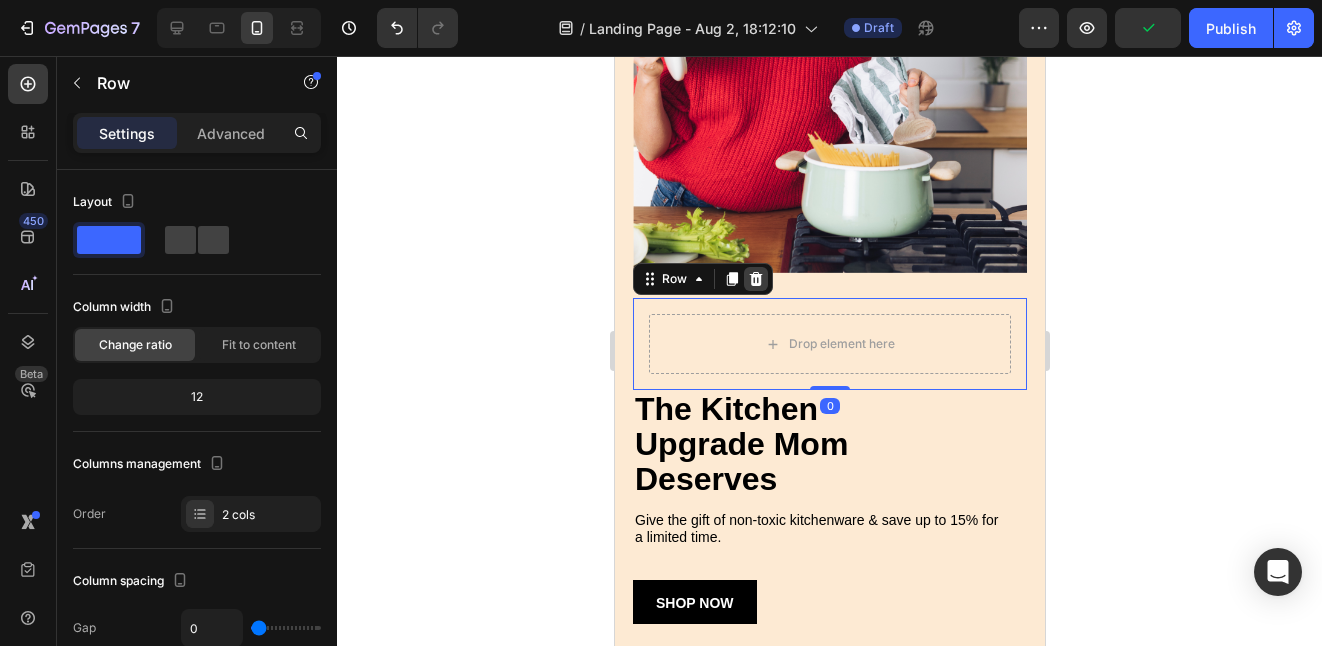 click 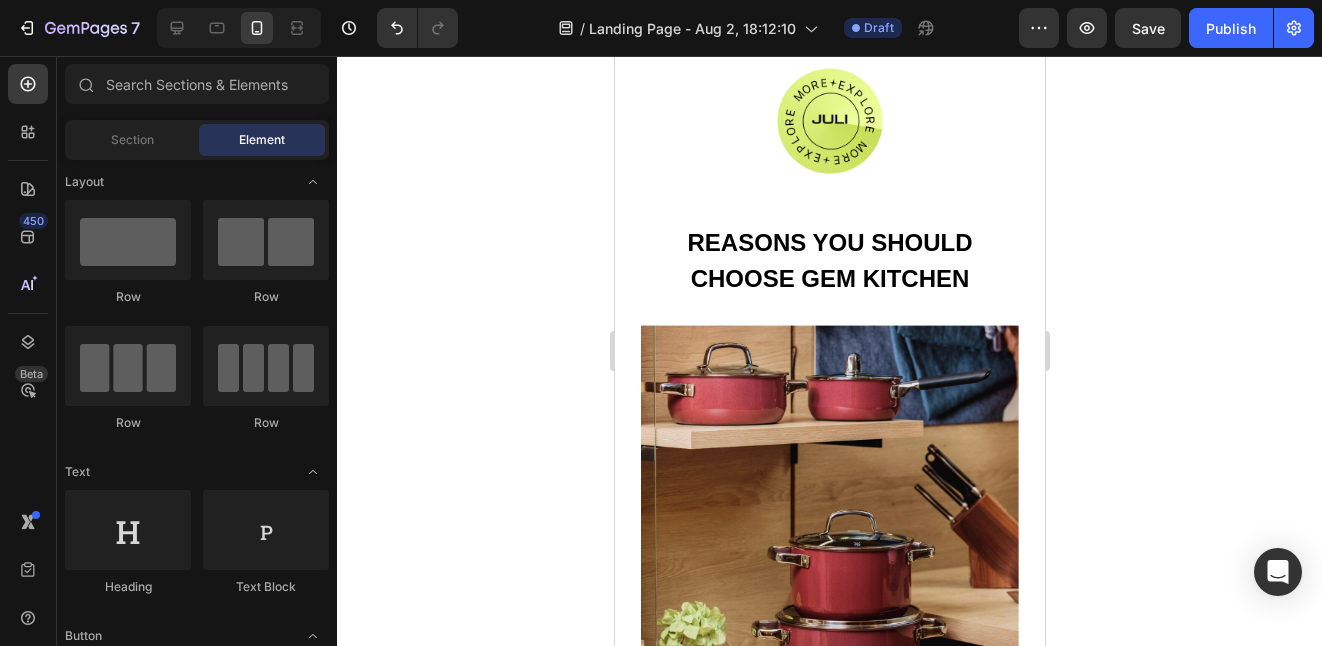 scroll, scrollTop: 0, scrollLeft: 0, axis: both 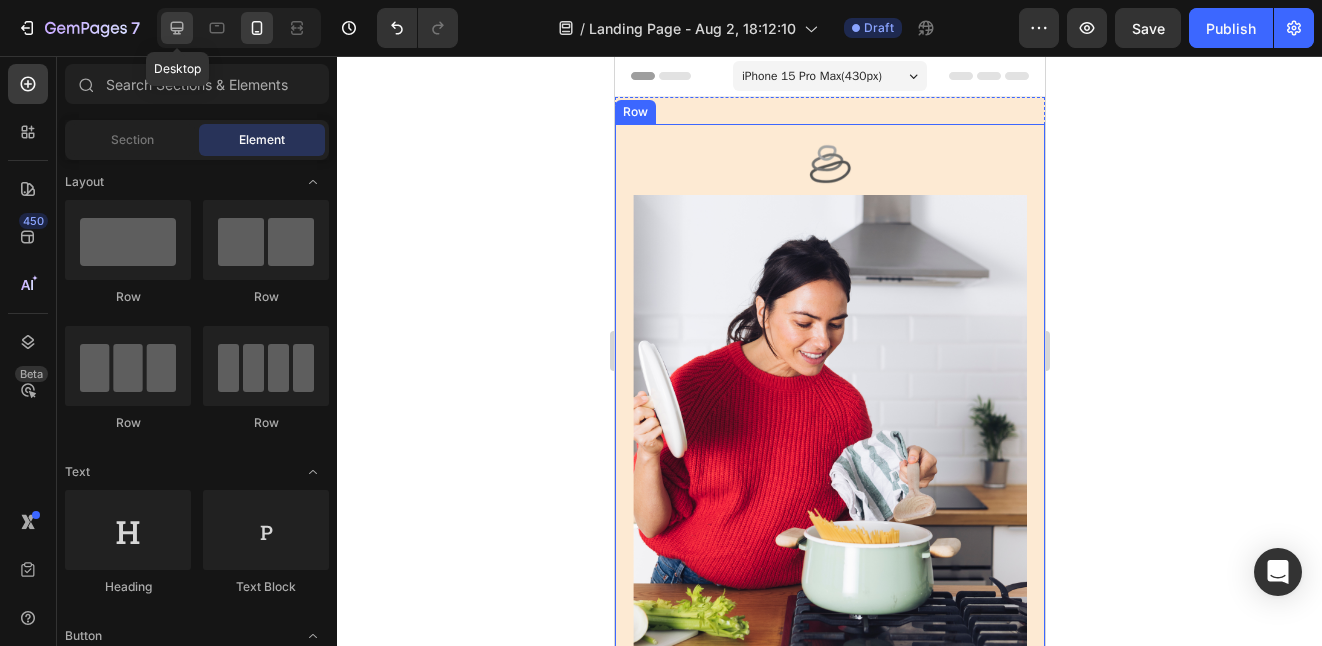 click 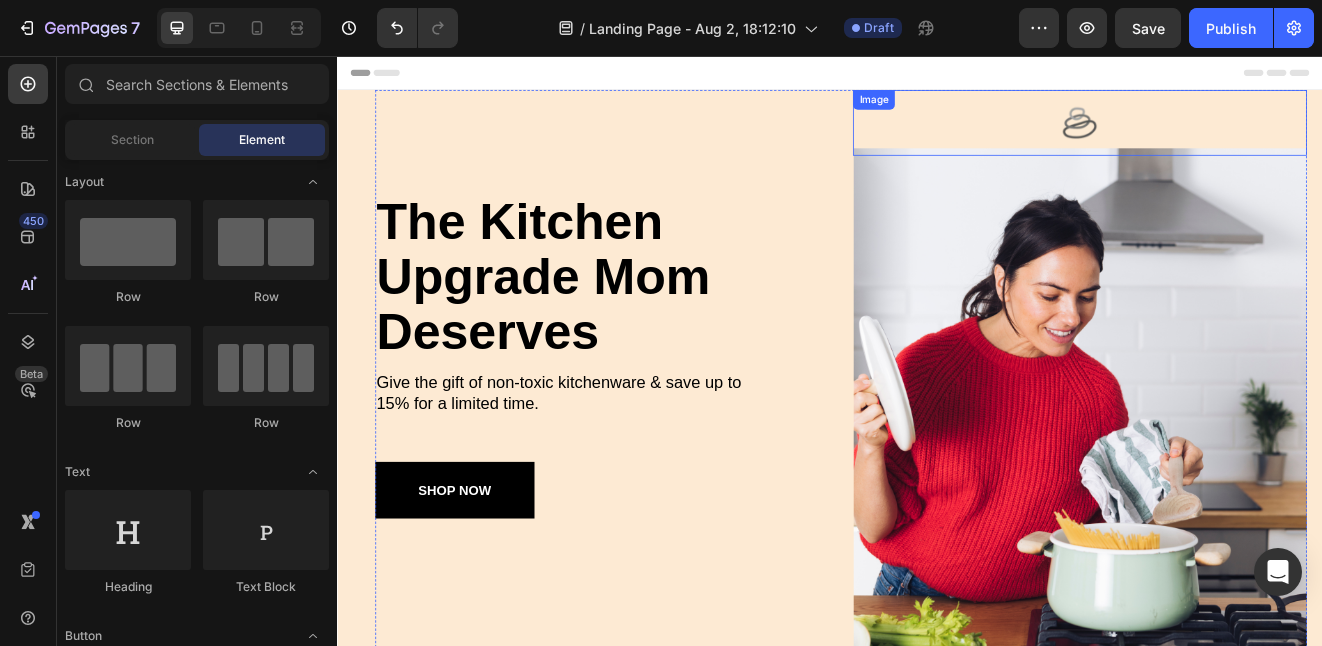 click at bounding box center [1241, 137] 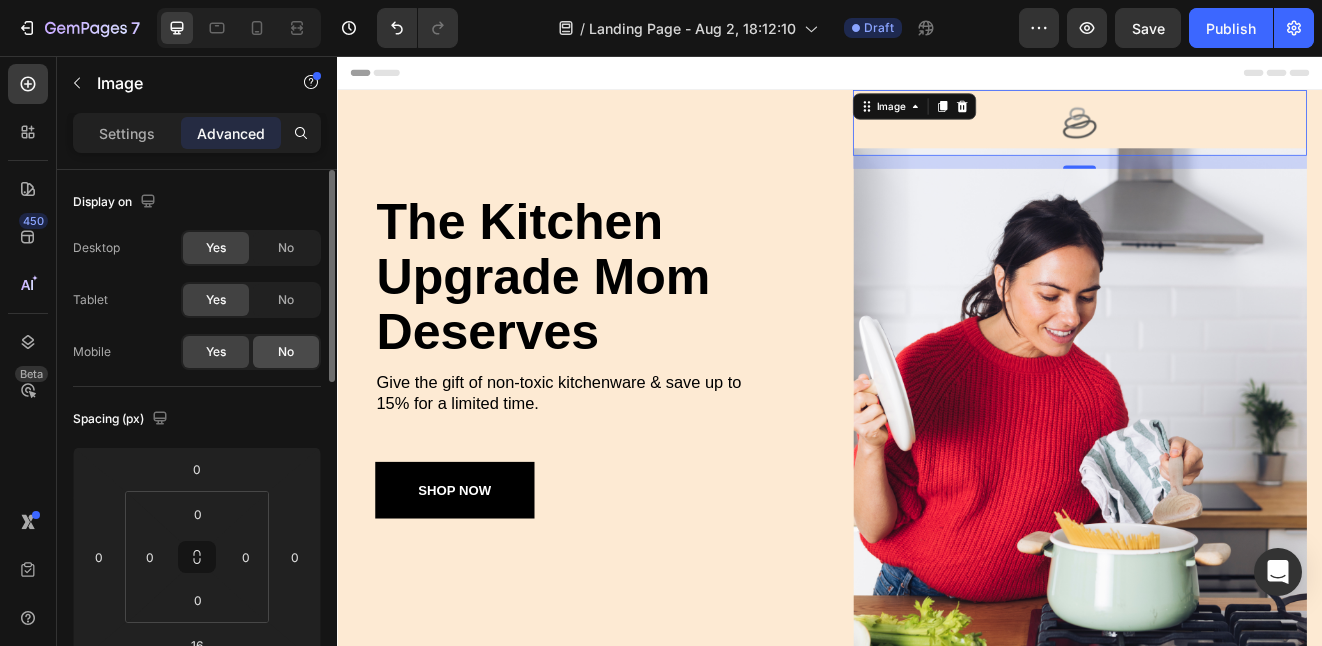 click on "No" 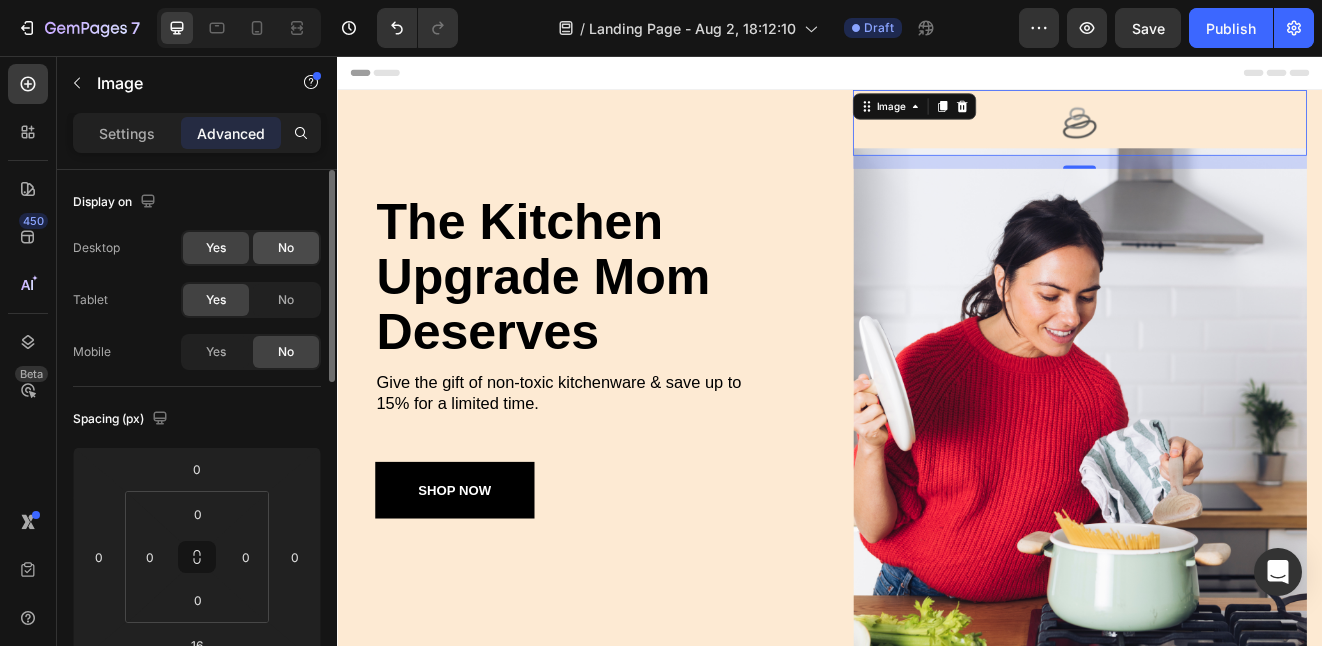 click on "No" 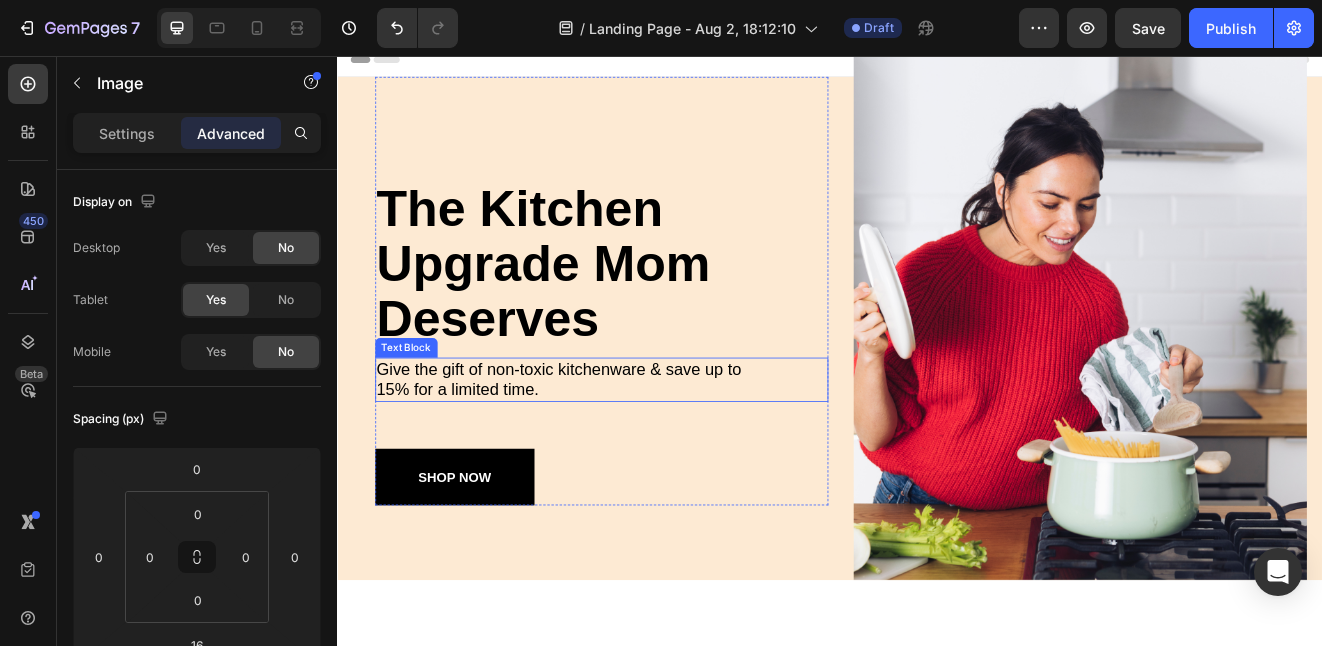 scroll, scrollTop: 0, scrollLeft: 0, axis: both 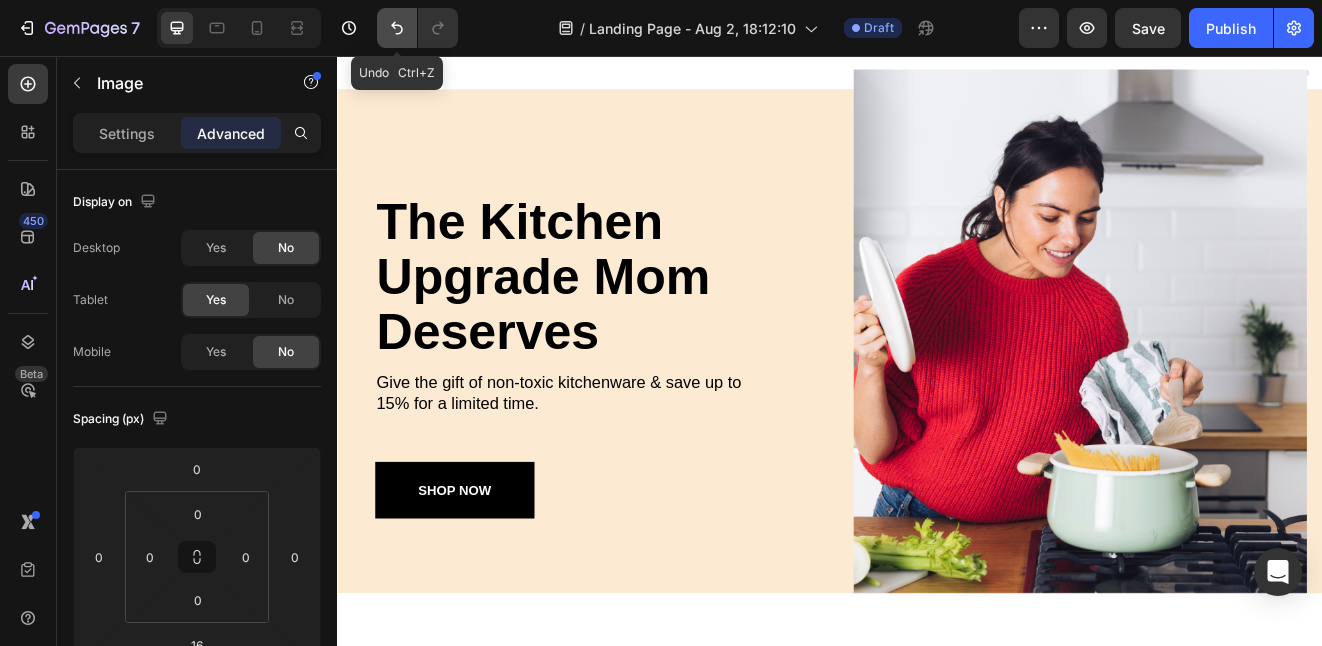 click 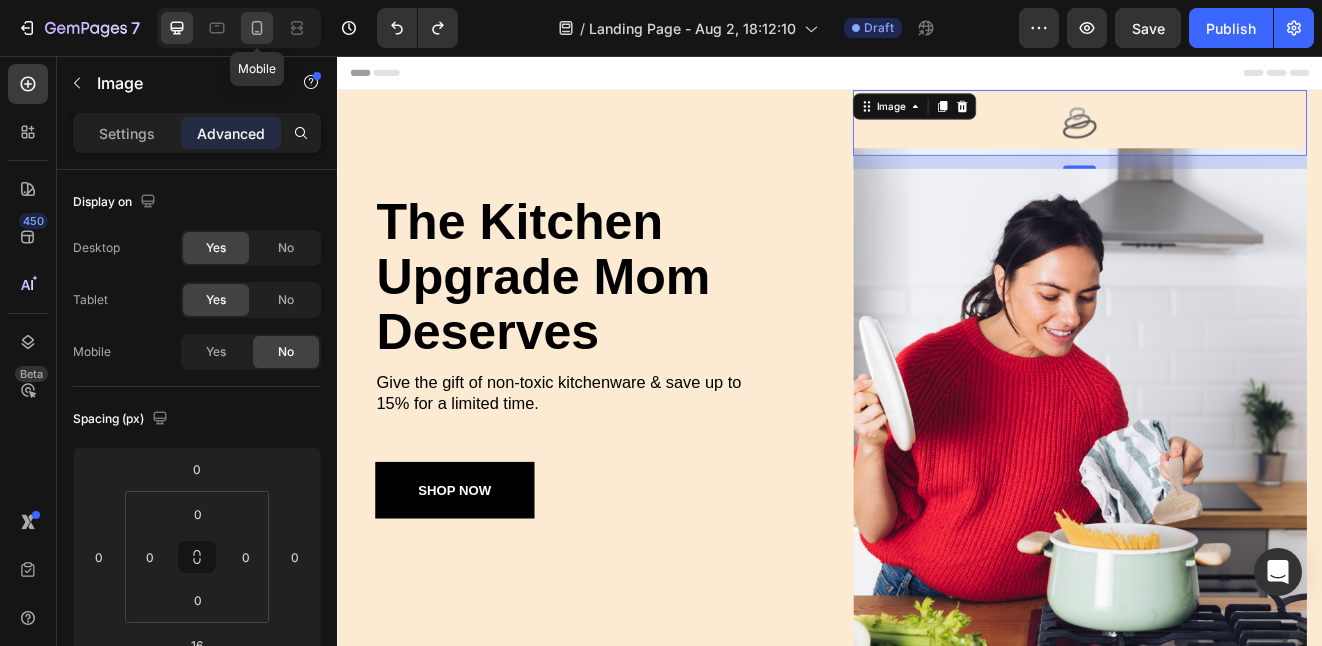 click 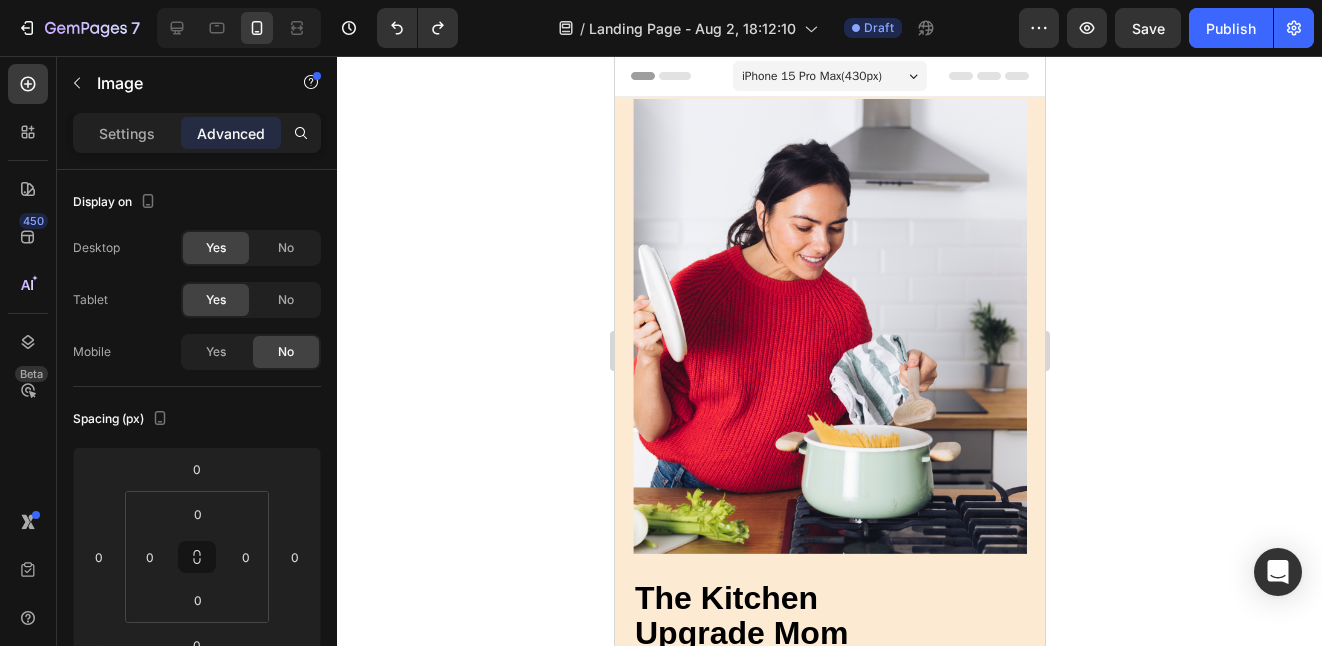 click 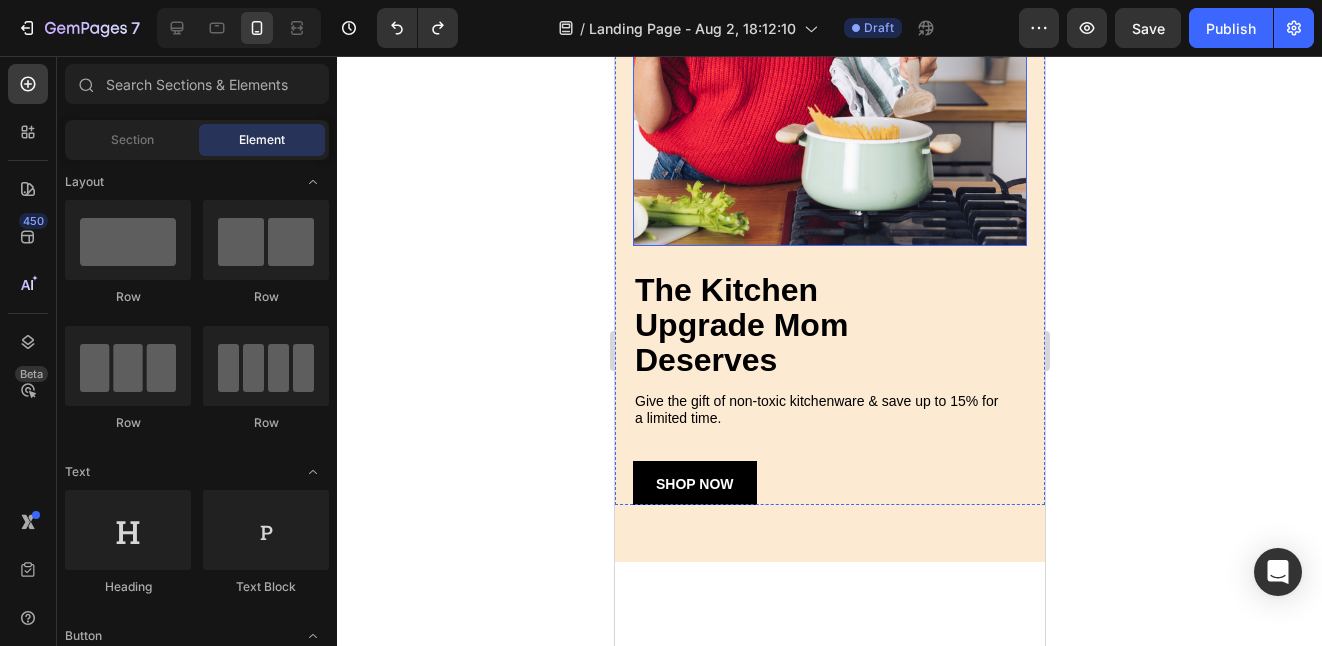 scroll, scrollTop: 0, scrollLeft: 0, axis: both 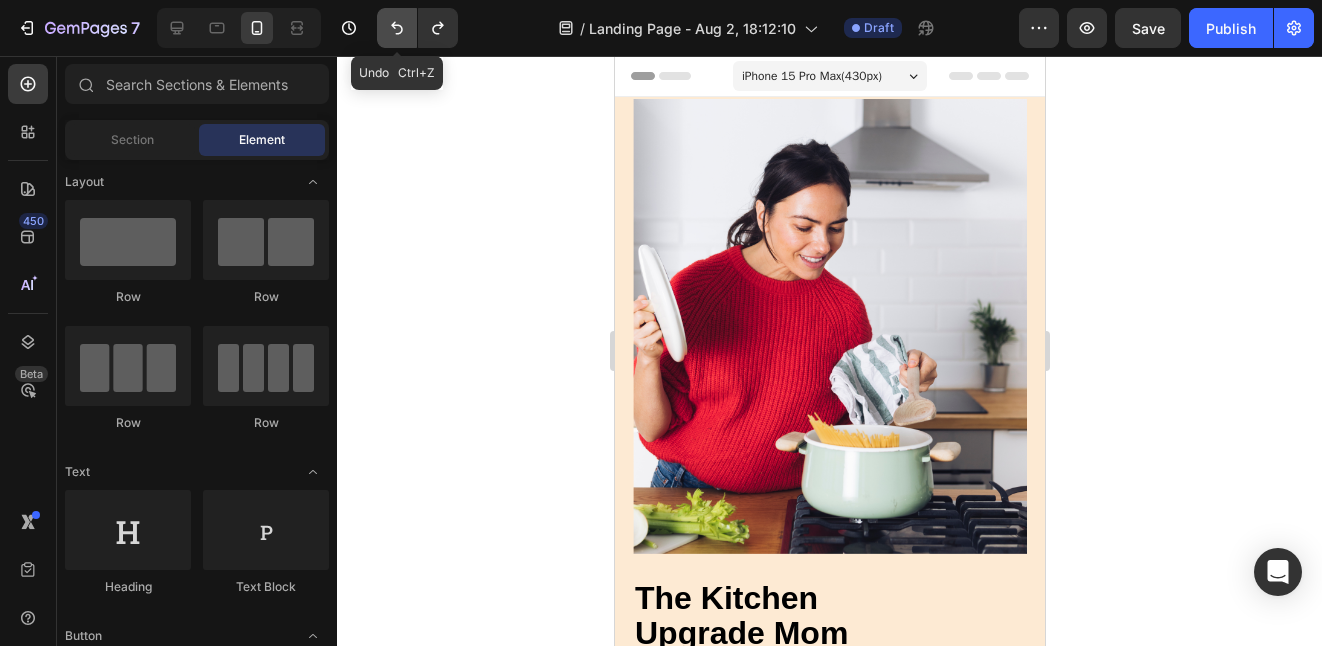 click 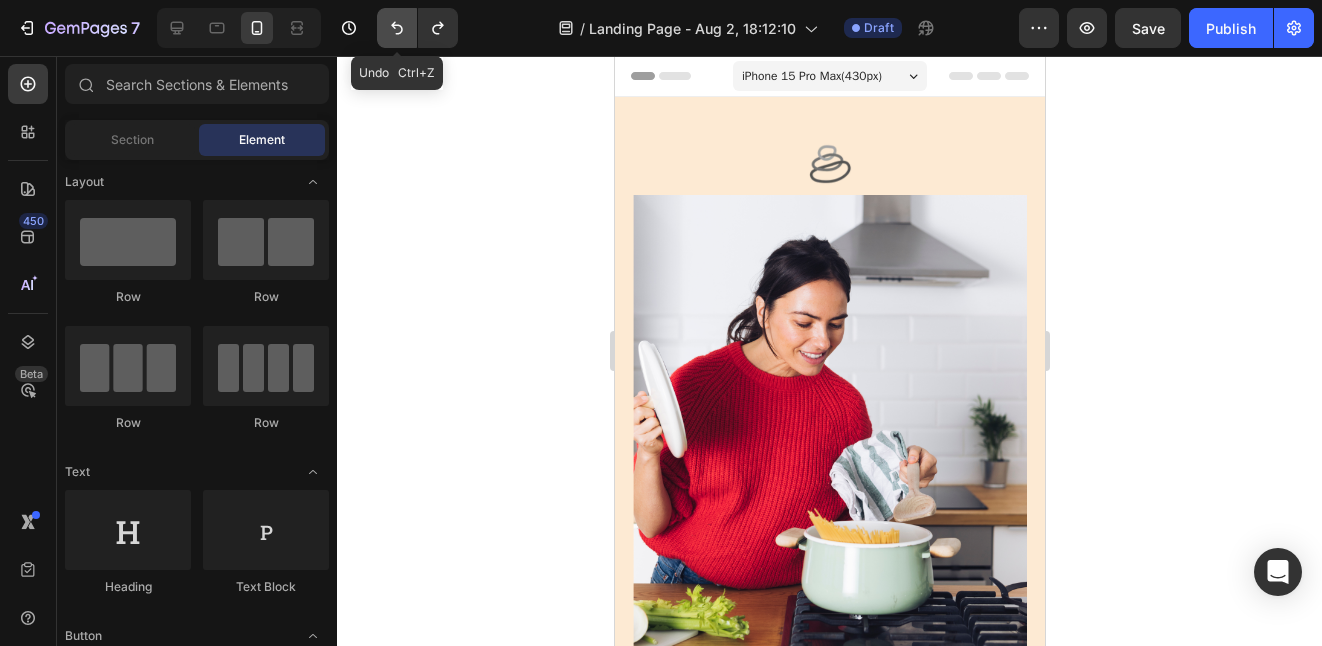 click 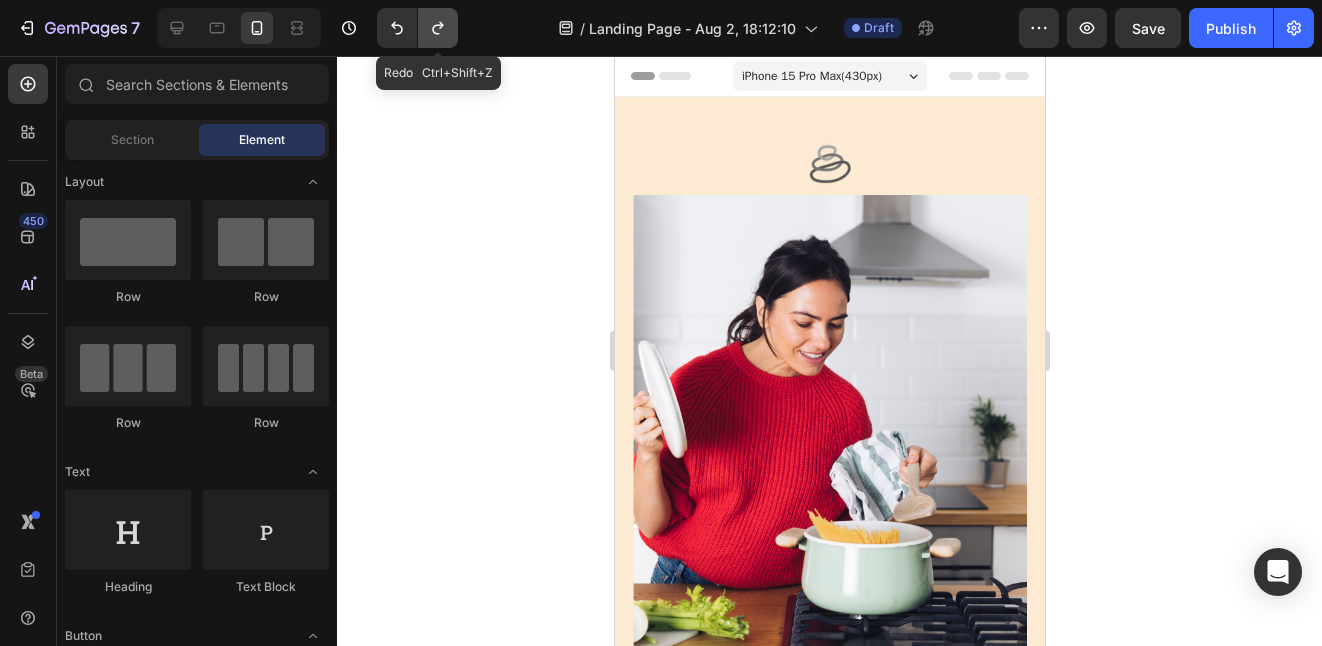 click 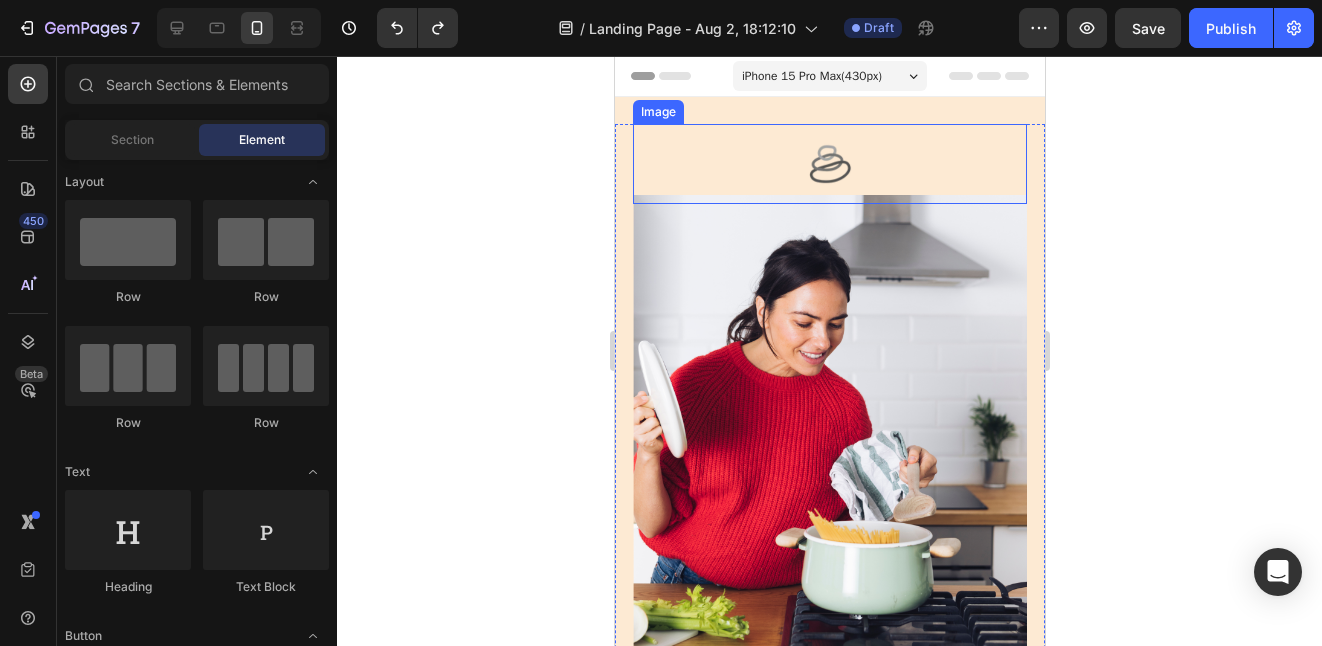 click at bounding box center (829, 164) 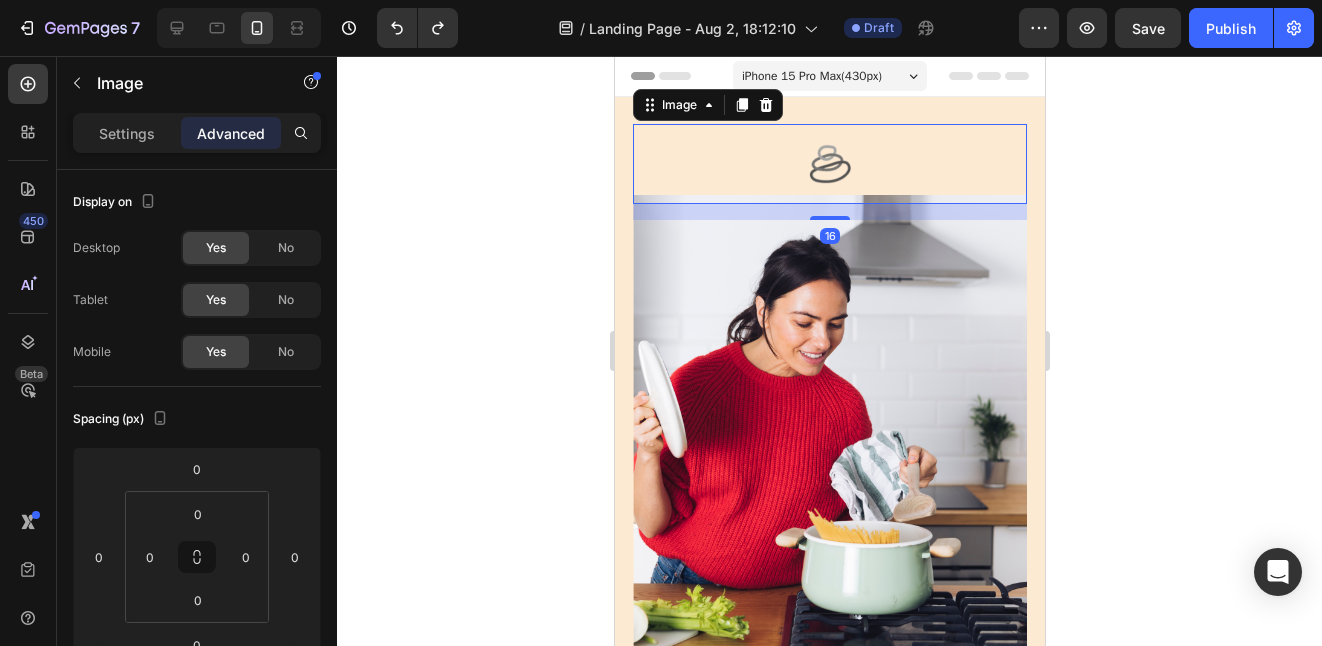 click at bounding box center [829, 164] 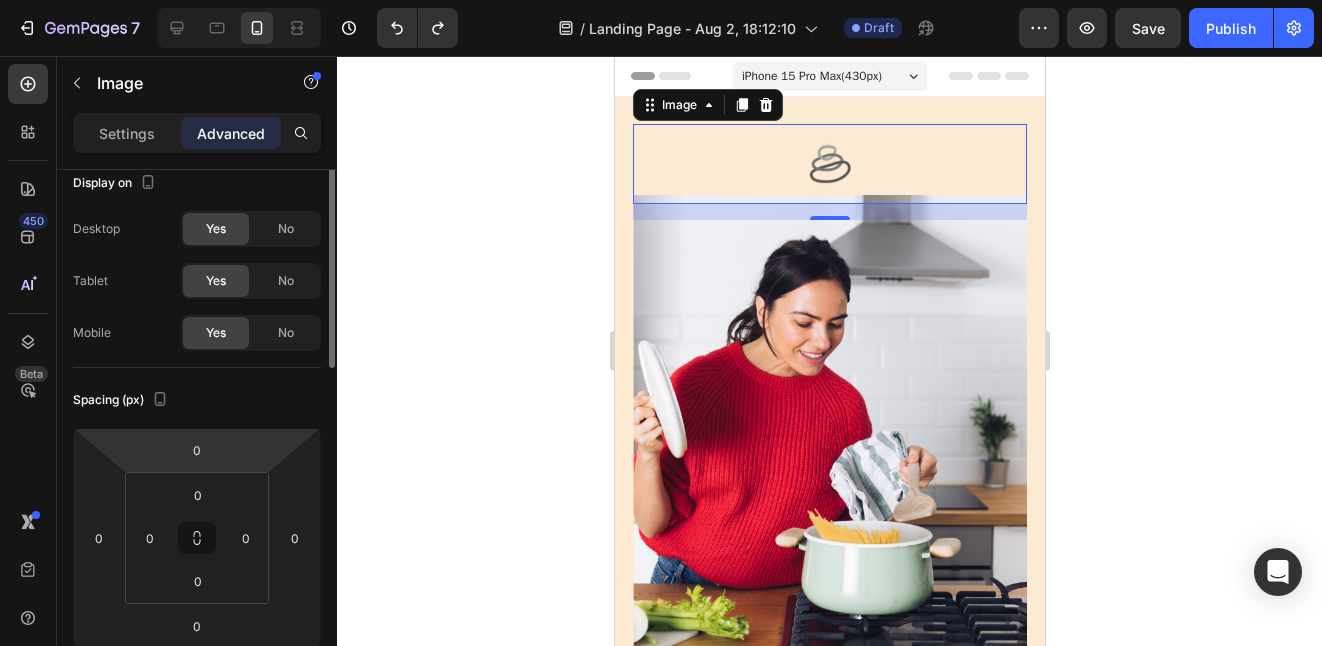 scroll, scrollTop: 3, scrollLeft: 0, axis: vertical 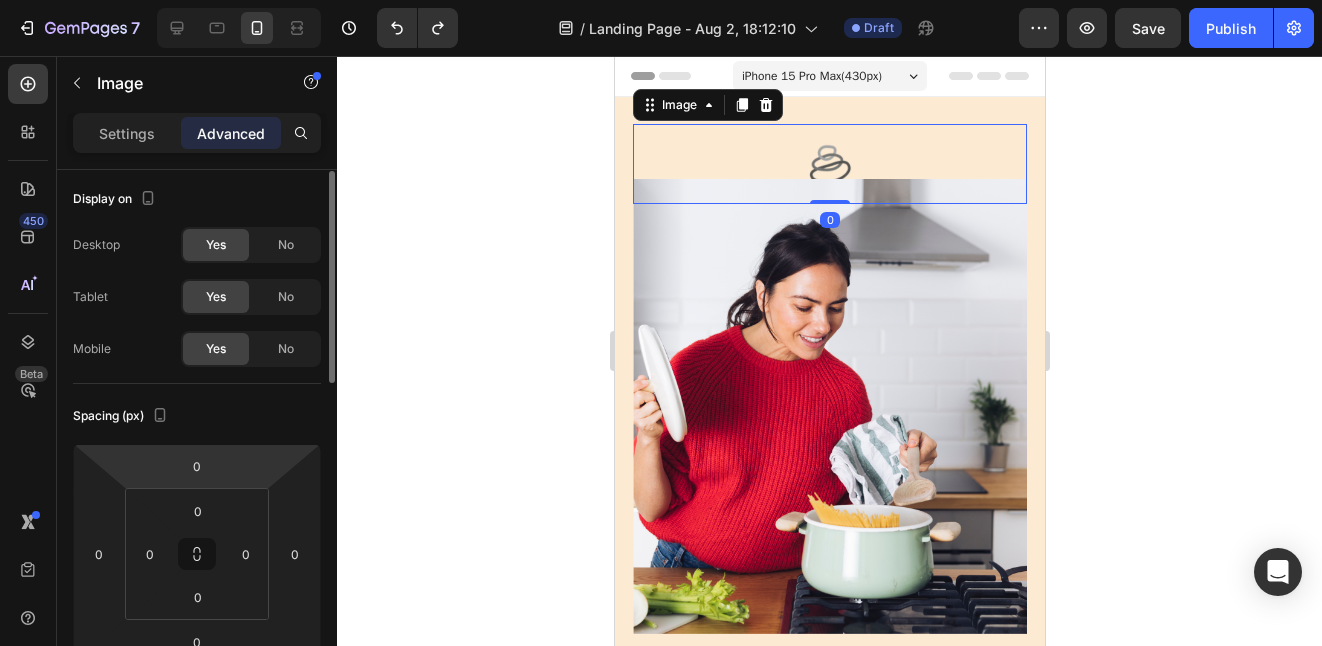 click on "7  Version history  /  Landing Page - Aug 2, 18:12:10 Draft Preview  Save   Publish  450 Beta Sections(18) Elements(83) Section Element Hero Section Product Detail Brands Trusted Badges Guarantee Product Breakdown How to use Testimonials Compare Bundle FAQs Social Proof Brand Story Product List Collection Blog List Contact Sticky Add to Cart Custom Footer Browse Library 450 Layout
Row
Row
Row
Row Text
Heading
Text Block Button
Button
Button Media
Image
Image" at bounding box center [661, 0] 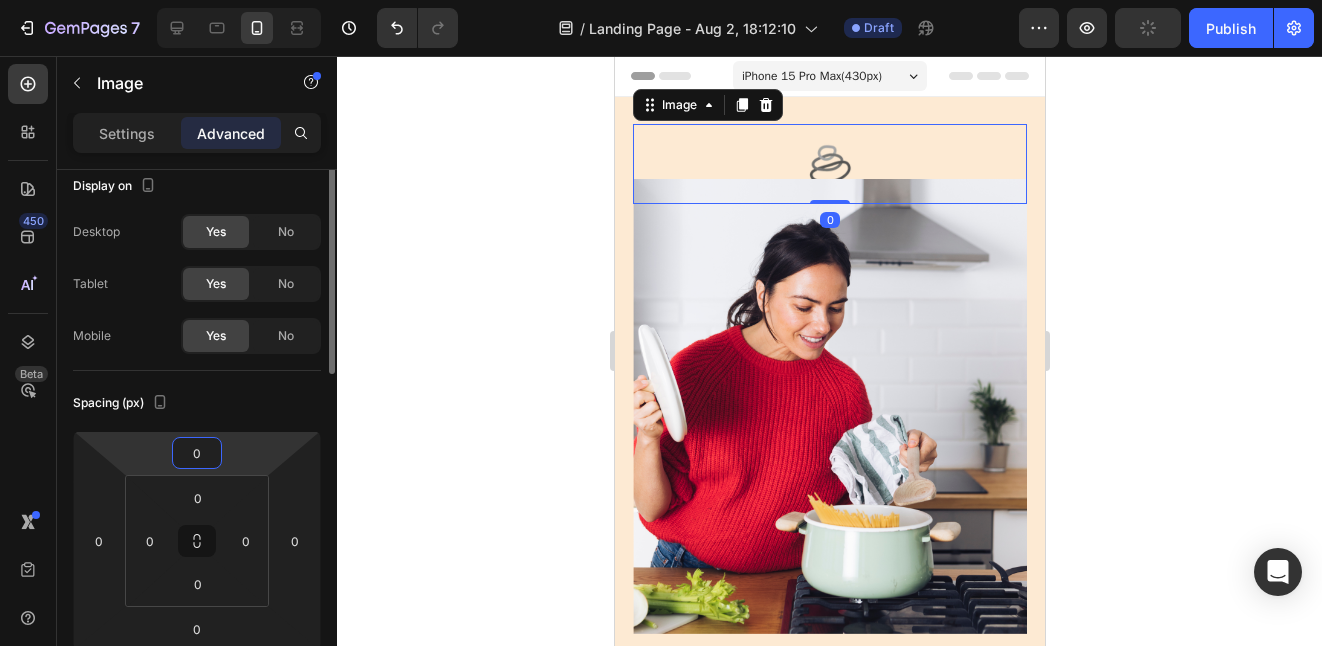 scroll, scrollTop: 0, scrollLeft: 0, axis: both 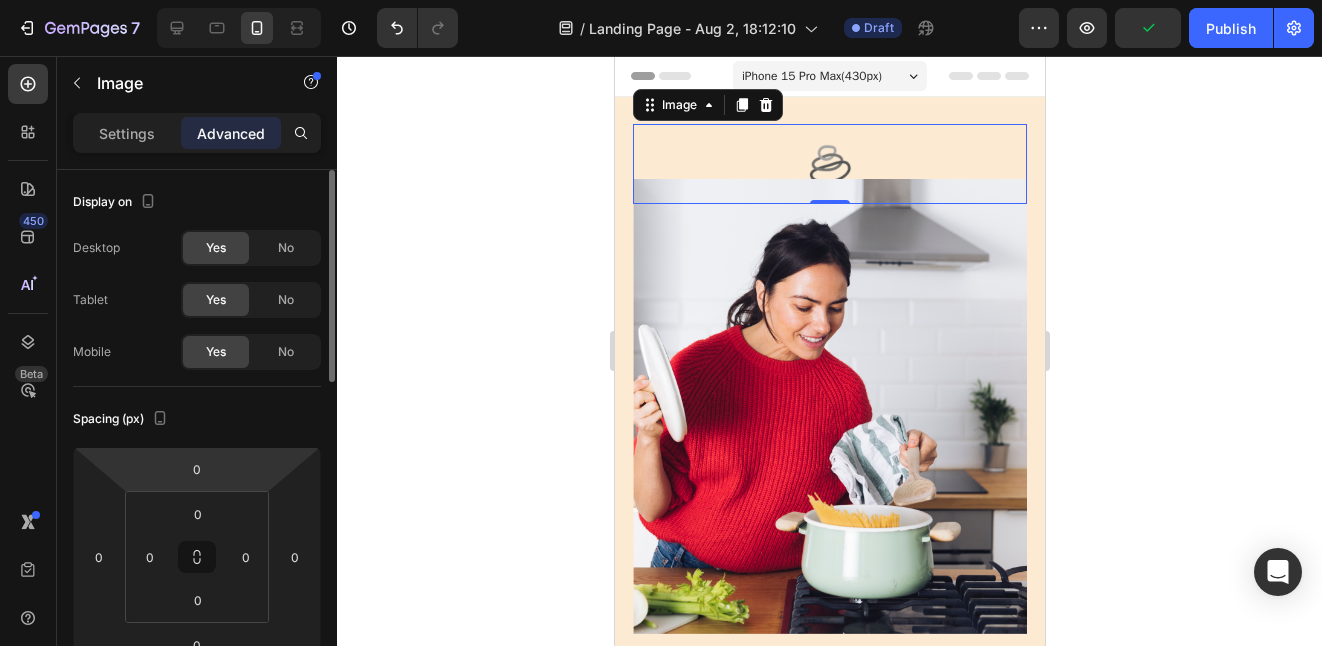 click on "7  Version history  /  Landing Page - Aug 2, 18:12:10 Draft Preview  Publish  450 Beta Sections(18) Elements(83) Section Element Hero Section Product Detail Brands Trusted Badges Guarantee Product Breakdown How to use Testimonials Compare Bundle FAQs Social Proof Brand Story Product List Collection Blog List Contact Sticky Add to Cart Custom Footer Browse Library 450 Layout
Row
Row
Row
Row Text
Heading
Text Block Button
Button
Button Media
Image
Image
Video" at bounding box center [661, 0] 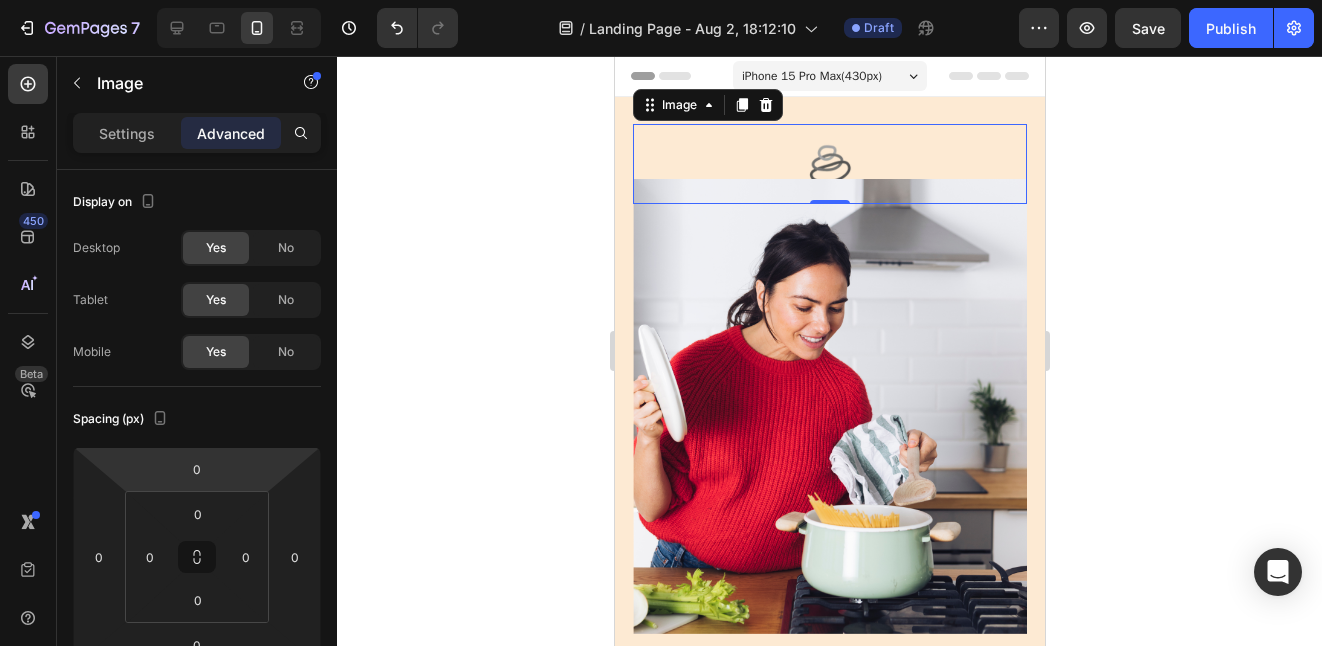 drag, startPoint x: 233, startPoint y: 485, endPoint x: 223, endPoint y: 478, distance: 12.206555 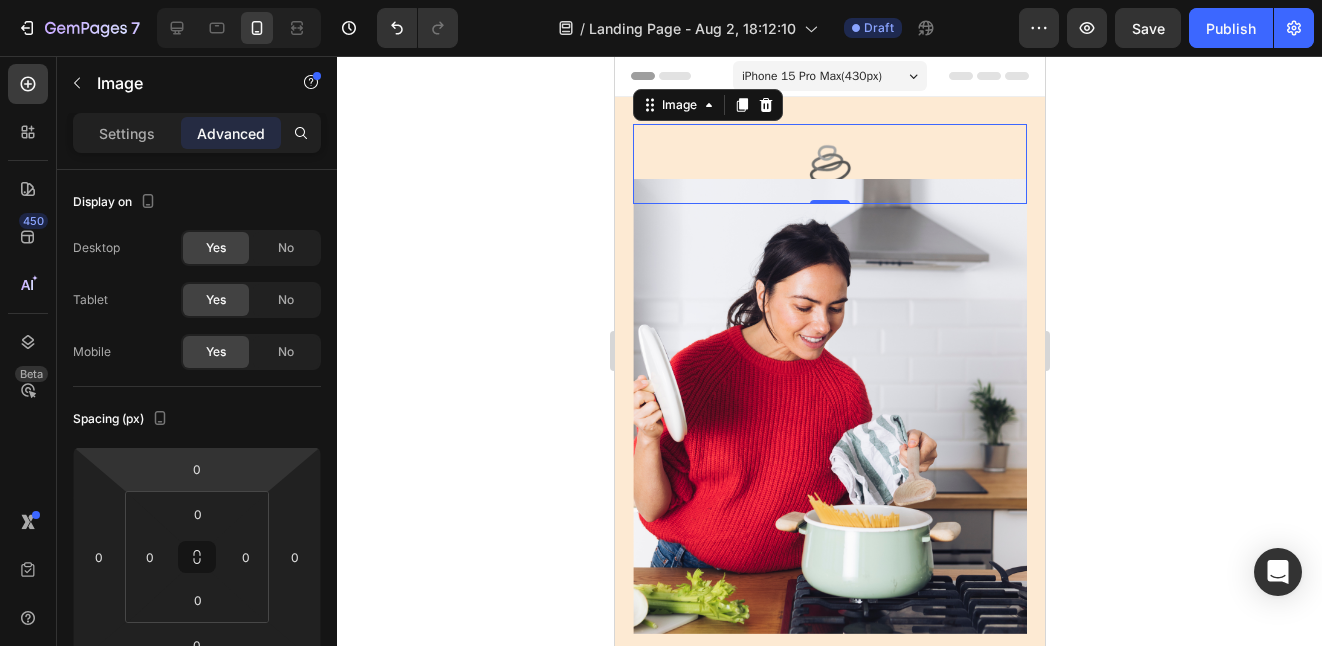 click on "7  Version history  /  Landing Page - Aug 2, 18:12:10 Draft Preview  Save   Publish  450 Beta Sections(18) Elements(83) Section Element Hero Section Product Detail Brands Trusted Badges Guarantee Product Breakdown How to use Testimonials Compare Bundle FAQs Social Proof Brand Story Product List Collection Blog List Contact Sticky Add to Cart Custom Footer Browse Library 450 Layout
Row
Row
Row
Row Text
Heading
Text Block Button
Button
Button Media
Image
Image" at bounding box center (661, 0) 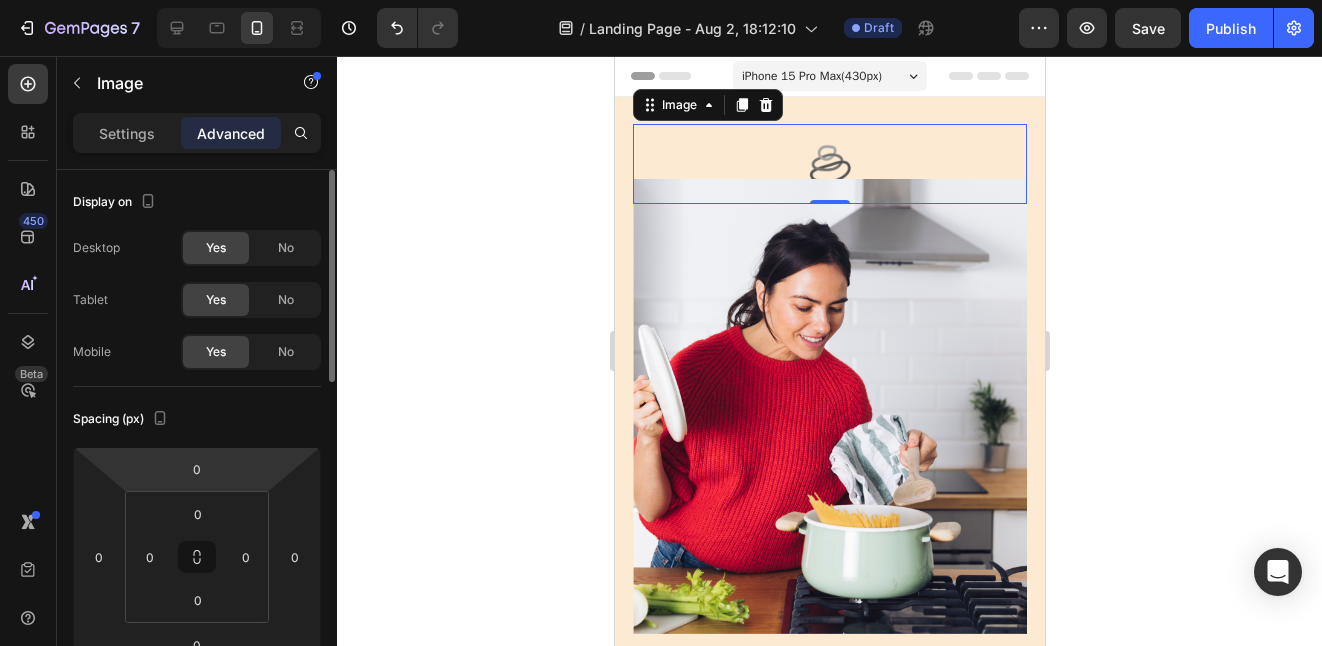 click on "7  Version history  /  Landing Page - Aug 2, 18:12:10 Draft Preview  Save   Publish  450 Beta Sections(18) Elements(83) Section Element Hero Section Product Detail Brands Trusted Badges Guarantee Product Breakdown How to use Testimonials Compare Bundle FAQs Social Proof Brand Story Product List Collection Blog List Contact Sticky Add to Cart Custom Footer Browse Library 450 Layout
Row
Row
Row
Row Text
Heading
Text Block Button
Button
Button Media
Image
Image" at bounding box center (661, 0) 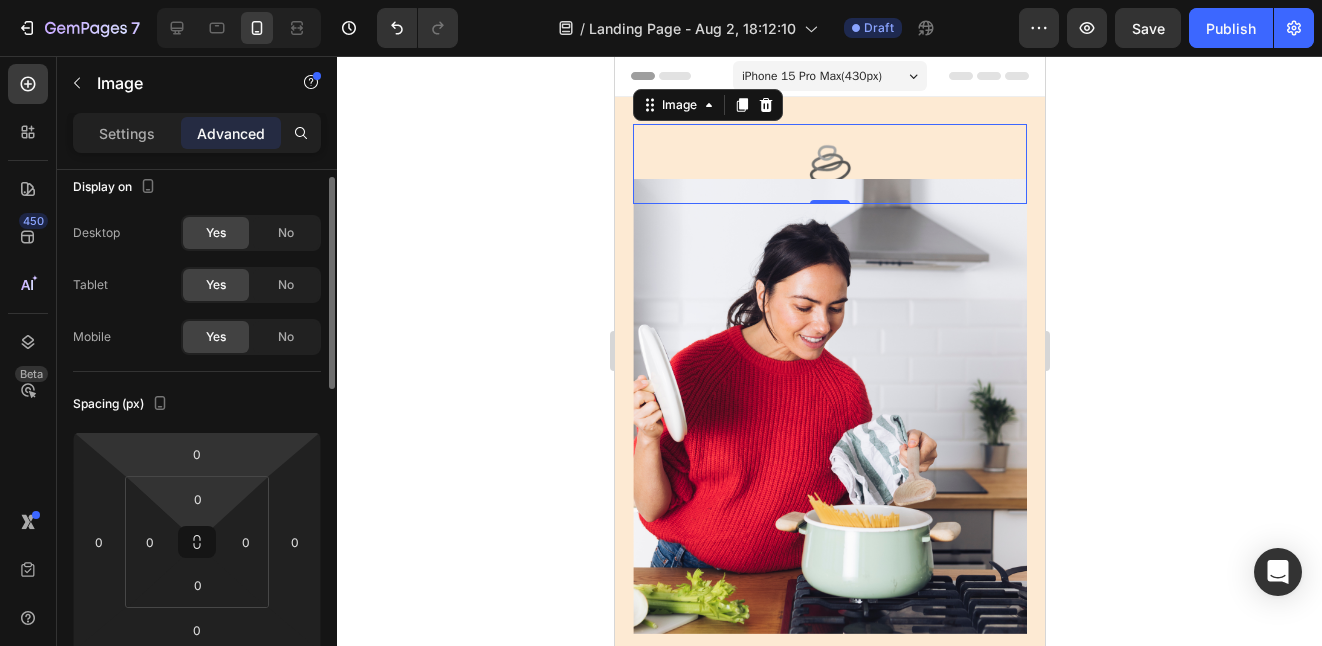 scroll, scrollTop: 16, scrollLeft: 0, axis: vertical 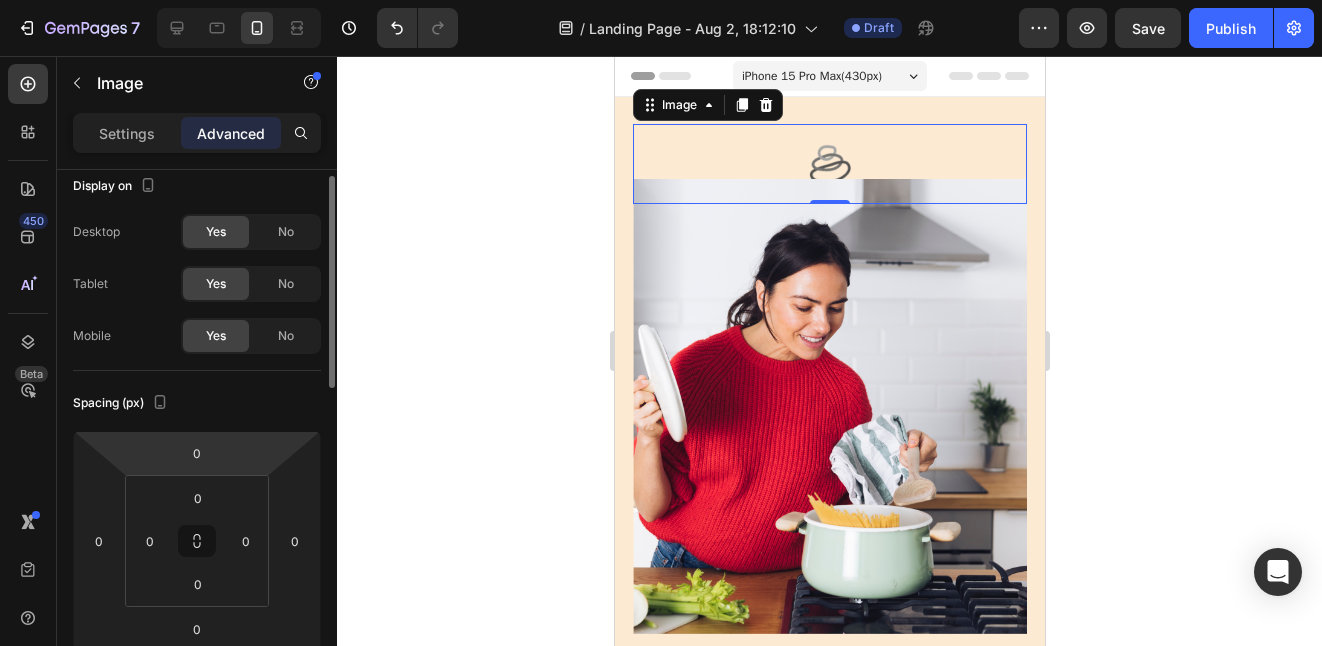 click on "7  Version history  /  Landing Page - Aug 2, 18:12:10 Draft Preview  Save   Publish  450 Beta Sections(18) Elements(83) Section Element Hero Section Product Detail Brands Trusted Badges Guarantee Product Breakdown How to use Testimonials Compare Bundle FAQs Social Proof Brand Story Product List Collection Blog List Contact Sticky Add to Cart Custom Footer Browse Library 450 Layout
Row
Row
Row
Row Text
Heading
Text Block Button
Button
Button Media
Image
Image" at bounding box center [661, 0] 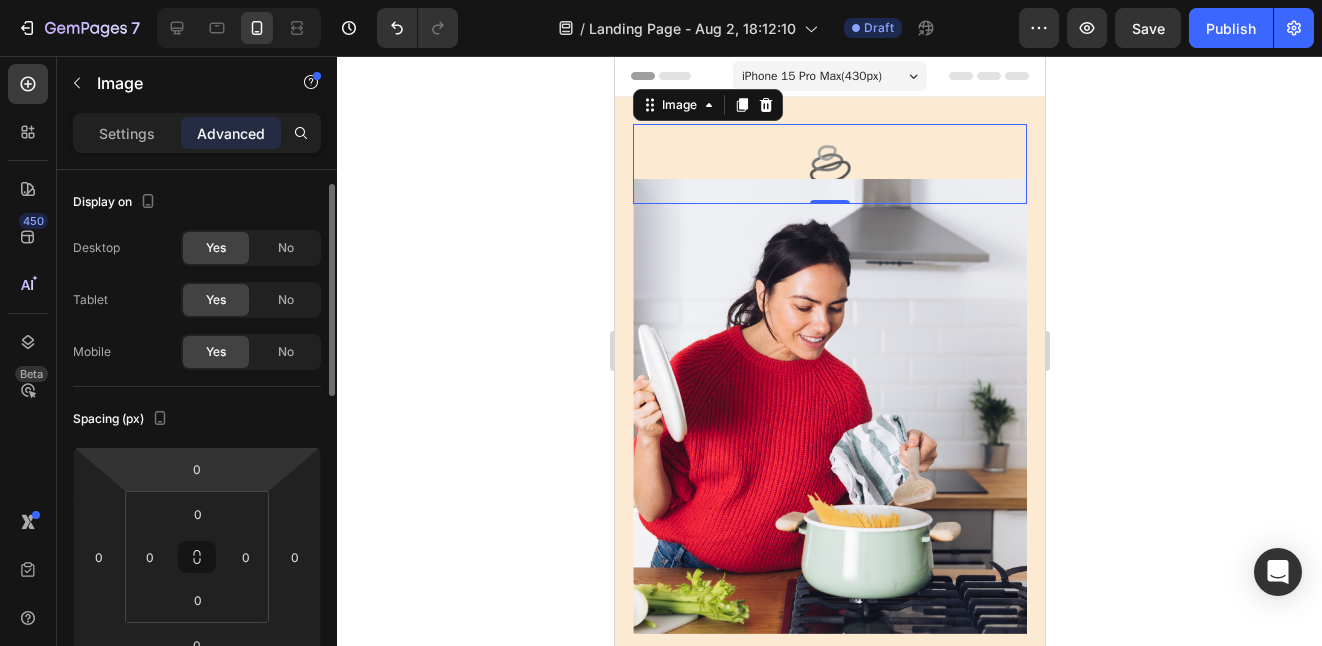 scroll, scrollTop: 9, scrollLeft: 0, axis: vertical 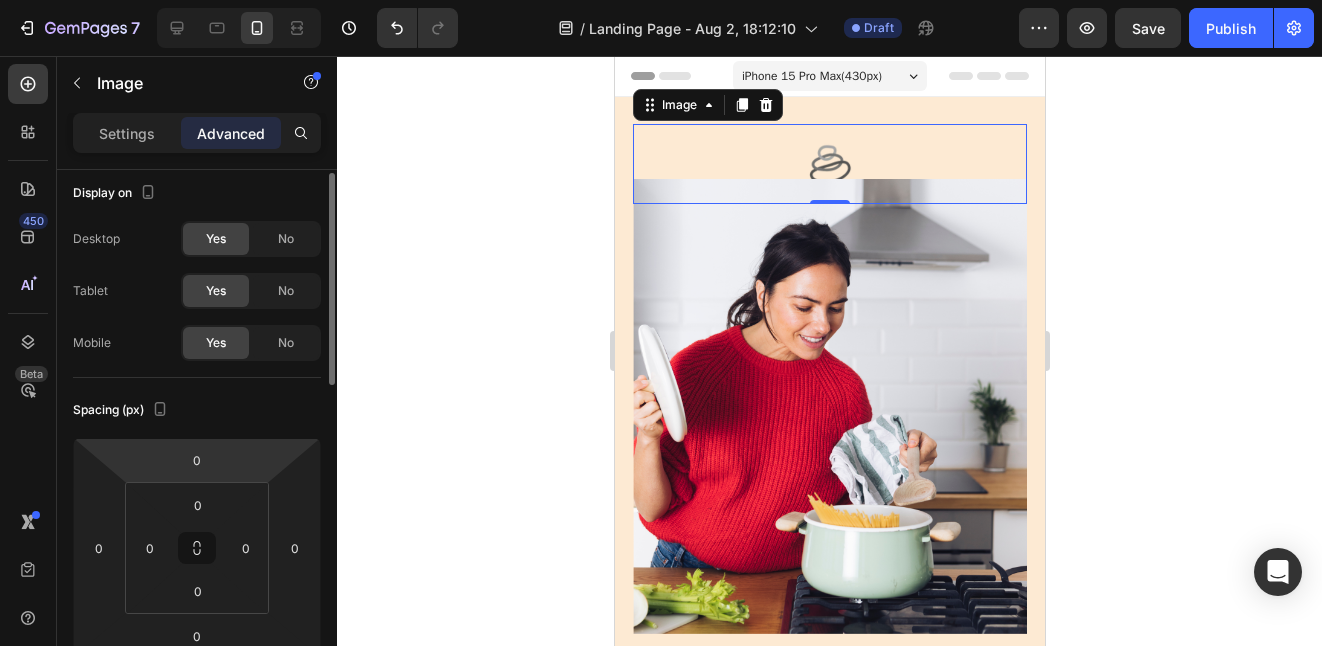 click on "7  Version history  /  Landing Page - Aug 2, 18:12:10 Draft Preview  Save   Publish  450 Beta Sections(18) Elements(83) Section Element Hero Section Product Detail Brands Trusted Badges Guarantee Product Breakdown How to use Testimonials Compare Bundle FAQs Social Proof Brand Story Product List Collection Blog List Contact Sticky Add to Cart Custom Footer Browse Library 450 Layout
Row
Row
Row
Row Text
Heading
Text Block Button
Button
Button Media
Image
Image" at bounding box center [661, 0] 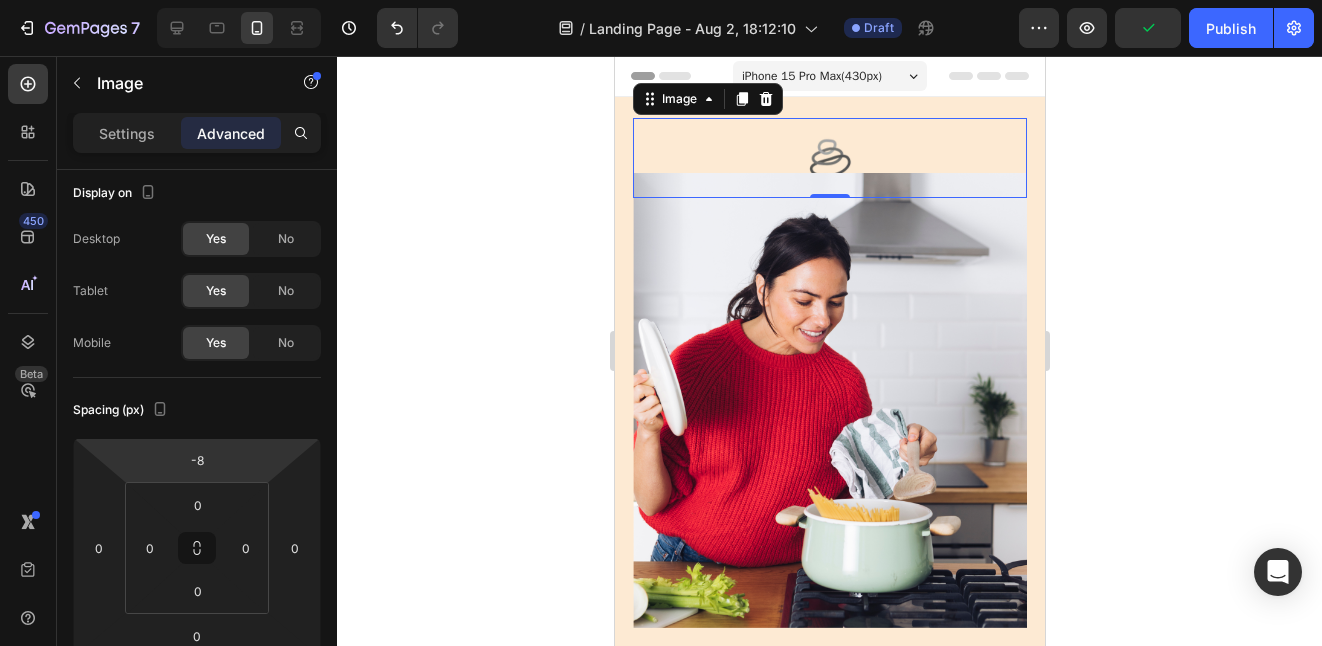 drag, startPoint x: 232, startPoint y: 454, endPoint x: 256, endPoint y: 458, distance: 24.33105 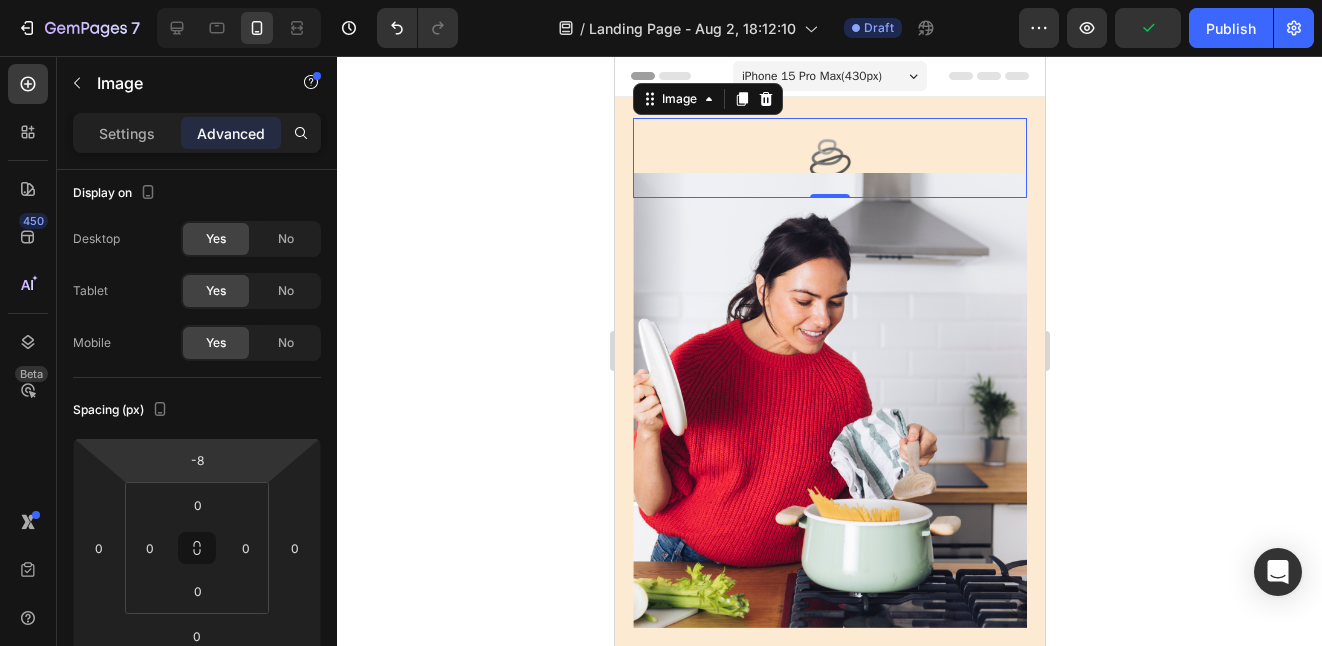 click on "7  Version history  /  Landing Page - Aug 2, 18:12:10 Draft Preview  Publish  450 Beta Sections(18) Elements(83) Section Element Hero Section Product Detail Brands Trusted Badges Guarantee Product Breakdown How to use Testimonials Compare Bundle FAQs Social Proof Brand Story Product List Collection Blog List Contact Sticky Add to Cart Custom Footer Browse Library 450 Layout
Row
Row
Row
Row Text
Heading
Text Block Button
Button
Button Media
Image
Image
Video" at bounding box center (661, 0) 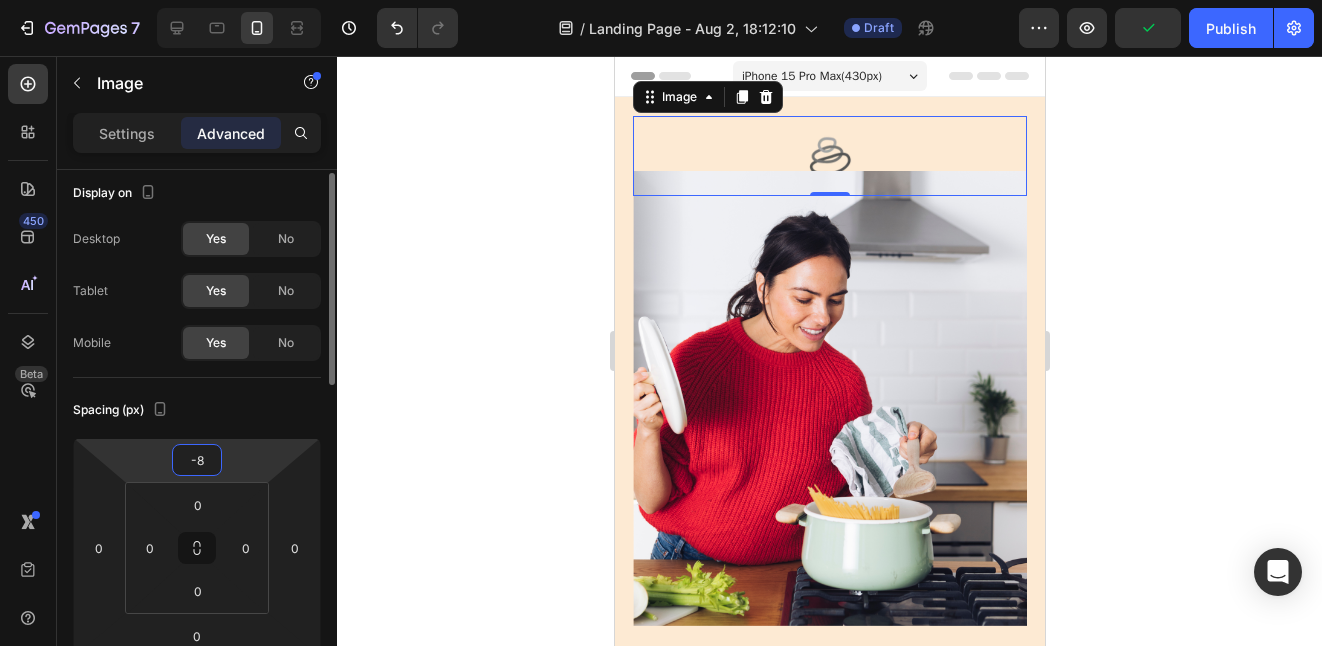 click on "-8" at bounding box center (197, 460) 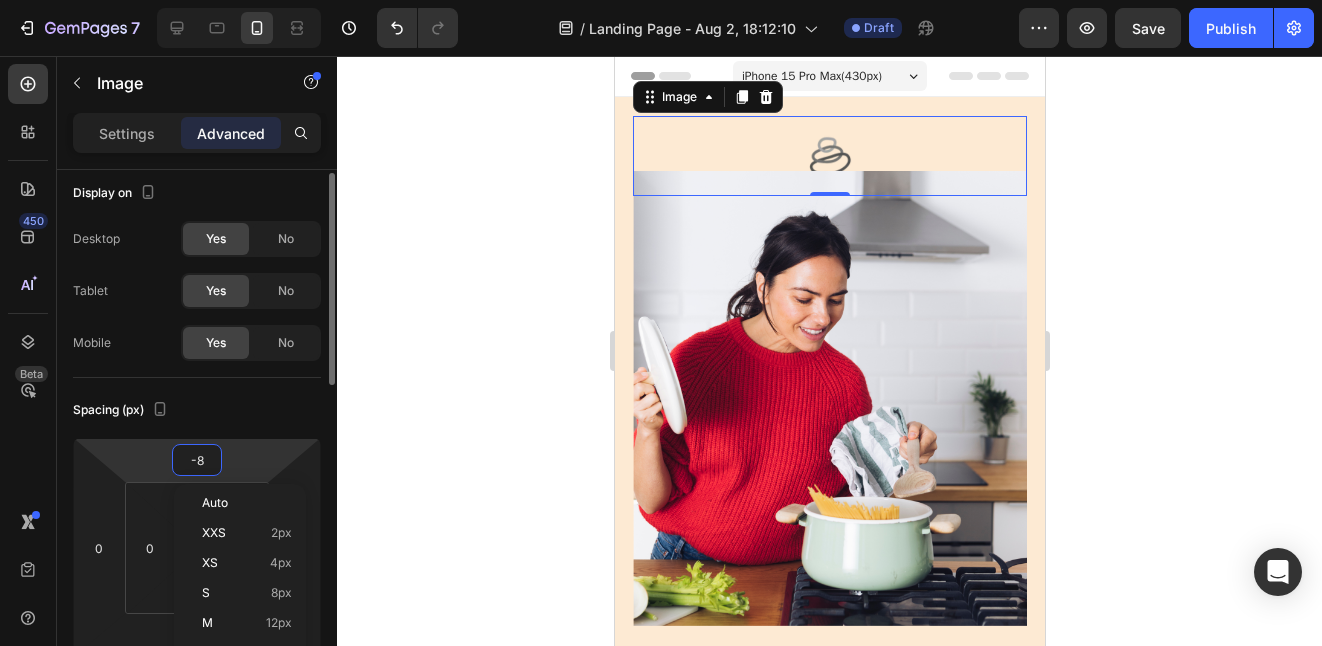 type on "-0" 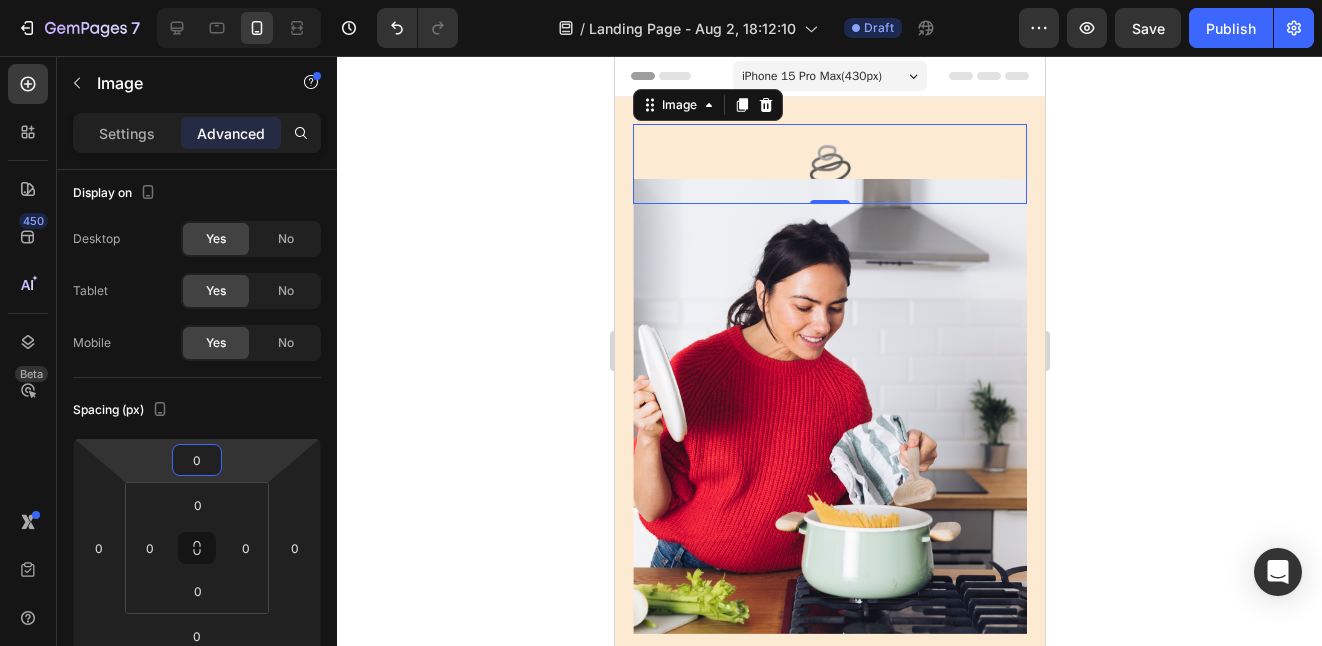 type on "0" 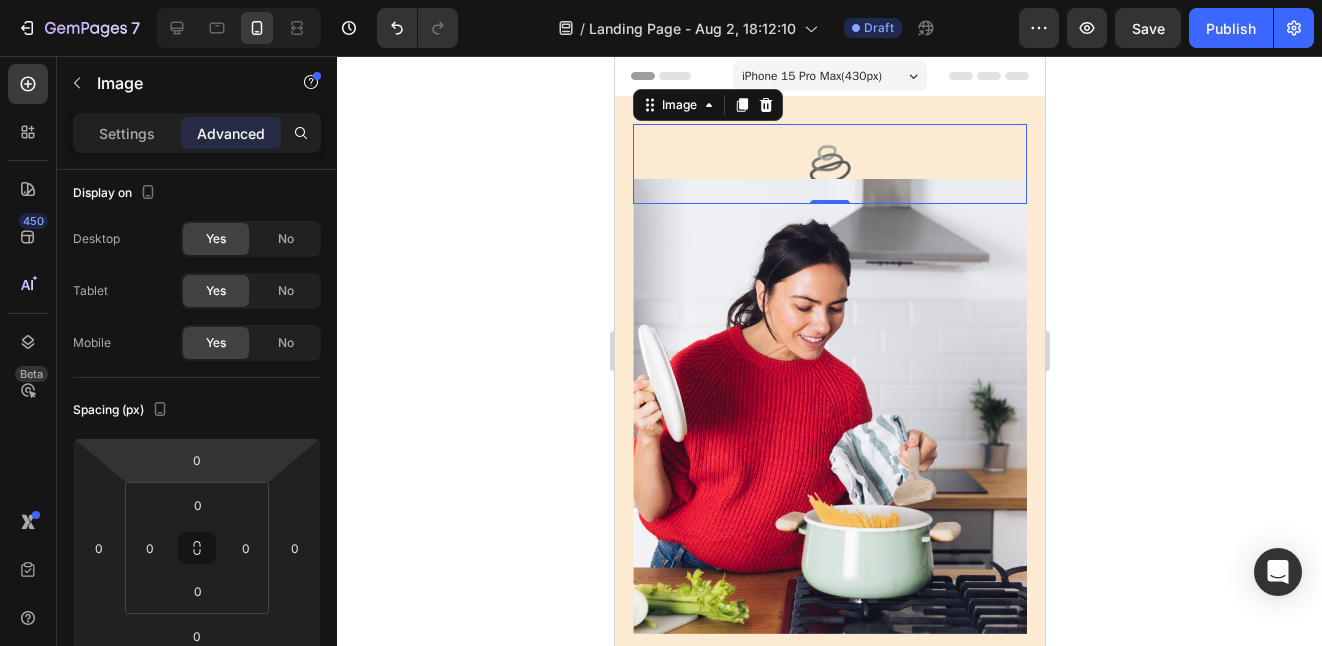 click 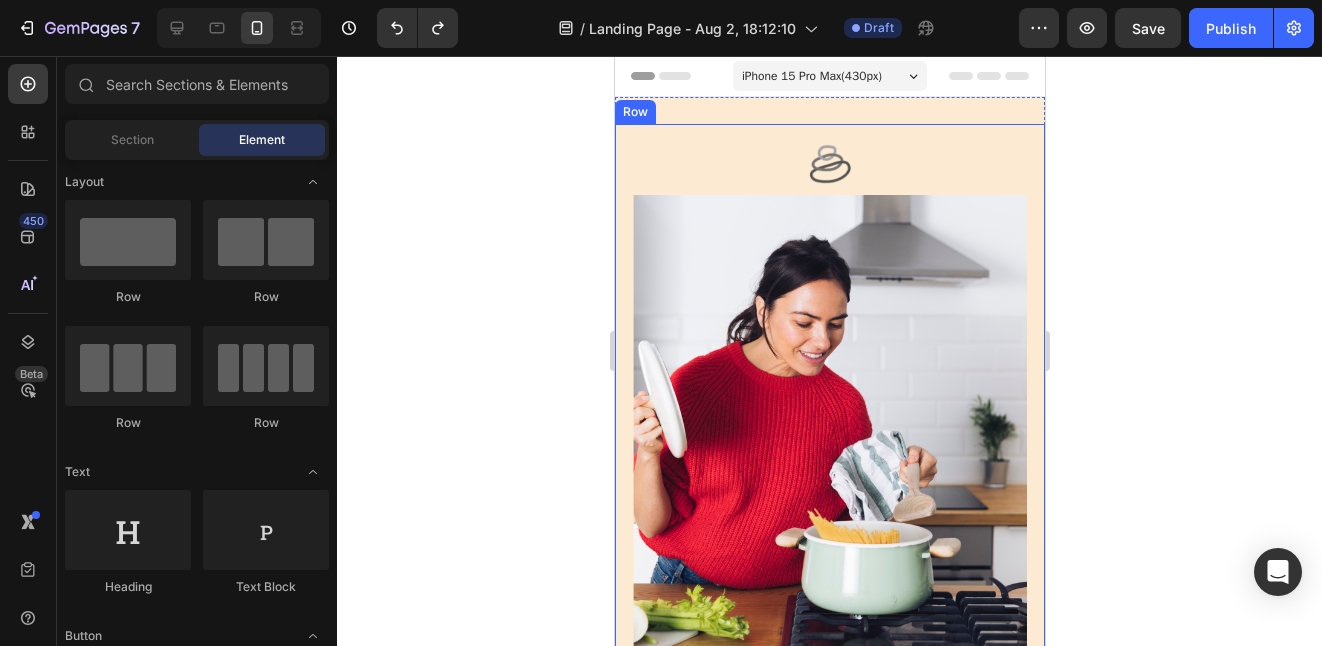 click 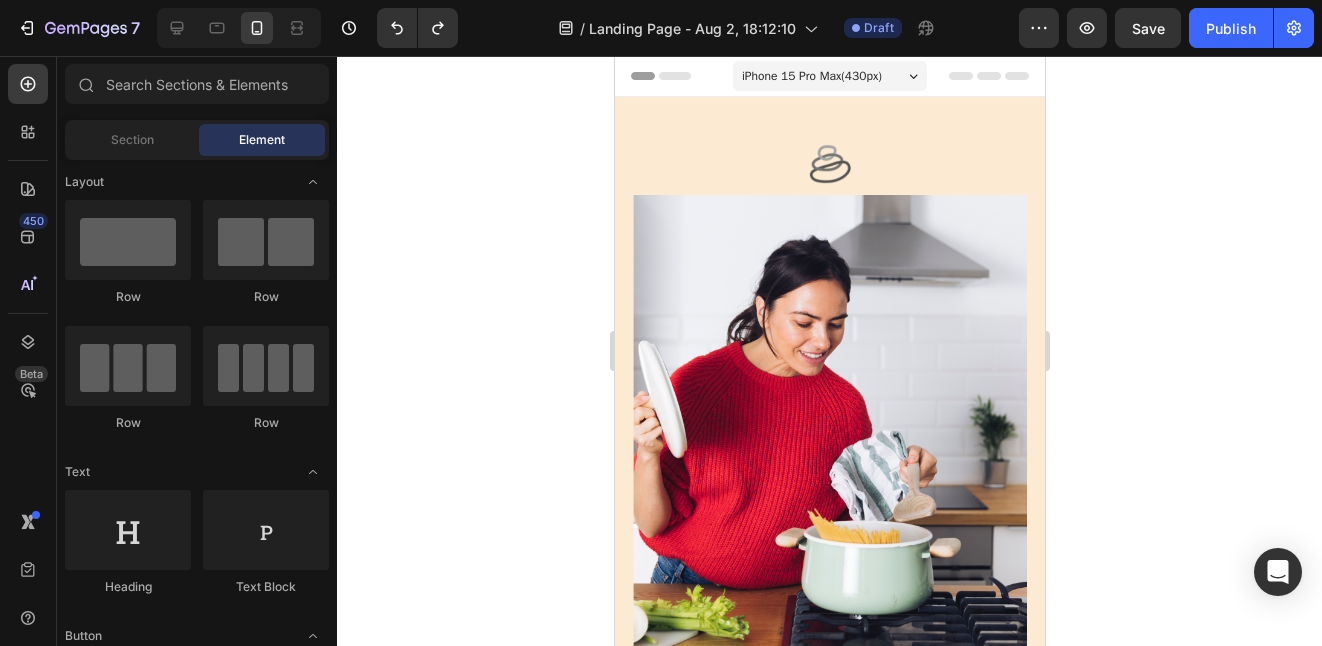 click 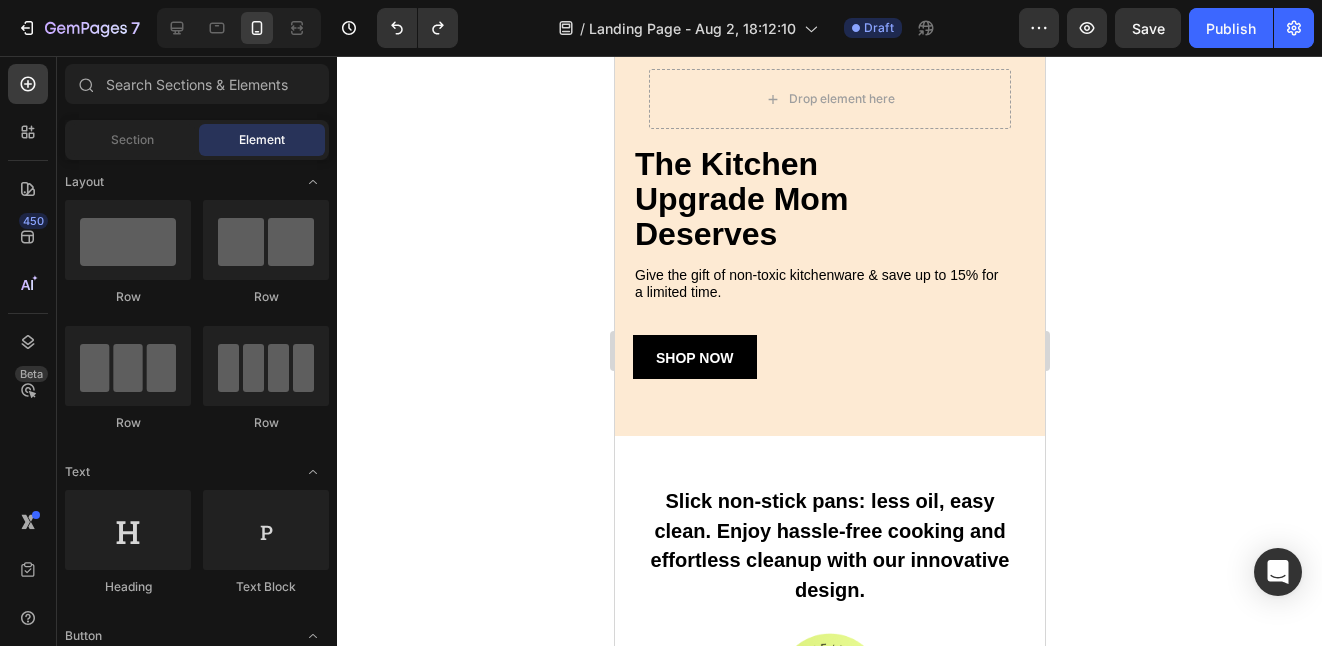 scroll, scrollTop: 386, scrollLeft: 0, axis: vertical 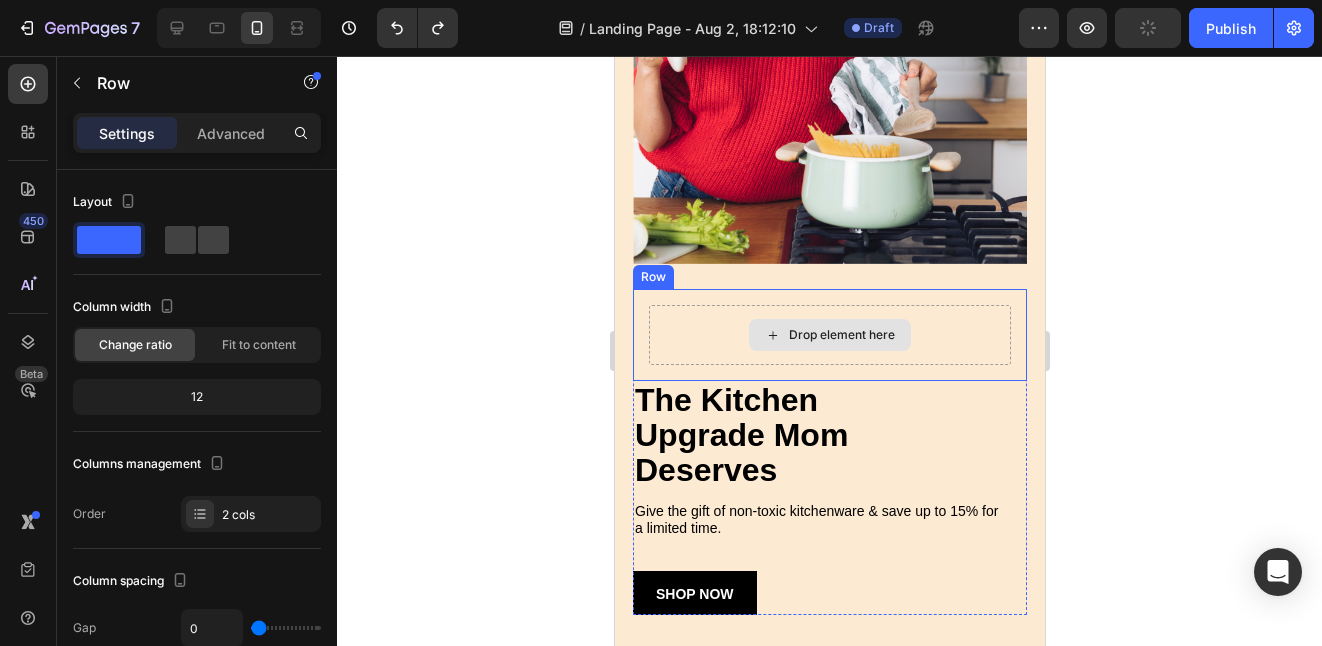 click on "Drop element here" at bounding box center [829, 335] 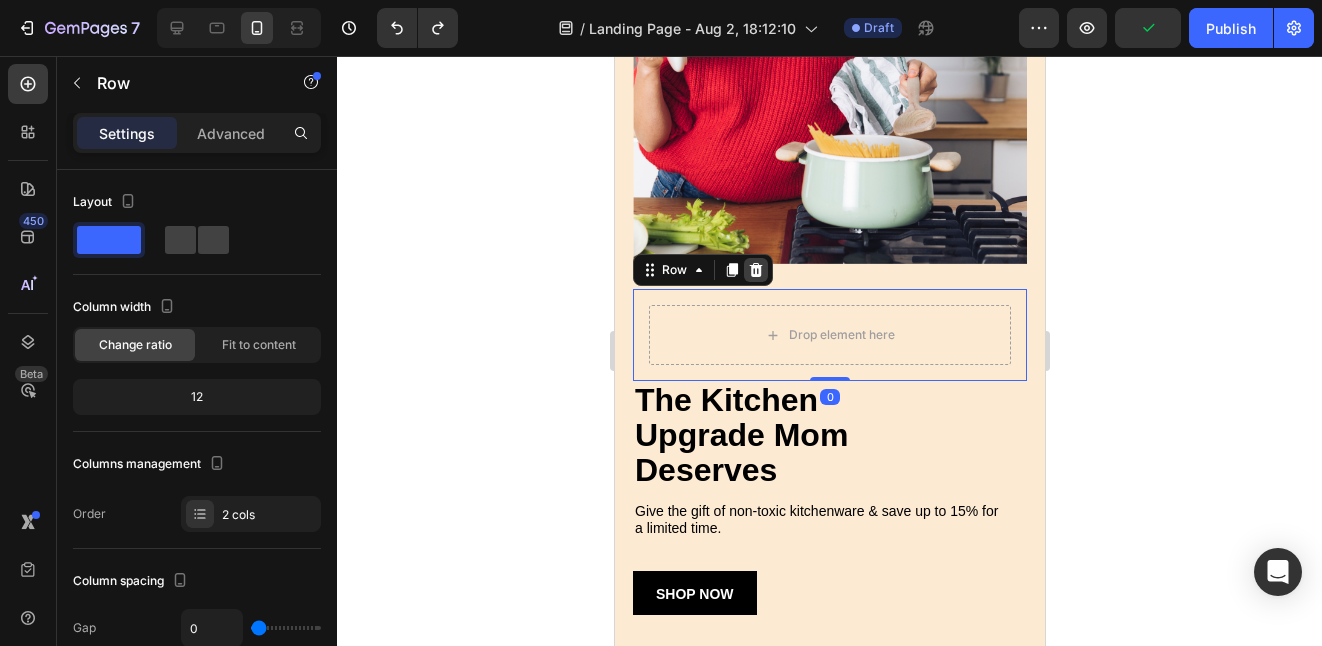 click 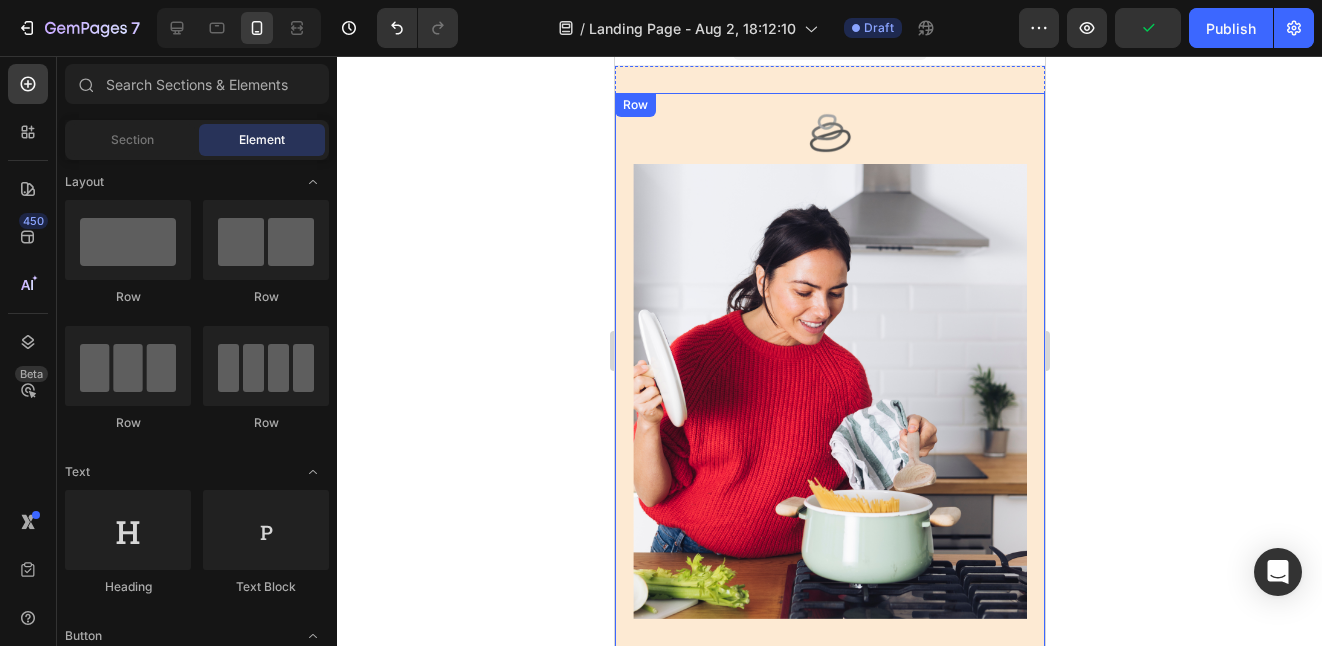 scroll, scrollTop: 0, scrollLeft: 0, axis: both 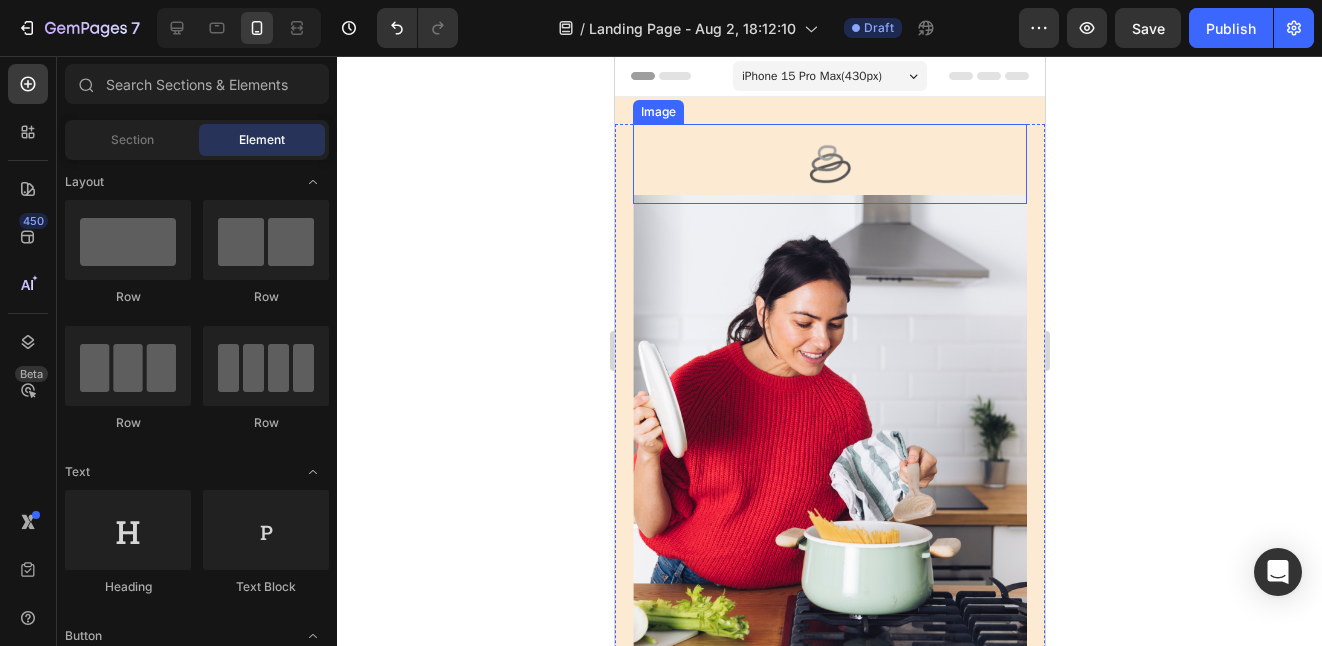 click at bounding box center [829, 164] 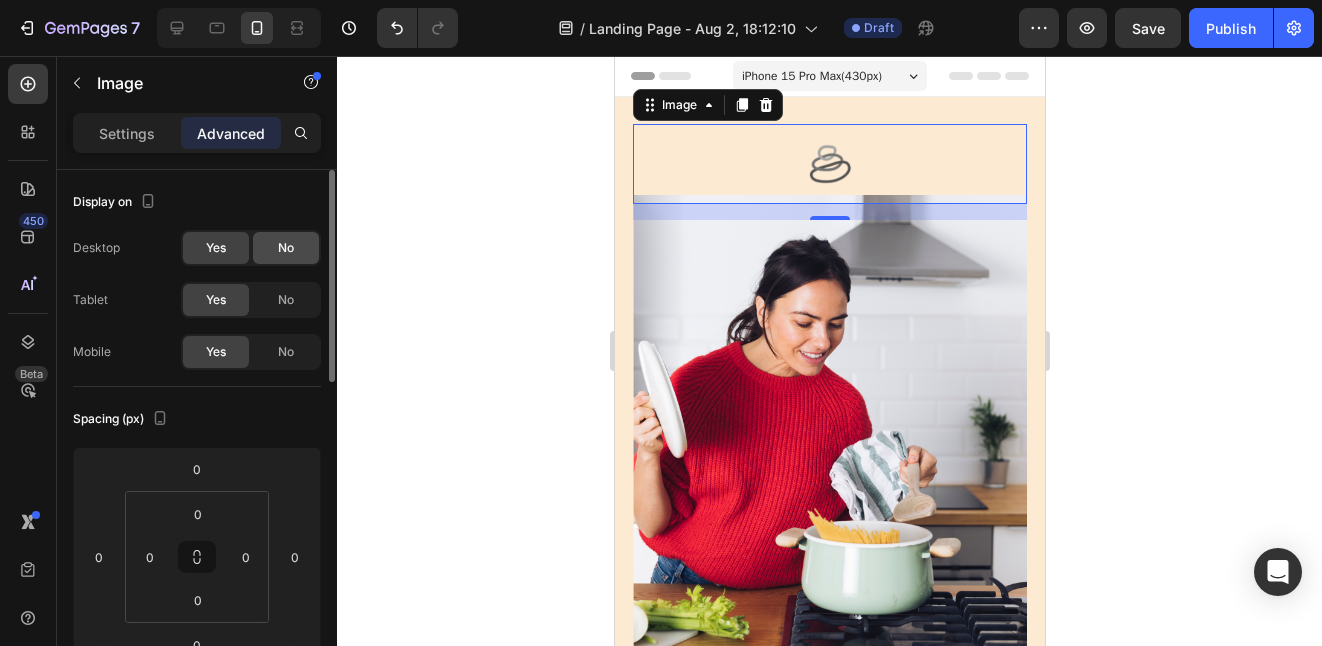 click on "No" 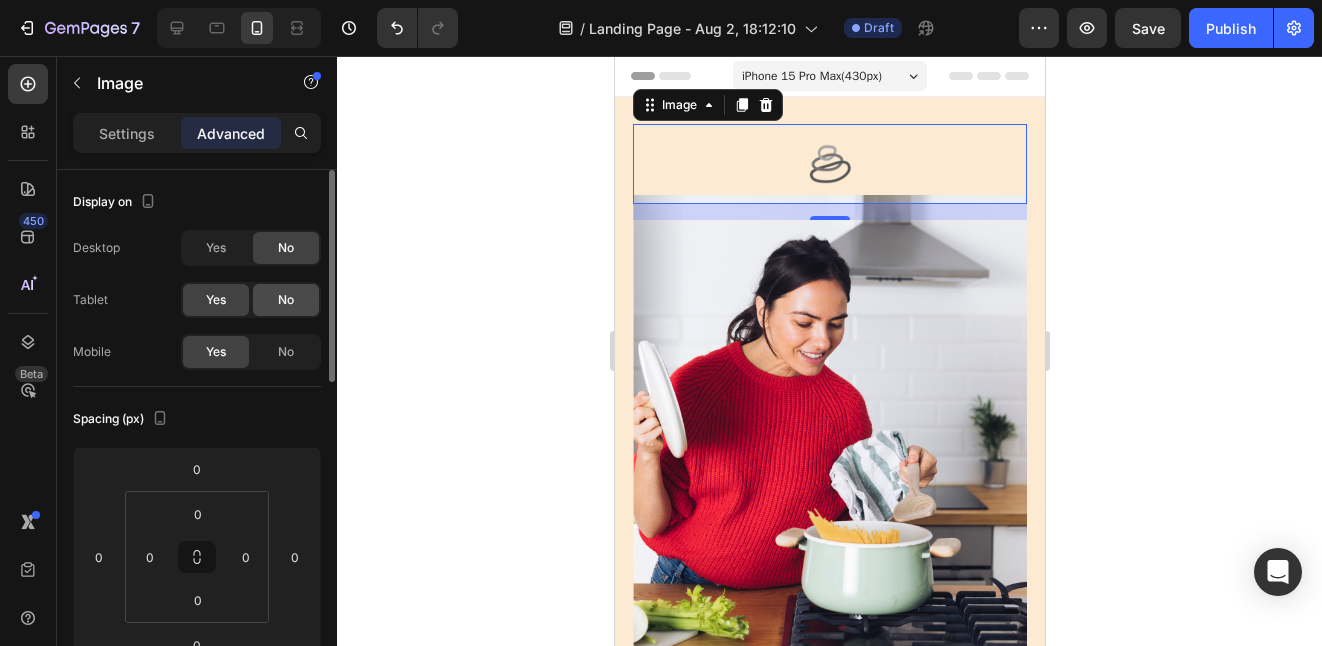 click on "No" 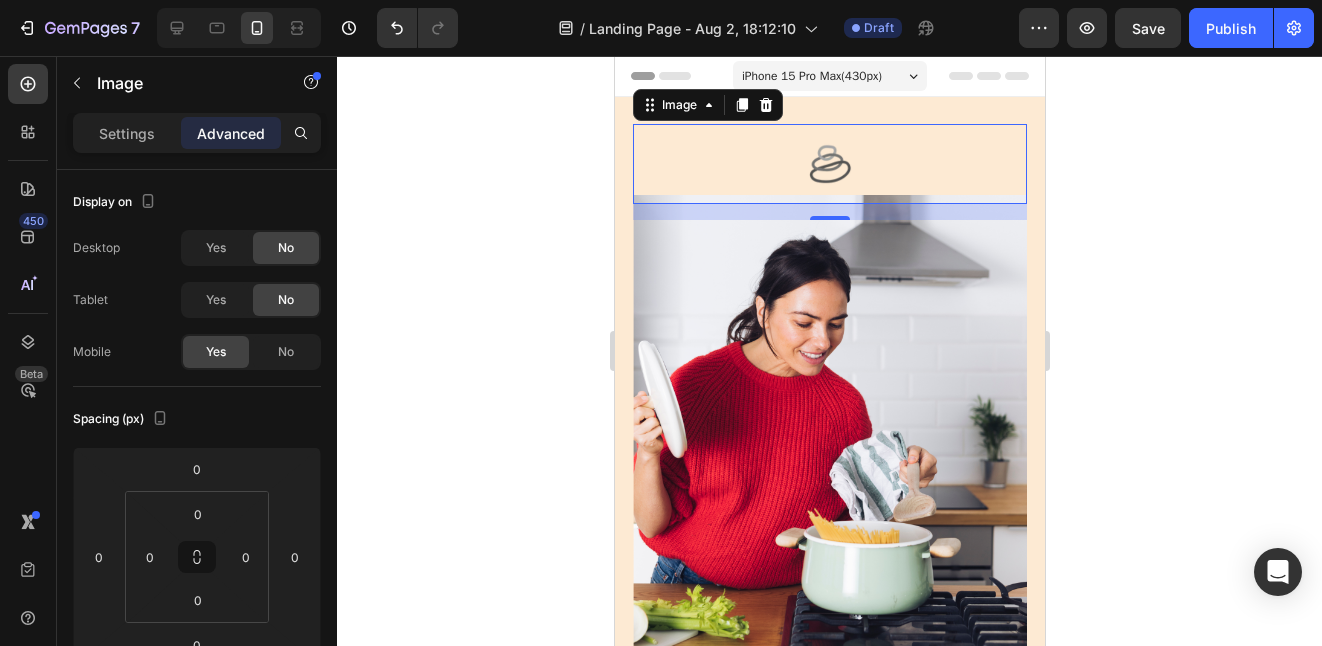 click 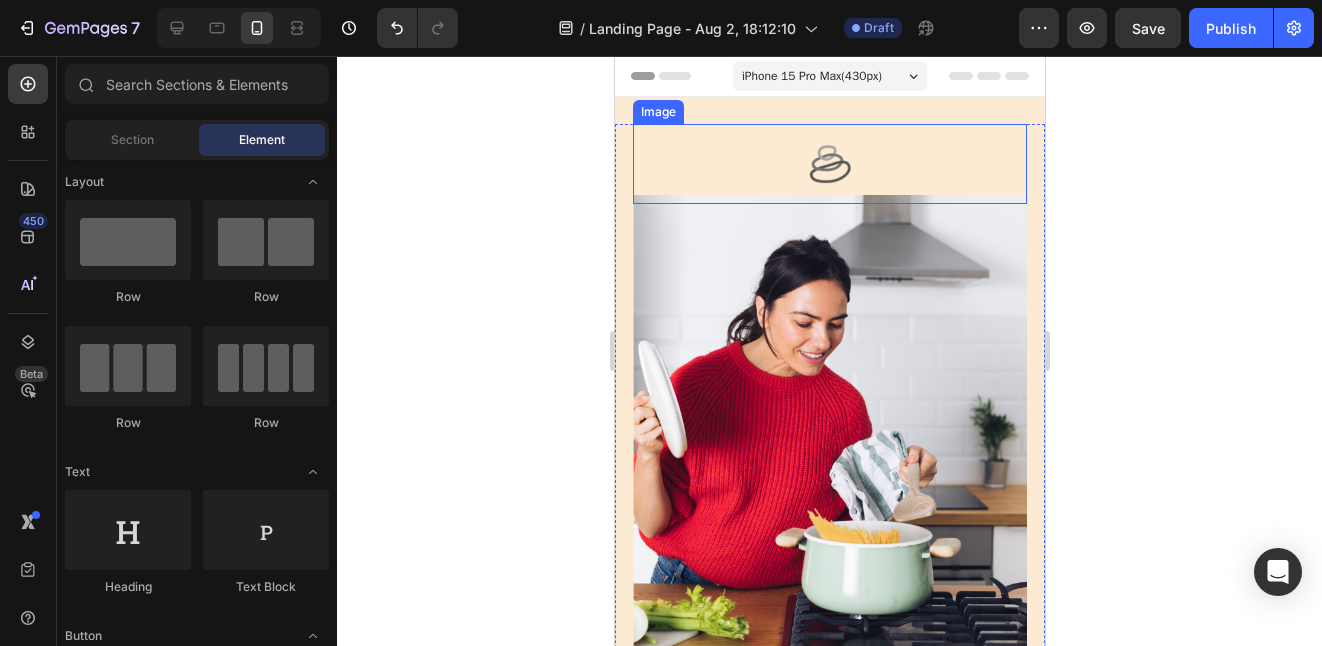 click at bounding box center [829, 164] 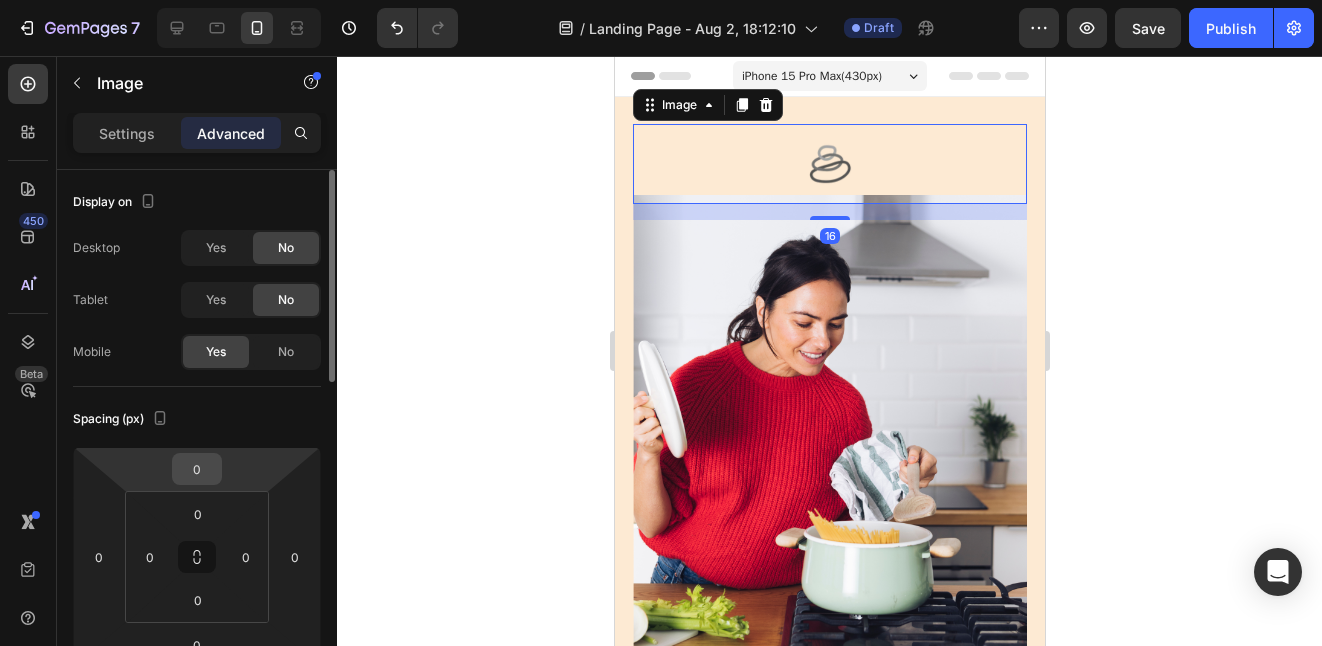 click on "0" at bounding box center [197, 469] 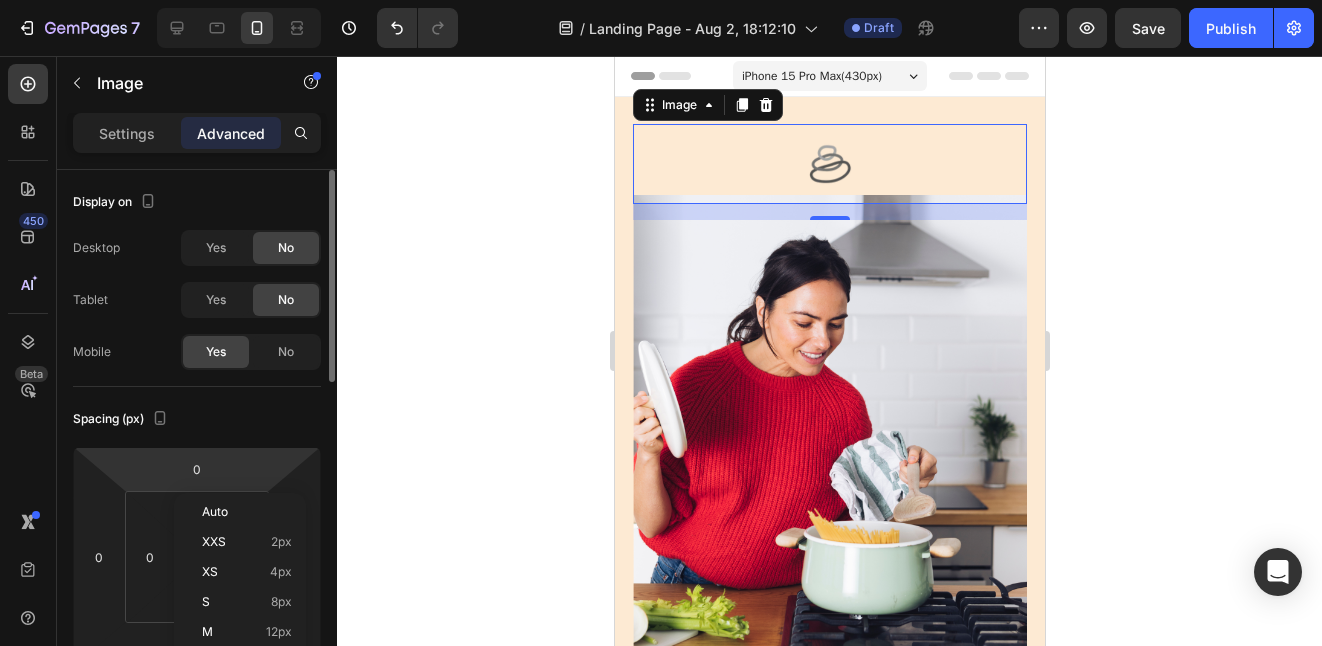 click on "7  Version history  /  Landing Page - Aug 2, 18:12:10 Draft Preview  Save   Publish  450 Beta Sections(18) Elements(83) Section Element Hero Section Product Detail Brands Trusted Badges Guarantee Product Breakdown How to use Testimonials Compare Bundle FAQs Social Proof Brand Story Product List Collection Blog List Contact Sticky Add to Cart Custom Footer Browse Library 450 Layout
Row
Row
Row
Row Text
Heading
Text Block Button
Button
Button Media
Image
Image" at bounding box center (661, 0) 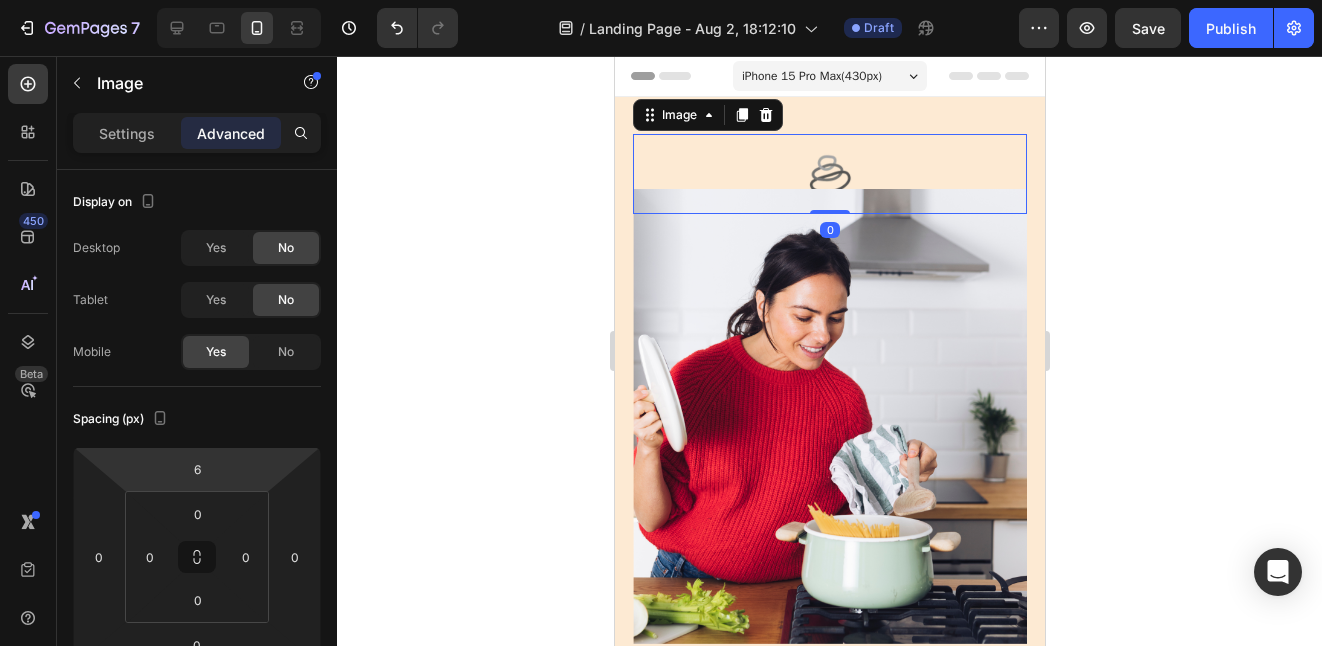click on "7  Version history  /  Landing Page - Aug 2, 18:12:10 Draft Preview  Save   Publish  450 Beta Sections(18) Elements(83) Section Element Hero Section Product Detail Brands Trusted Badges Guarantee Product Breakdown How to use Testimonials Compare Bundle FAQs Social Proof Brand Story Product List Collection Blog List Contact Sticky Add to Cart Custom Footer Browse Library 450 Layout
Row
Row
Row
Row Text
Heading
Text Block Button
Button
Button Media
Image
Image" at bounding box center [661, 0] 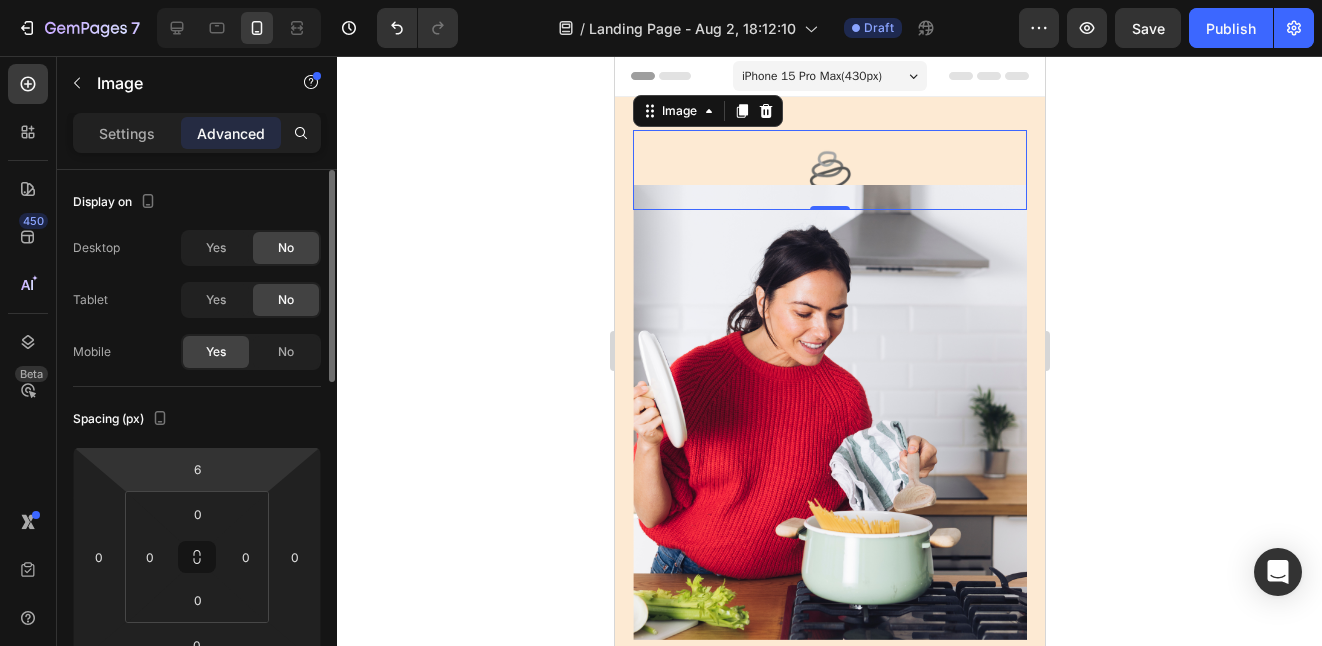 type on "0" 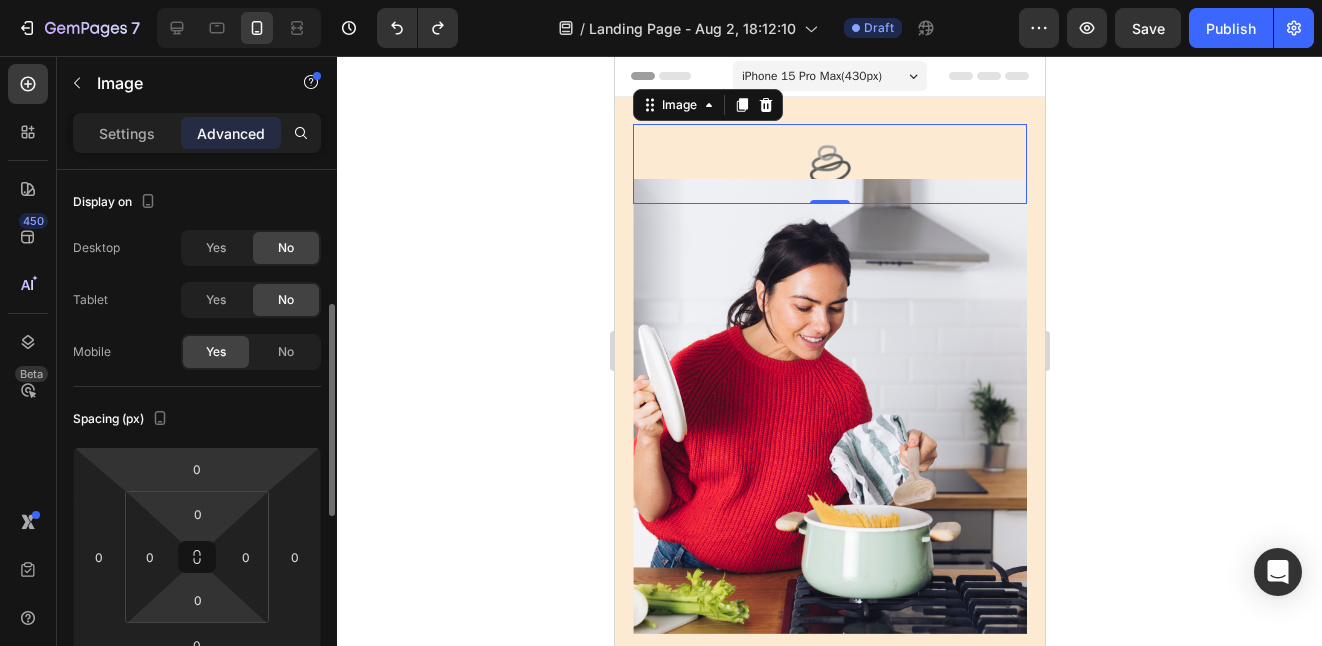scroll, scrollTop: 98, scrollLeft: 0, axis: vertical 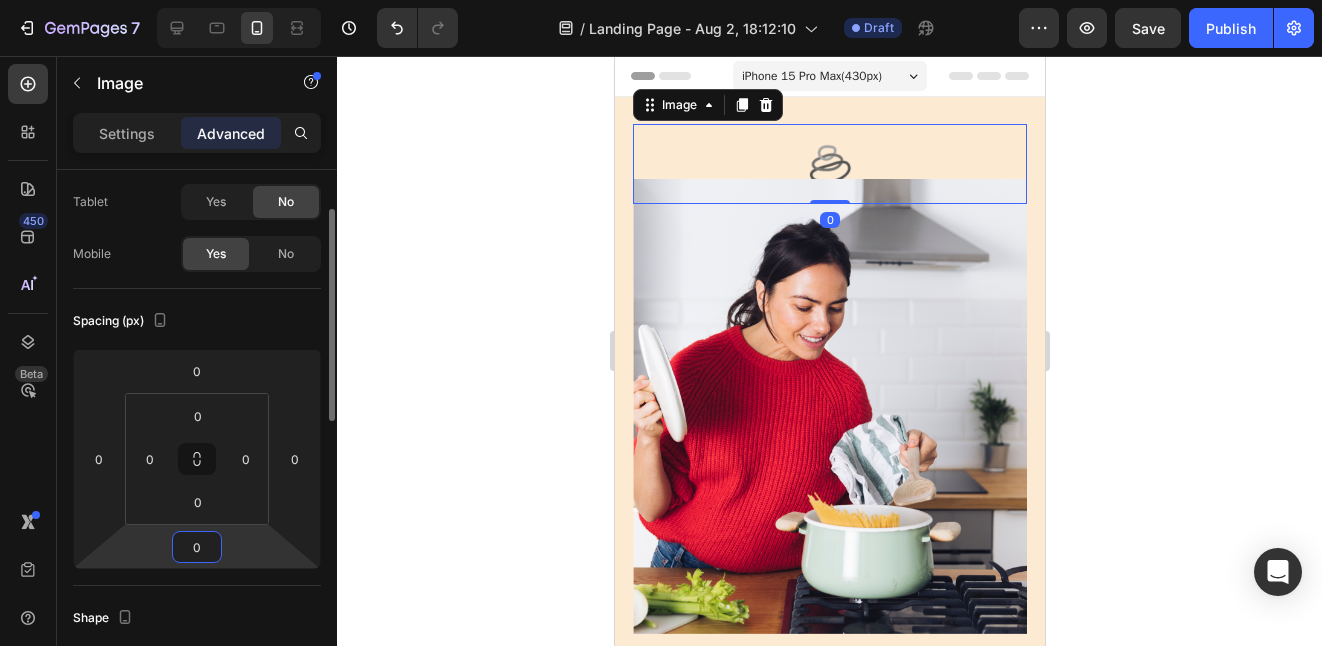 click on "7  Version history  /  Landing Page - Aug 2, 18:12:10 Draft Preview  Save   Publish  450 Beta Sections(18) Elements(83) Section Element Hero Section Product Detail Brands Trusted Badges Guarantee Product Breakdown How to use Testimonials Compare Bundle FAQs Social Proof Brand Story Product List Collection Blog List Contact Sticky Add to Cart Custom Footer Browse Library 450 Layout
Row
Row
Row
Row Text
Heading
Text Block Button
Button
Button Media
Image
Image" at bounding box center (661, 0) 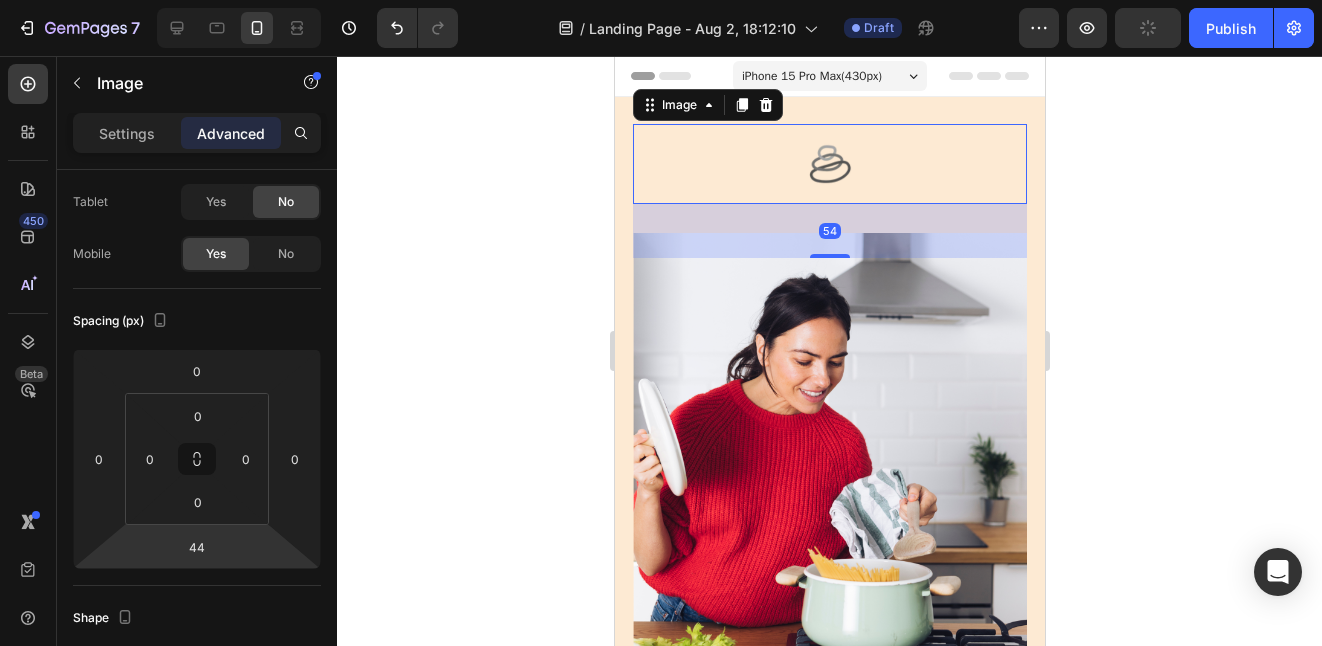 type on "54" 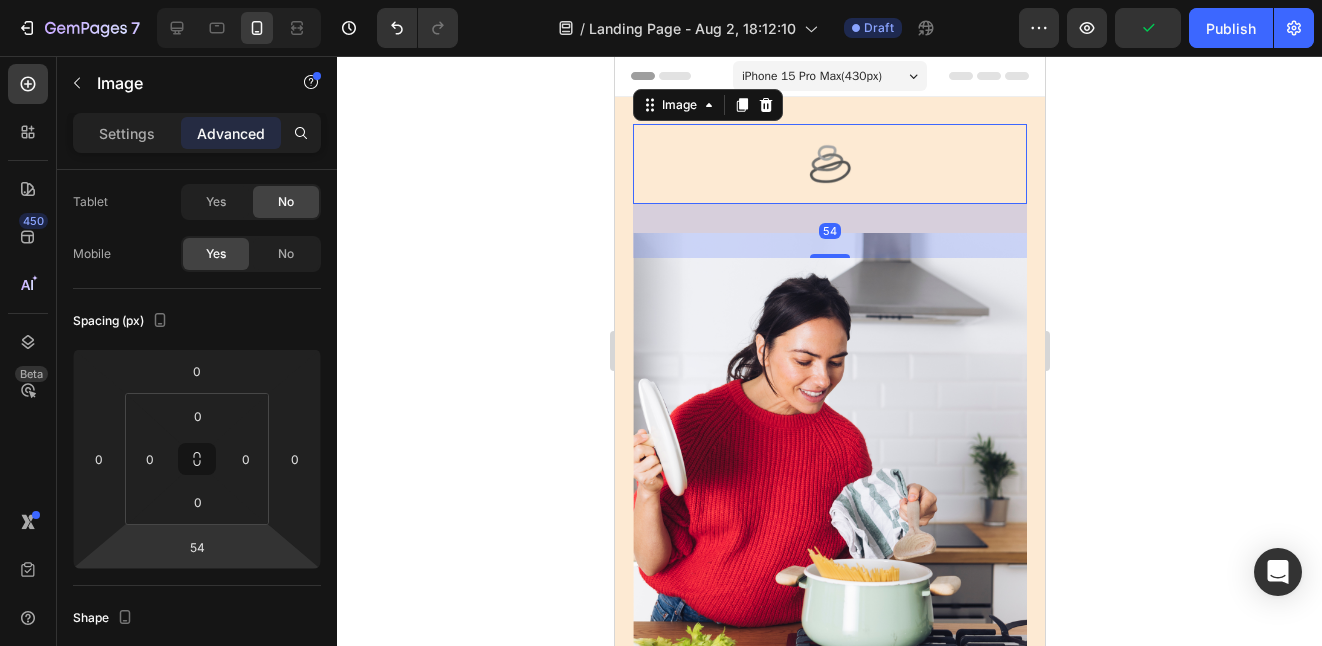 drag, startPoint x: 228, startPoint y: 551, endPoint x: 239, endPoint y: 524, distance: 29.15476 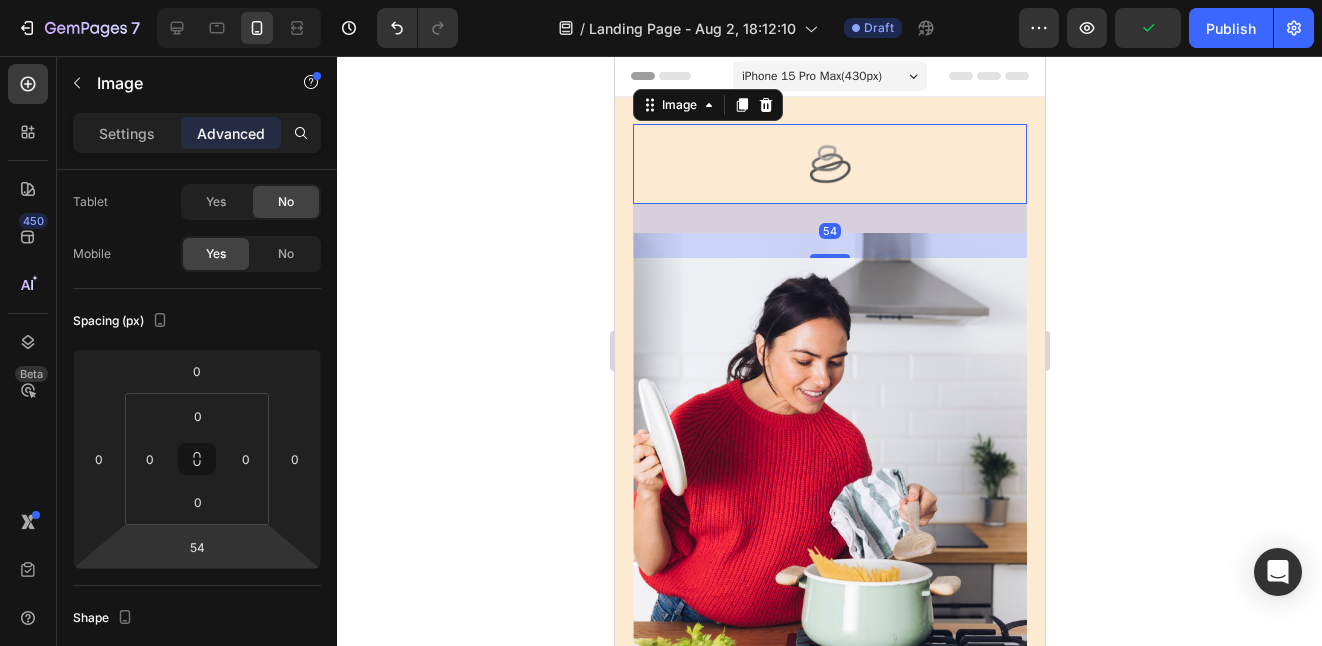 click on "7  Version history  /  Landing Page - Aug 2, 18:12:10 Draft Preview  Publish  450 Beta Sections(18) Elements(83) Section Element Hero Section Product Detail Brands Trusted Badges Guarantee Product Breakdown How to use Testimonials Compare Bundle FAQs Social Proof Brand Story Product List Collection Blog List Contact Sticky Add to Cart Custom Footer Browse Library 450 Layout
Row
Row
Row
Row Text
Heading
Text Block Button
Button
Button Media
Image
Image
Video" at bounding box center [661, 0] 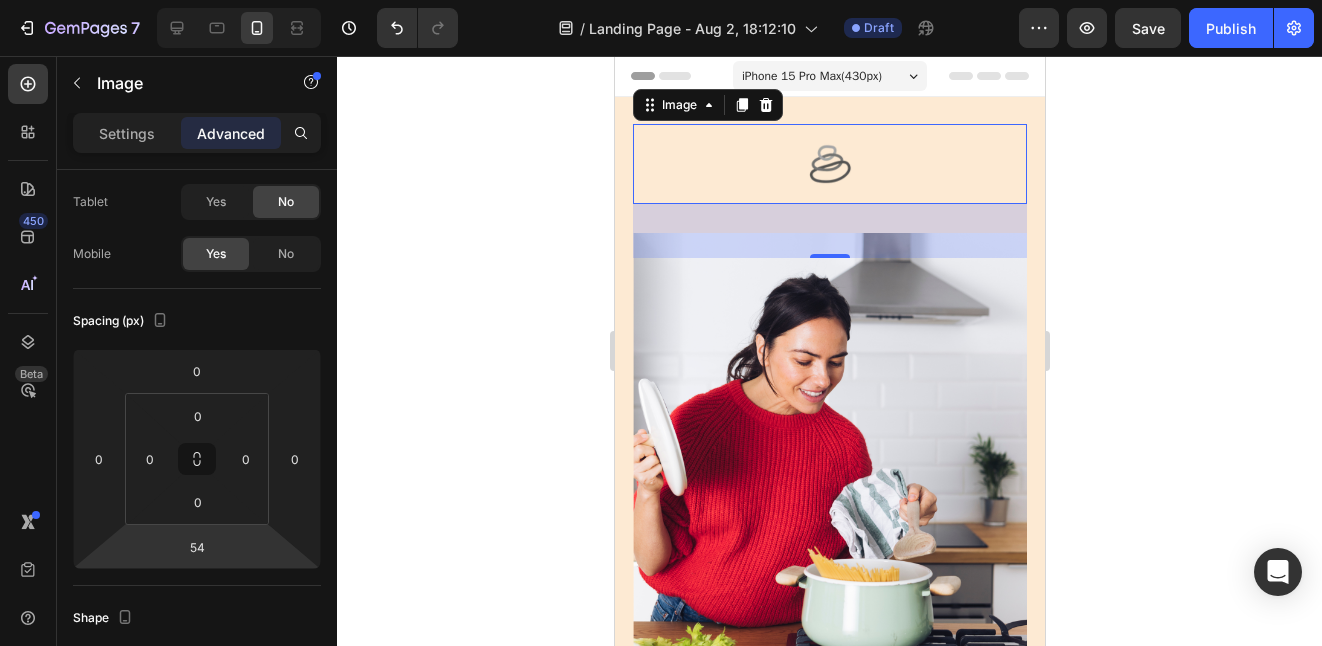 click 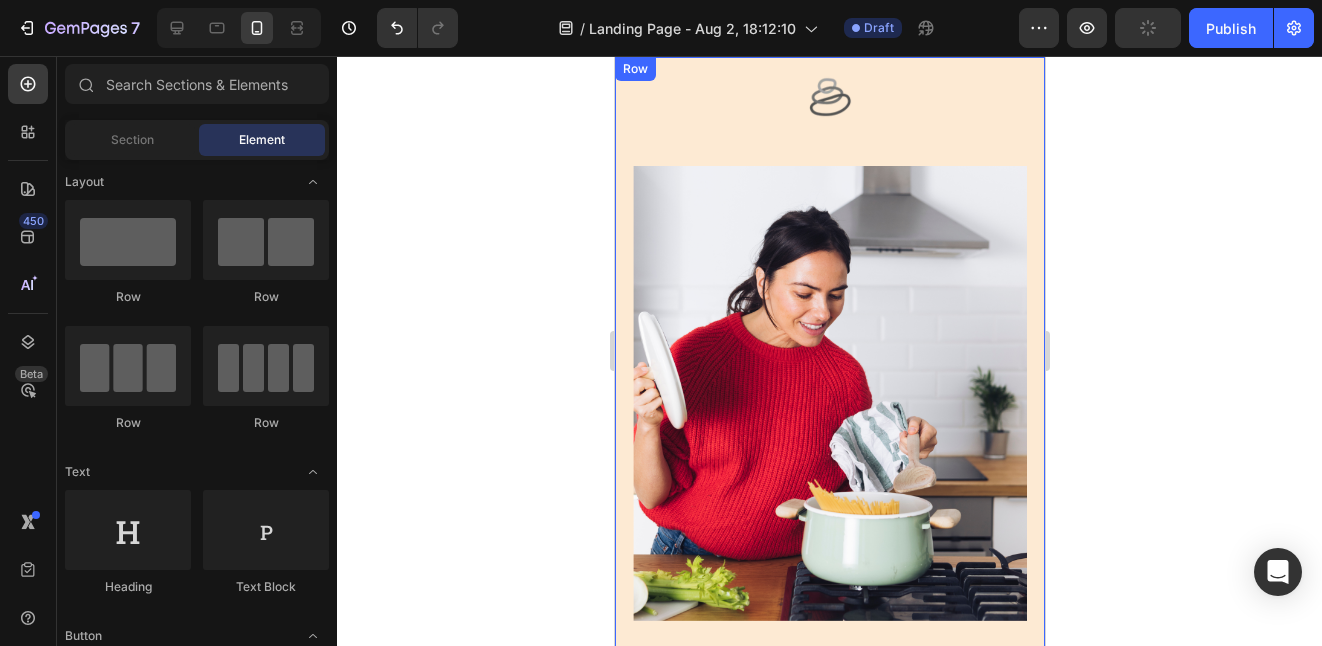 scroll, scrollTop: 0, scrollLeft: 0, axis: both 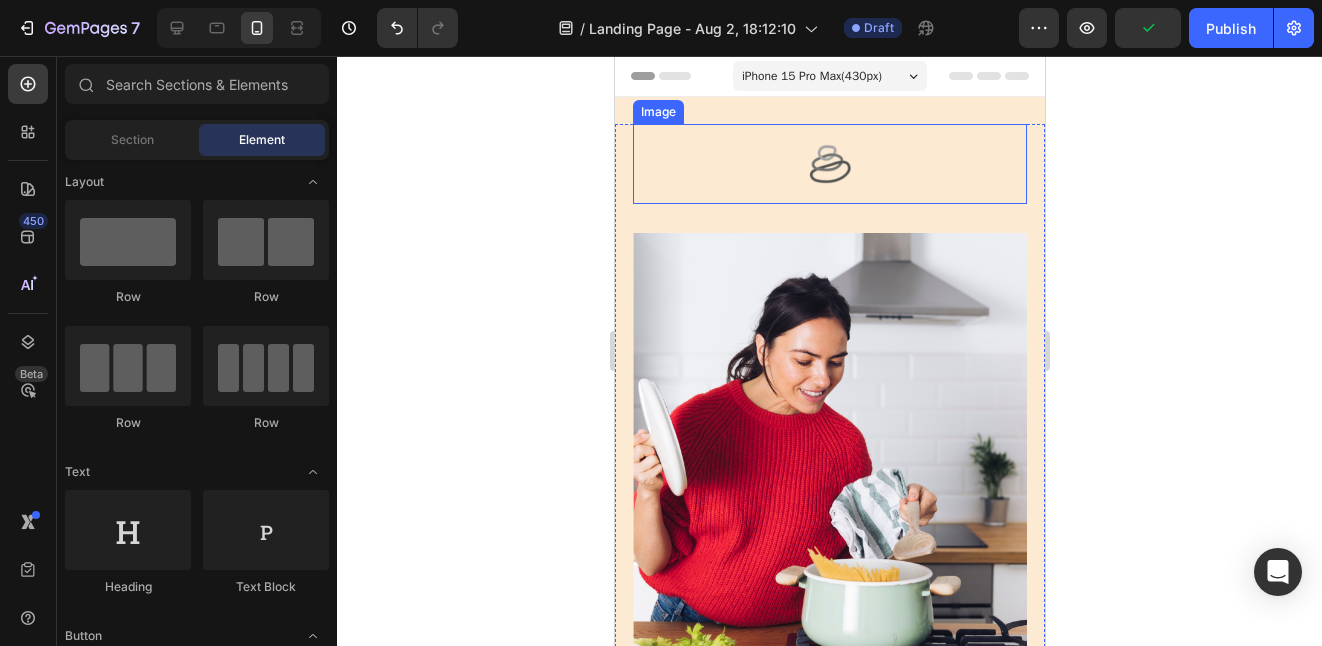 click at bounding box center [829, 164] 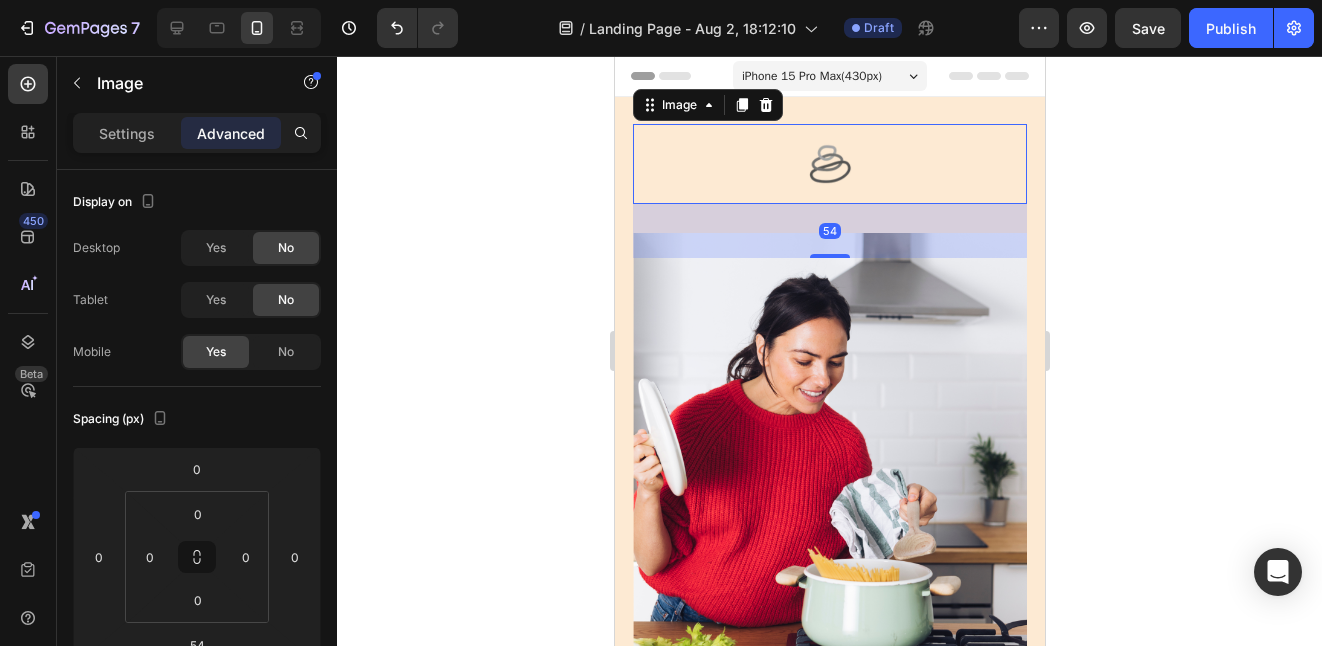 click 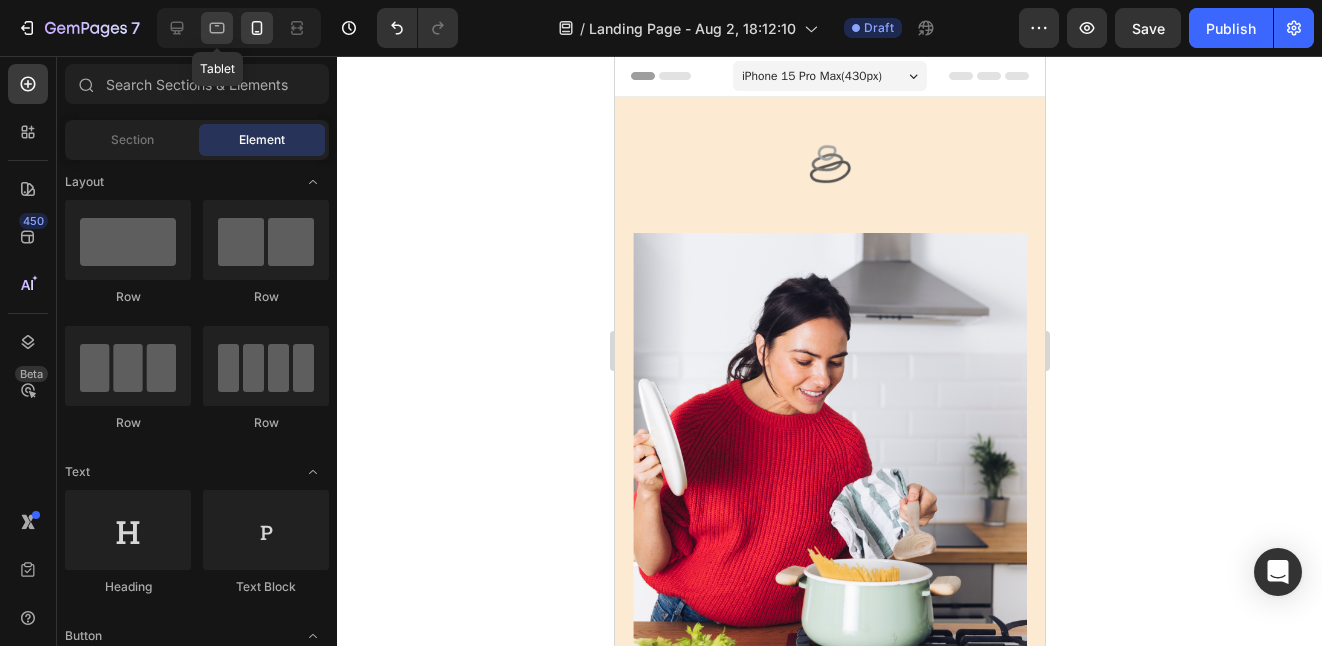 click 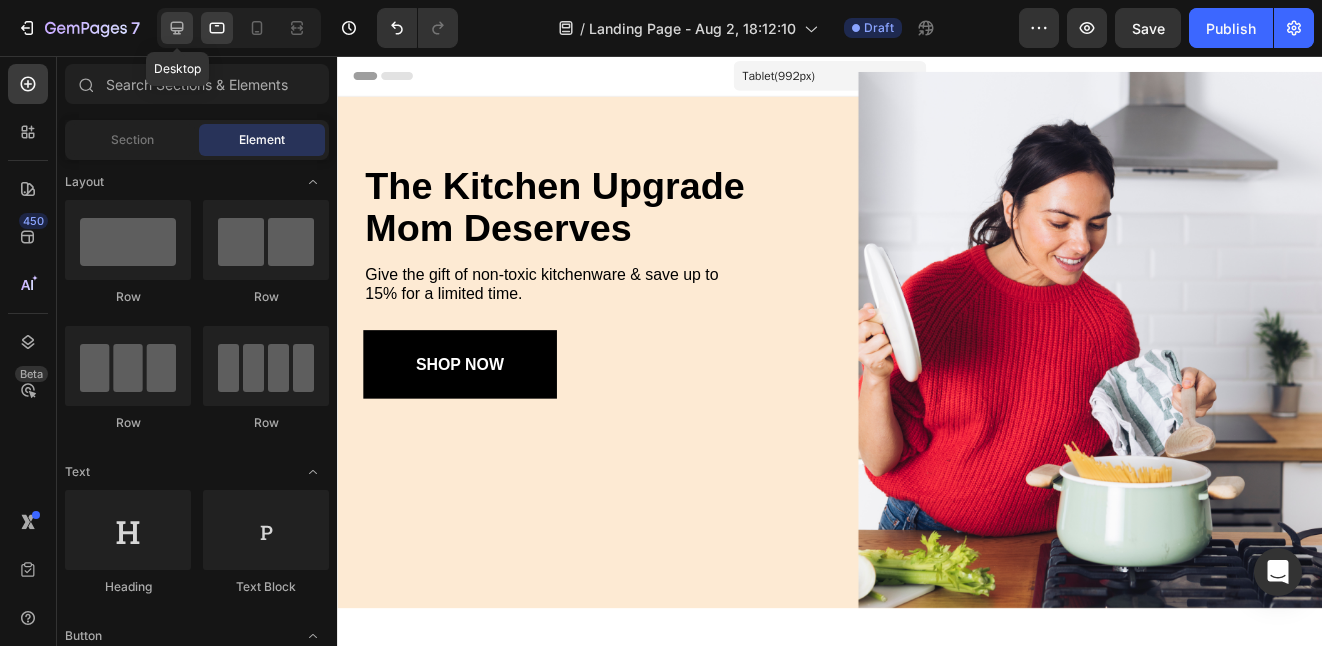 click 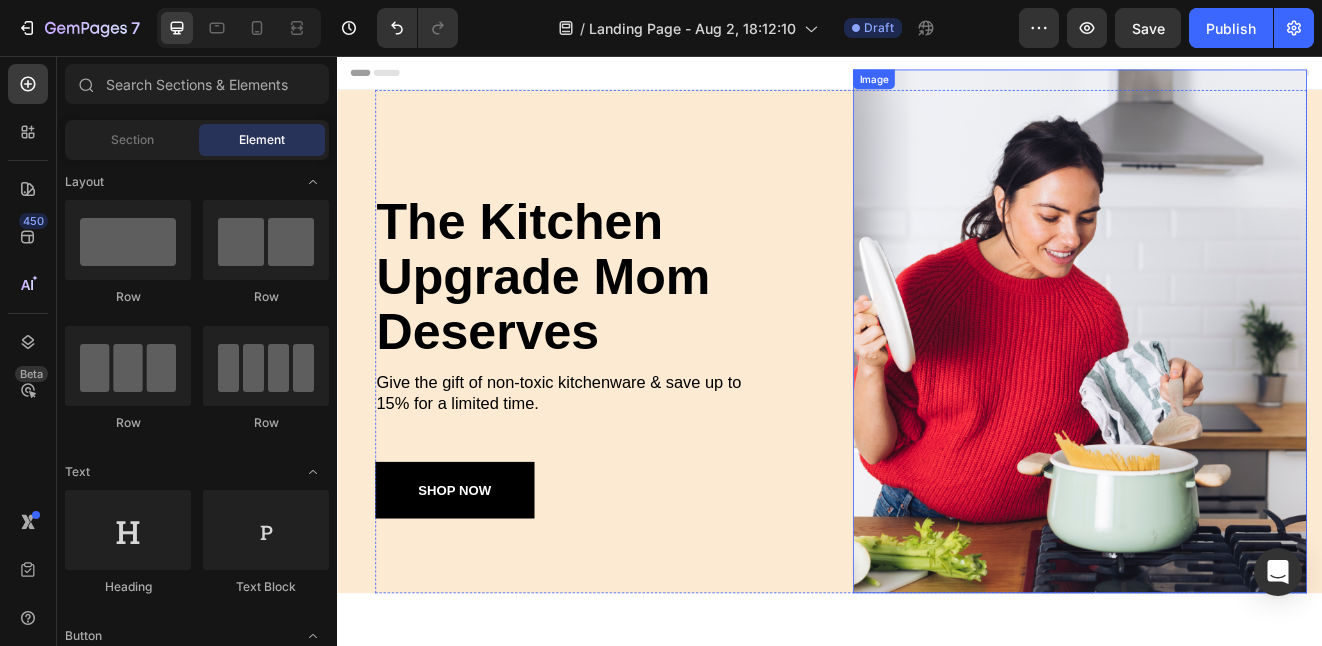 click at bounding box center [1241, 391] 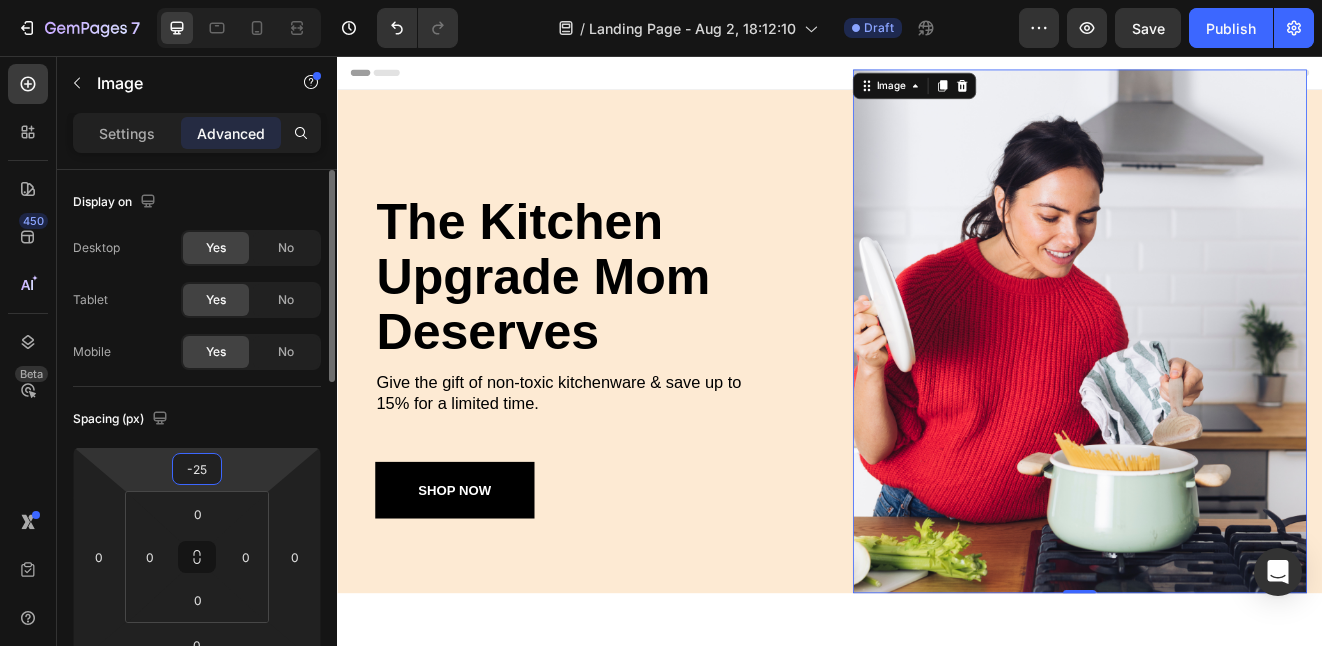 click on "-25" at bounding box center [197, 469] 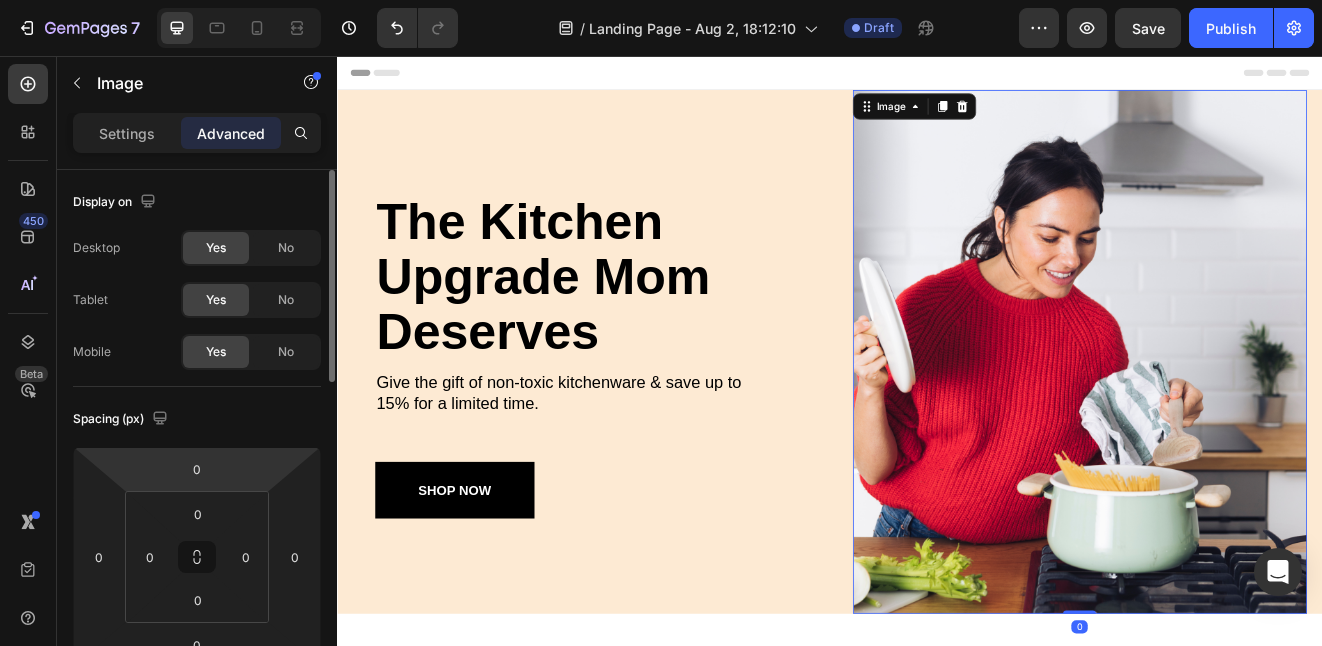 click on "Spacing (px)" at bounding box center [197, 419] 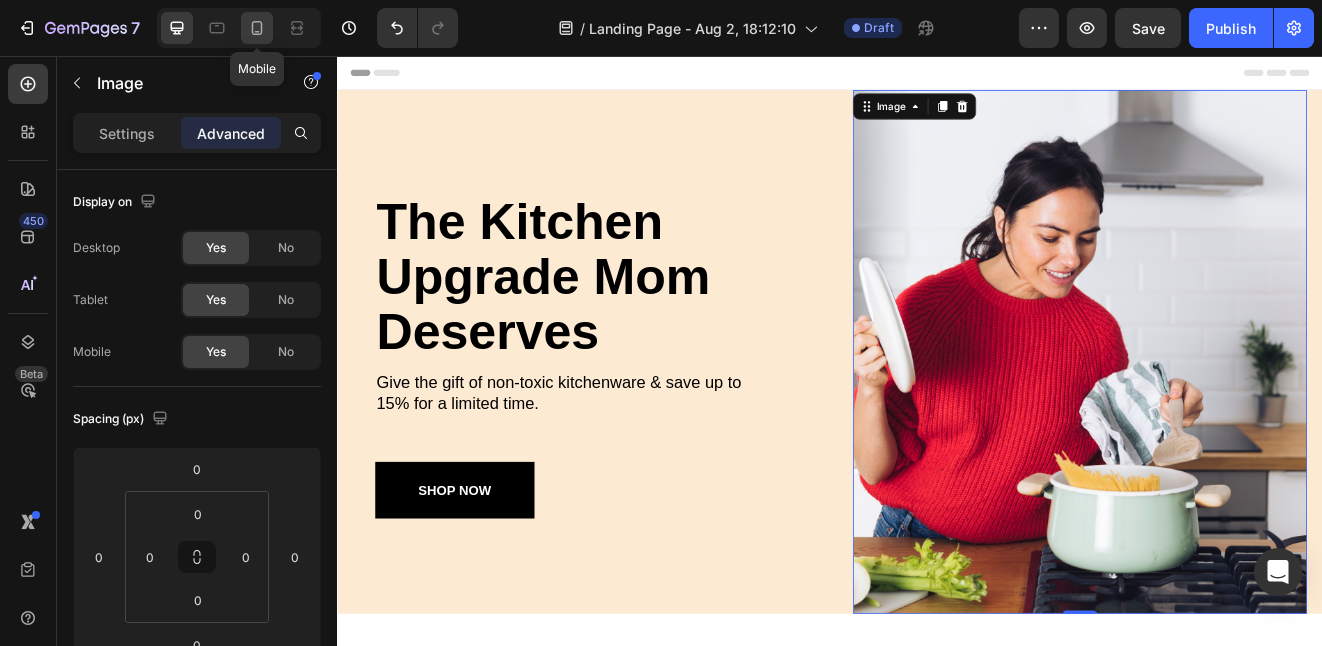 click 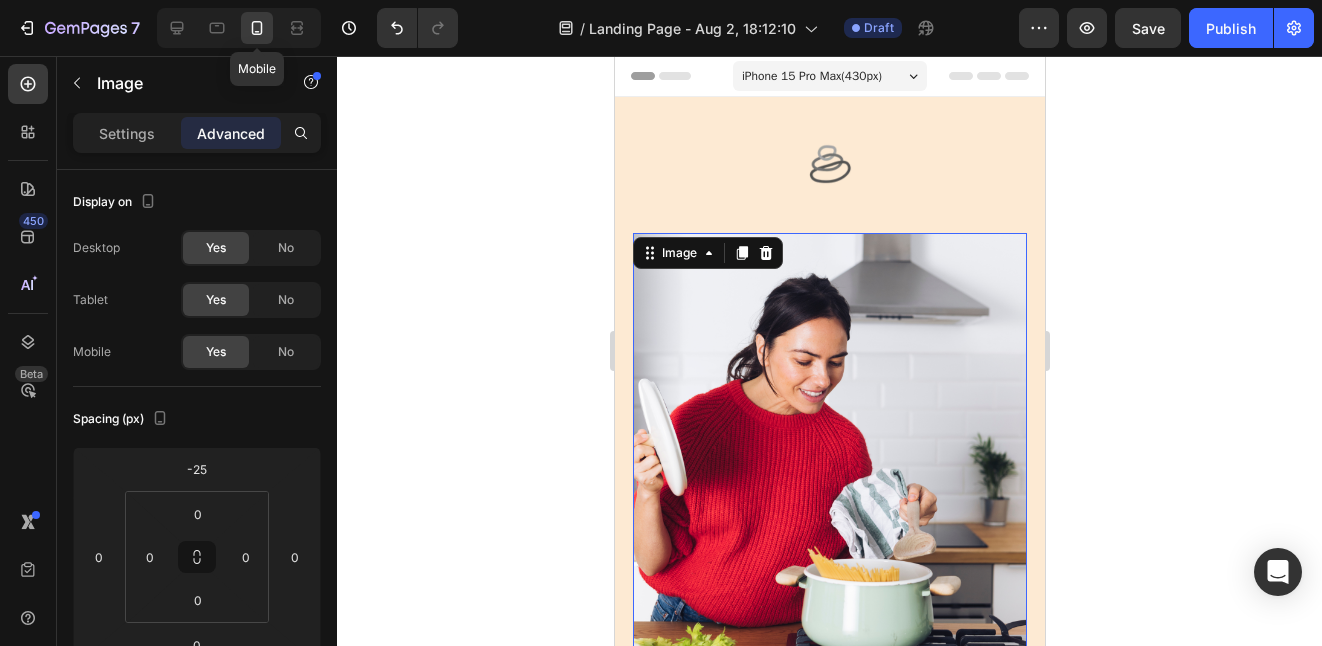 scroll, scrollTop: 107, scrollLeft: 0, axis: vertical 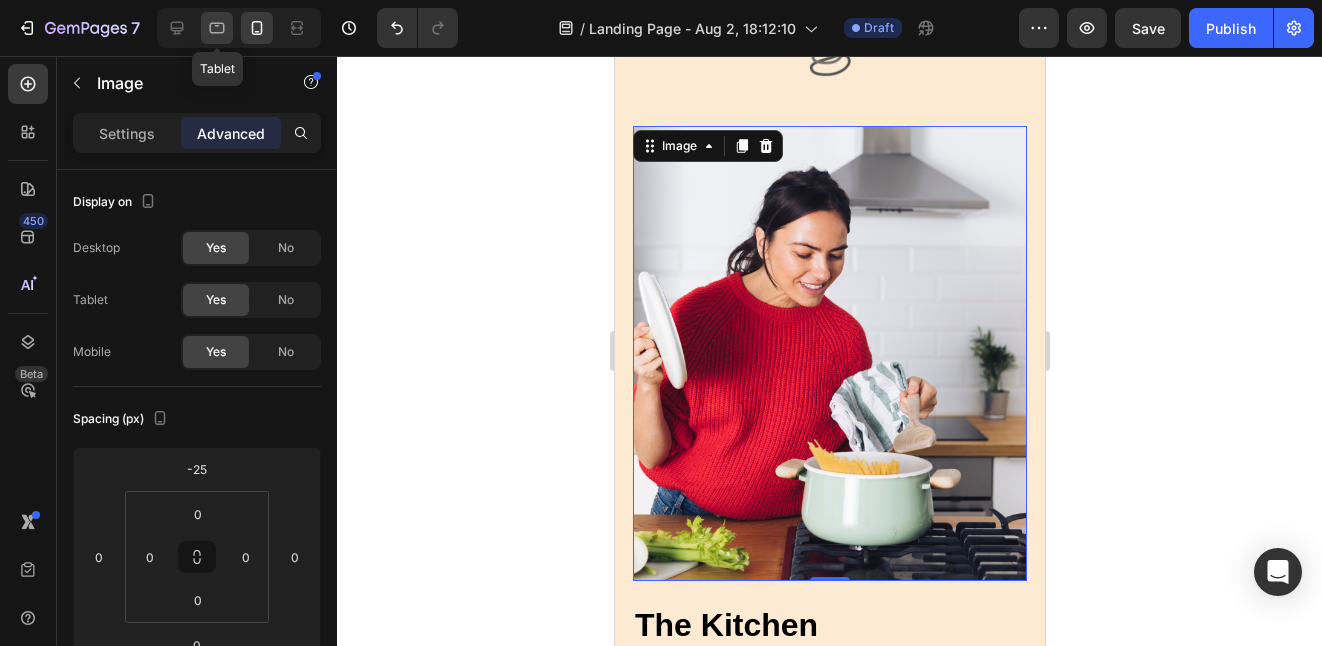 click 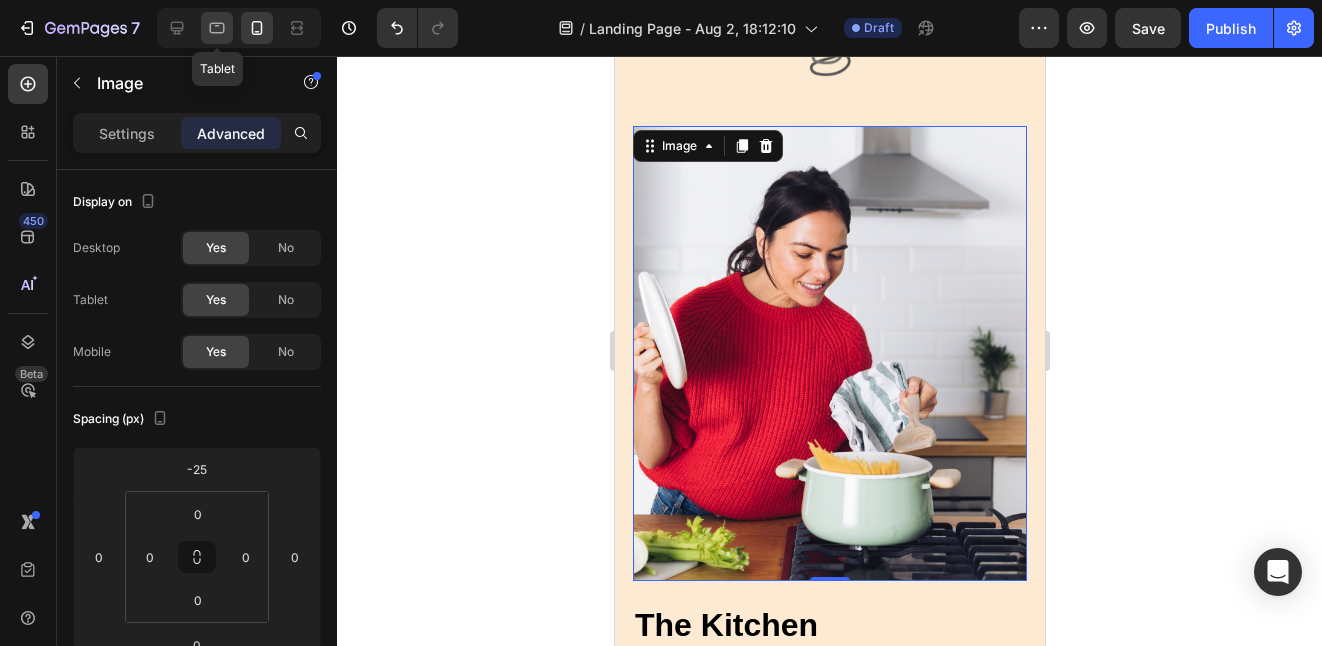 type on "0" 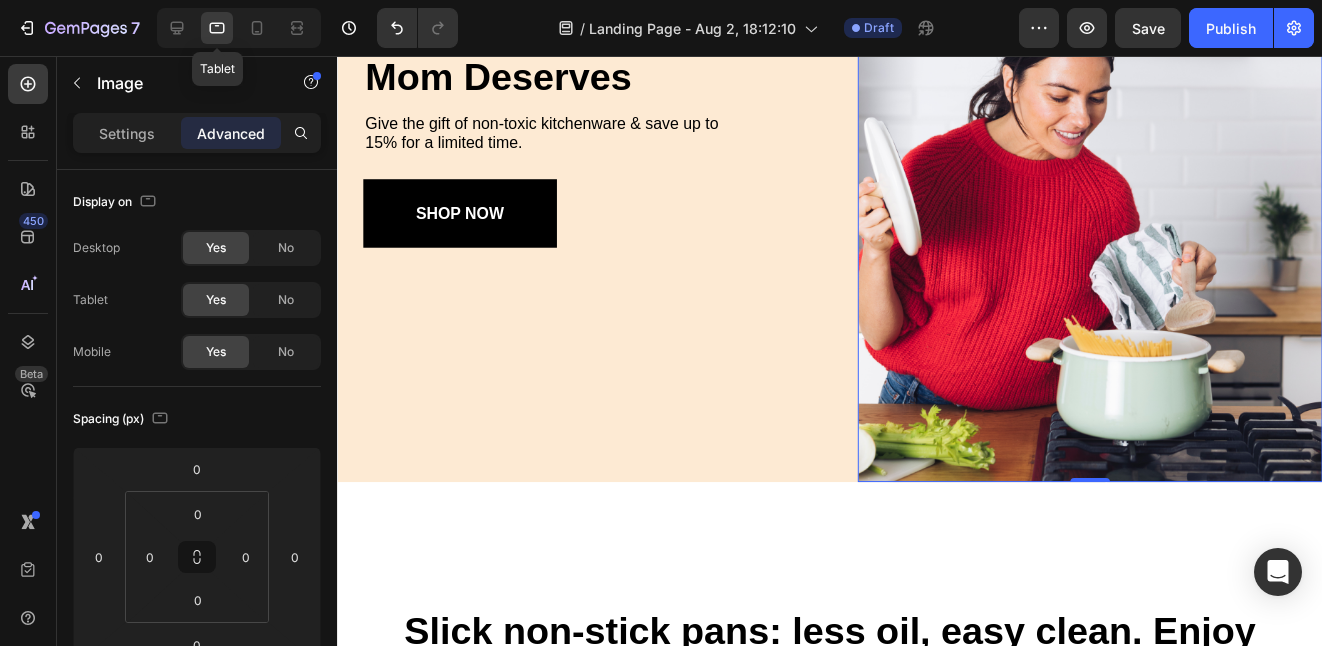scroll, scrollTop: 0, scrollLeft: 0, axis: both 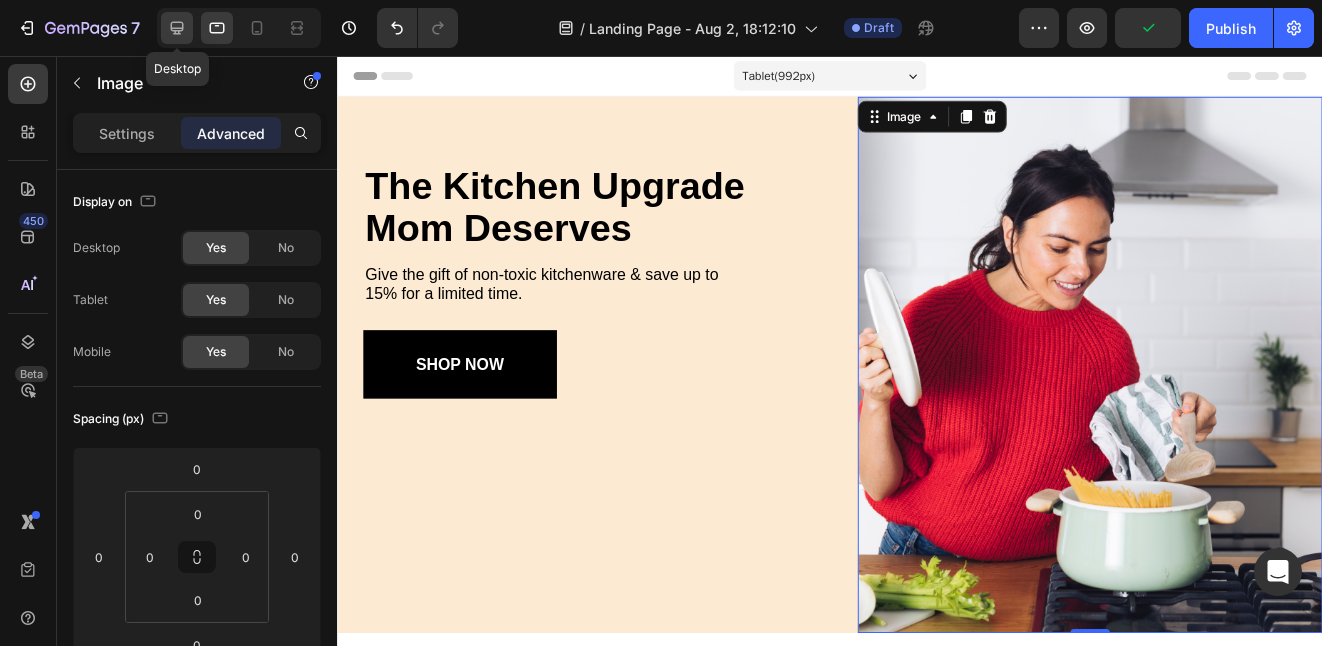 click 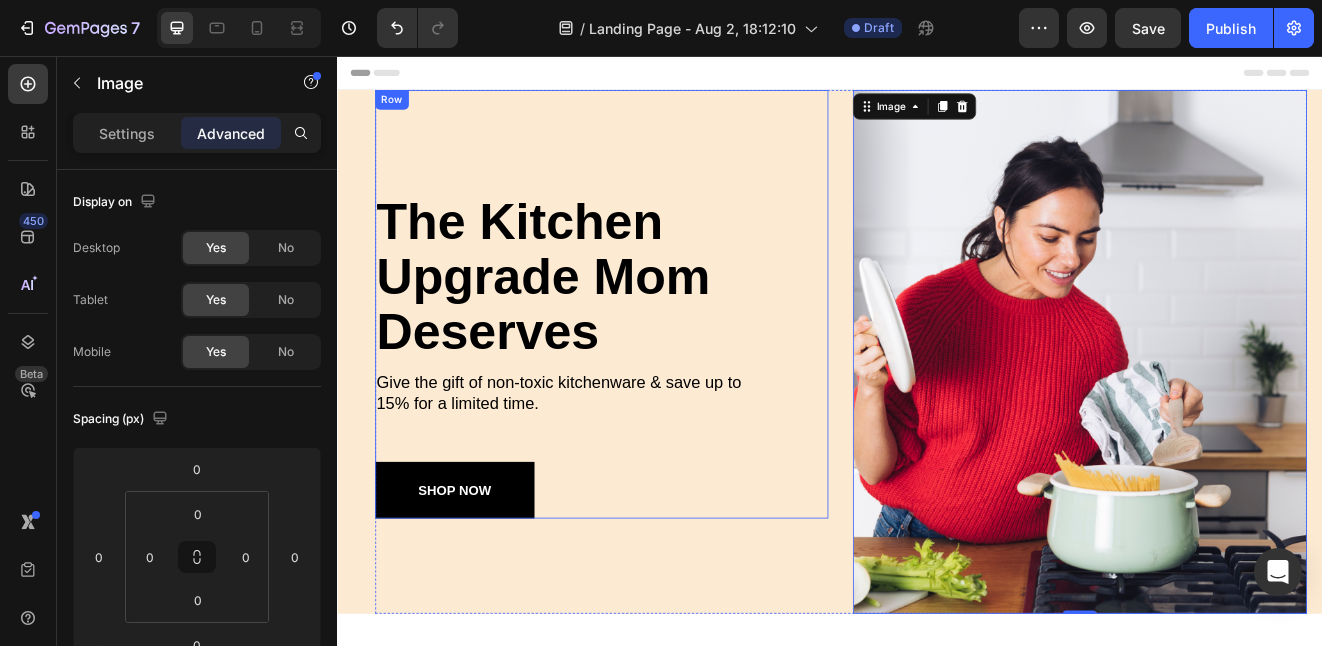 click on "the kitchen upgrade mom deserves Heading Give the gift of non-toxic kitchenware & save up to 15% for a limited time. Text Block SHOP NOW Button" at bounding box center (659, 376) 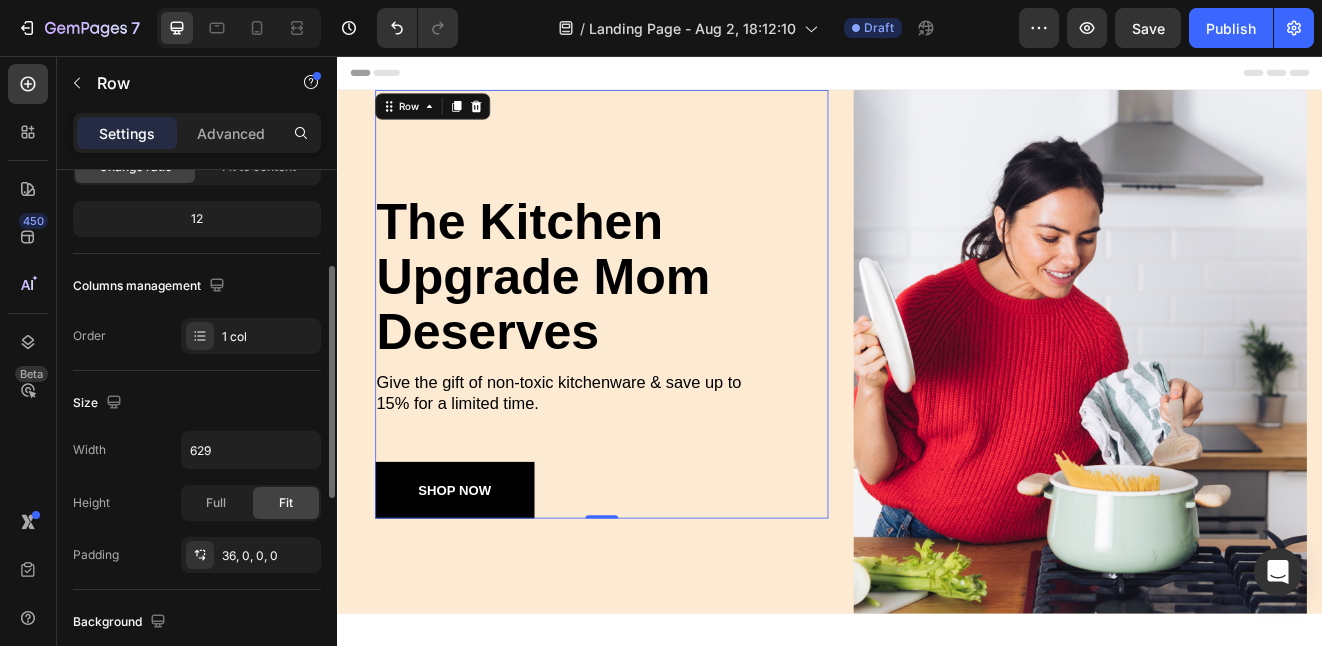 scroll, scrollTop: 0, scrollLeft: 0, axis: both 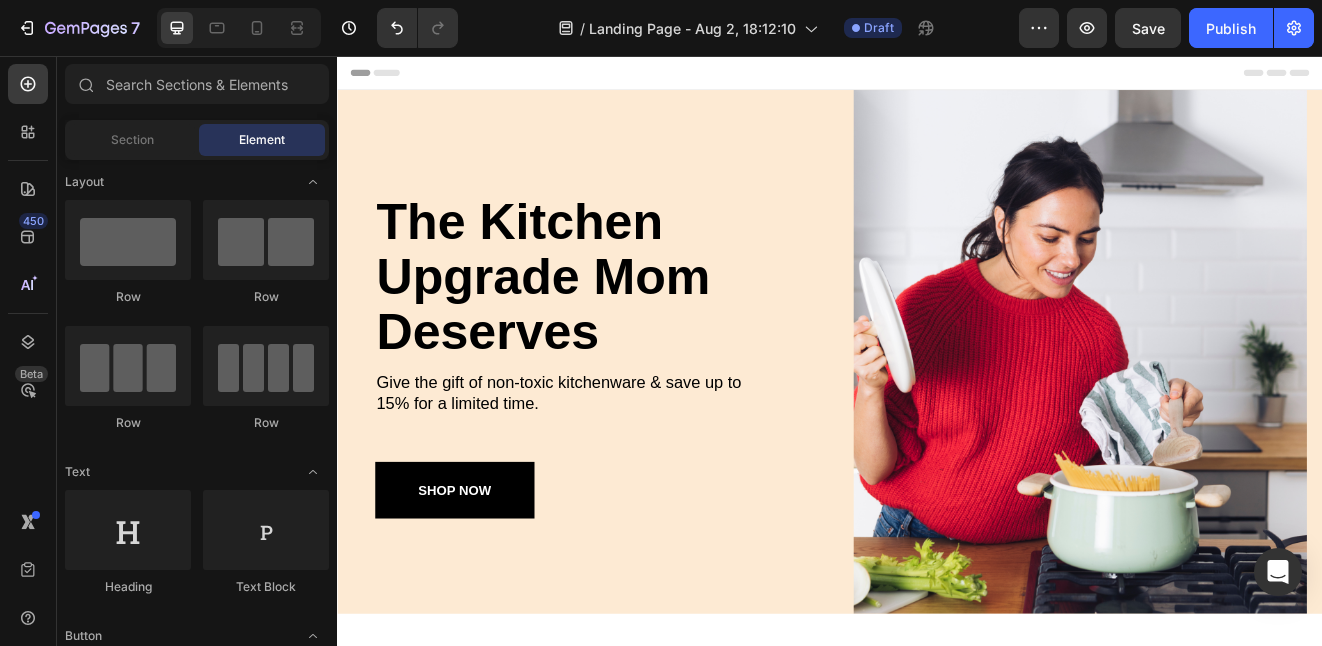 click on "Header" at bounding box center [937, 76] 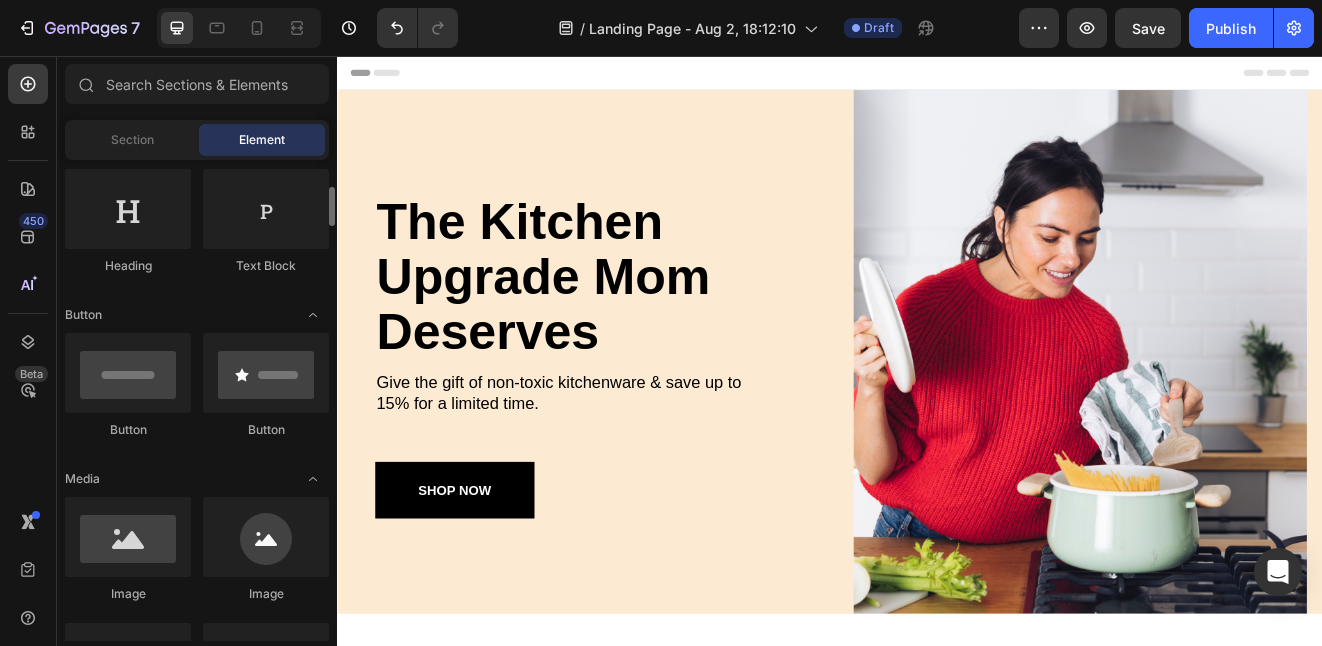 scroll, scrollTop: 326, scrollLeft: 0, axis: vertical 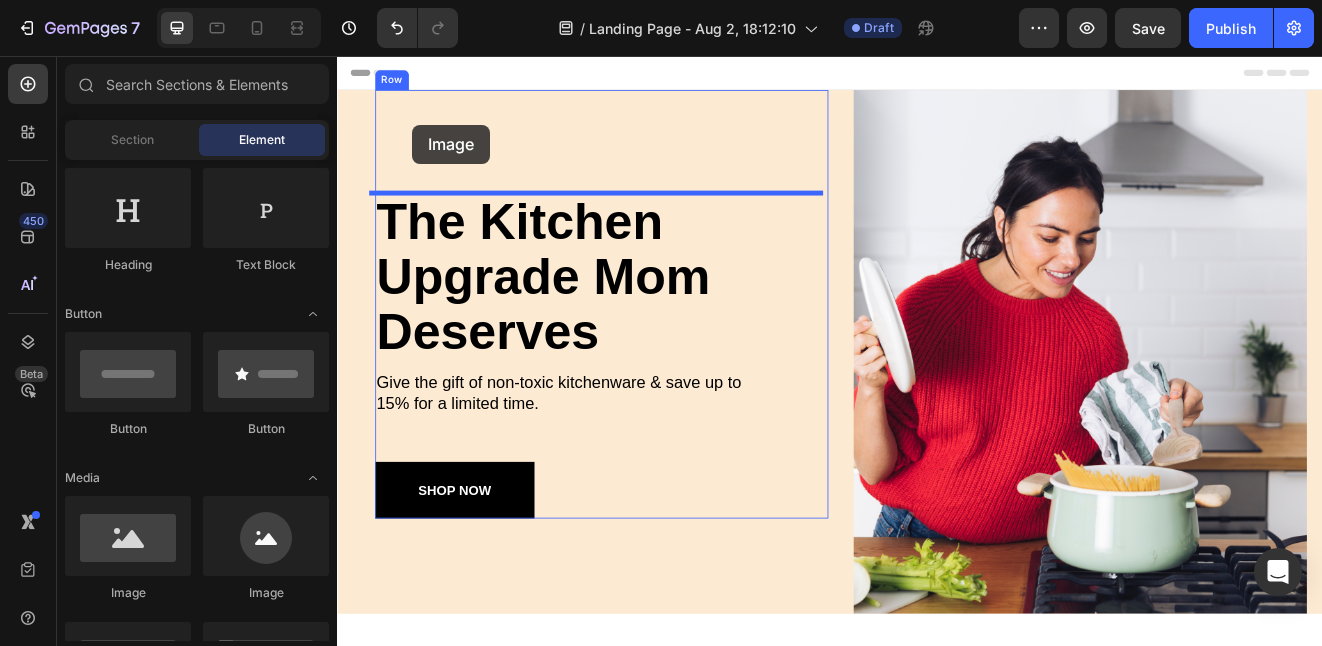 drag, startPoint x: 646, startPoint y: 628, endPoint x: 428, endPoint y: 140, distance: 534.4792 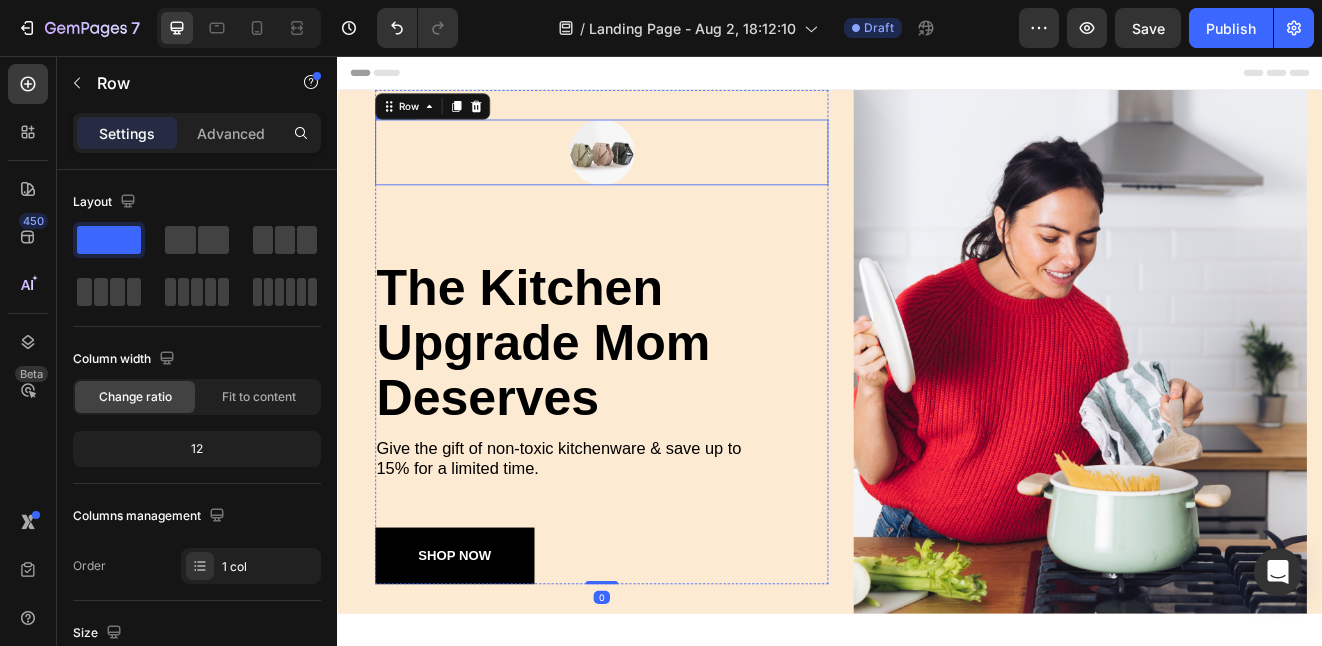 click at bounding box center (659, 173) 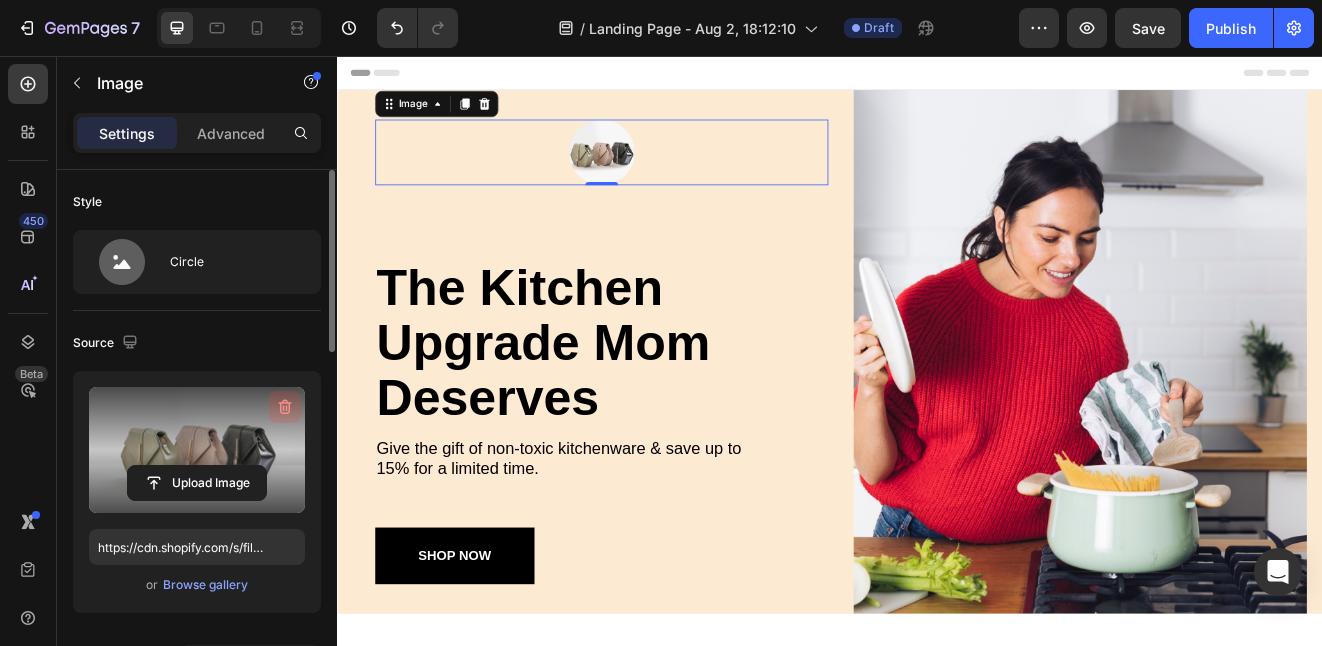 click 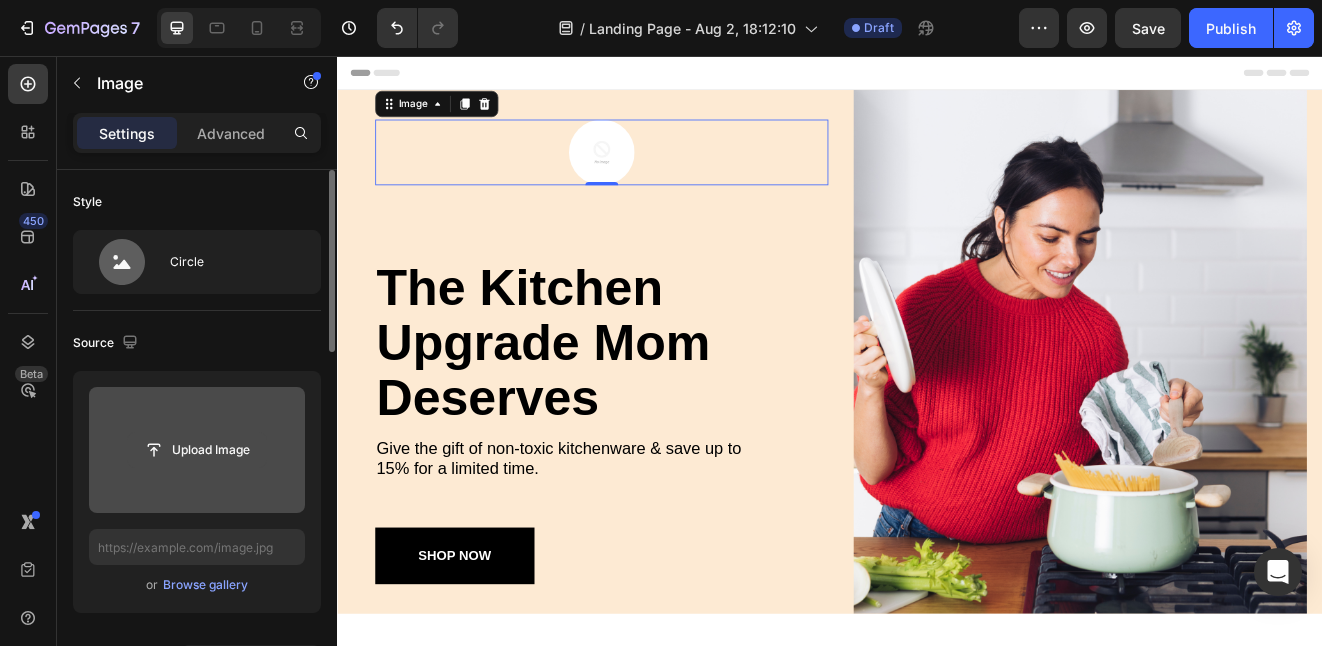 click 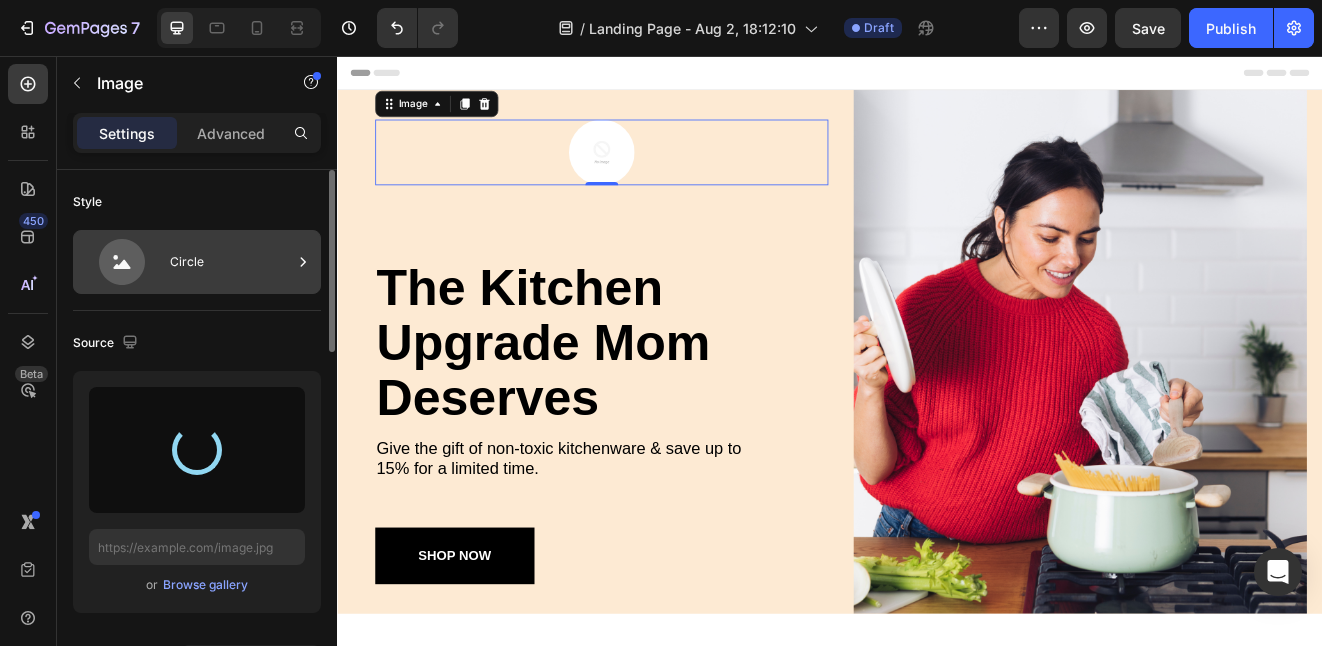 type on "https://cdn.shopify.com/s/files/1/0929/6193/1563/files/gempages_558923431781860150-8f73abaf-273f-491f-be52-c94201126974.webp" 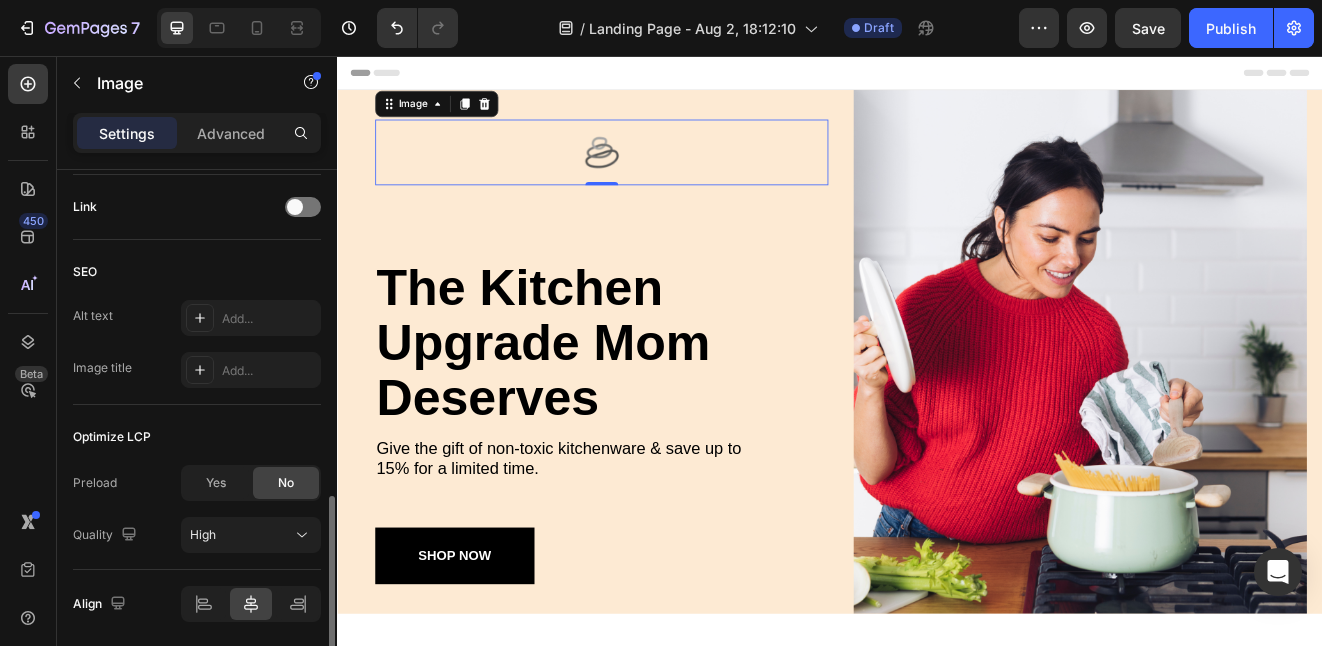 scroll, scrollTop: 1027, scrollLeft: 0, axis: vertical 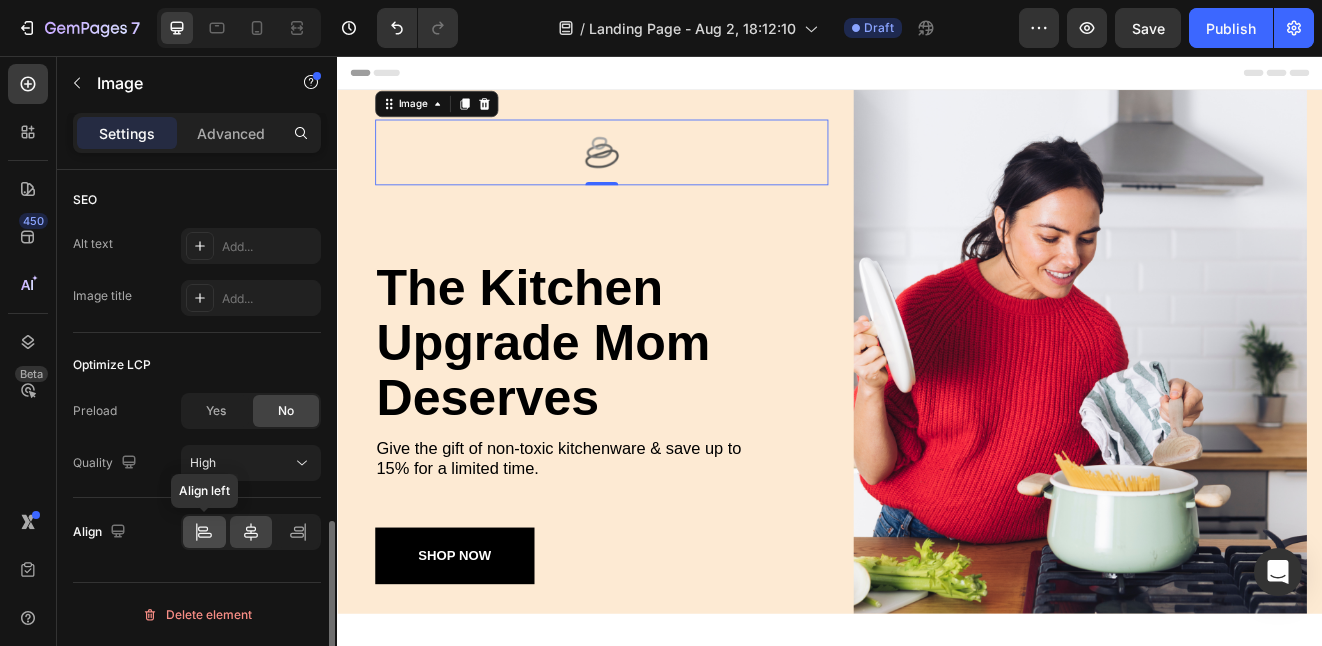 click 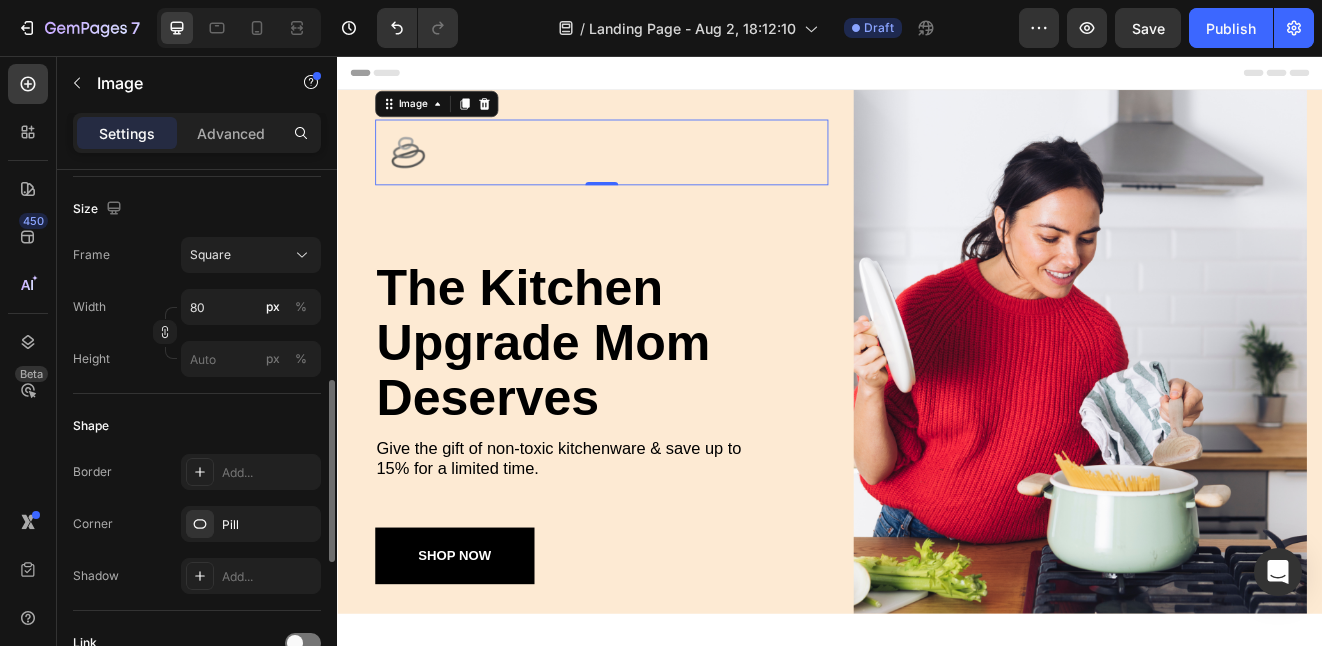 scroll, scrollTop: 518, scrollLeft: 0, axis: vertical 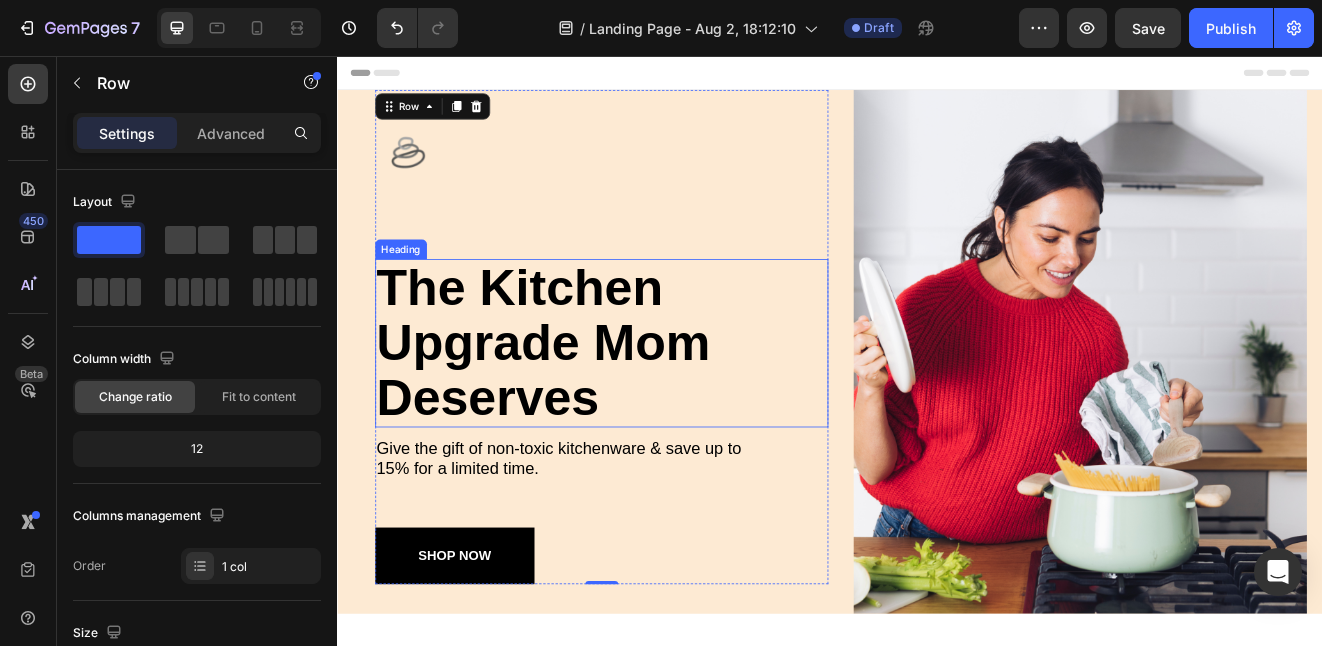 click on "the kitchen upgrade mom deserves" at bounding box center (659, 405) 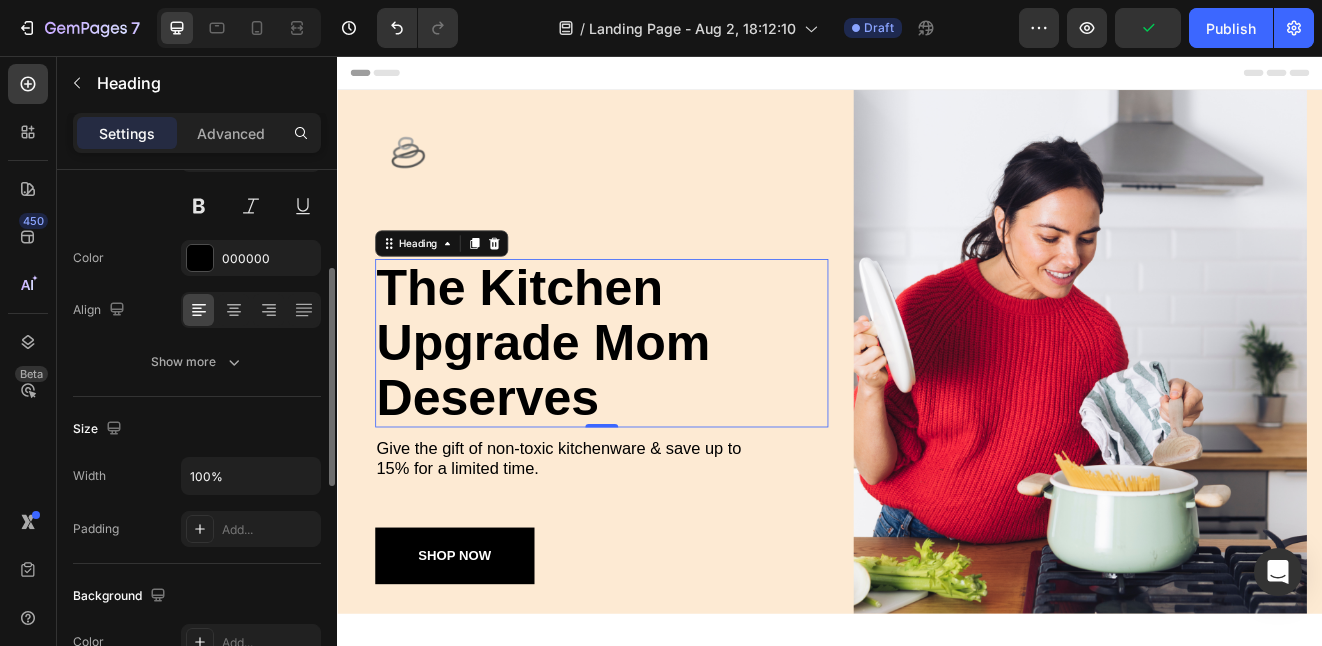 scroll, scrollTop: 425, scrollLeft: 0, axis: vertical 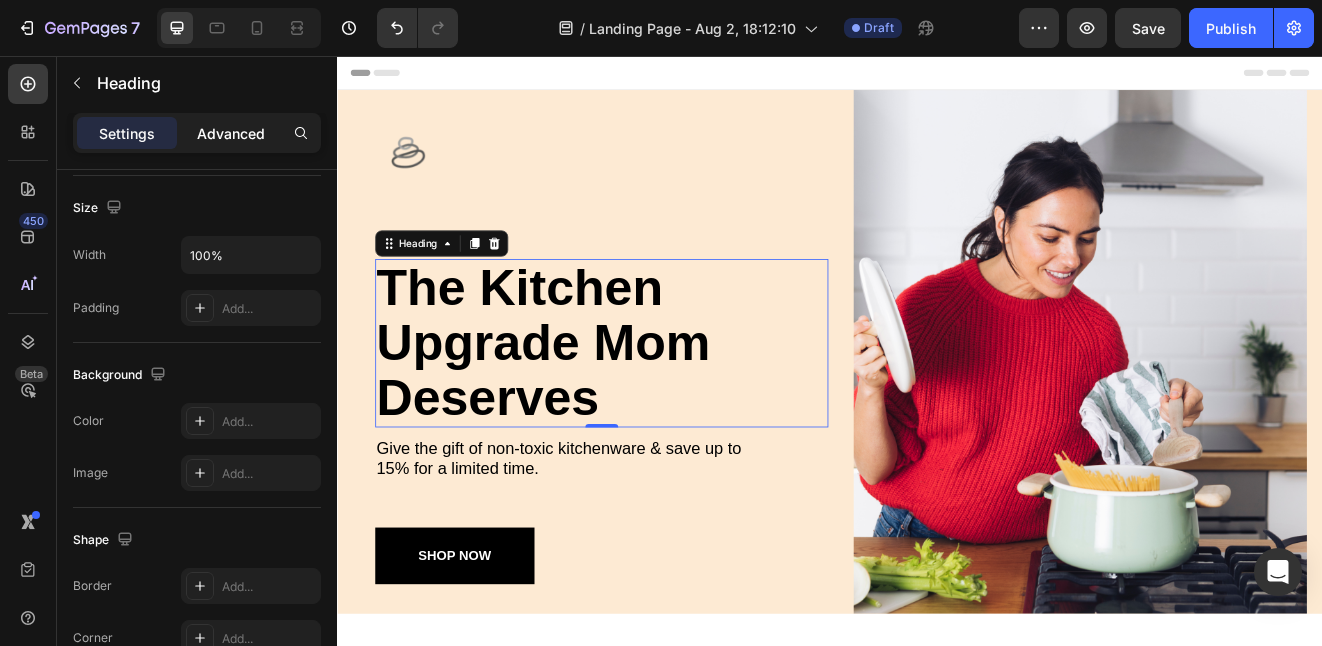 click on "Advanced" at bounding box center [231, 133] 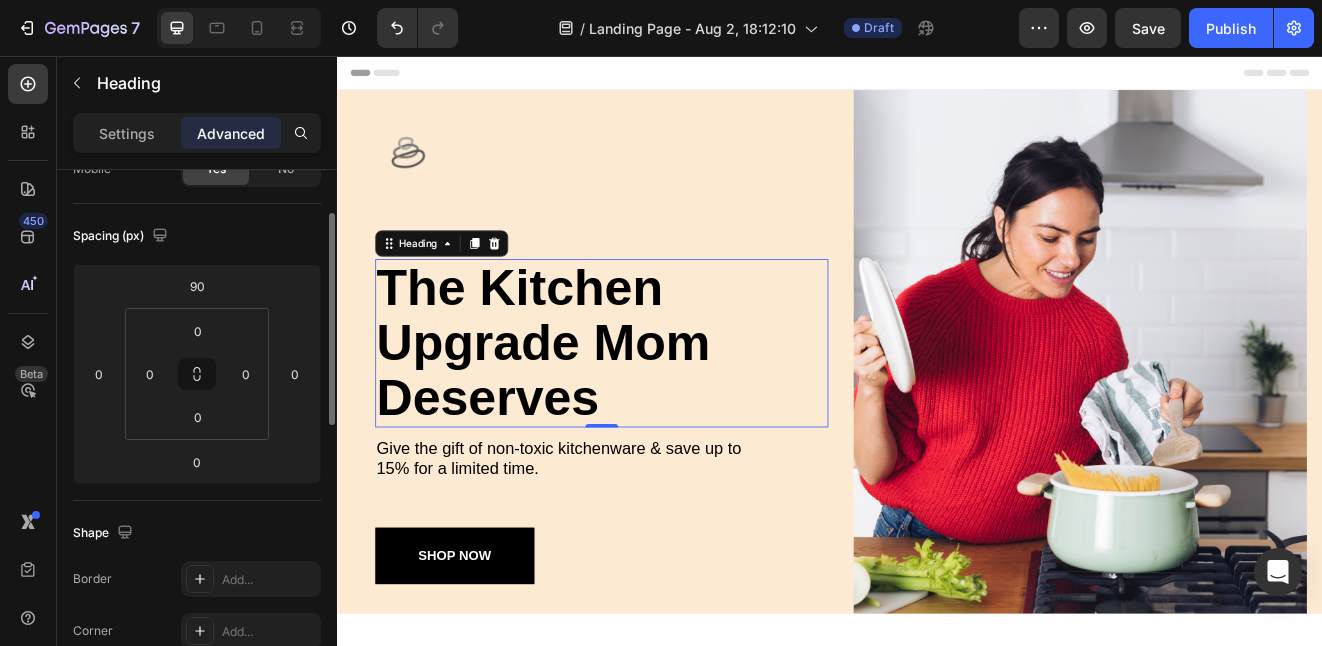 scroll, scrollTop: 162, scrollLeft: 0, axis: vertical 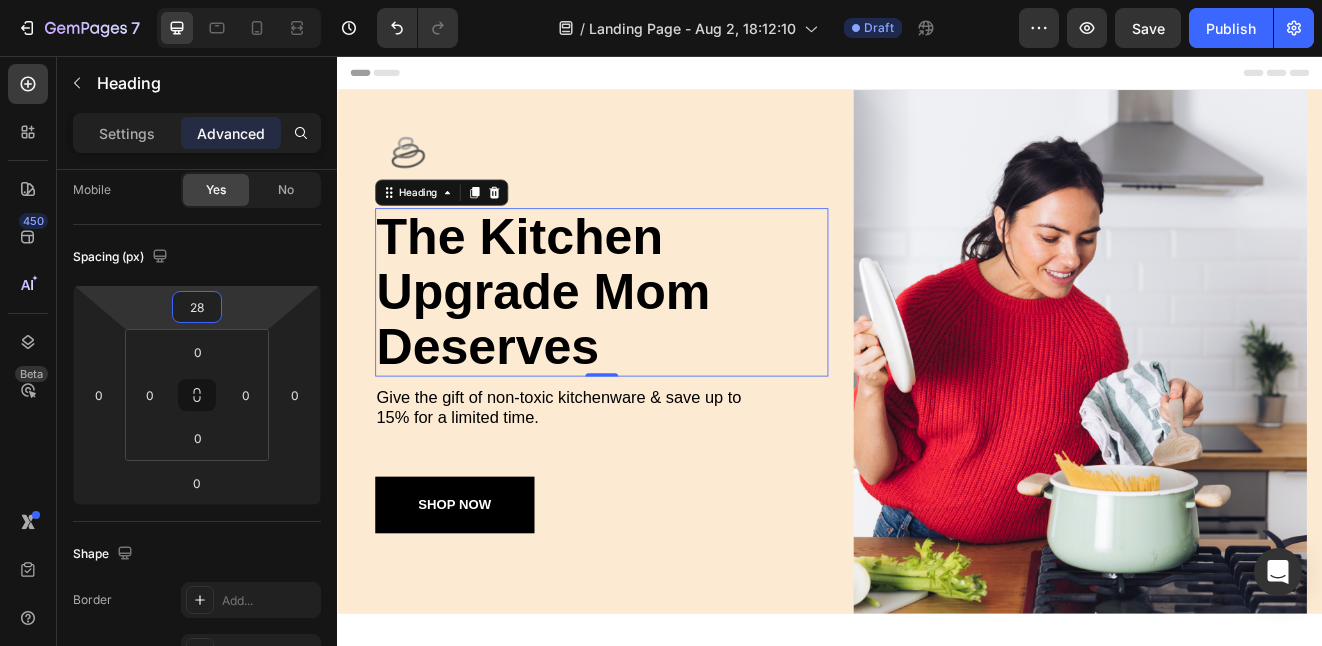 type on "30" 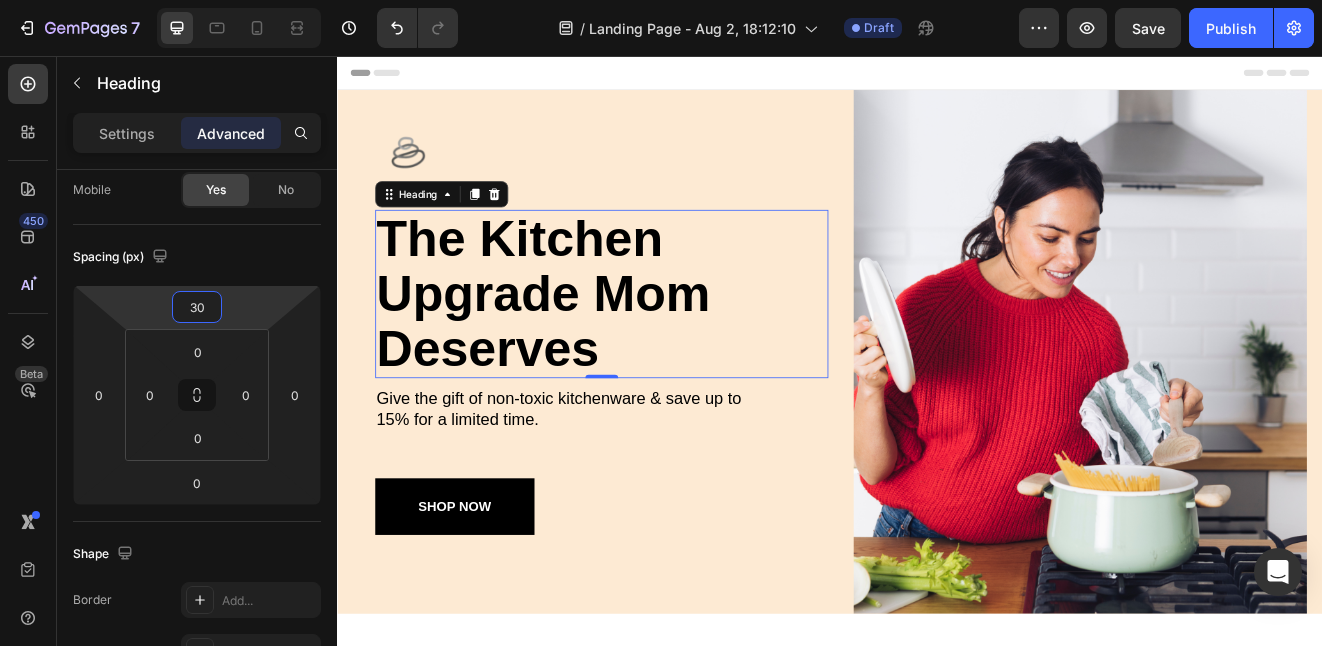 drag, startPoint x: 223, startPoint y: 309, endPoint x: 239, endPoint y: 339, distance: 34 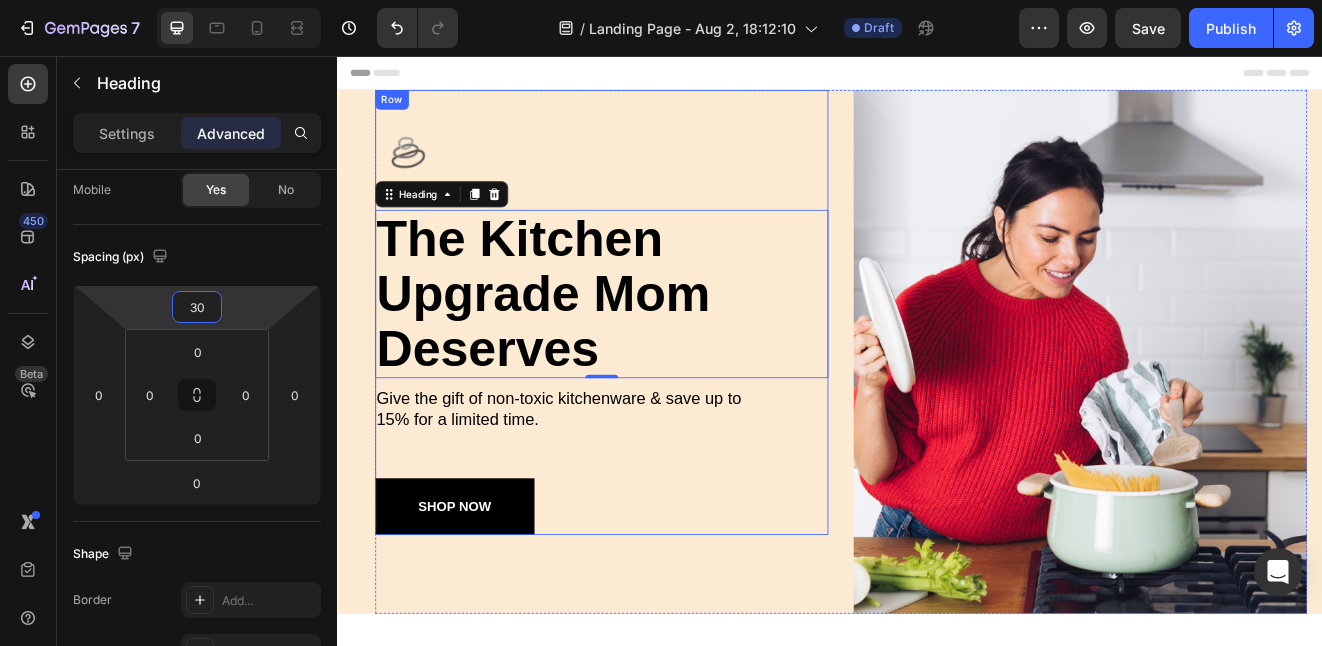 click on "SHOP NOW Button" at bounding box center [659, 576] 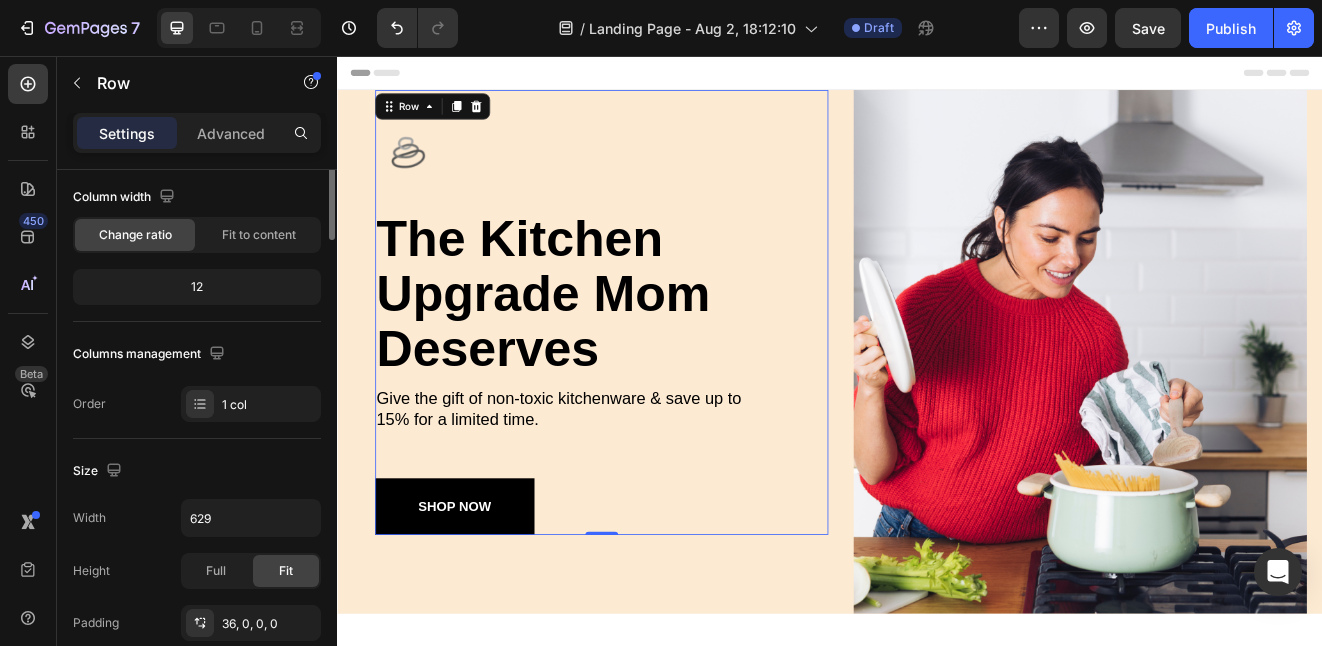 scroll, scrollTop: 0, scrollLeft: 0, axis: both 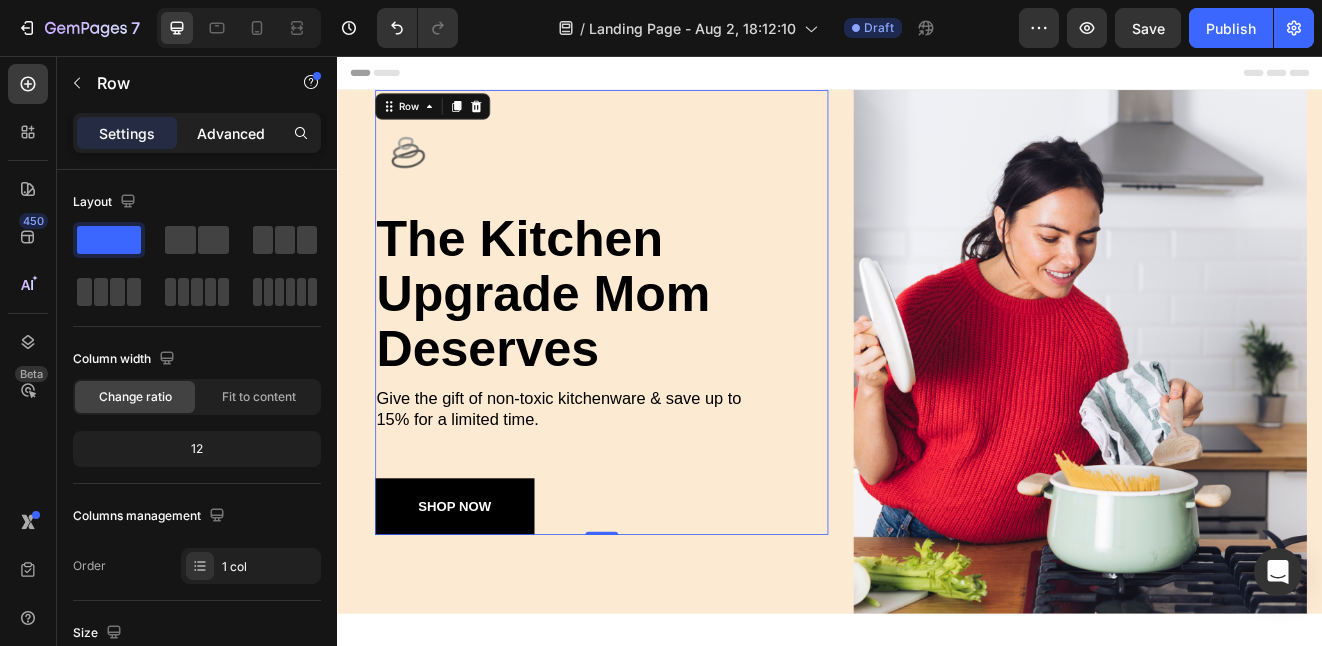 click on "Advanced" at bounding box center [231, 133] 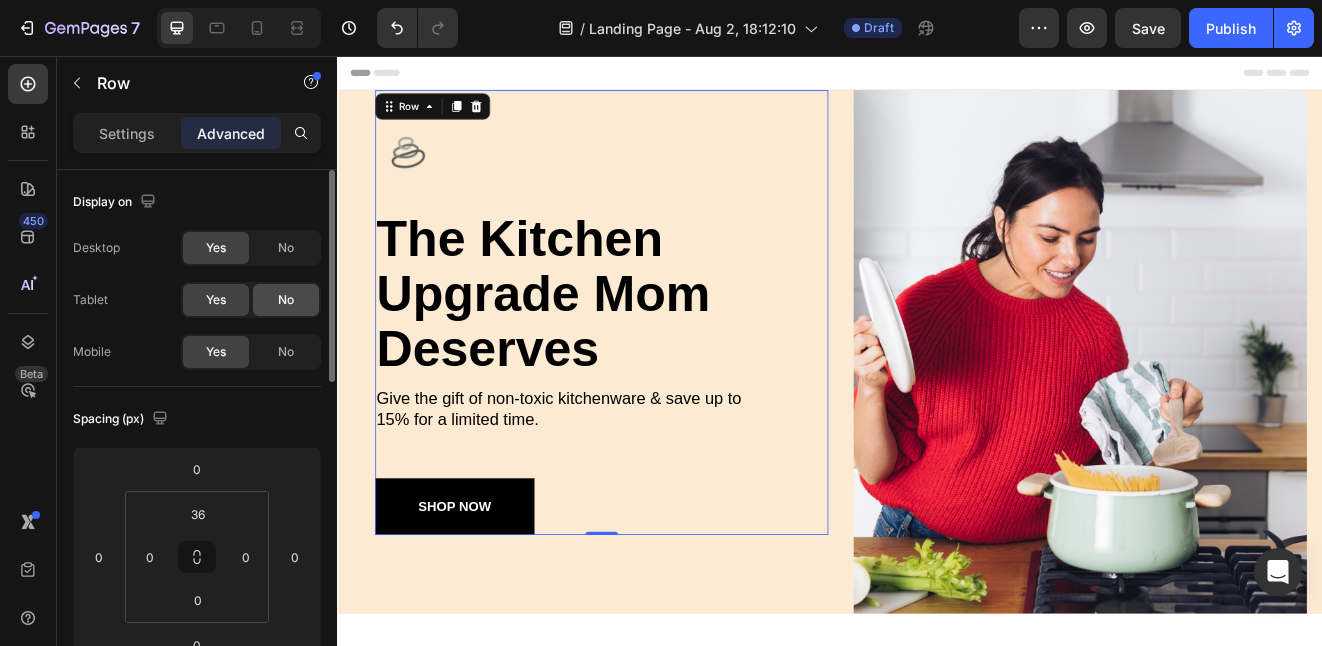 click on "No" 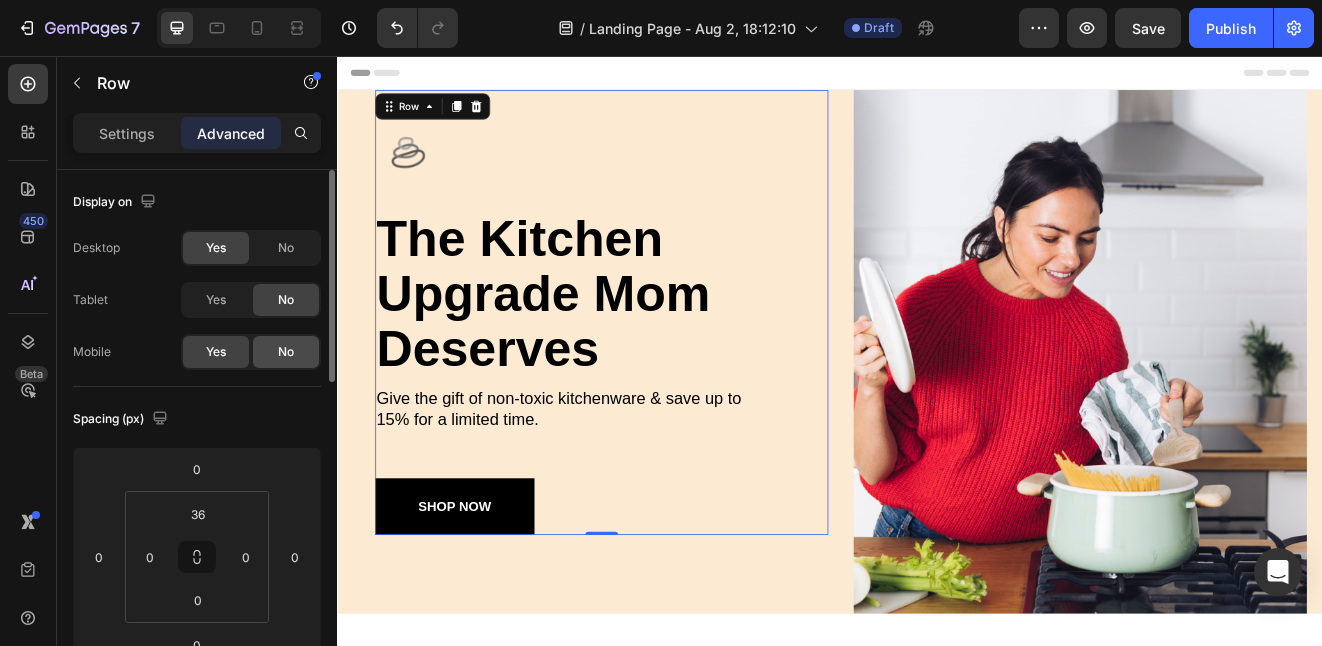 click on "No" 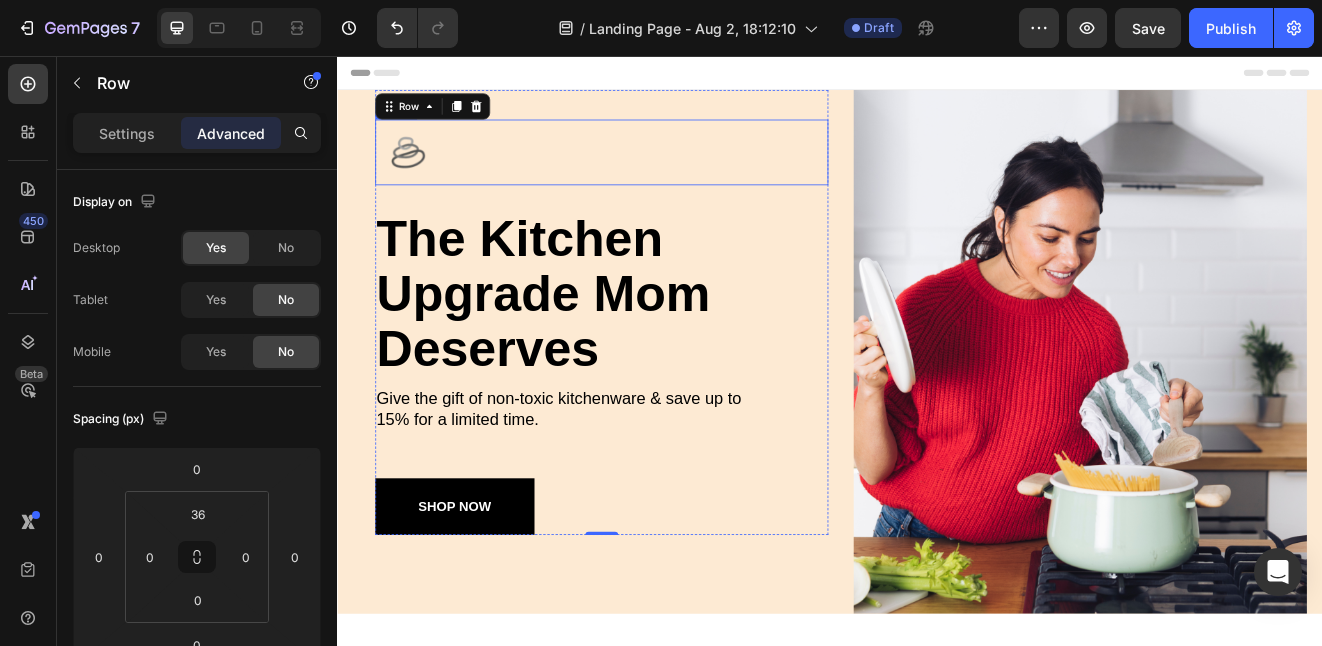 click at bounding box center [659, 173] 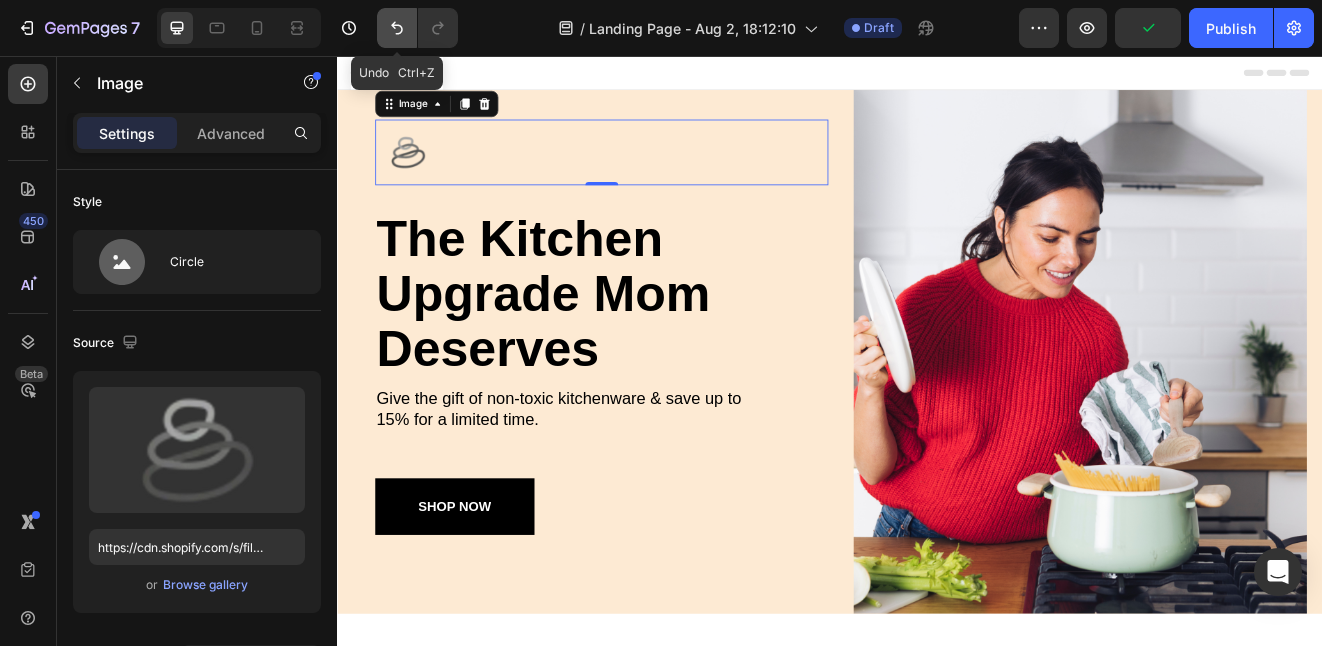 click 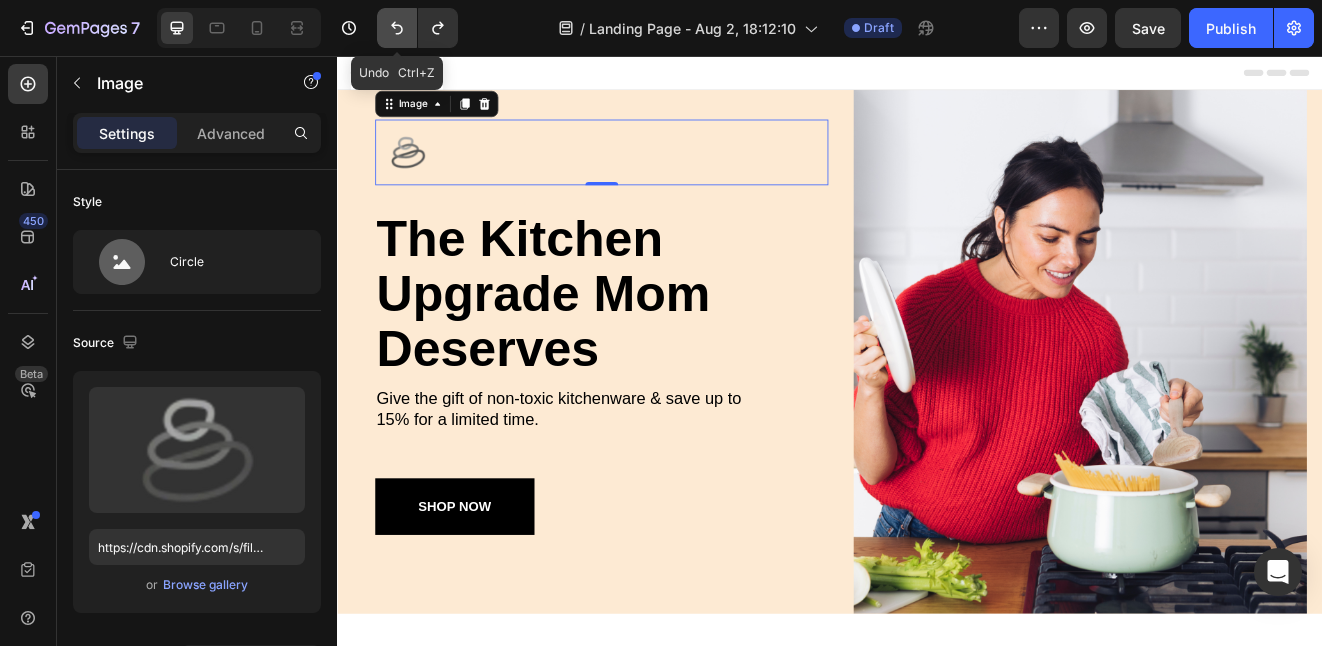 click 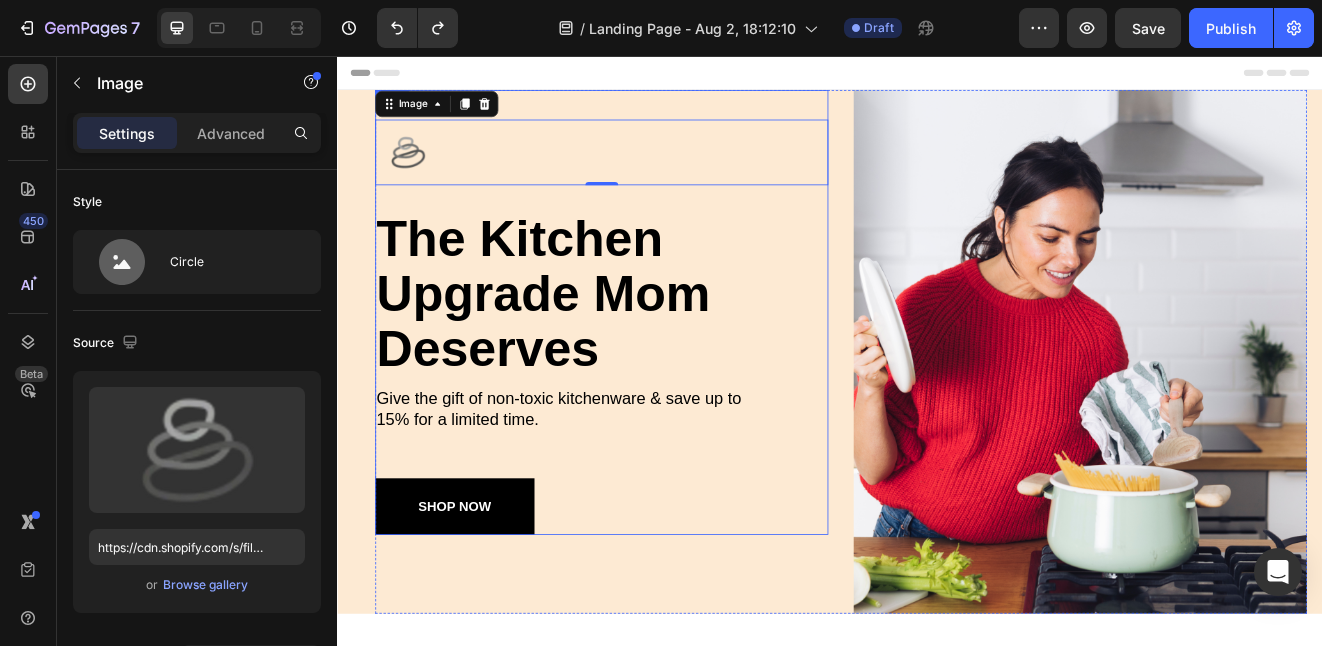 click on "Image   0 the kitchen upgrade mom deserves Heading Give the gift of non-toxic kitchenware & save up to 15% for a limited time. Text Block SHOP NOW Button" at bounding box center (659, 386) 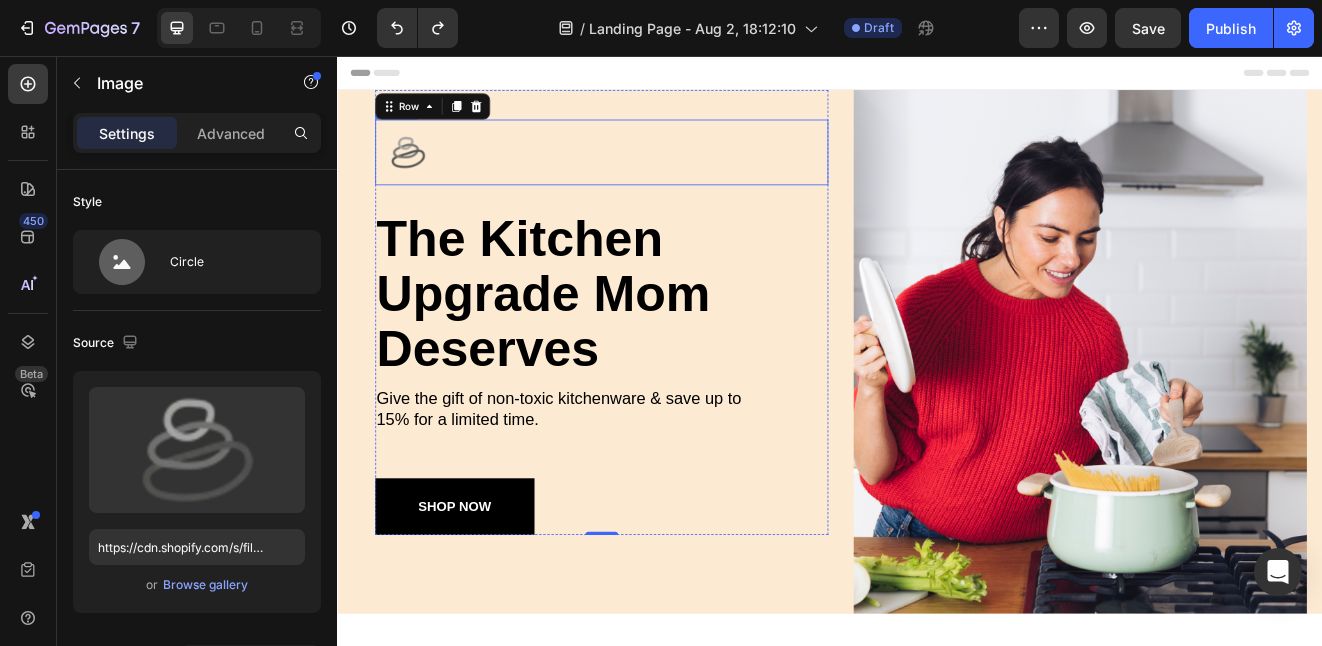 click at bounding box center (659, 173) 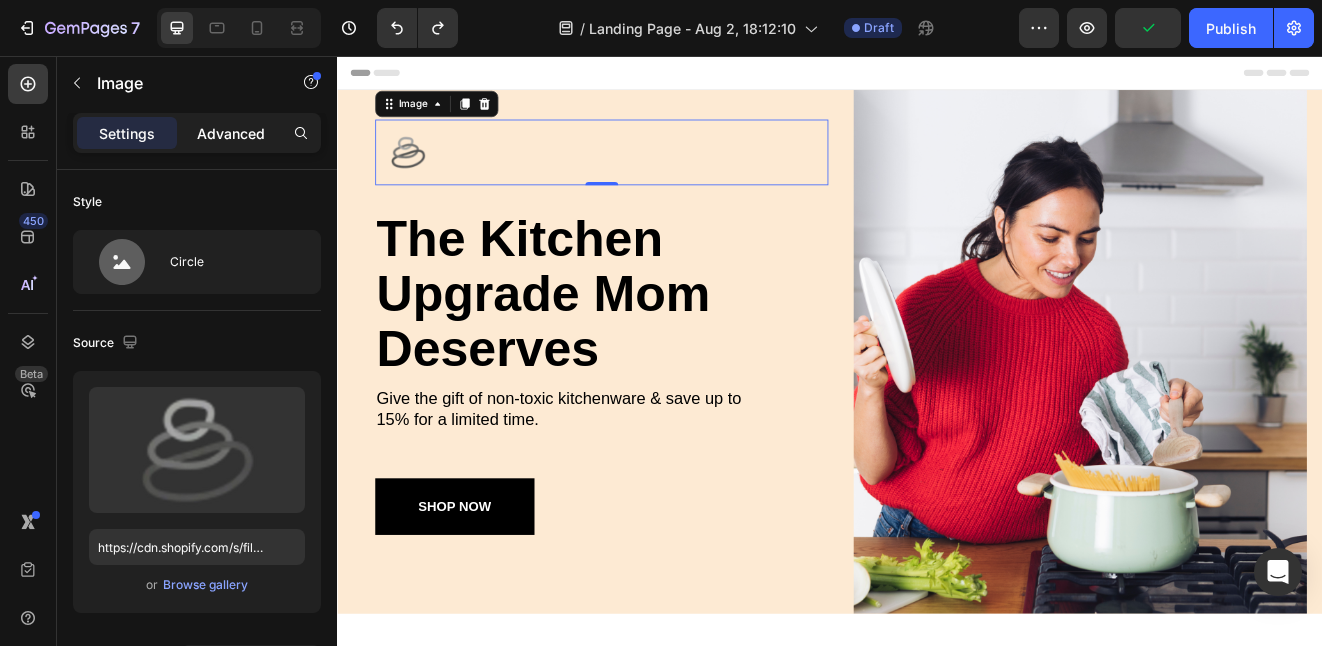 click on "Advanced" at bounding box center [231, 133] 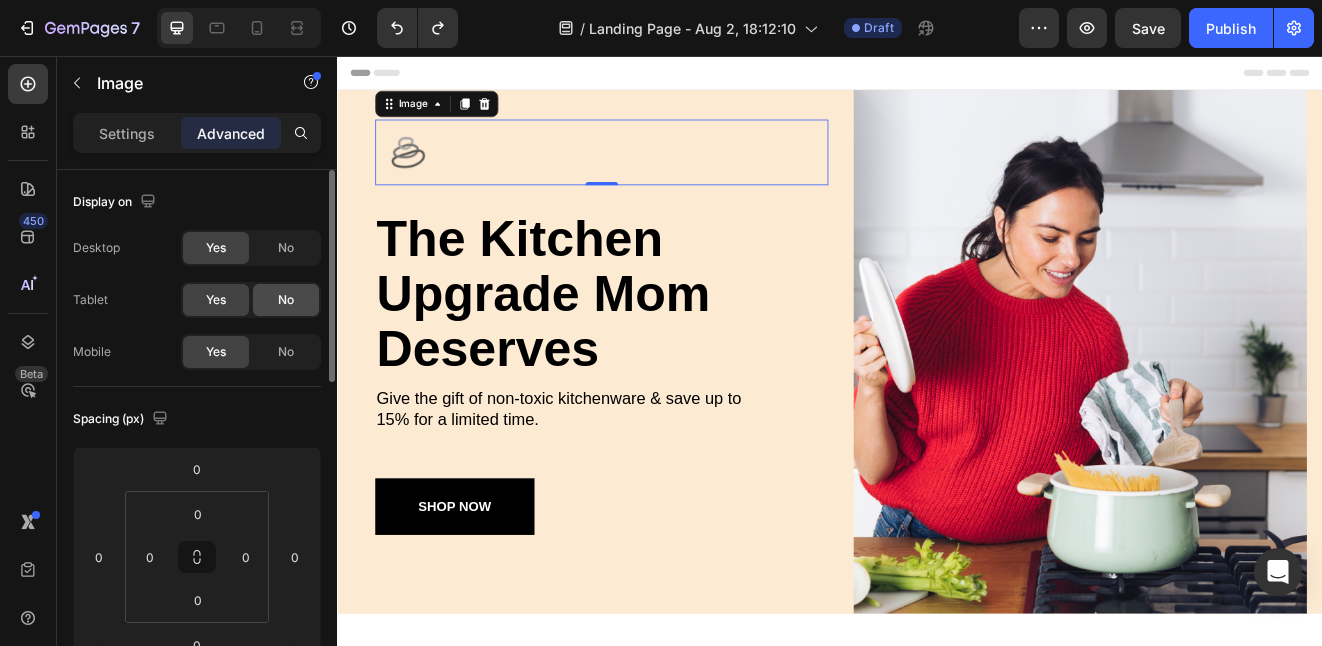 click on "No" 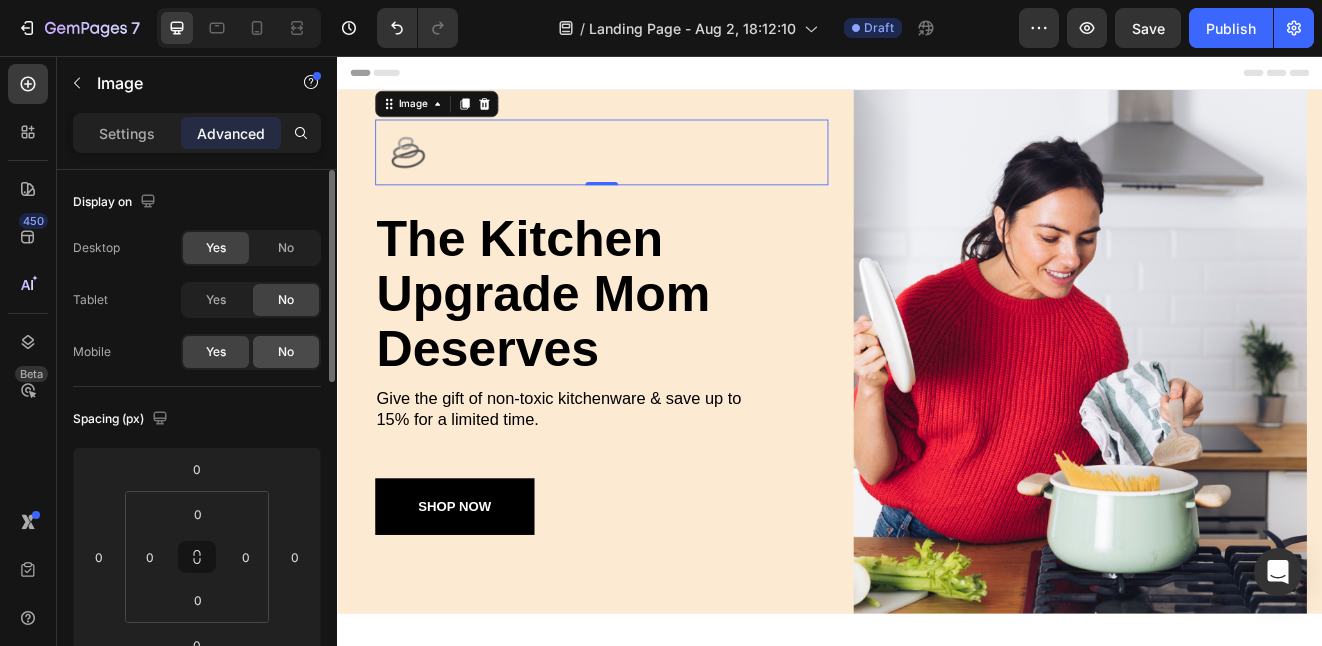 click on "No" 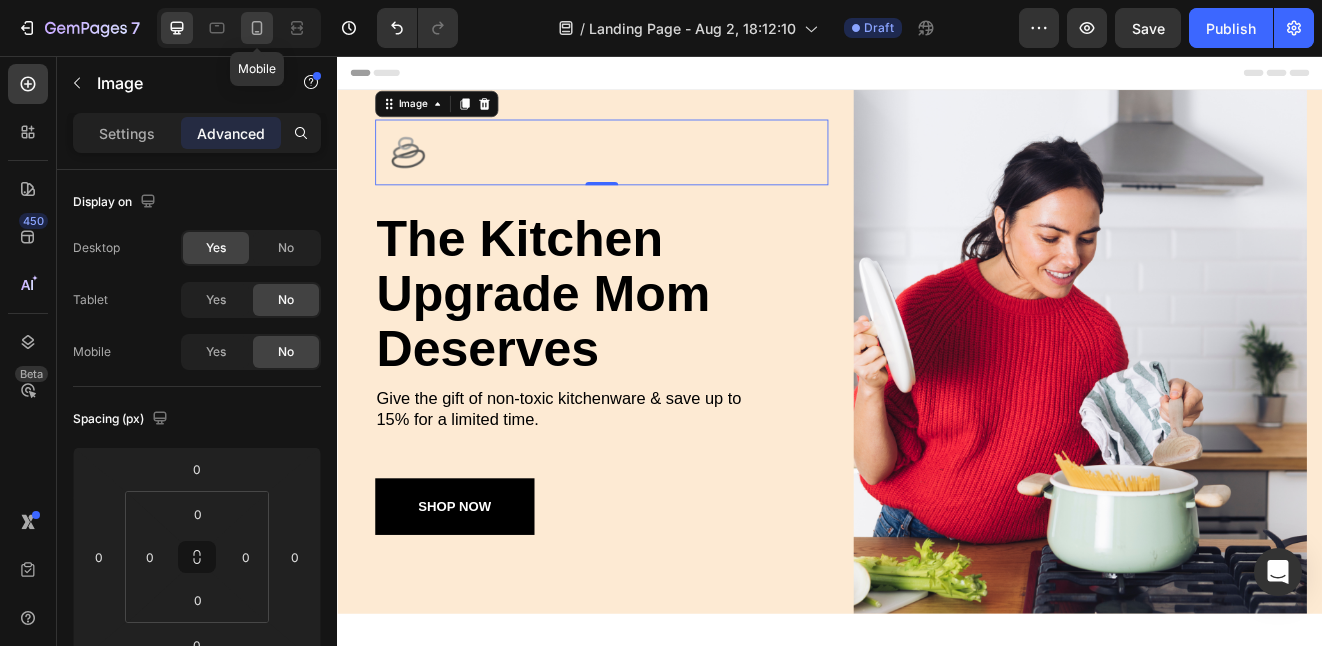 click 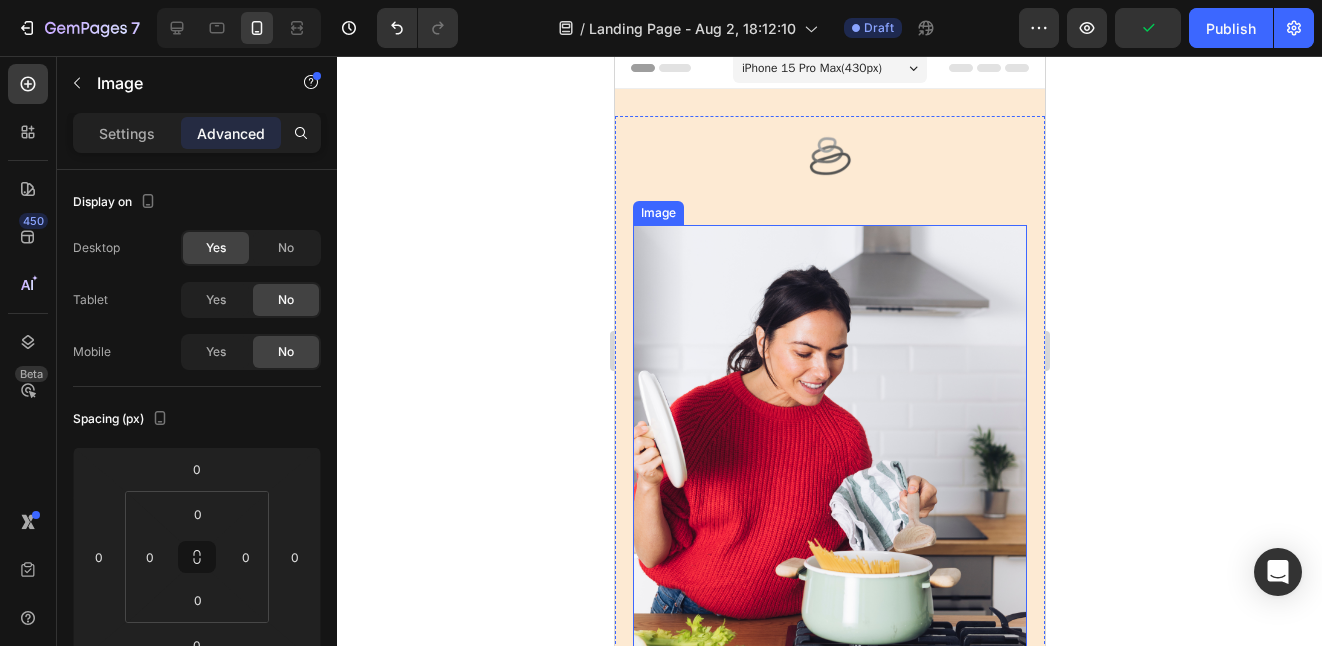 scroll, scrollTop: 0, scrollLeft: 0, axis: both 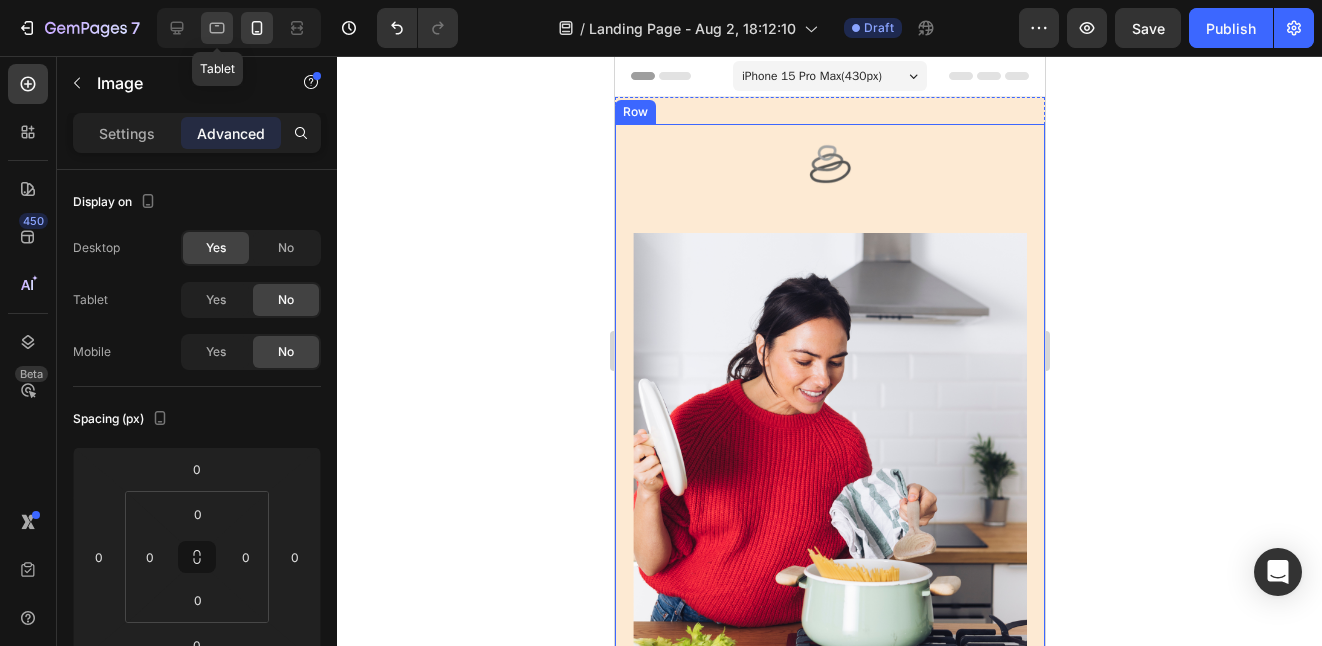 click 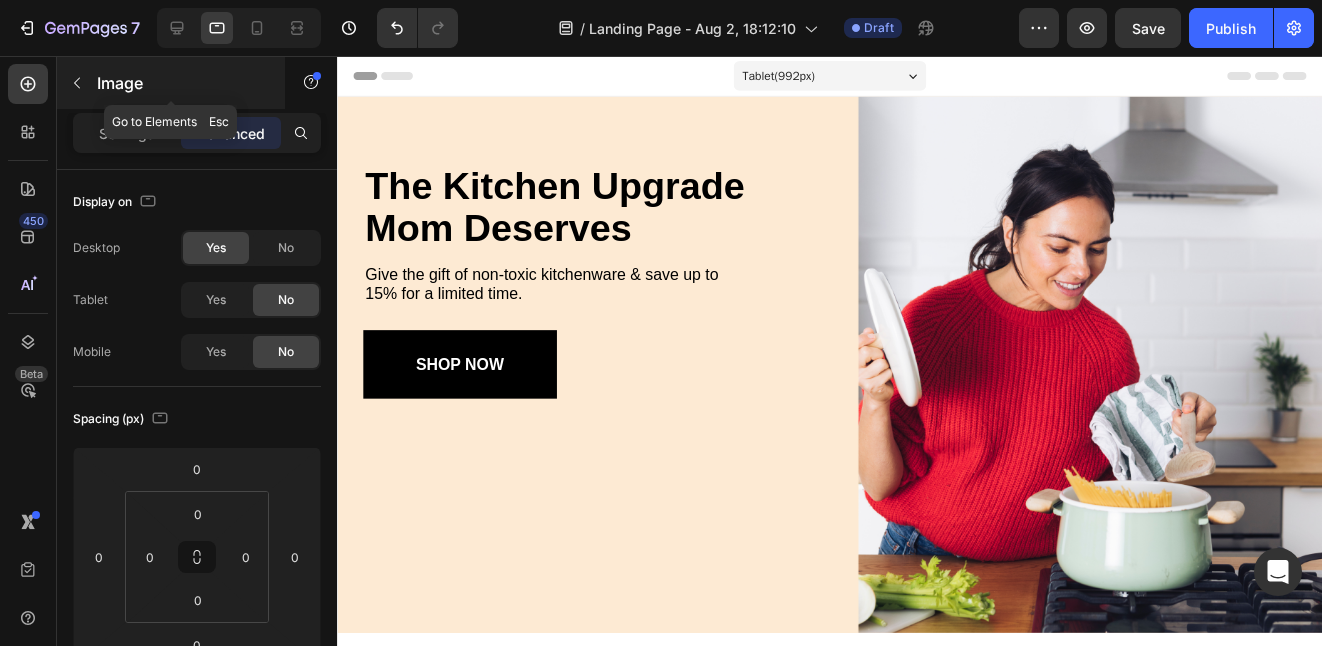 click 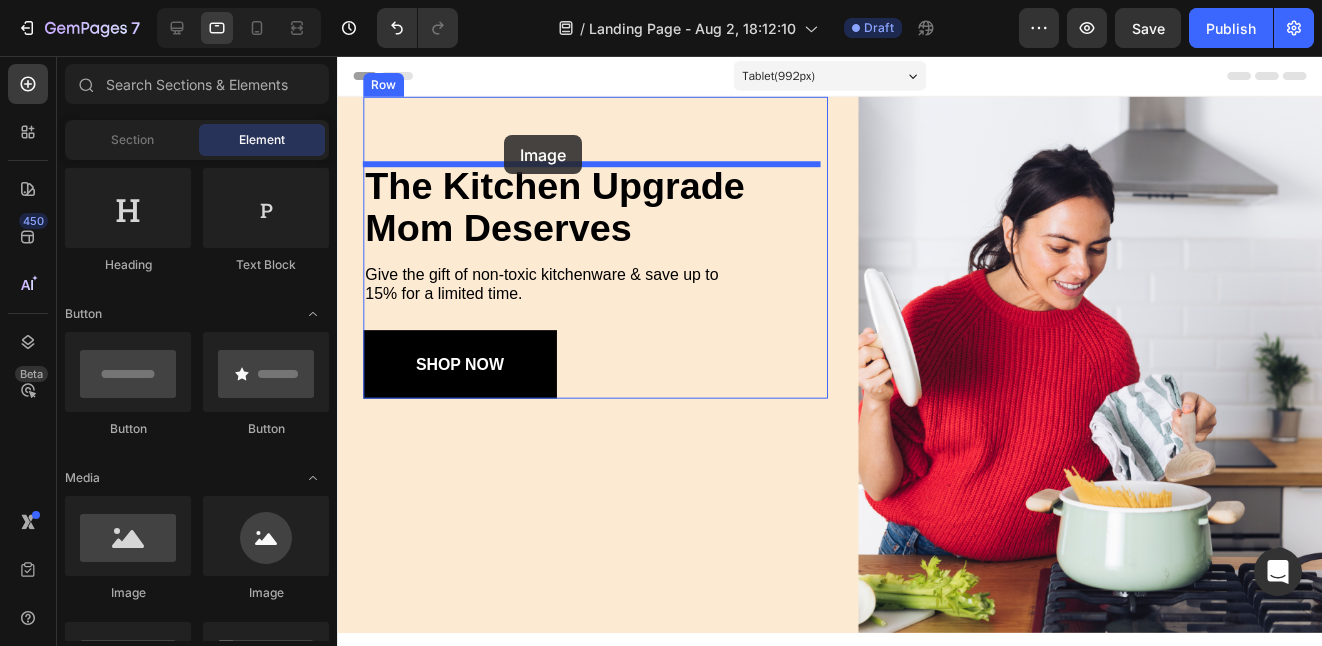 drag, startPoint x: 631, startPoint y: 606, endPoint x: 505, endPoint y: 136, distance: 486.59634 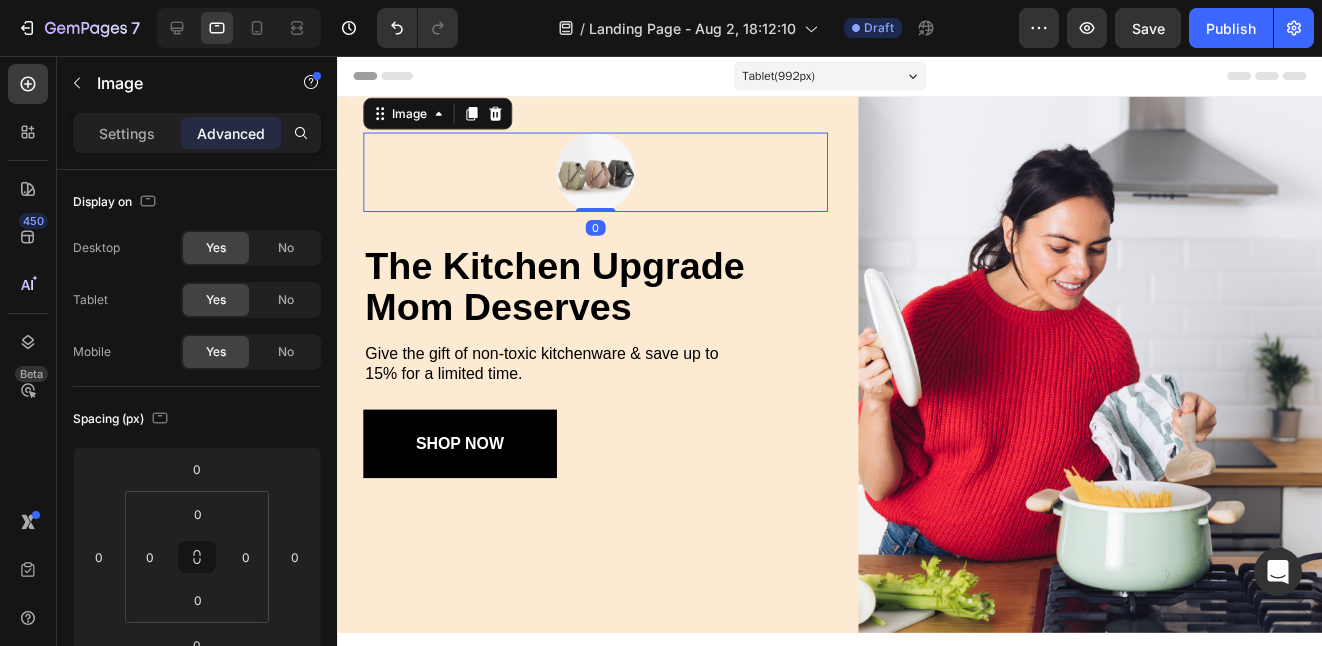 click at bounding box center [597, 173] 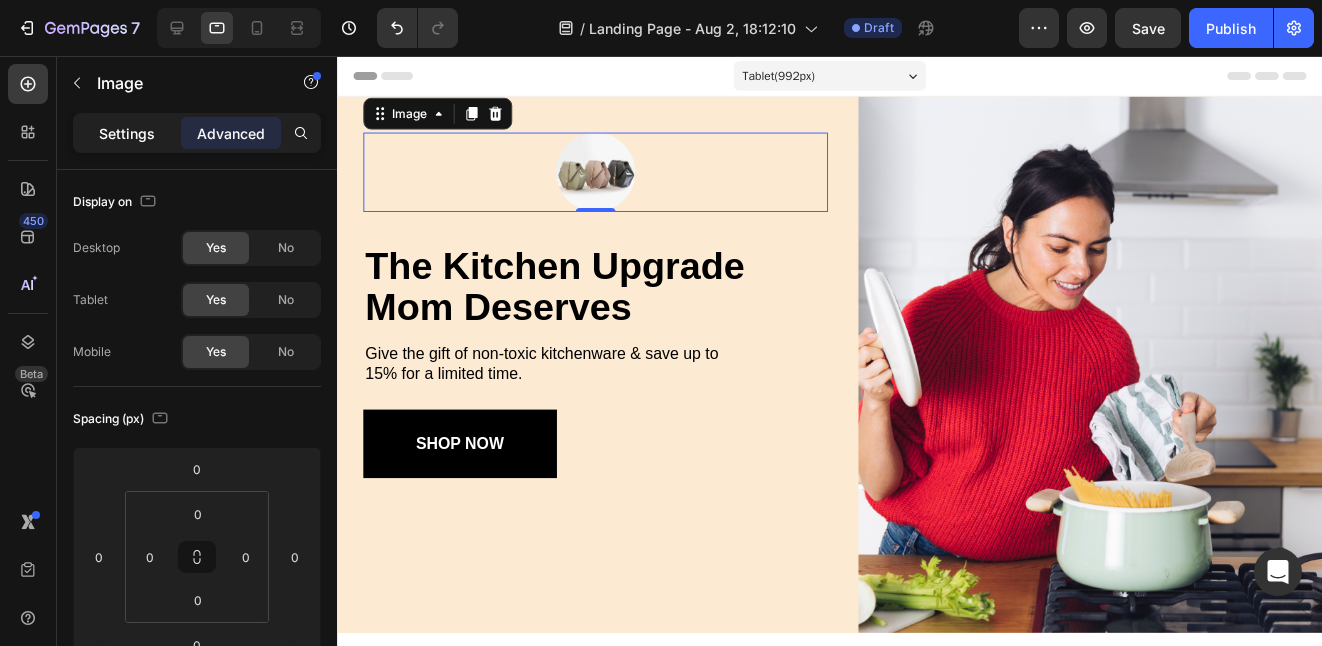 click on "Settings" 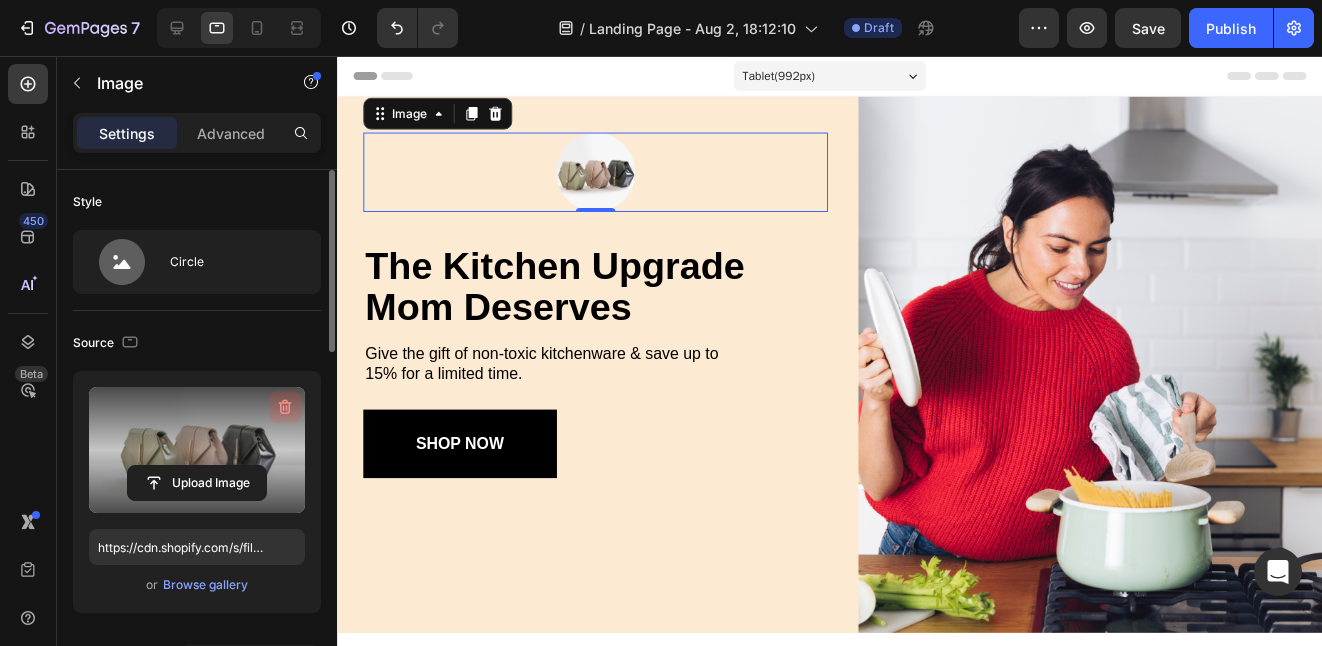 click at bounding box center (285, 407) 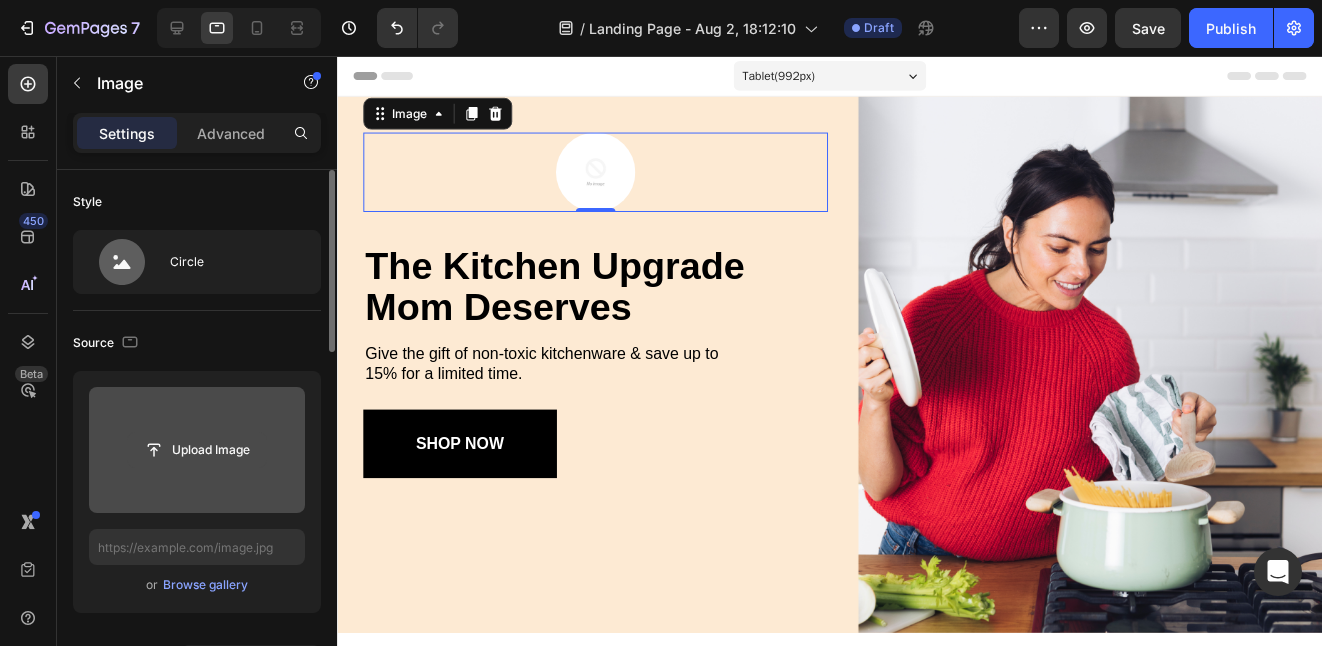 click 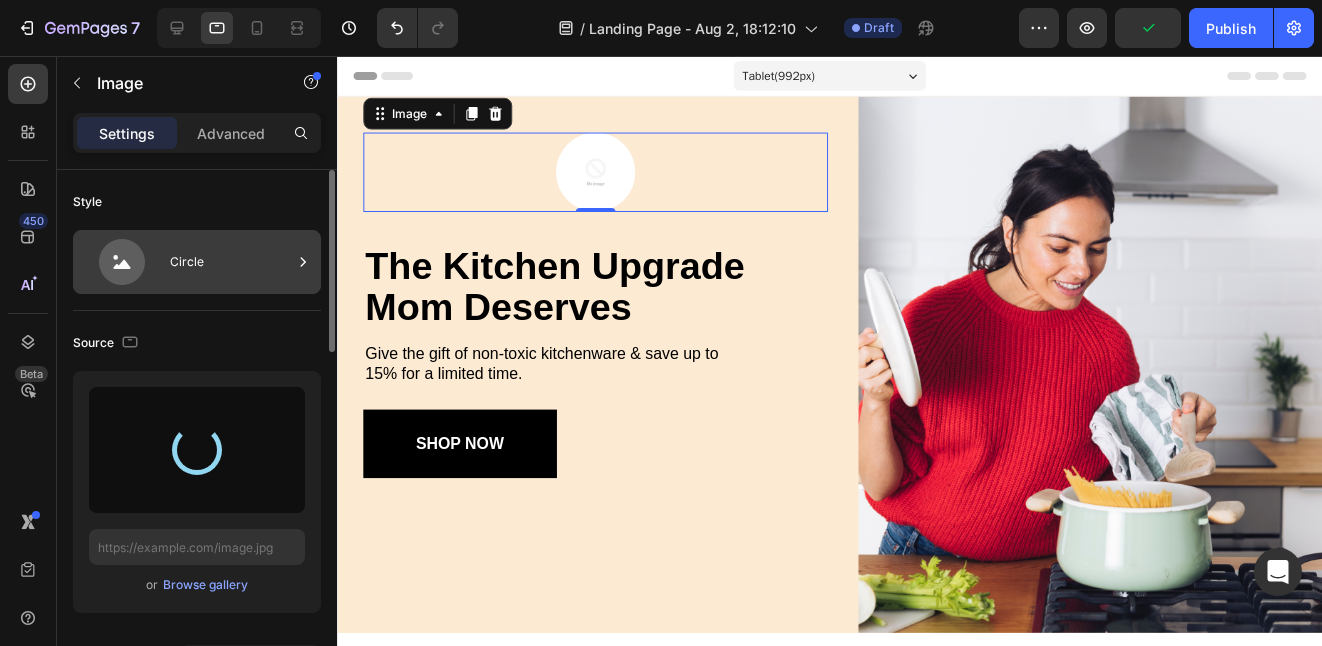 type on "https://cdn.shopify.com/s/files/1/0929/6193/1563/files/gempages_558923431781860150-8f73abaf-273f-491f-be52-c94201126974.webp" 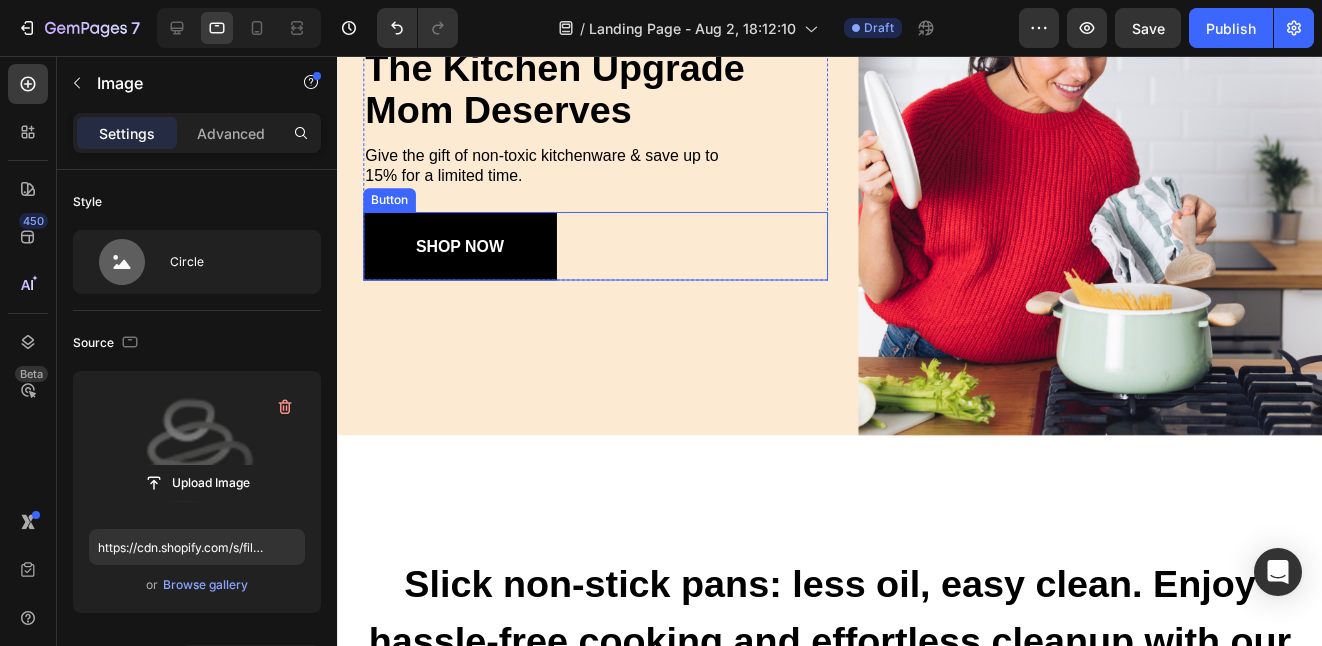 scroll, scrollTop: 0, scrollLeft: 0, axis: both 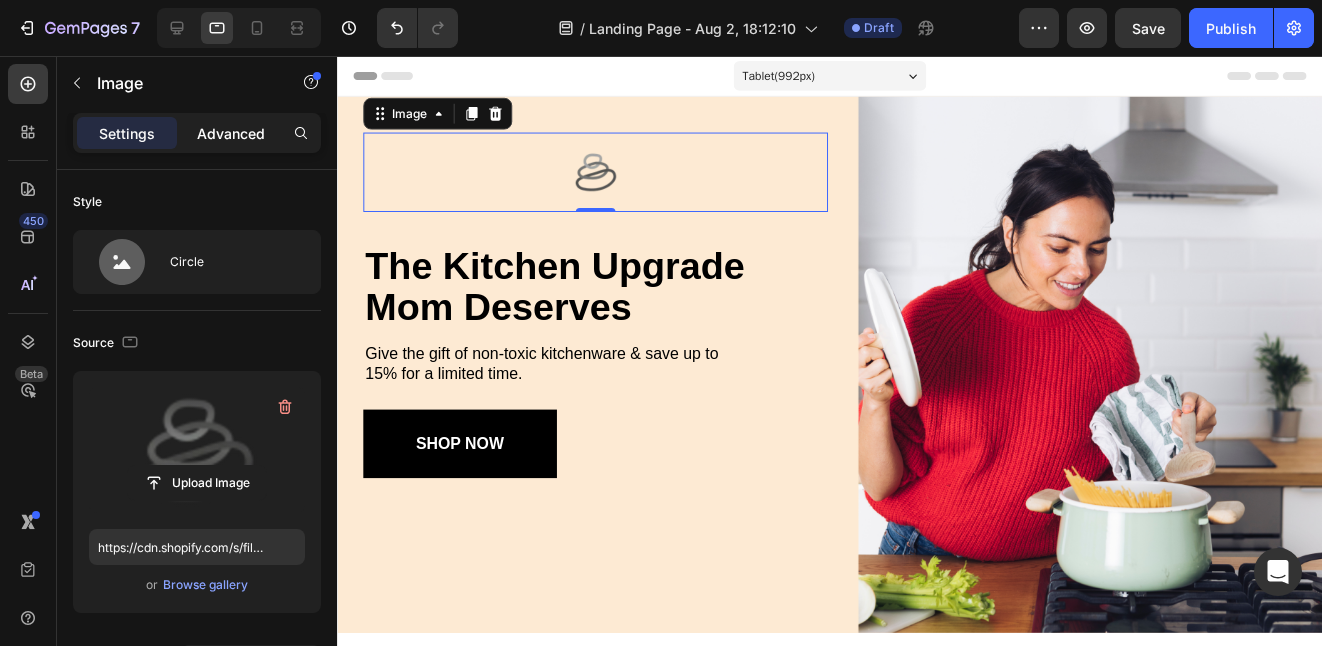 click on "Advanced" at bounding box center (231, 133) 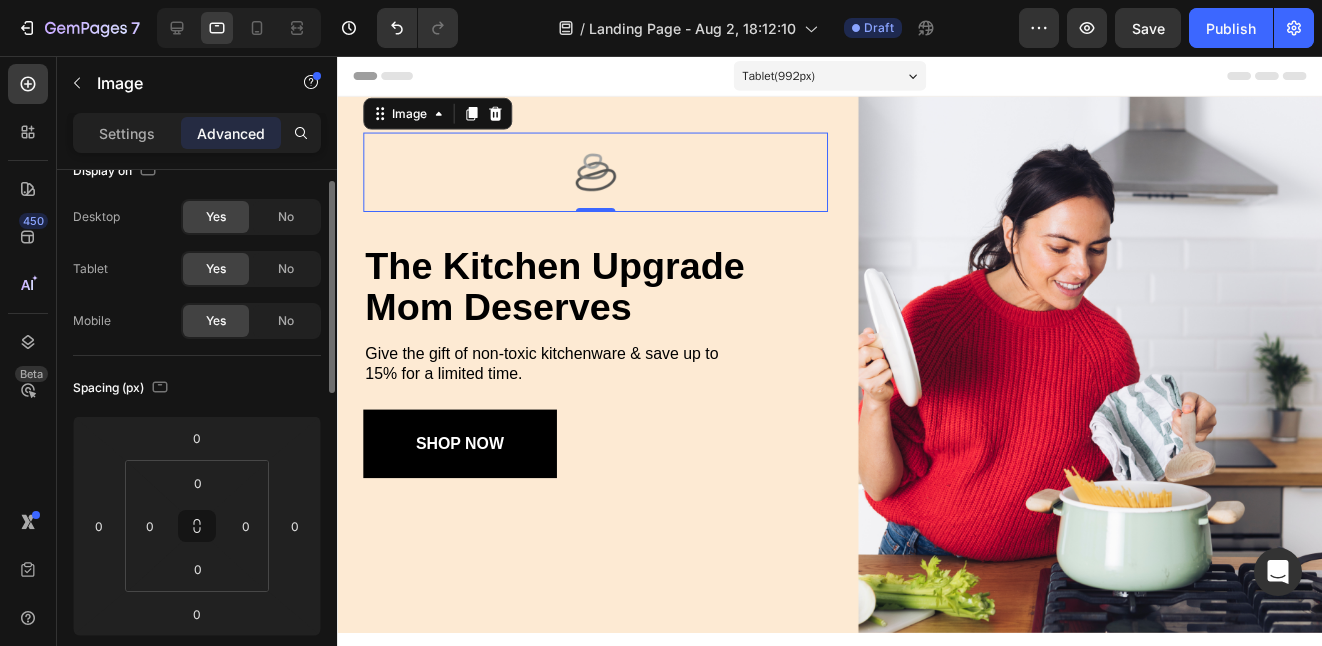 scroll, scrollTop: 30, scrollLeft: 0, axis: vertical 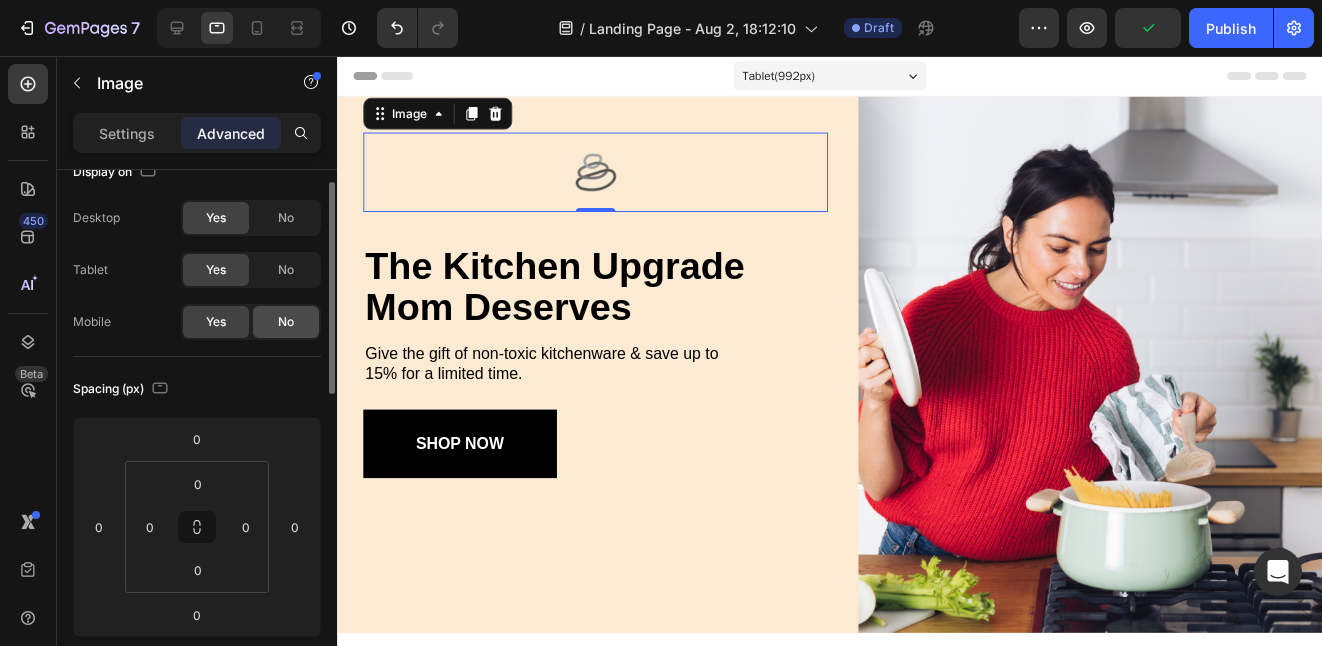 click on "No" 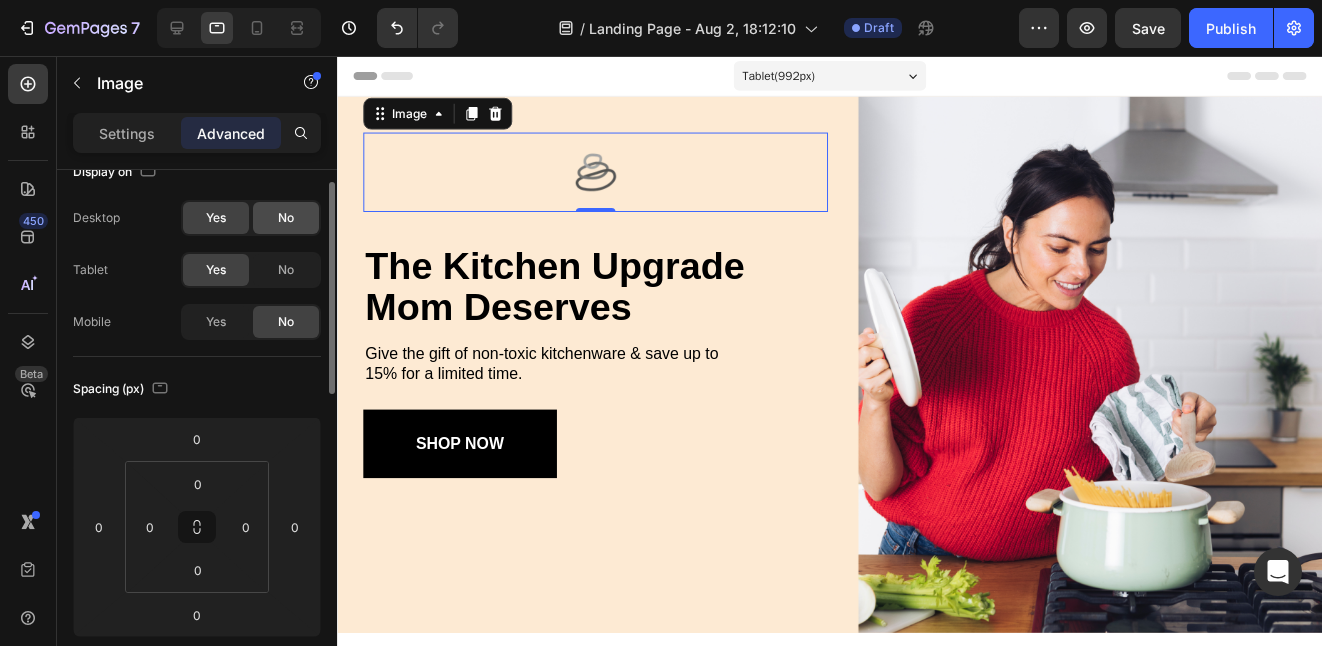 click on "No" 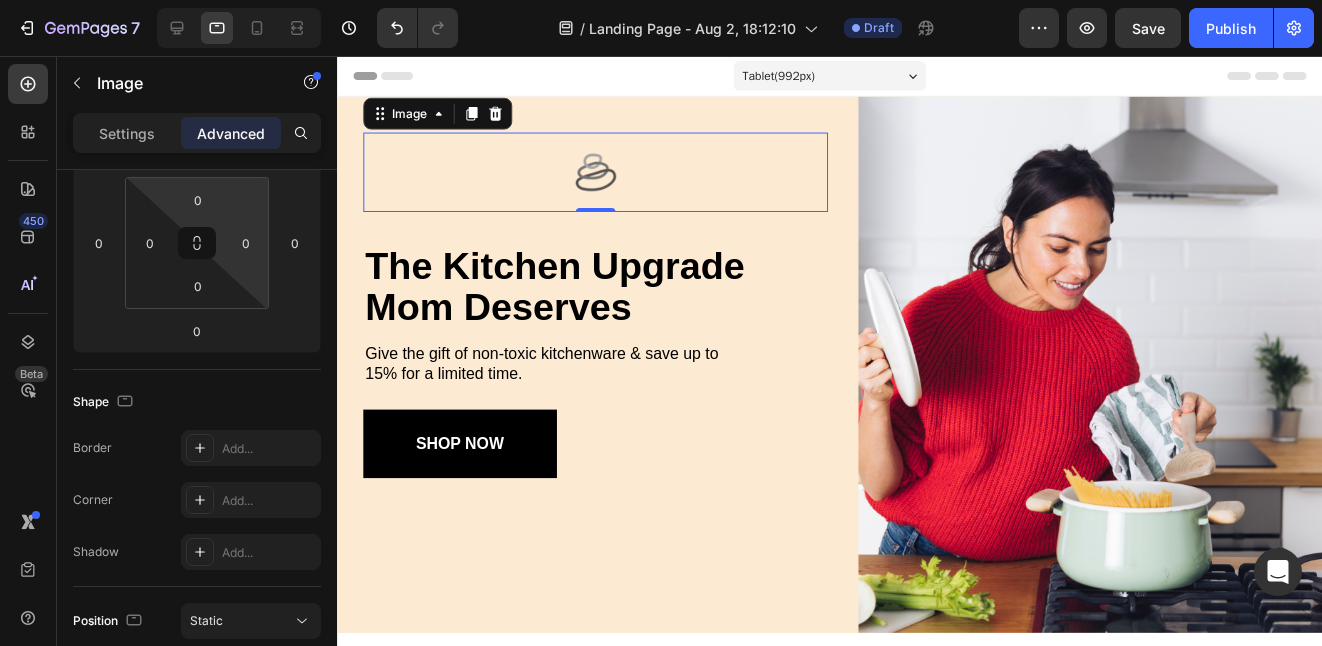 scroll, scrollTop: 0, scrollLeft: 0, axis: both 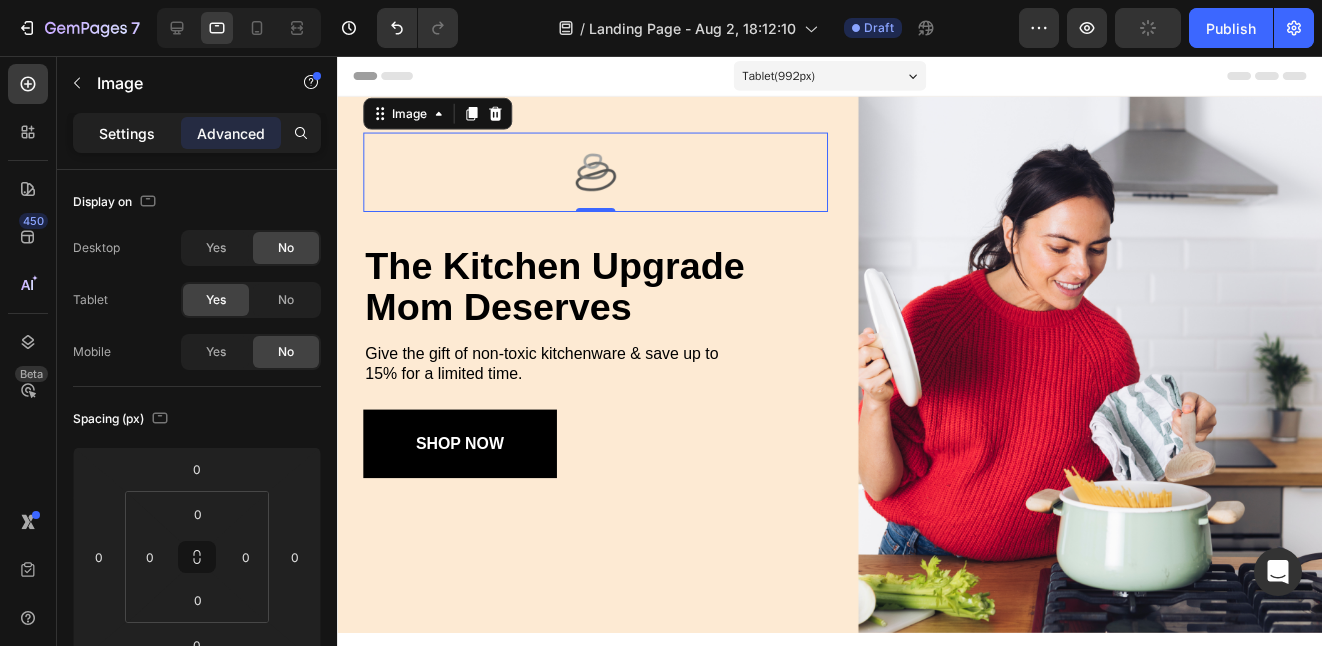 click on "Settings" 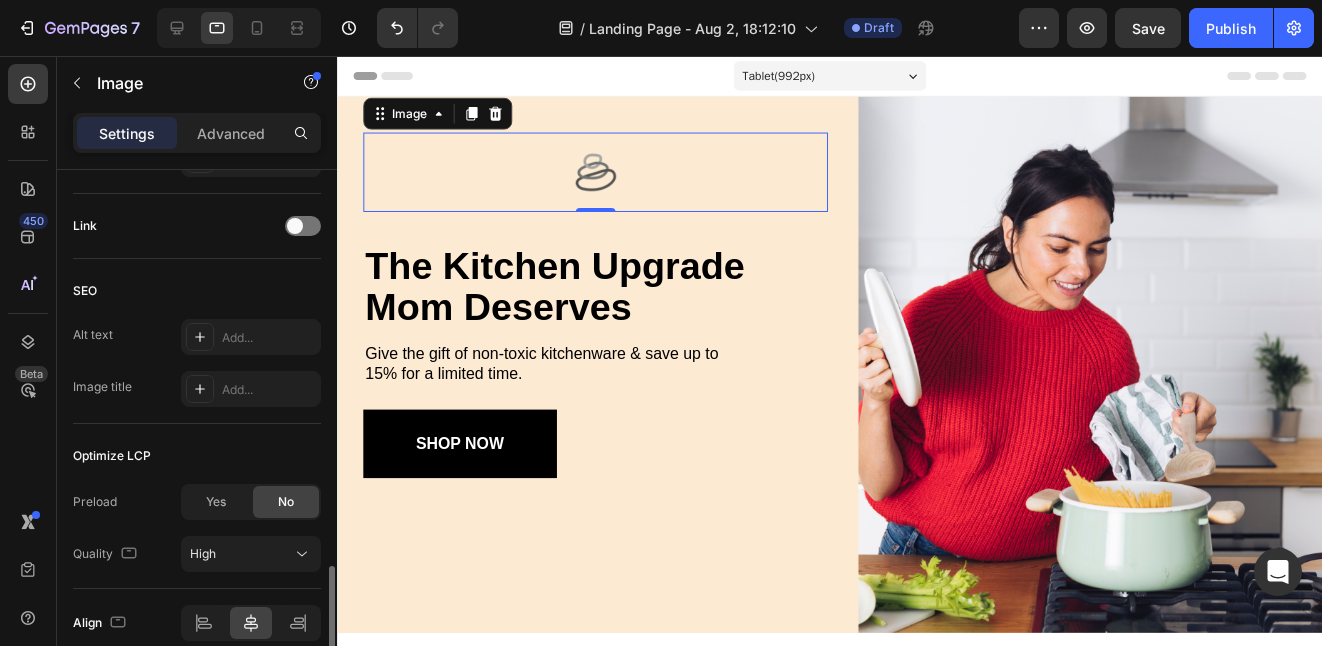 scroll, scrollTop: 1027, scrollLeft: 0, axis: vertical 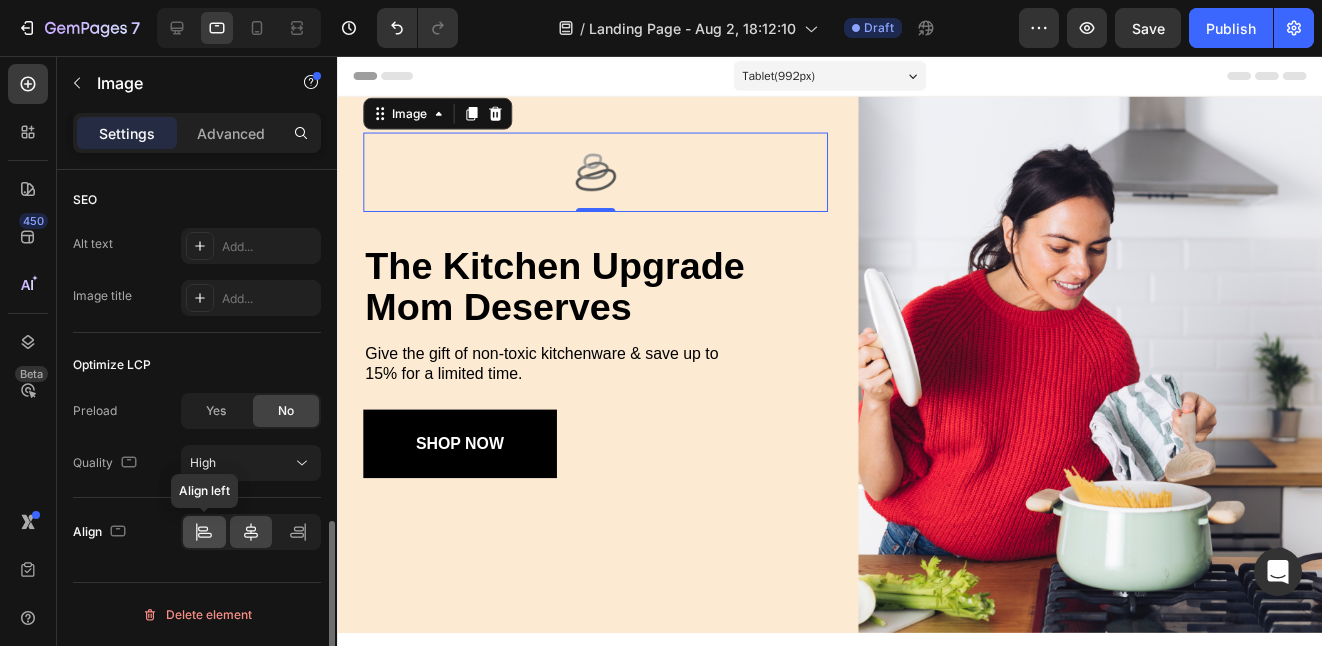 click 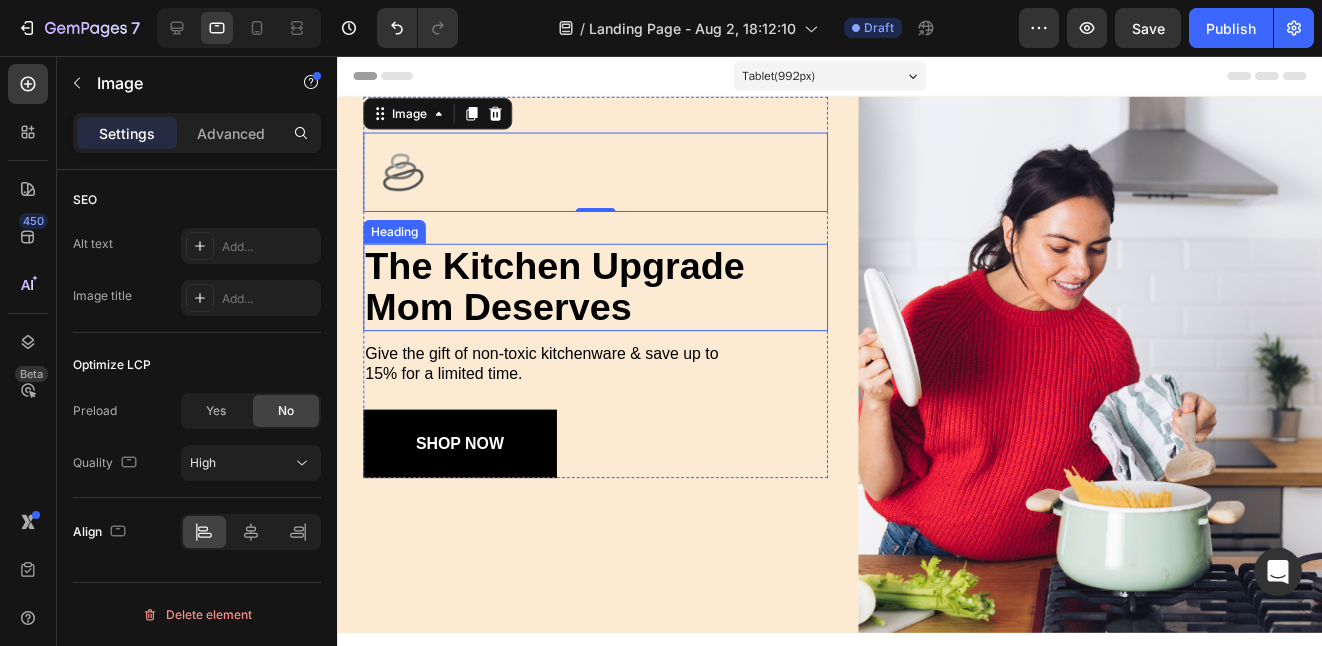 click on "the kitchen upgrade mom deserves" at bounding box center (597, 289) 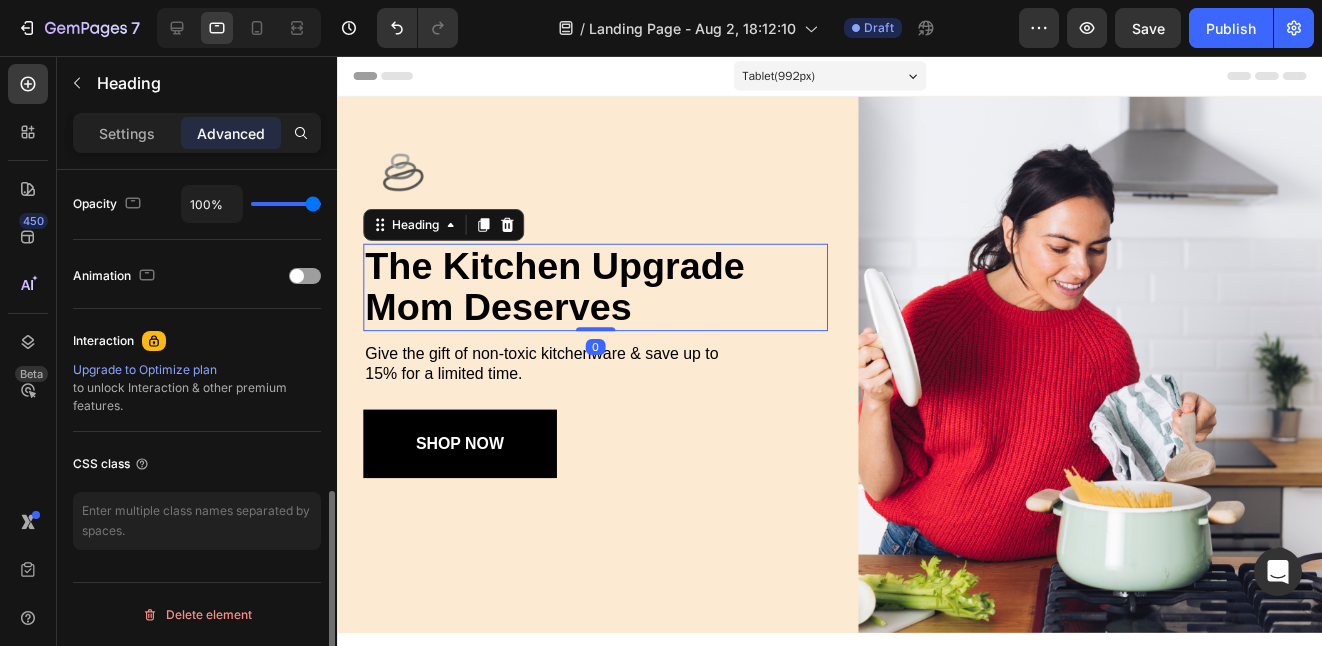 scroll, scrollTop: 0, scrollLeft: 0, axis: both 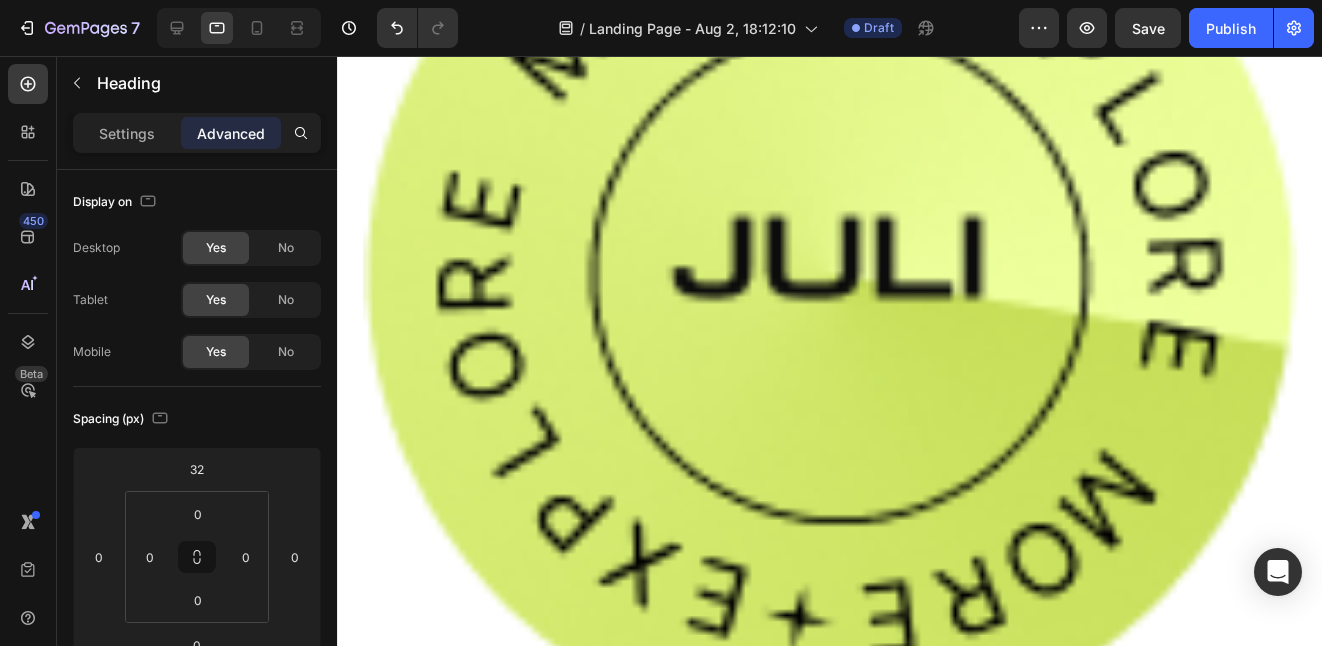 click at bounding box center [833, 275] 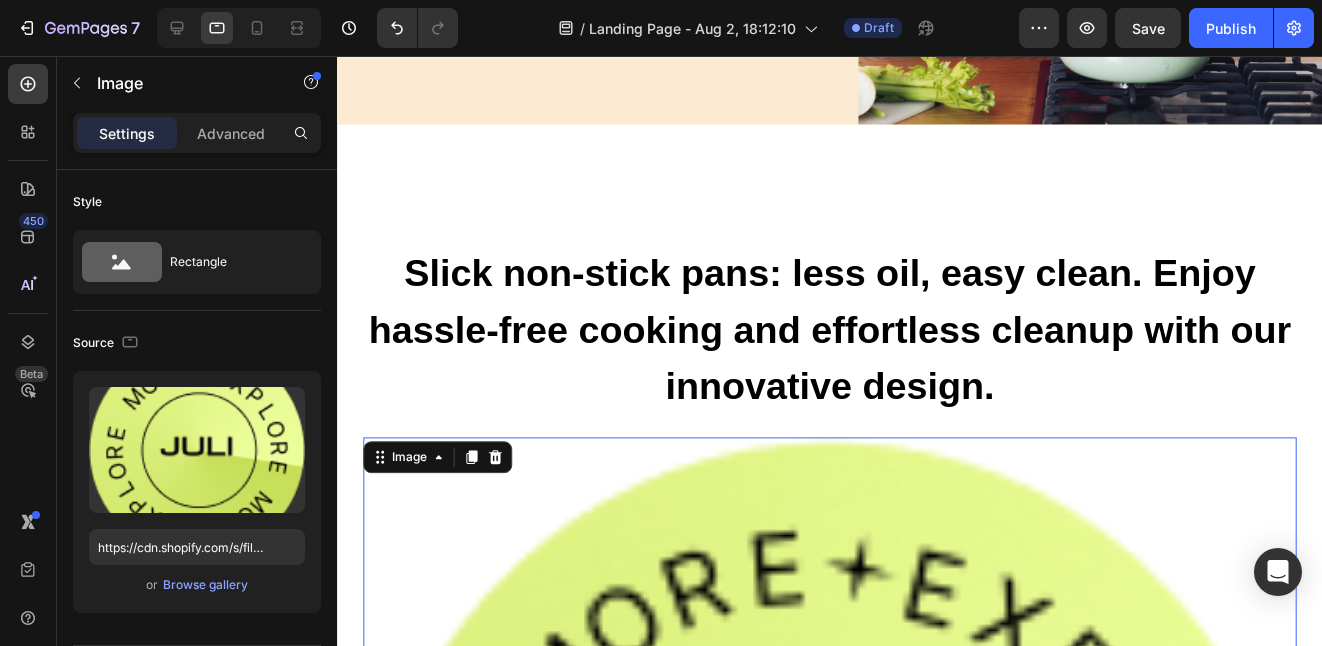scroll, scrollTop: 474, scrollLeft: 0, axis: vertical 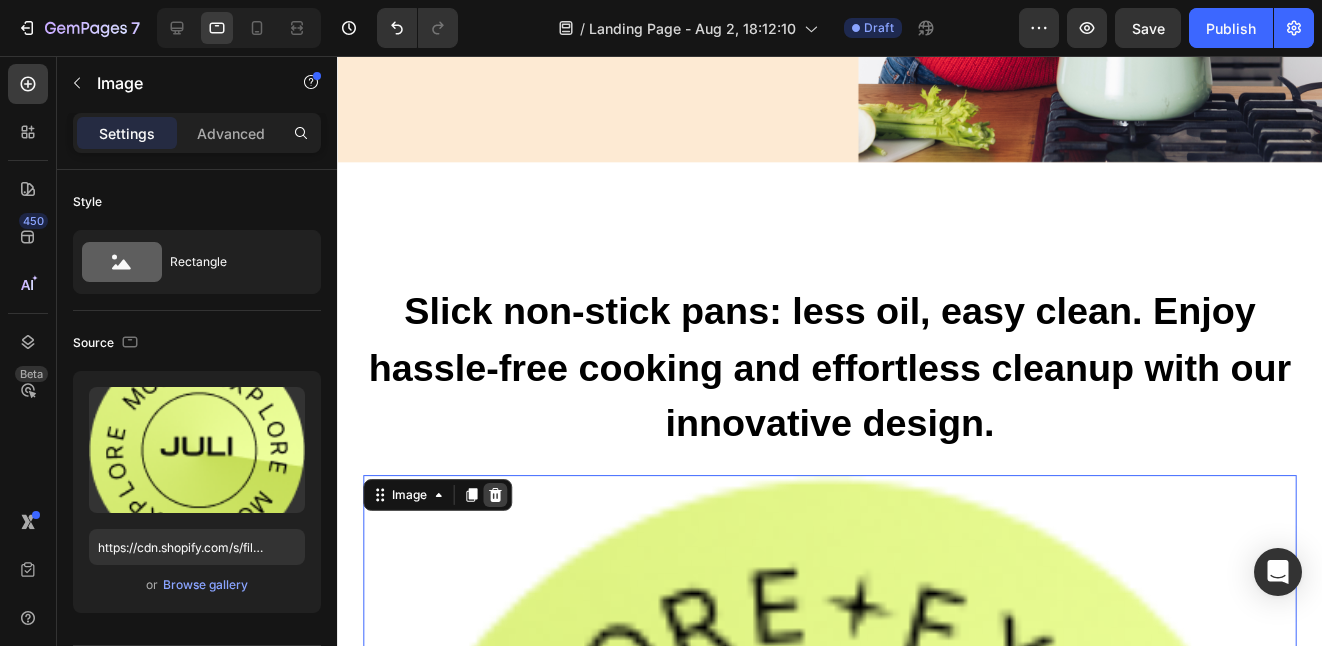 click at bounding box center (496, 498) 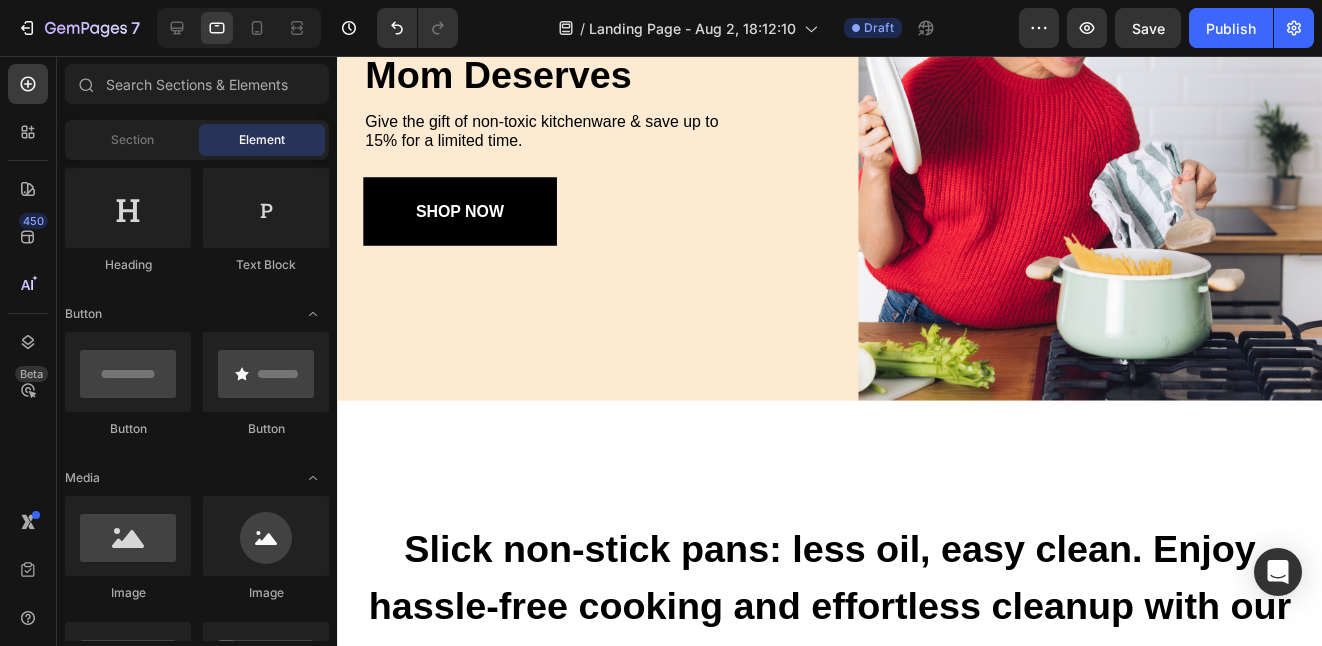 scroll, scrollTop: 0, scrollLeft: 0, axis: both 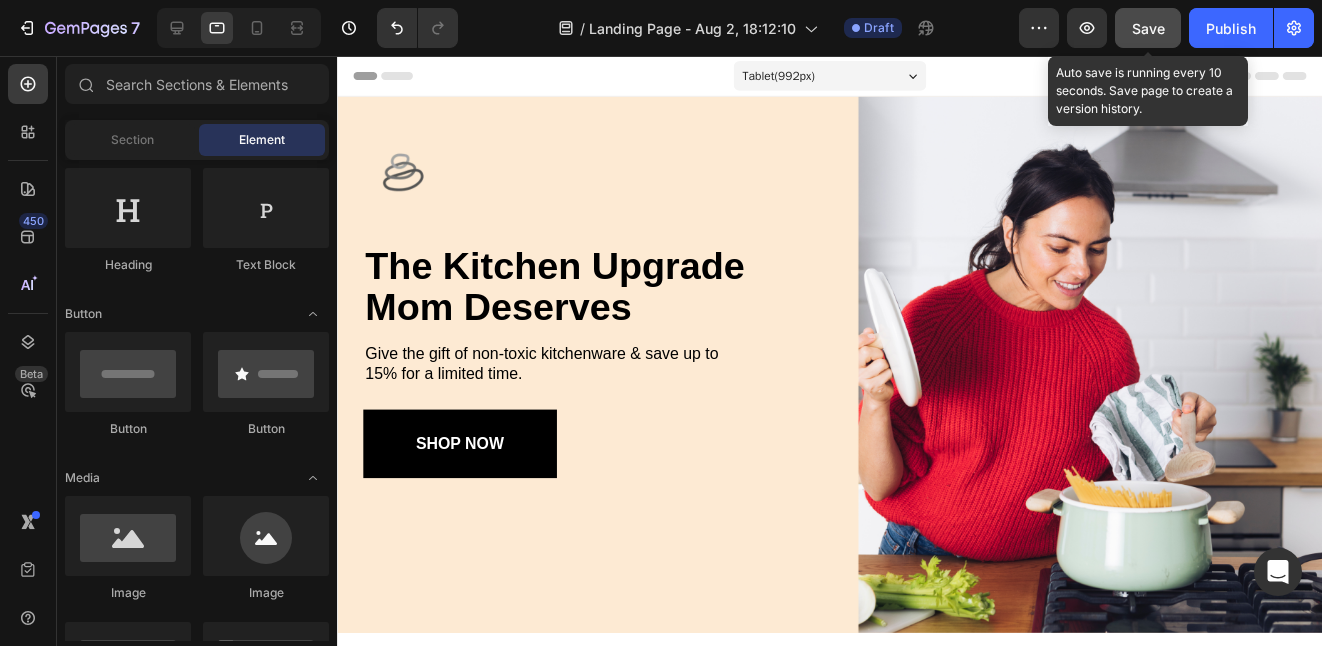 click on "Save" 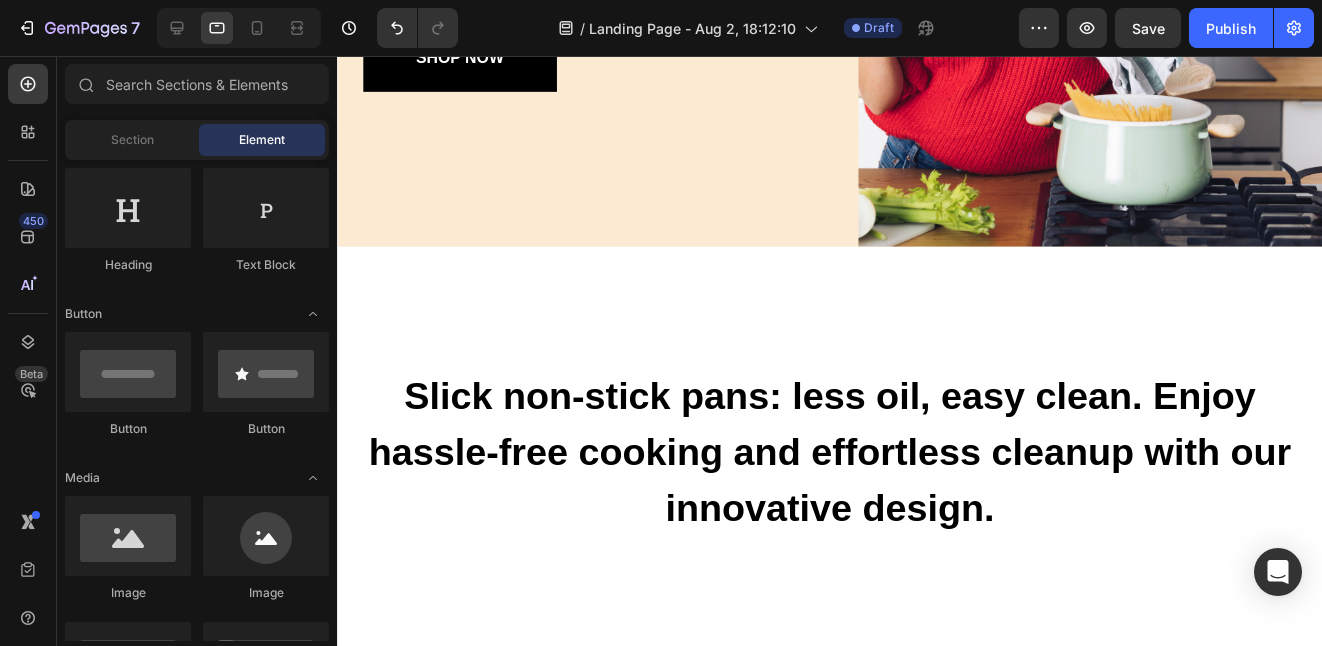 scroll, scrollTop: 0, scrollLeft: 0, axis: both 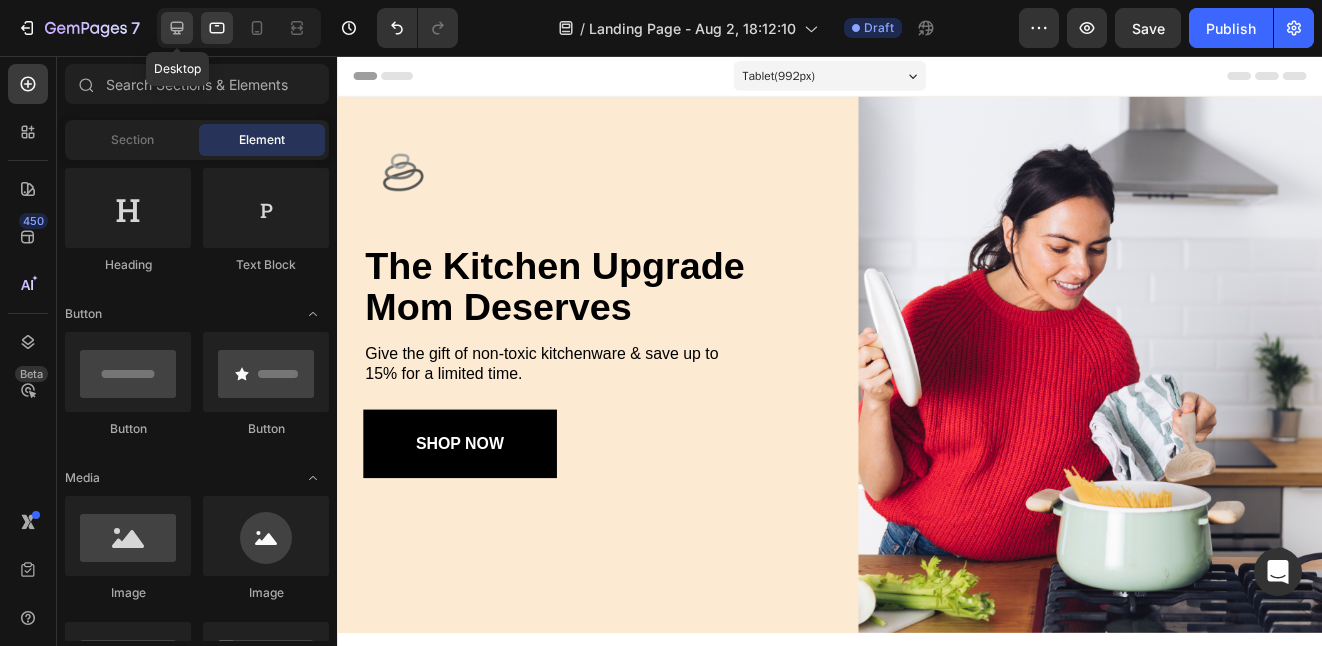 click 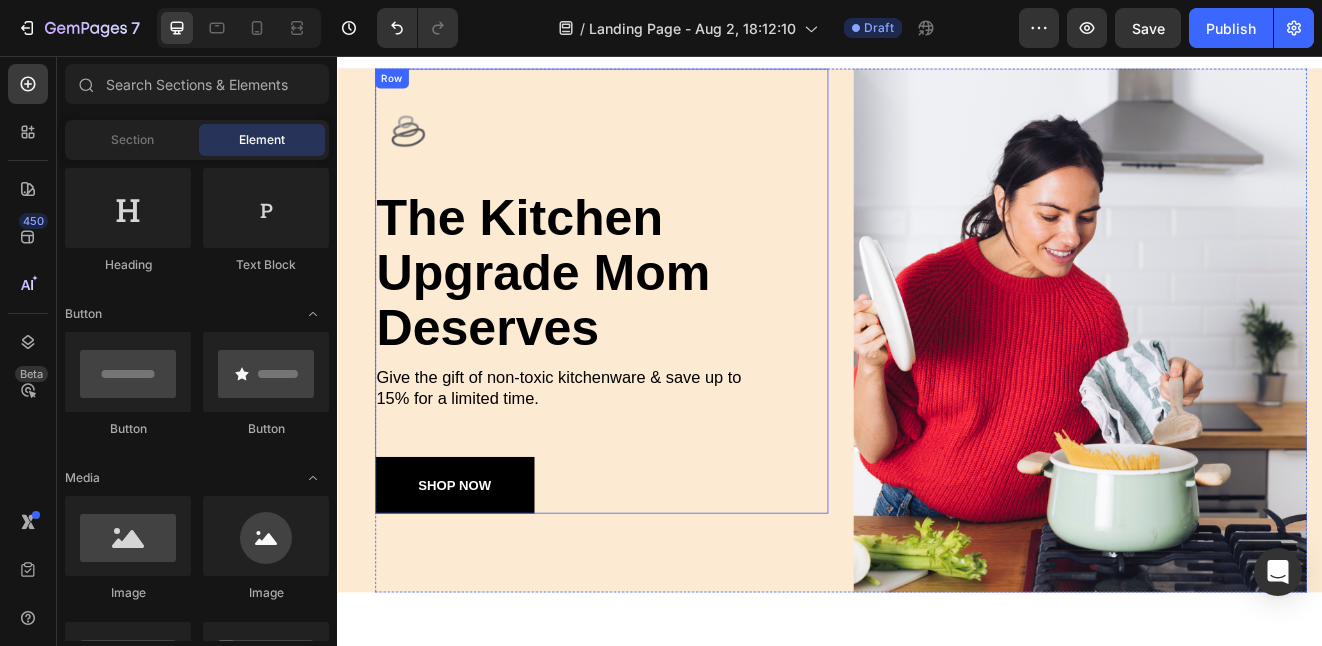 scroll, scrollTop: 0, scrollLeft: 0, axis: both 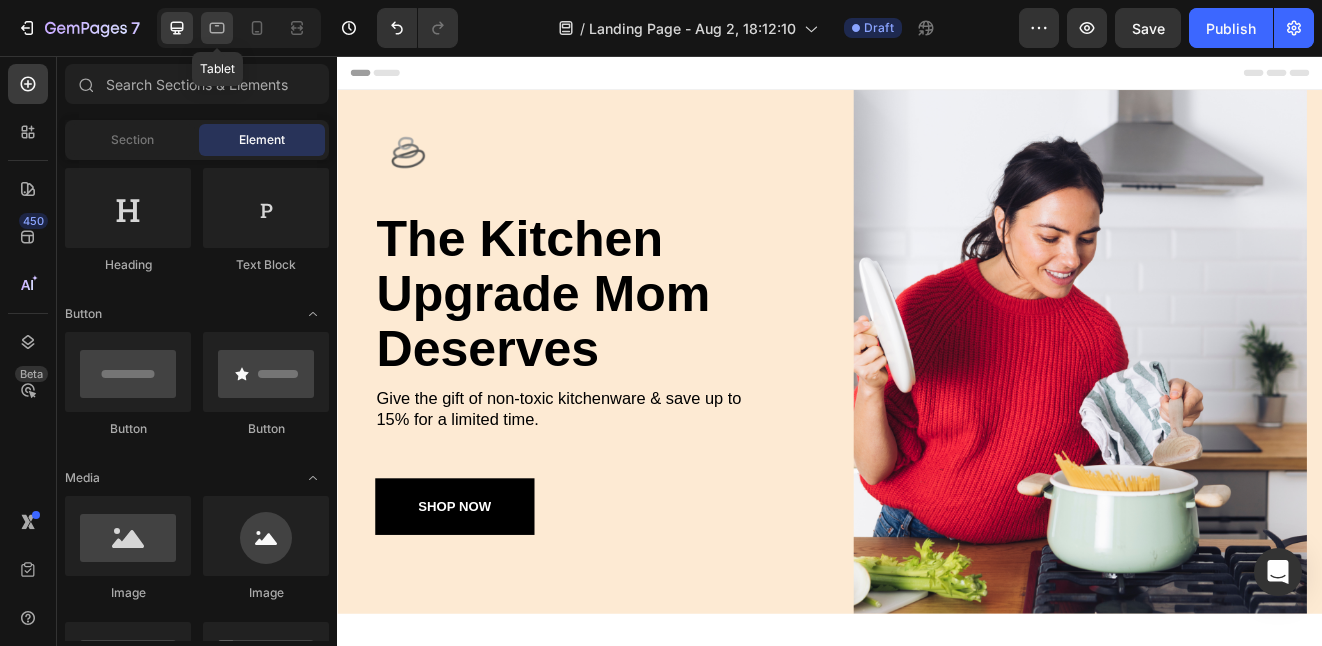 click 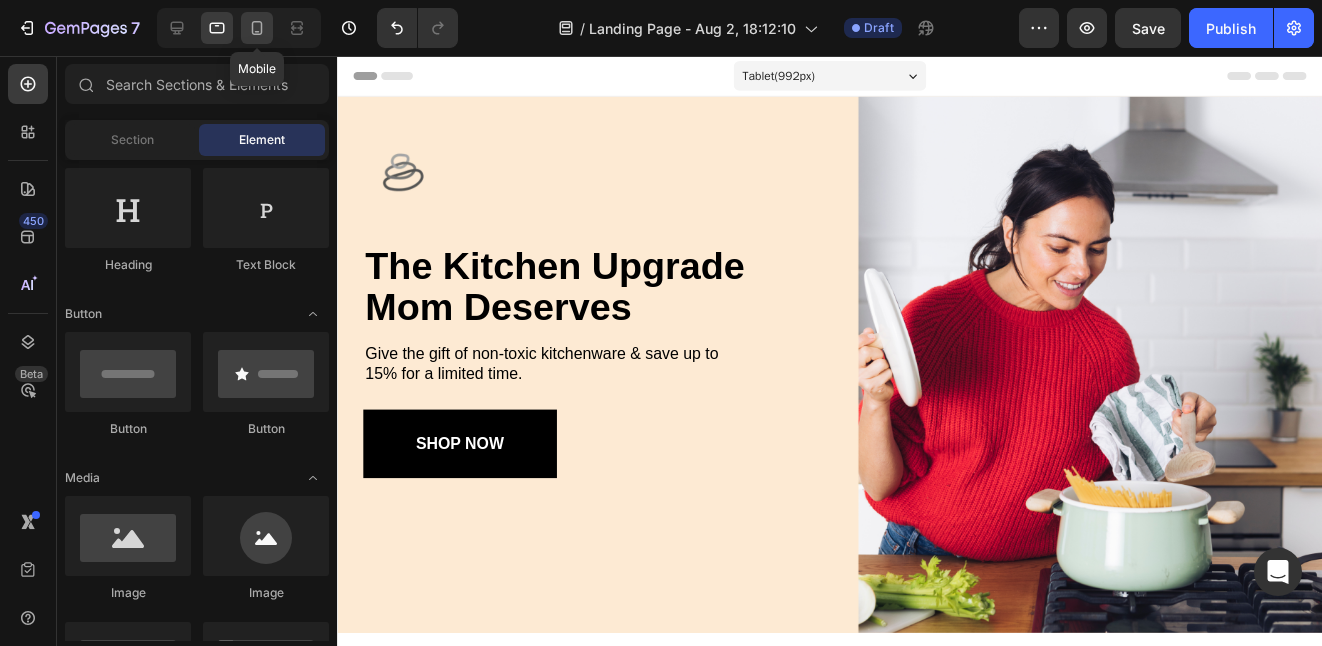 click 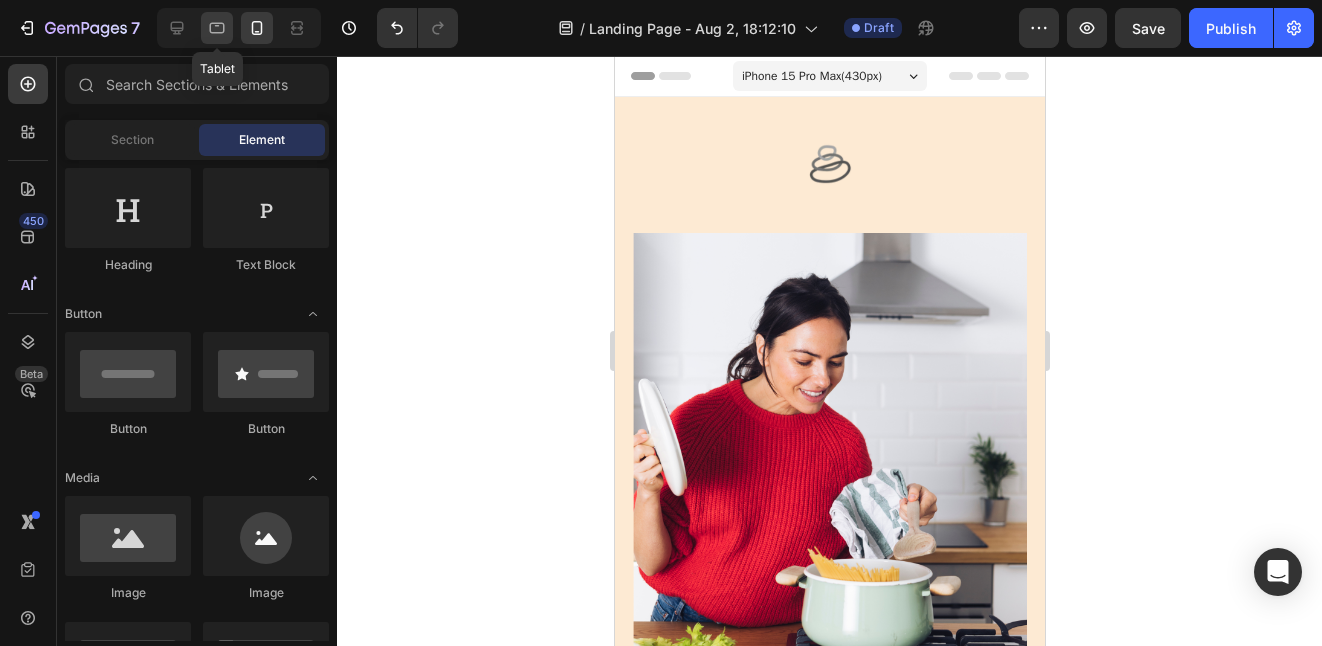 click 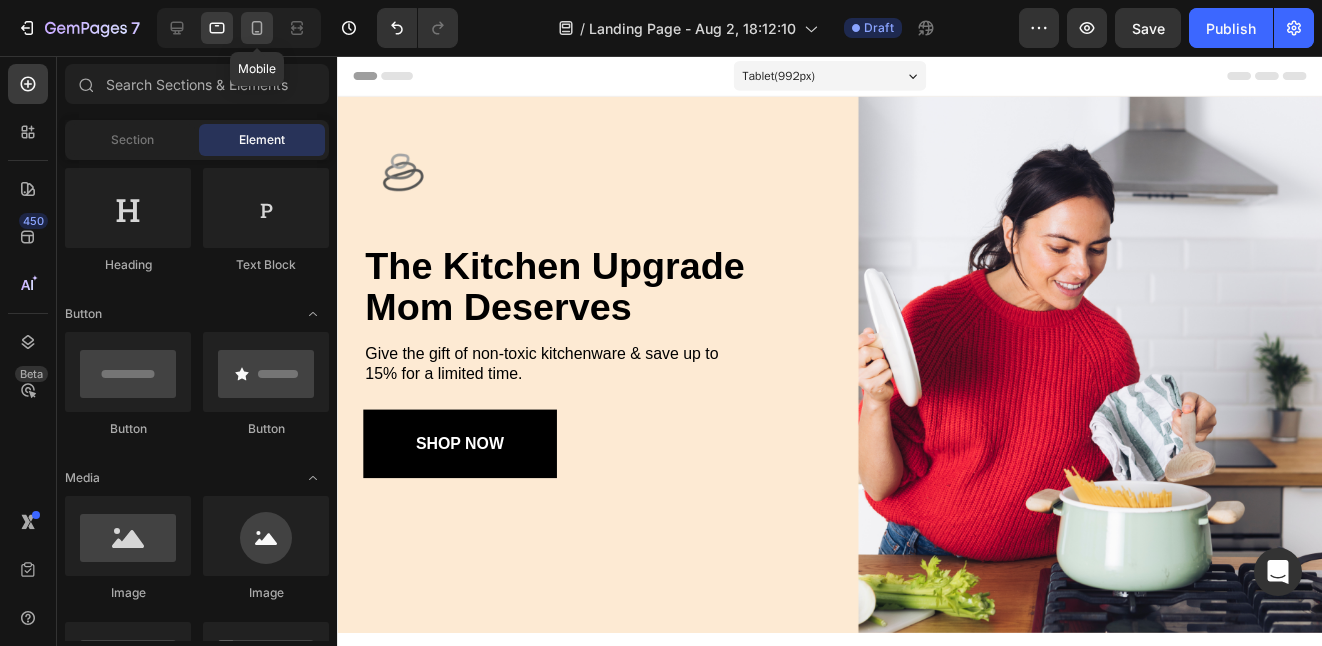 click 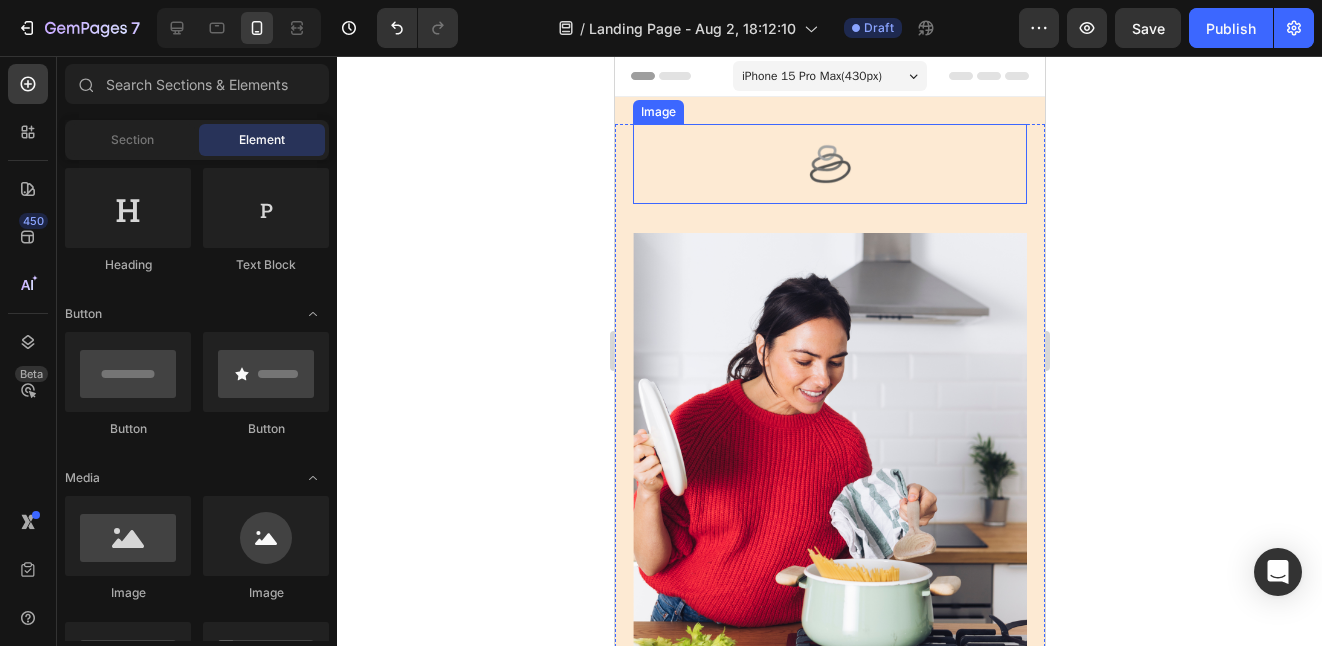 click at bounding box center (829, 164) 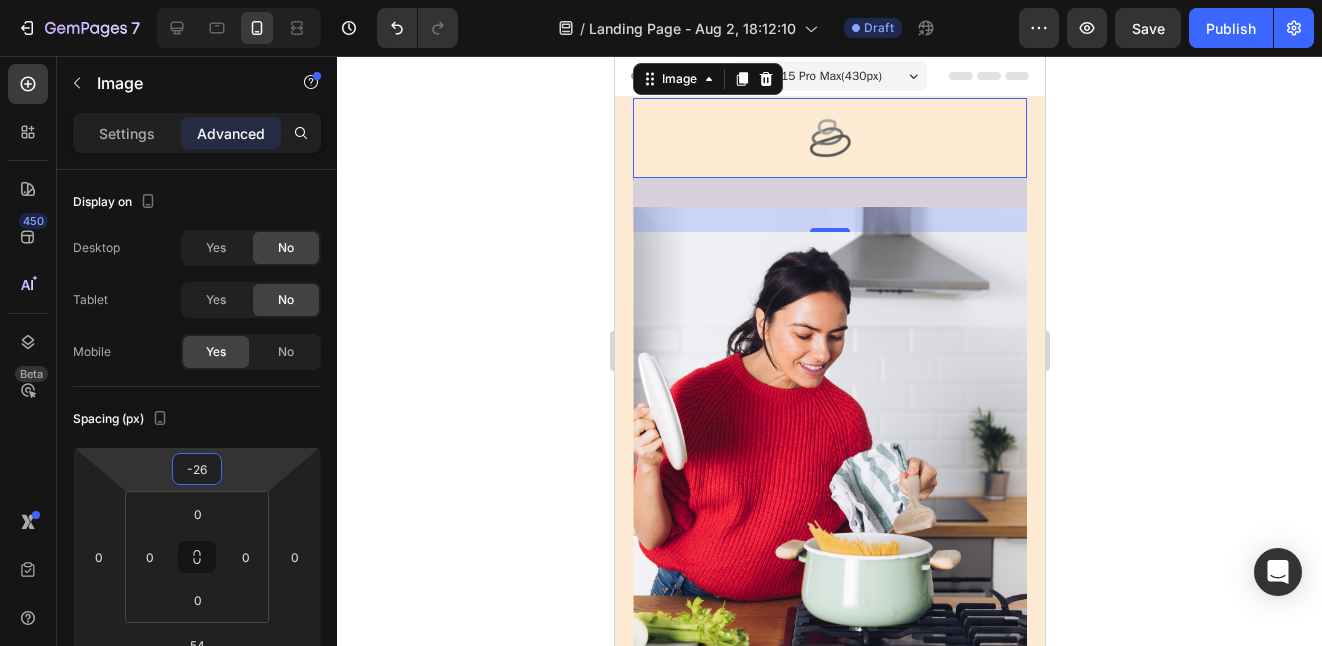 type on "-28" 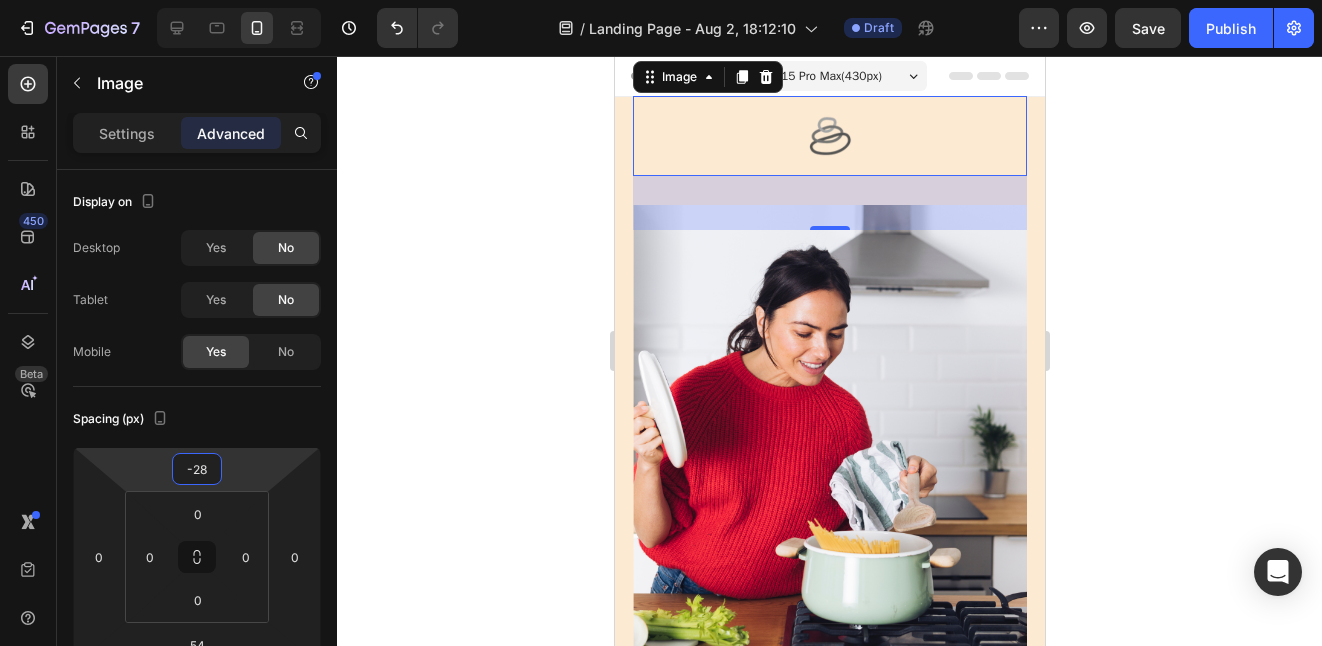 drag, startPoint x: 228, startPoint y: 461, endPoint x: 228, endPoint y: 475, distance: 14 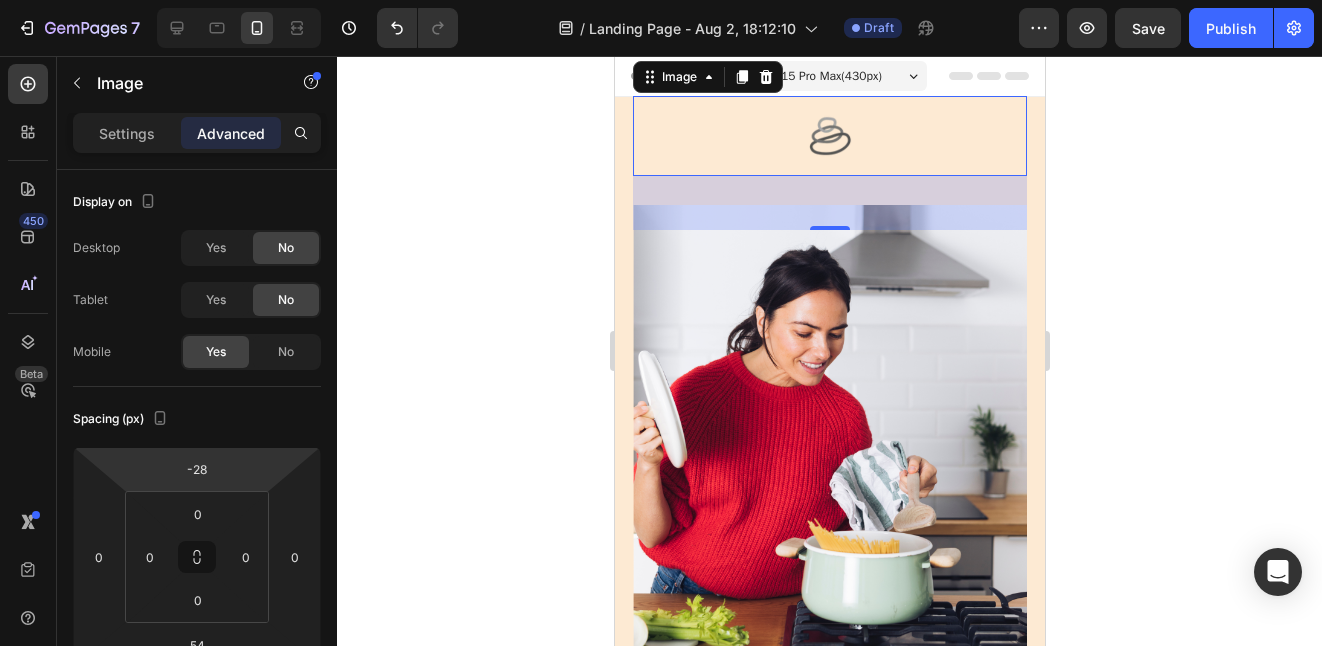 click 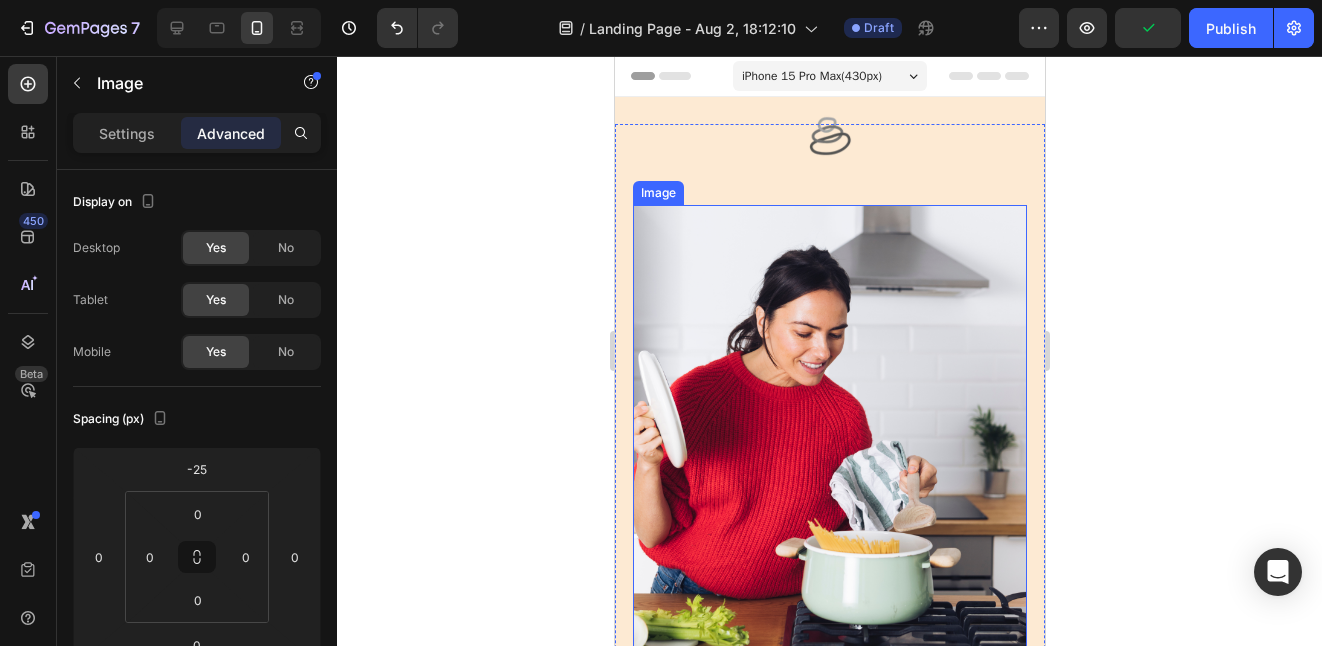 click at bounding box center (829, 432) 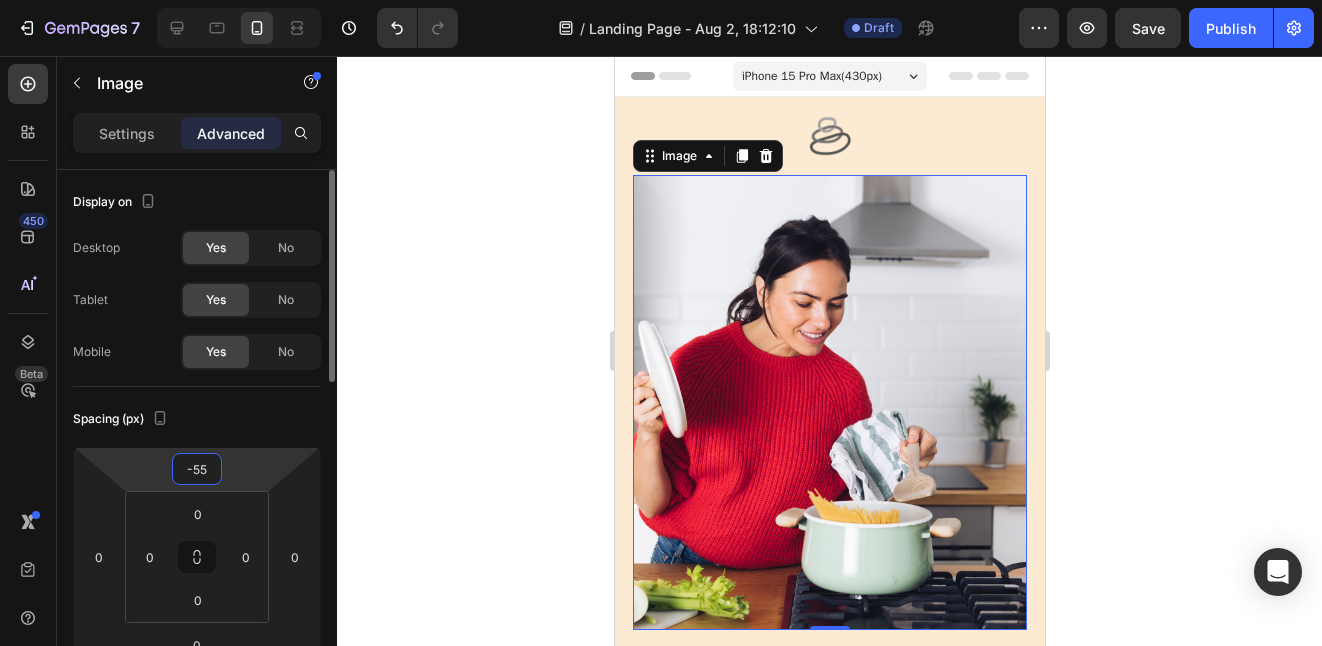 click on "7  Version history  /  Landing Page - Aug 2, 18:12:10 Draft Preview  Save   Publish  450 Beta Sections(18) Elements(83) Section Element Hero Section Product Detail Brands Trusted Badges Guarantee Product Breakdown How to use Testimonials Compare Bundle FAQs Social Proof Brand Story Product List Collection Blog List Contact Sticky Add to Cart Custom Footer Browse Library 450 Layout
Row
Row
Row
Row Text
Heading
Text Block Button
Button
Button Media
Image
Image" at bounding box center [661, 0] 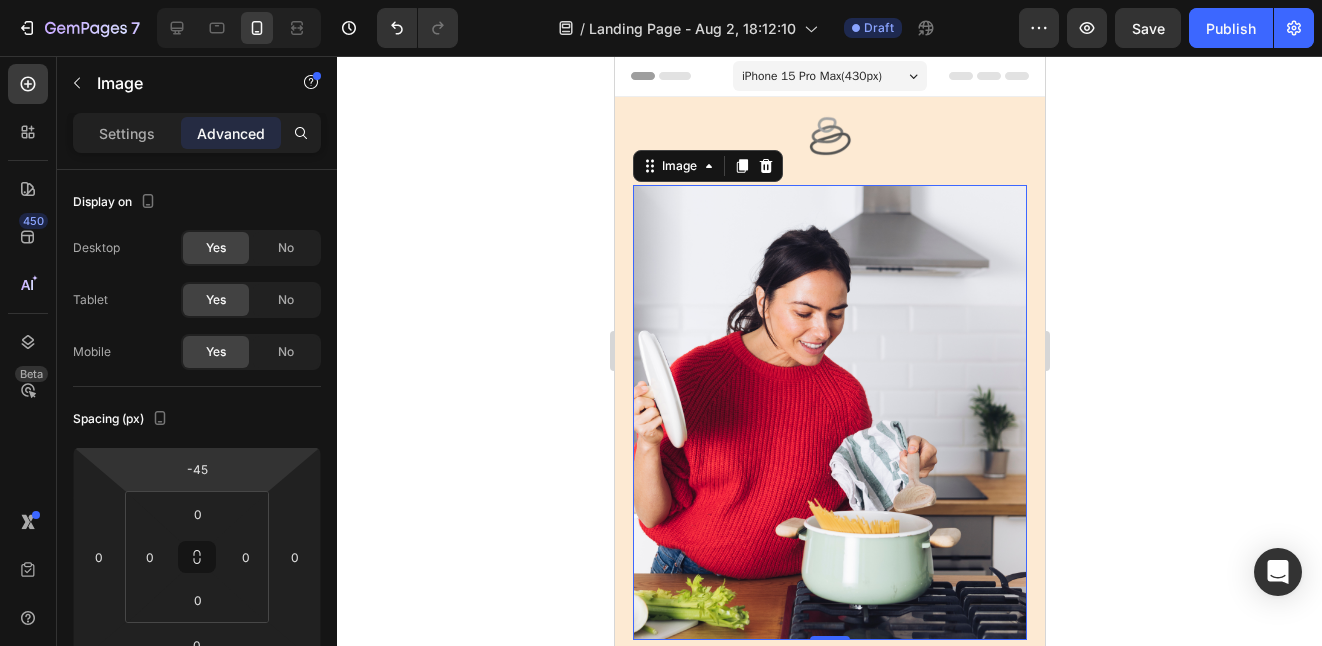 click 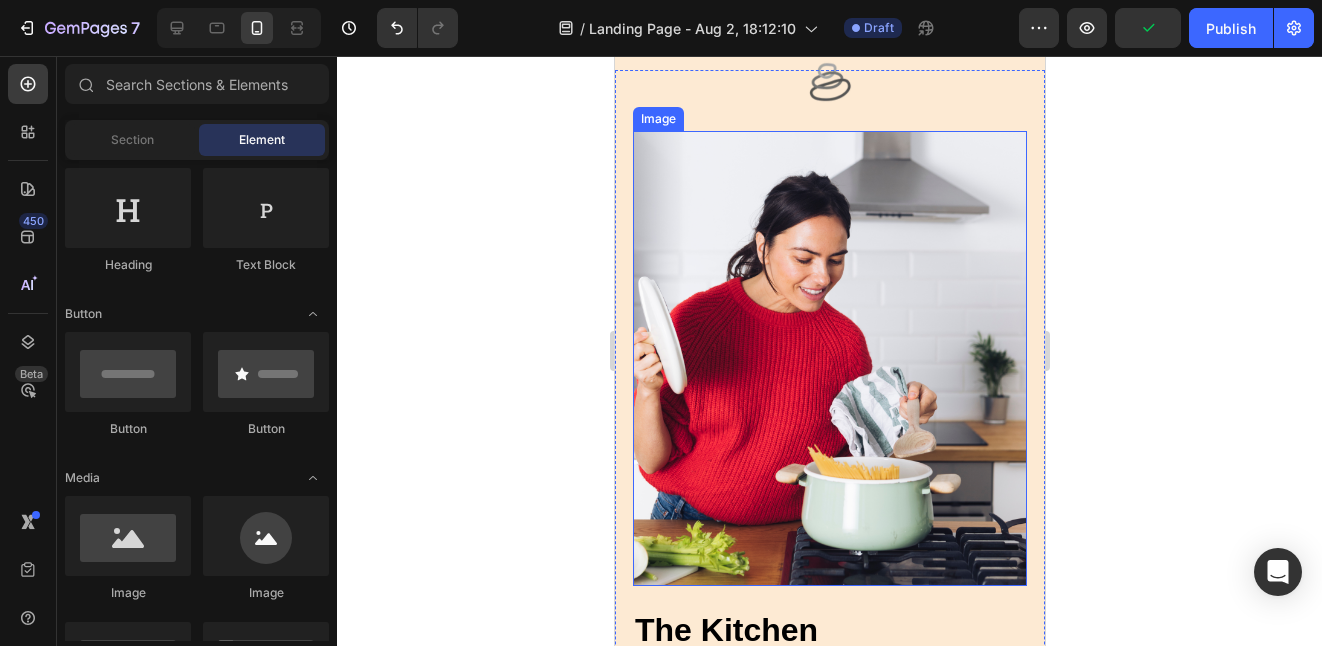 scroll, scrollTop: 0, scrollLeft: 0, axis: both 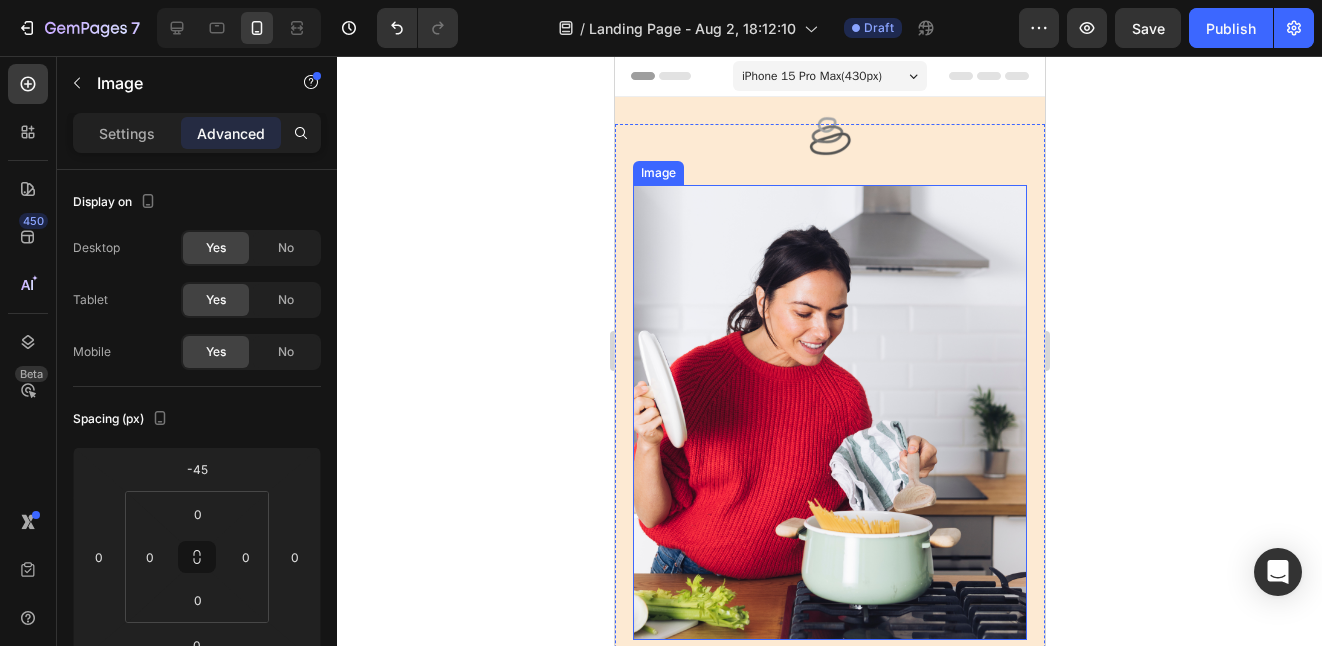 click at bounding box center [829, 412] 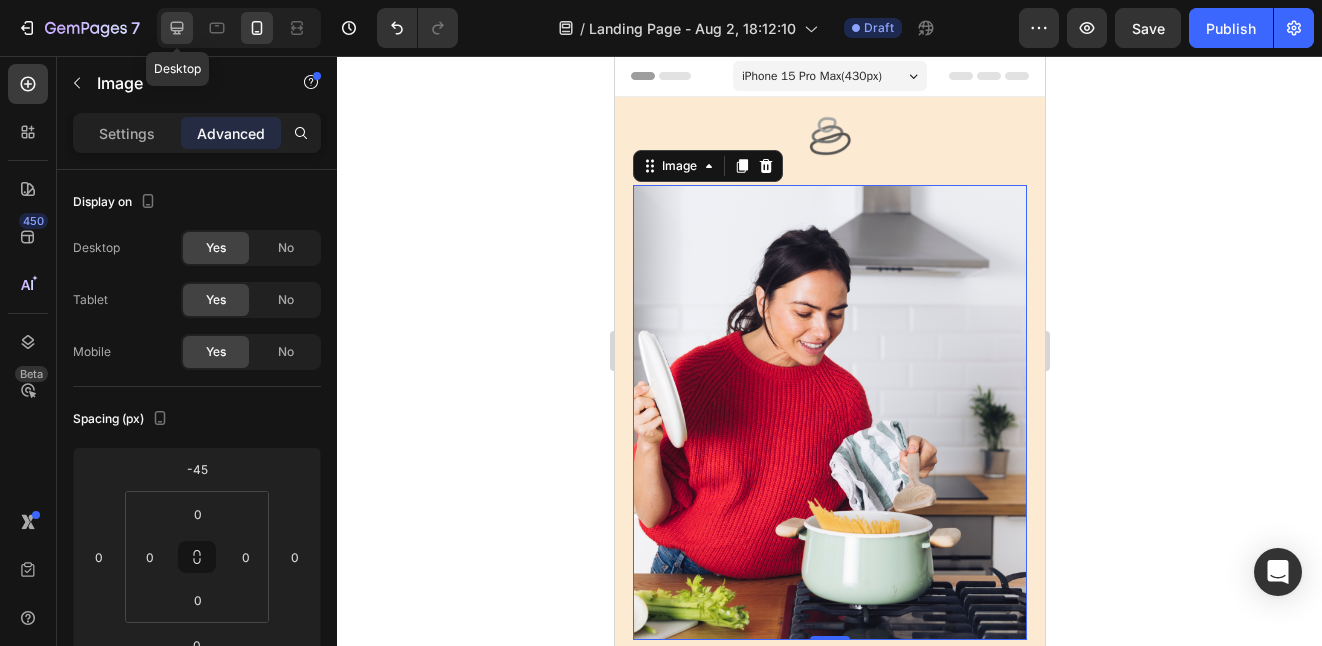 click 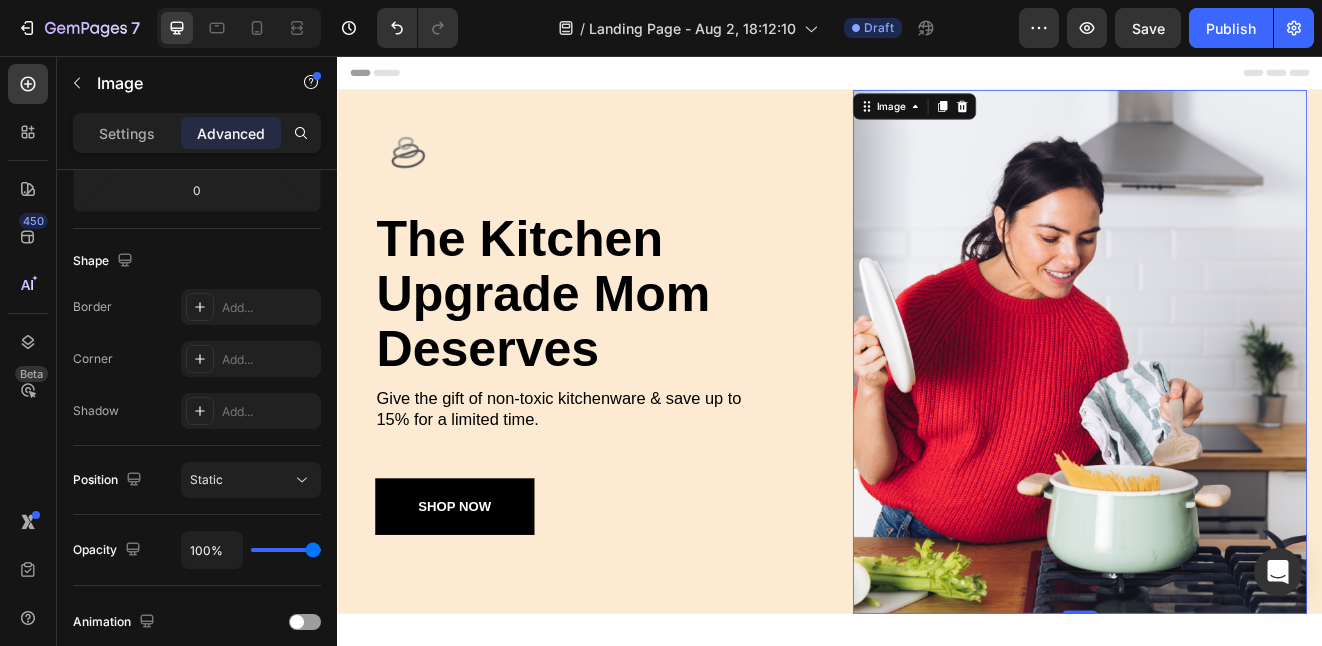 scroll, scrollTop: 701, scrollLeft: 0, axis: vertical 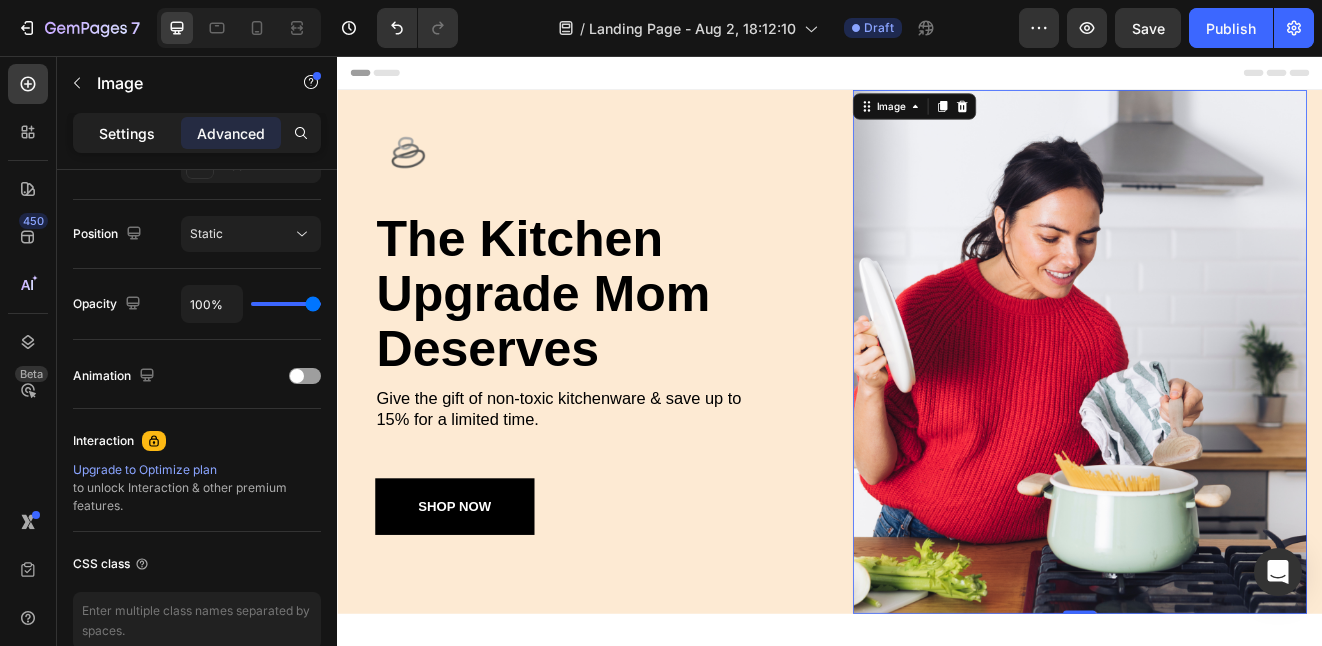click on "Settings" 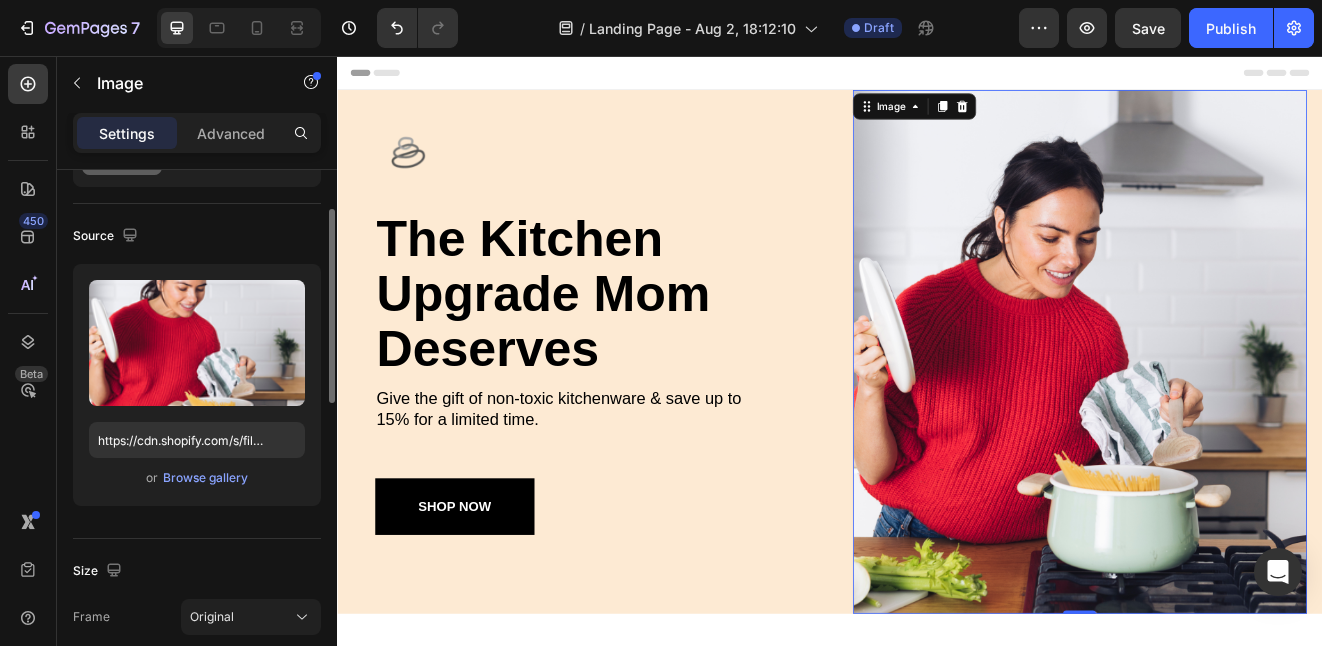 scroll, scrollTop: 0, scrollLeft: 0, axis: both 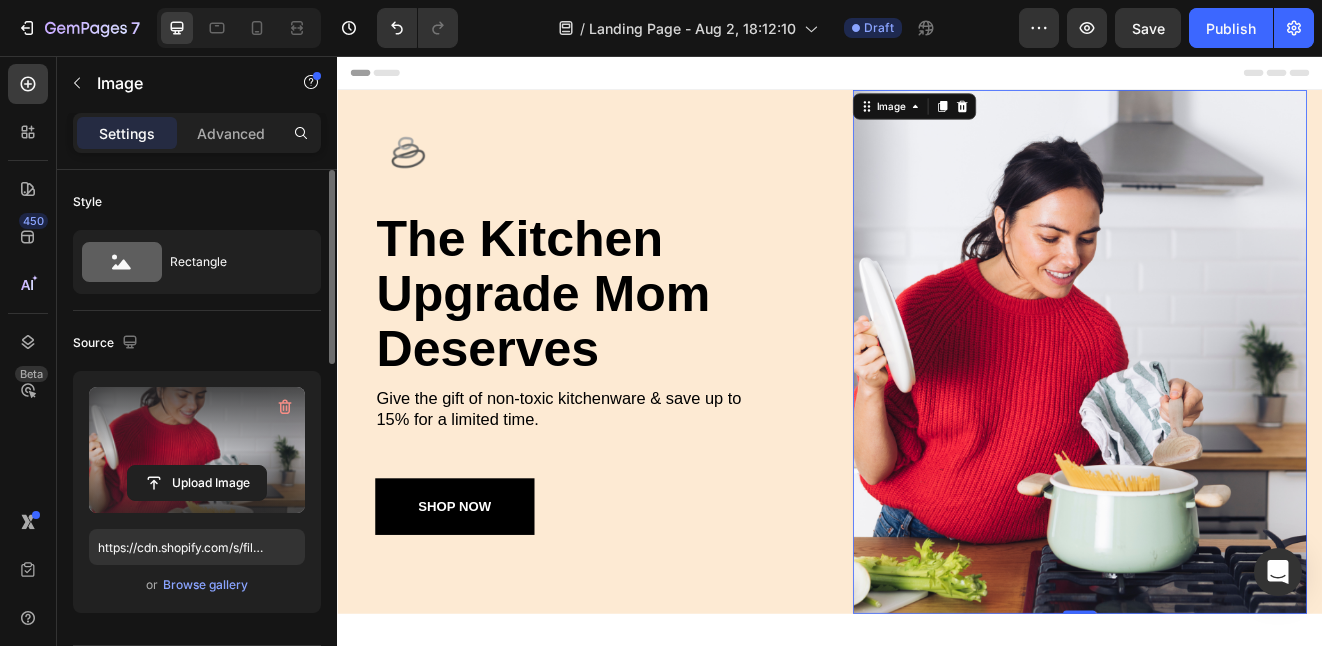 click at bounding box center (197, 450) 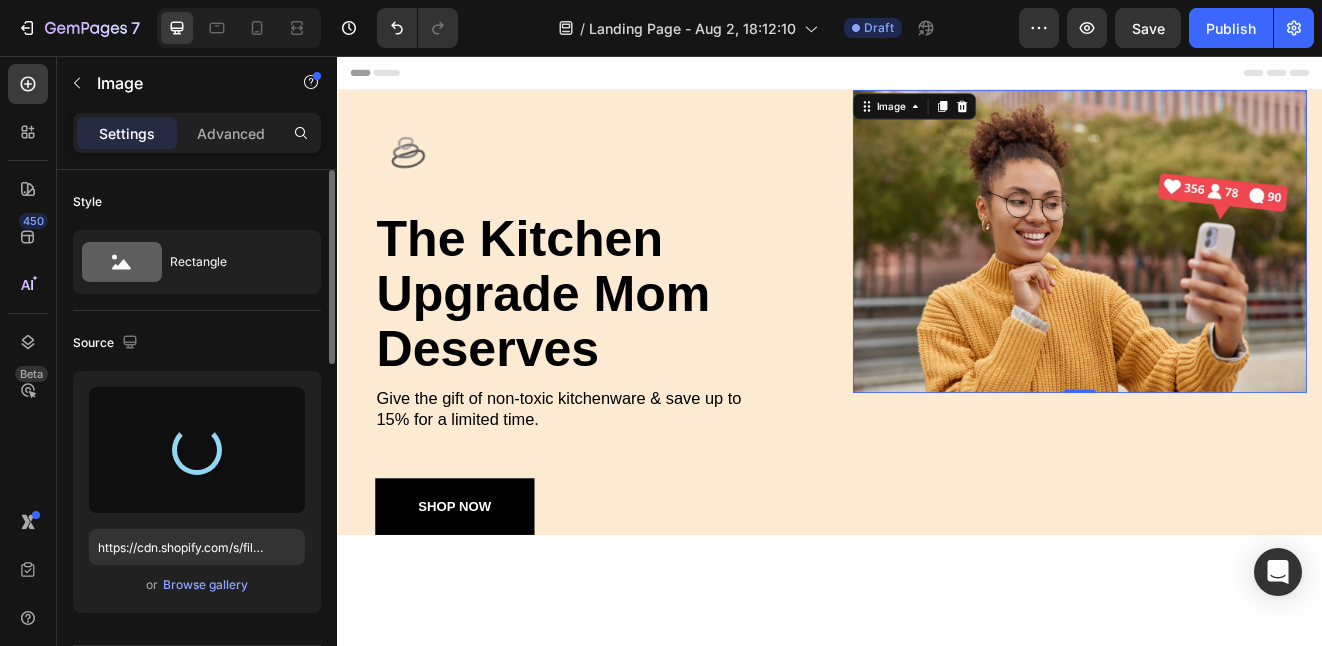 type on "https://cdn.shopify.com/s/files/1/0929/6193/1563/files/gempages_558923431781860150-589904b4-65ea-4724-80b4-6d226a6de319.png" 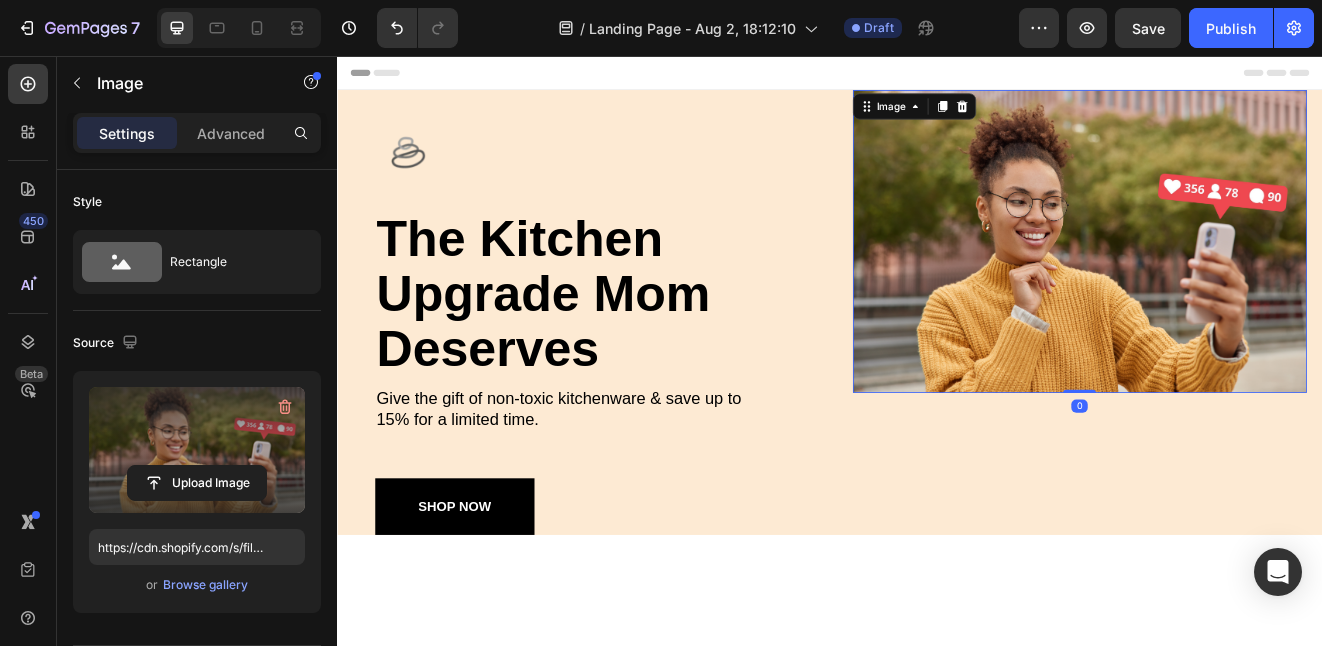 drag, startPoint x: 1231, startPoint y: 465, endPoint x: 1245, endPoint y: 458, distance: 15.652476 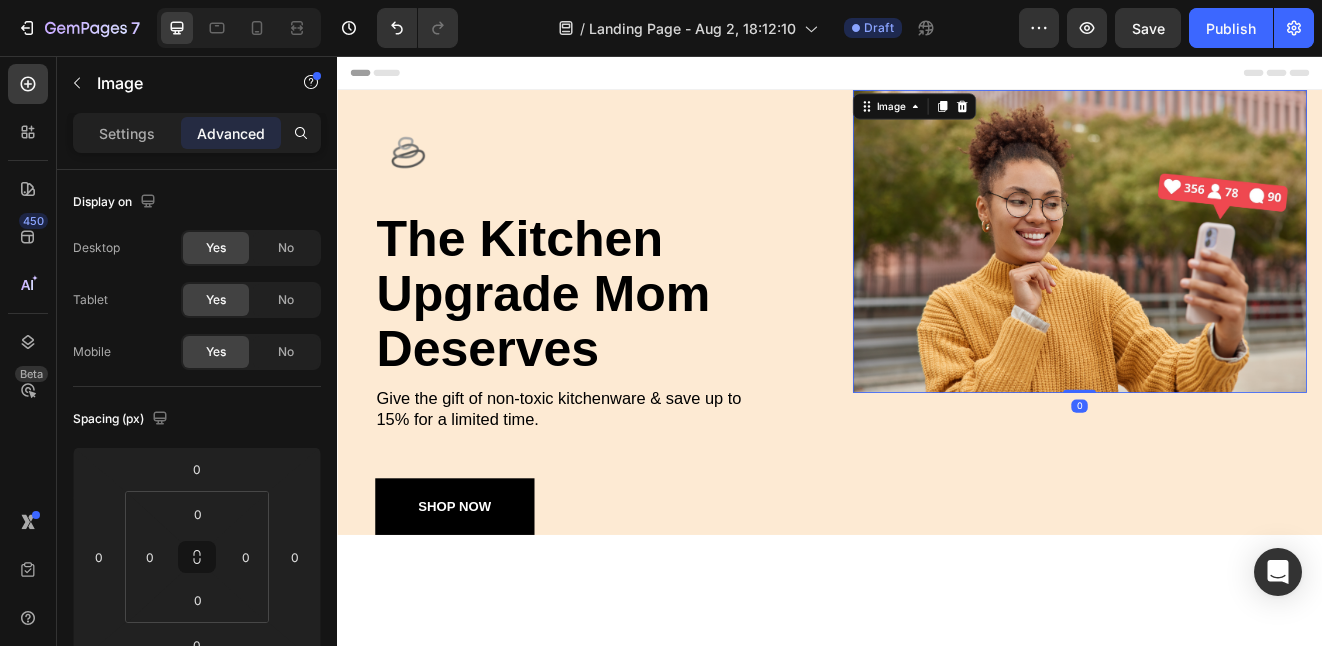 click at bounding box center [1241, 281] 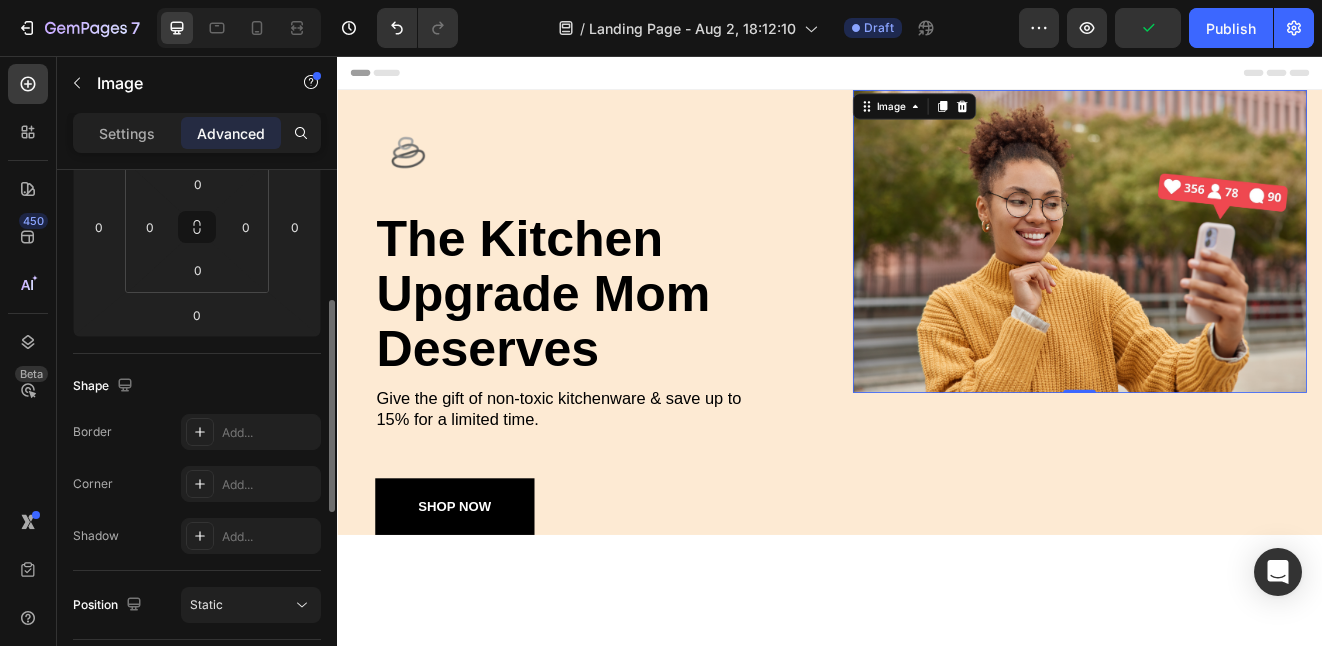 scroll, scrollTop: 329, scrollLeft: 0, axis: vertical 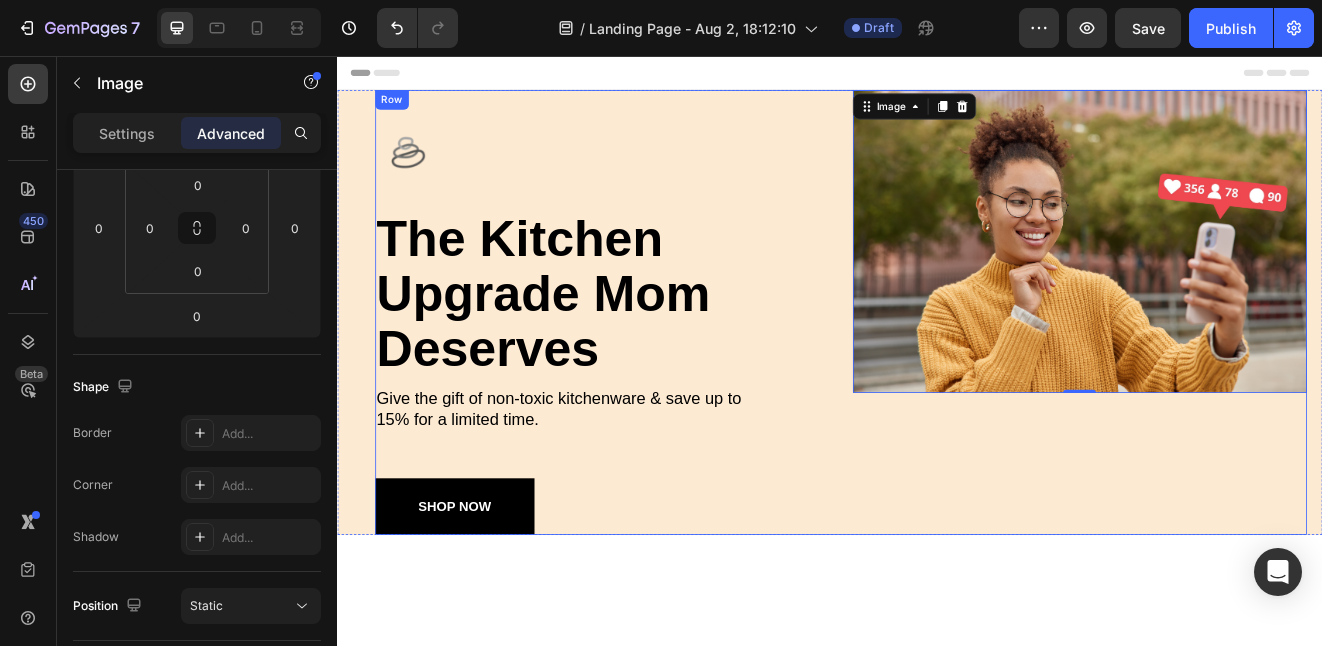 click on "Image Image the kitchen upgrade mom deserves Heading Give the gift of non-toxic kitchenware & save up to 15% for a limited time. Text Block SHOP NOW Button Row Image Image 0 Row" at bounding box center [950, 368] 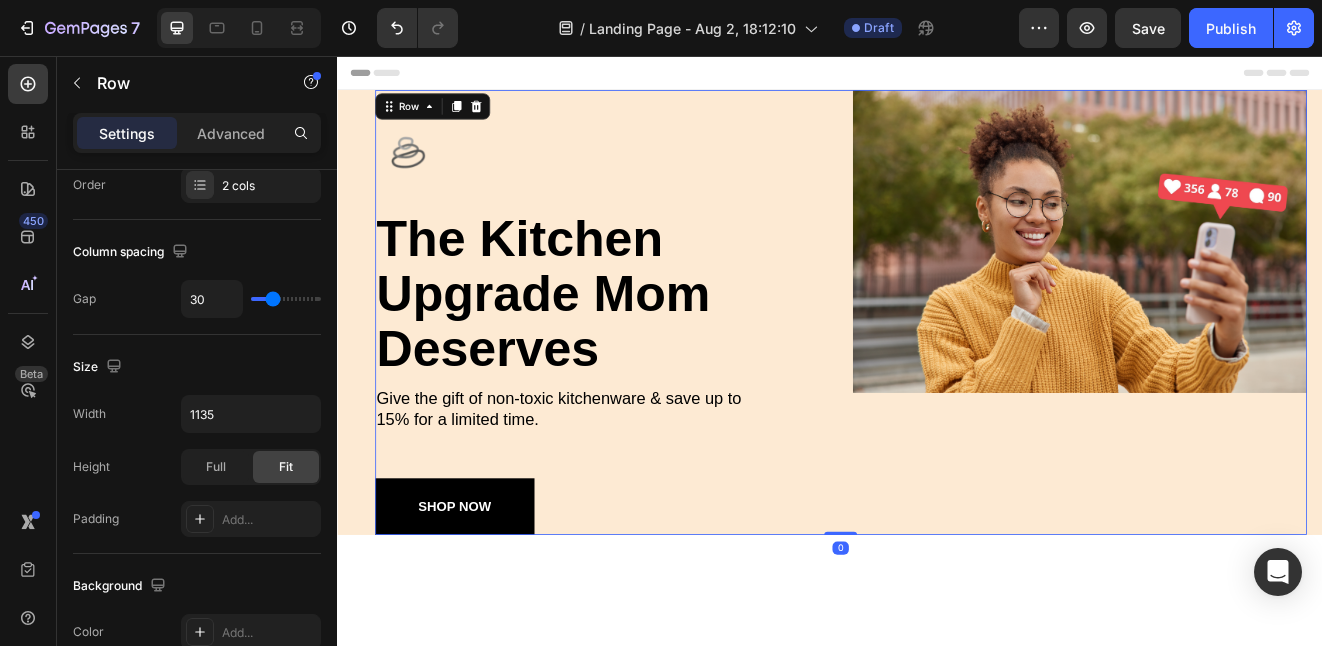 scroll, scrollTop: 0, scrollLeft: 0, axis: both 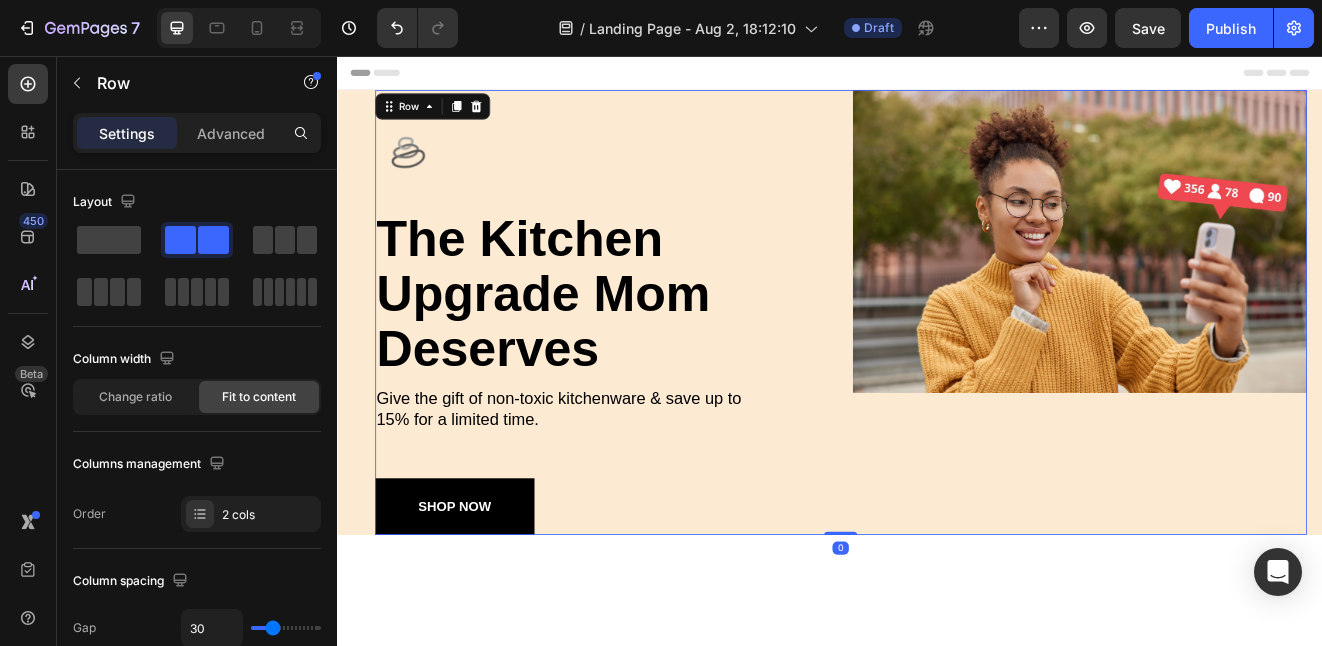 click on "Image Image the kitchen upgrade mom deserves Heading Give the gift of non-toxic kitchenware & save up to 15% for a limited time. Text Block SHOP NOW Button Row Image Image Row   0" at bounding box center (950, 368) 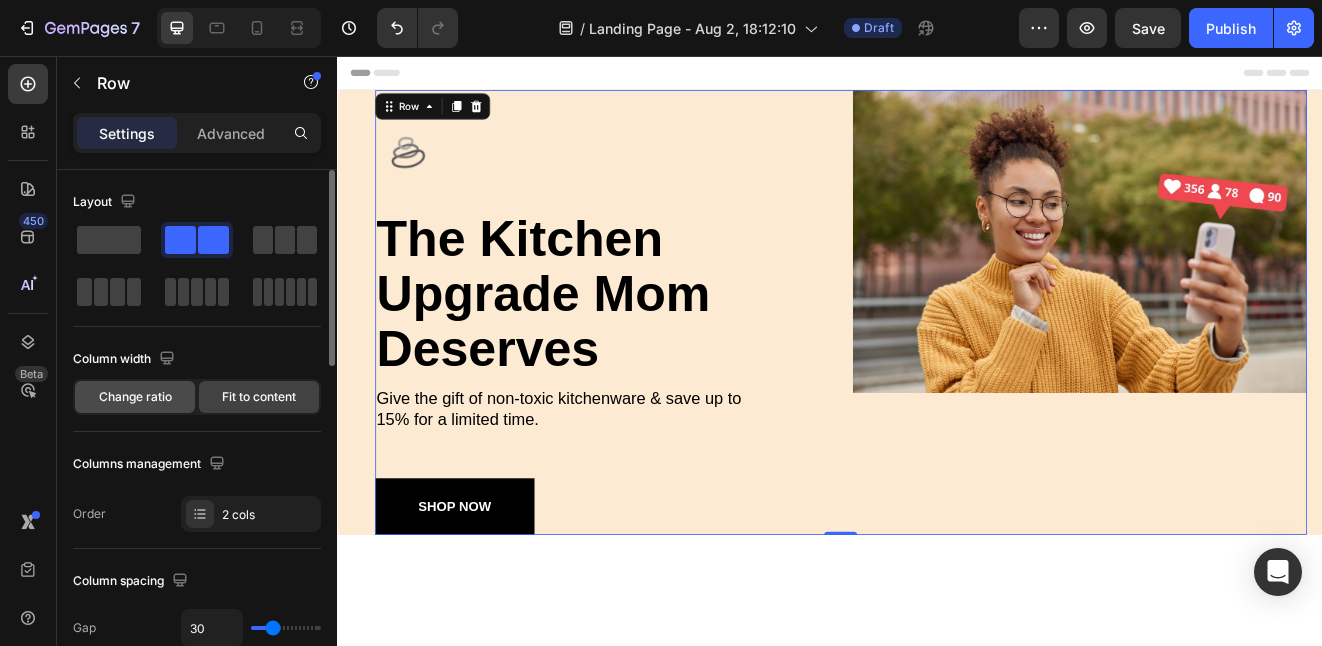 click on "Change ratio" 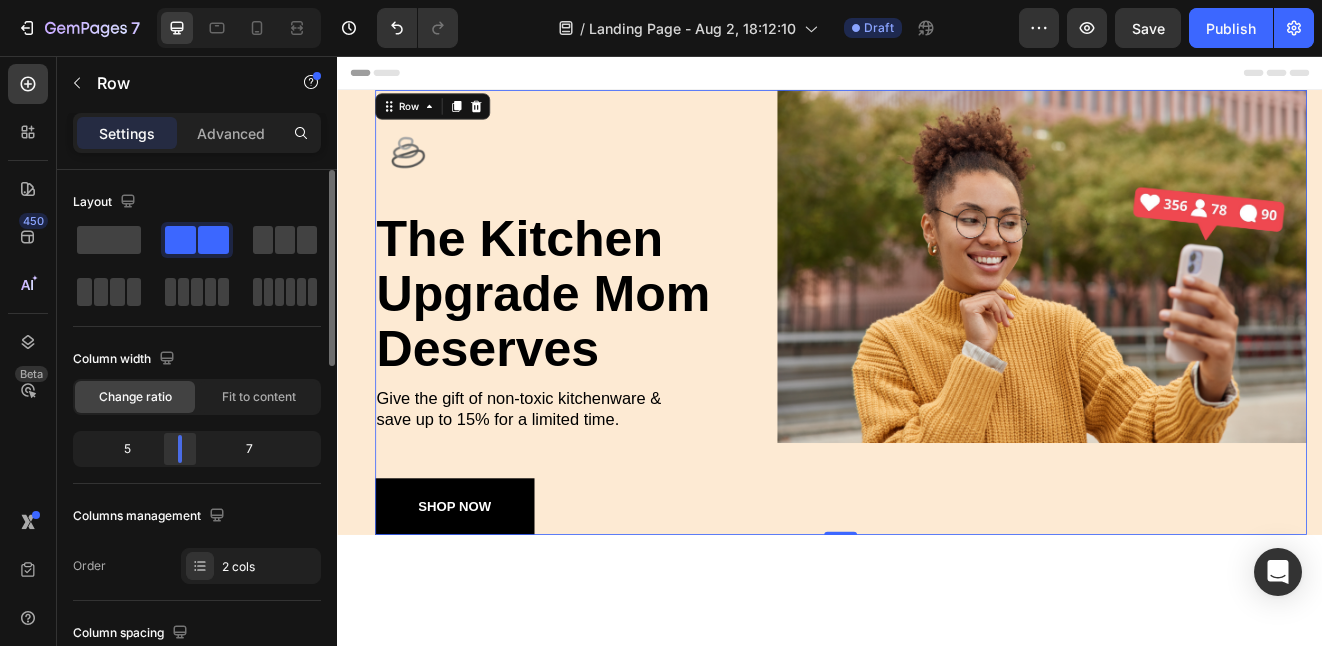 drag, startPoint x: 191, startPoint y: 438, endPoint x: 168, endPoint y: 451, distance: 26.41969 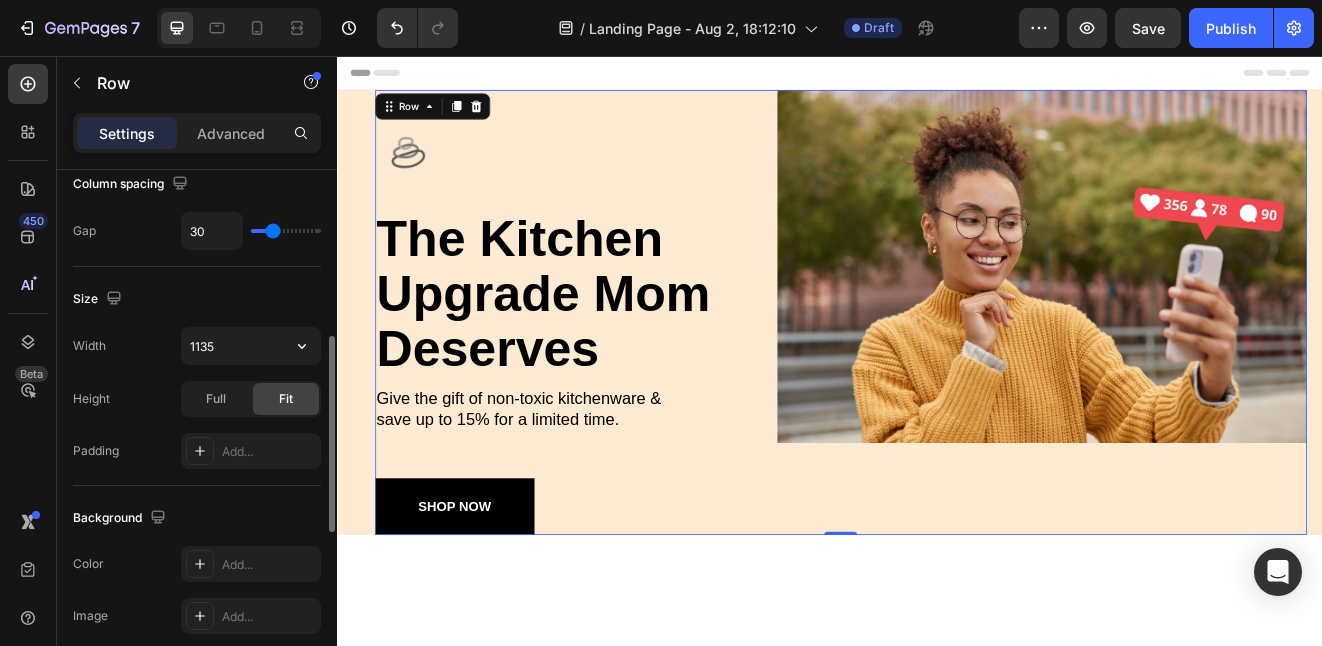 scroll, scrollTop: 450, scrollLeft: 0, axis: vertical 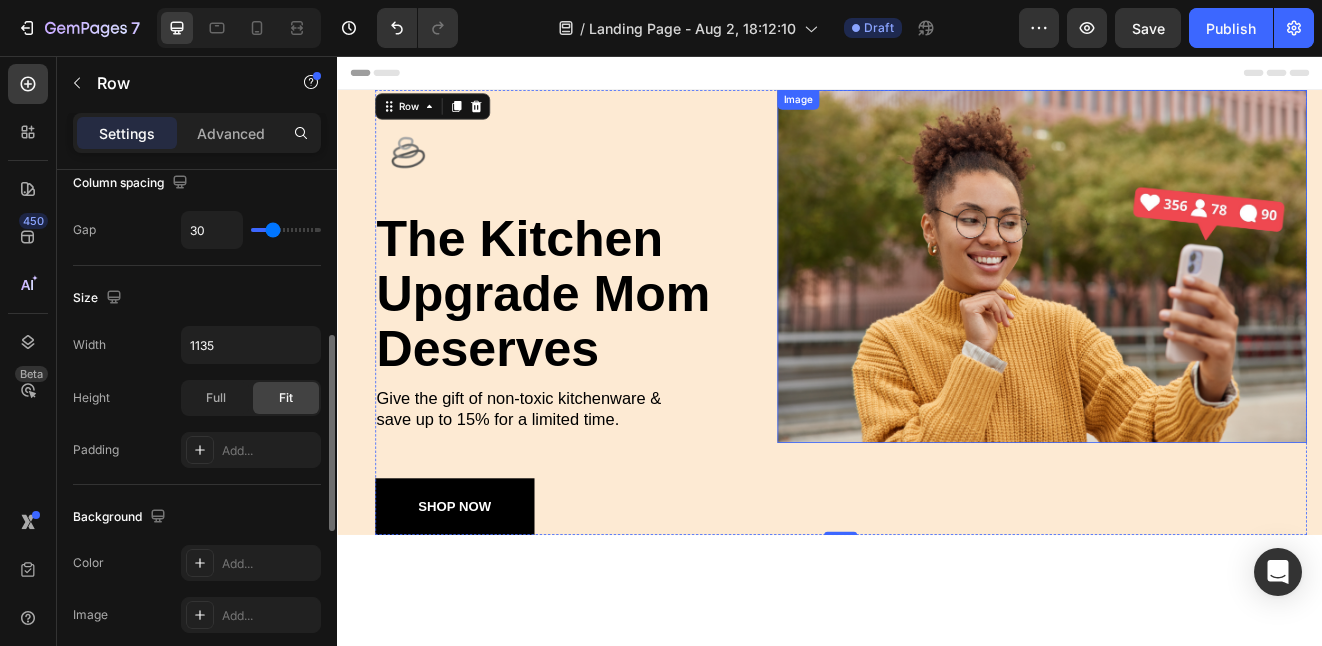 click at bounding box center [1195, 312] 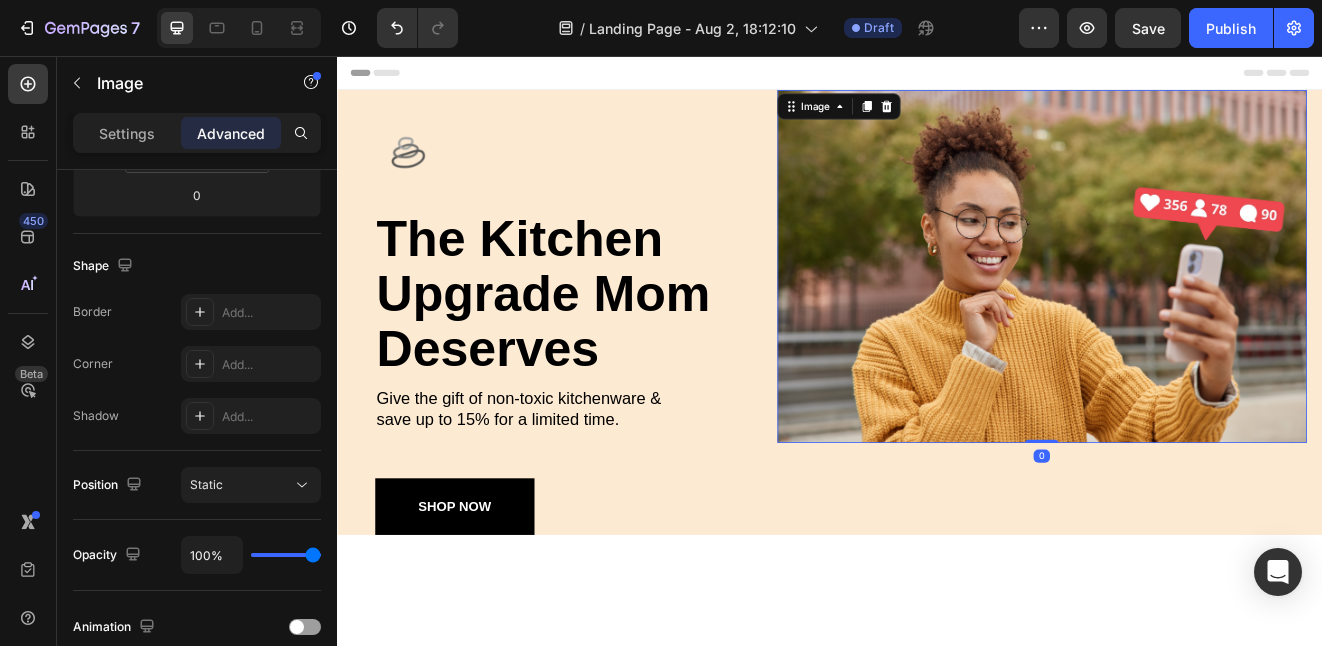 scroll, scrollTop: 0, scrollLeft: 0, axis: both 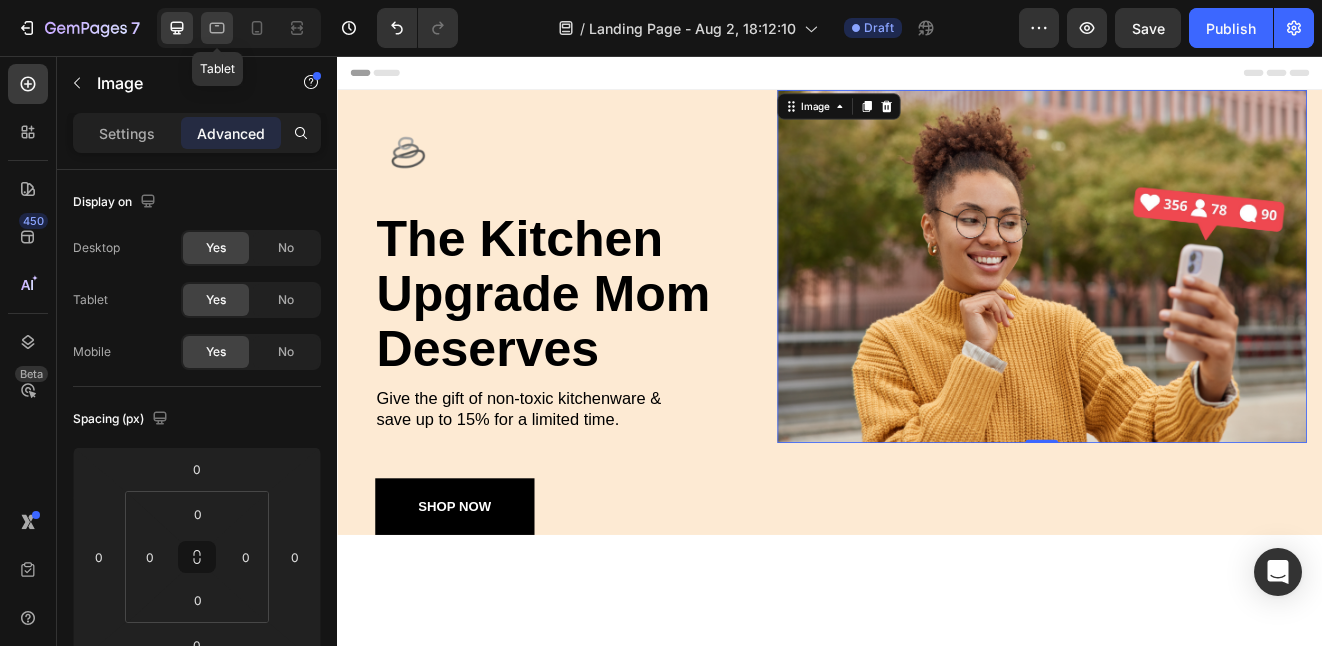 click 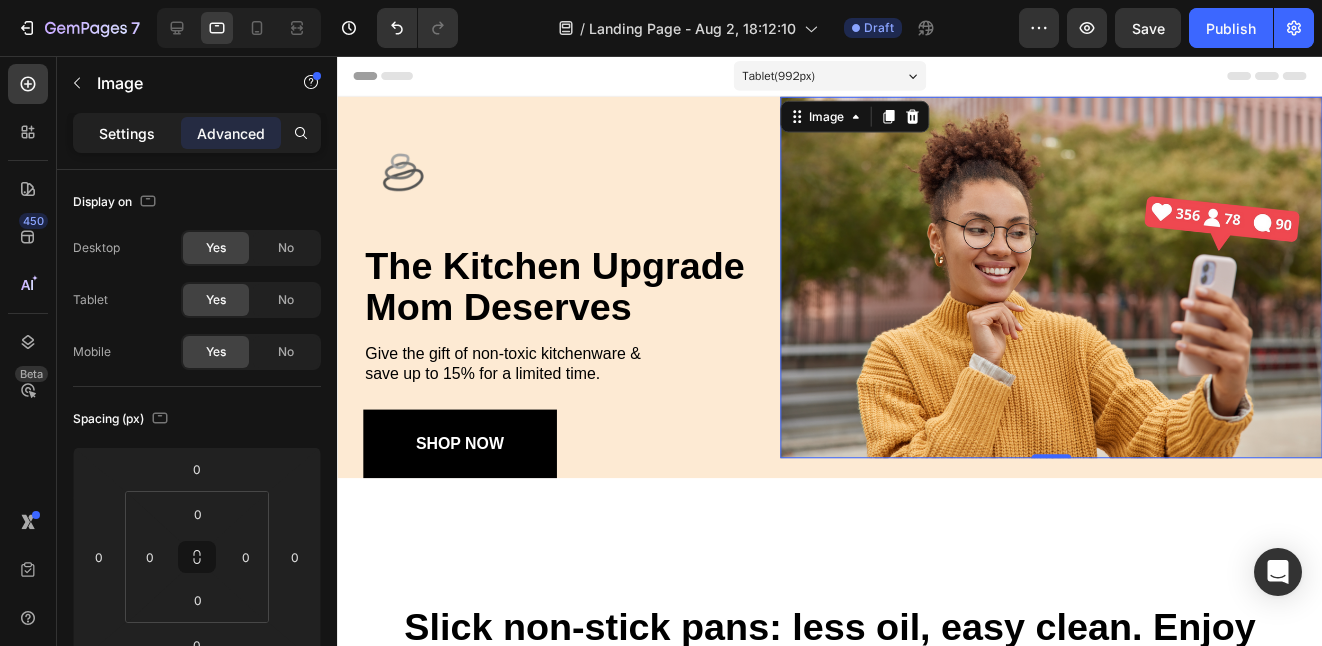 click on "Settings" 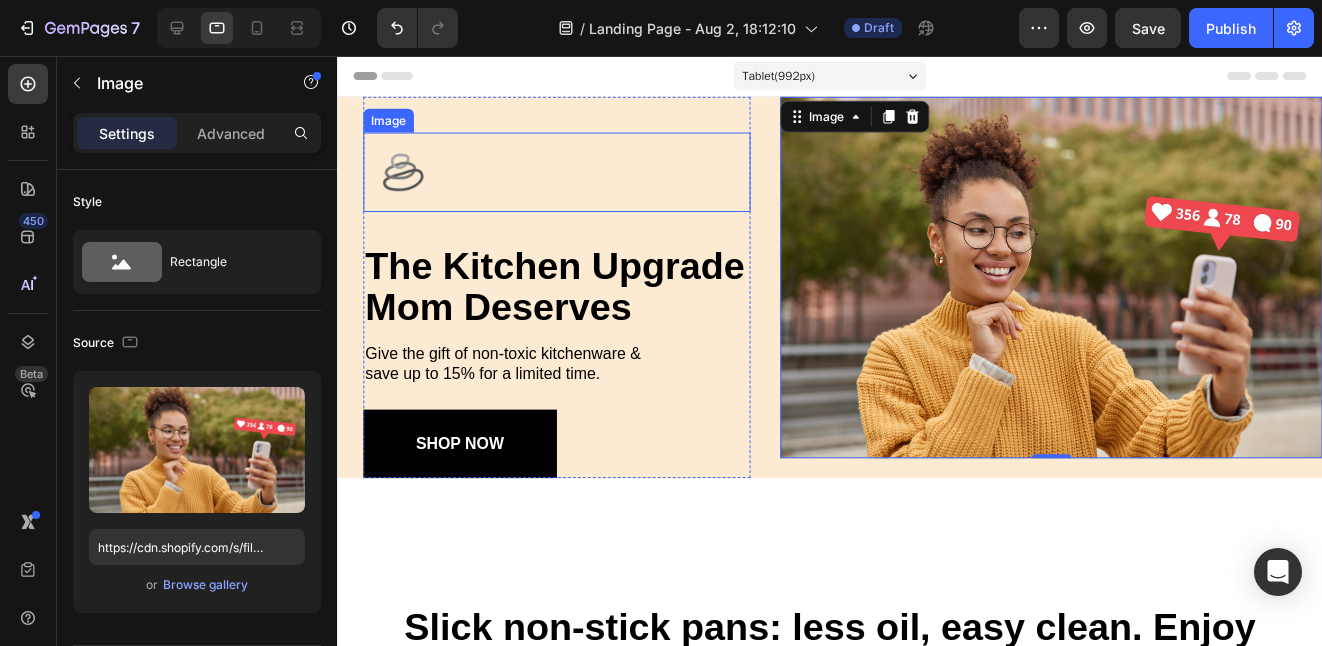 click at bounding box center (558, 173) 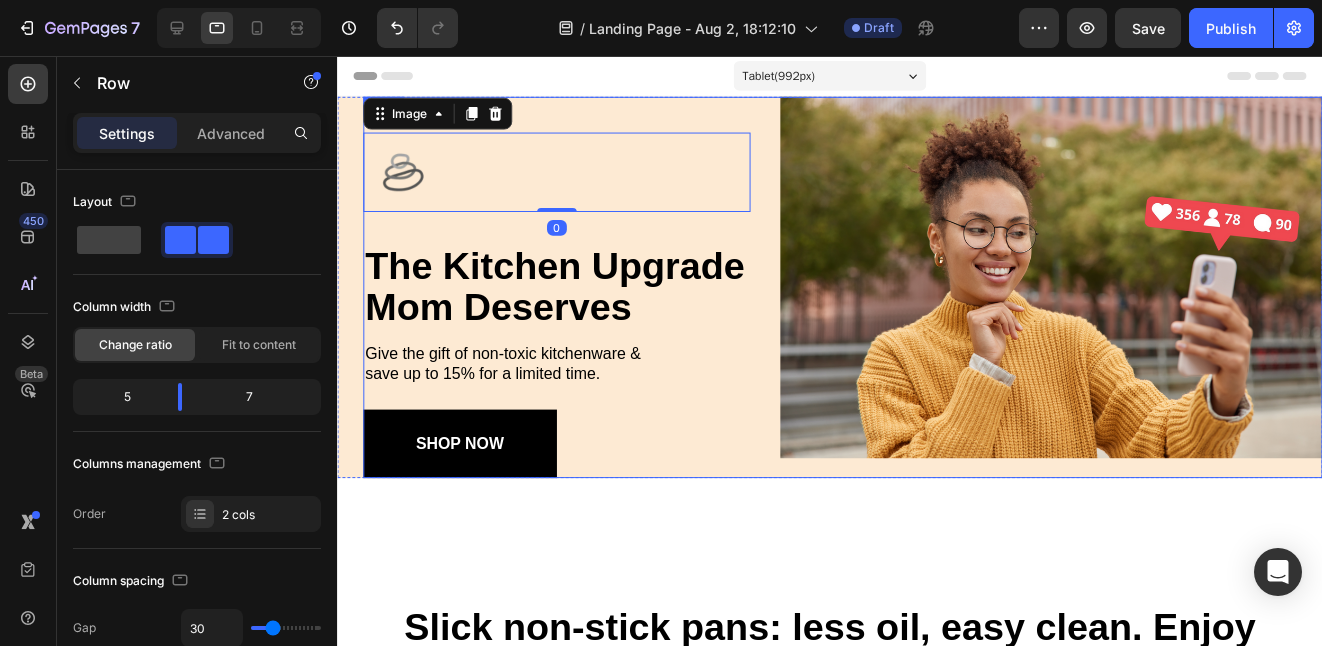 click on "Image Image   0 the kitchen upgrade mom deserves Heading Give the gift of non-toxic kitchenware & save up to 15% for a limited time. Text Block SHOP NOW Button Row Image Image Row" at bounding box center [846, 289] 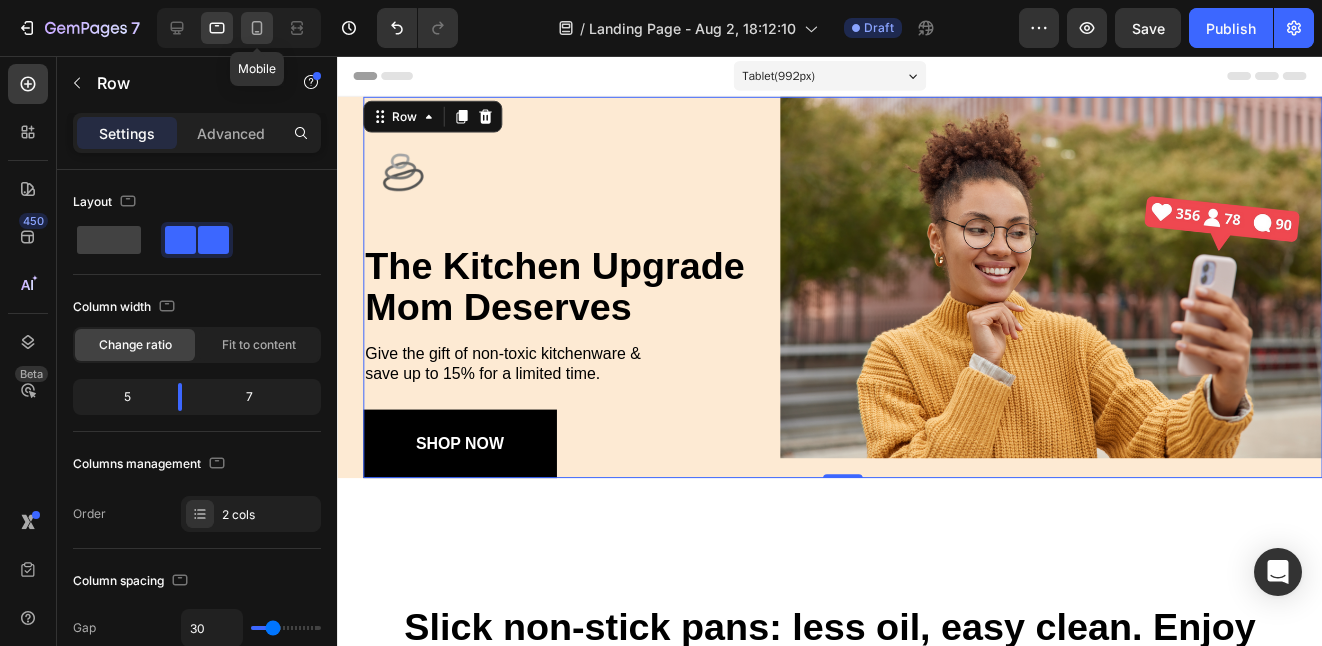 click 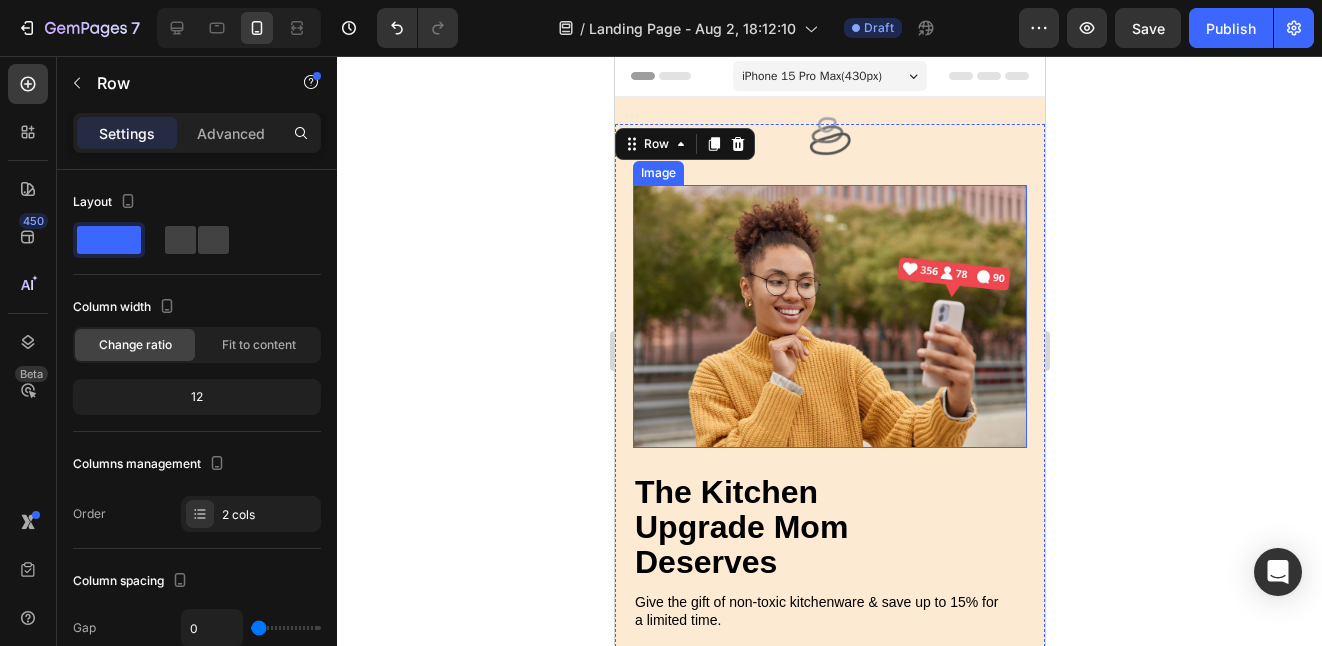 click at bounding box center [829, 316] 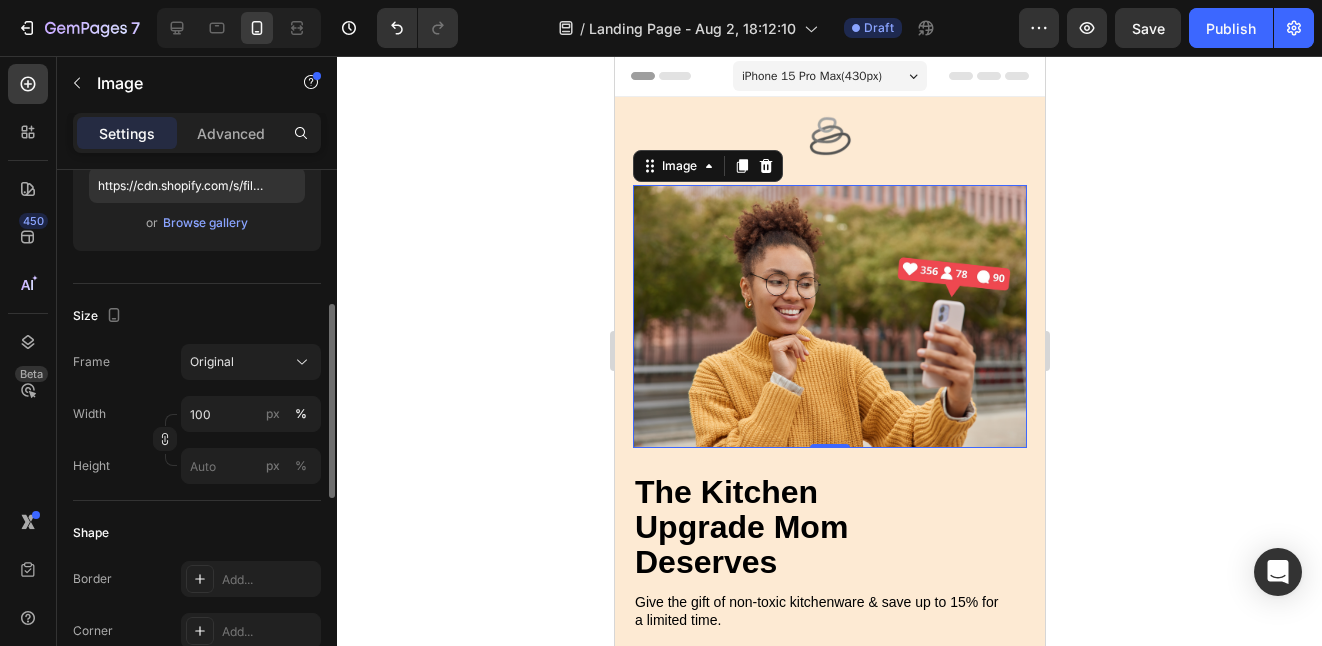scroll, scrollTop: 363, scrollLeft: 0, axis: vertical 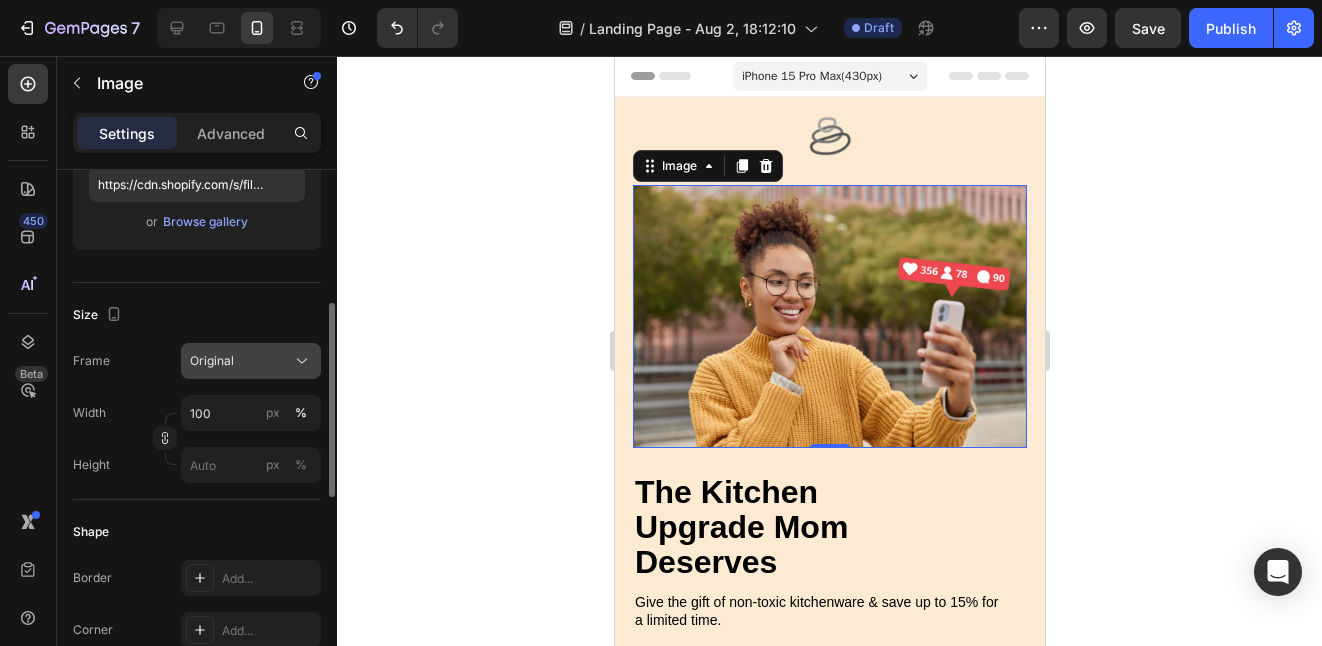 click on "Original" 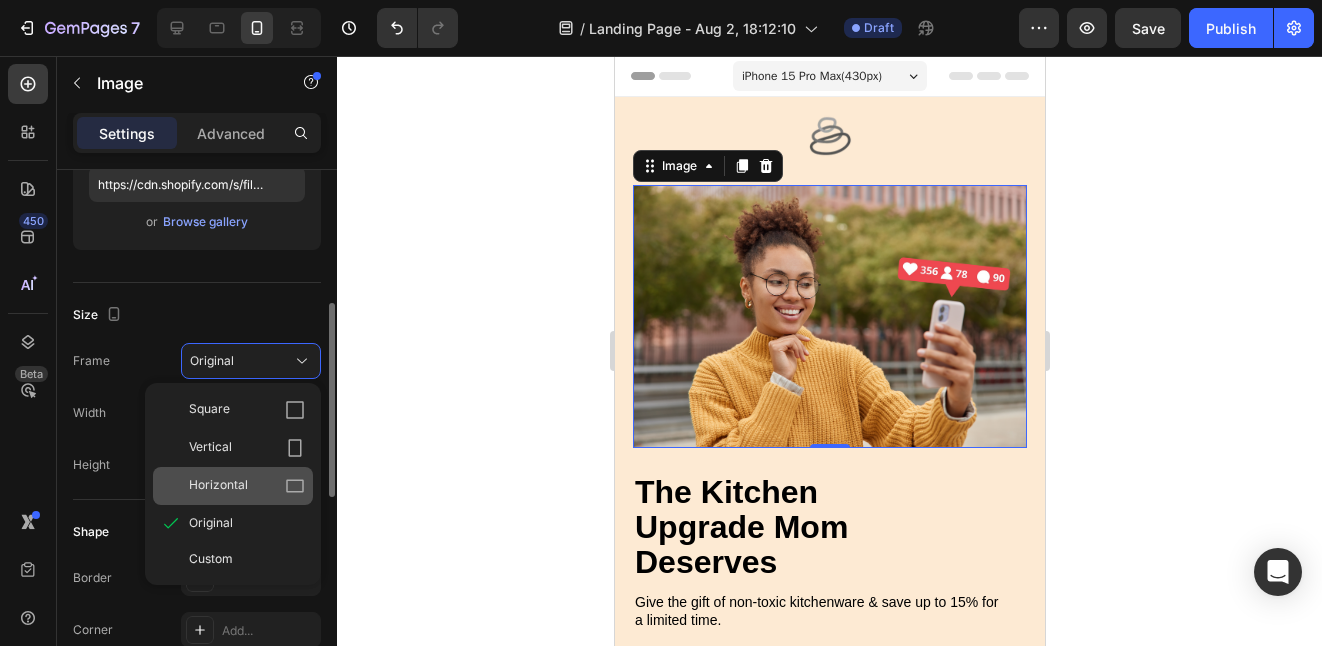 click on "Horizontal" at bounding box center [247, 486] 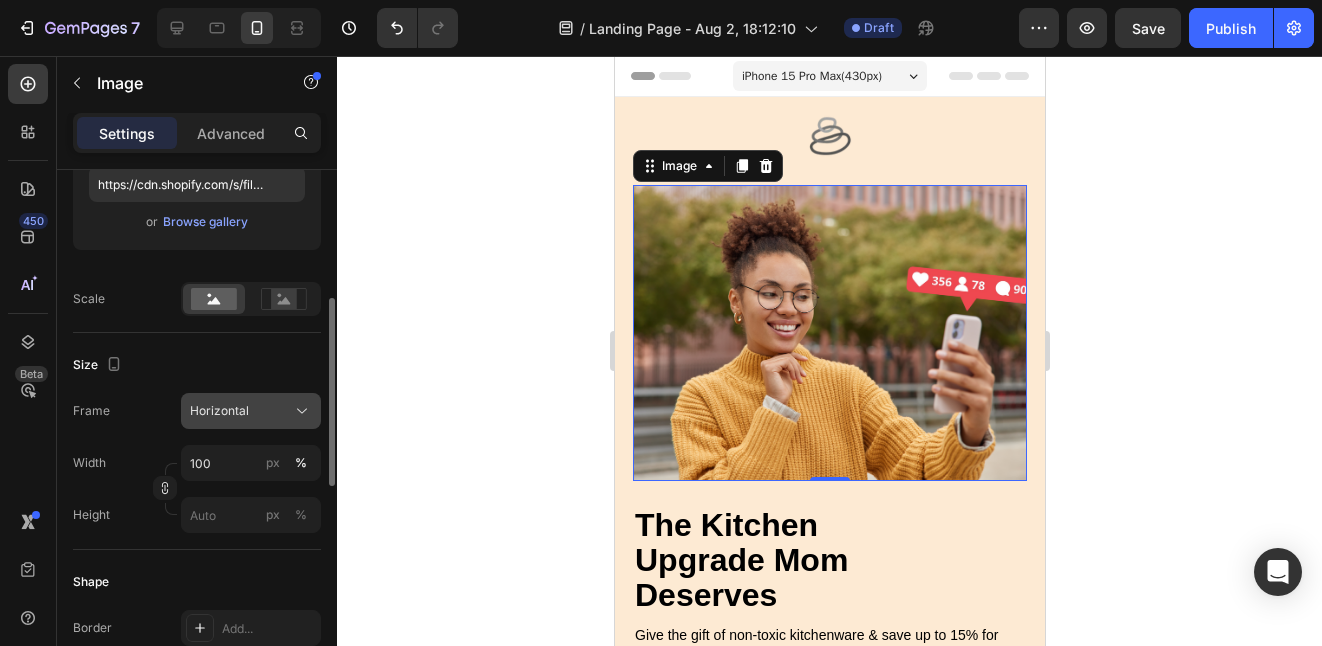click on "Horizontal" at bounding box center (251, 411) 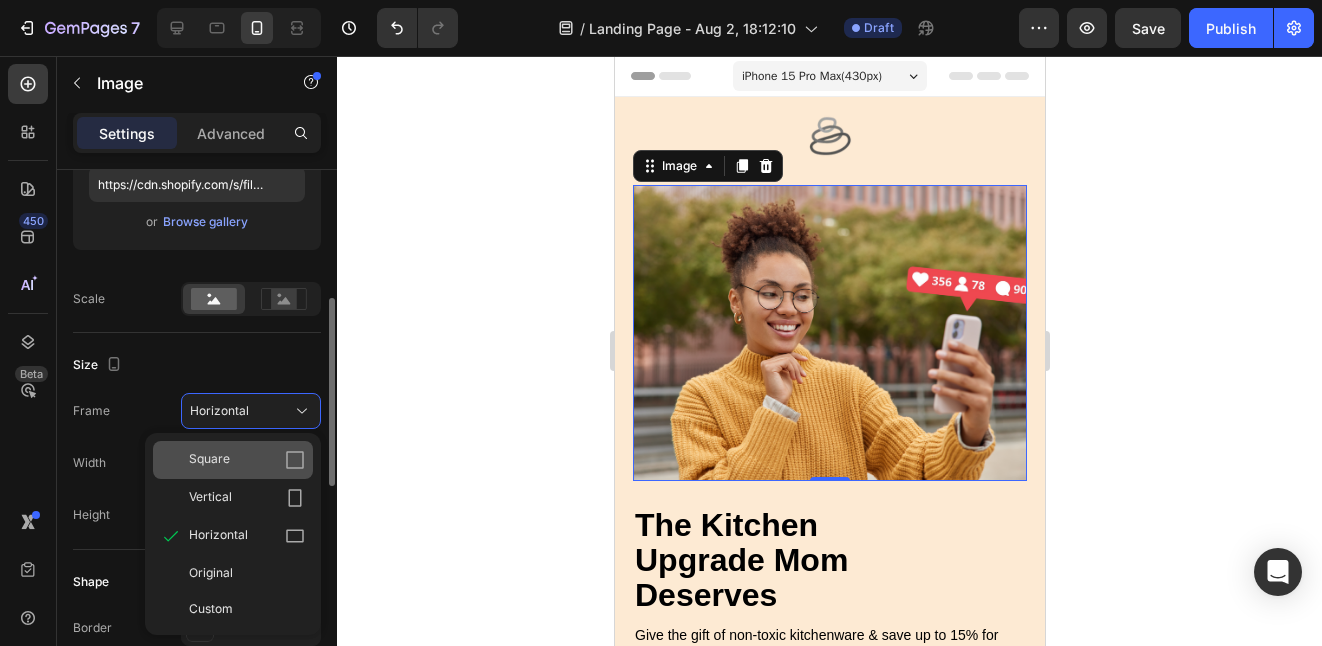 click on "Square" at bounding box center (247, 460) 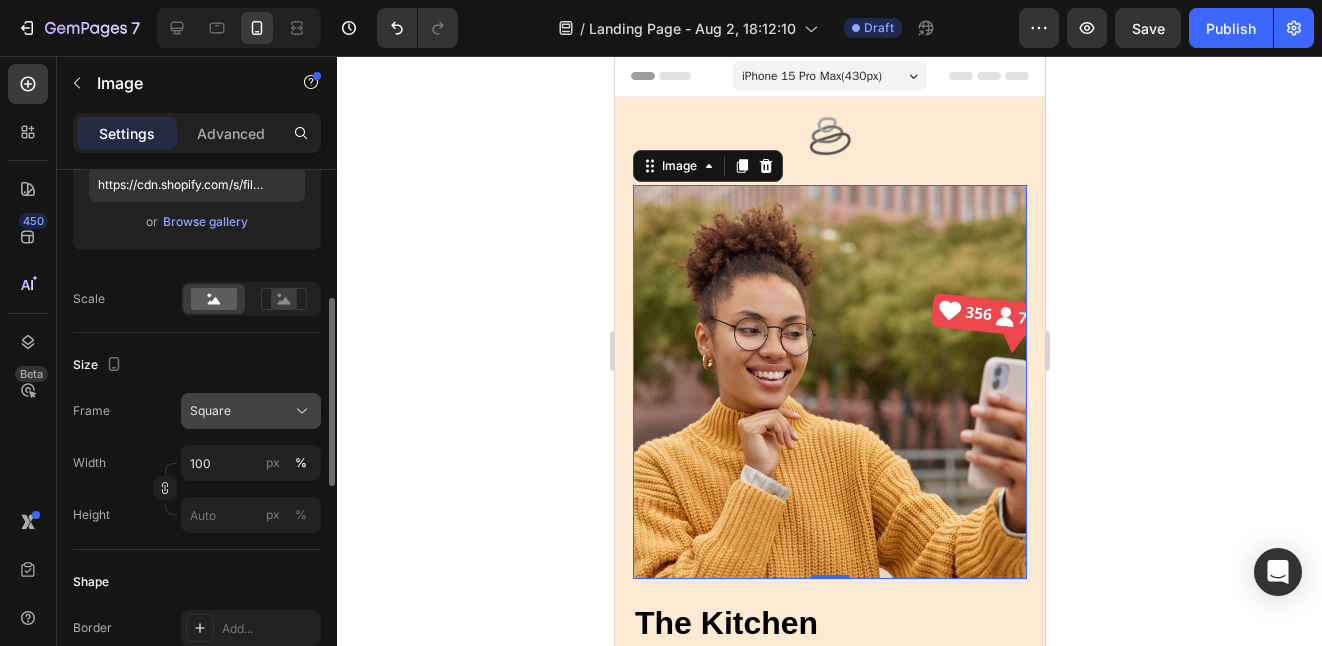 click on "Square" 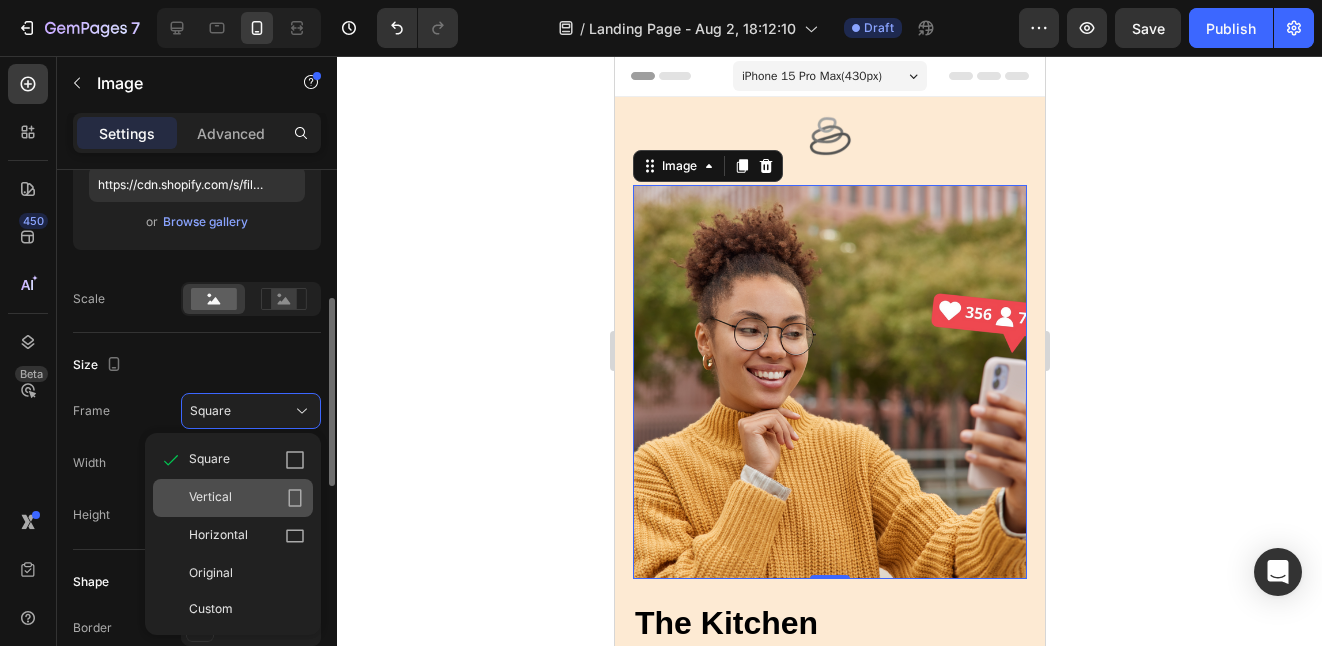 click on "Vertical" at bounding box center [247, 498] 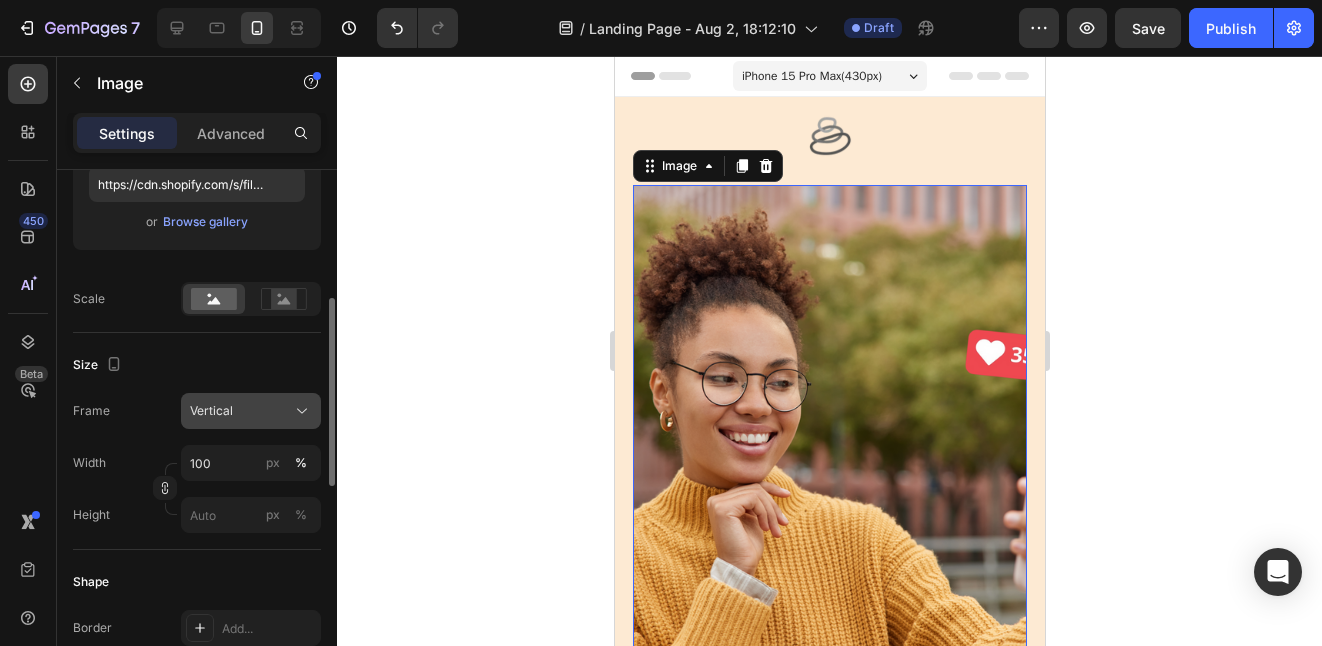 click on "Vertical" at bounding box center [251, 411] 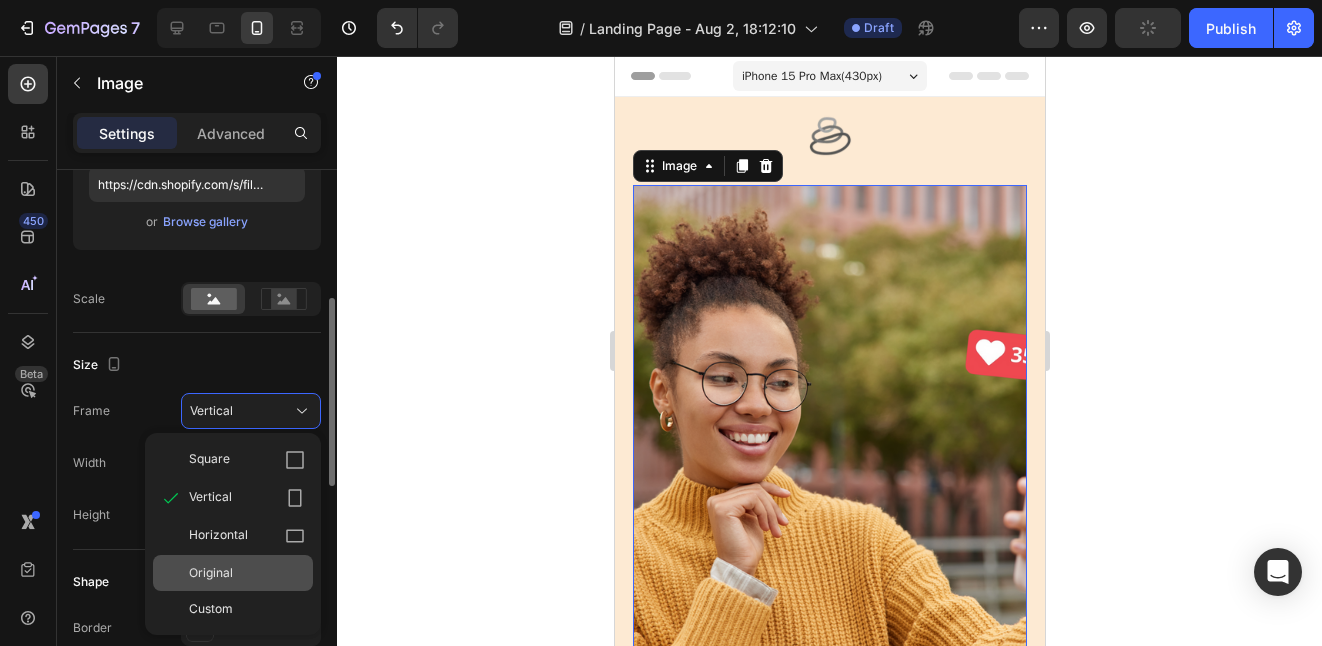 click on "Original" 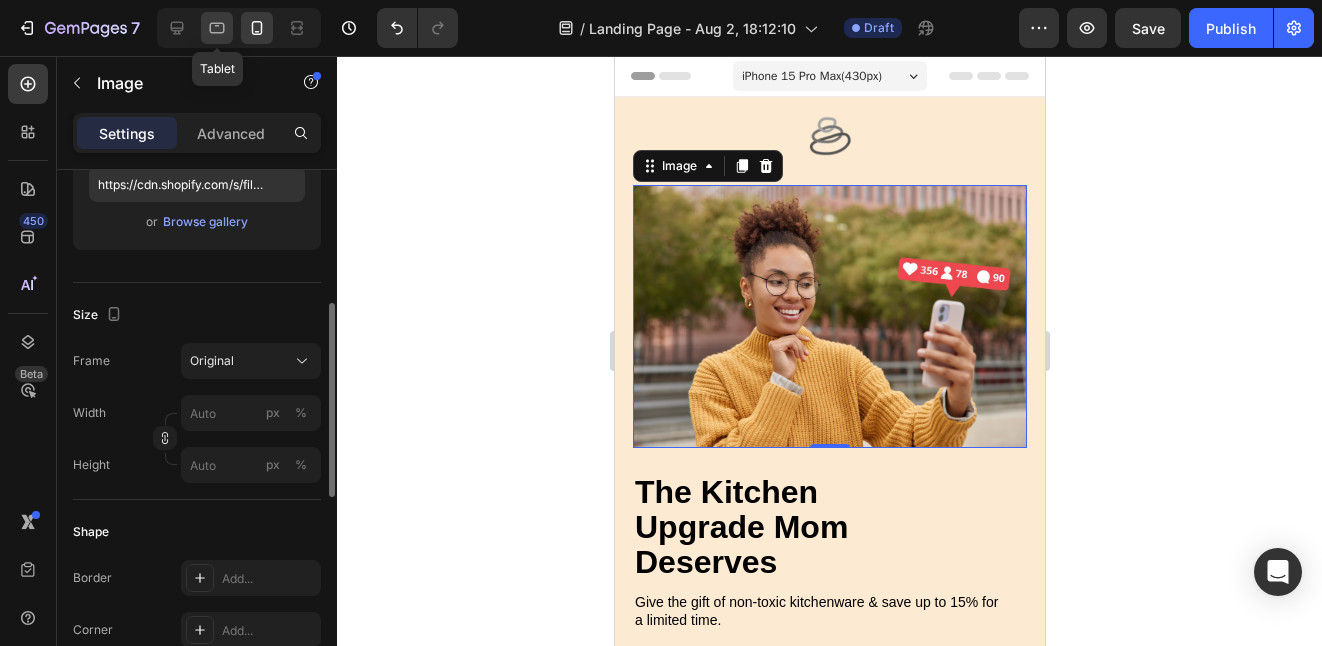 click 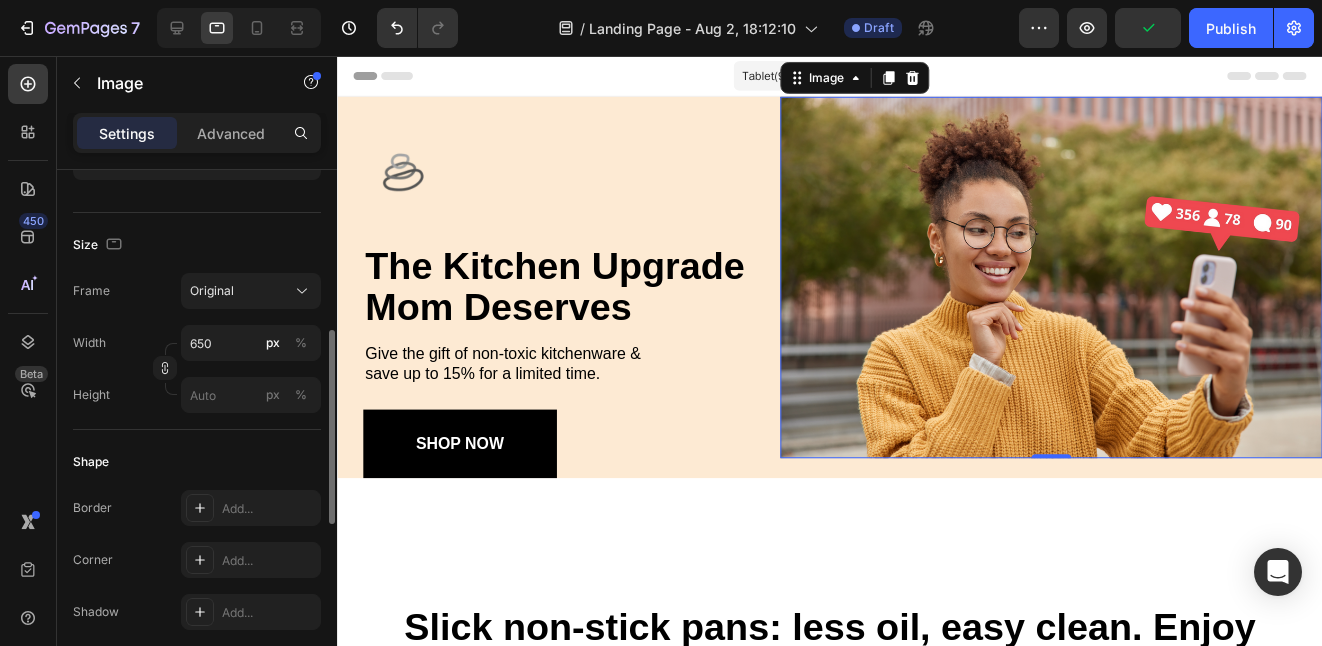 scroll, scrollTop: 430, scrollLeft: 0, axis: vertical 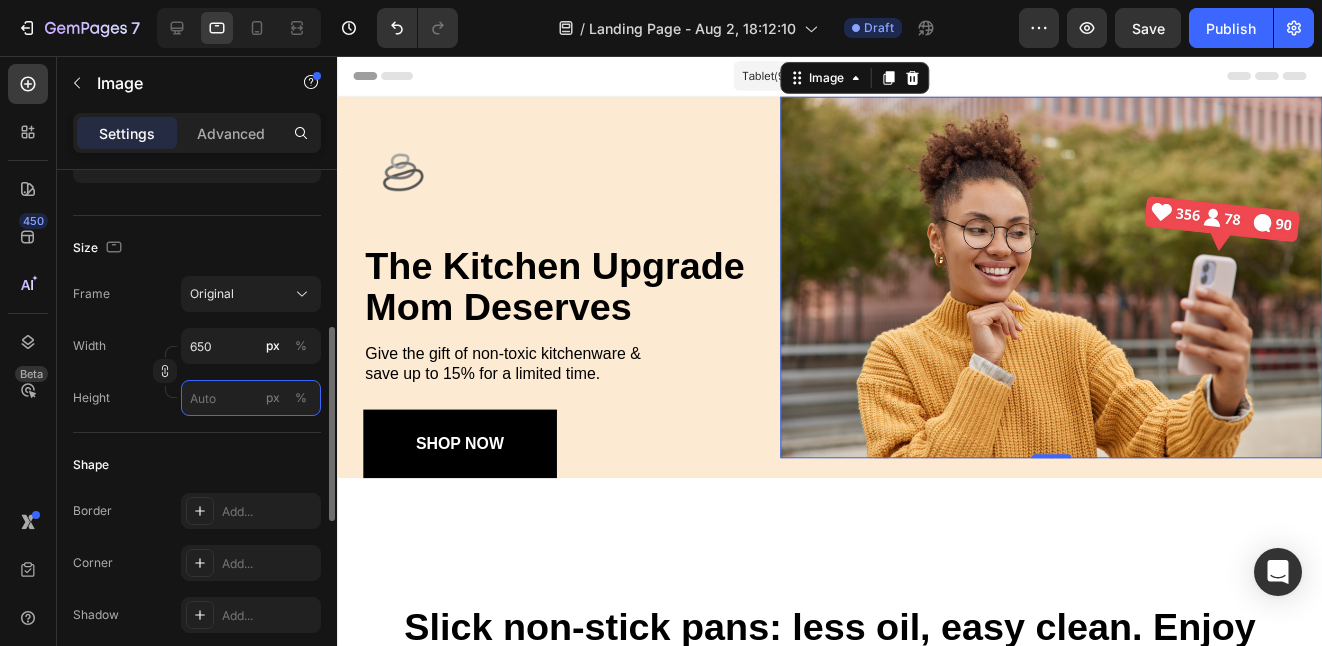 click on "px %" at bounding box center [251, 398] 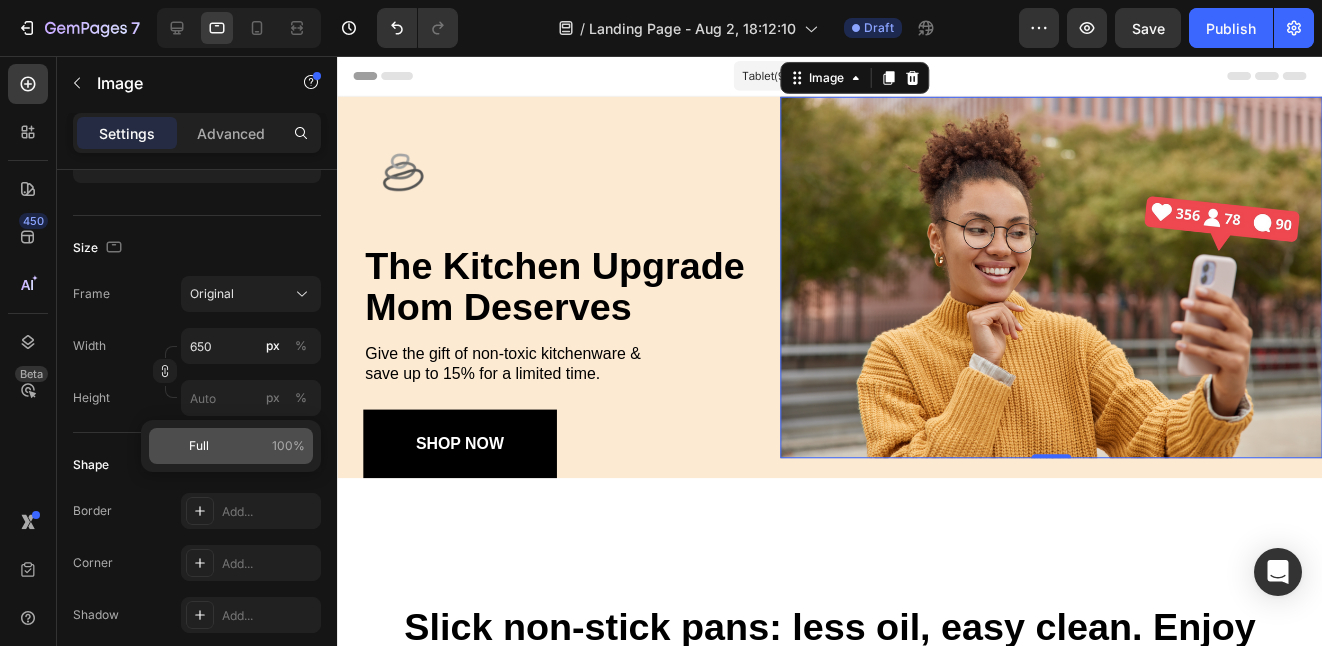 click on "Full 100%" at bounding box center [247, 446] 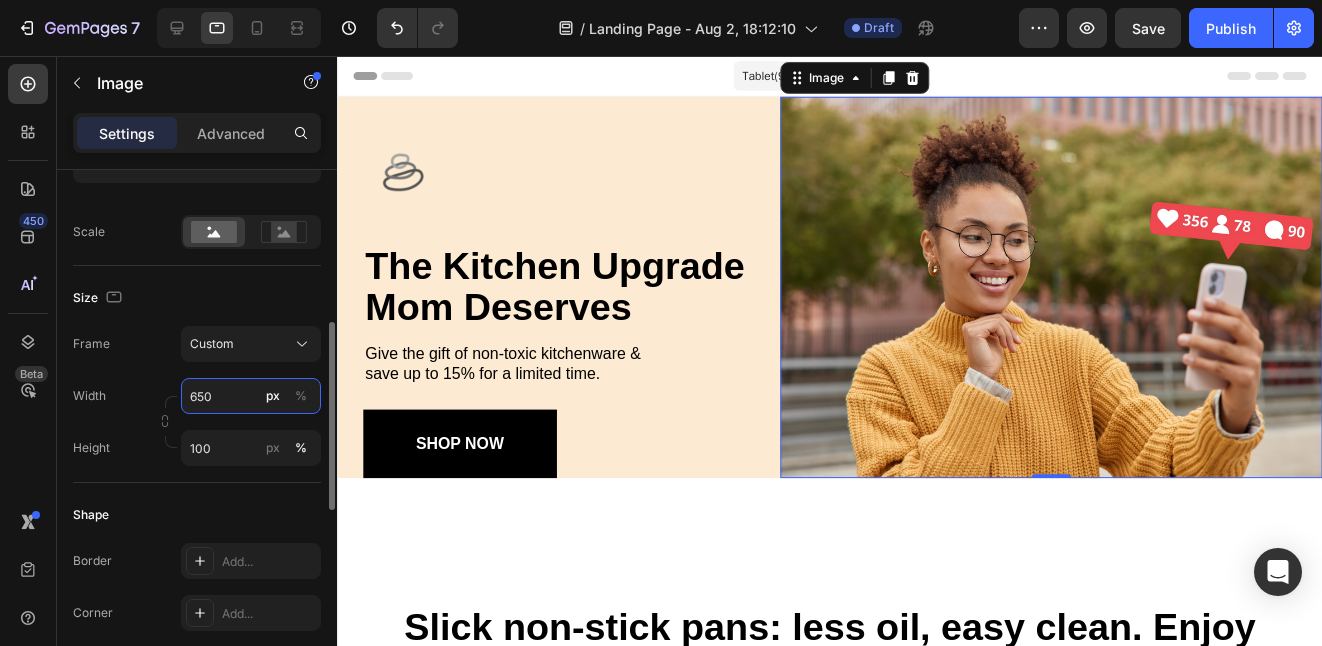 click on "650" at bounding box center [251, 396] 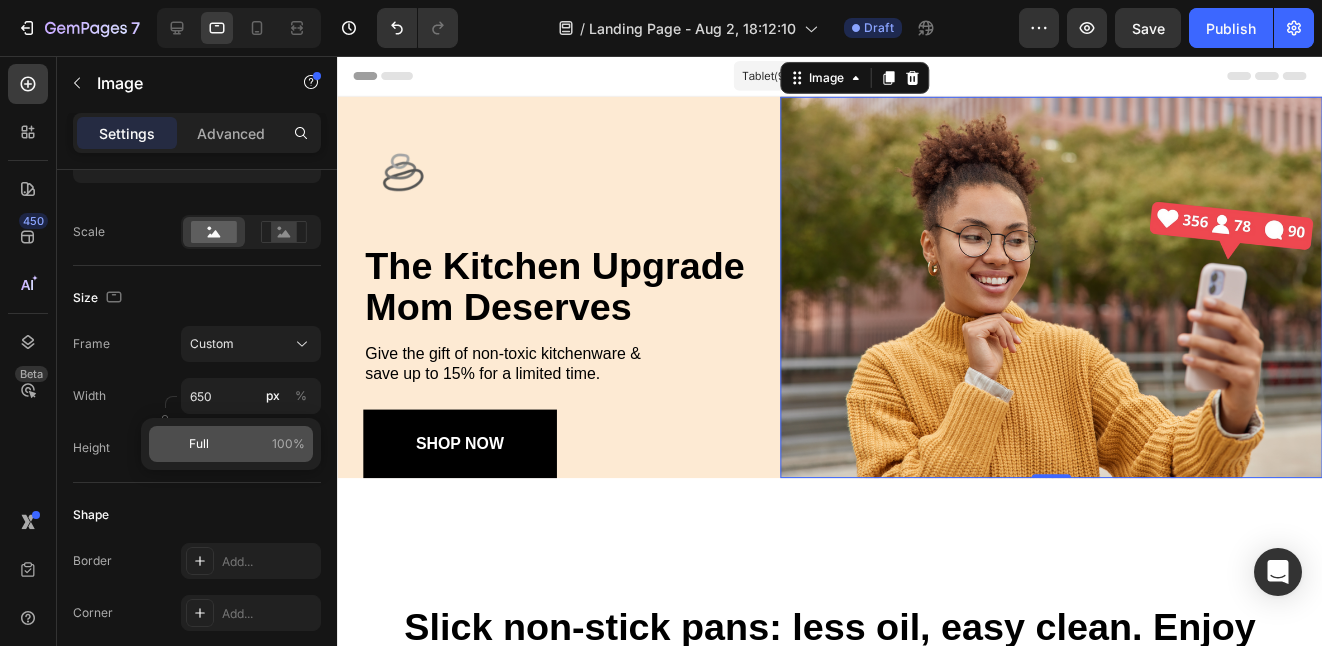 click on "Full 100%" at bounding box center [247, 444] 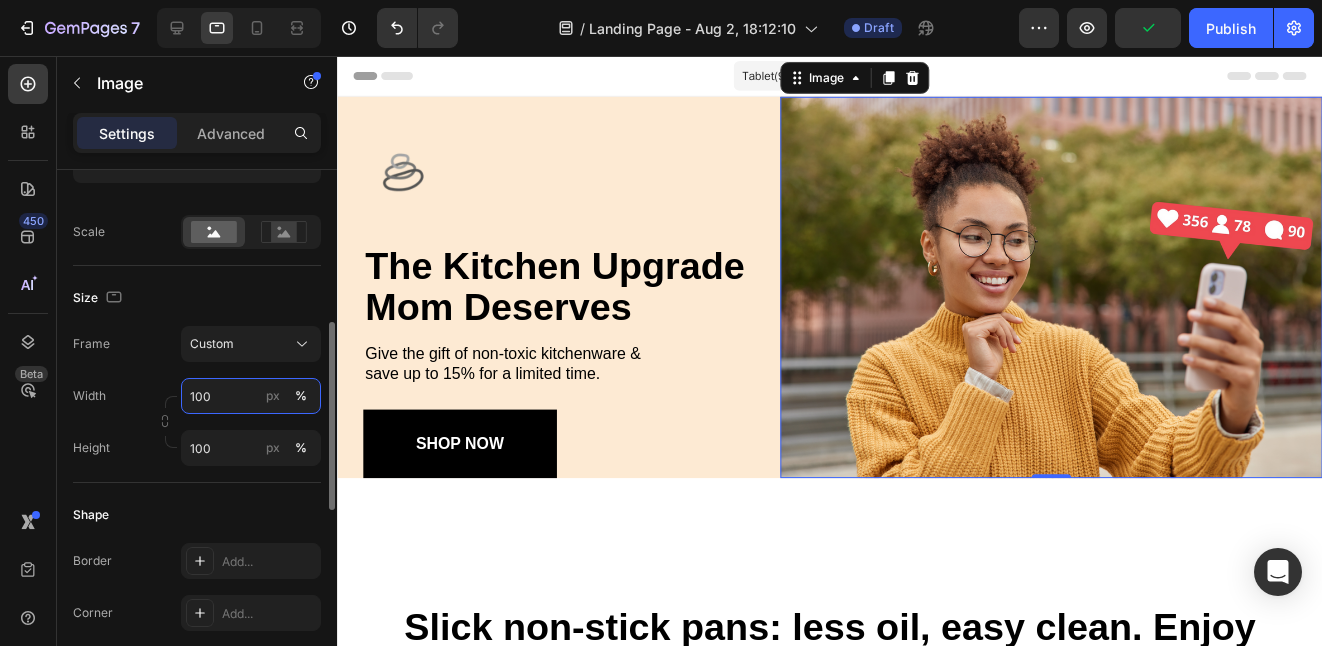 click on "100" at bounding box center (251, 396) 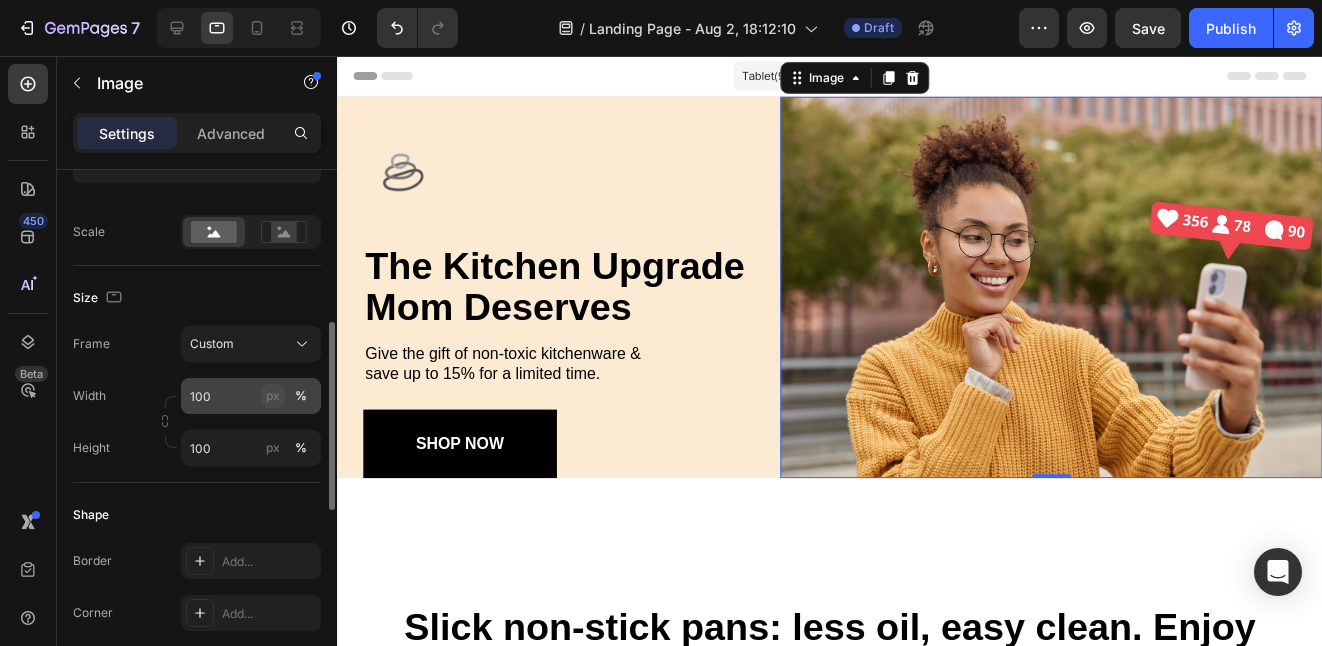 click on "px" at bounding box center (273, 396) 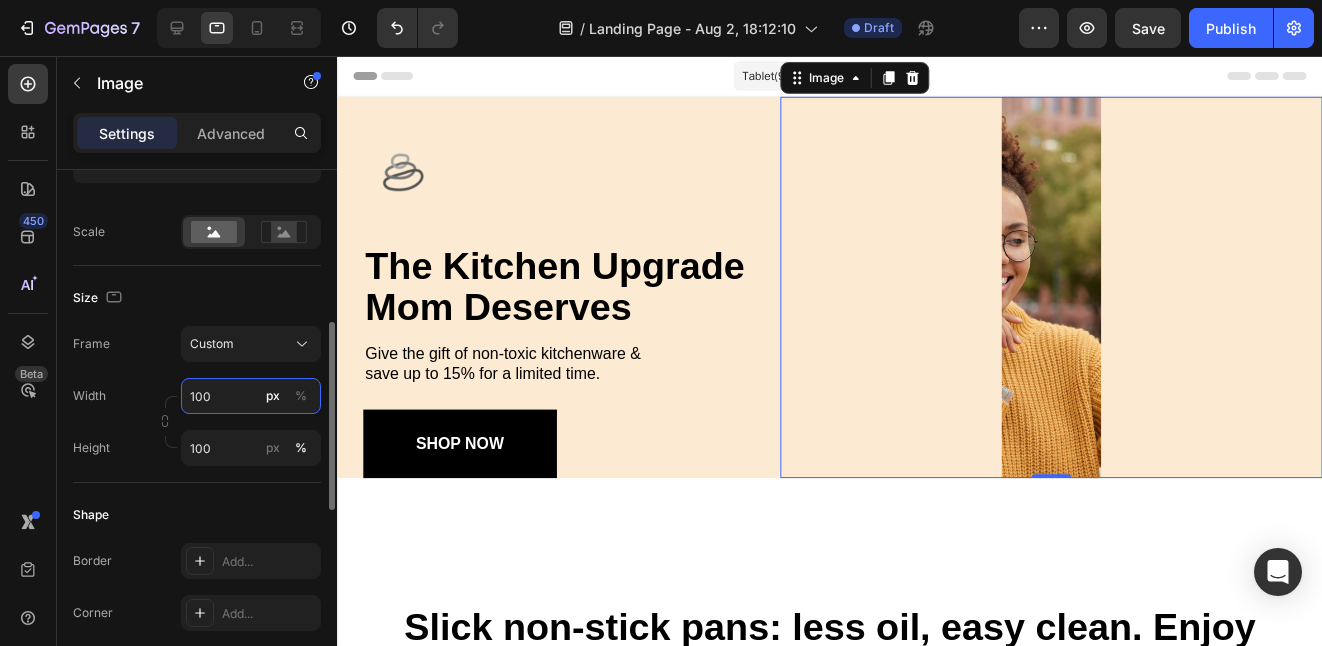 click on "100" at bounding box center [251, 396] 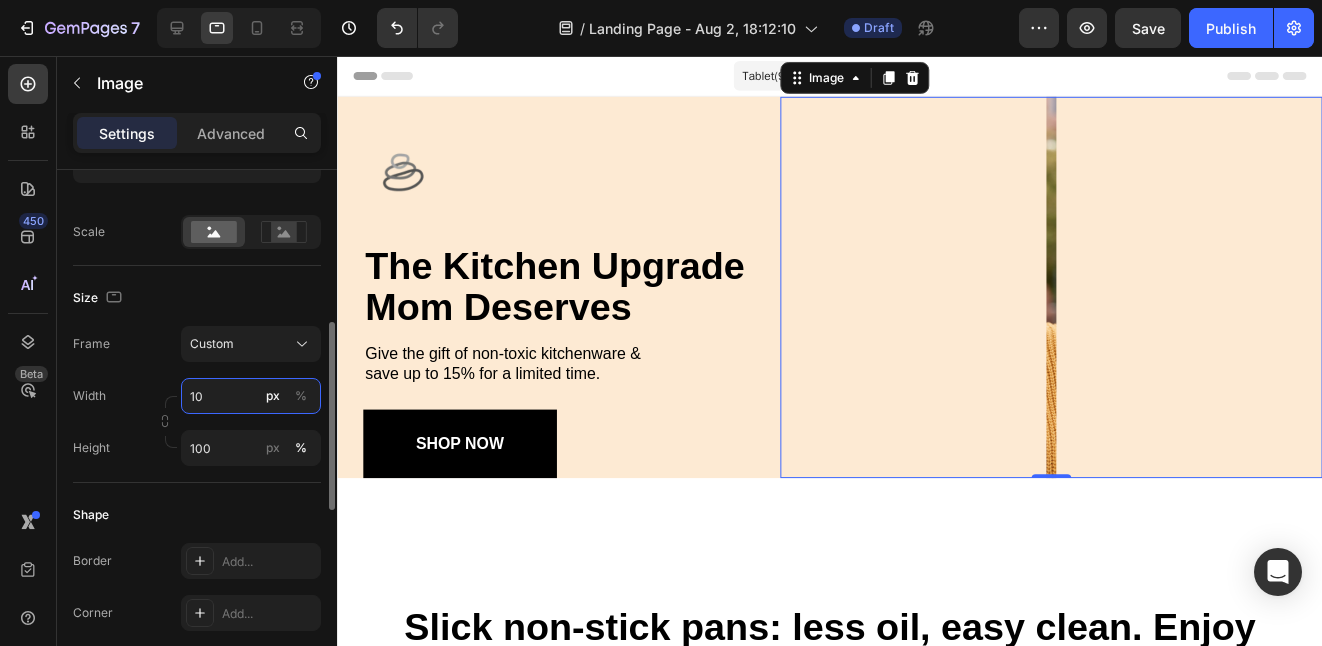 type on "1" 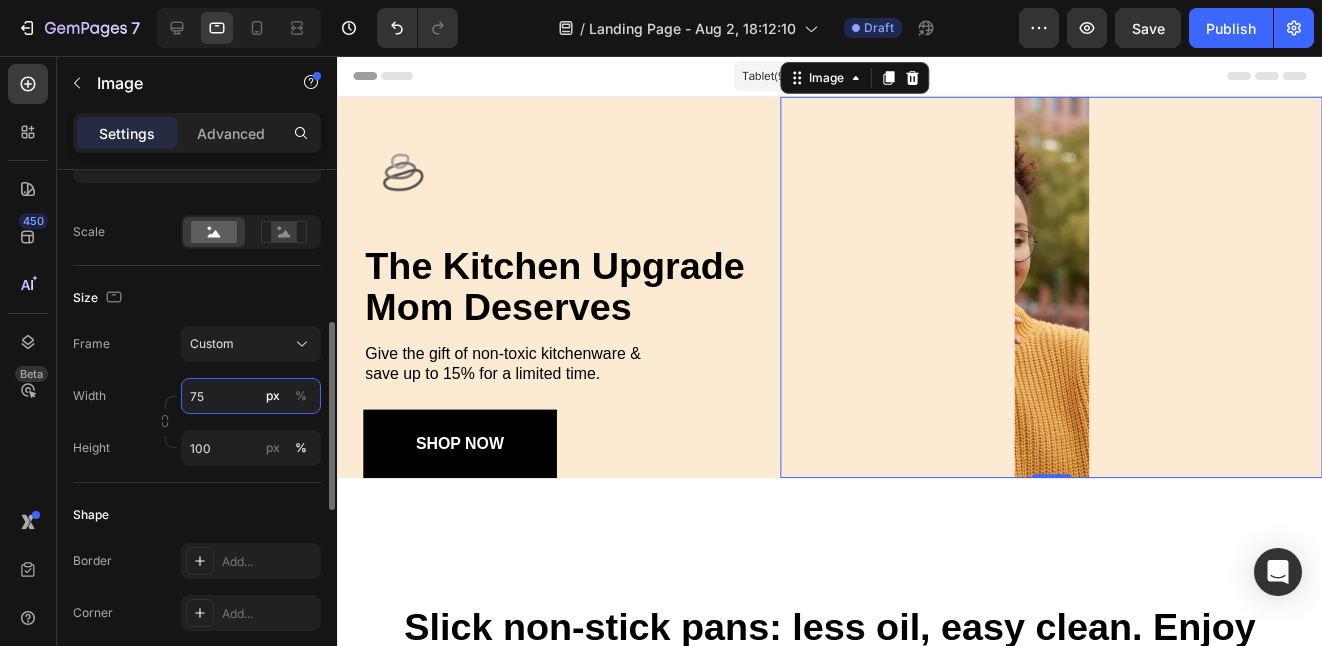 type on "7" 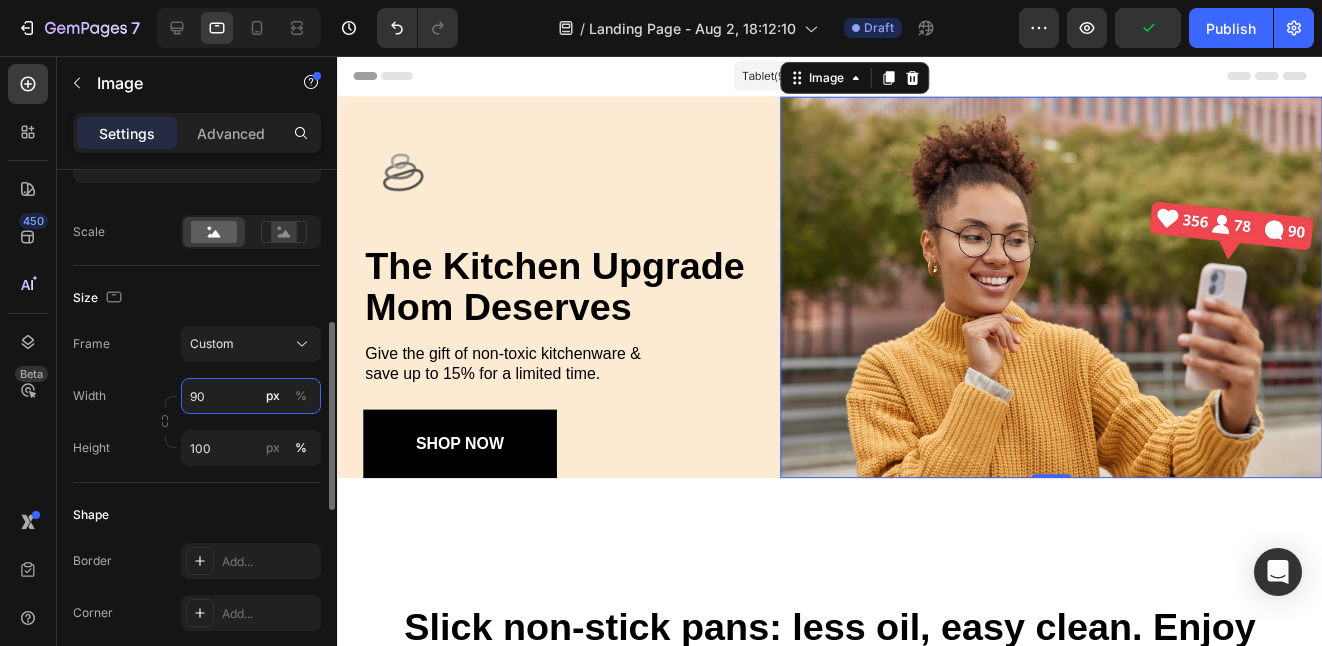 type on "9" 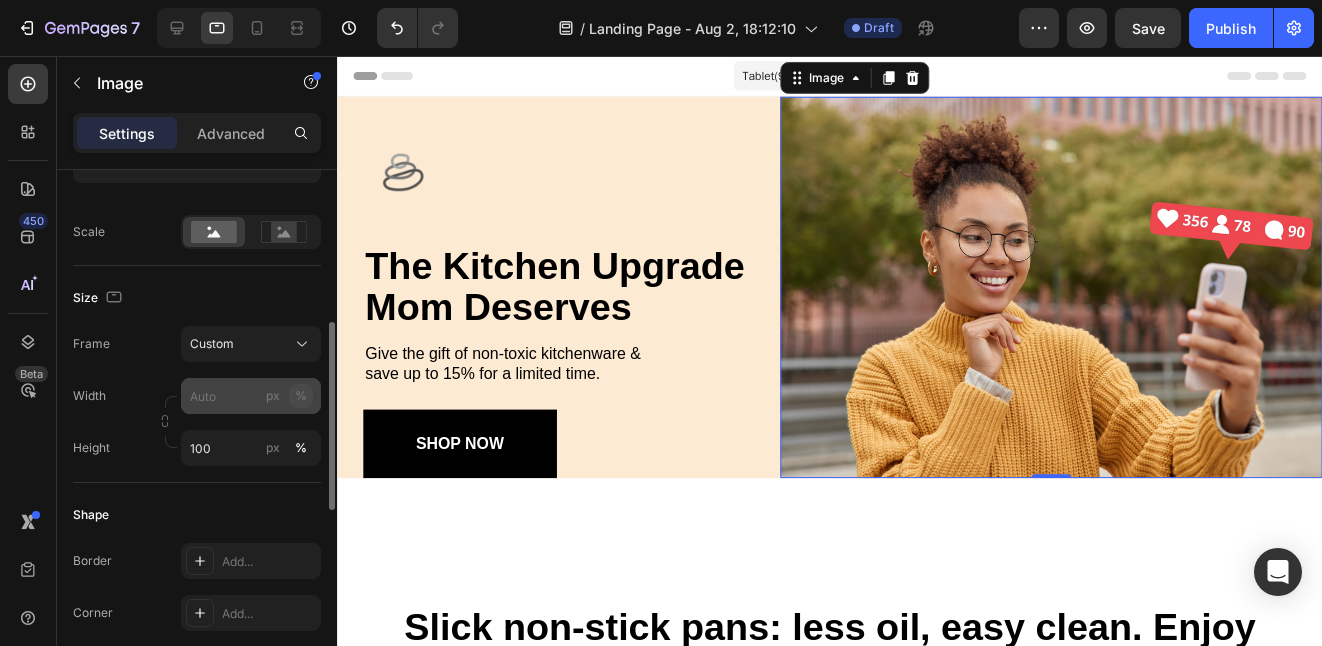 click on "Width px % Height 100 px %" at bounding box center (197, 422) 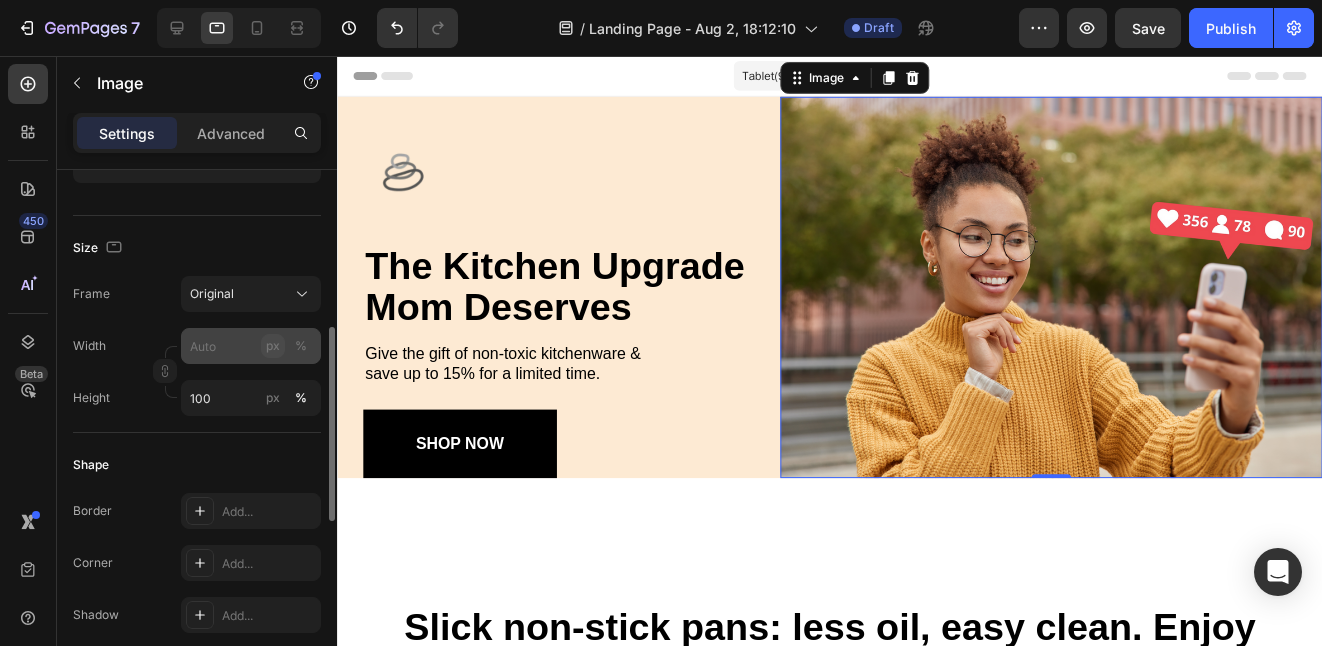 click on "px" at bounding box center (273, 346) 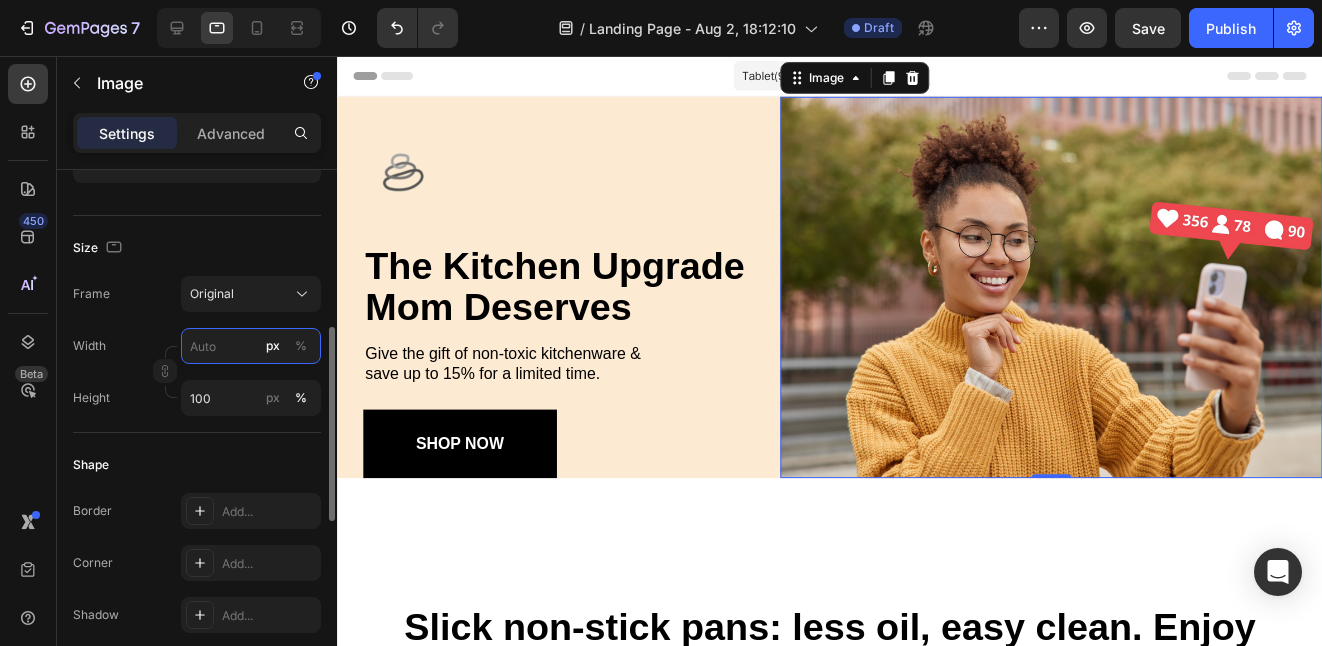 type on "6" 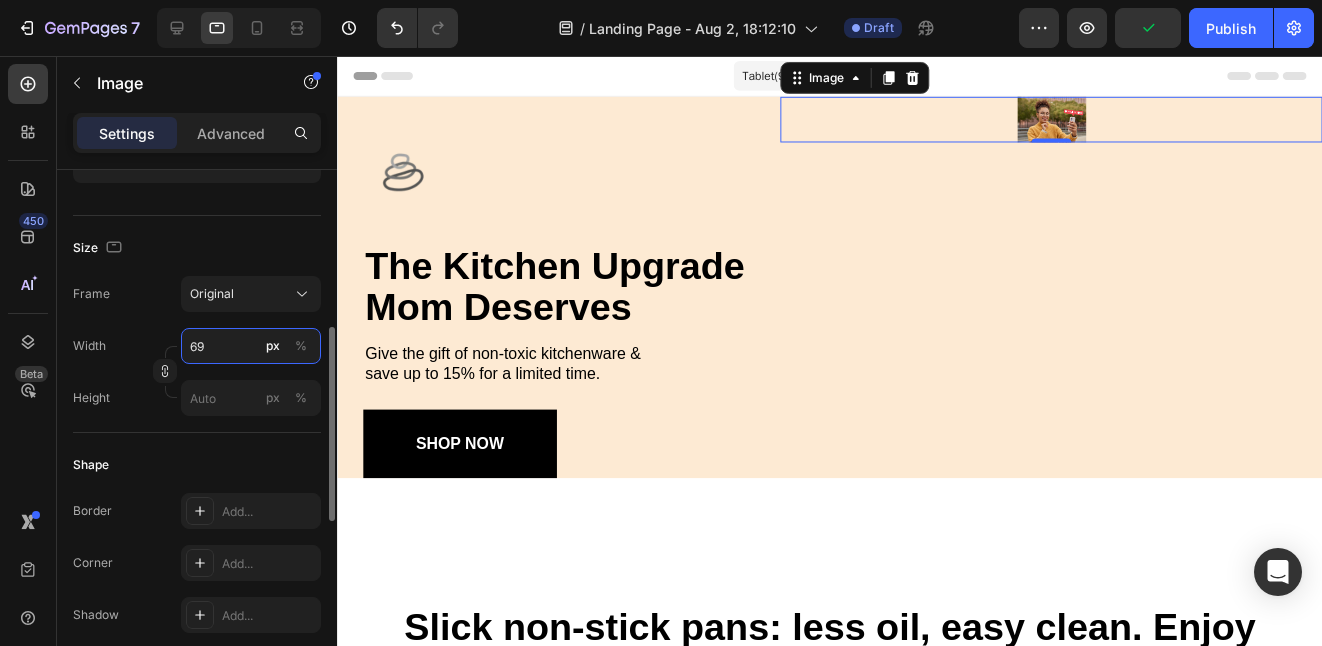 type on "6" 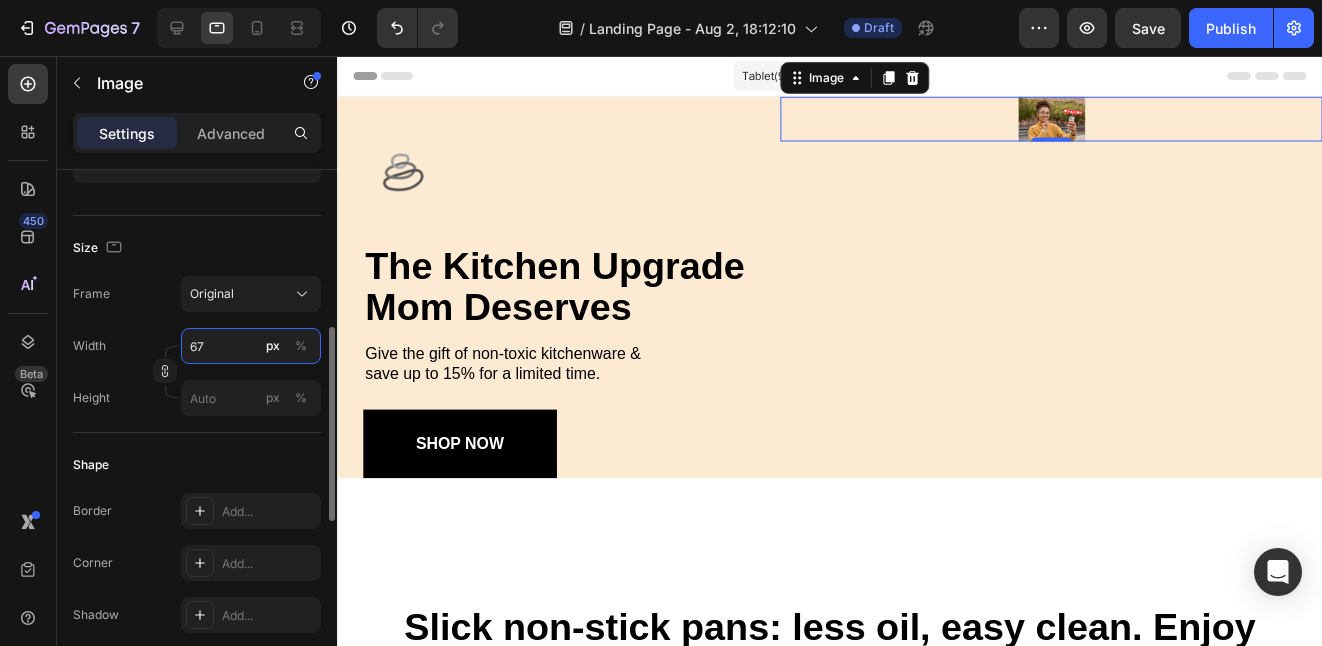 type on "6" 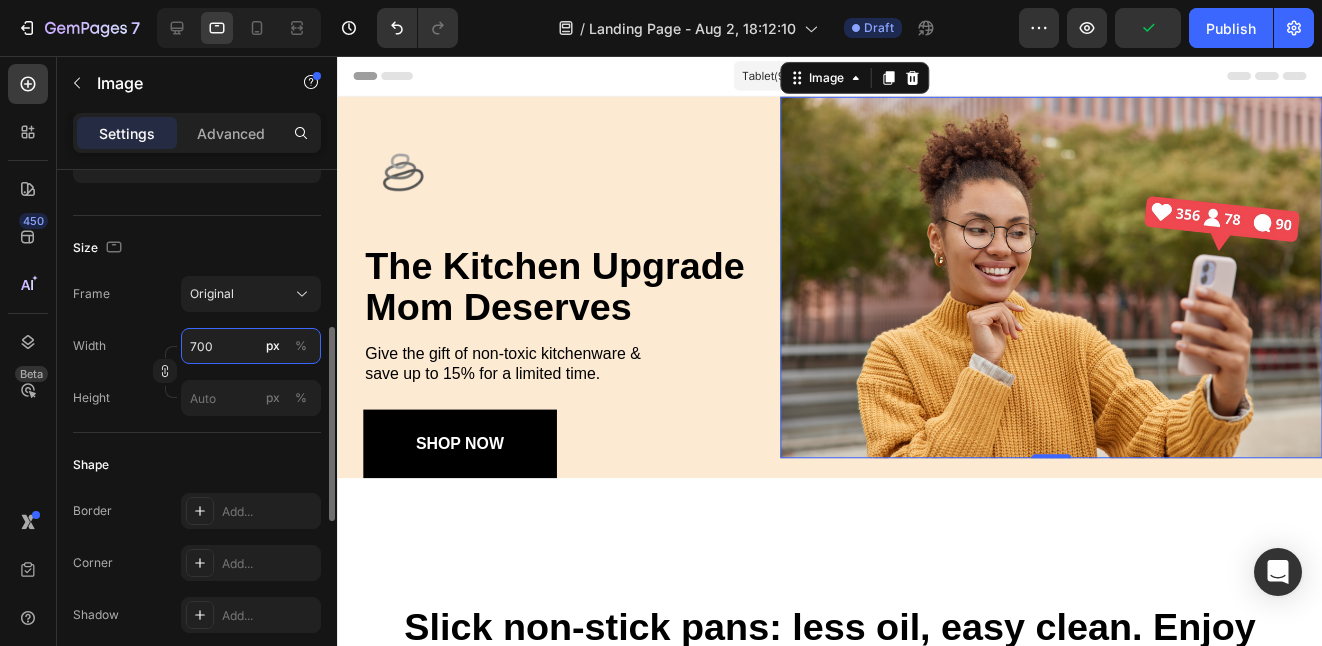 type on "700" 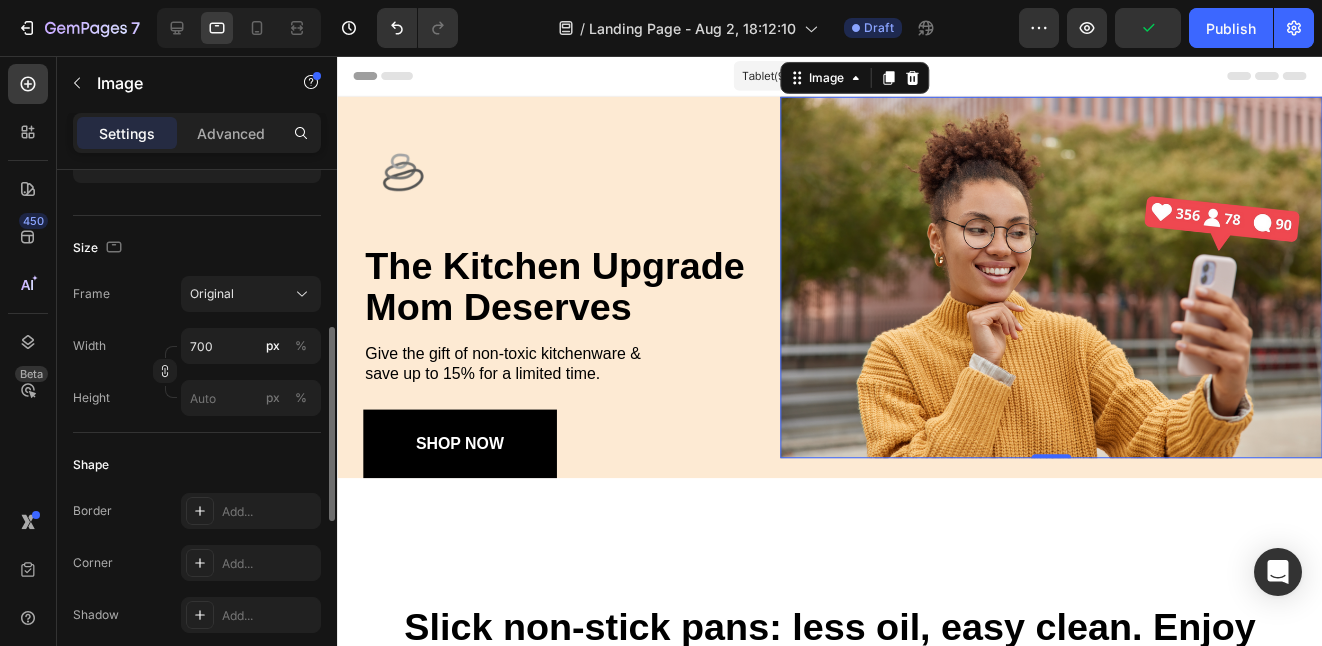 click on "Frame Original Width 700 px % Height px %" 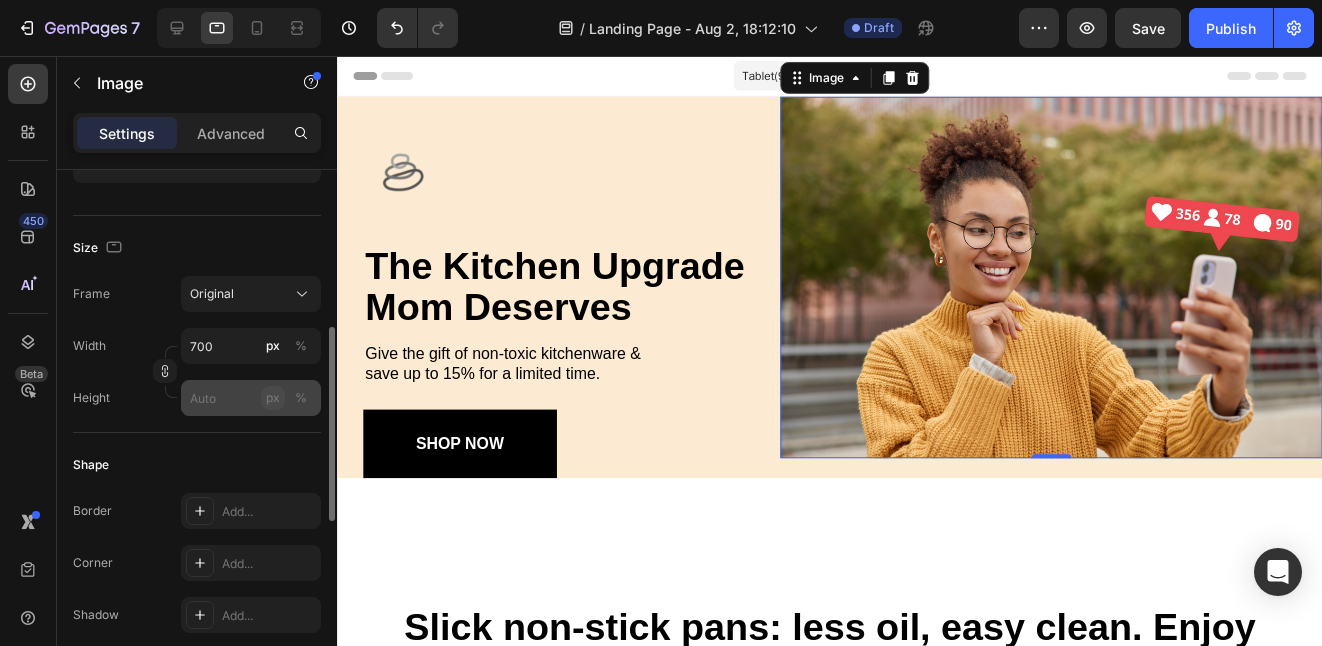 click on "px" at bounding box center [273, 398] 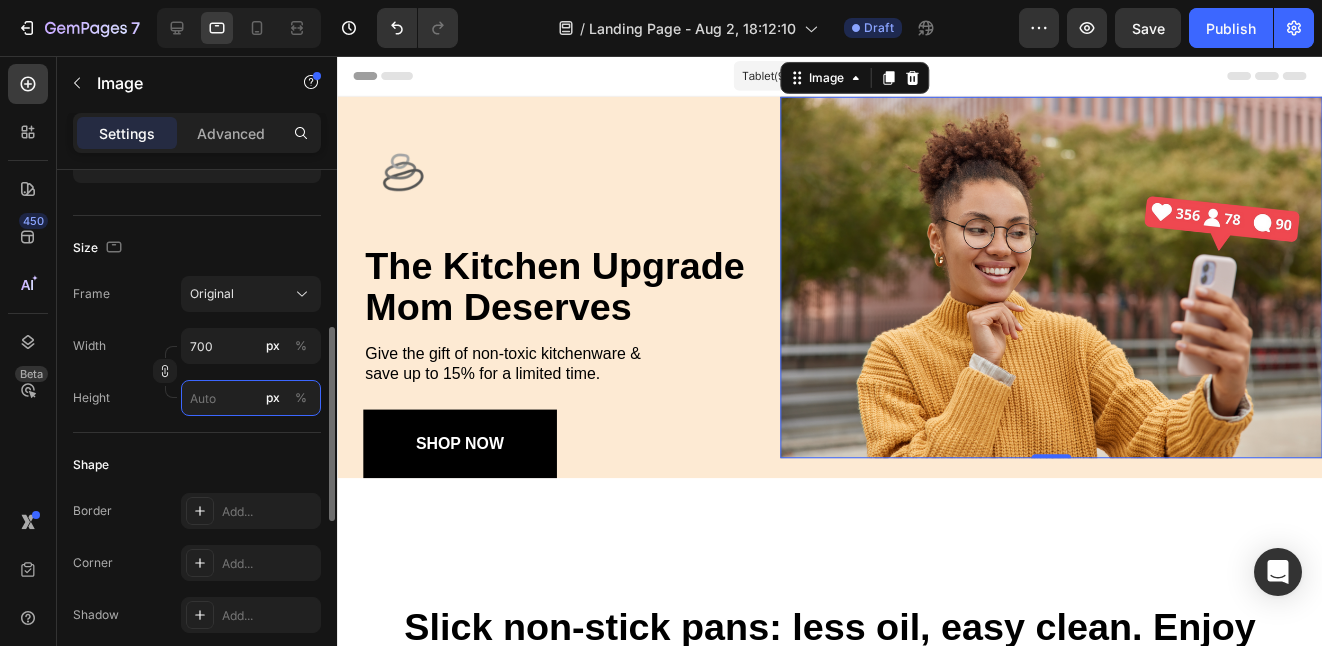 type 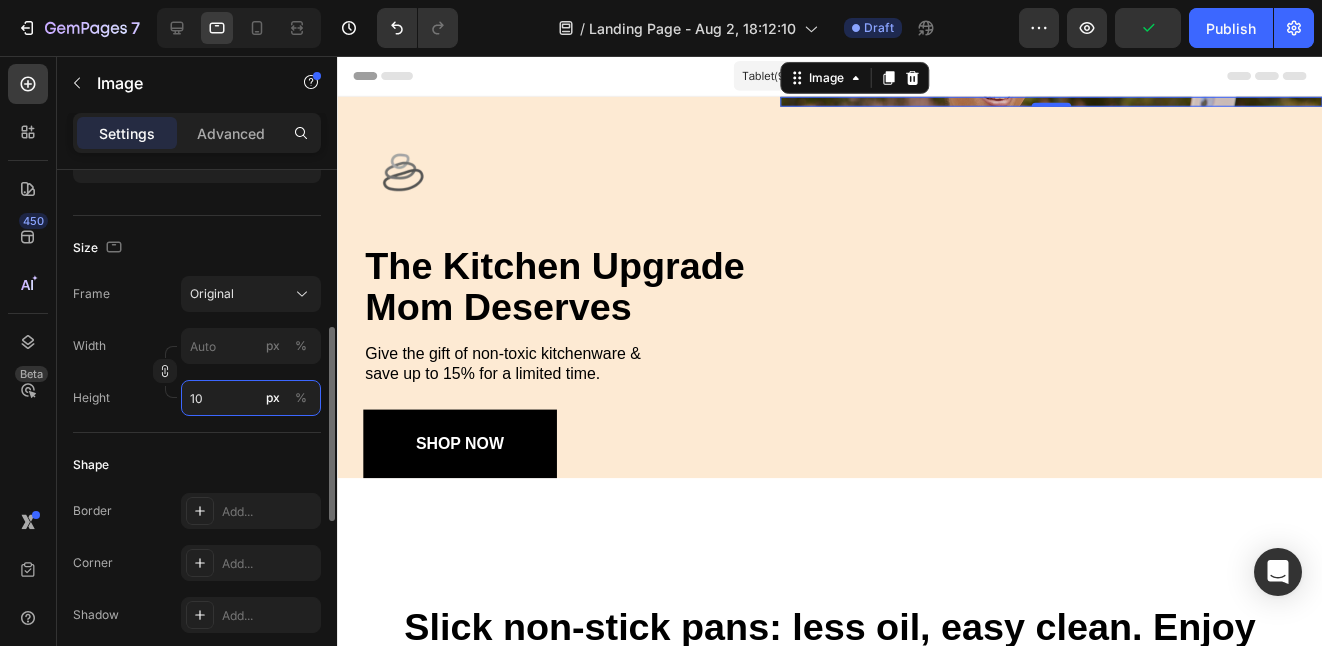 type on "1" 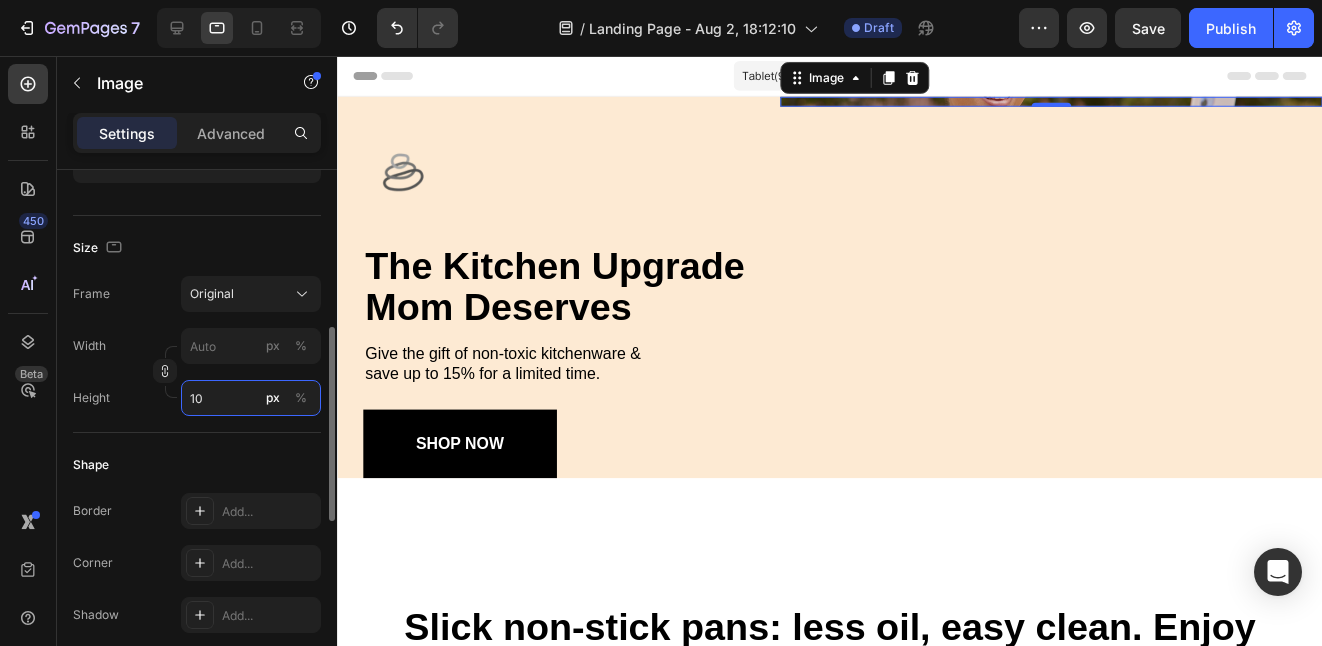 type on "1" 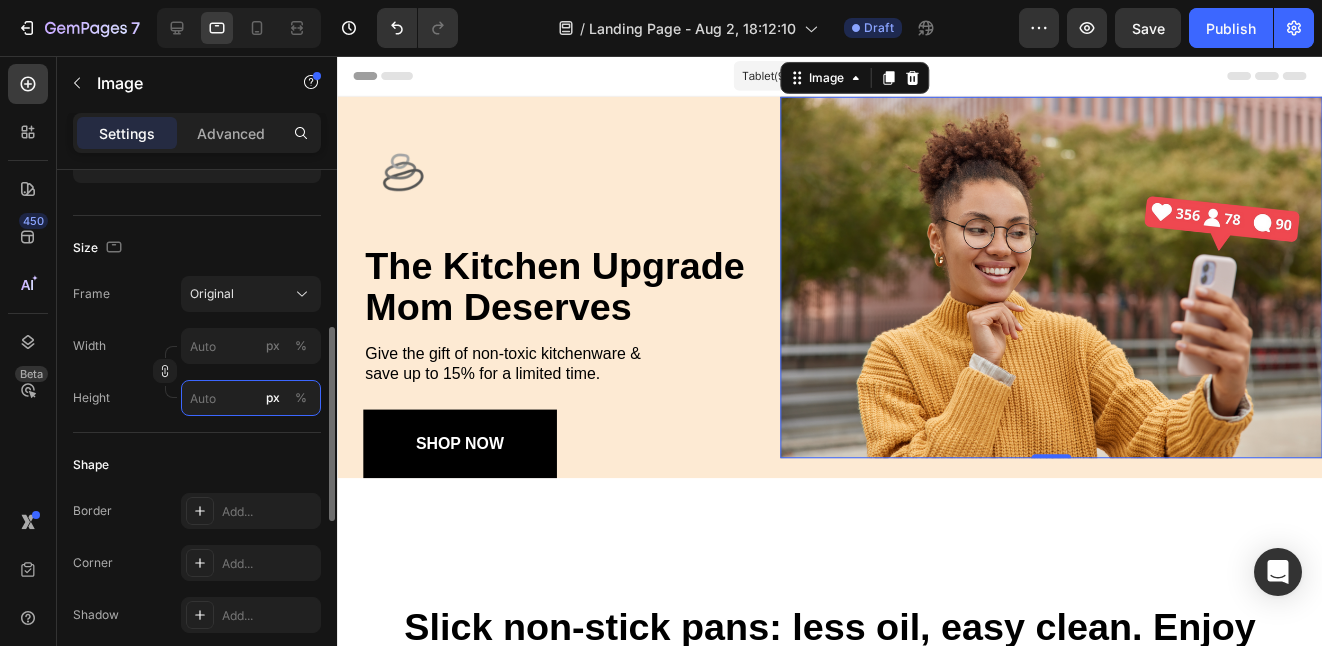 type on "1" 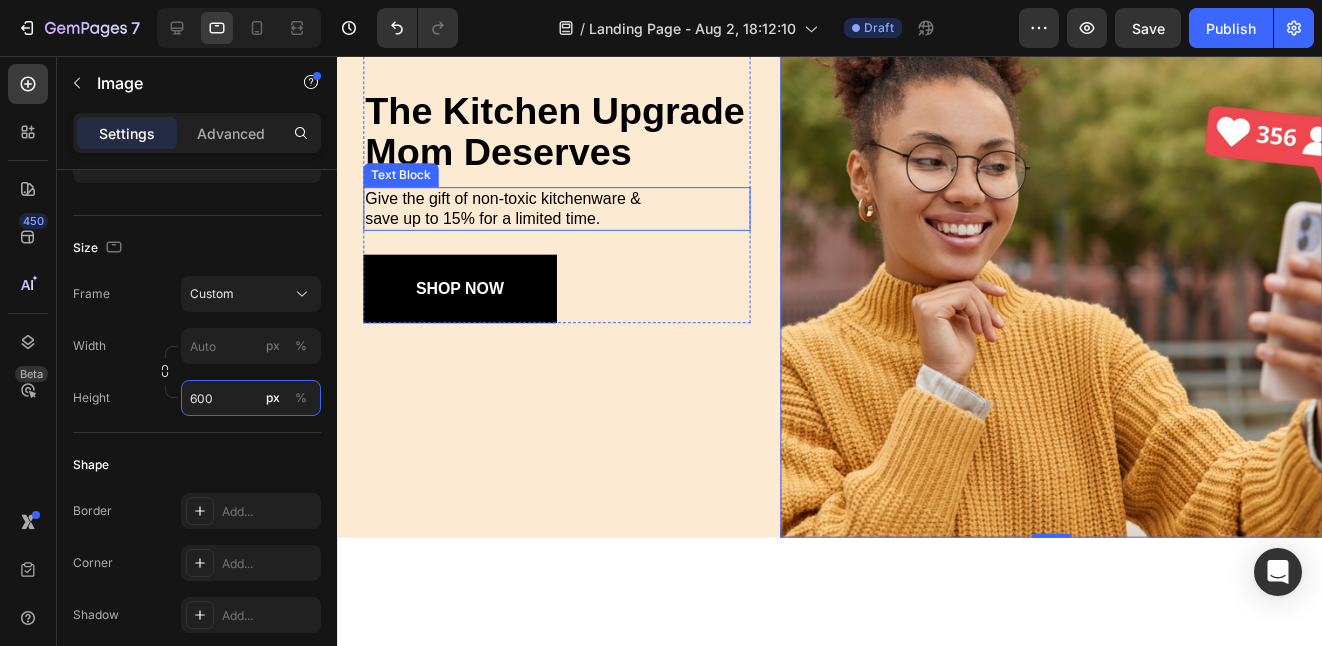 scroll, scrollTop: 155, scrollLeft: 0, axis: vertical 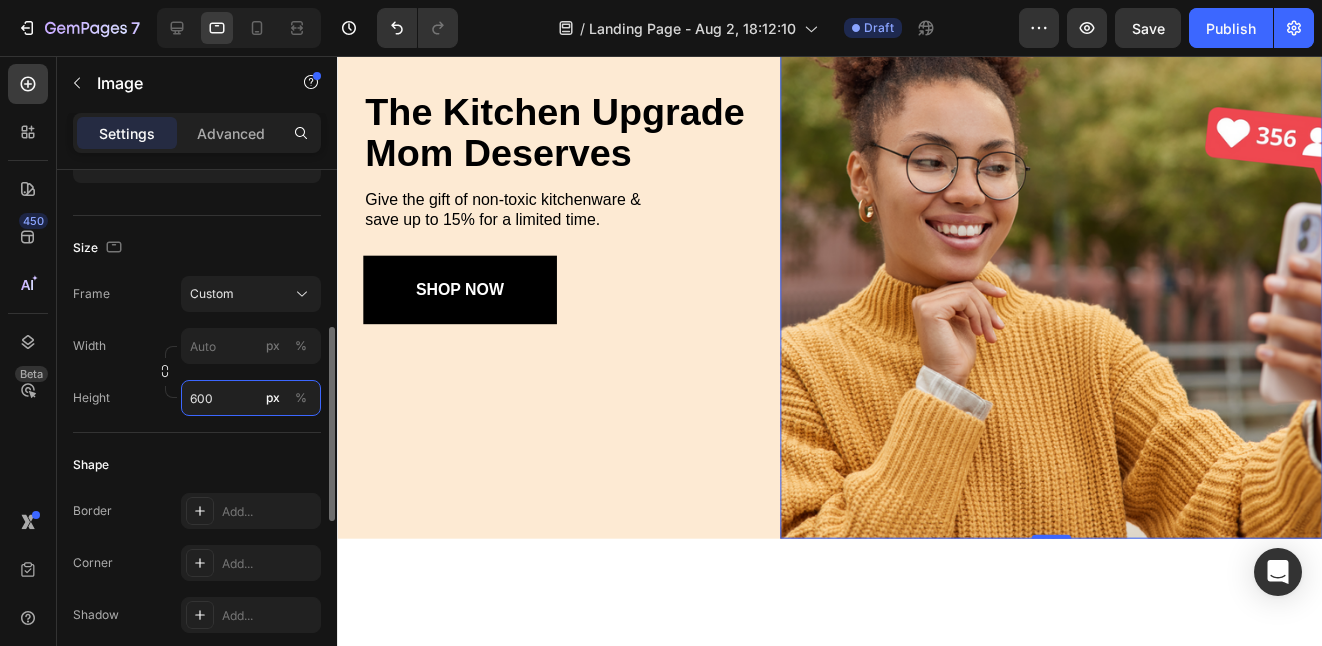 click on "600" at bounding box center [251, 398] 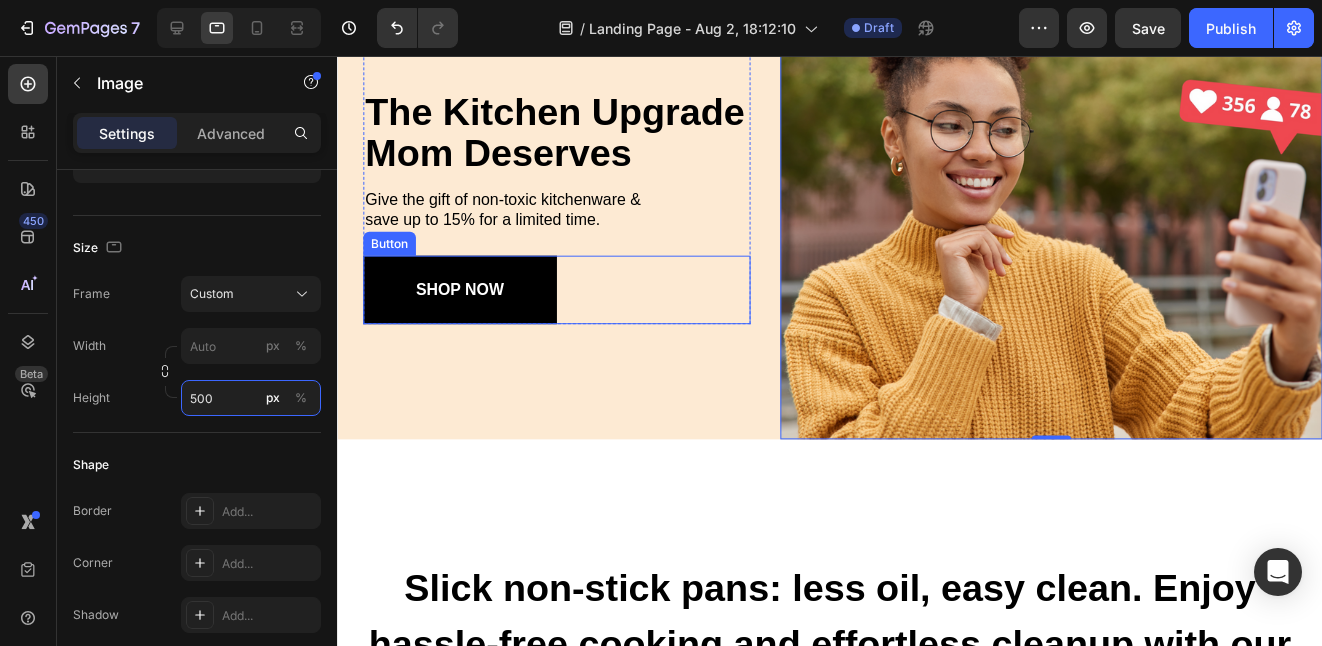 scroll, scrollTop: 0, scrollLeft: 0, axis: both 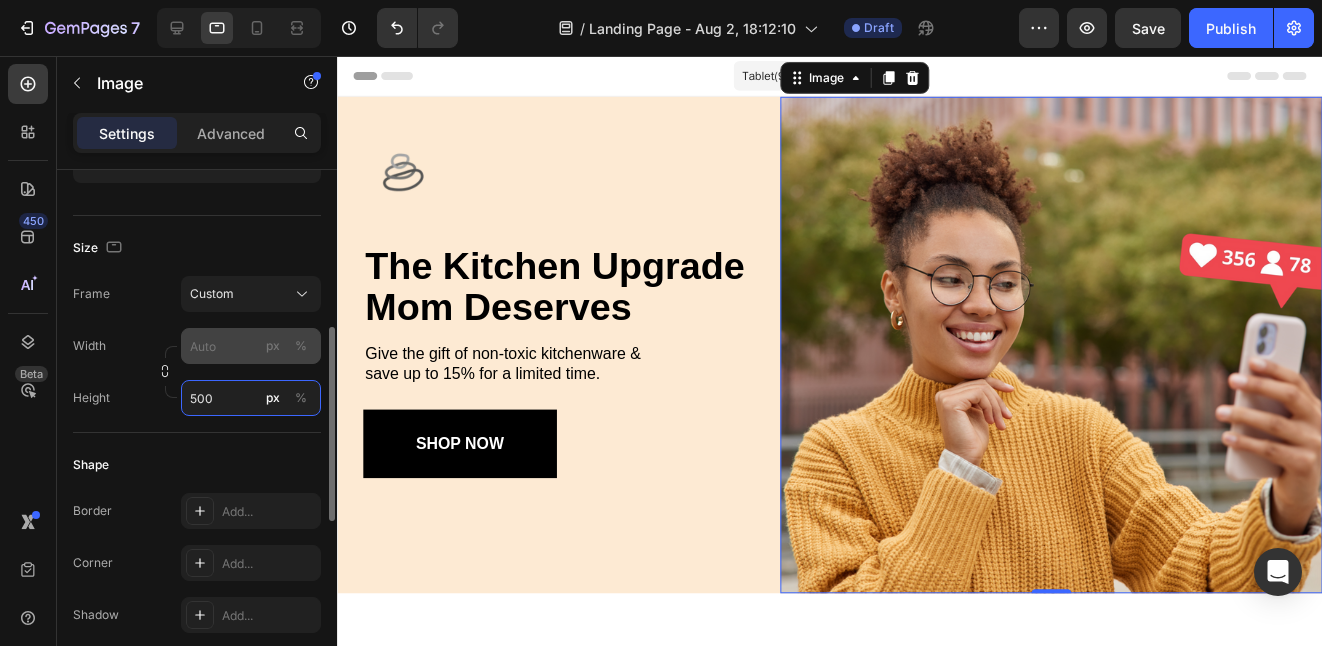 type on "500" 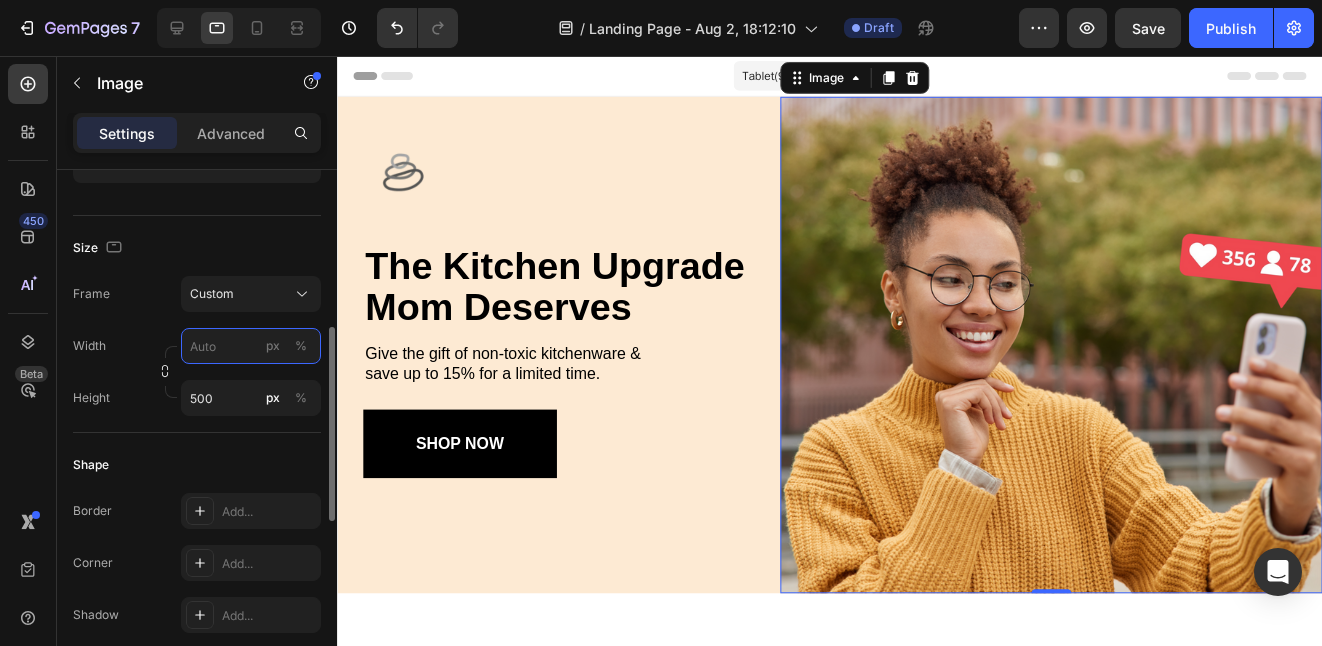 click on "Frame Custom Width px % Height 500 px %" 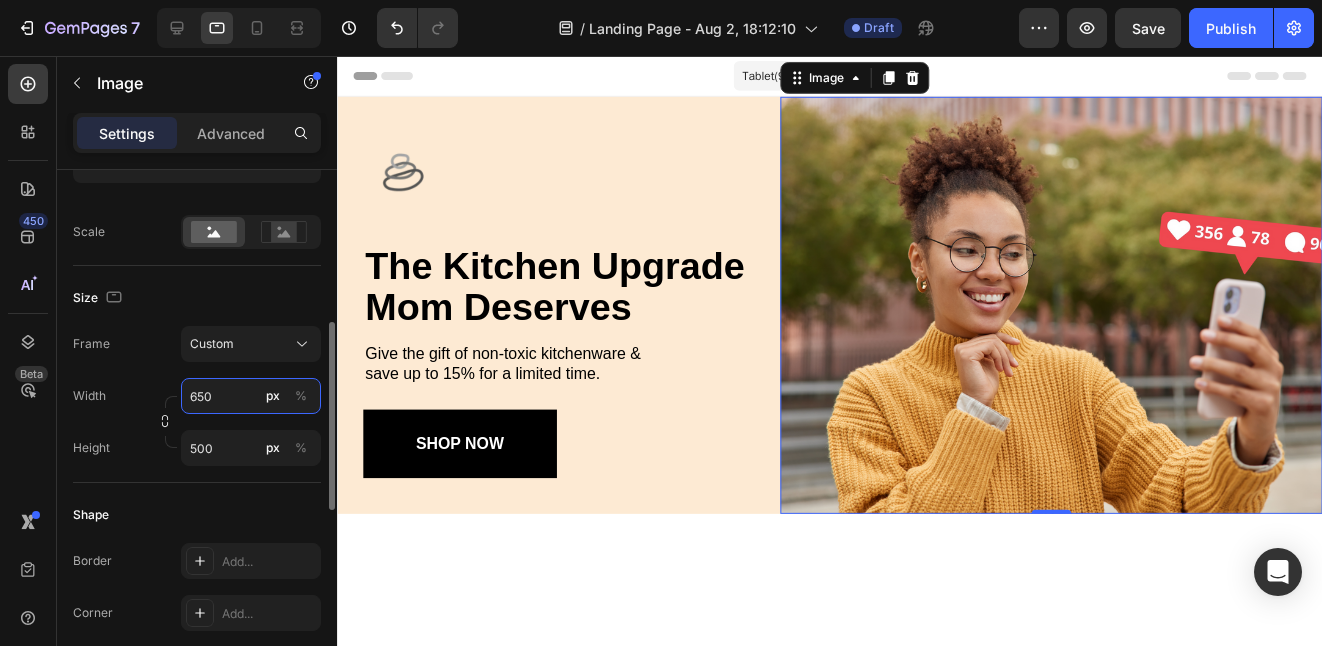 type on "650" 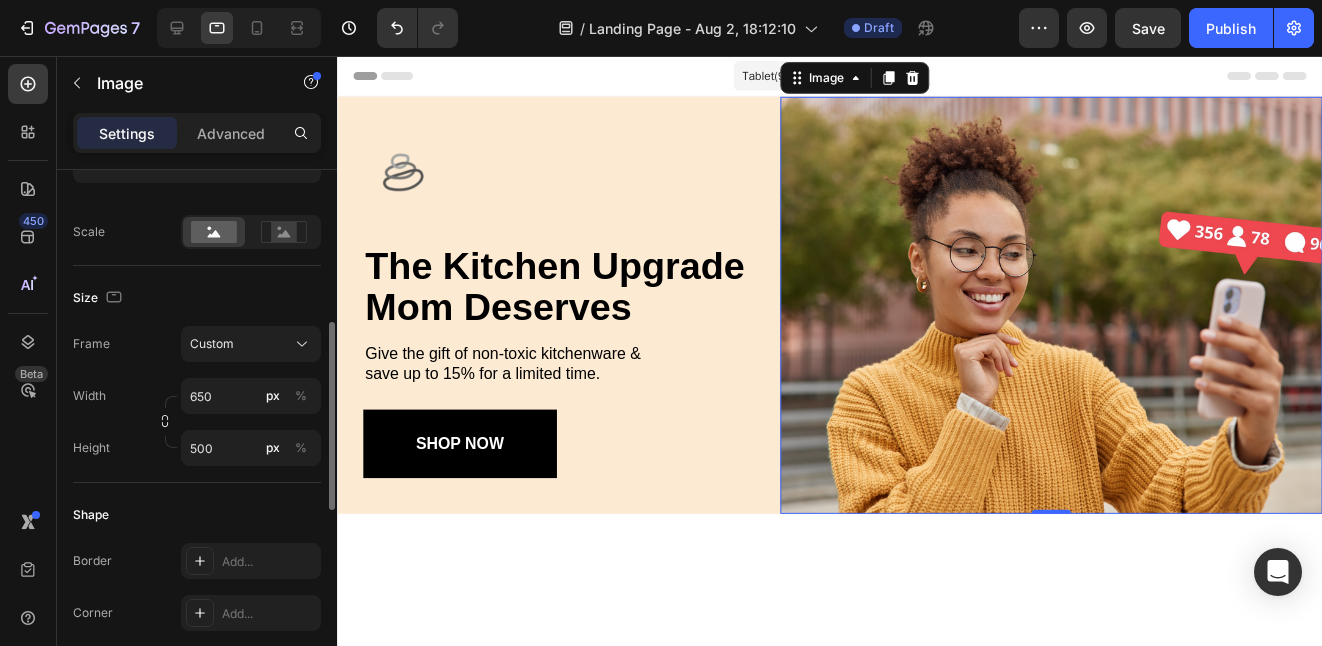 click on "Size" at bounding box center (197, 298) 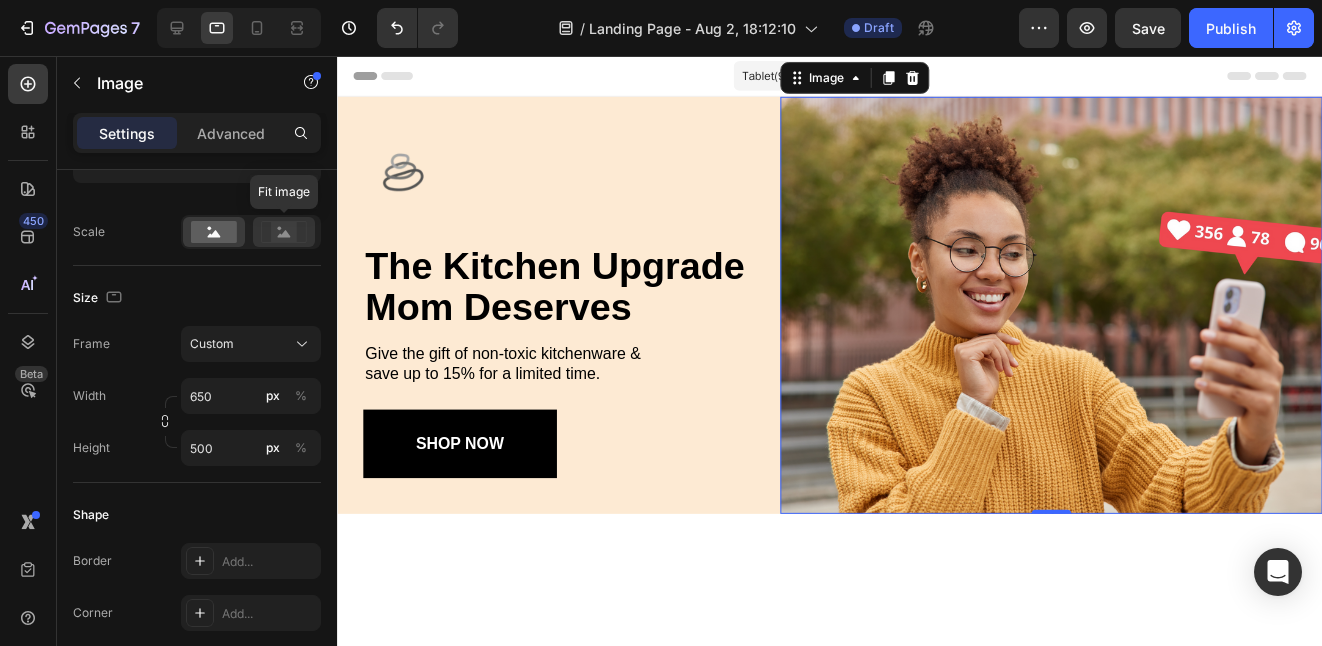 click 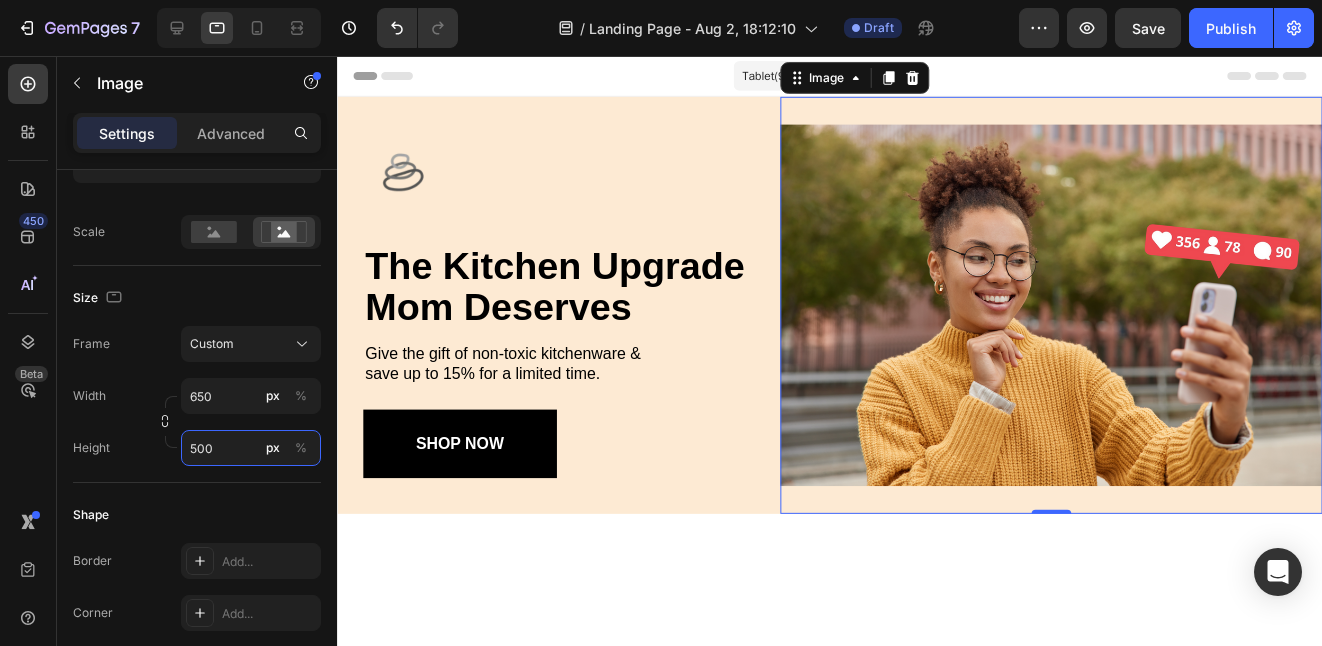 click on "500" at bounding box center (251, 448) 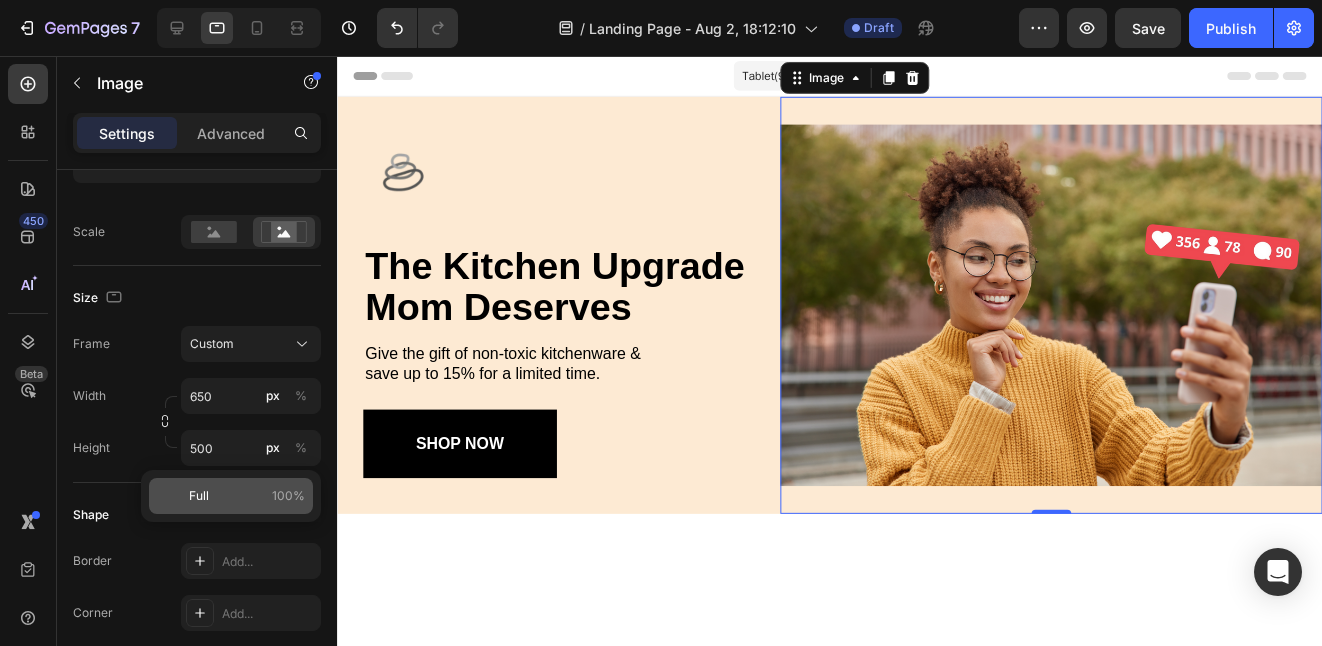 click on "Full 100%" at bounding box center (247, 496) 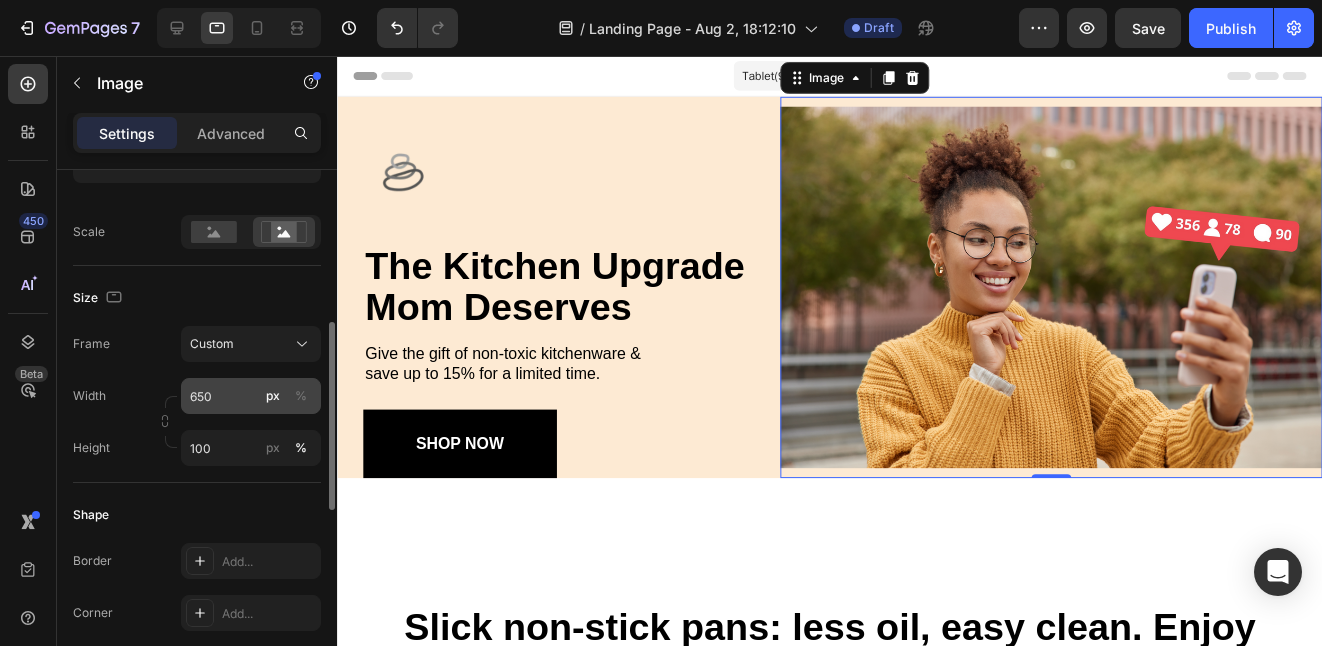 click on "px" 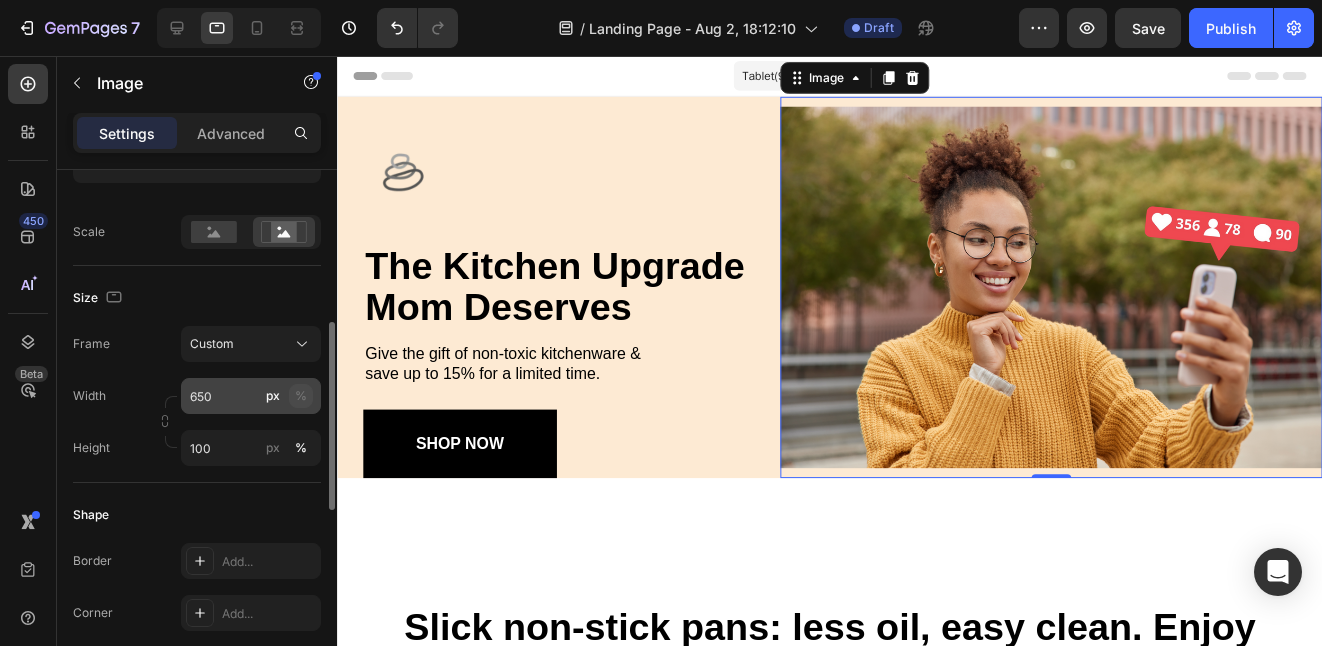 click on "%" at bounding box center (301, 396) 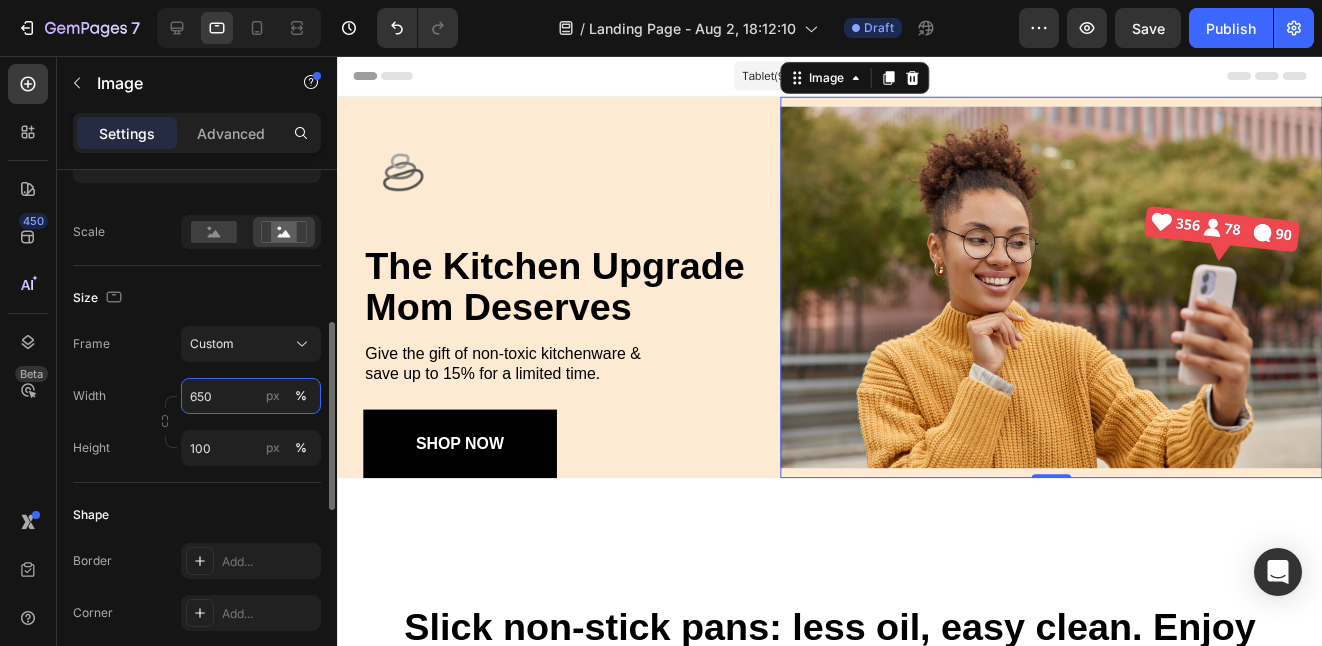 click on "650" at bounding box center (251, 396) 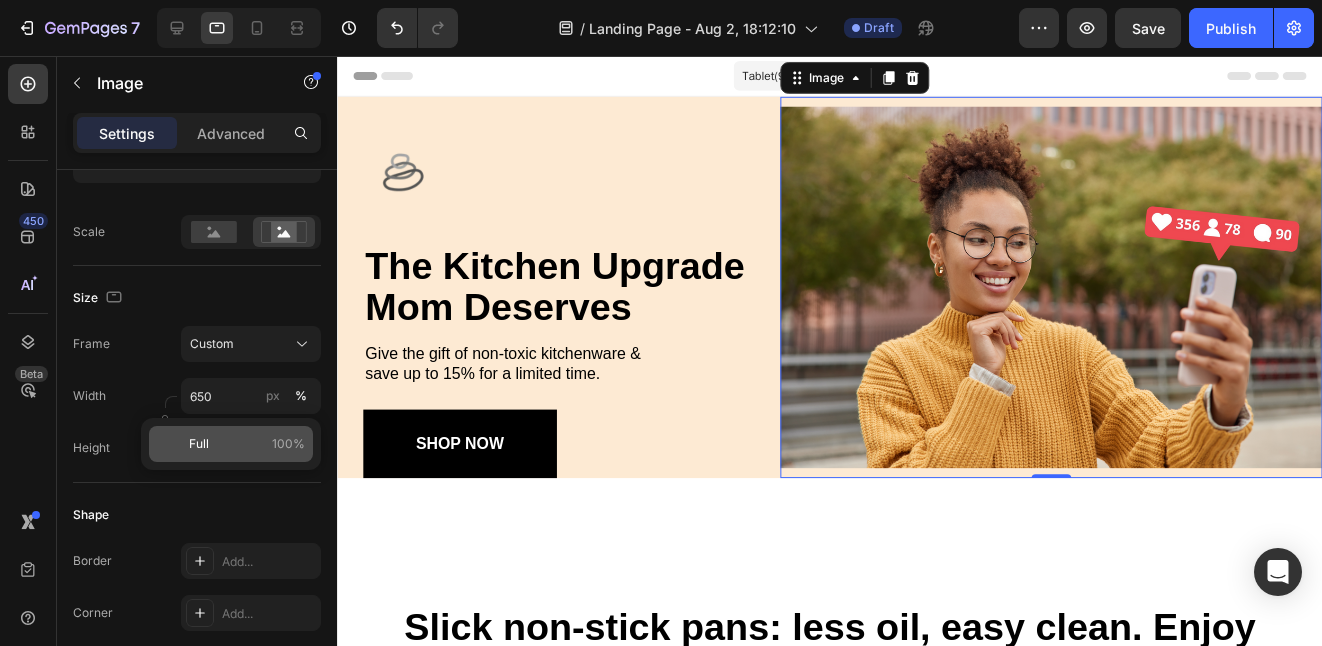 click on "Full 100%" at bounding box center (247, 444) 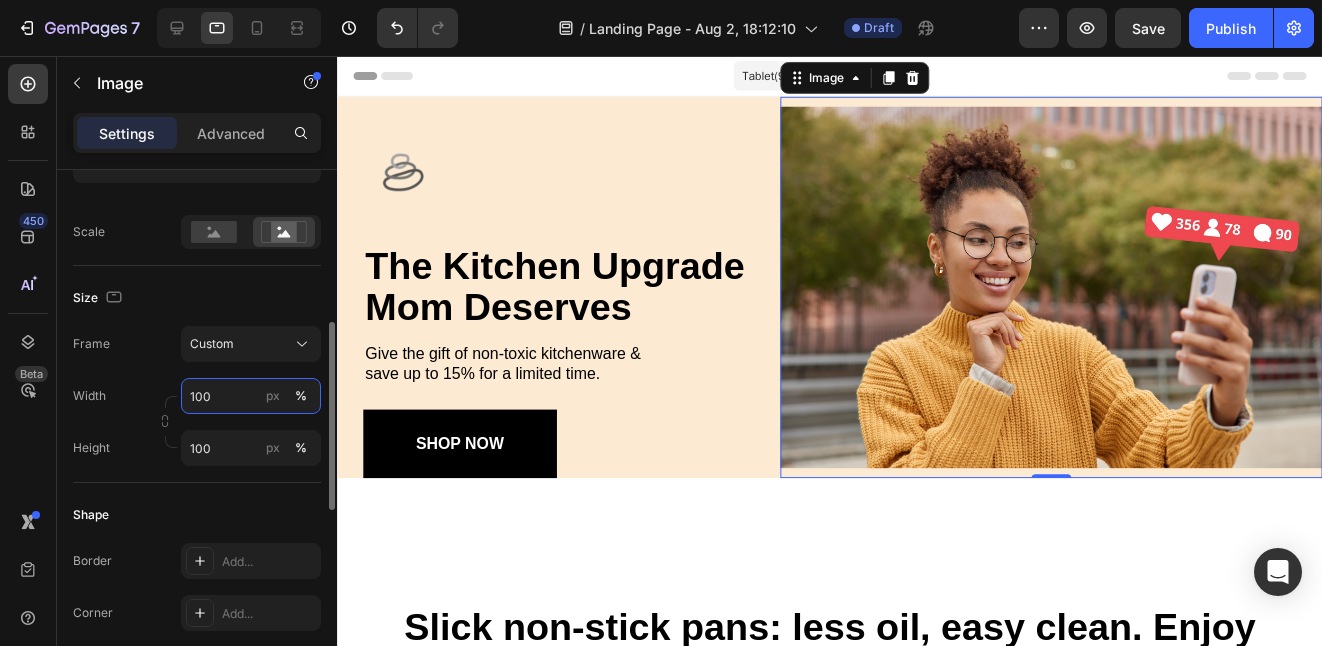 click on "100" at bounding box center (251, 396) 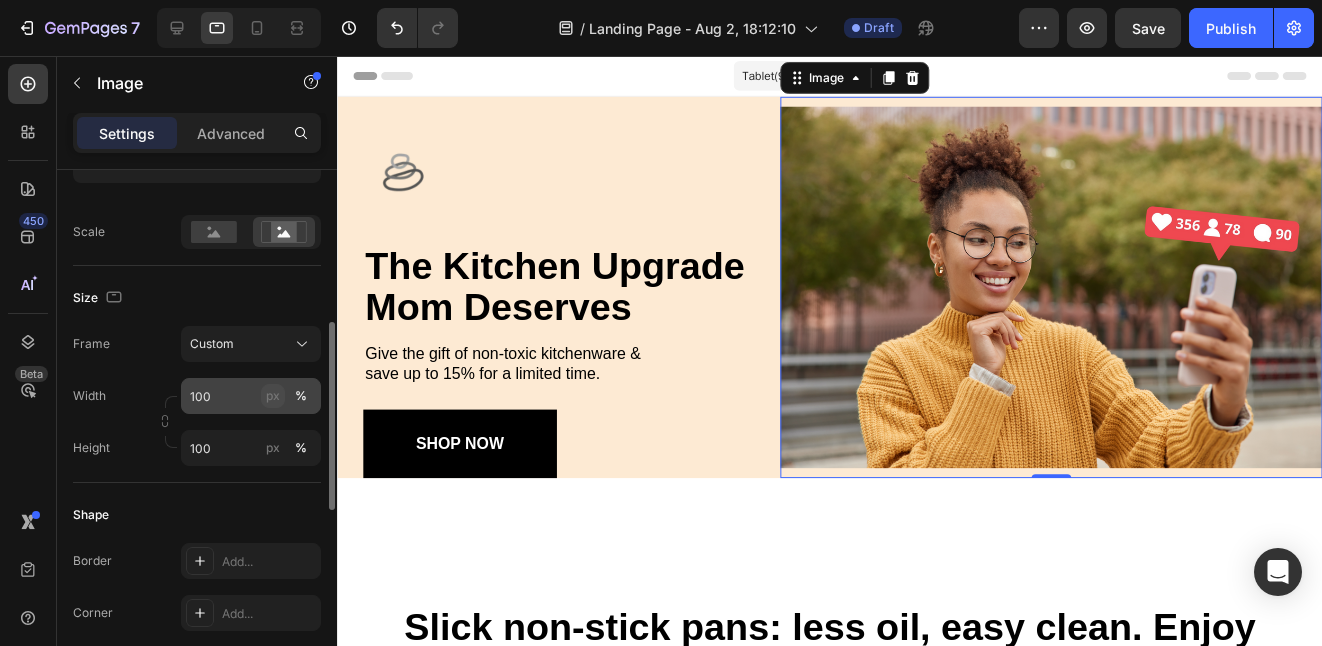 click on "px" at bounding box center (273, 396) 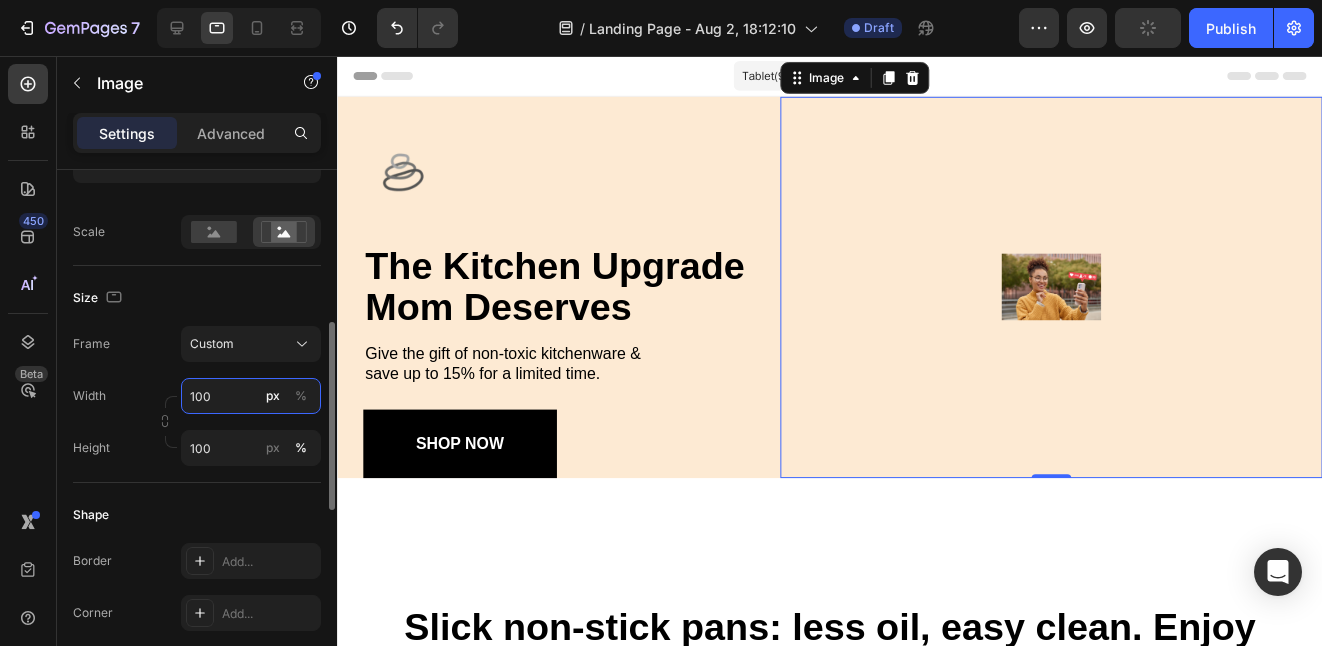click on "100" at bounding box center (251, 396) 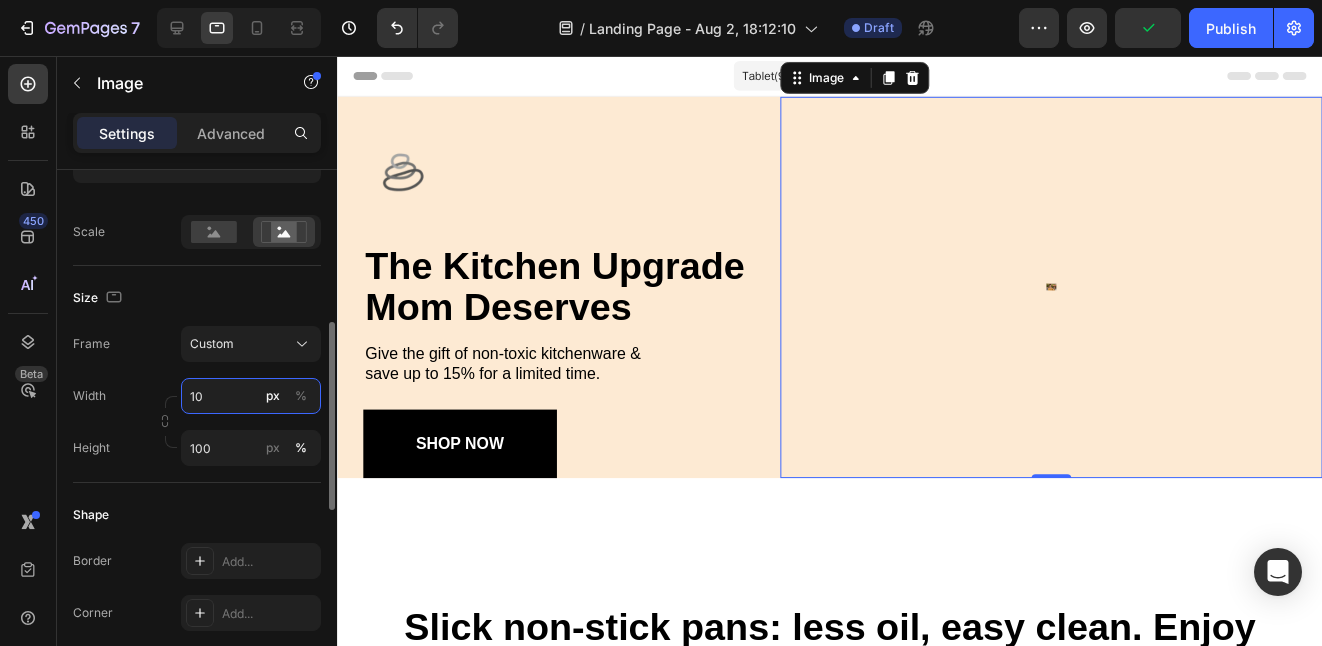 type on "1" 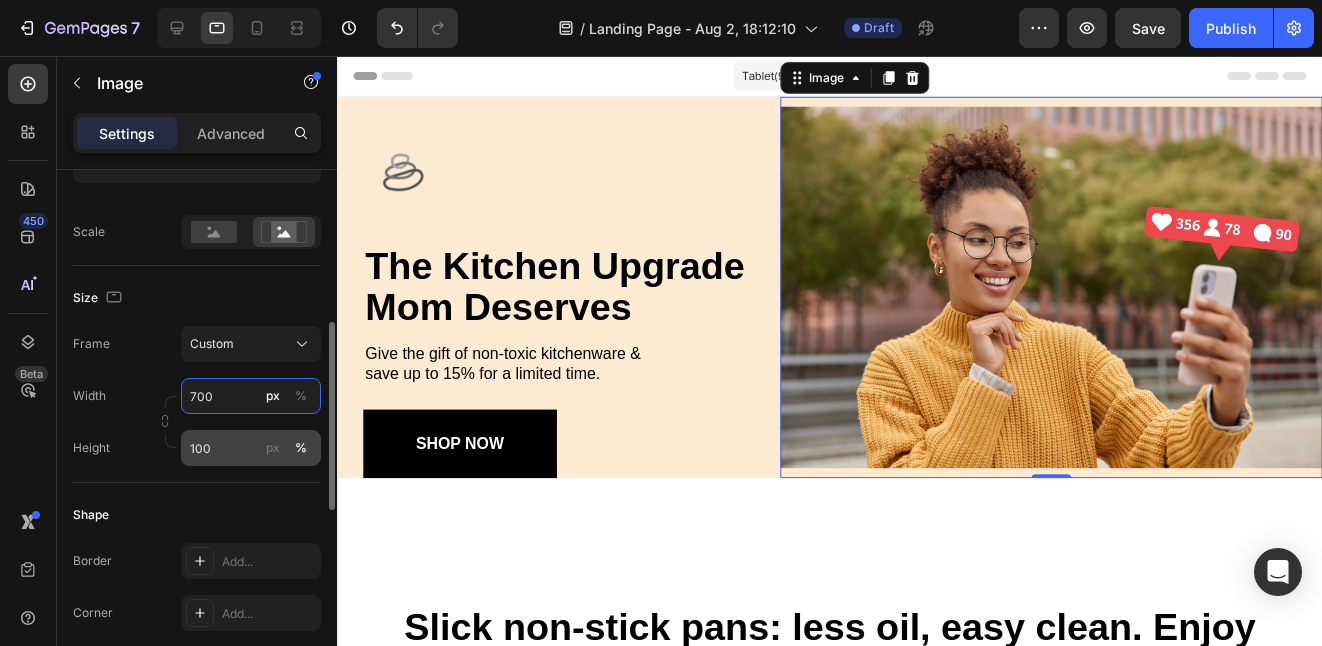 type on "700" 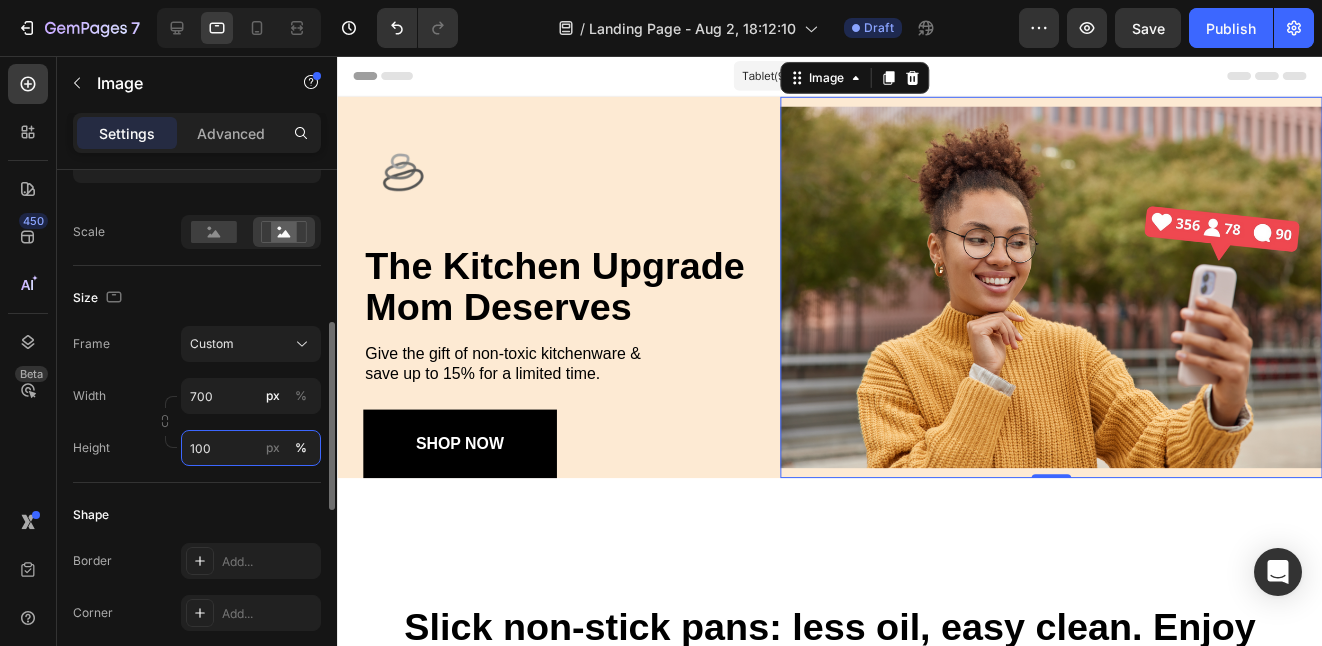 click on "100" at bounding box center [251, 448] 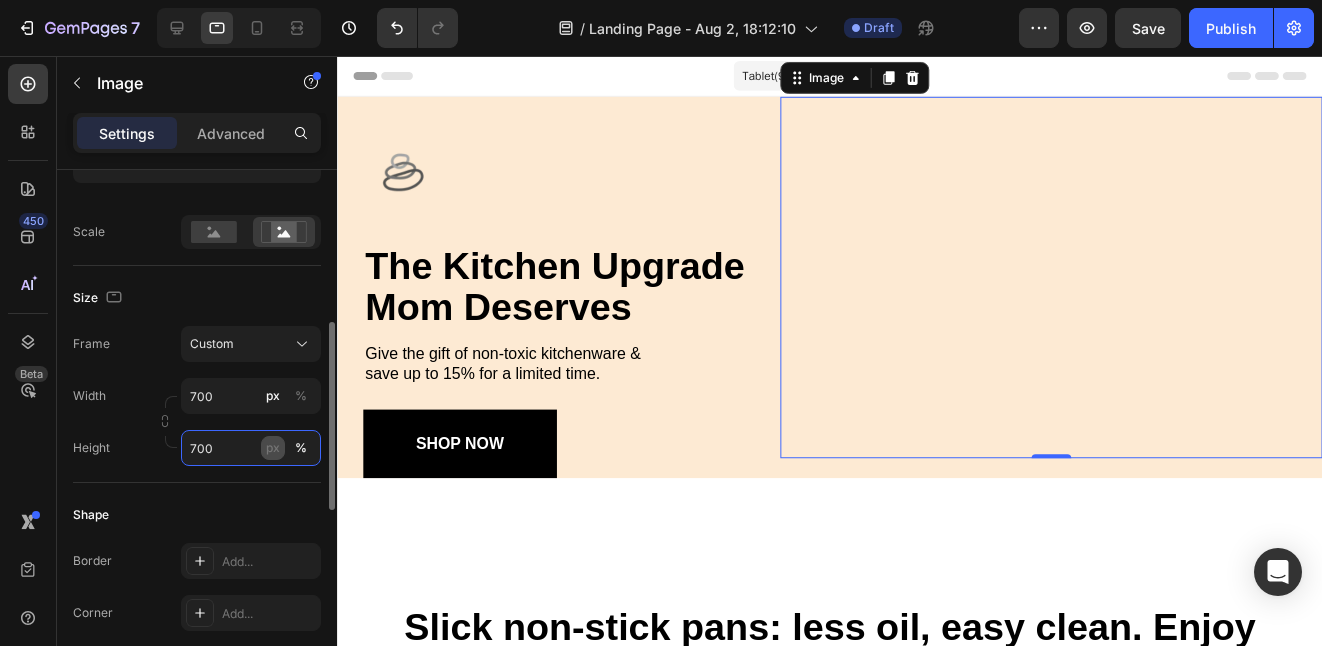 type on "700" 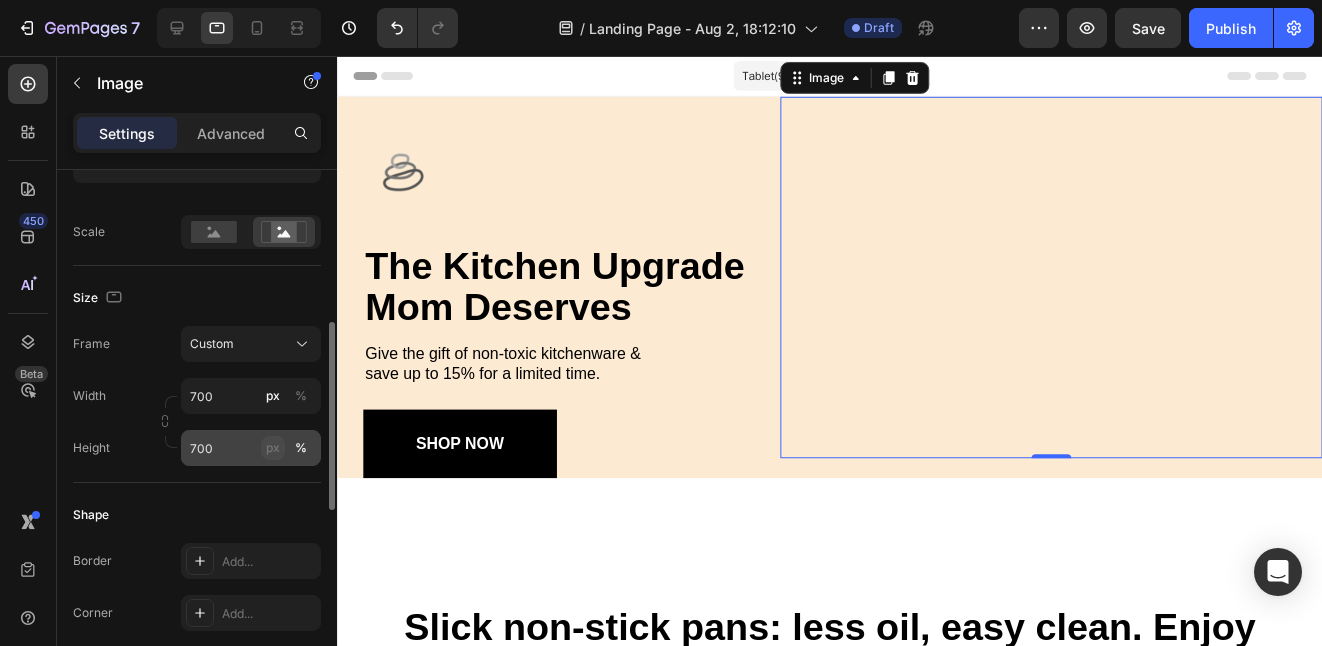 click on "px" at bounding box center (273, 448) 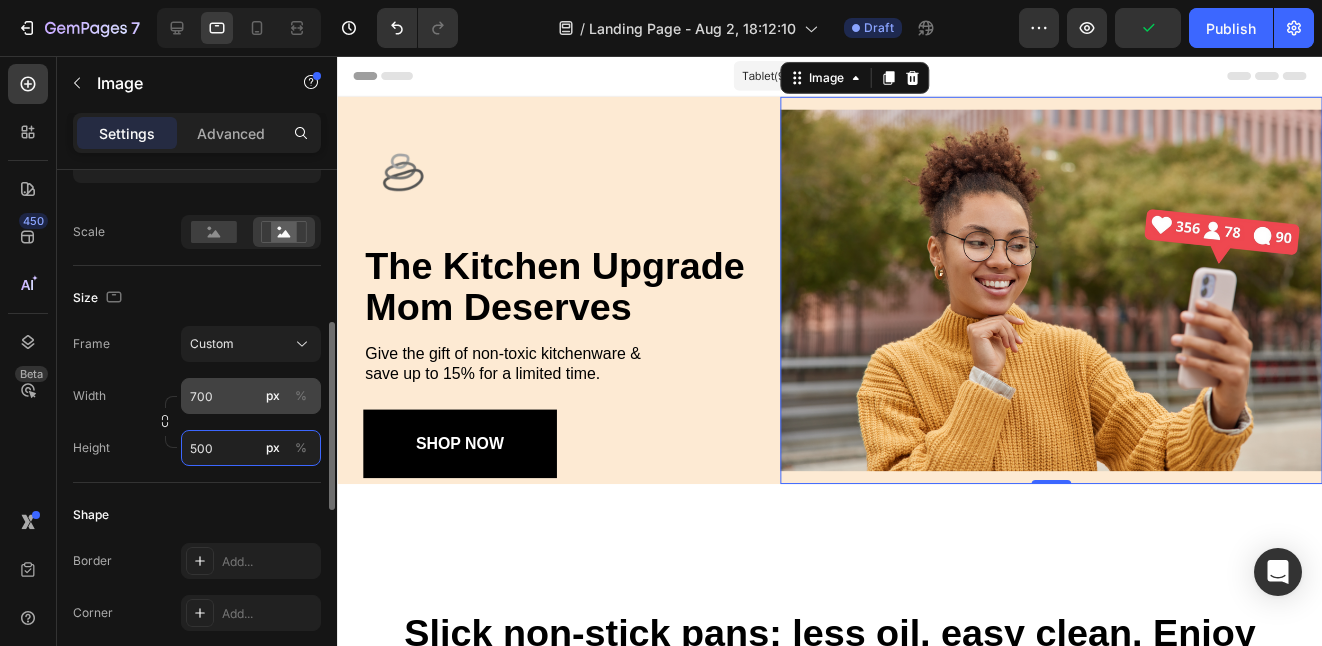 type on "500" 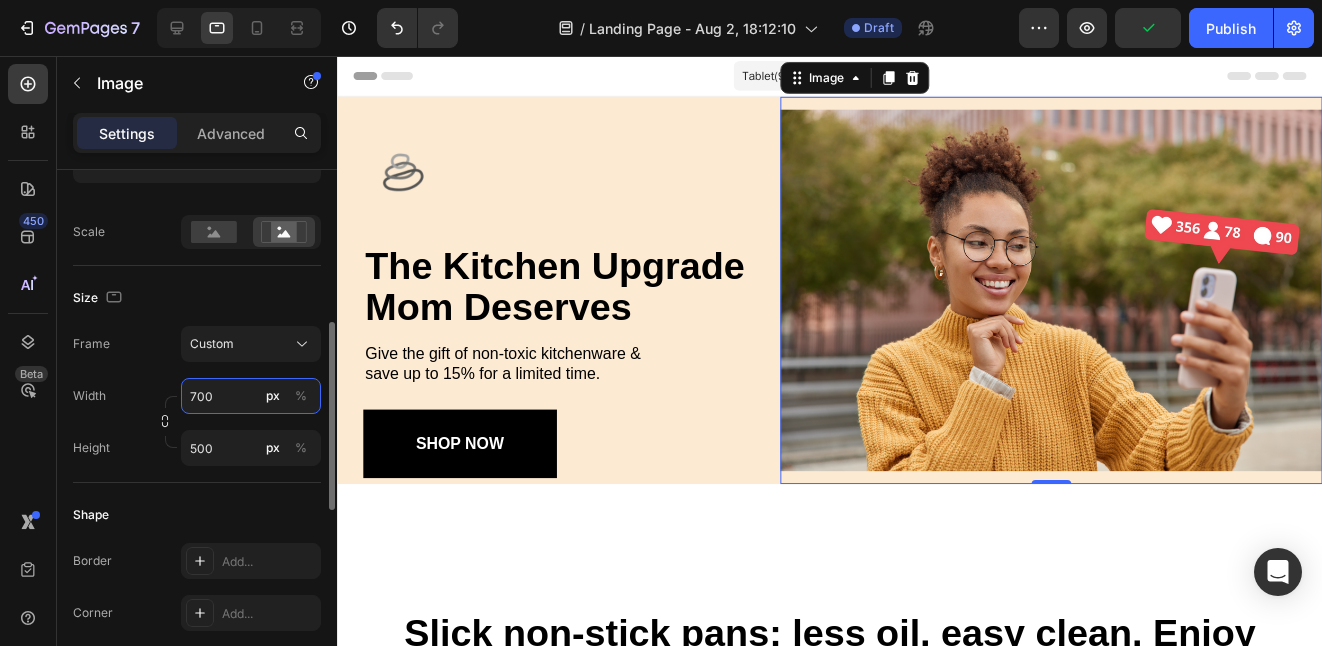 click on "700" at bounding box center [251, 396] 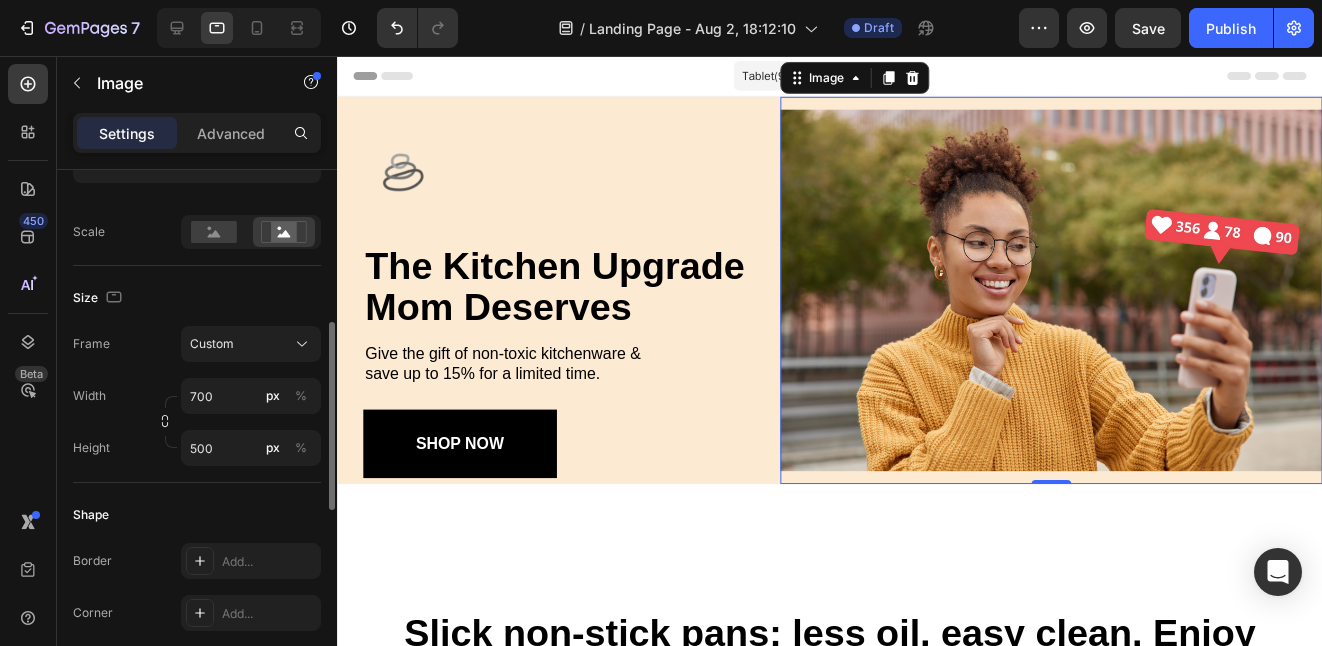 click on "Size" at bounding box center (197, 298) 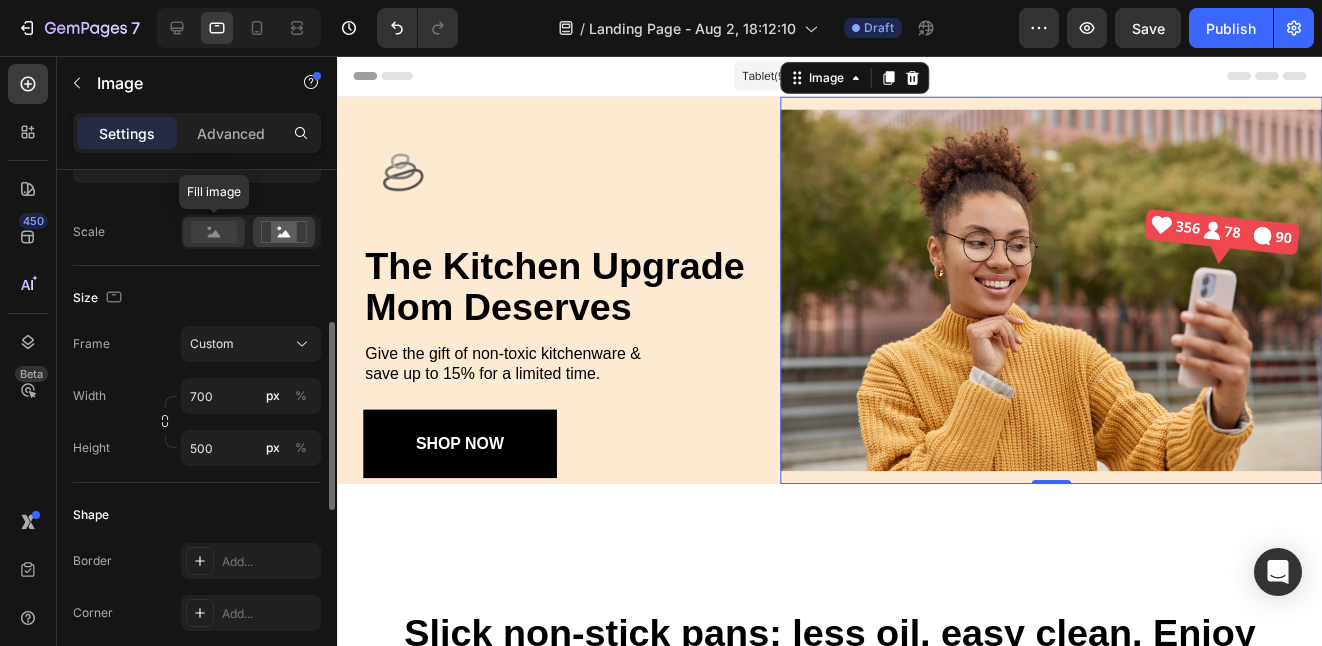 click 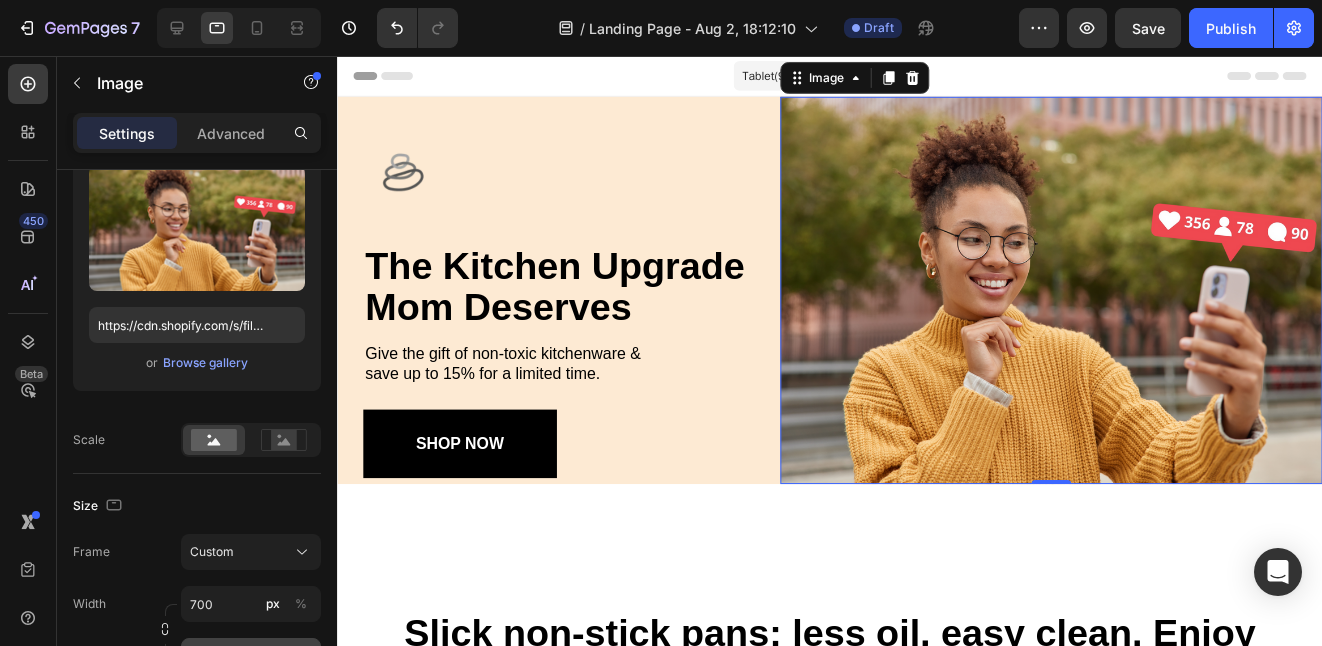 scroll, scrollTop: 0, scrollLeft: 0, axis: both 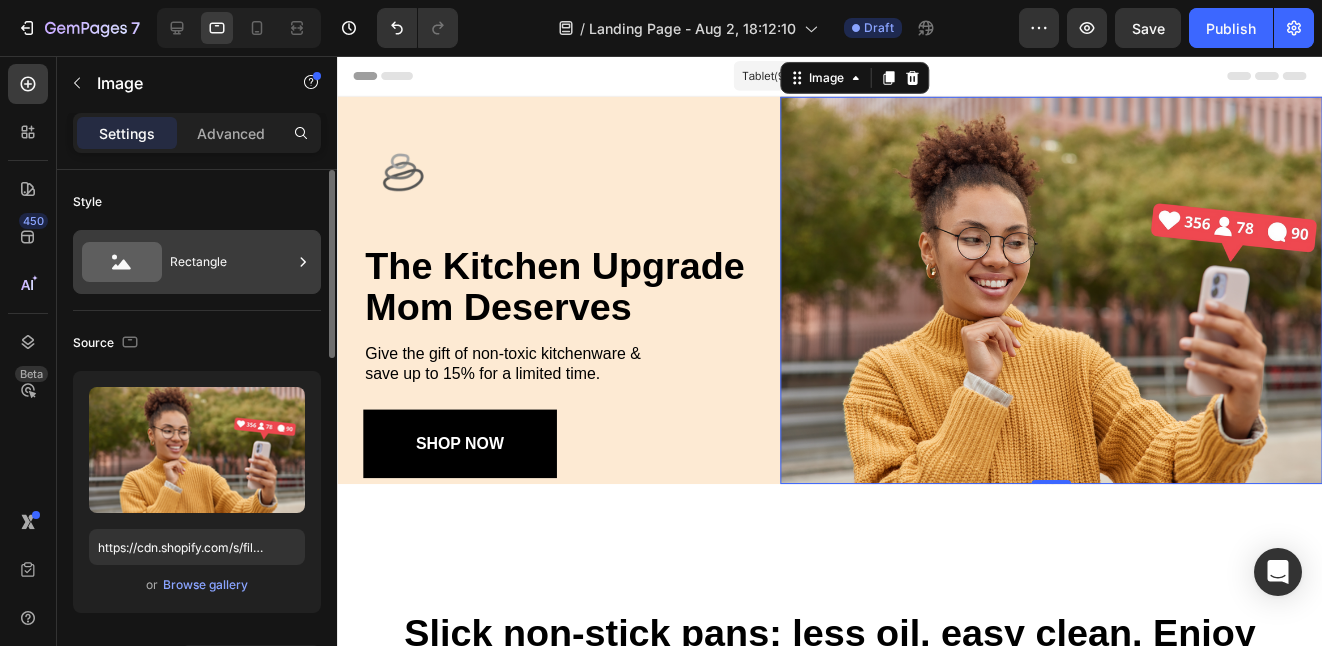click on "Rectangle" at bounding box center [231, 262] 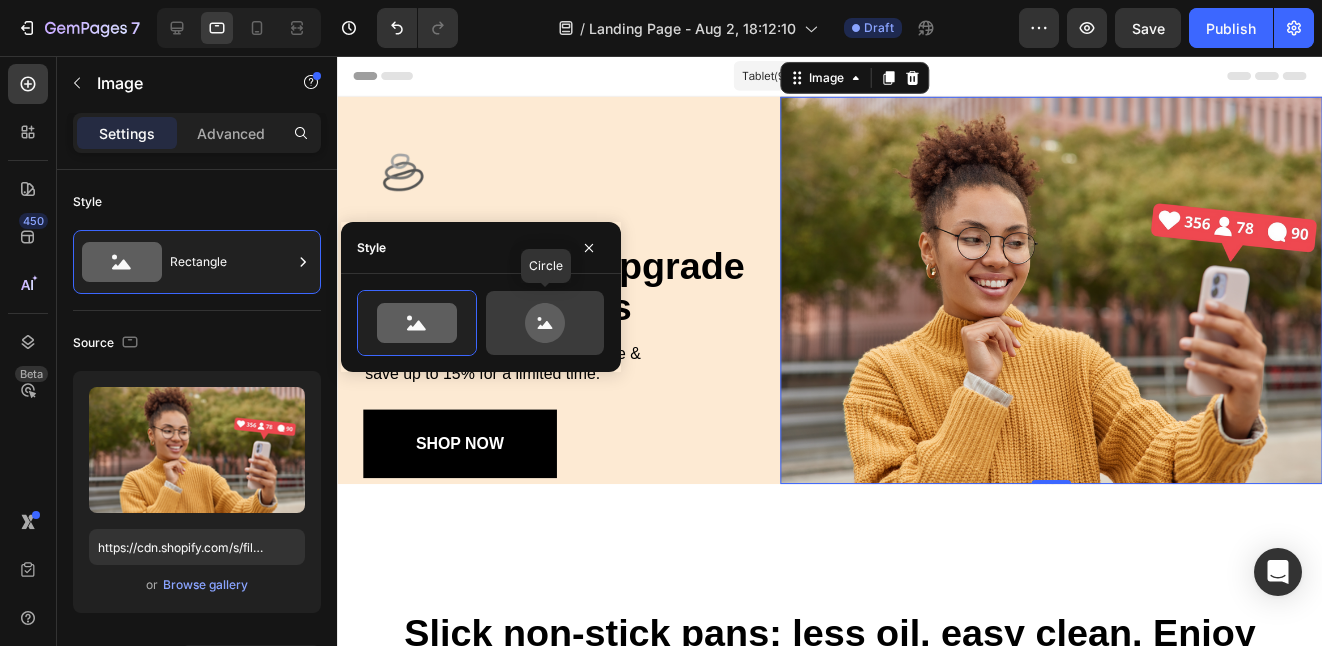 click 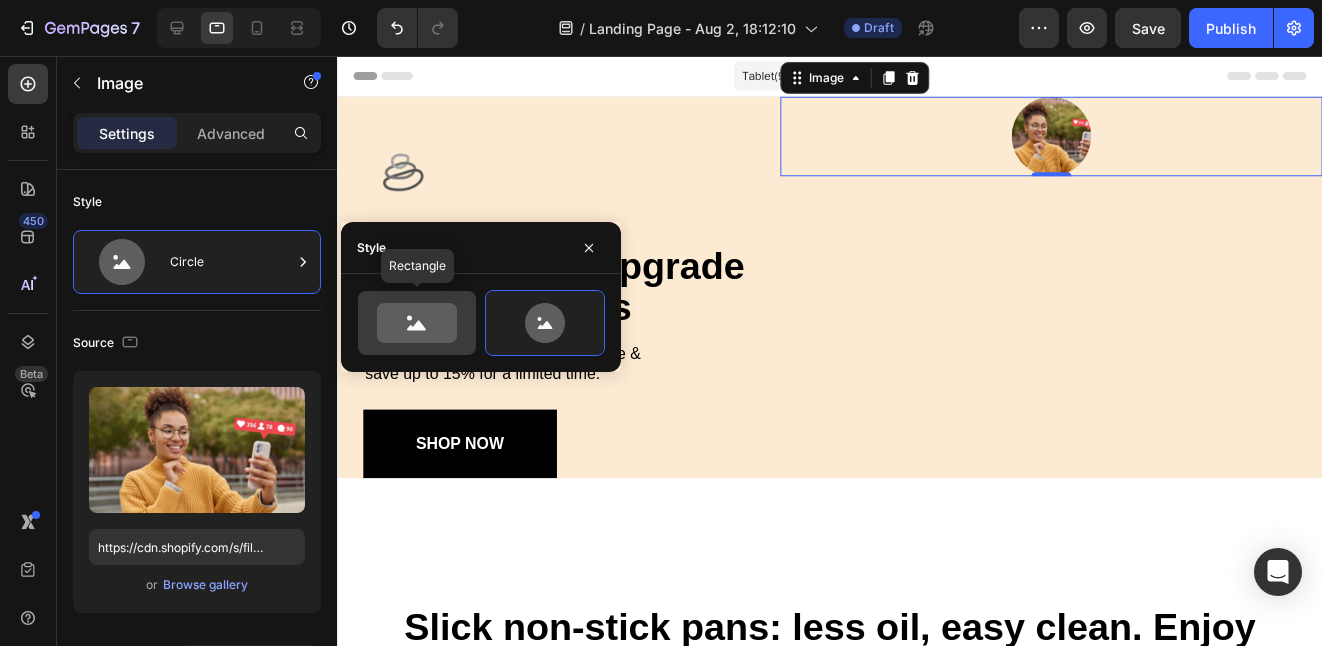 click 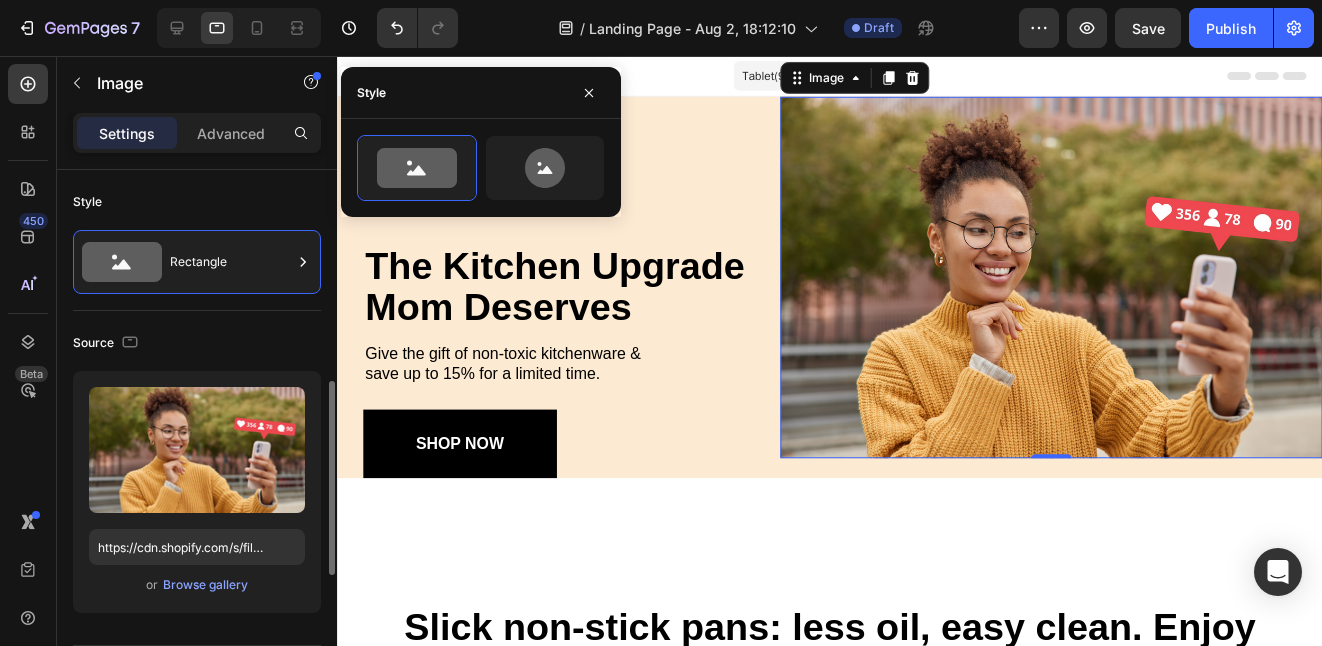 scroll, scrollTop: 158, scrollLeft: 0, axis: vertical 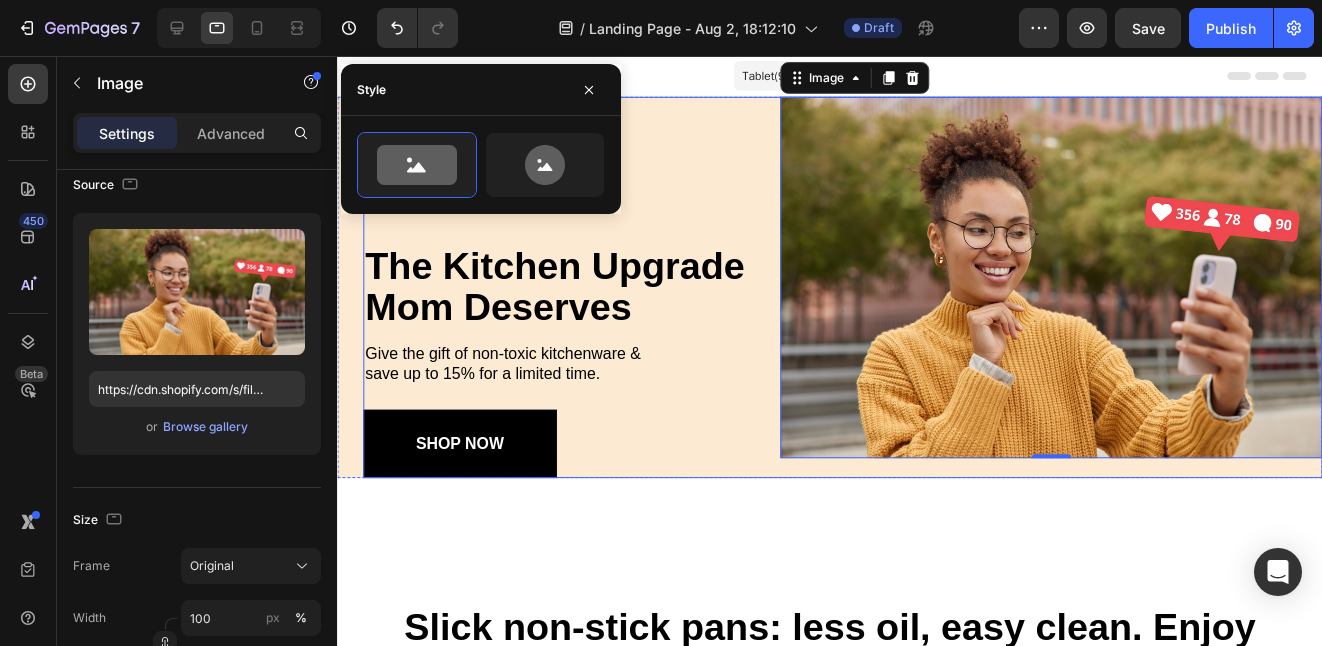 click on "Image Image   0" at bounding box center [1056, 289] 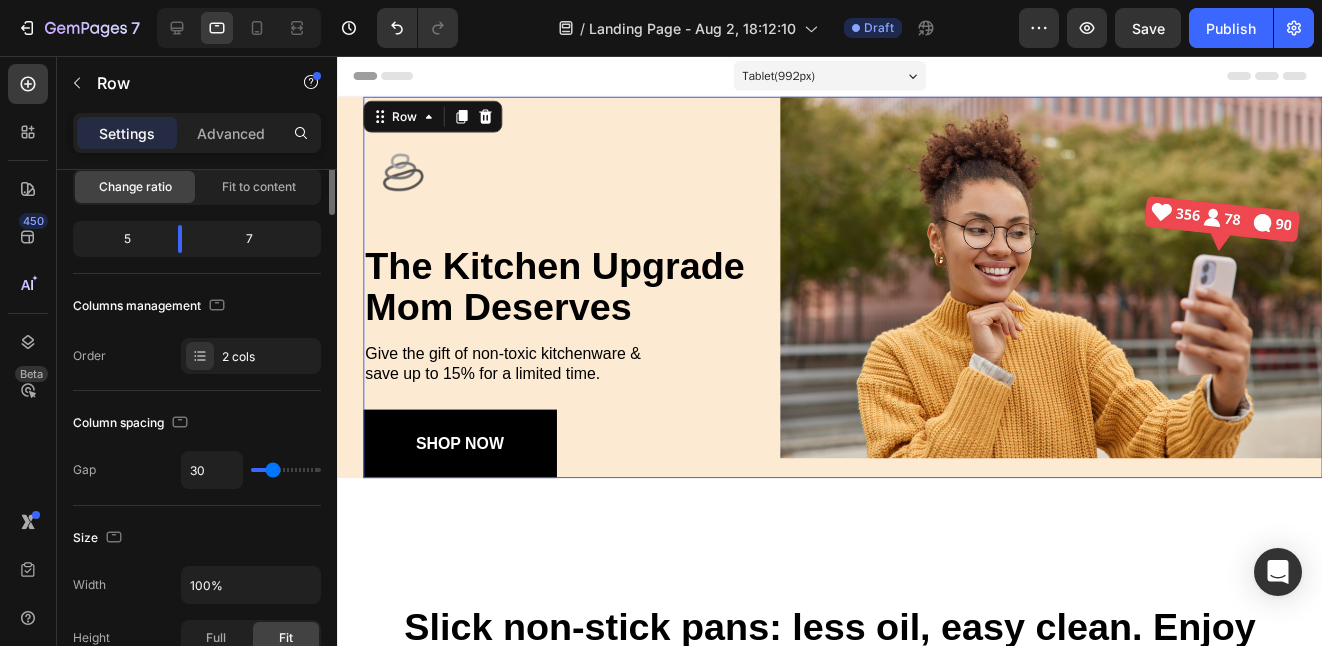 scroll, scrollTop: 0, scrollLeft: 0, axis: both 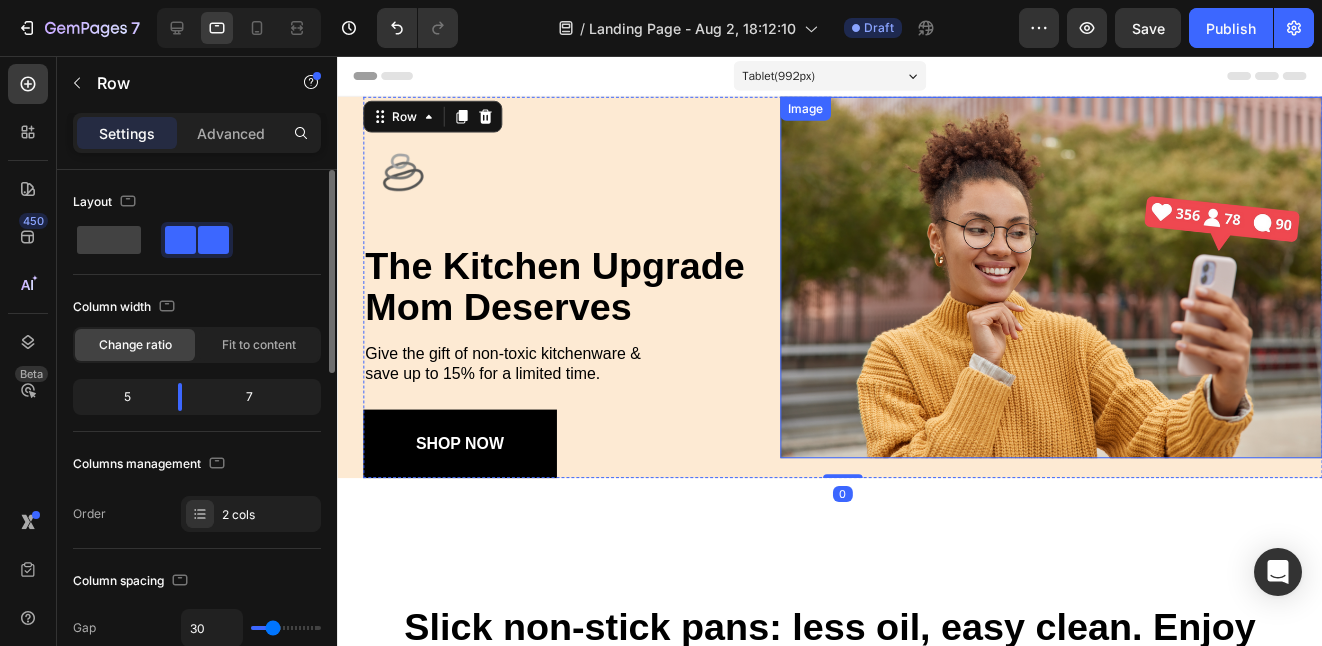 click at bounding box center (1056, 279) 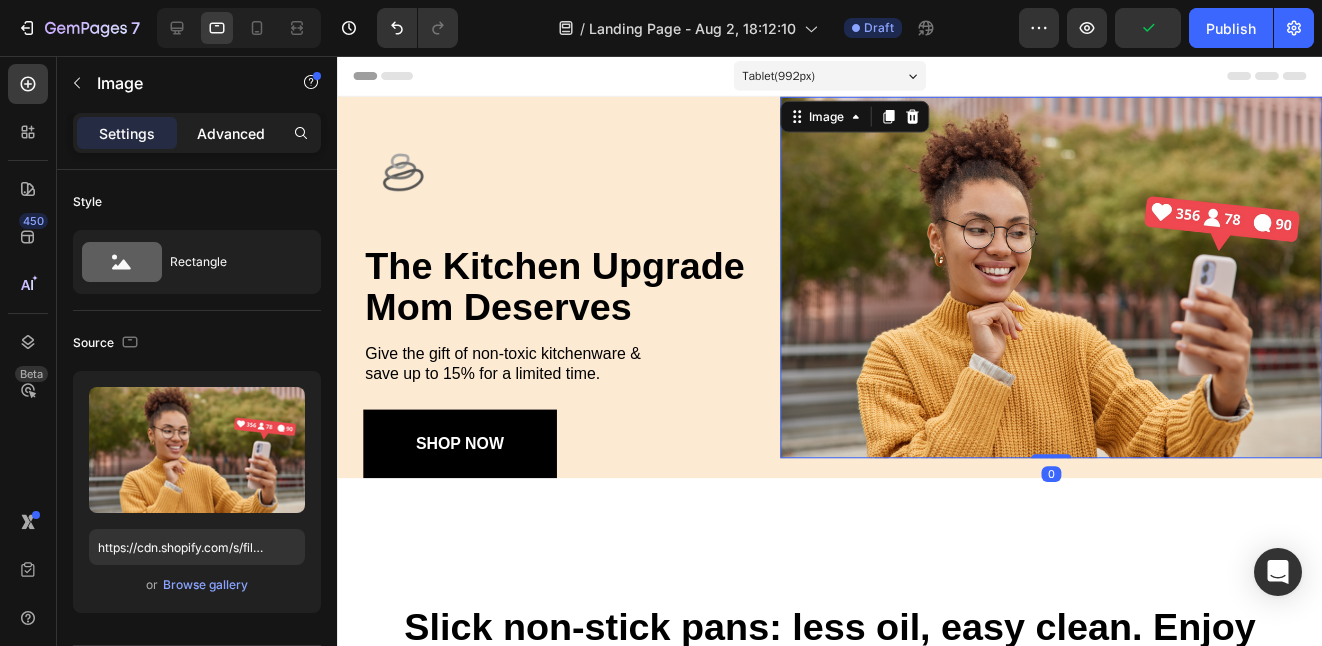 click on "Advanced" at bounding box center (231, 133) 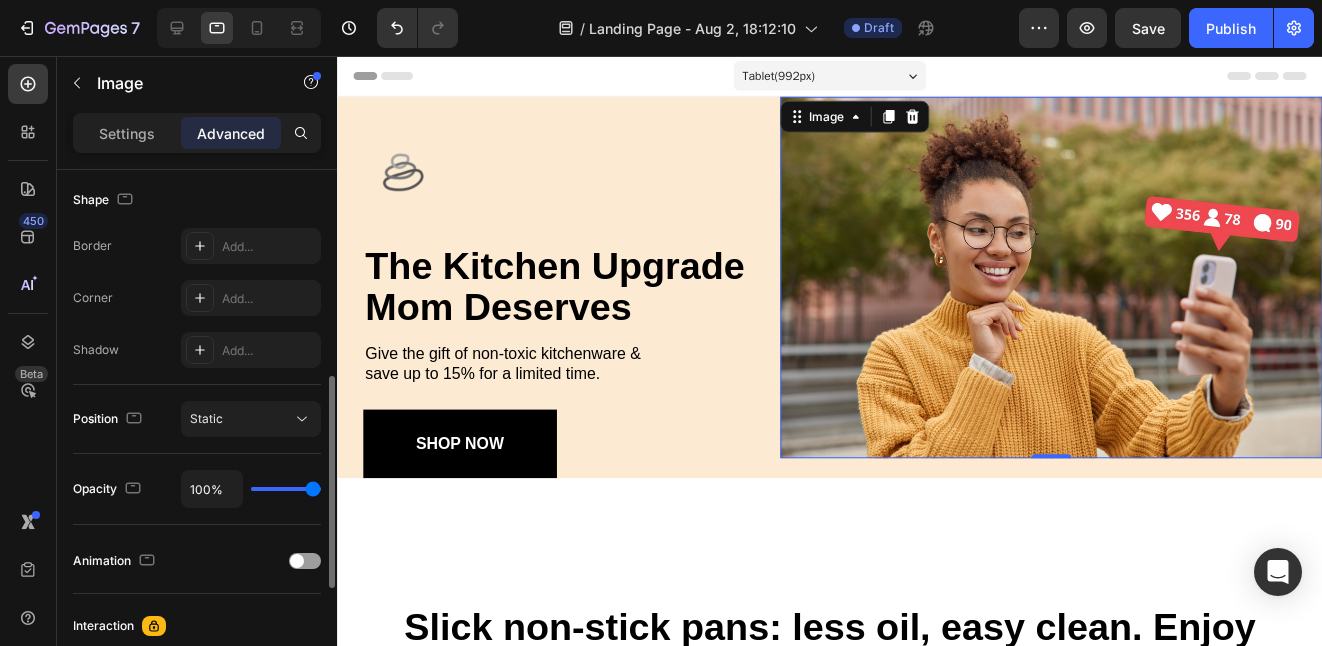 scroll, scrollTop: 515, scrollLeft: 0, axis: vertical 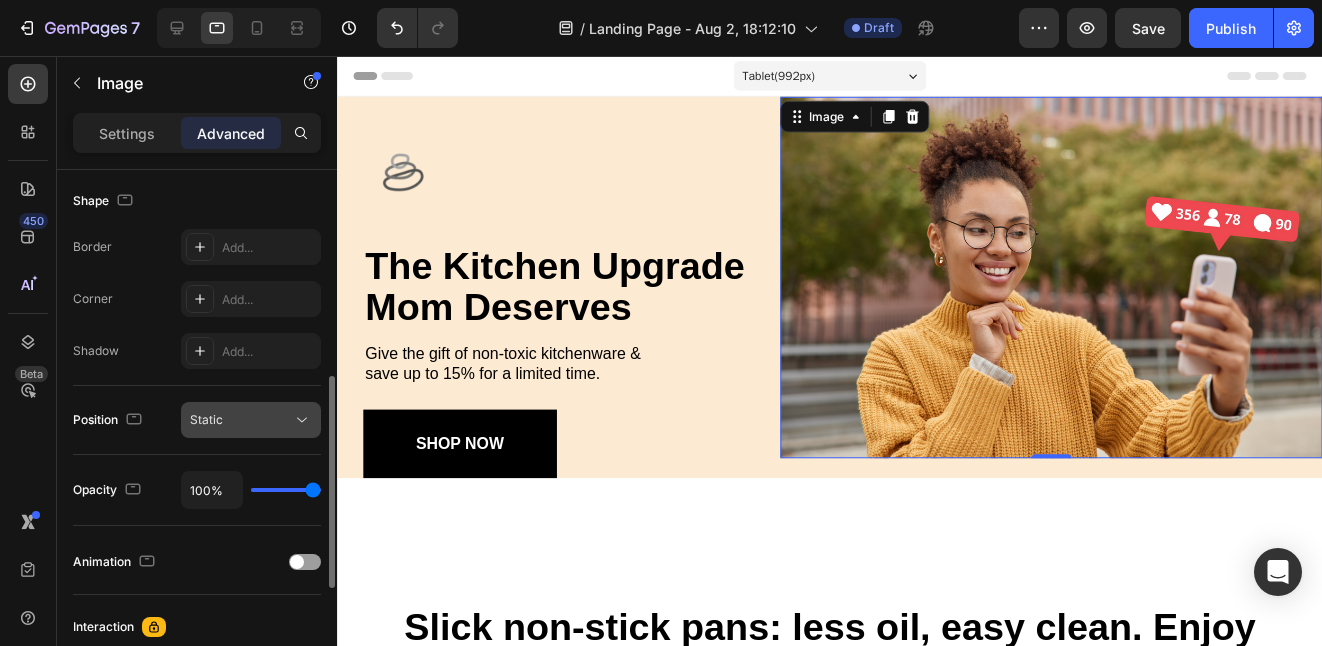 click on "Static" at bounding box center [241, 420] 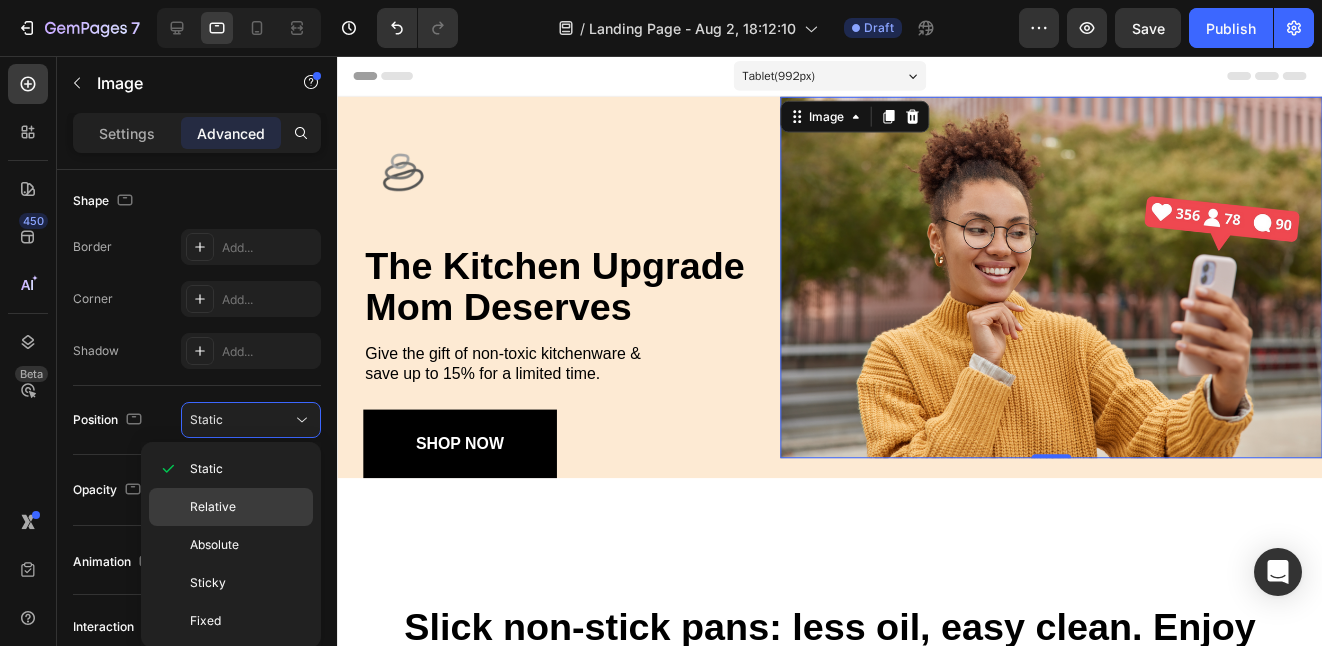 click on "Relative" at bounding box center [213, 507] 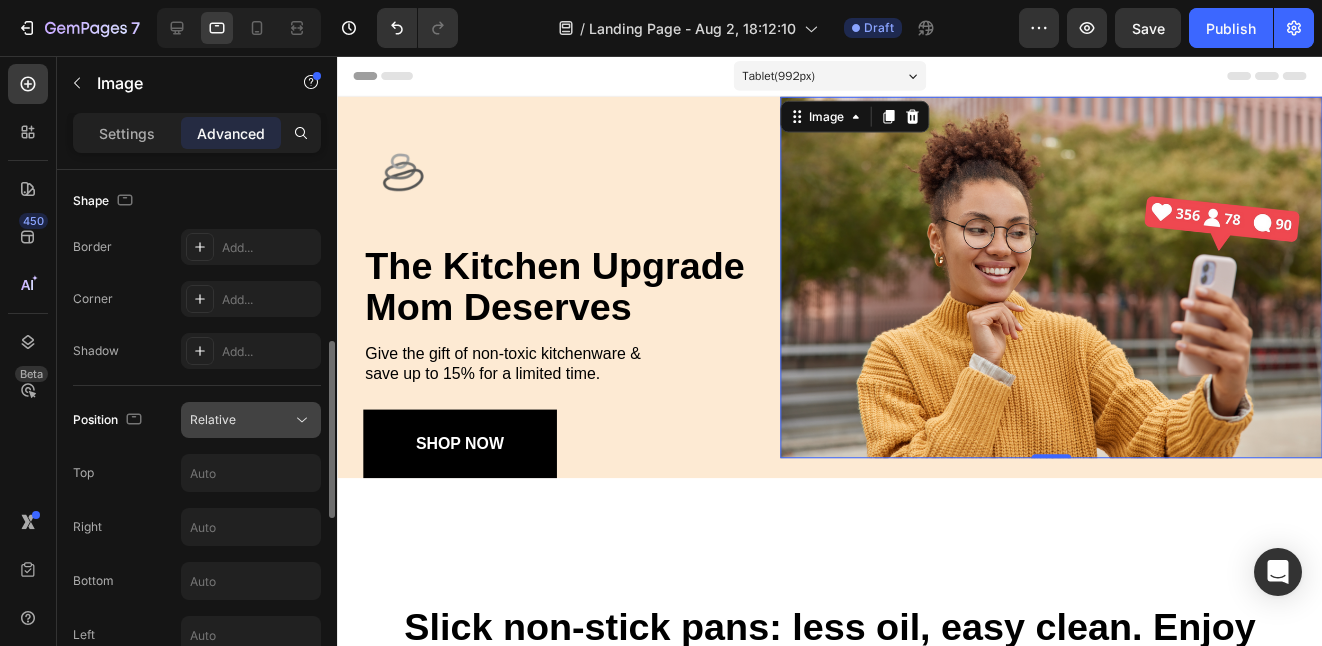 click on "Relative" at bounding box center (241, 420) 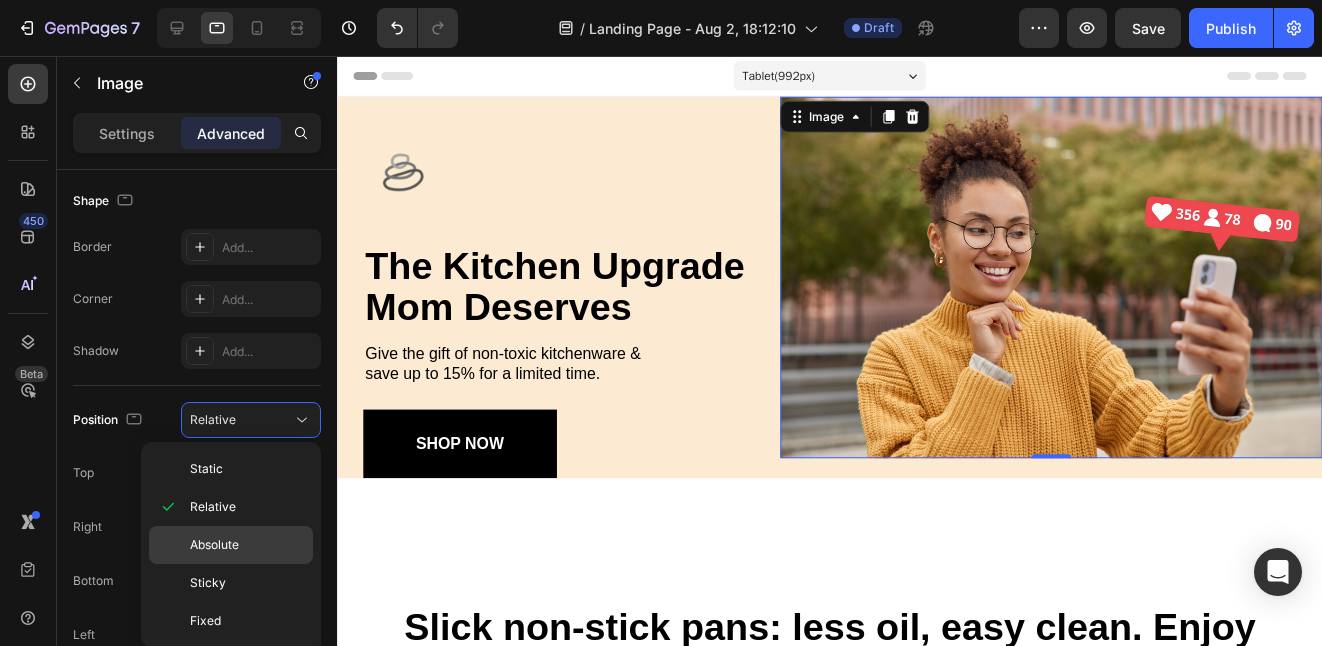 click on "Absolute" at bounding box center (247, 545) 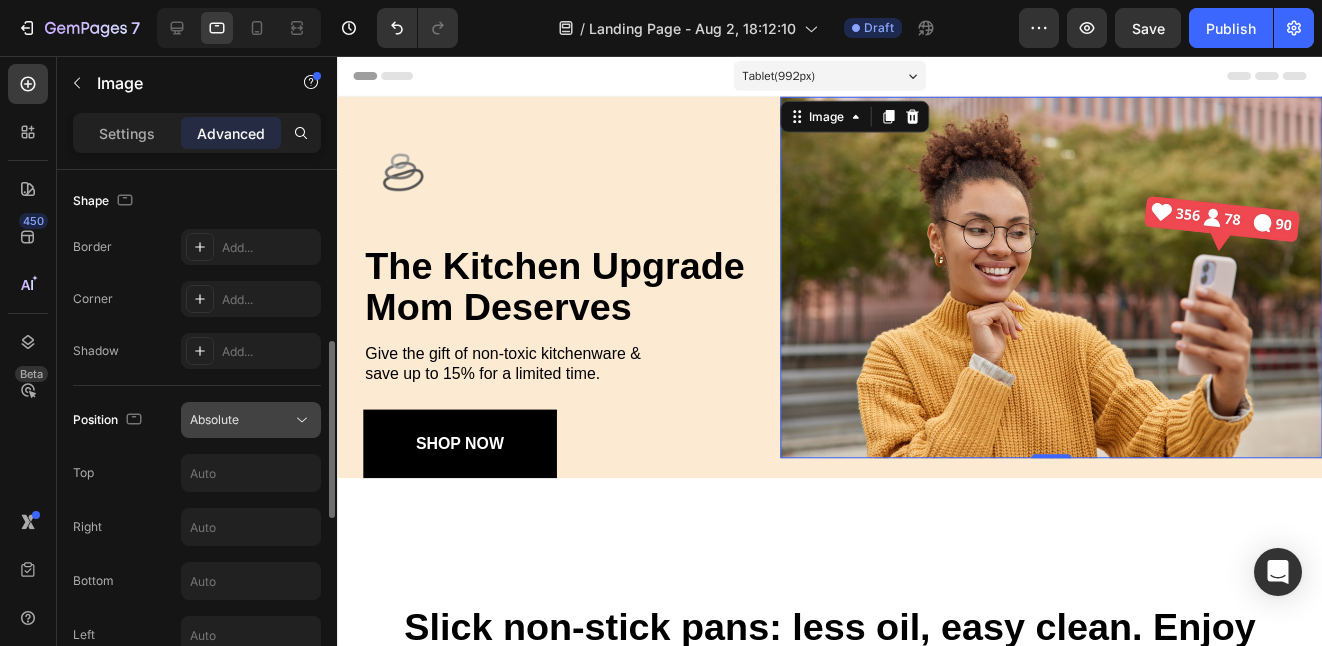 click on "Absolute" 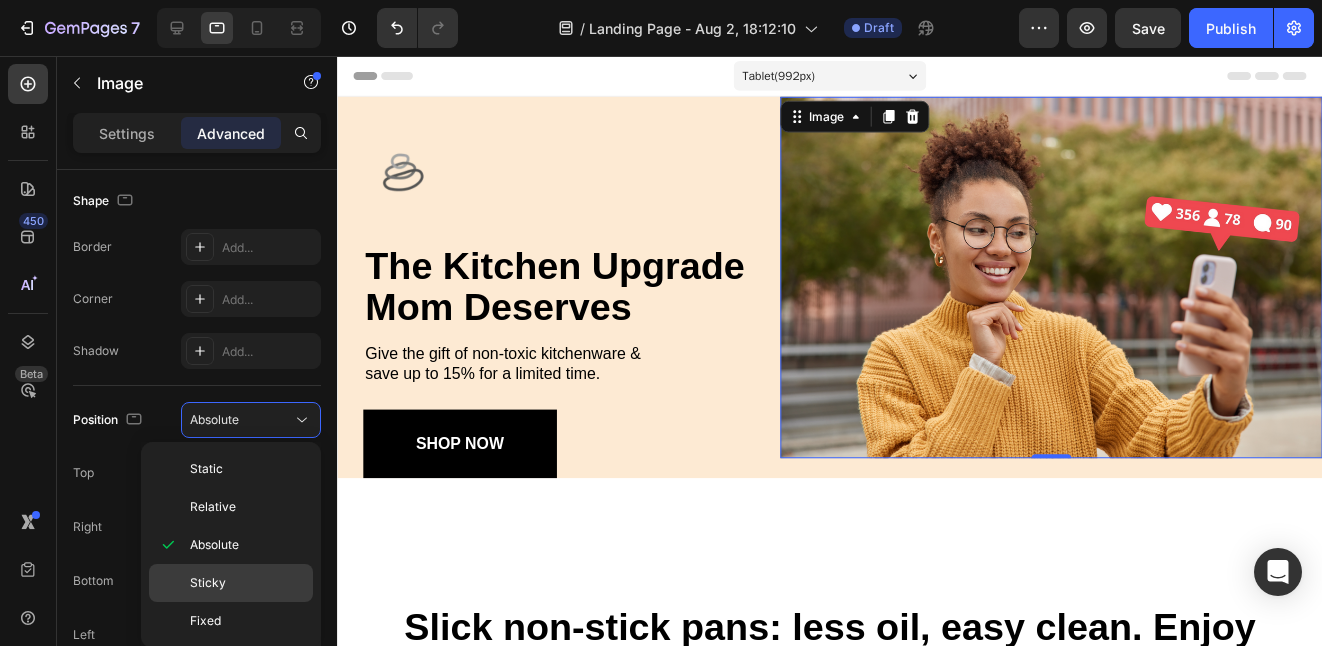 click on "Sticky" at bounding box center [247, 583] 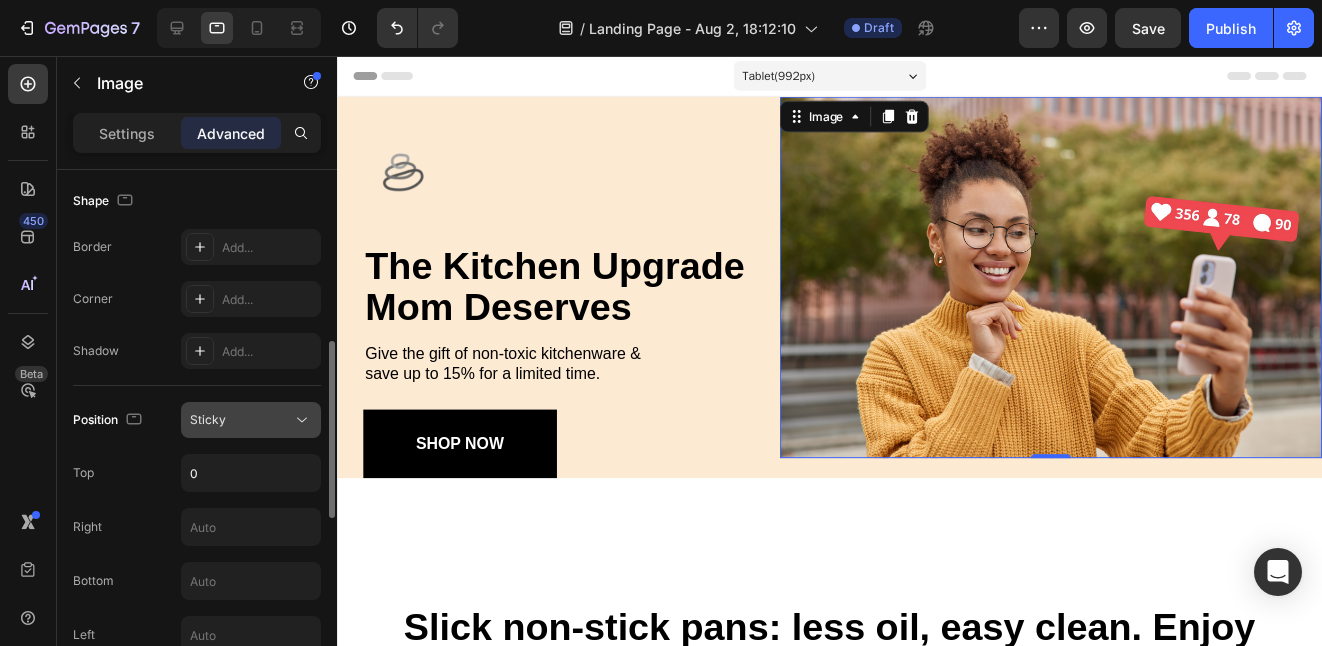 click on "Sticky" 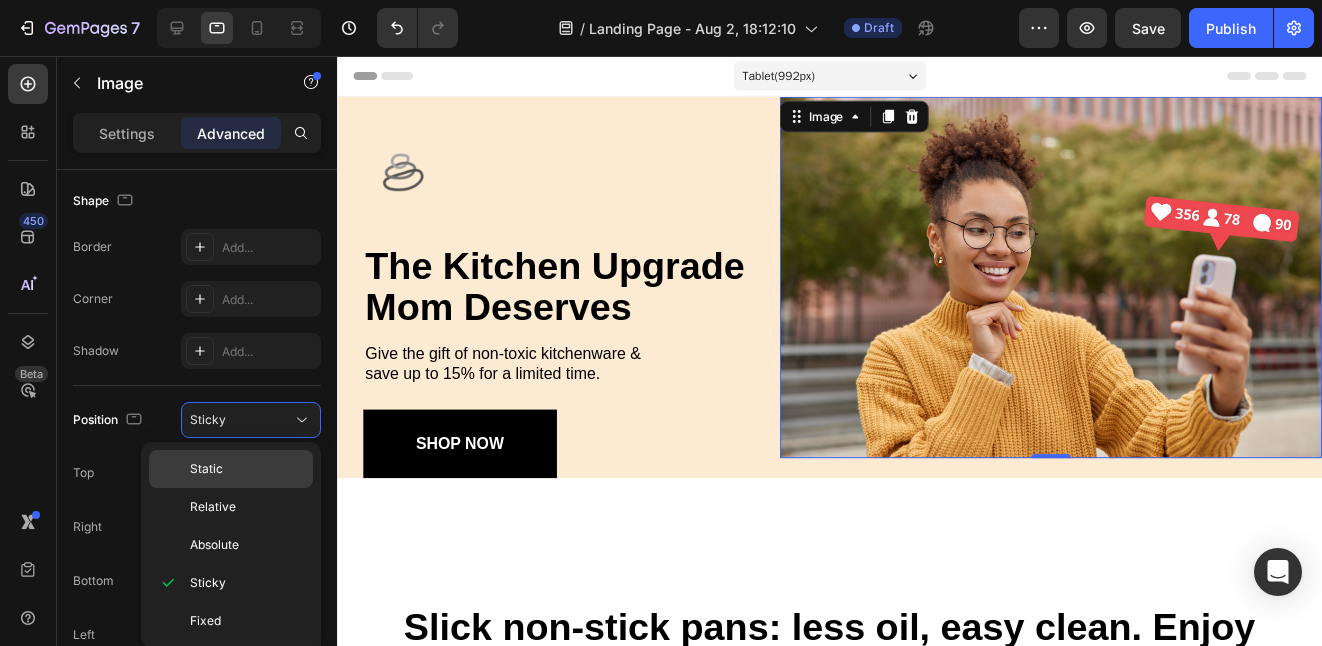 click on "Static" at bounding box center [247, 469] 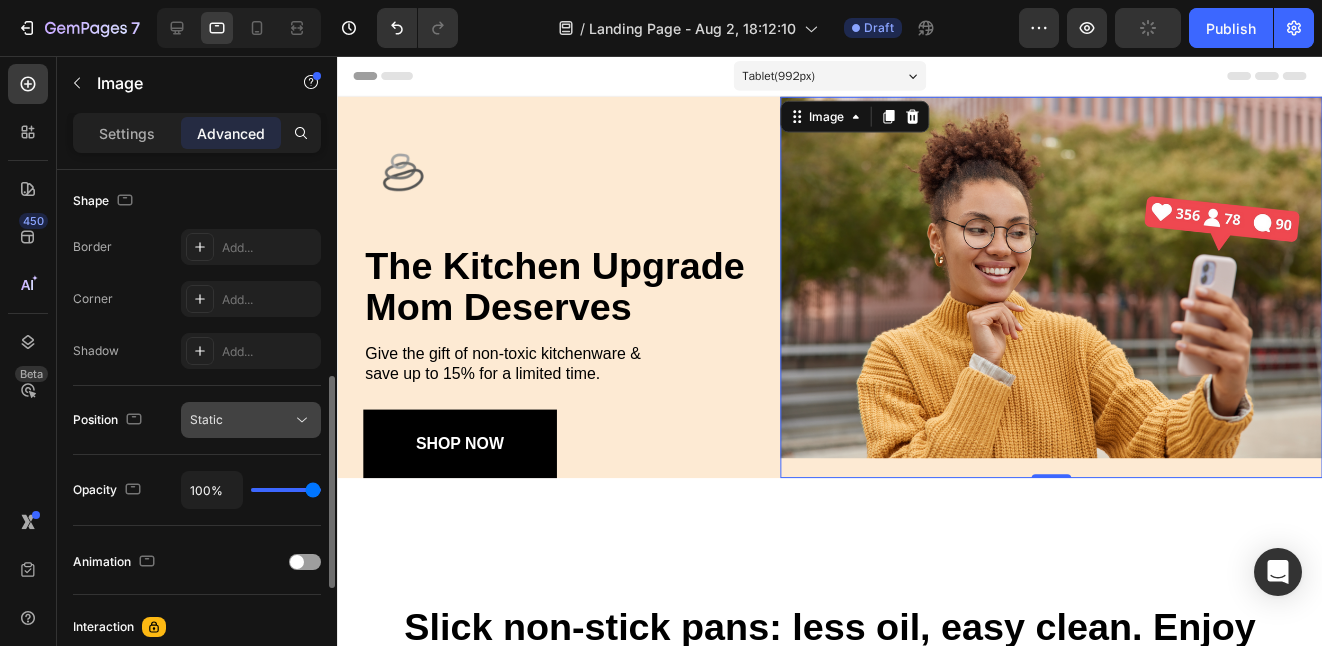 click on "Static" 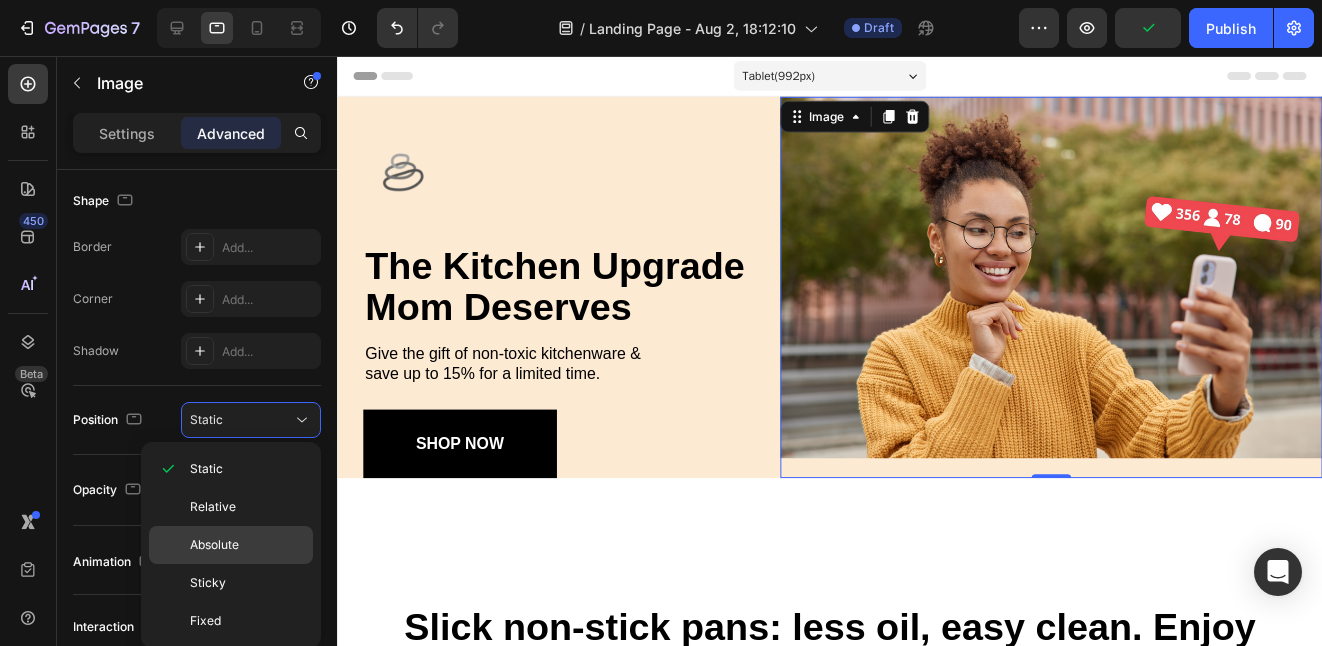 click on "Absolute" at bounding box center (214, 545) 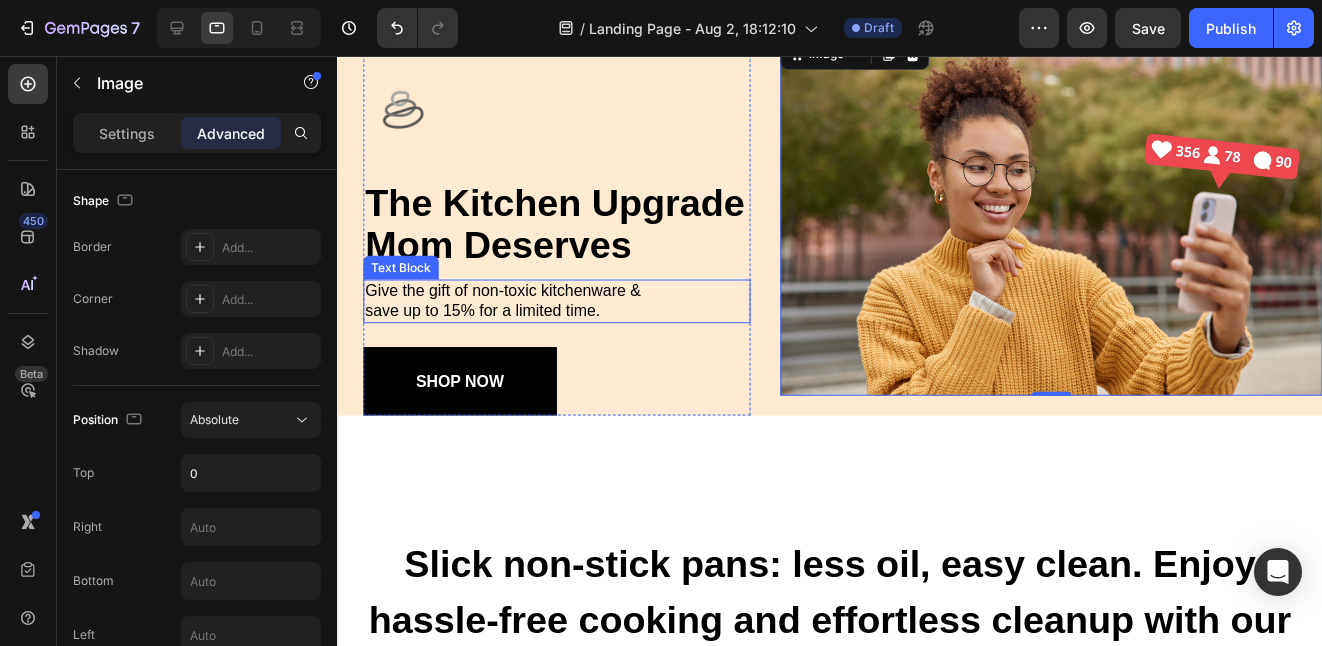 scroll, scrollTop: 24, scrollLeft: 0, axis: vertical 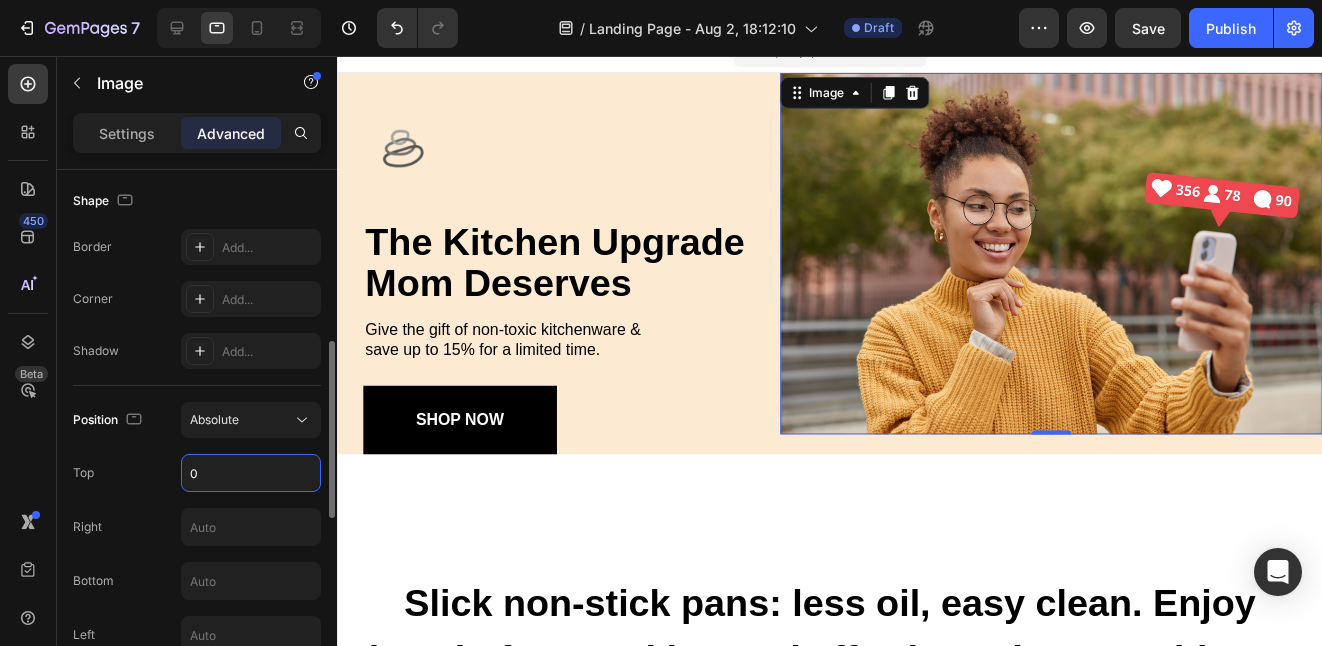 click on "0" at bounding box center [251, 473] 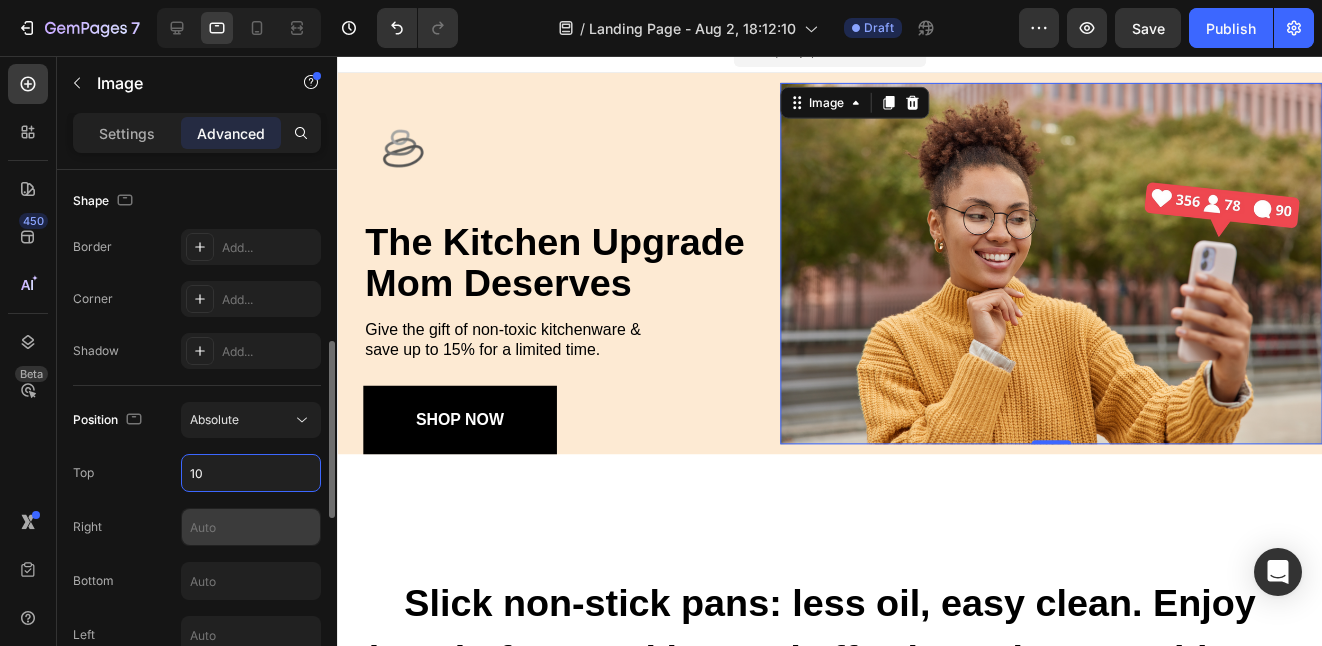 type on "10" 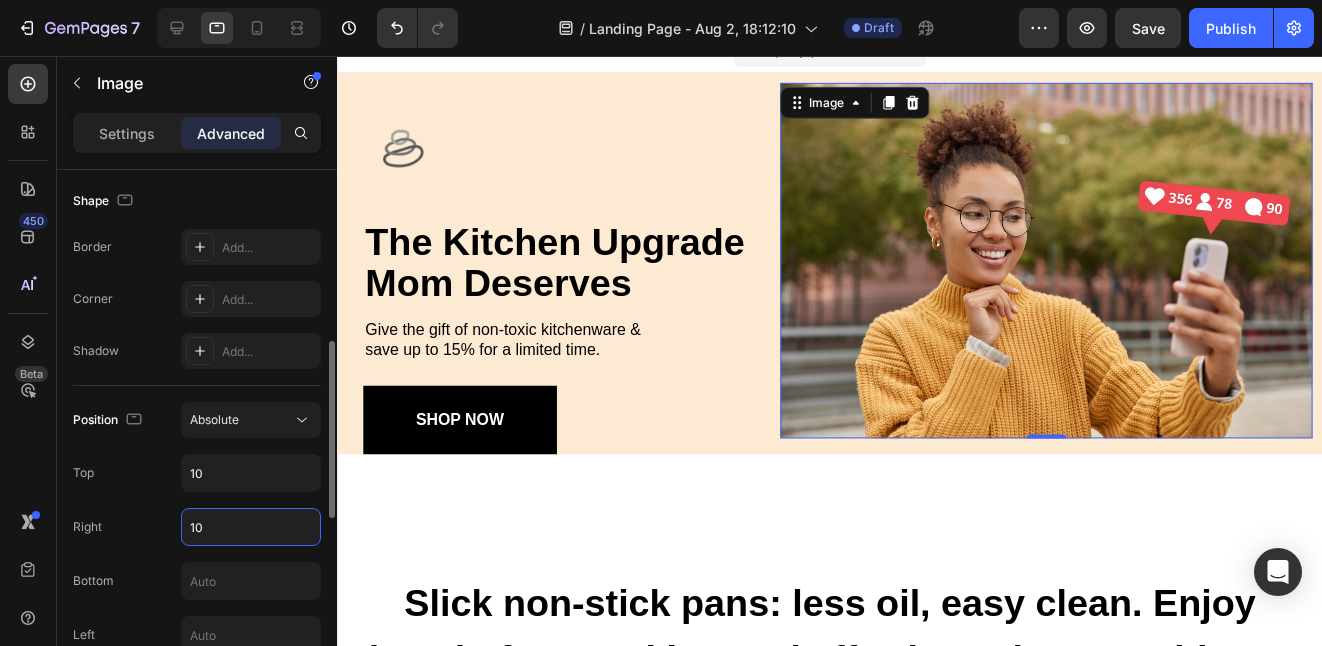 type on "1" 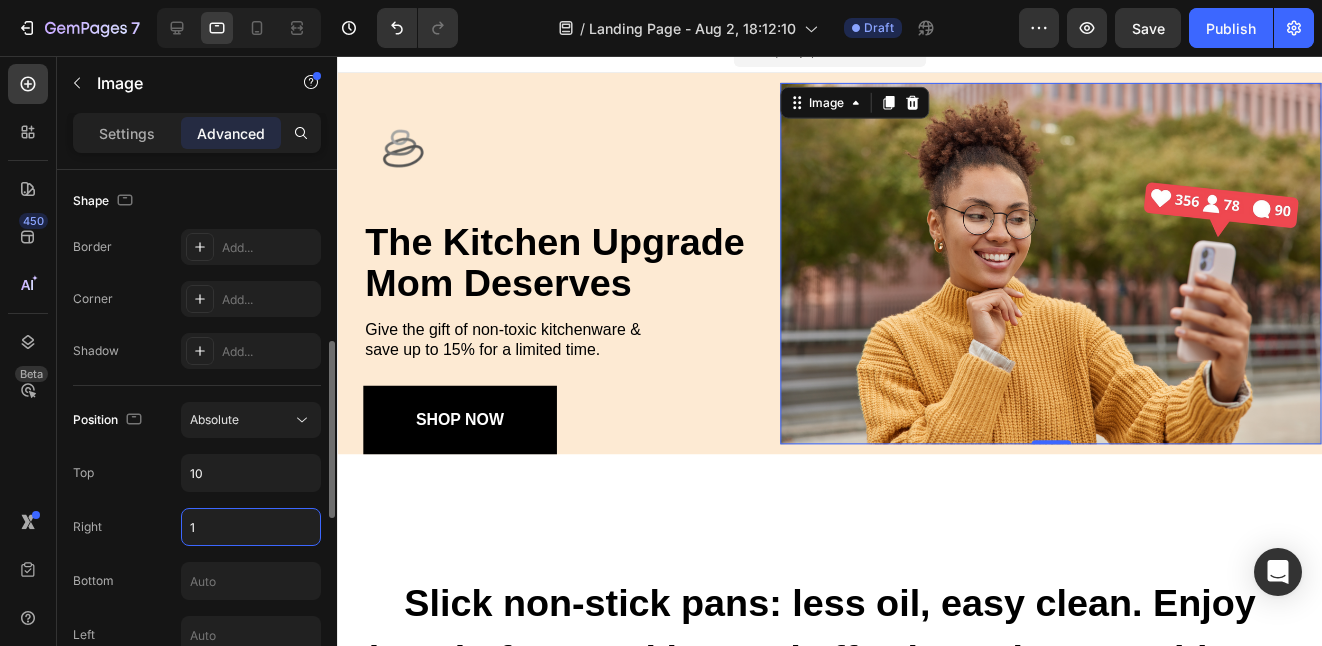 type 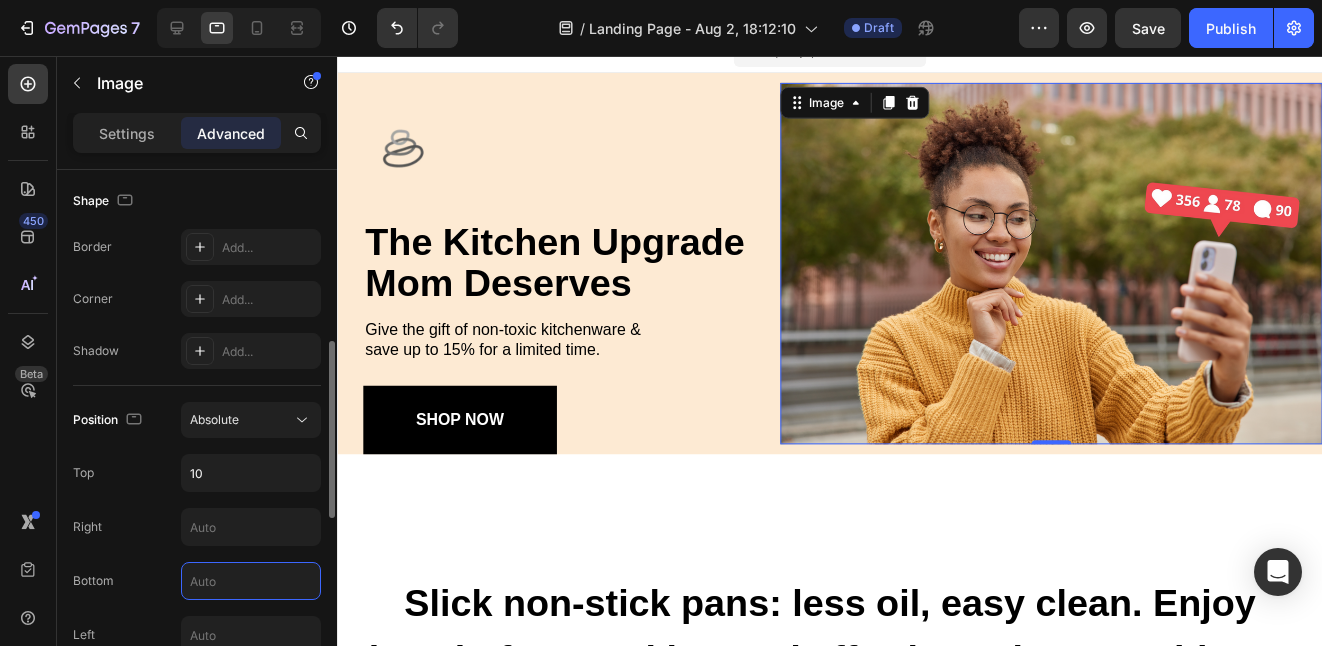 click at bounding box center [251, 581] 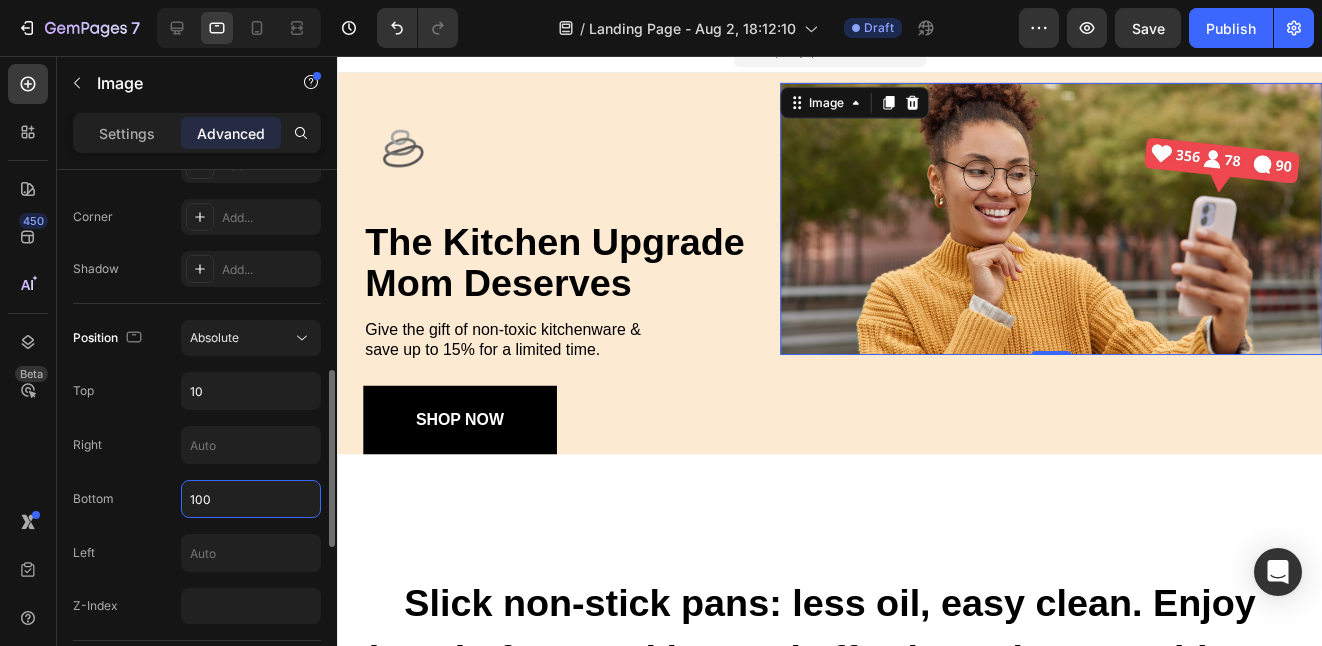 scroll, scrollTop: 599, scrollLeft: 0, axis: vertical 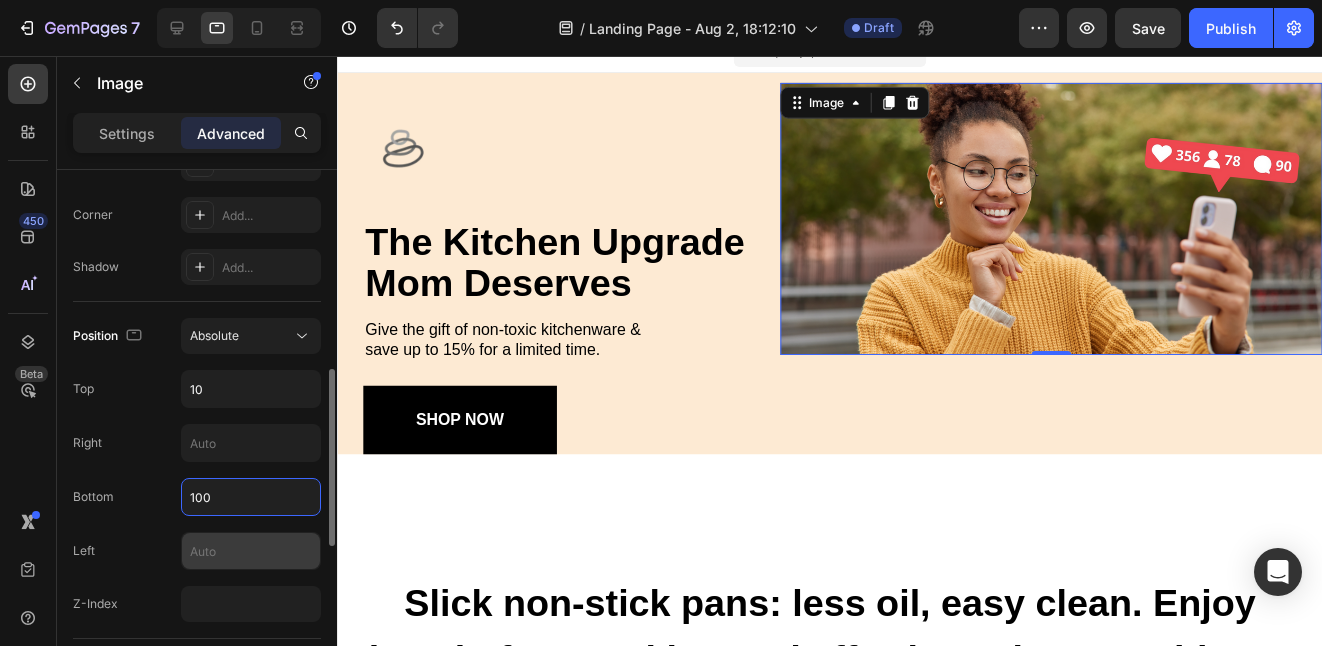type on "100" 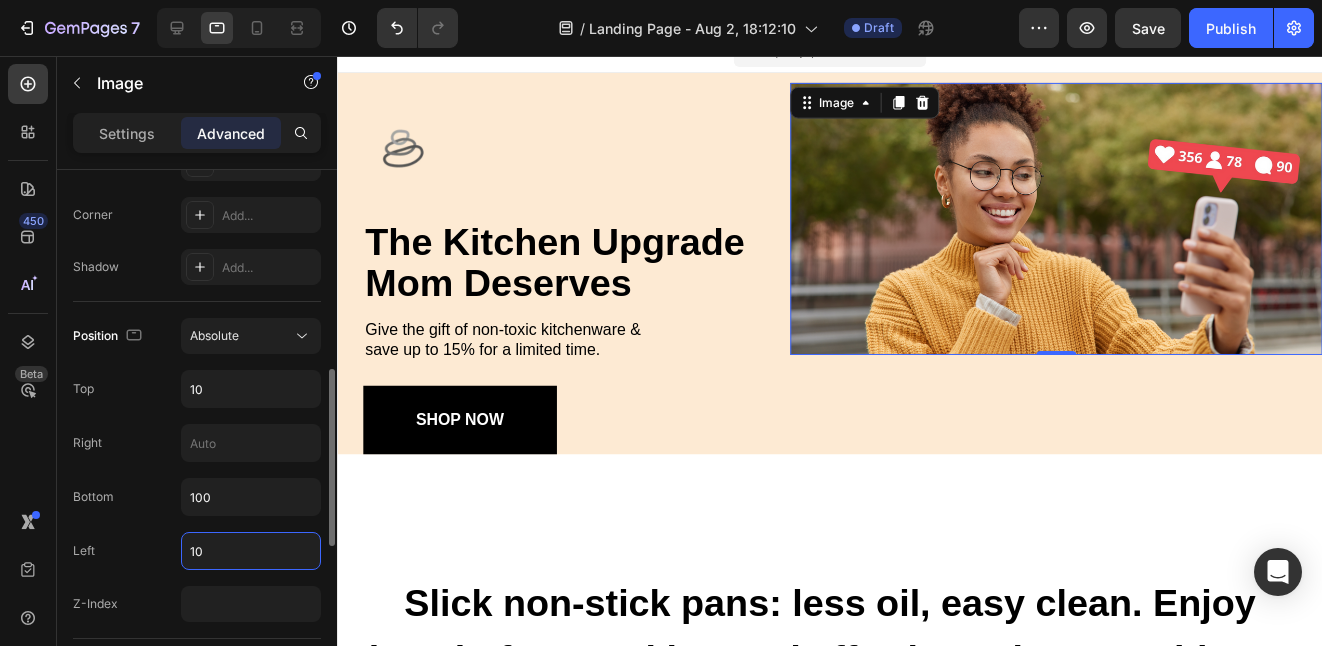 type on "1" 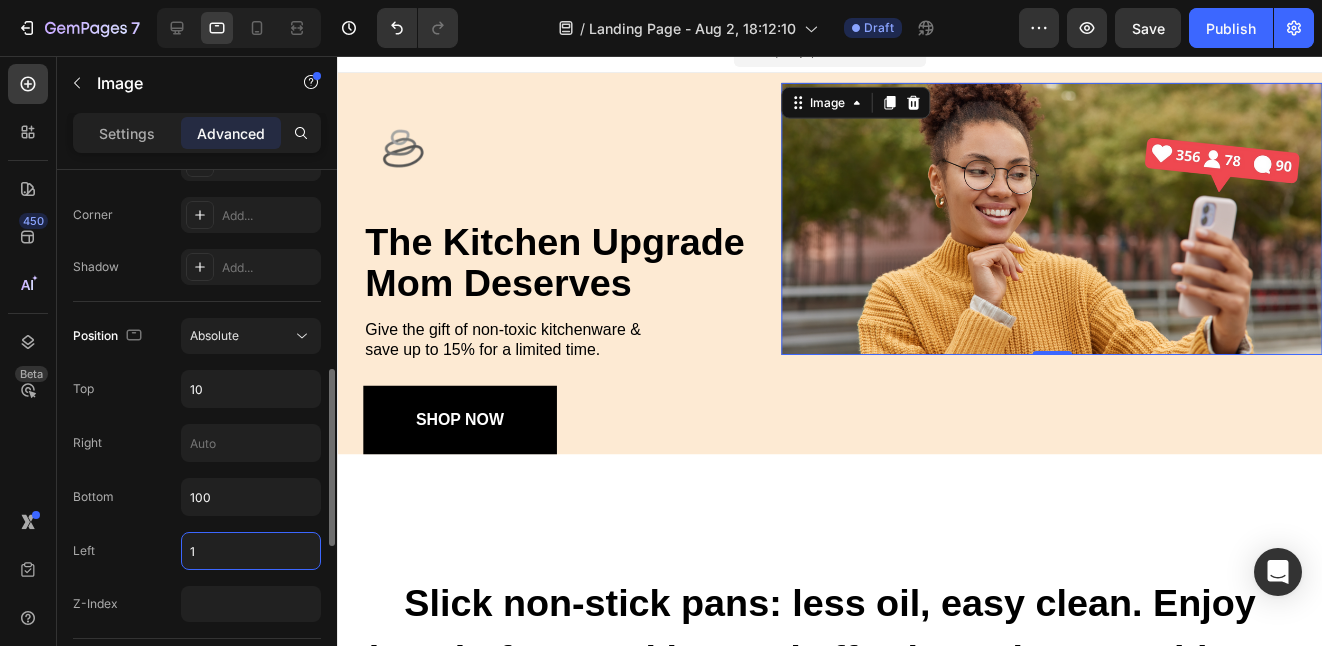 type 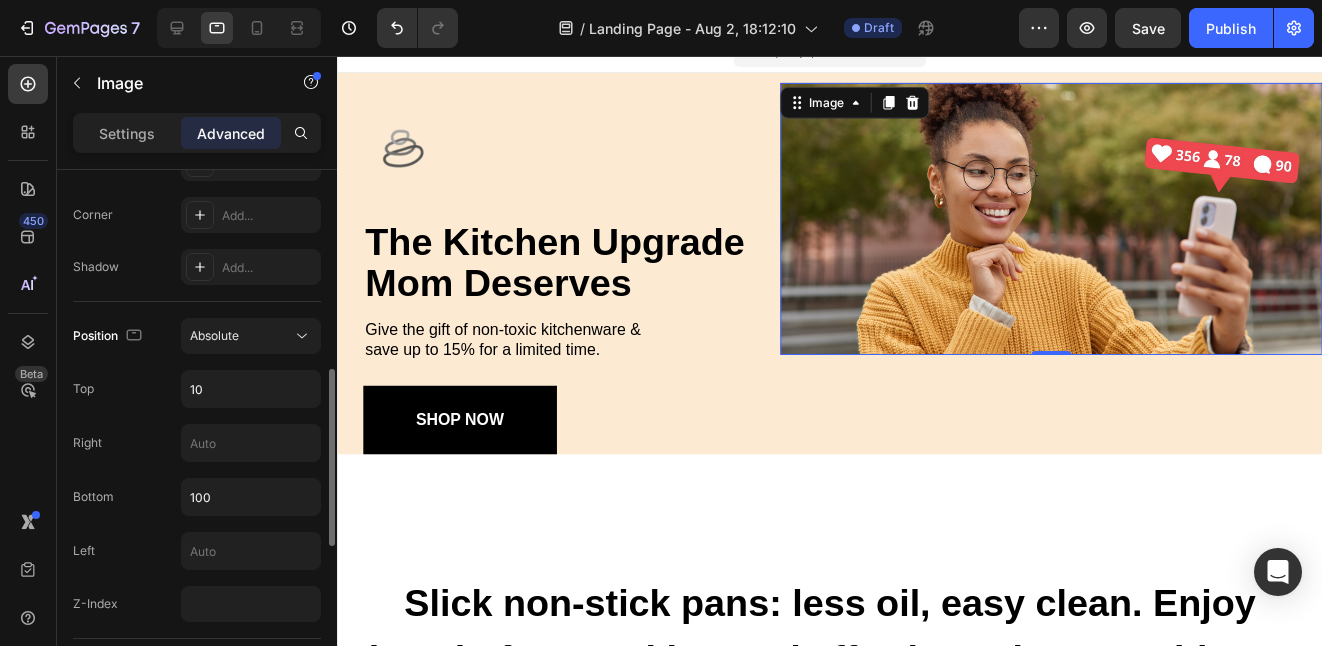 click on "Position Absolute Top 10 Right Bottom 100 Left Z-Index" at bounding box center [197, 470] 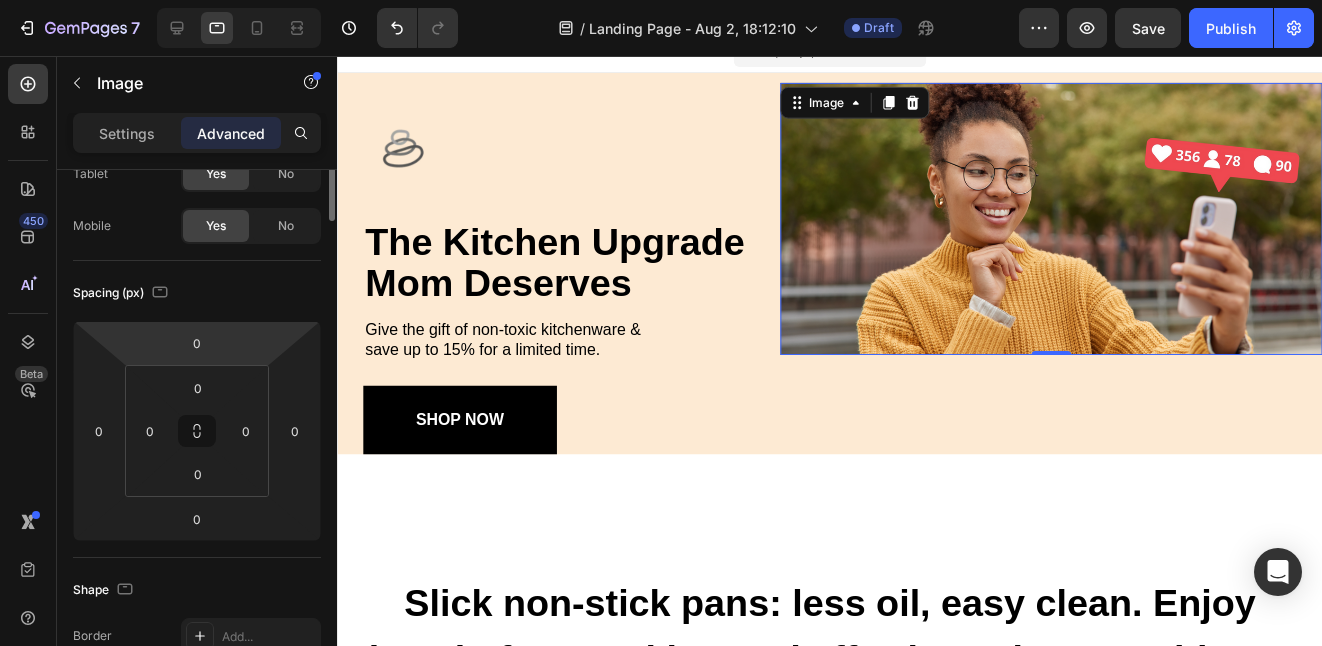 scroll, scrollTop: 0, scrollLeft: 0, axis: both 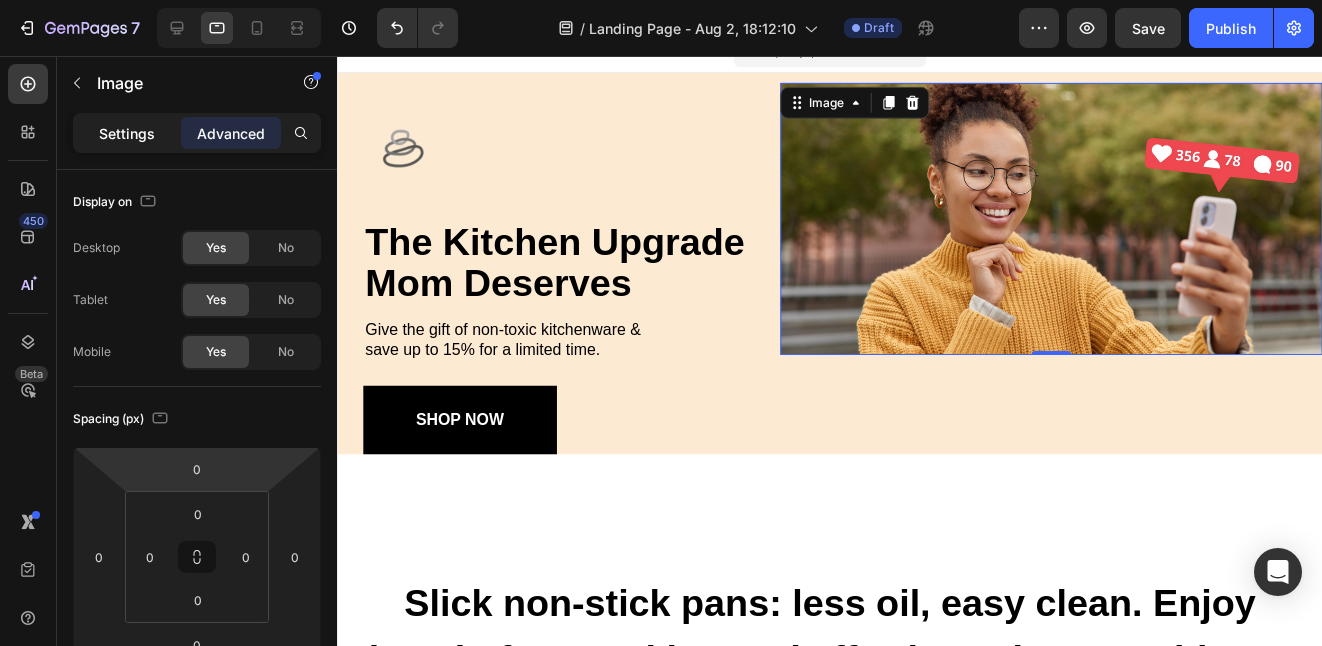 click on "Settings" at bounding box center (127, 133) 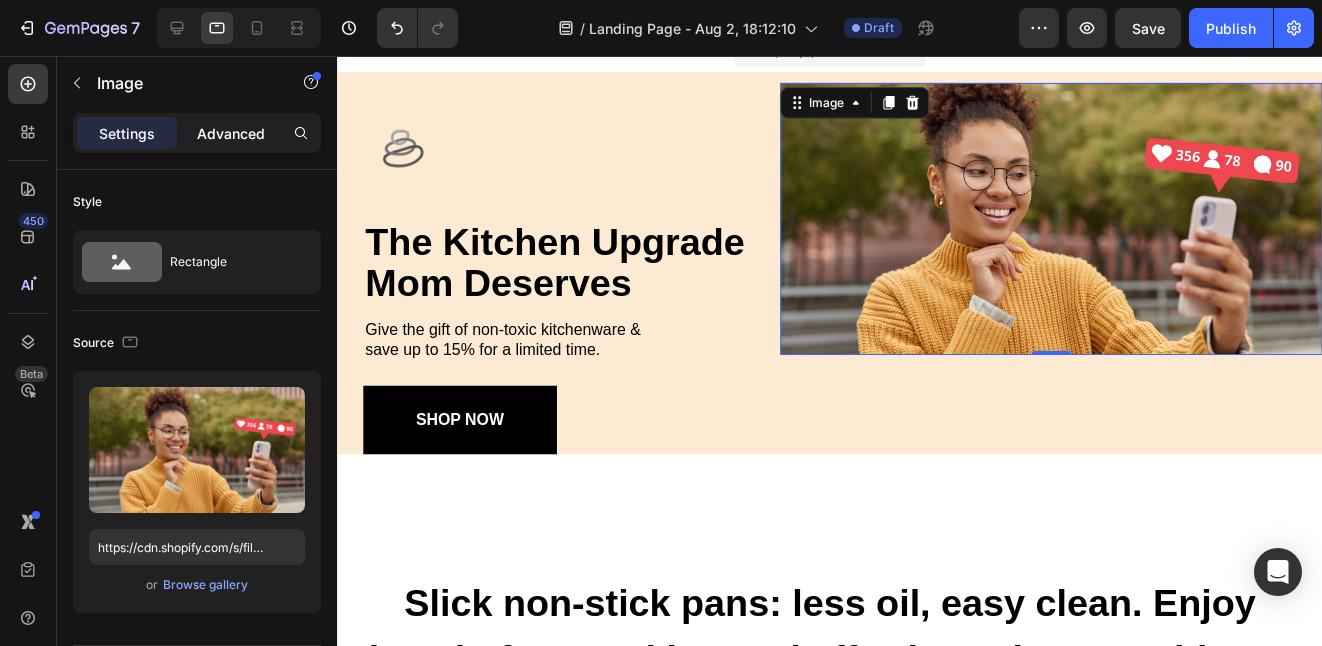 click on "Advanced" at bounding box center [231, 133] 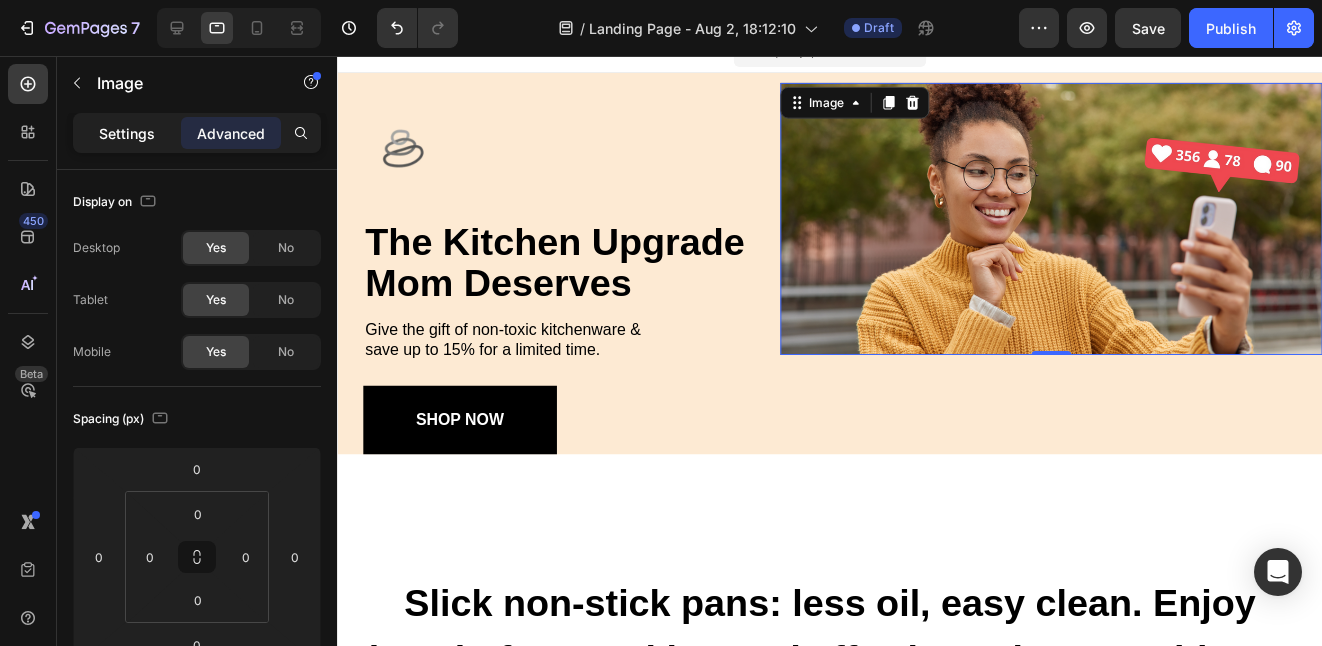 click on "Settings" at bounding box center (127, 133) 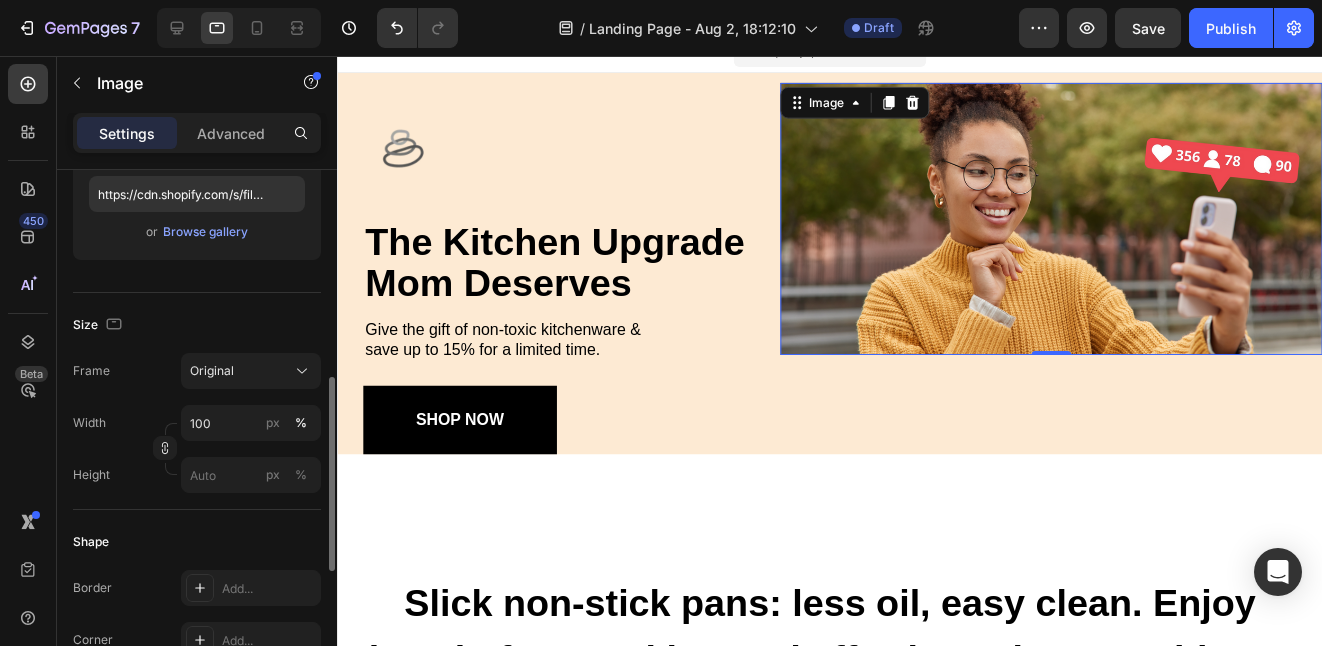 scroll, scrollTop: 498, scrollLeft: 0, axis: vertical 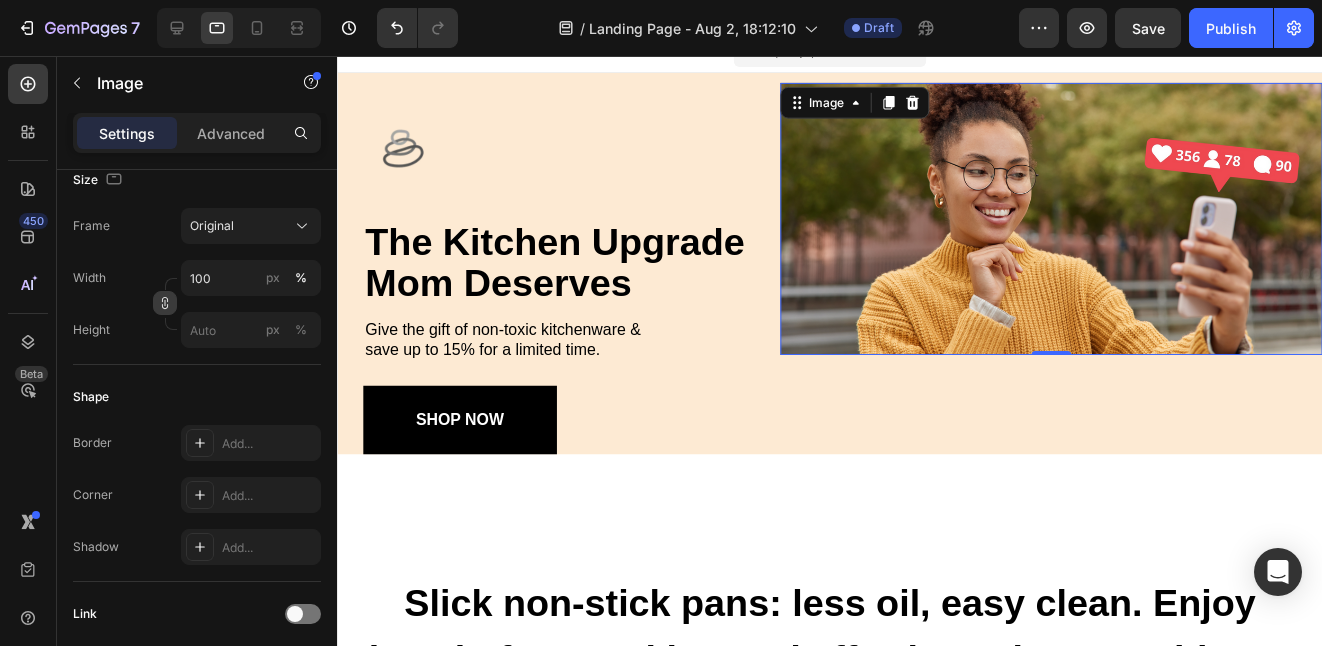 click 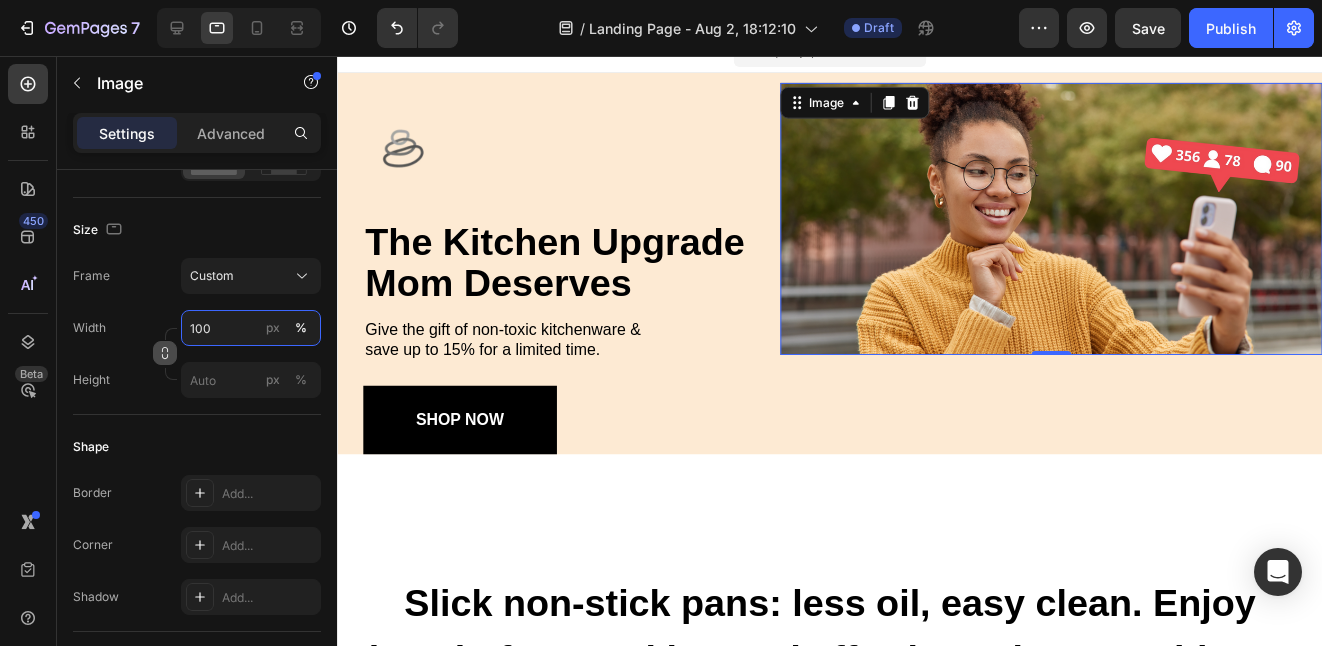 click on "100" at bounding box center [251, 328] 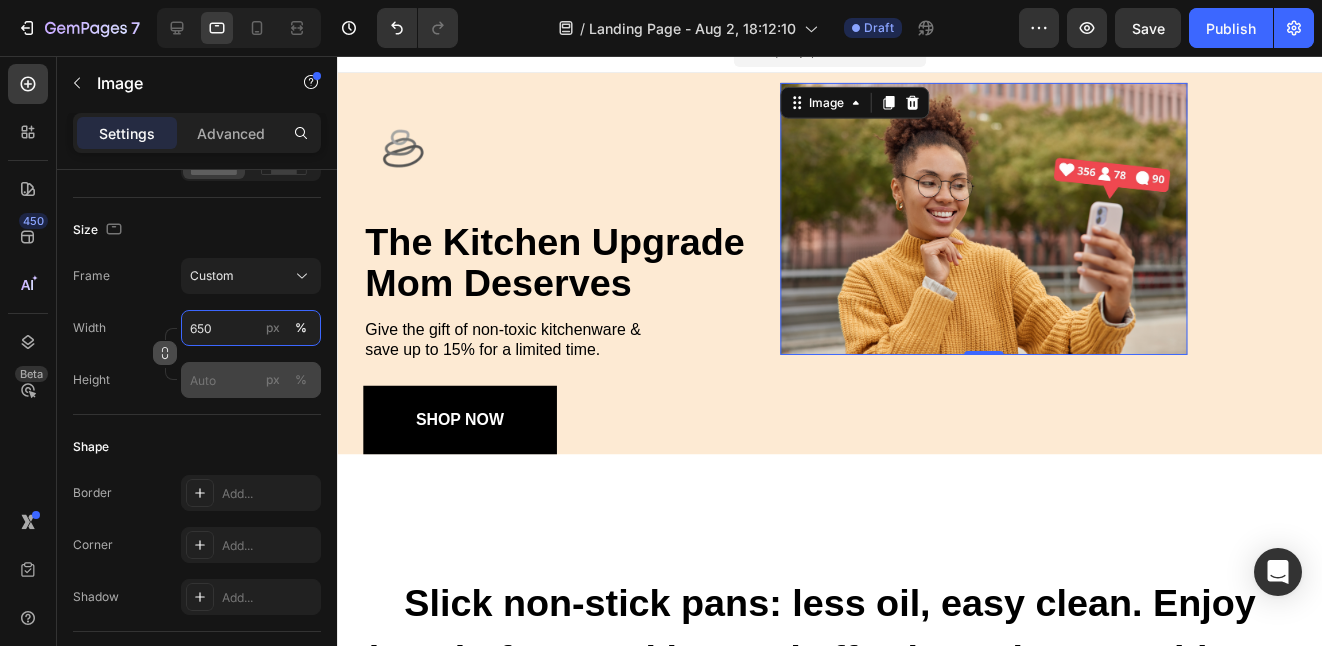 type on "650" 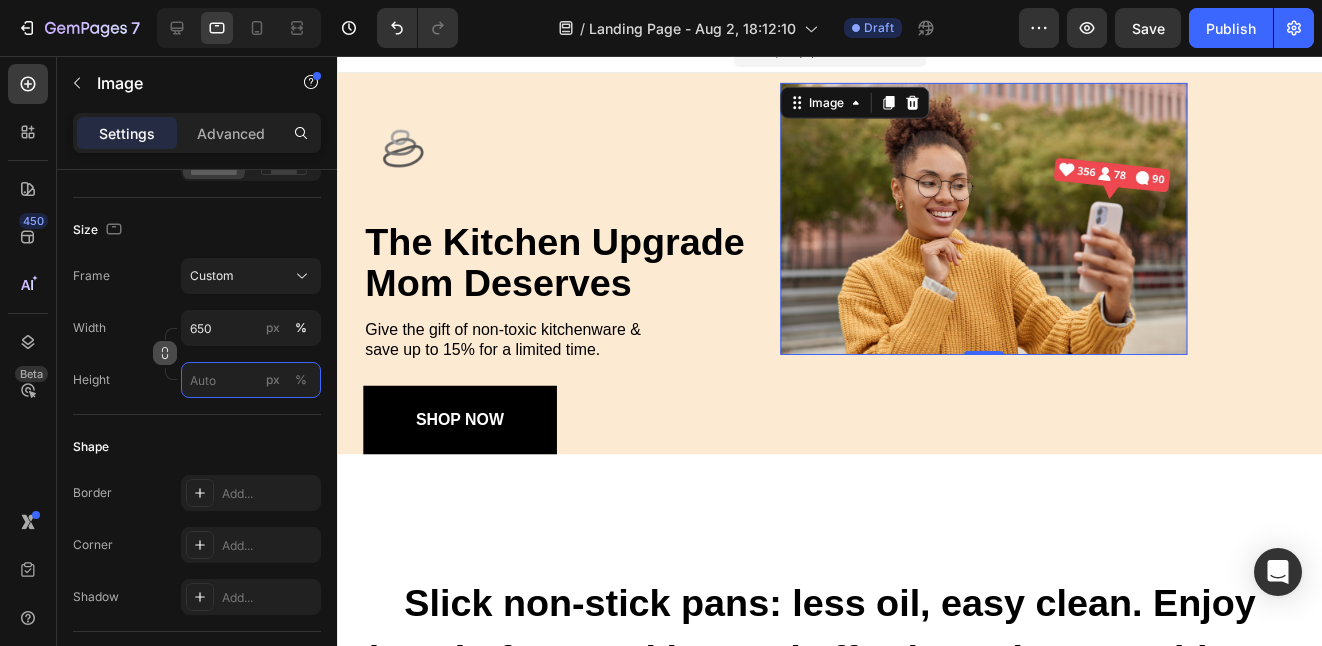 click on "px %" at bounding box center [251, 380] 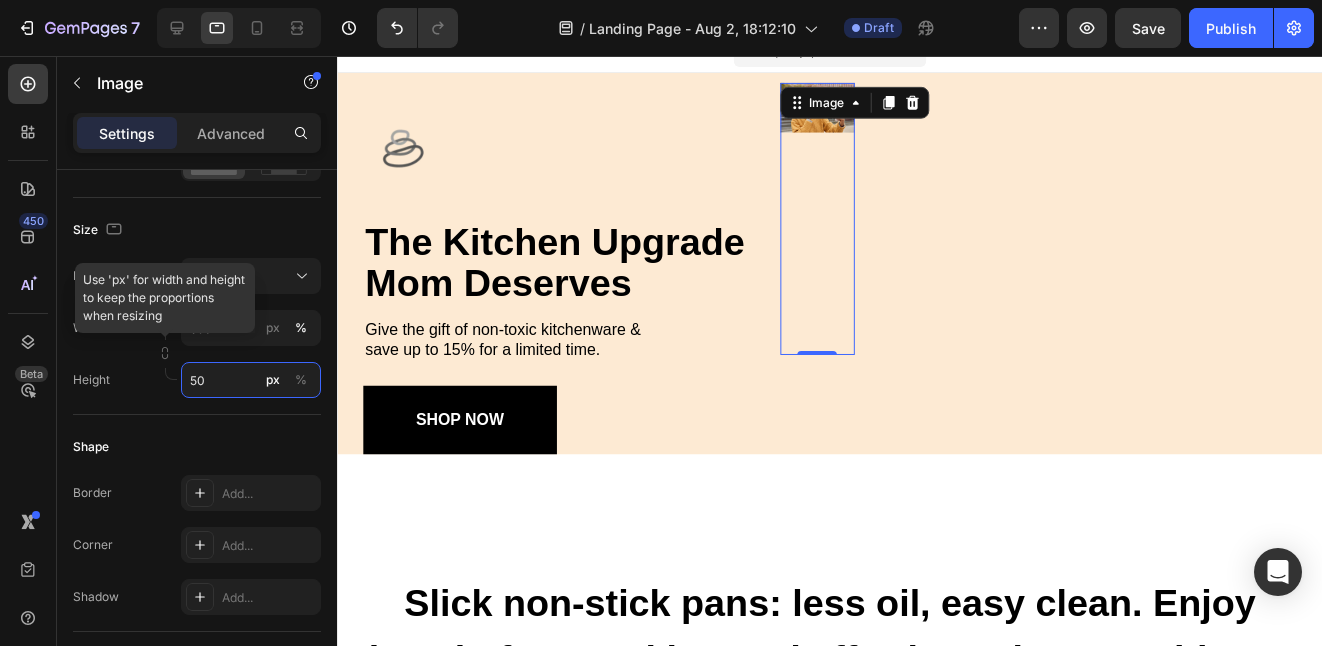 type on "5" 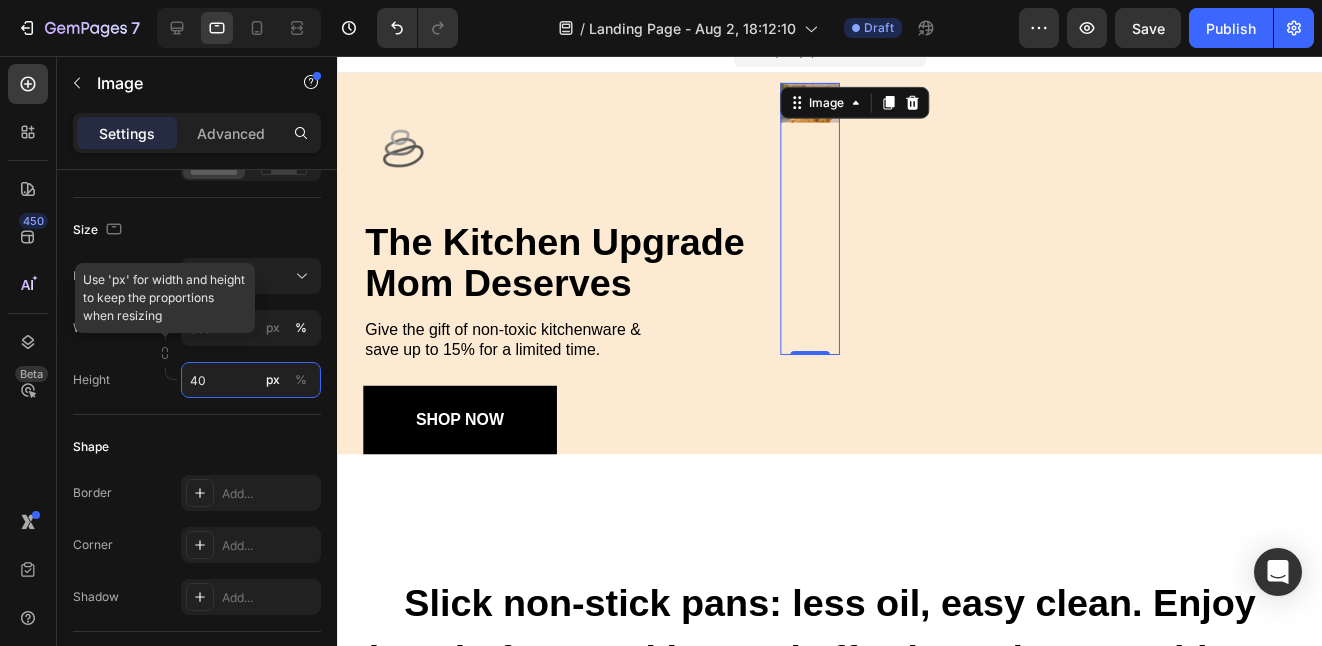 type on "4" 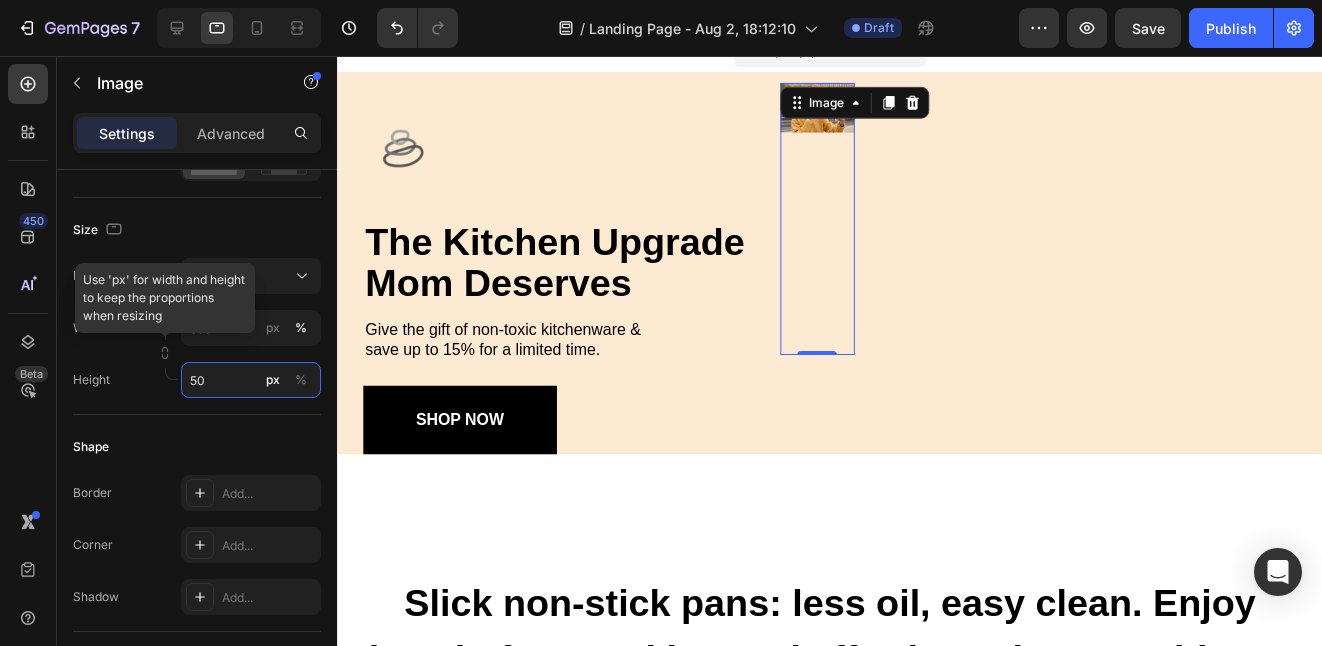type on "5" 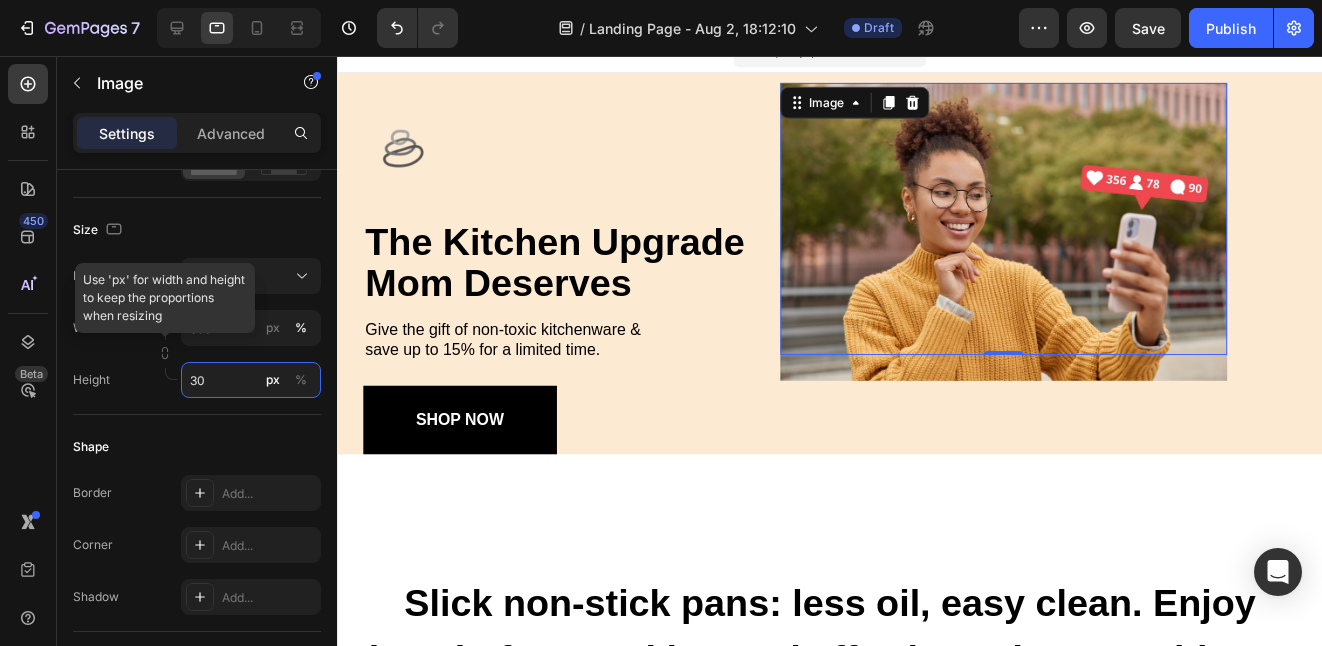 type on "3" 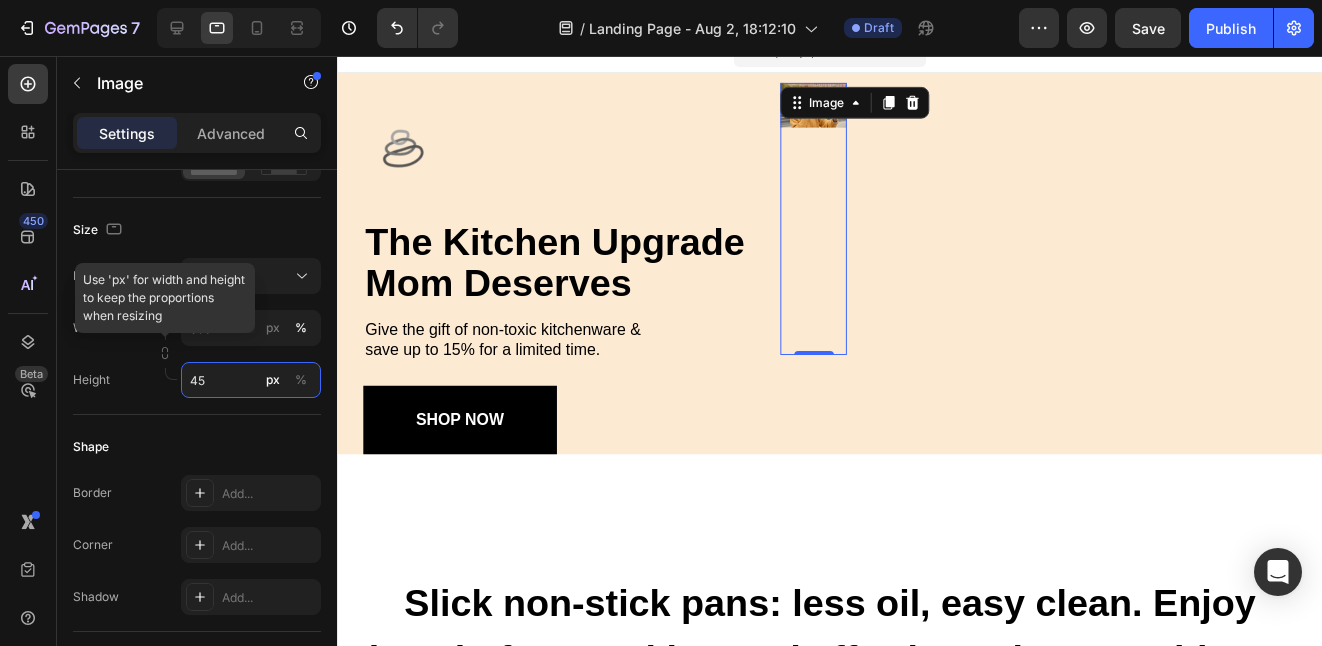 type on "4" 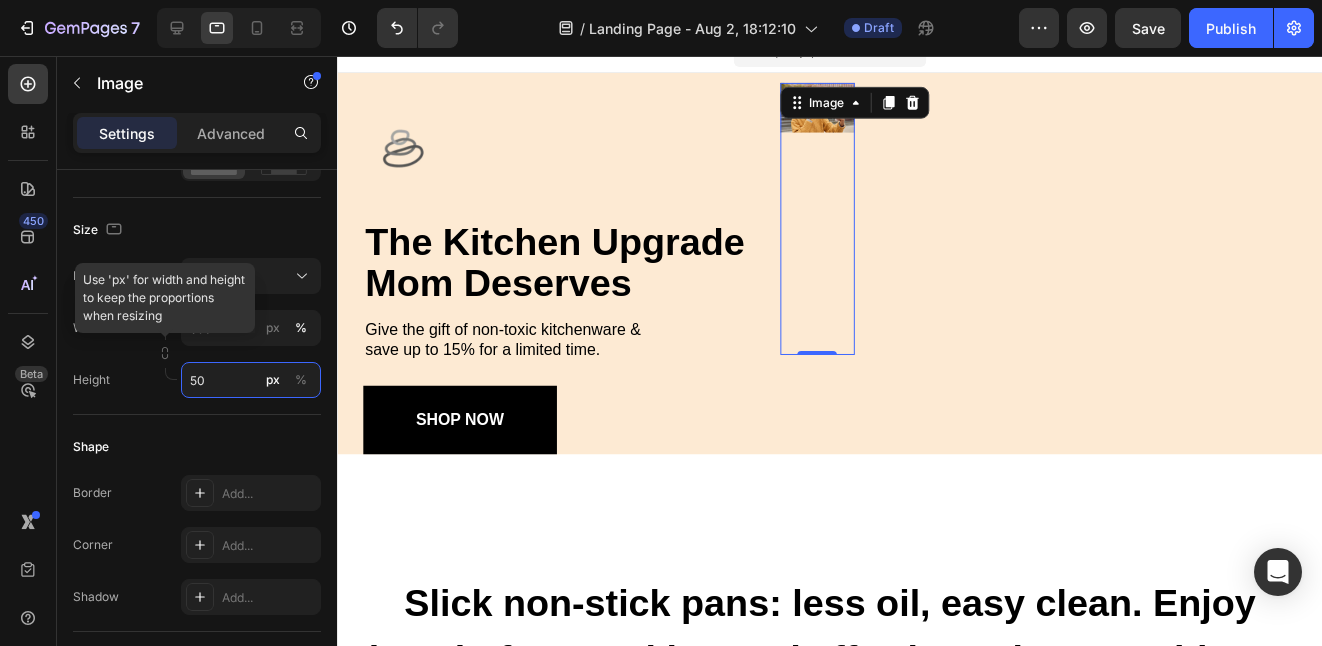 type on "5" 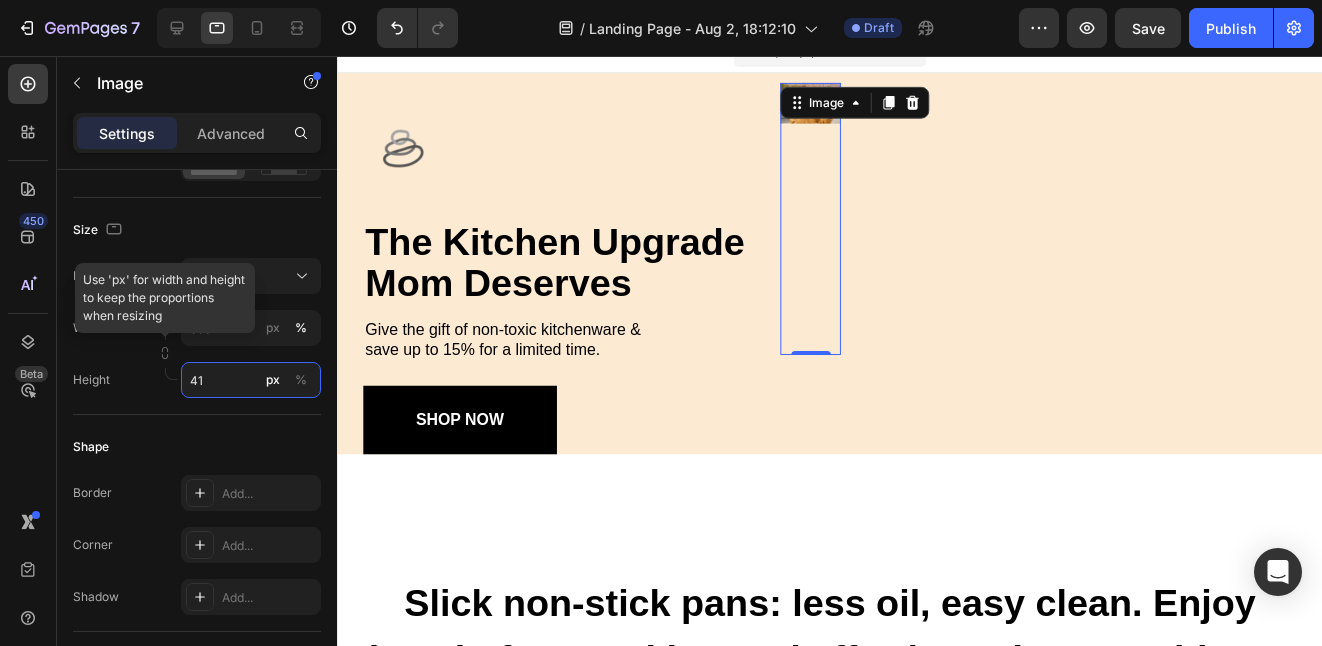 type on "415" 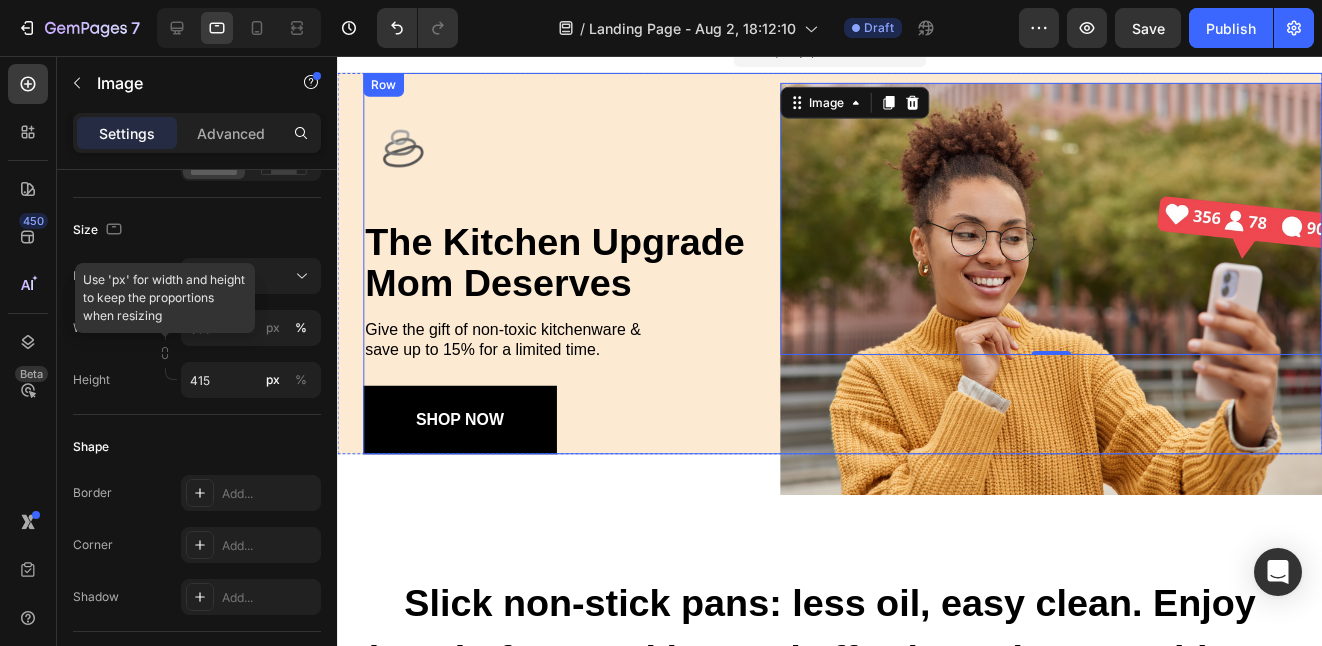click on "Image Image the kitchen upgrade mom deserves Heading Give the gift of non-toxic kitchenware & save up to 15% for a limited time. Text Block SHOP NOW Button Row Image Image 0 Row" at bounding box center [846, 265] 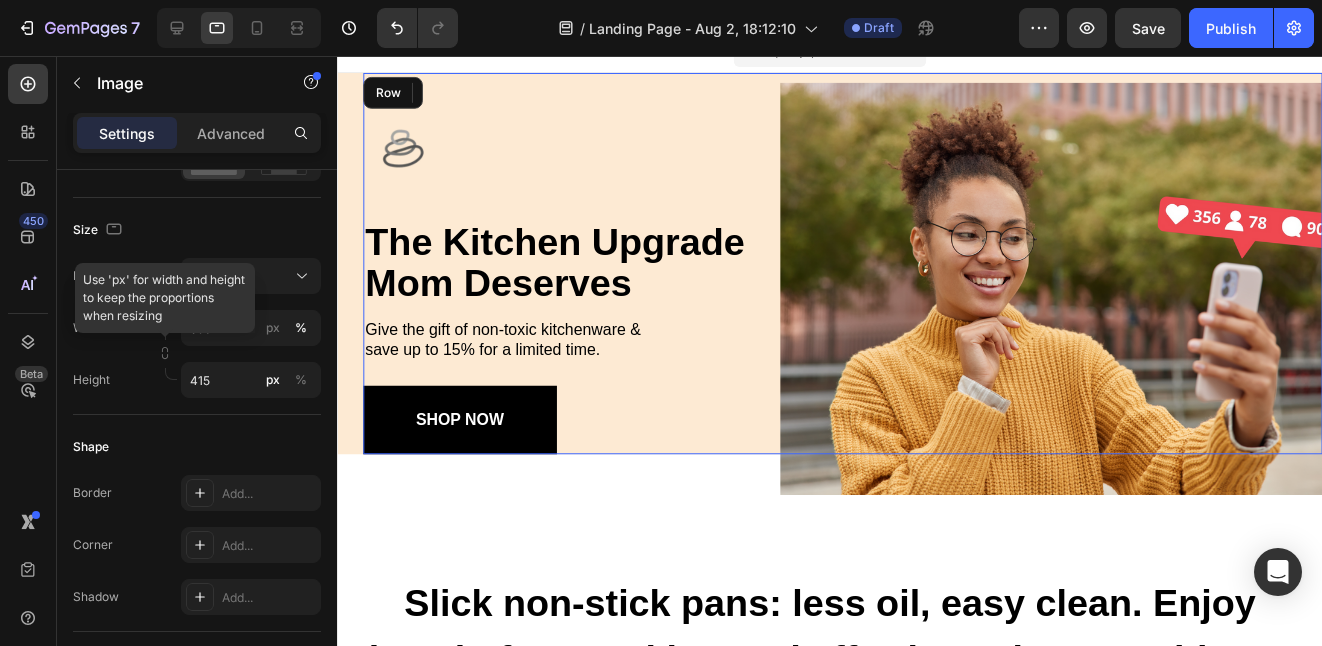 click on "Image Image the kitchen upgrade mom deserves Heading Give the gift of non-toxic kitchenware & save up to 15% for a limited time. Text Block SHOP NOW Button Row Image Image 0 Row" at bounding box center (846, 265) 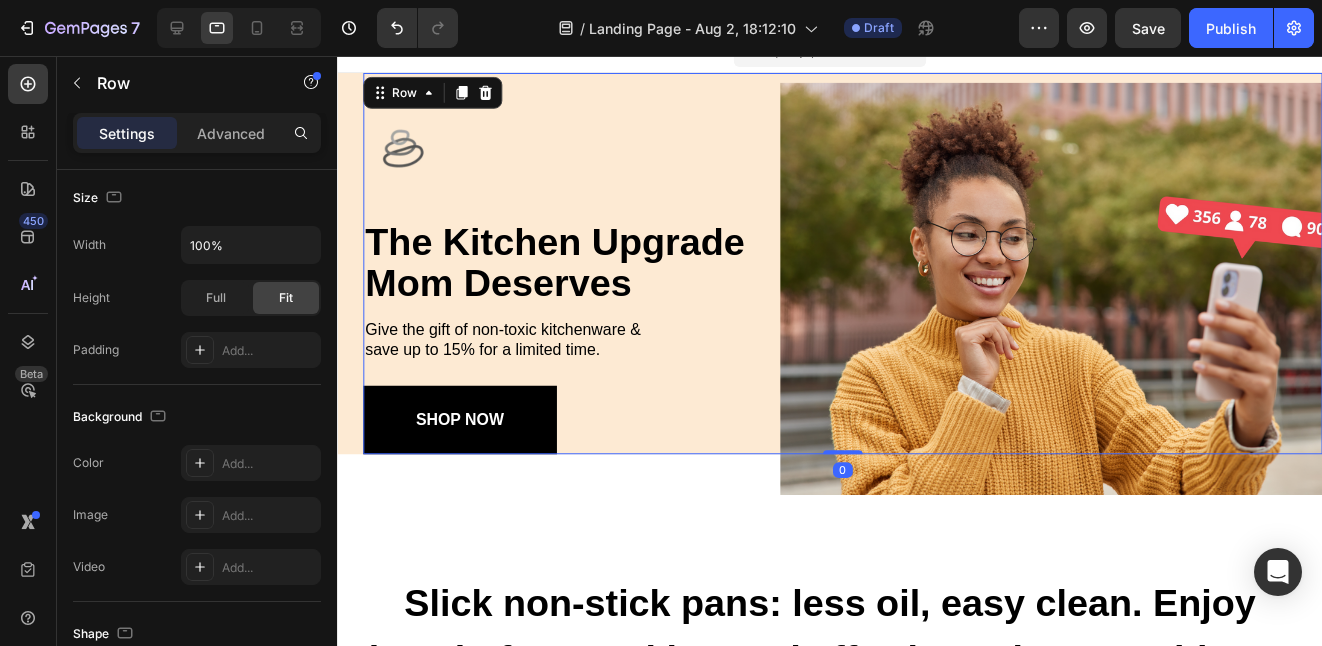 scroll, scrollTop: 0, scrollLeft: 0, axis: both 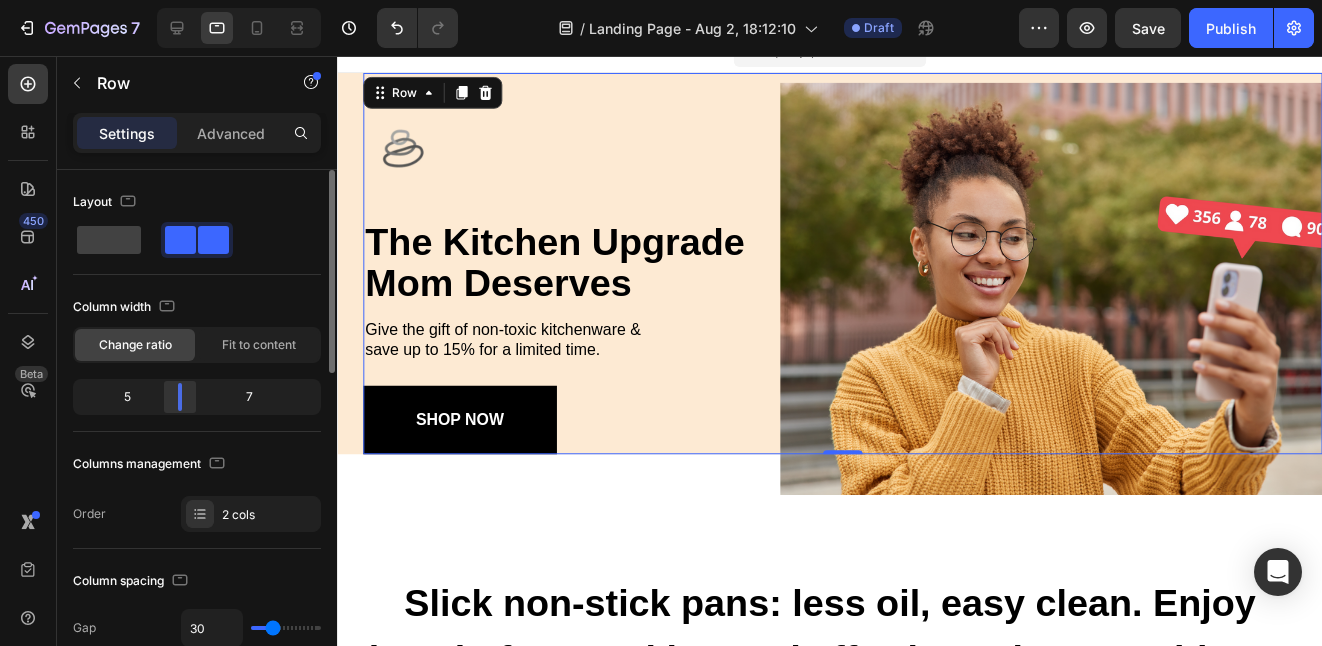 click 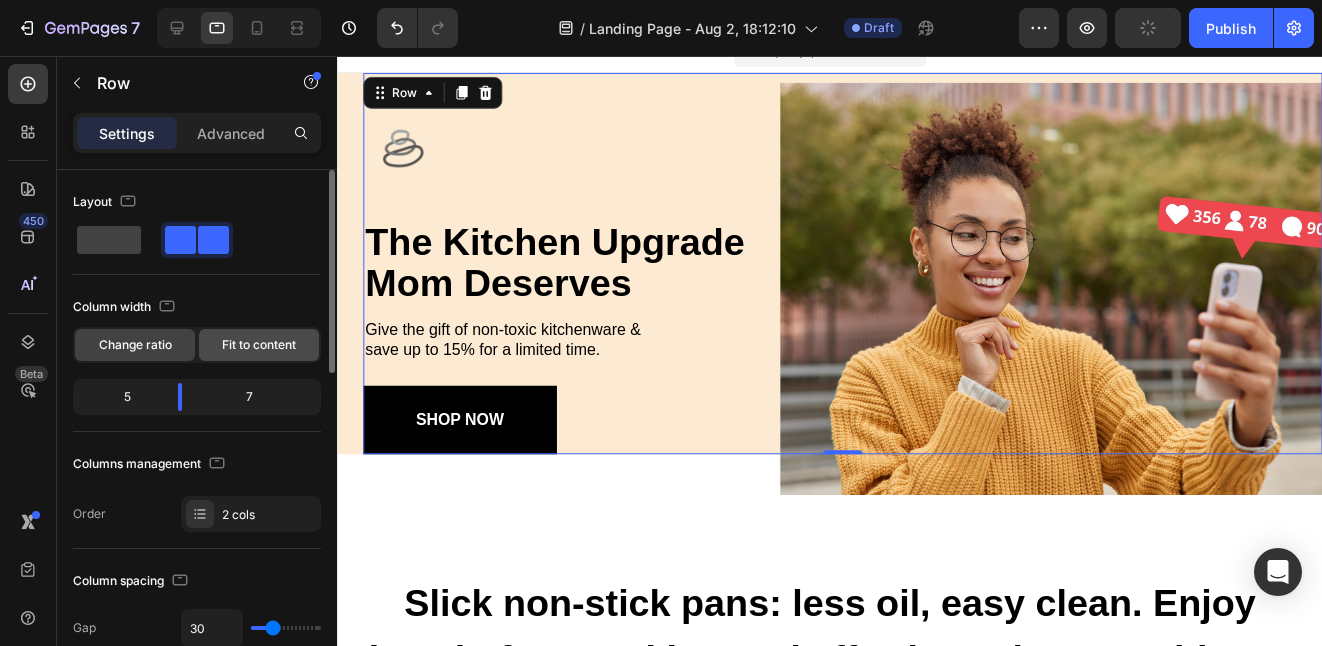 click on "Fit to content" 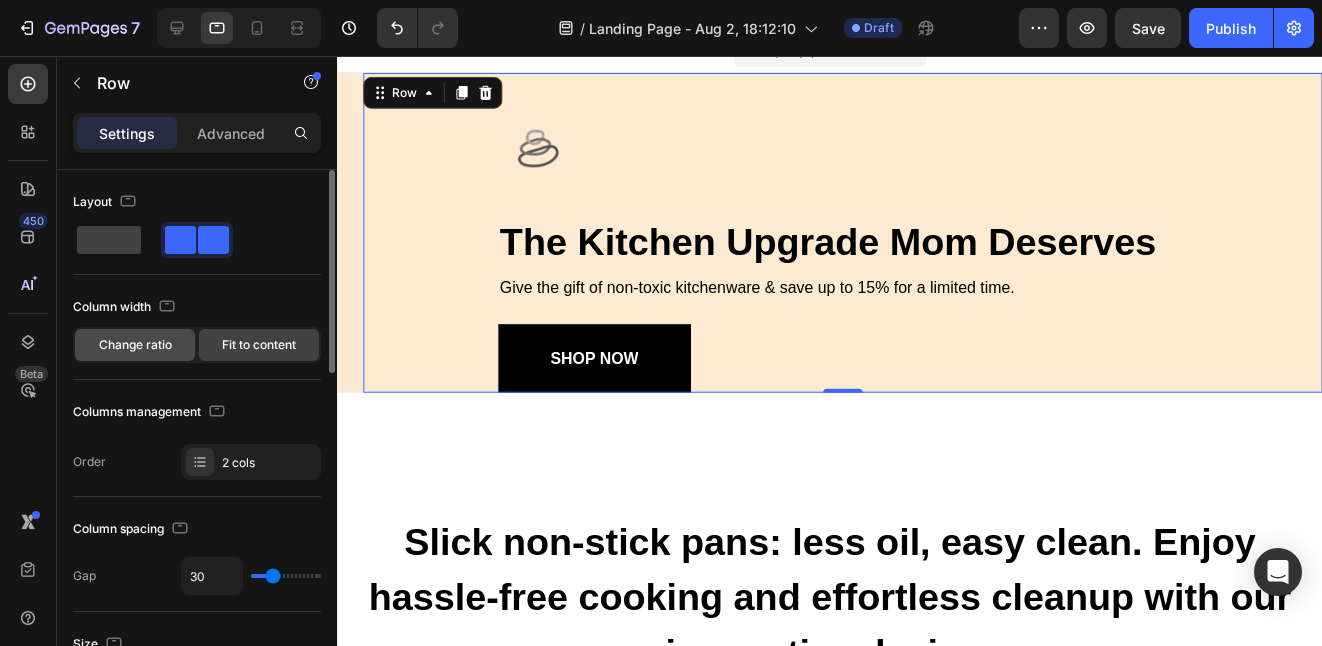 click on "Change ratio" 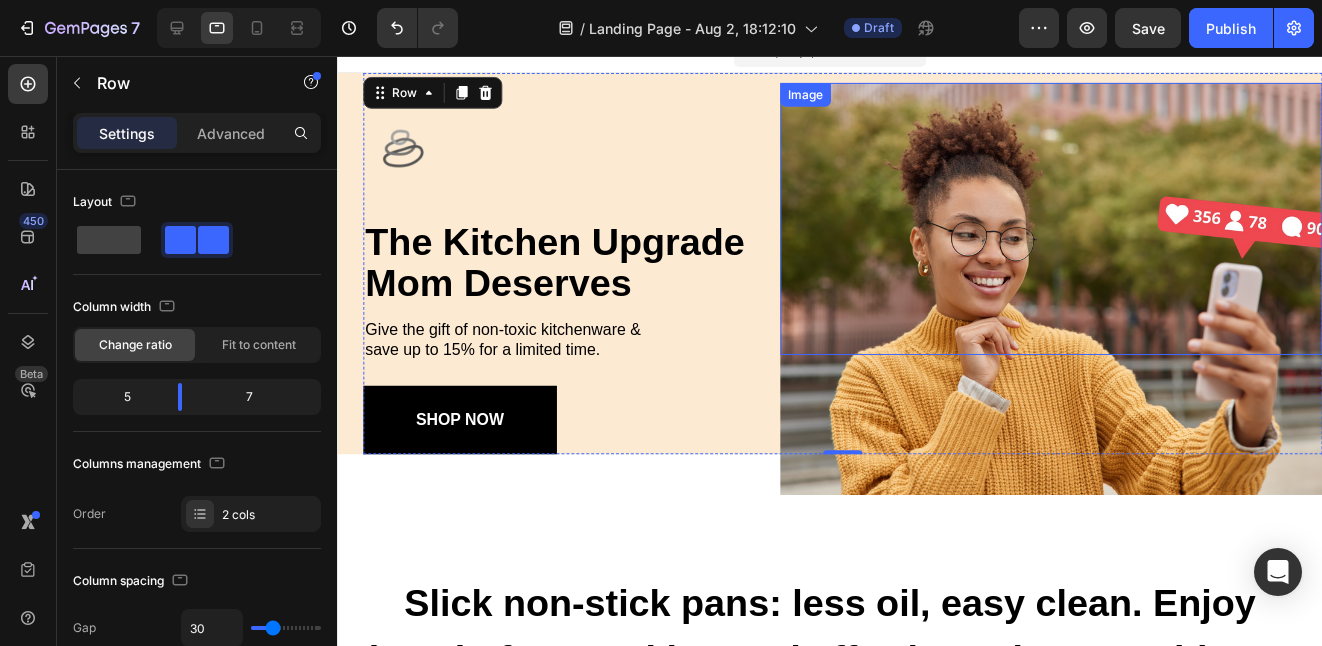 click at bounding box center (1056, 290) 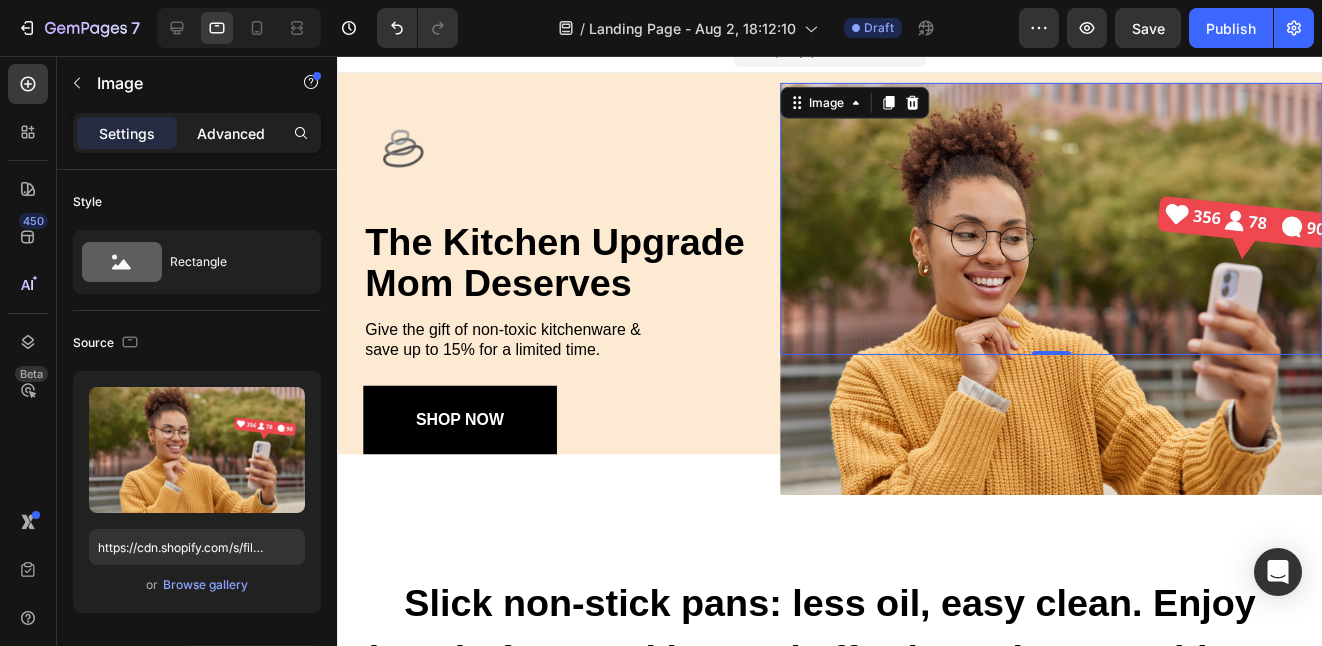 click on "Advanced" at bounding box center [231, 133] 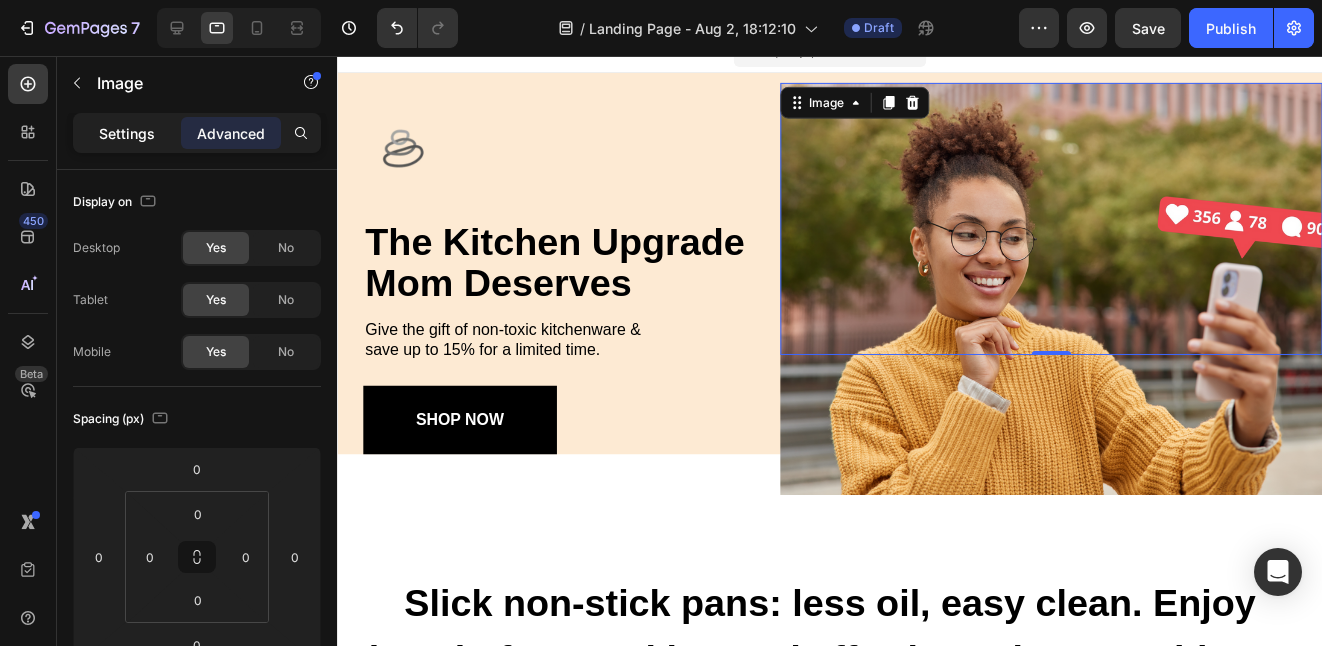 click on "Settings" at bounding box center [127, 133] 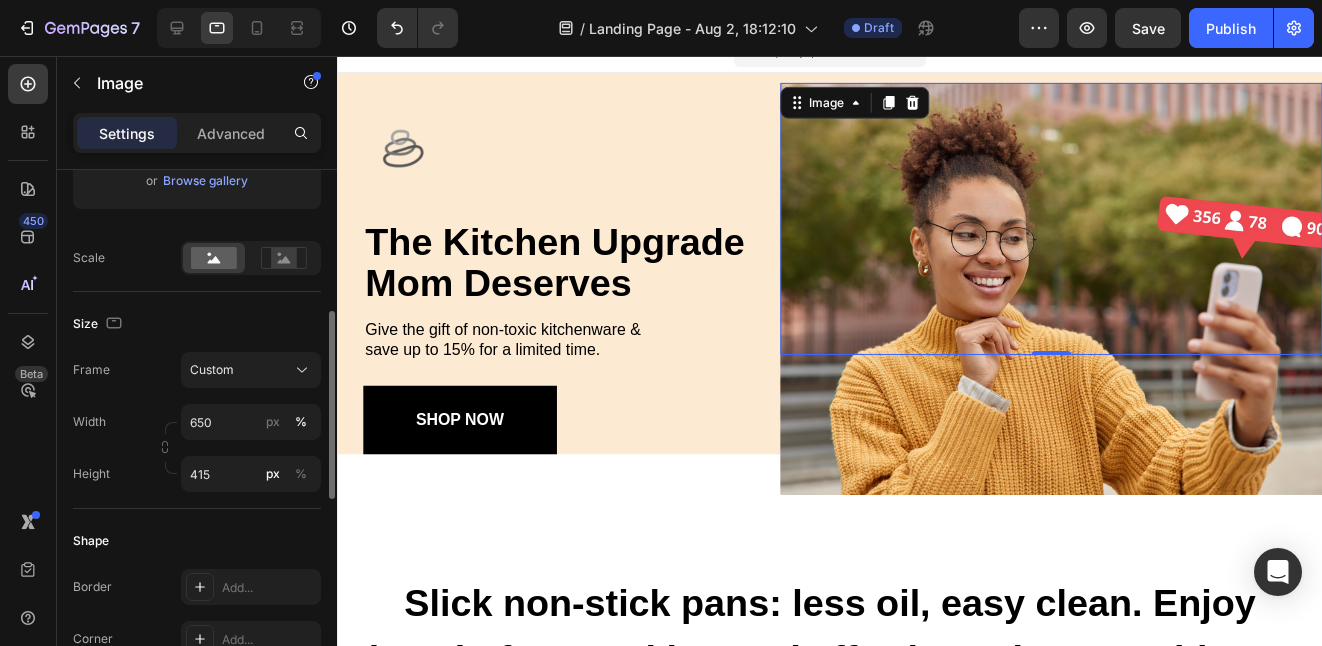 scroll, scrollTop: 405, scrollLeft: 0, axis: vertical 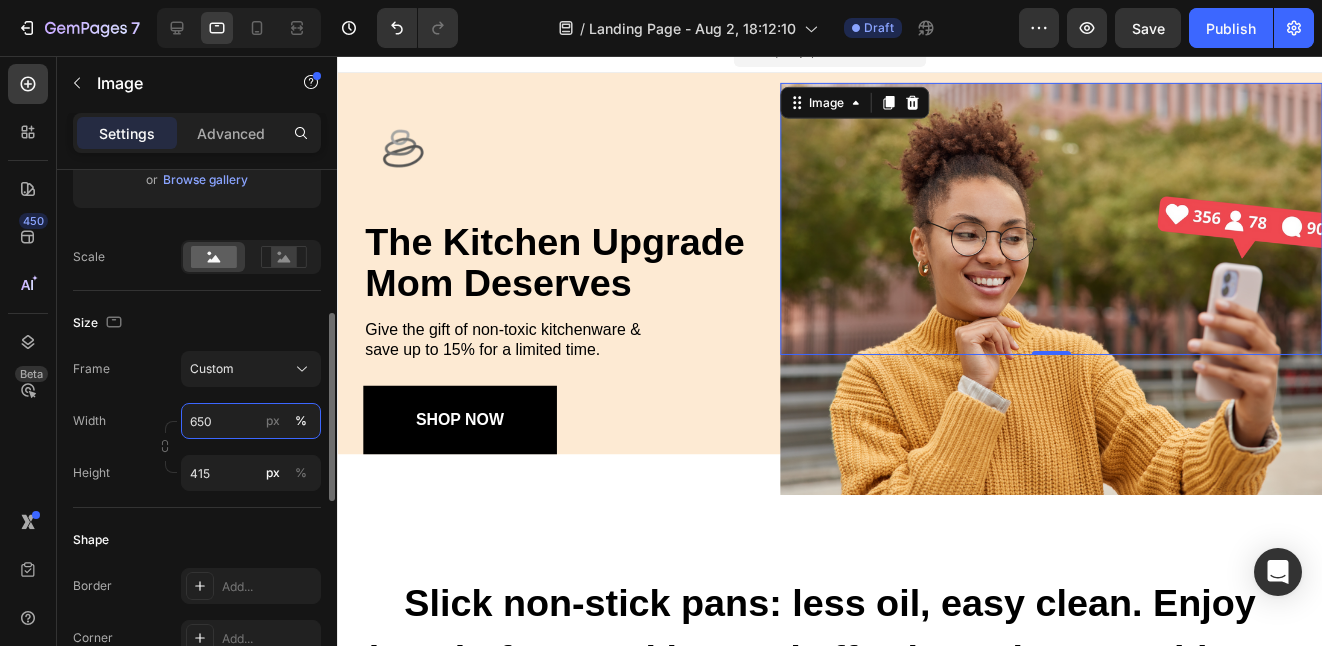click on "650" at bounding box center (251, 421) 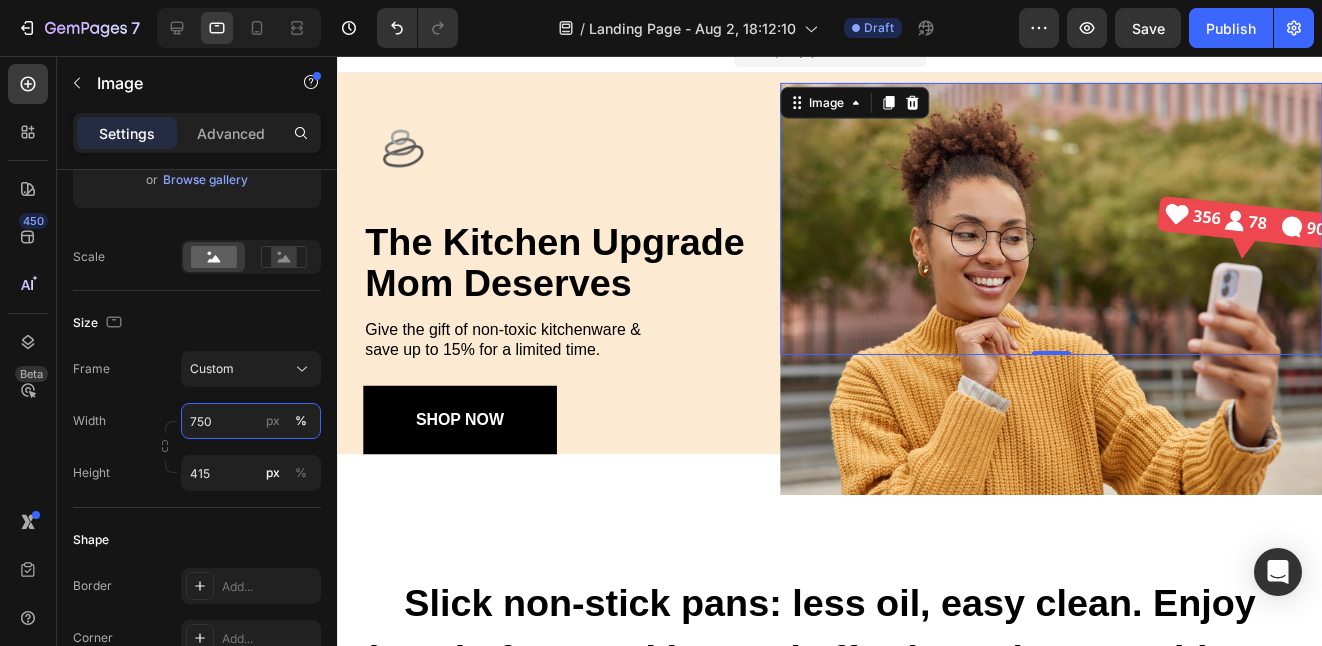type on "750" 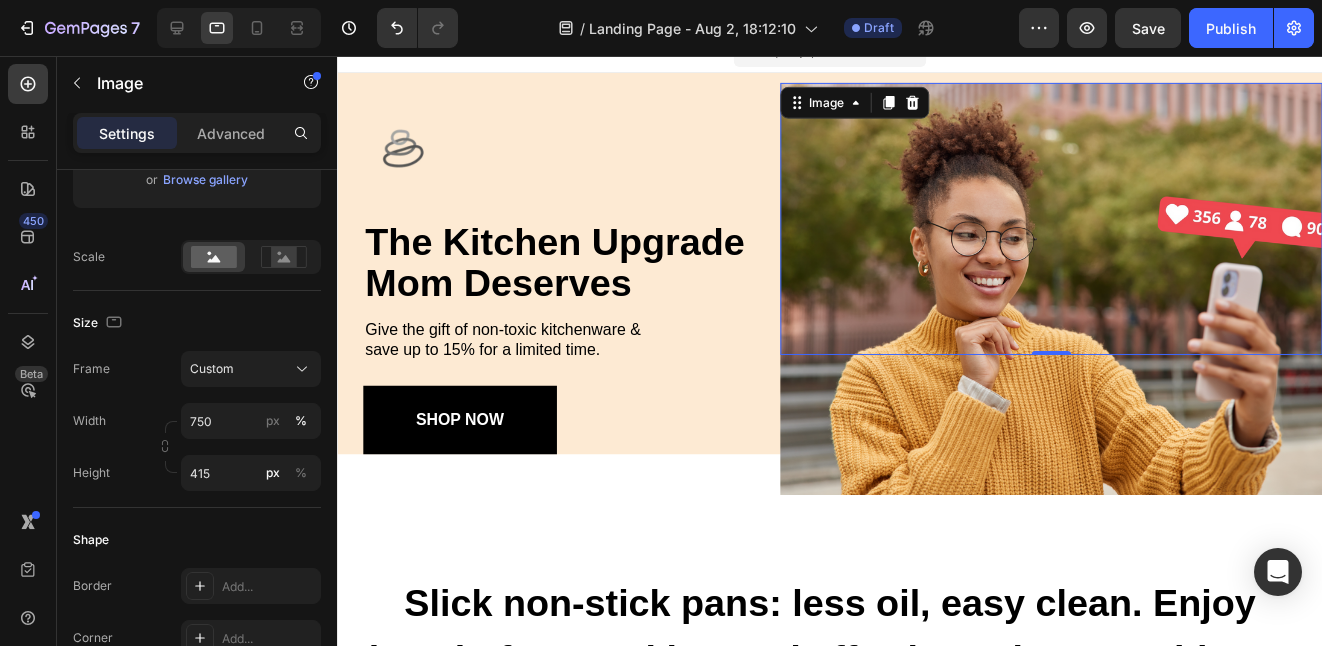 click at bounding box center [1056, 290] 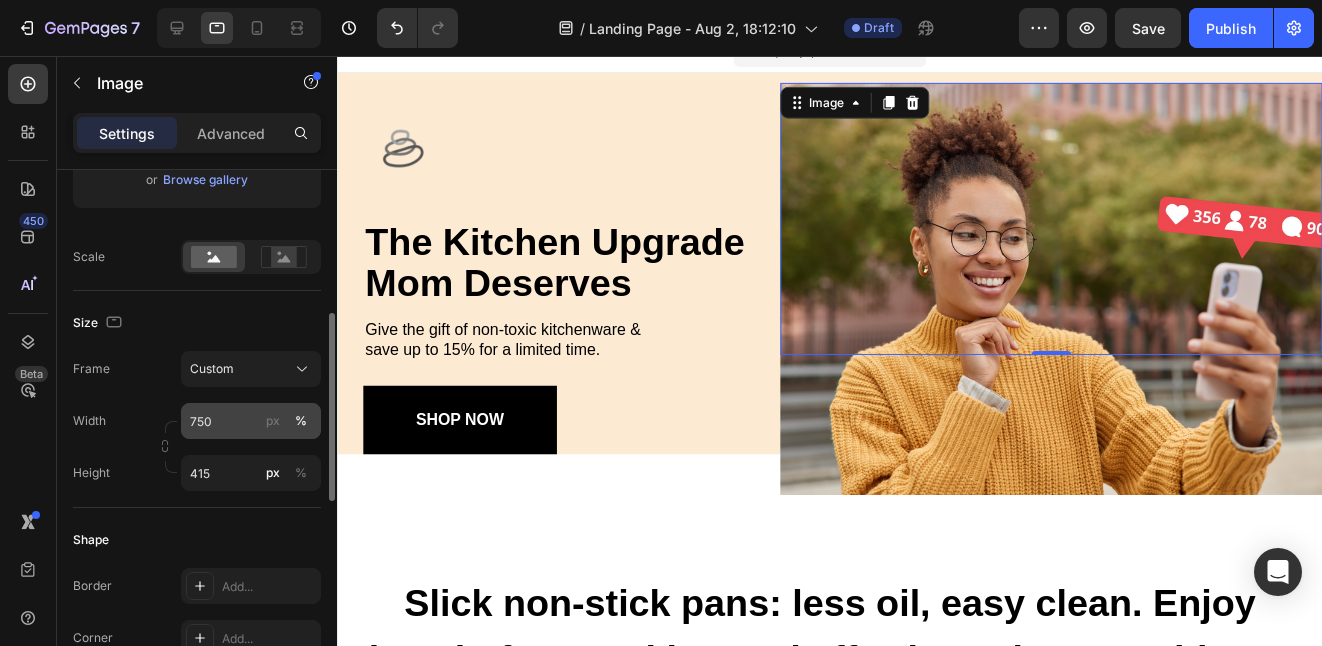 click on "%" 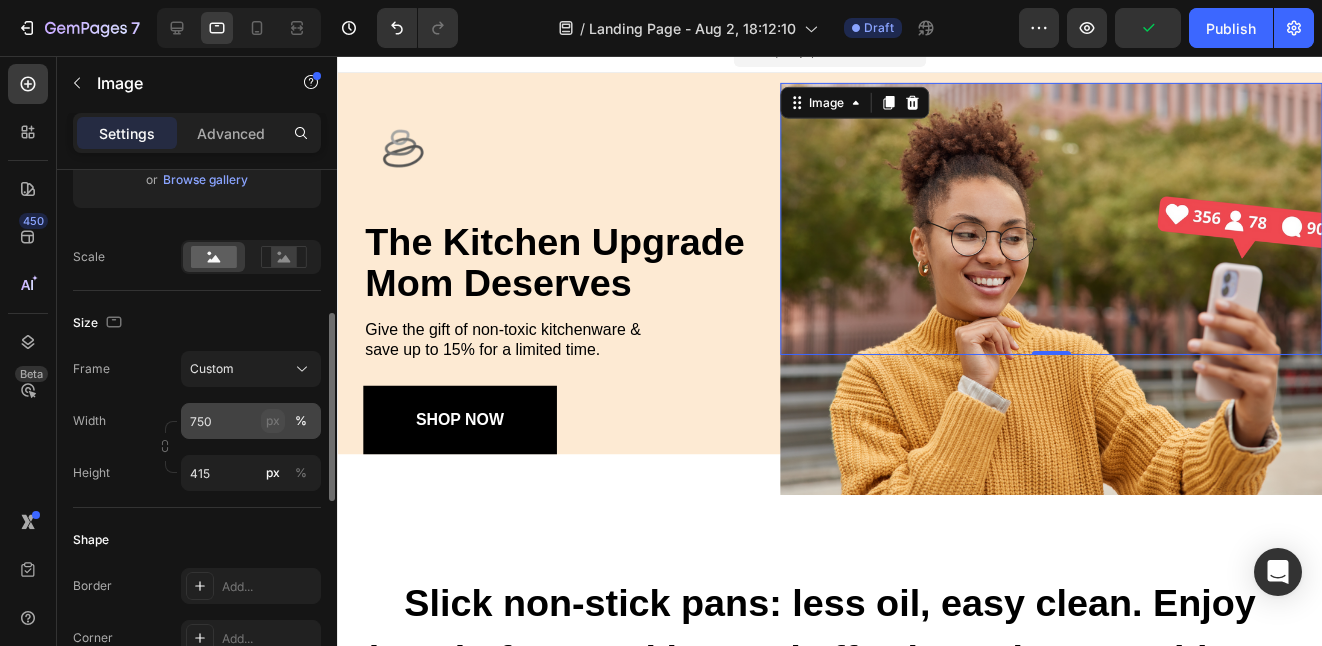 click on "px" at bounding box center [273, 421] 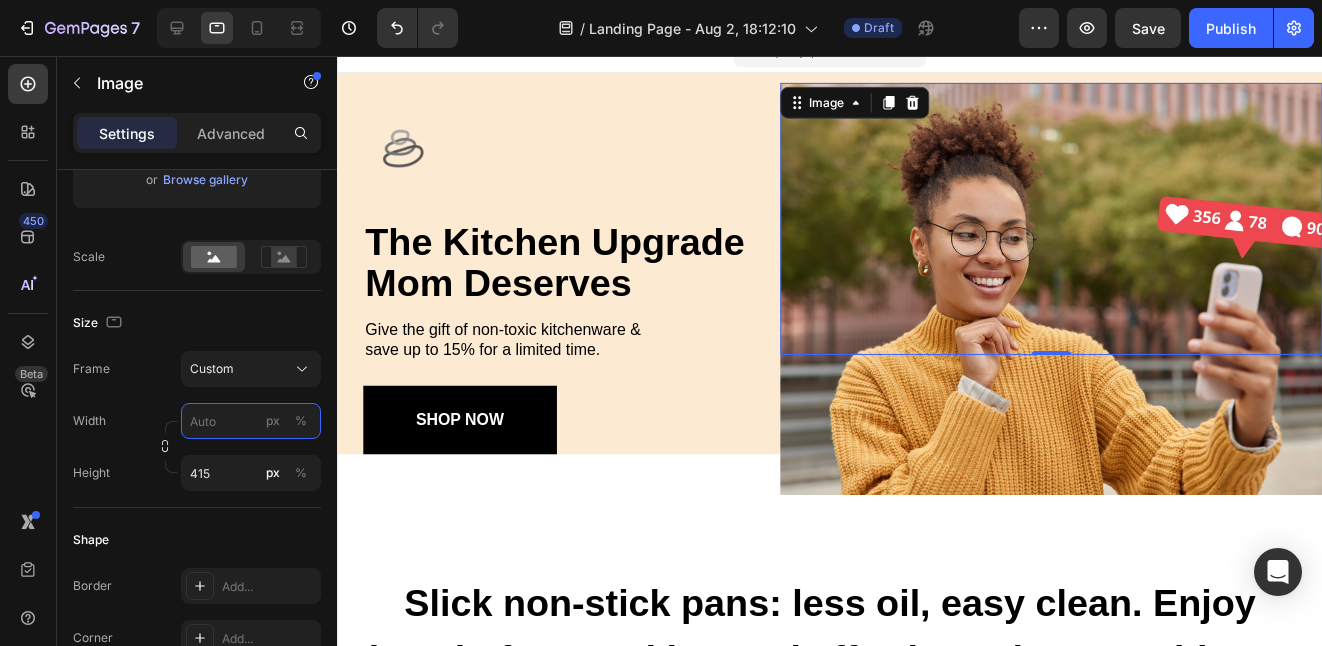 type 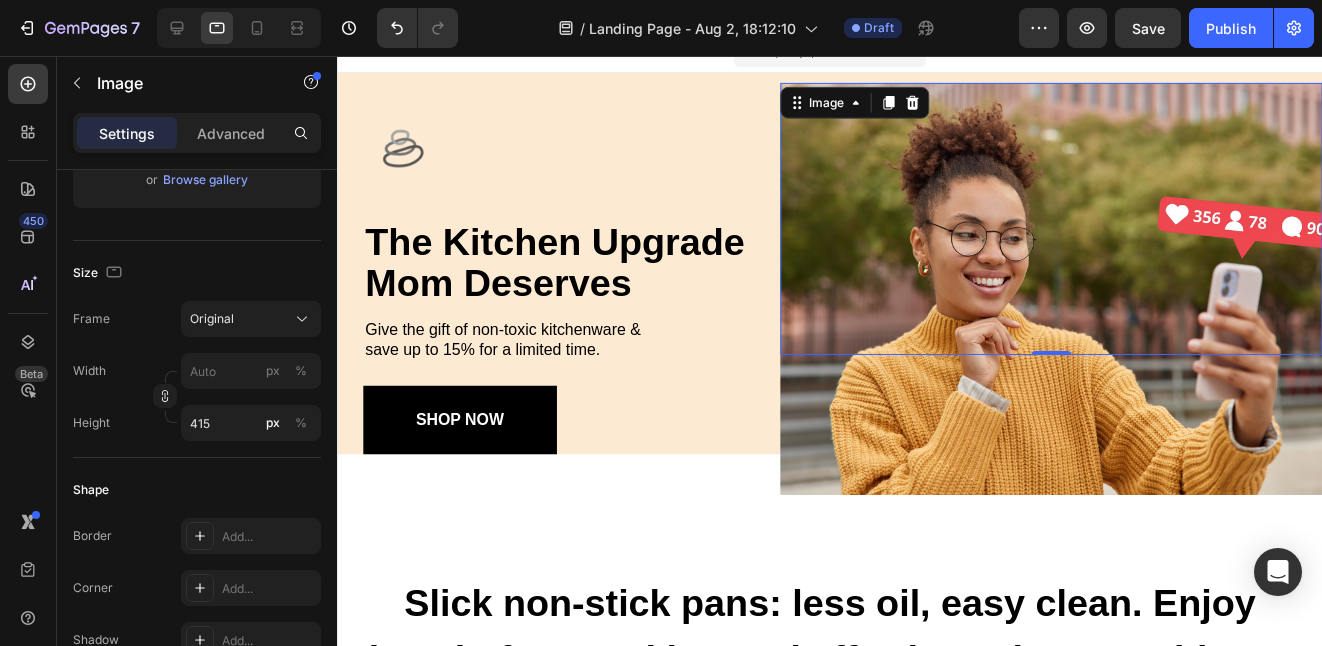 click at bounding box center [1056, 290] 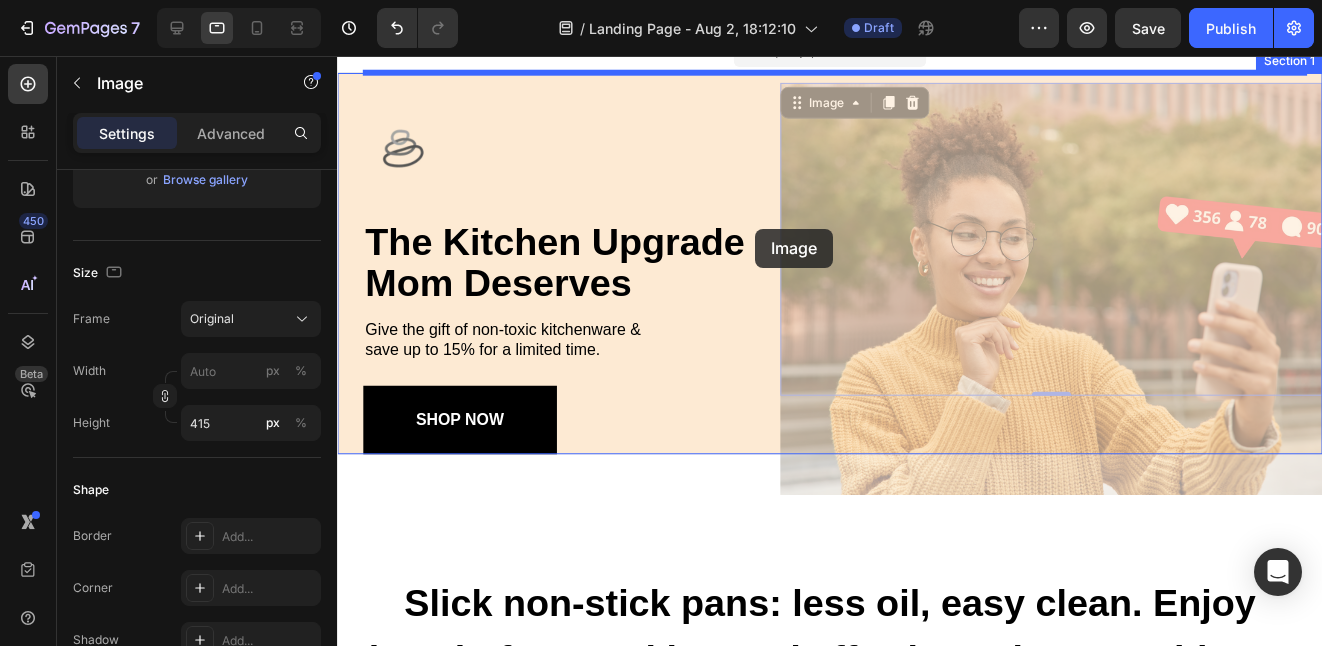 drag, startPoint x: 836, startPoint y: 225, endPoint x: 757, endPoint y: 231, distance: 79.22752 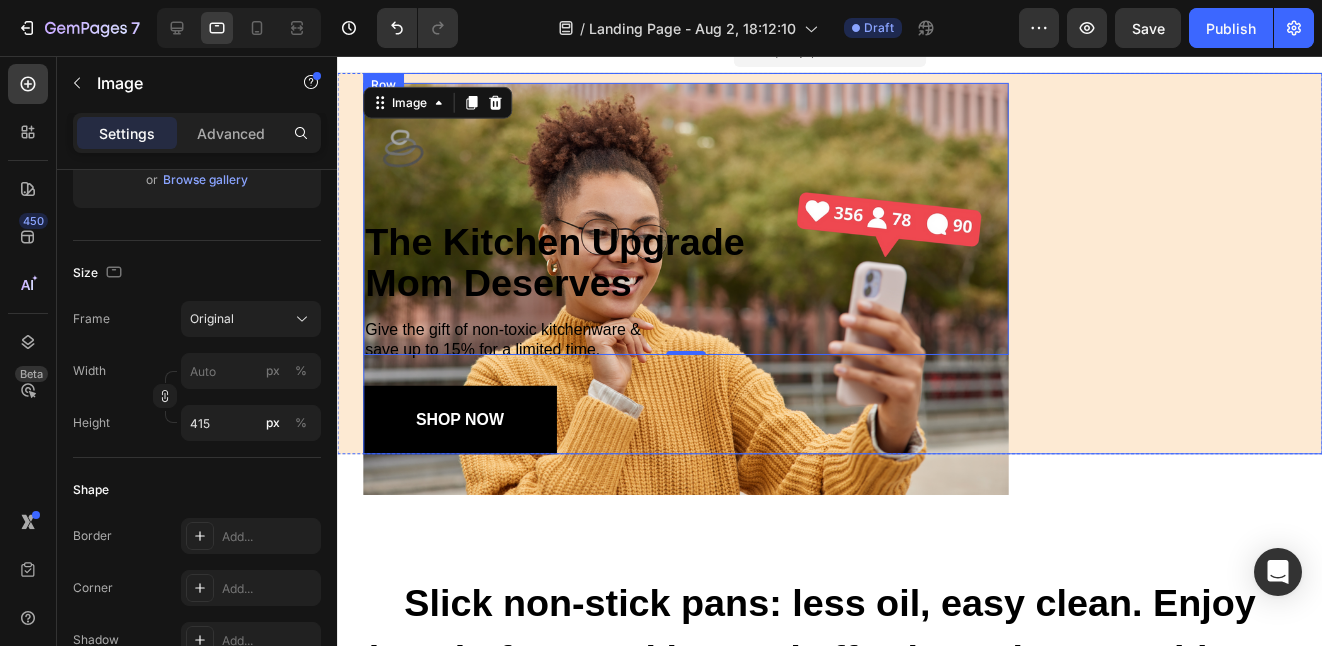 click on "Image" at bounding box center (1056, 265) 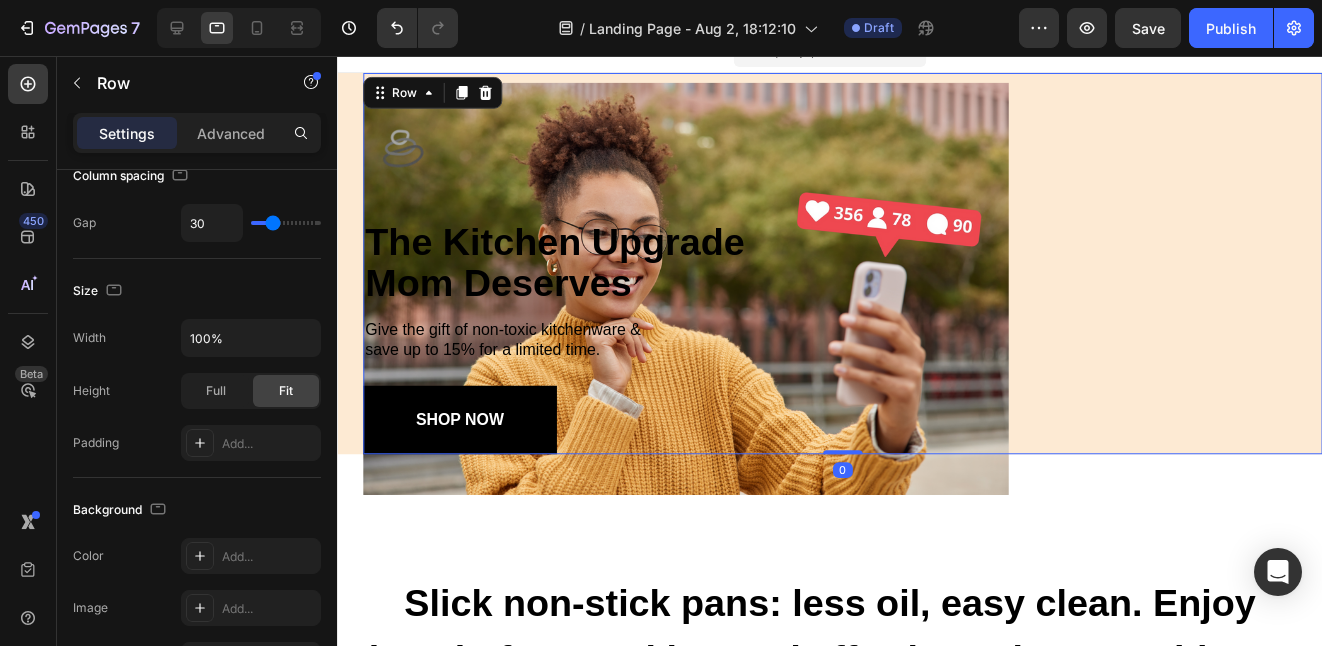 scroll, scrollTop: 0, scrollLeft: 0, axis: both 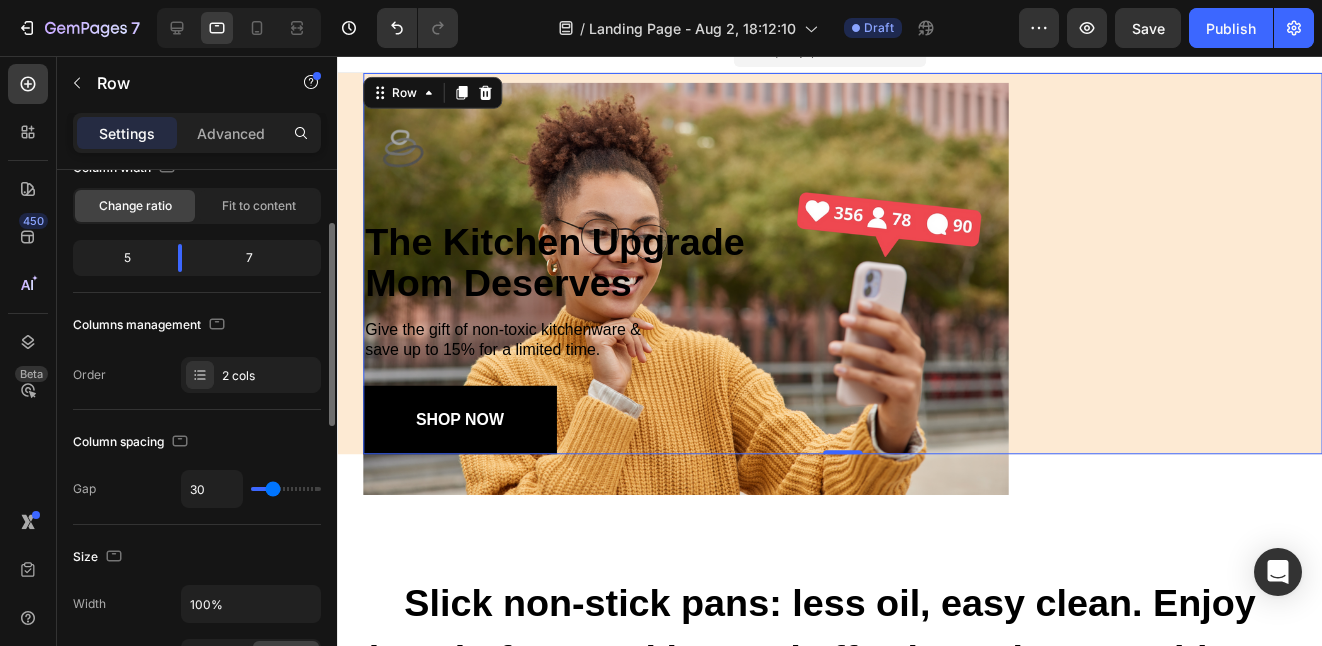 type on "50" 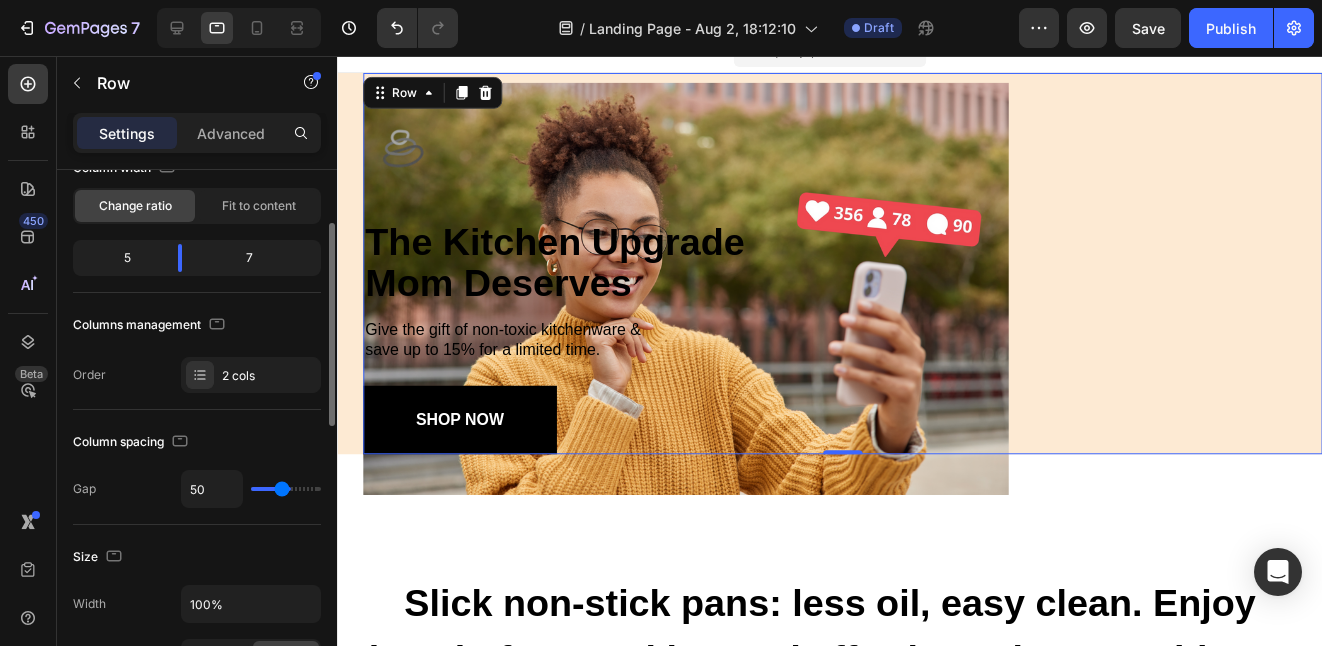 type on "62" 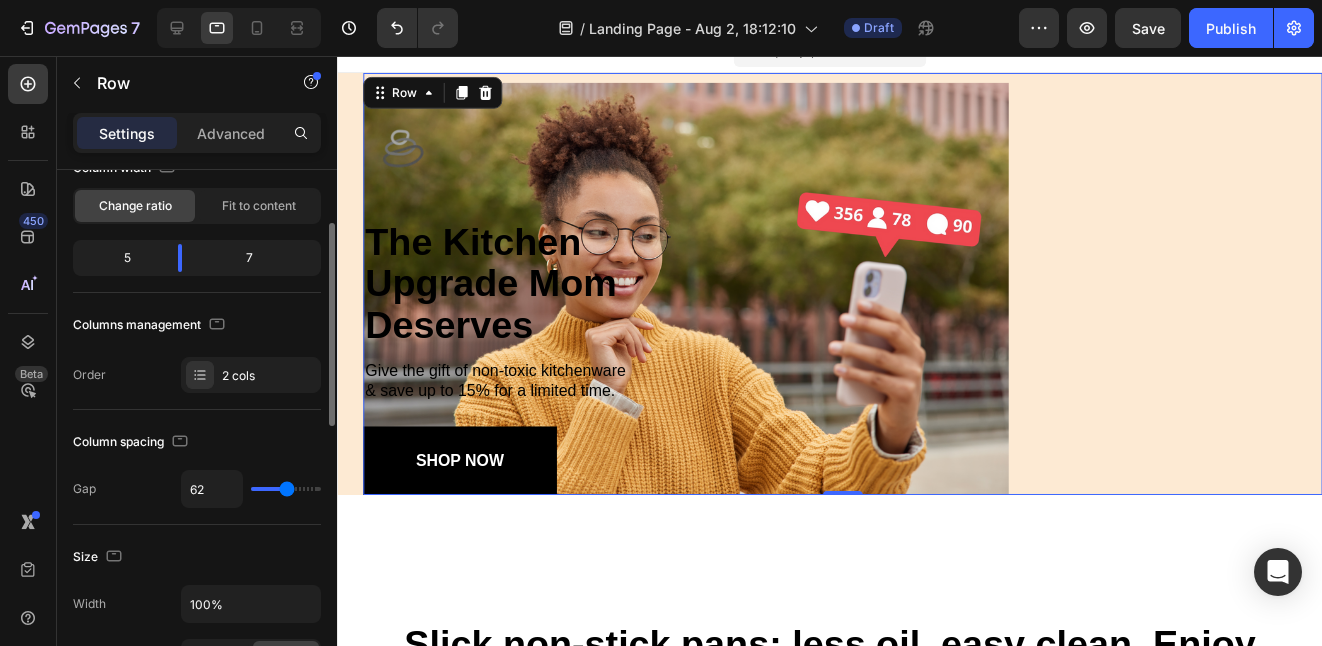 type on "70" 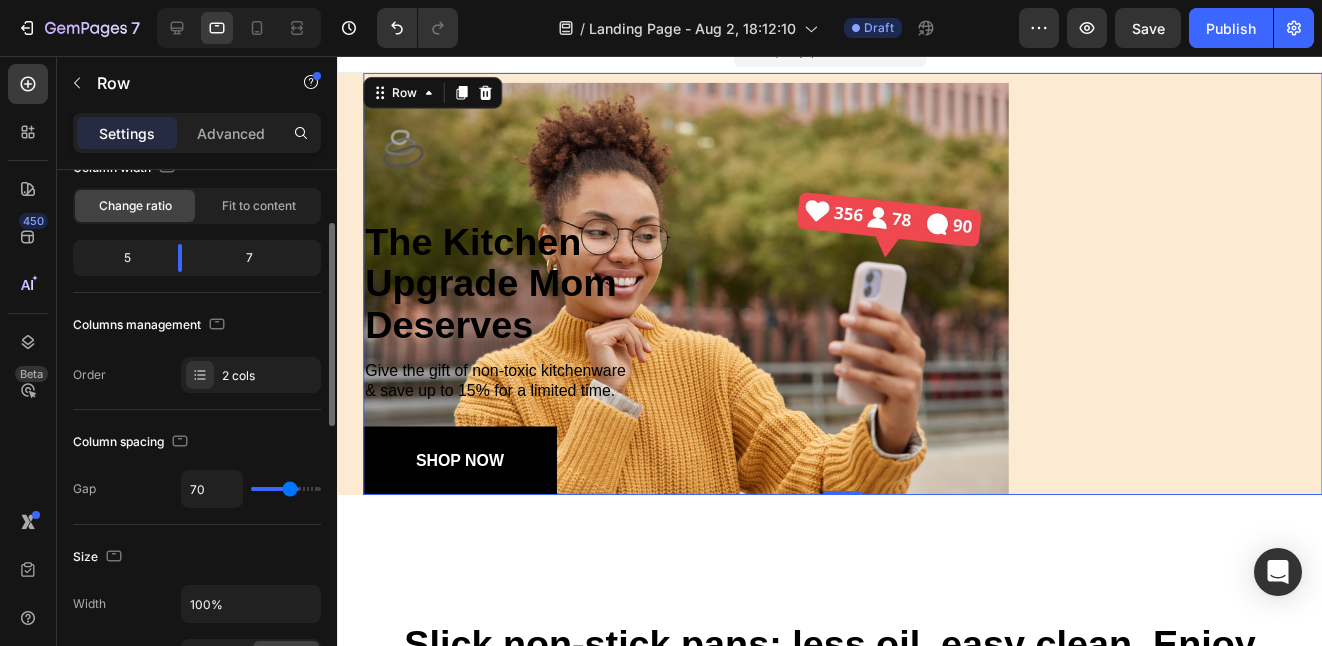type on "78" 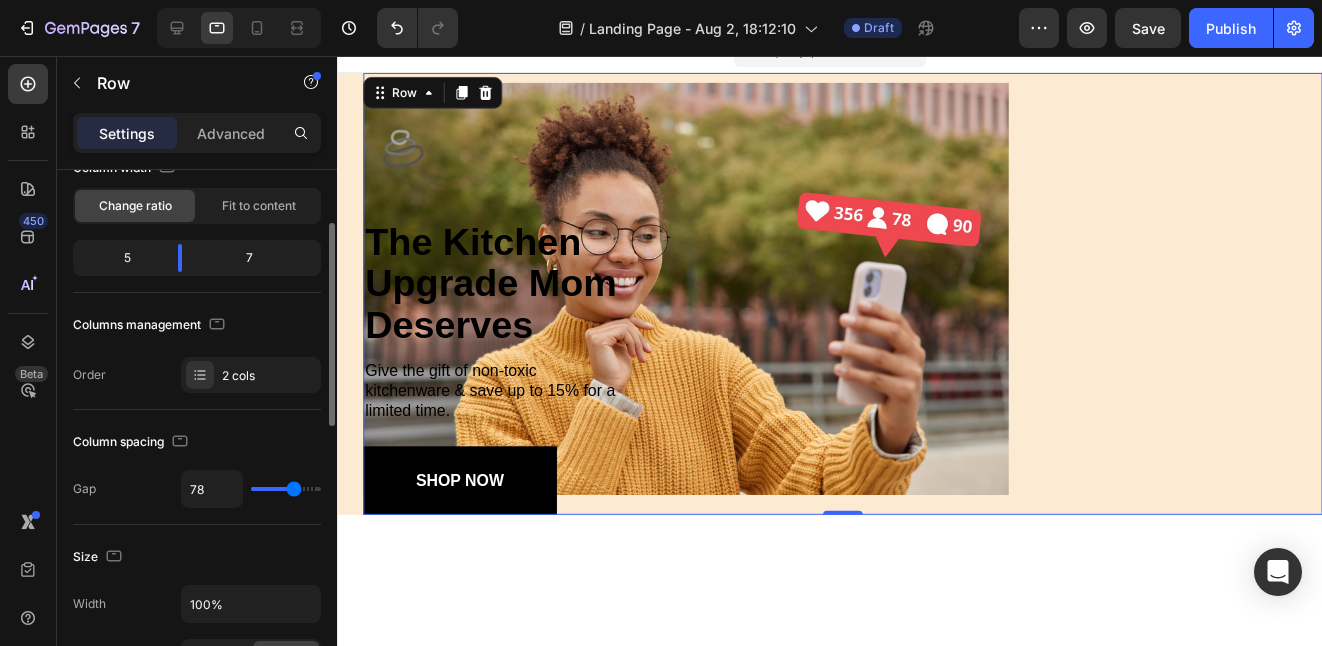 type on "95" 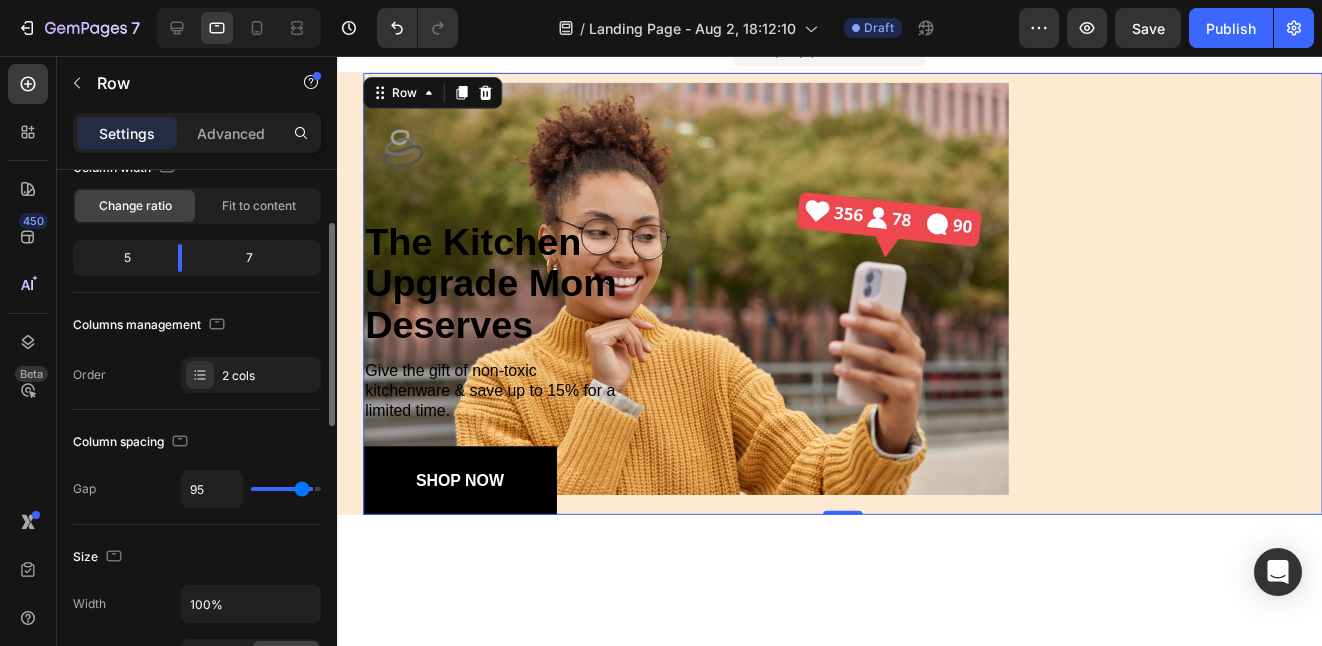 type on "105" 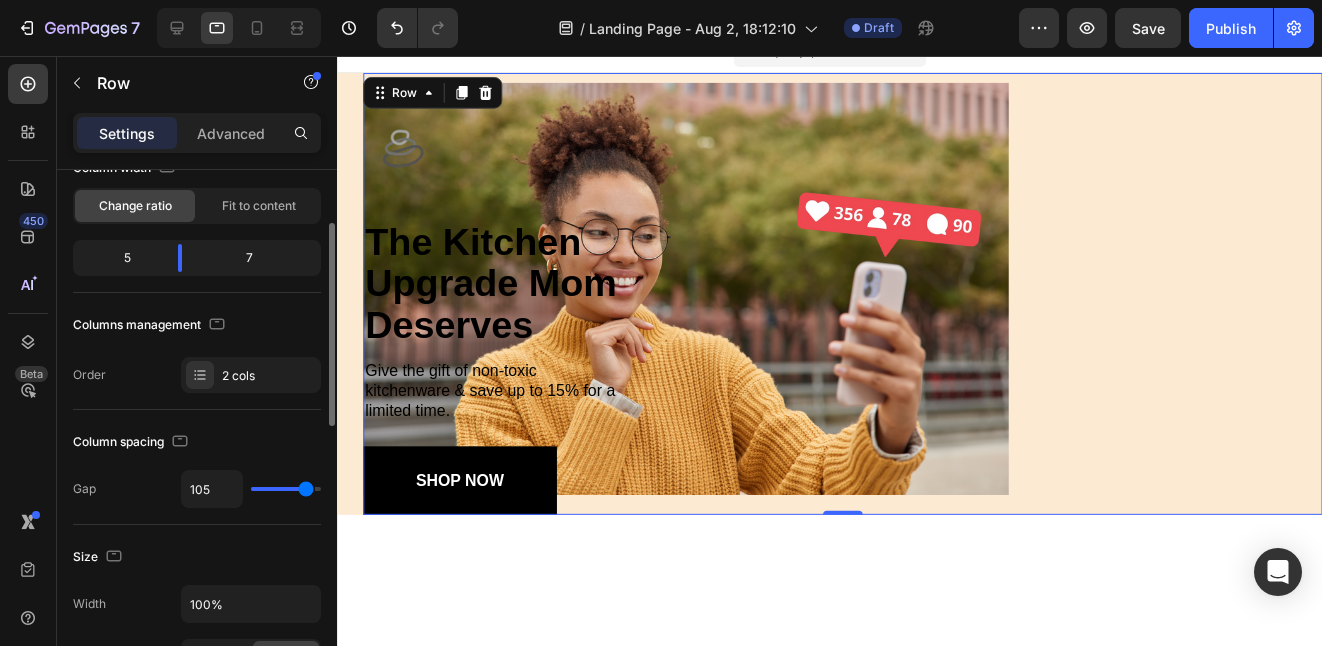 type on "115" 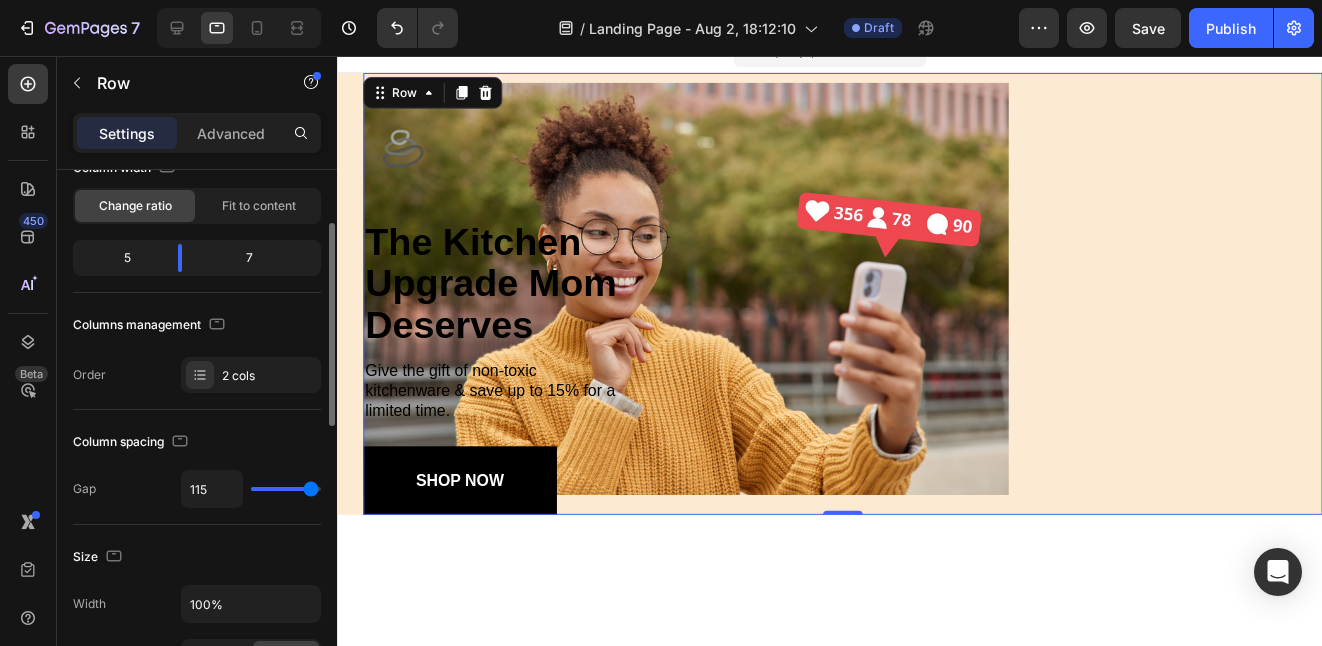 type on "119" 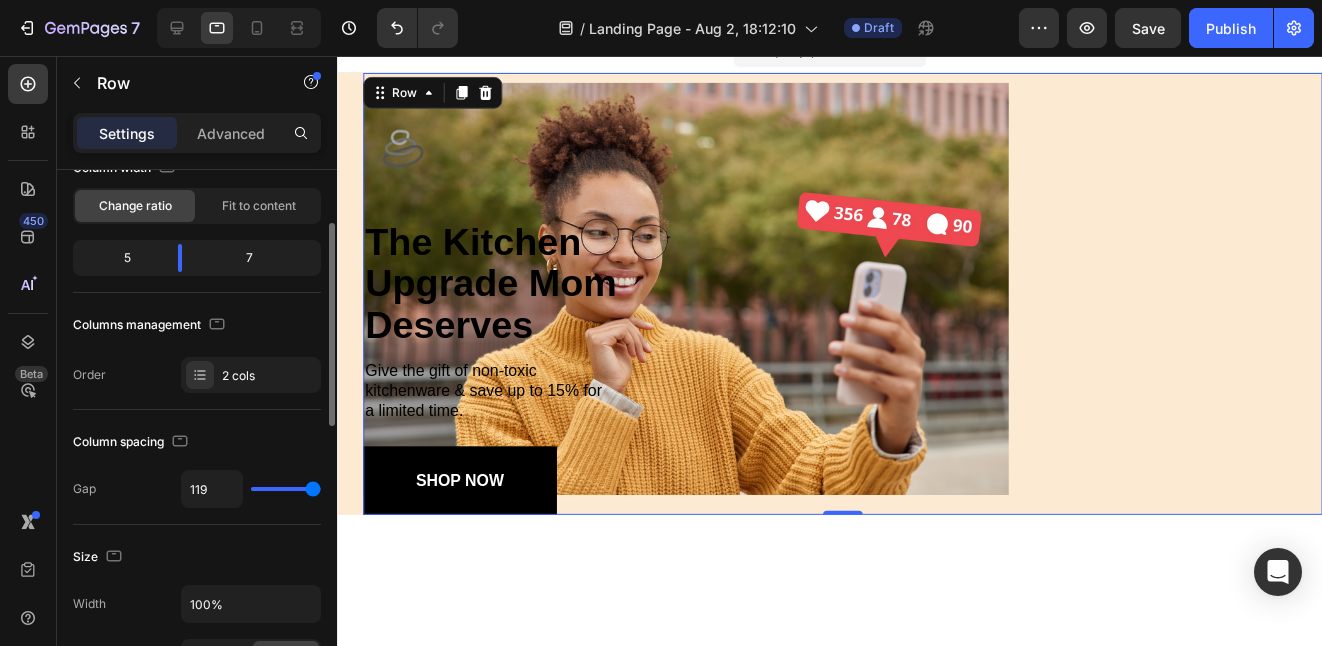 type on "120" 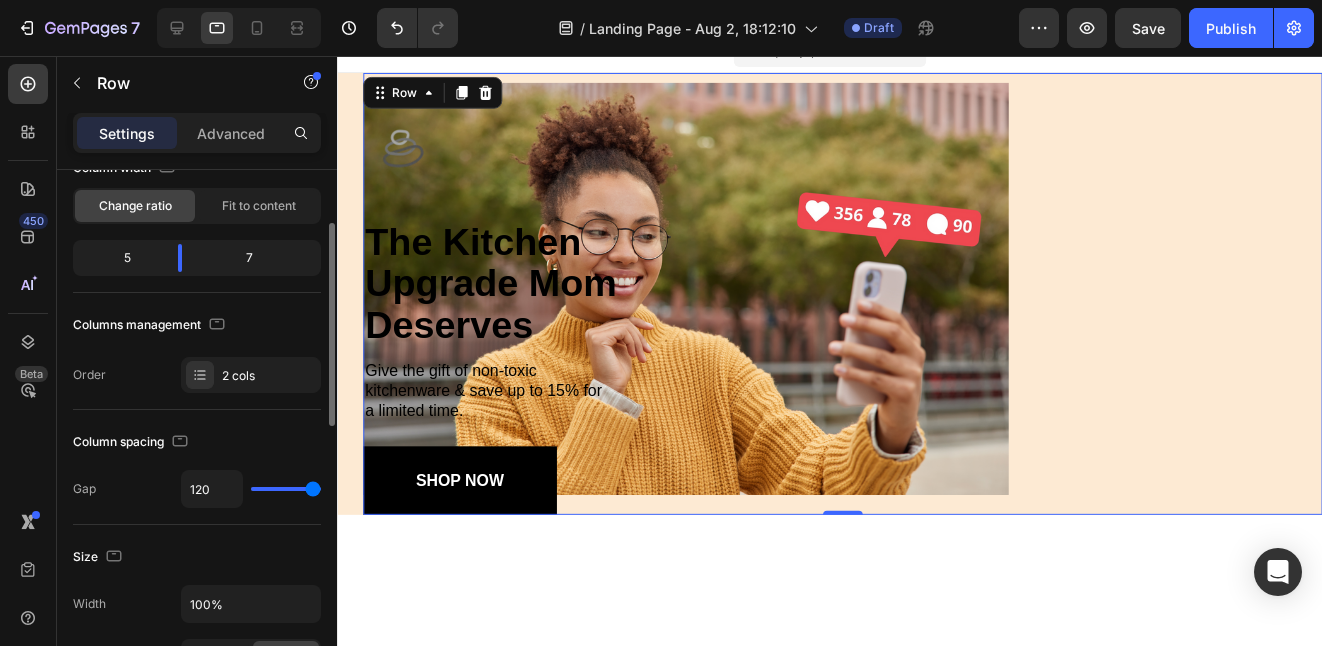 drag, startPoint x: 268, startPoint y: 487, endPoint x: 316, endPoint y: 487, distance: 48 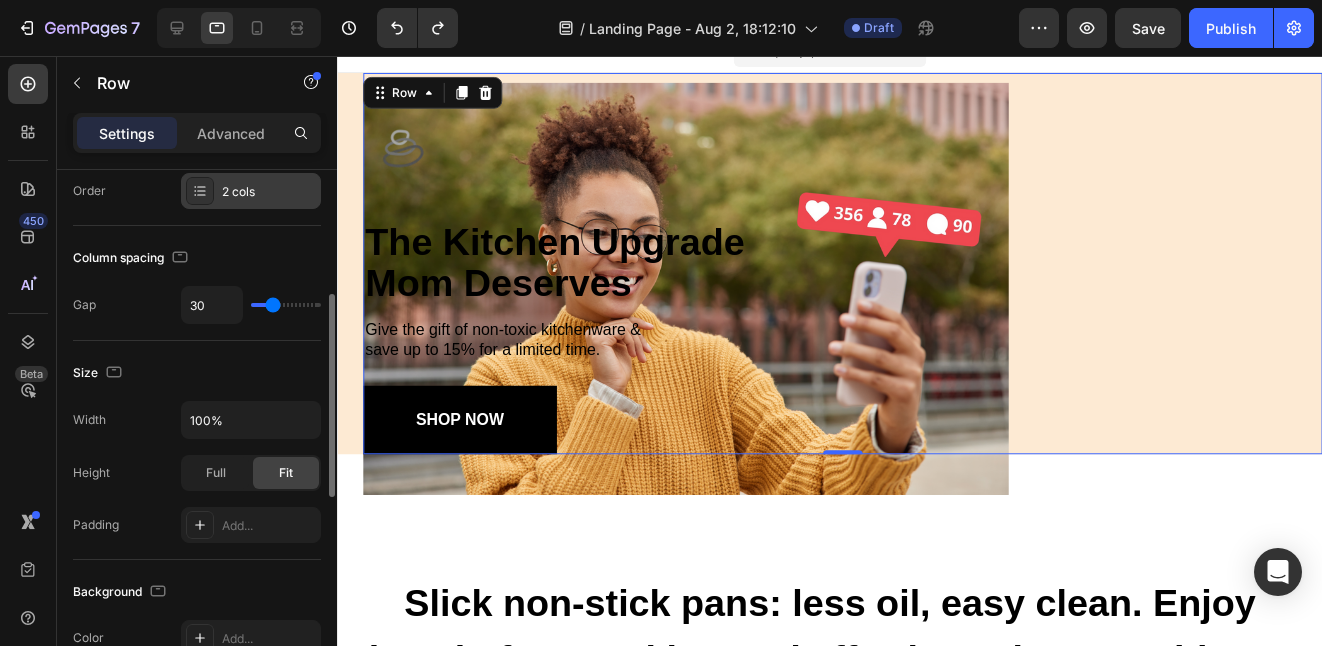 scroll, scrollTop: 324, scrollLeft: 0, axis: vertical 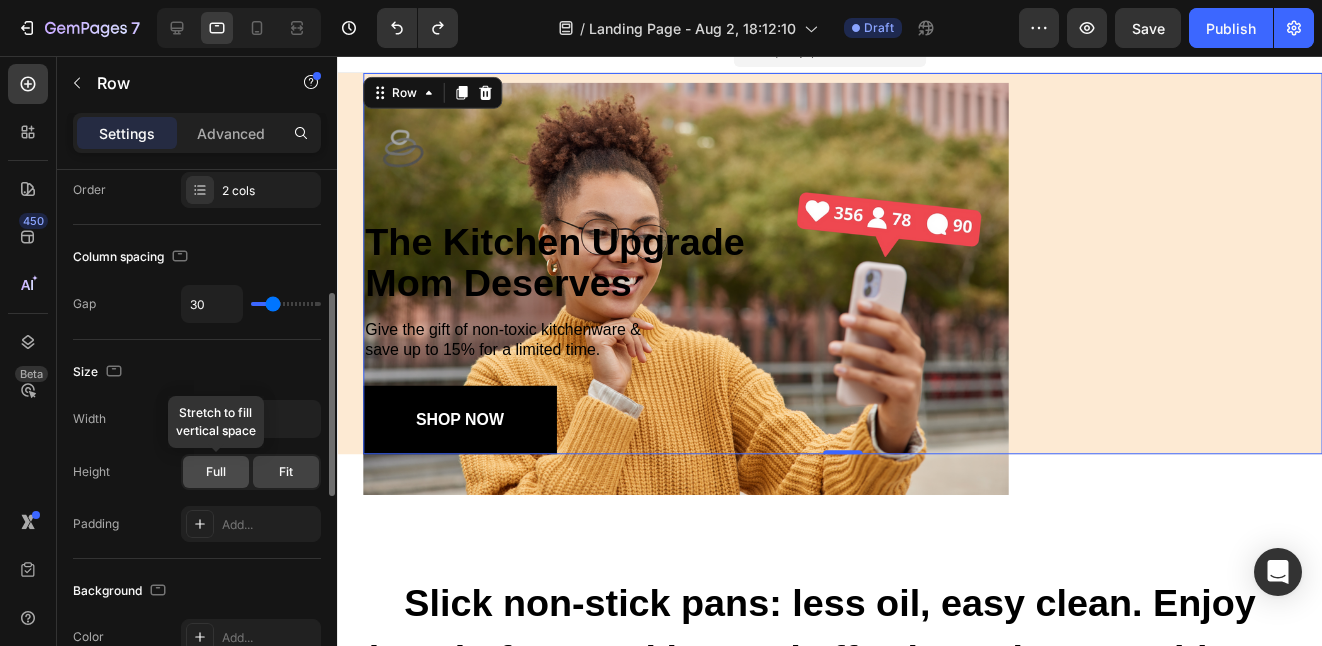 click on "Full" 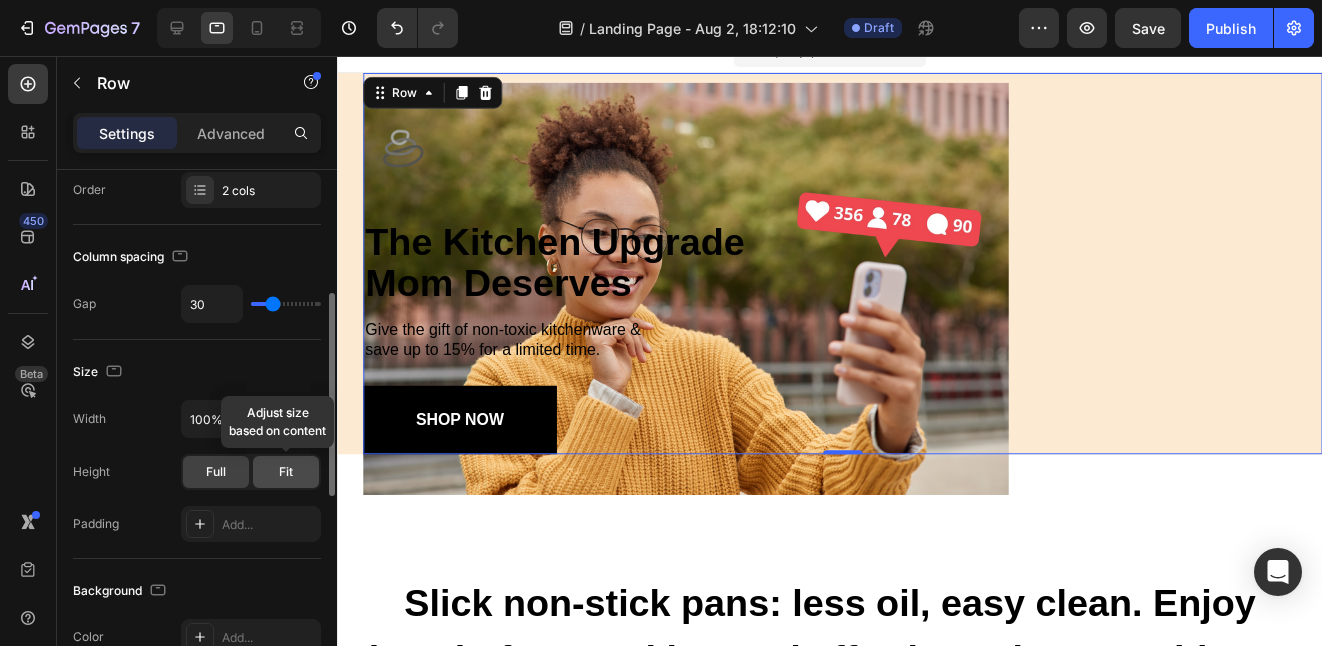click on "Fit" 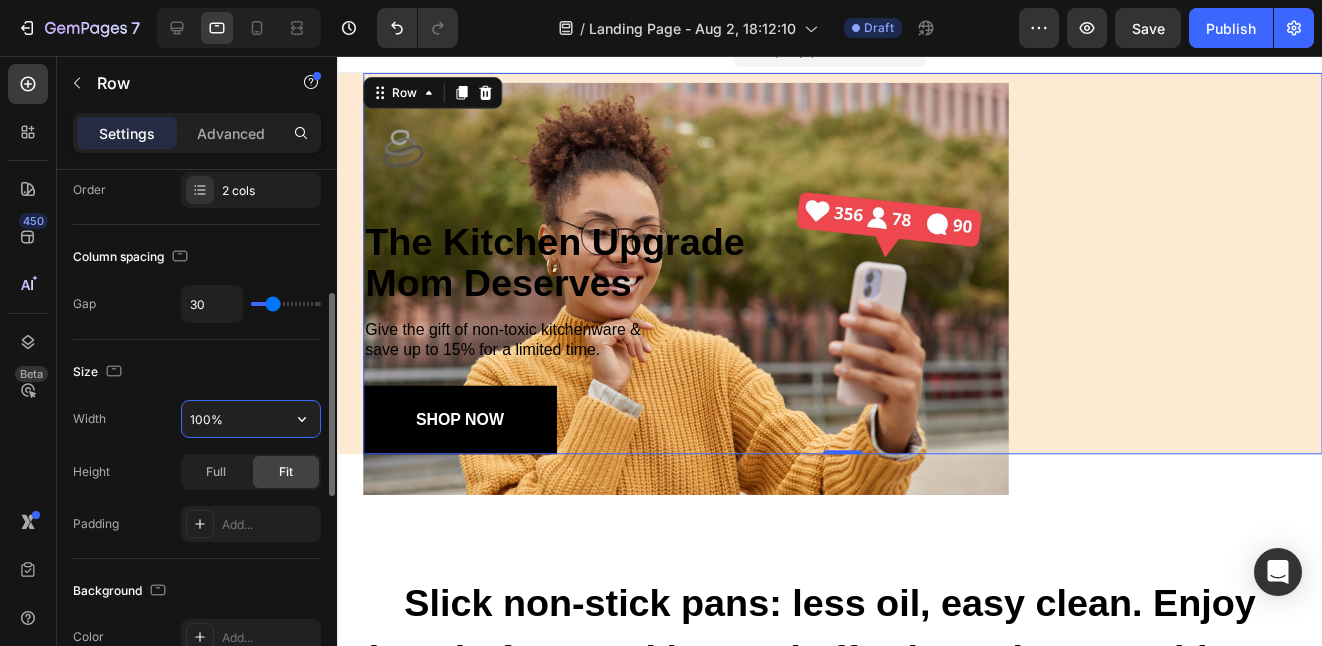 click on "100%" at bounding box center [251, 419] 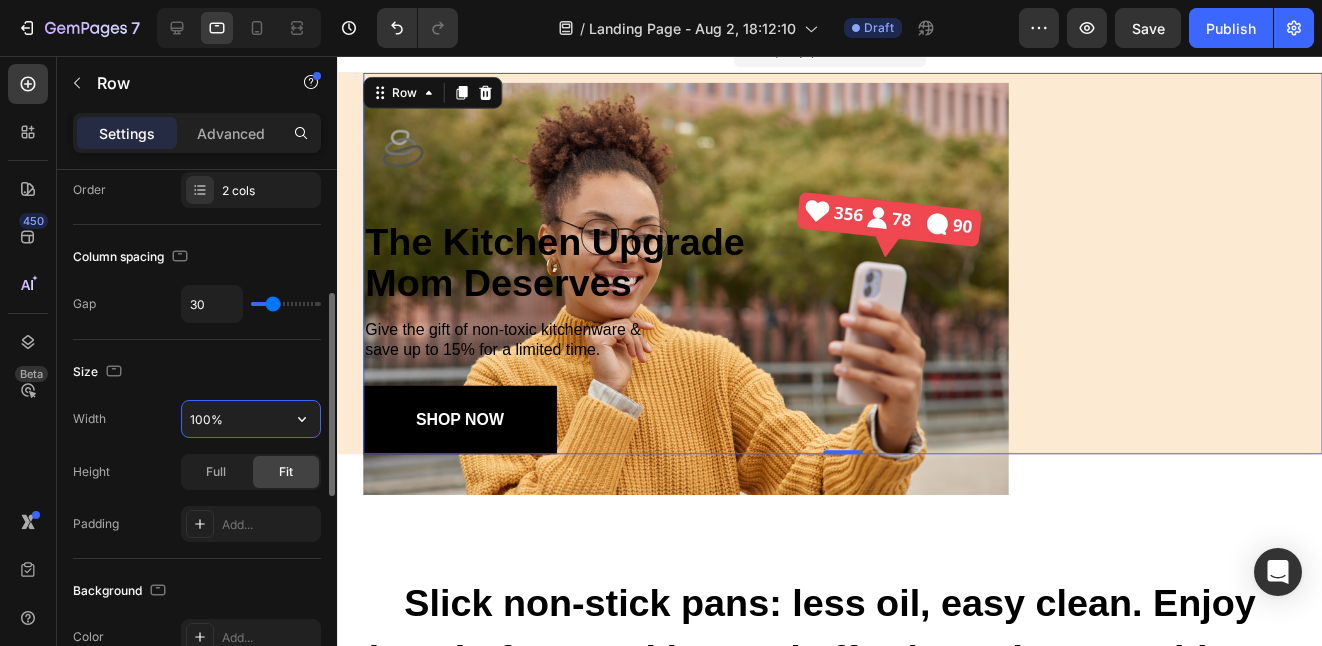click on "100%" at bounding box center (251, 419) 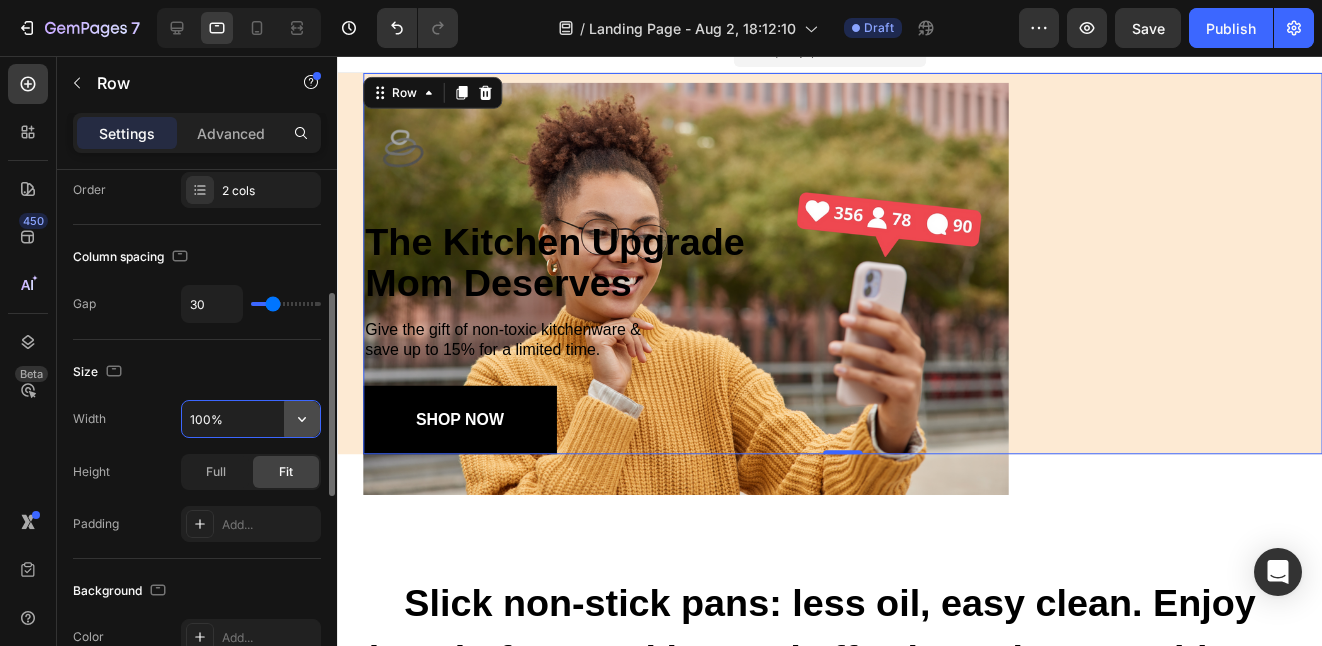 click 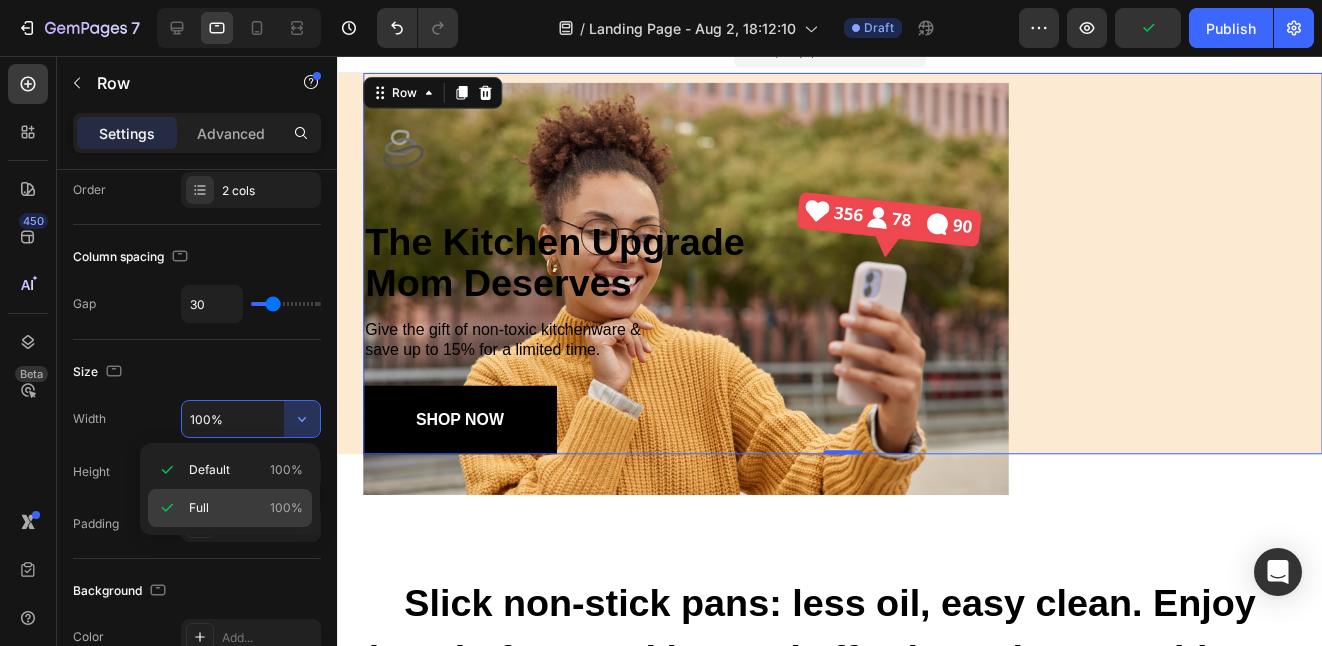 click on "Full 100%" 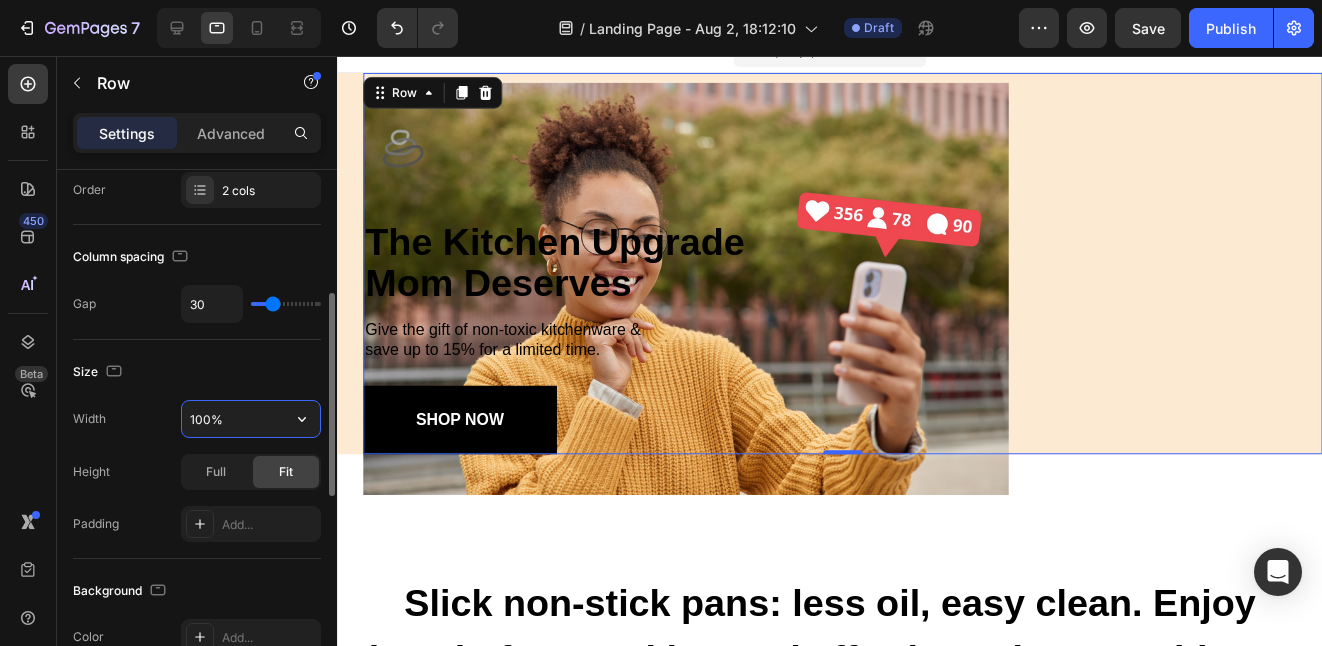 click on "100%" at bounding box center (251, 419) 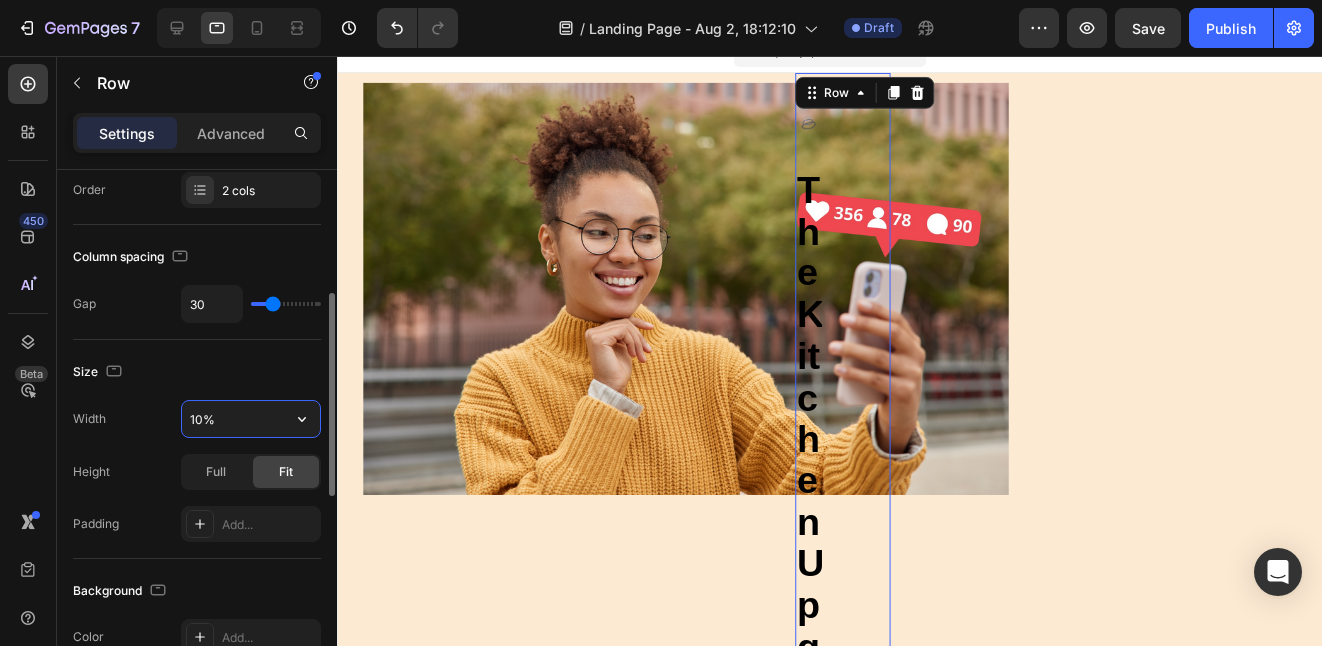 type on "100%" 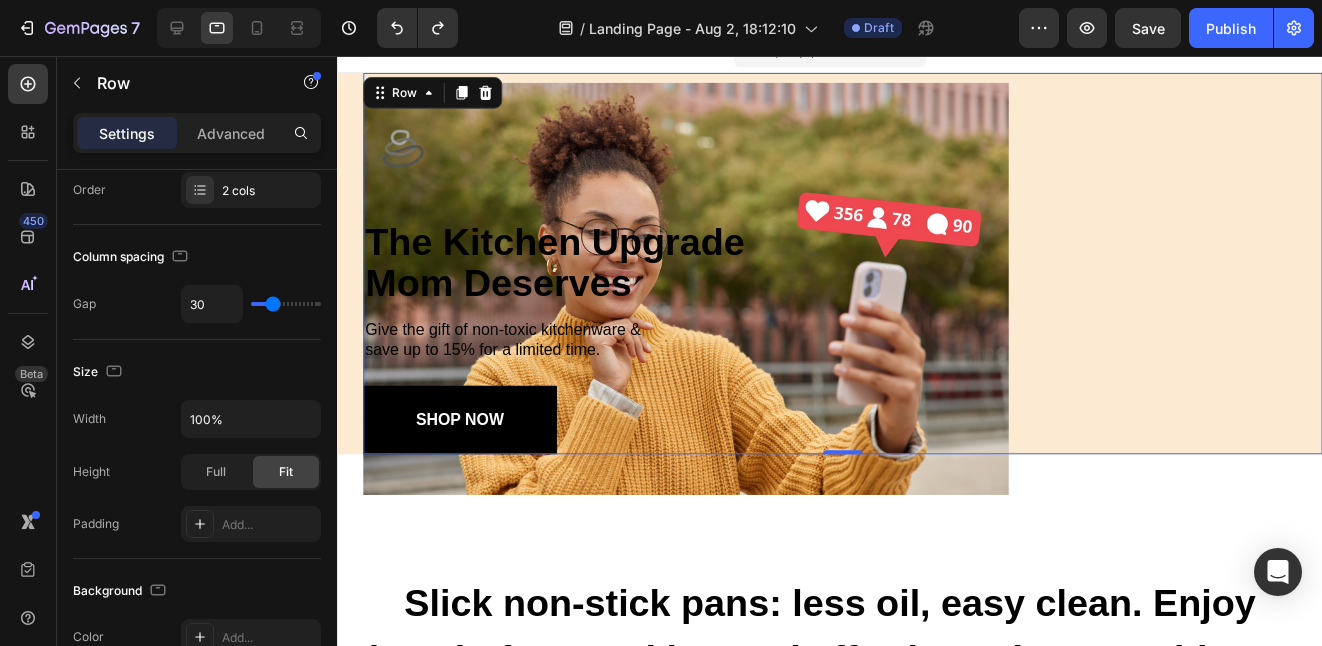 click on "Image" at bounding box center [1056, 265] 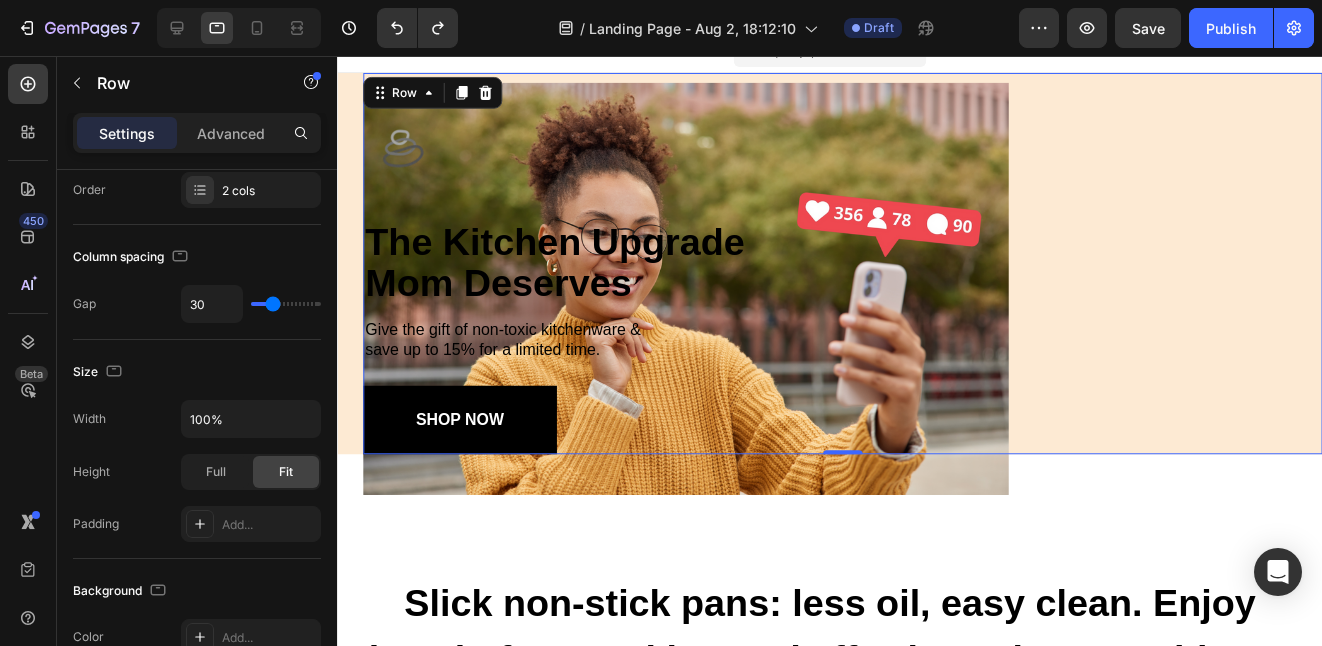 click on "Image" at bounding box center [1056, 265] 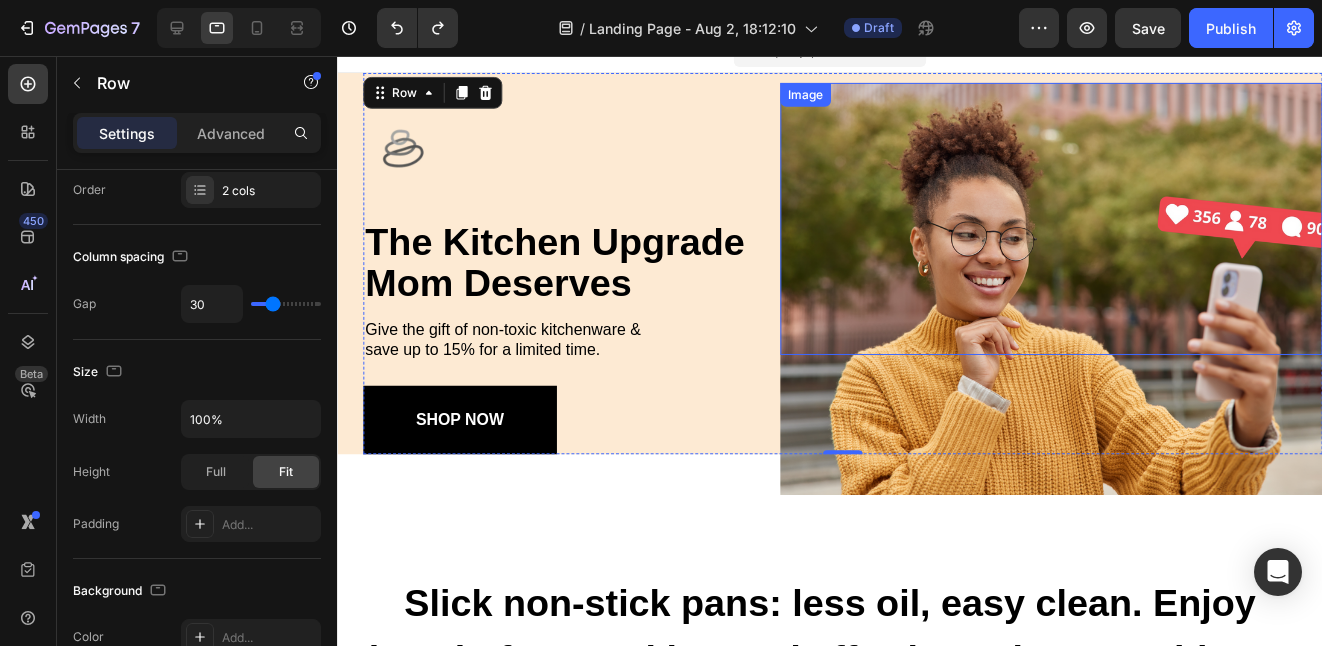 click at bounding box center (1056, 290) 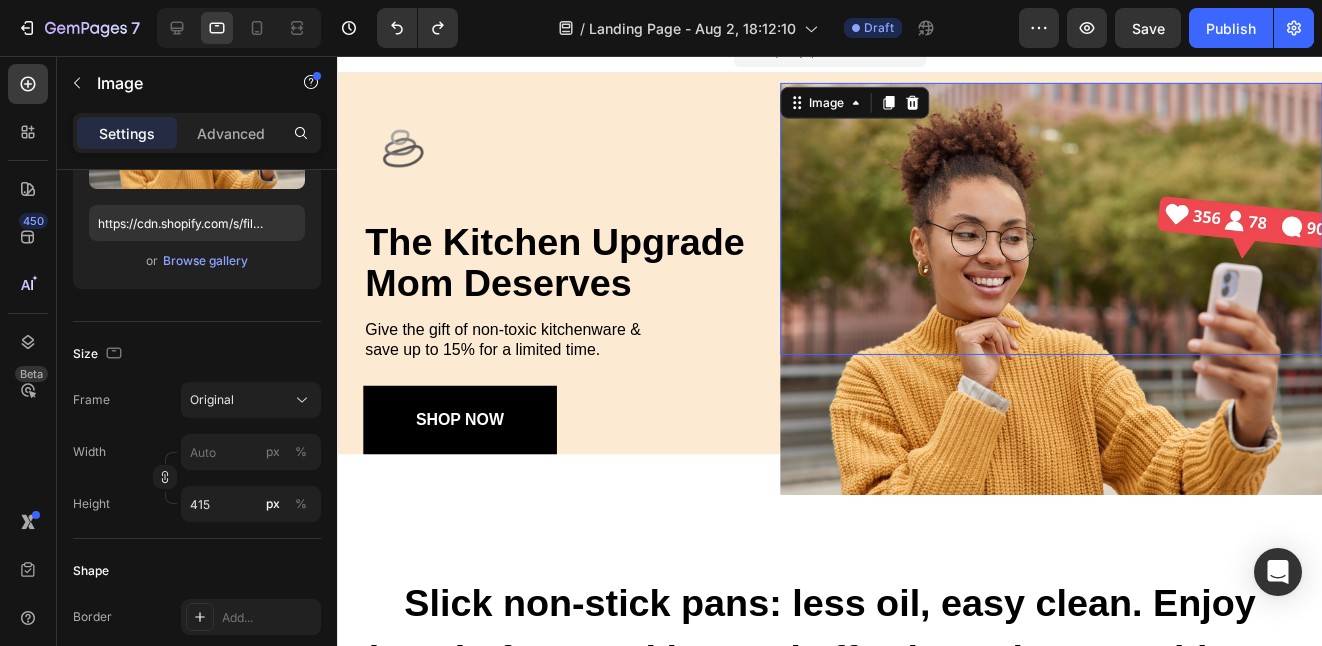 scroll, scrollTop: 0, scrollLeft: 0, axis: both 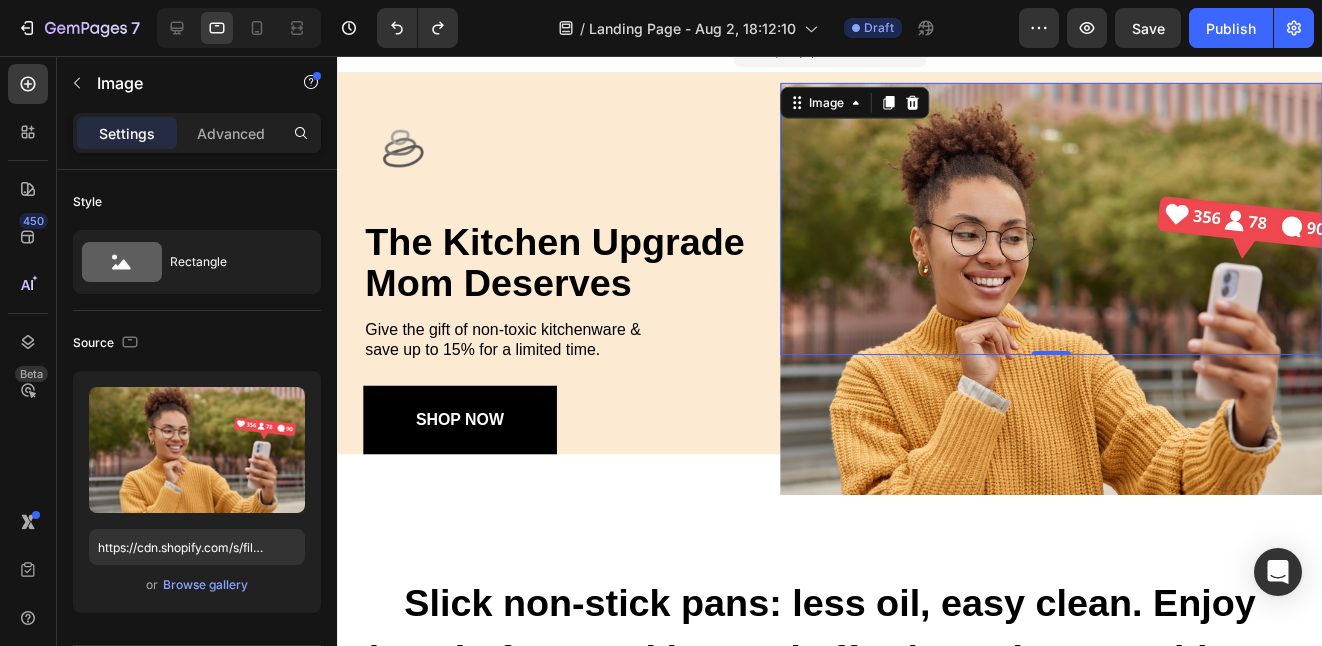 click at bounding box center [1056, 290] 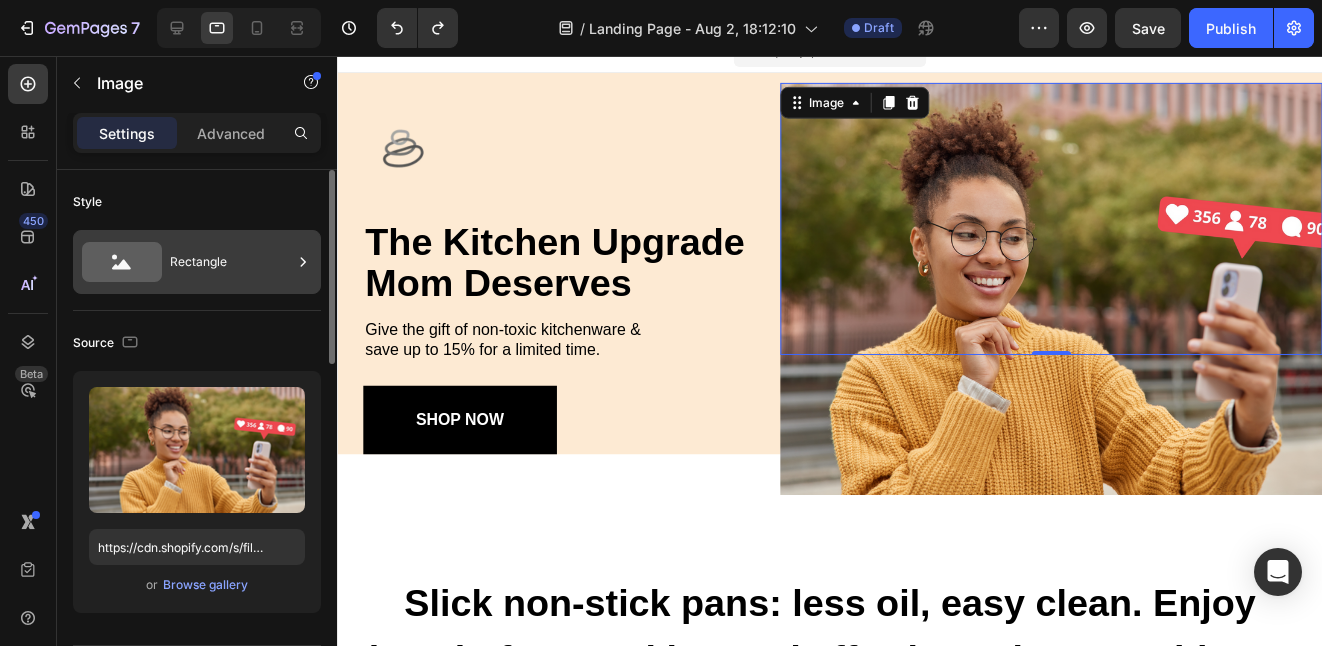 click on "Rectangle" at bounding box center [231, 262] 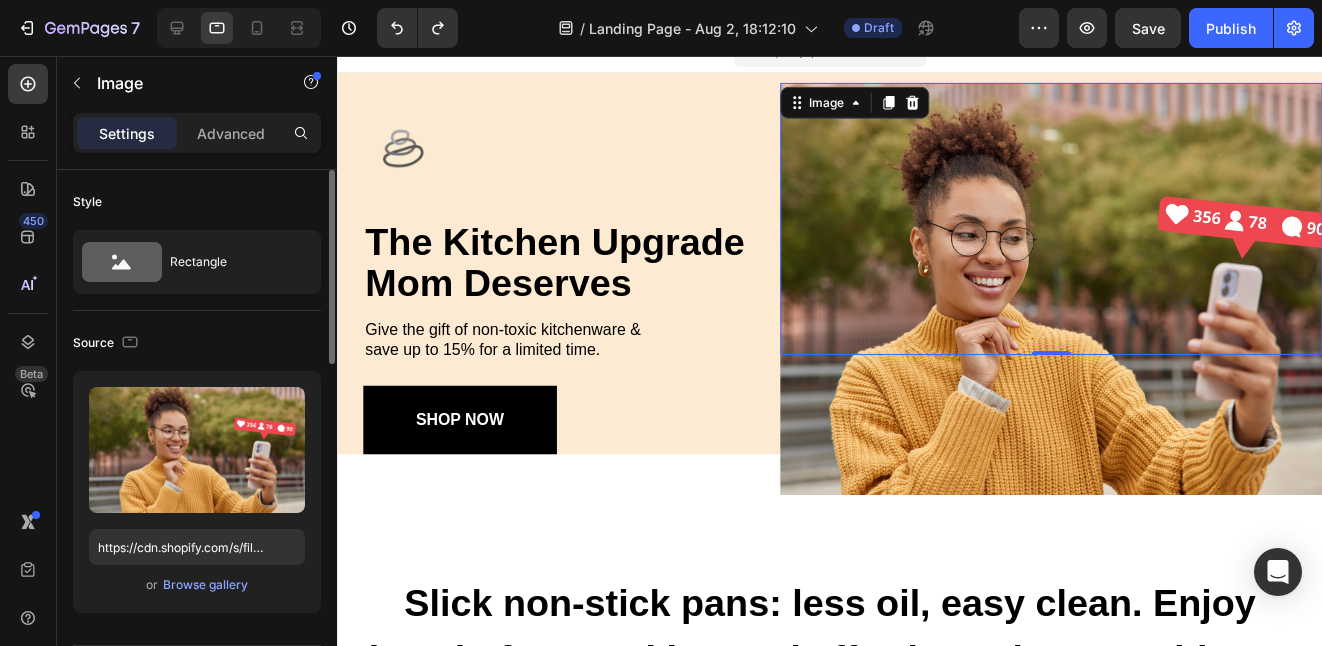 click on "Style Rectangle" 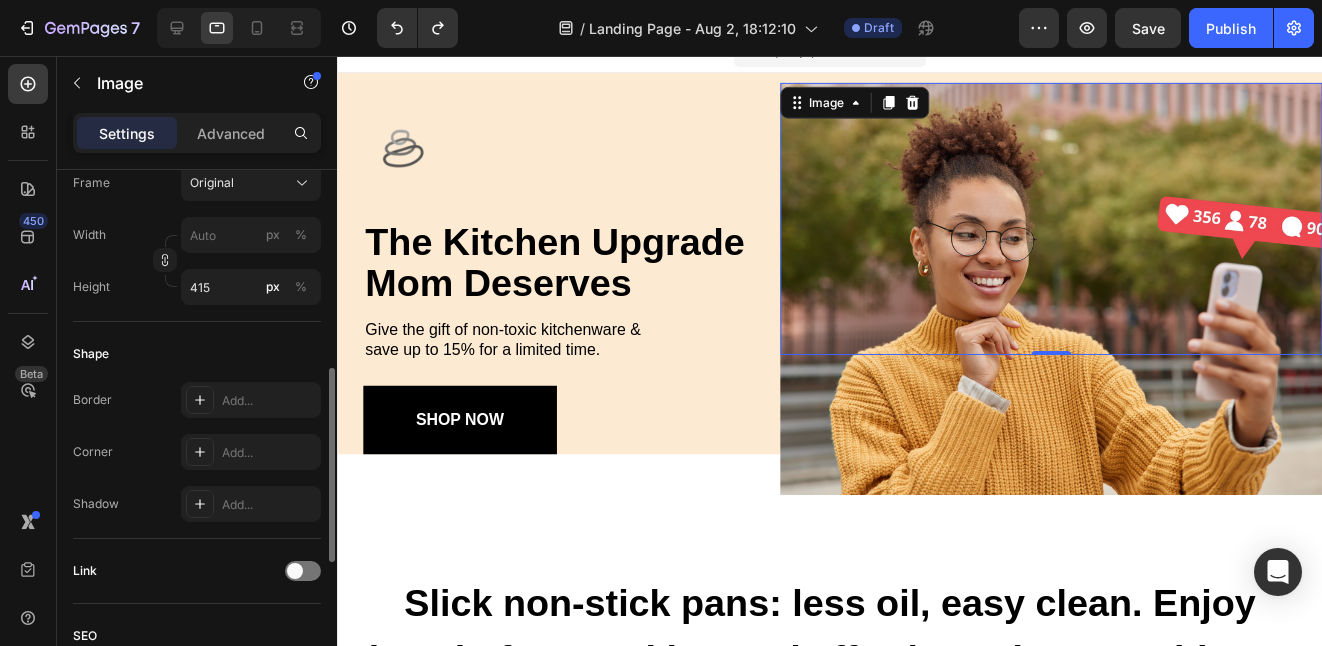 scroll, scrollTop: 542, scrollLeft: 0, axis: vertical 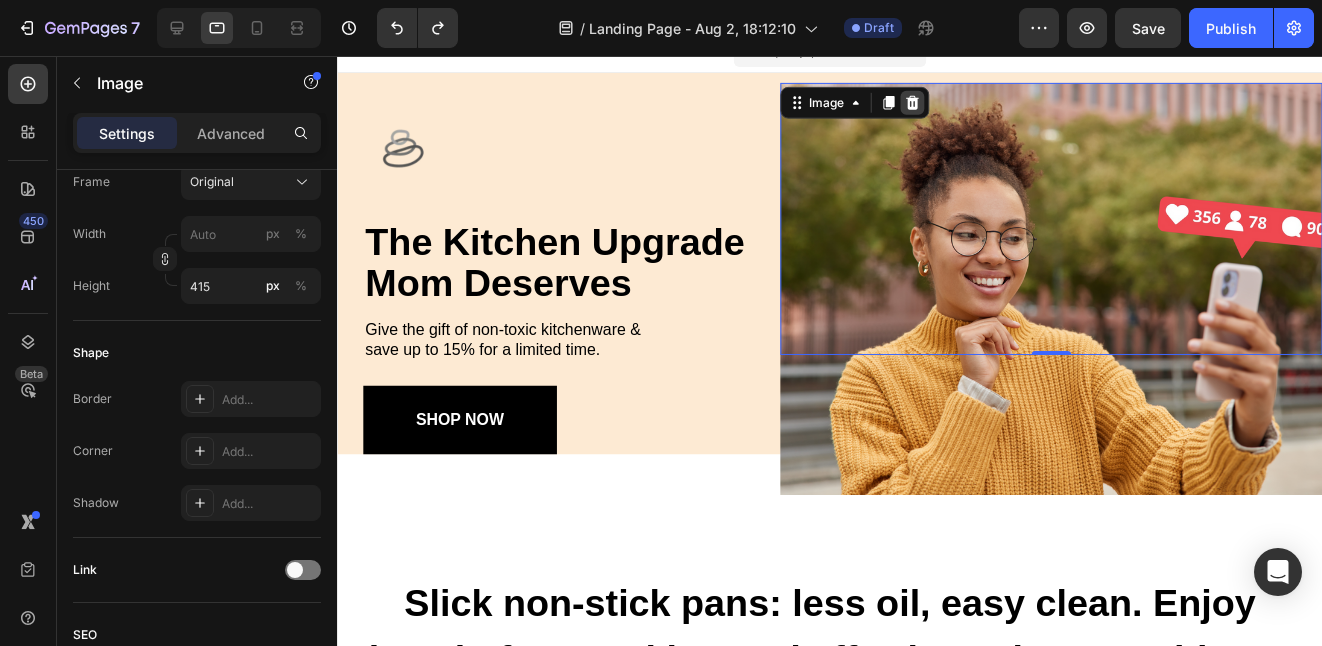 click 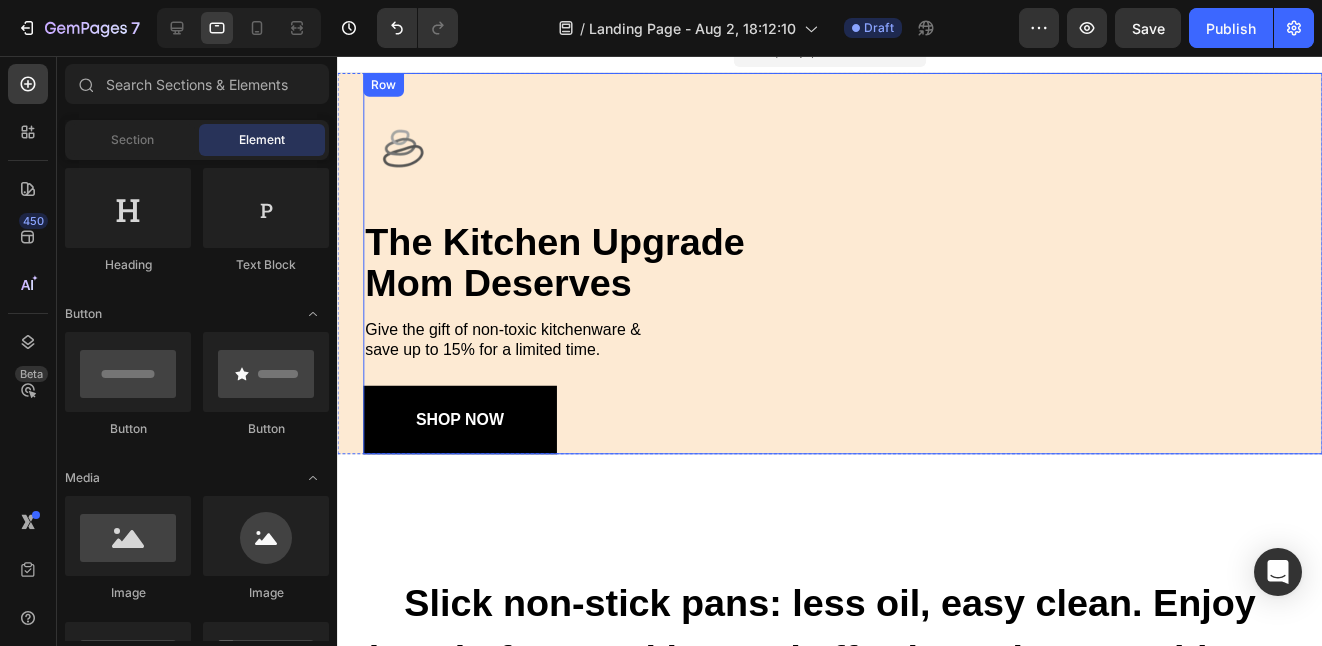 click on "Image" at bounding box center (1056, 265) 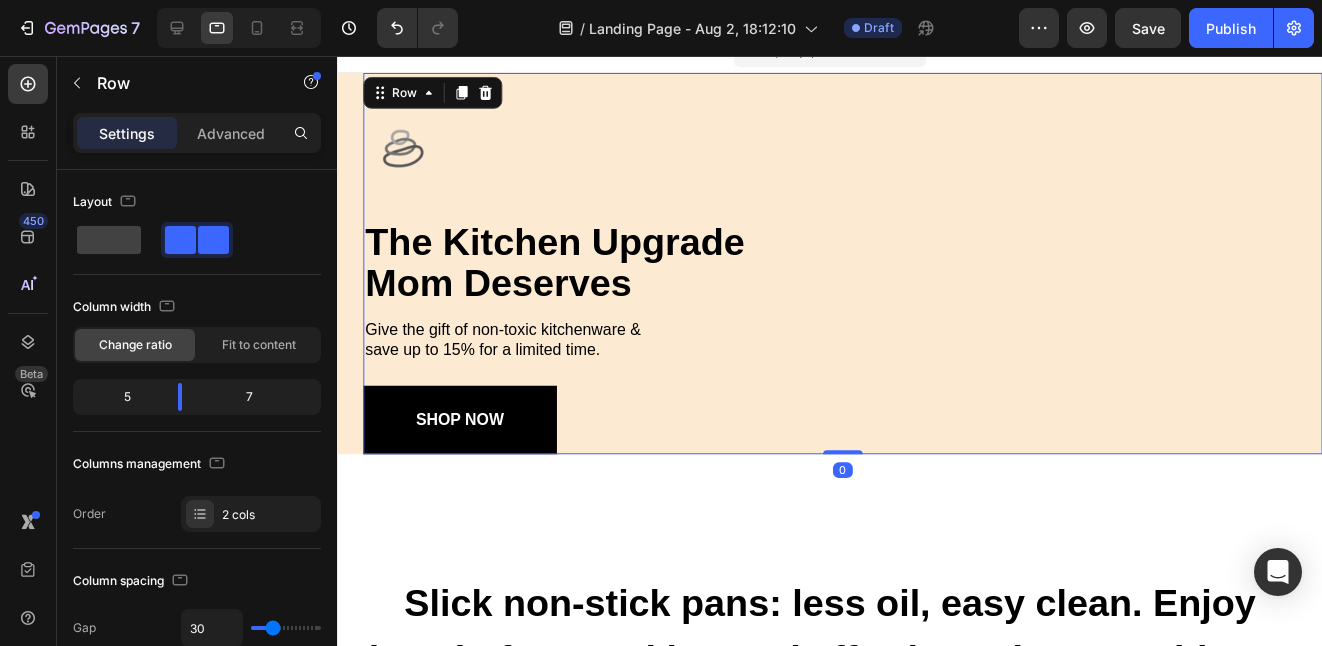 click on "Image" at bounding box center [1056, 265] 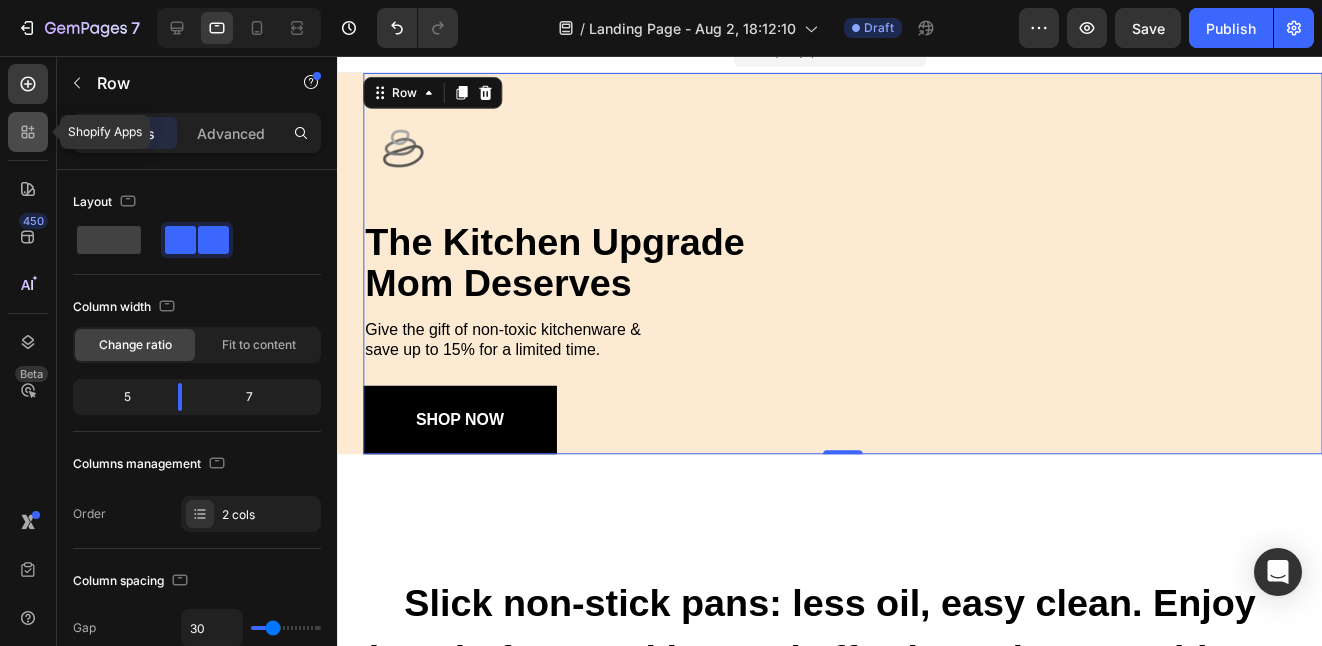 click 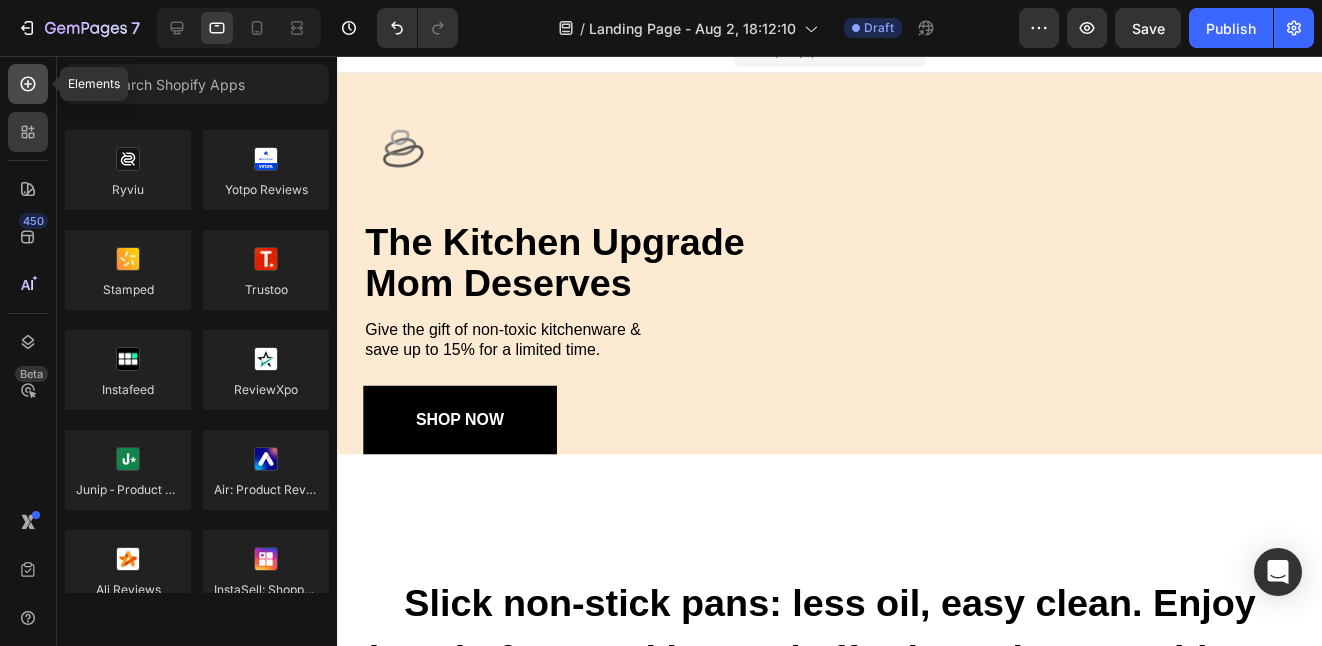 click 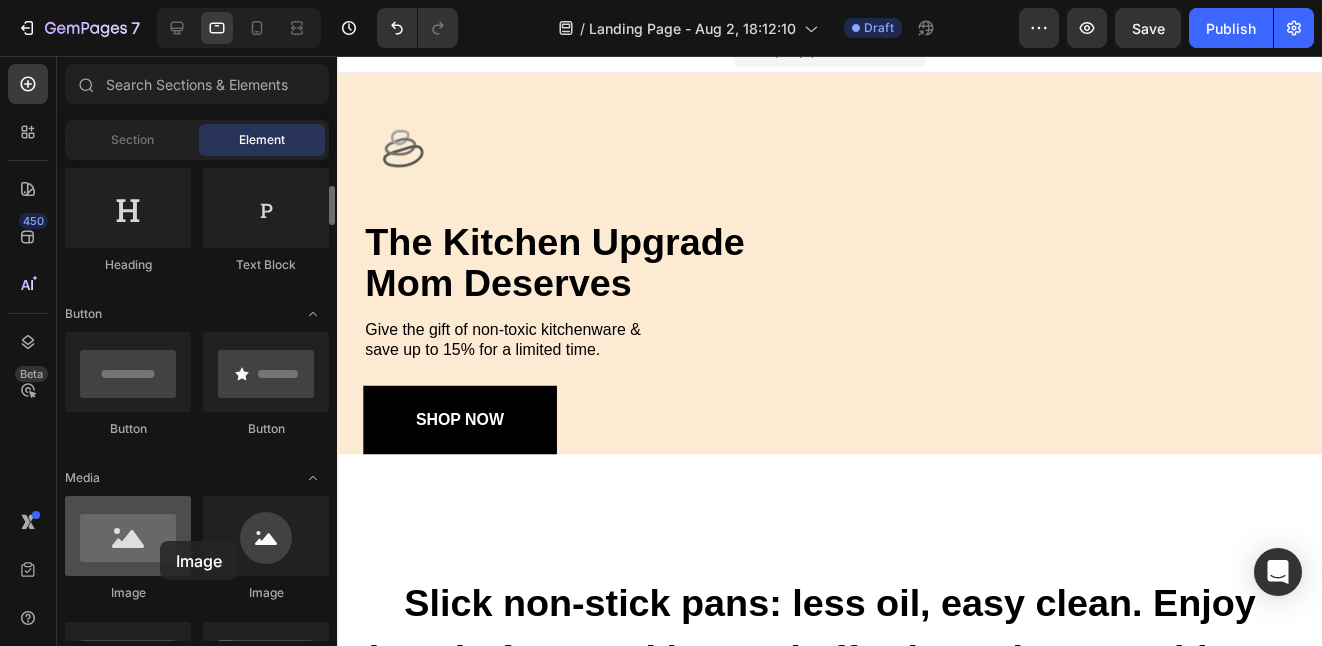 click at bounding box center [128, 536] 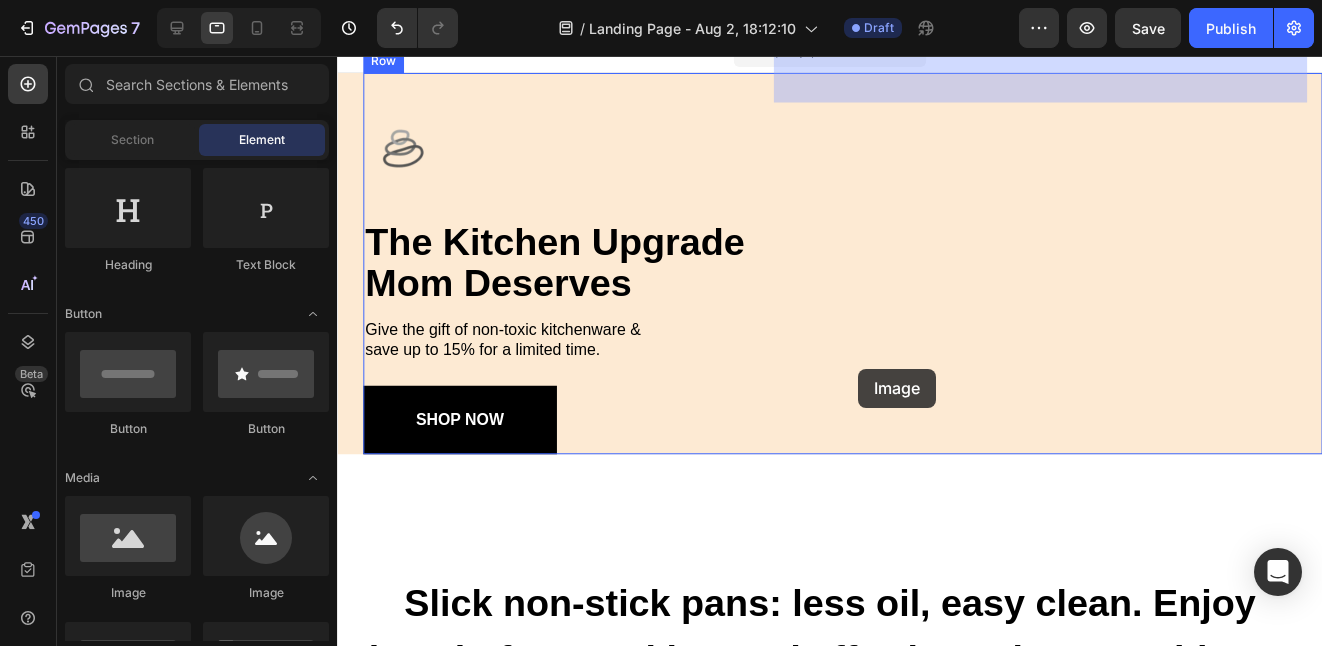 drag, startPoint x: 497, startPoint y: 597, endPoint x: 862, endPoint y: 371, distance: 429.30292 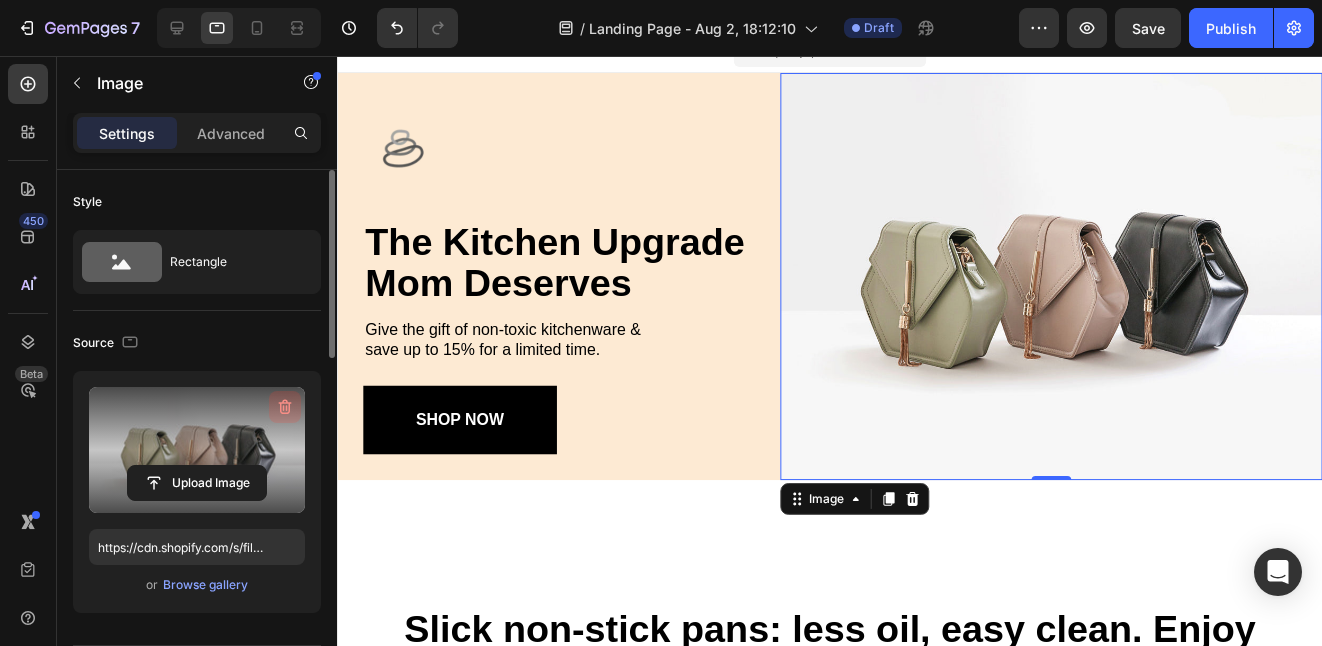 click 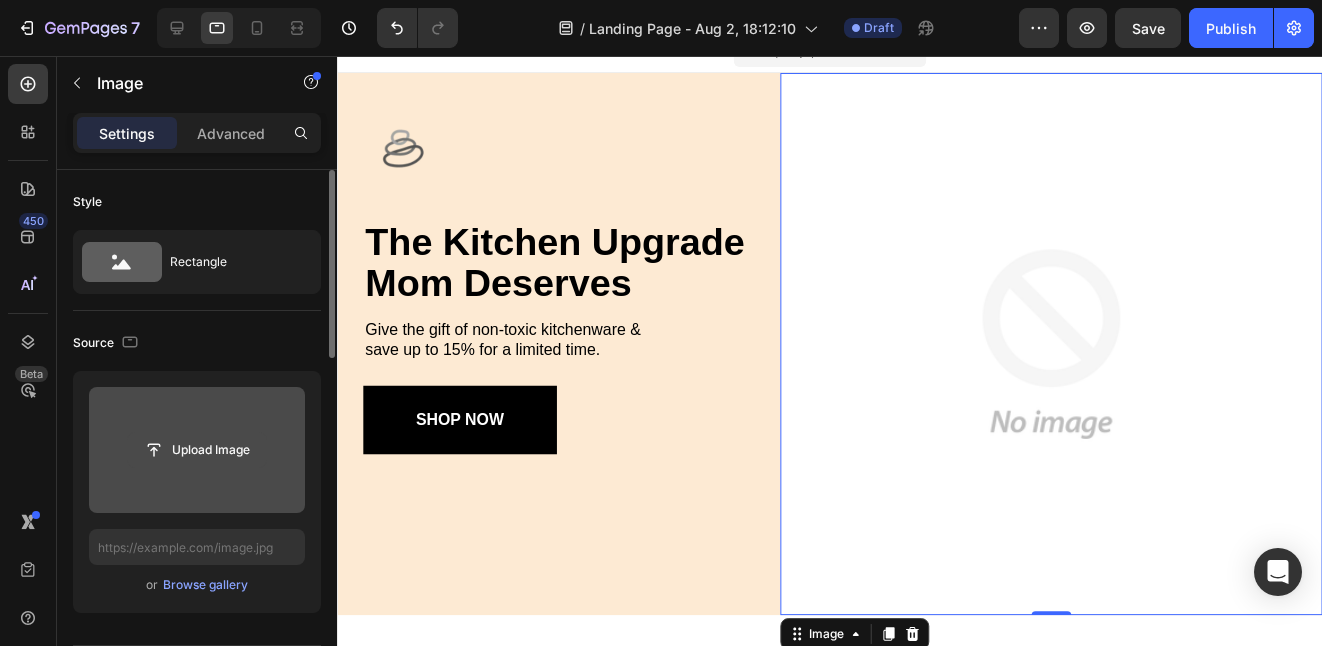 click 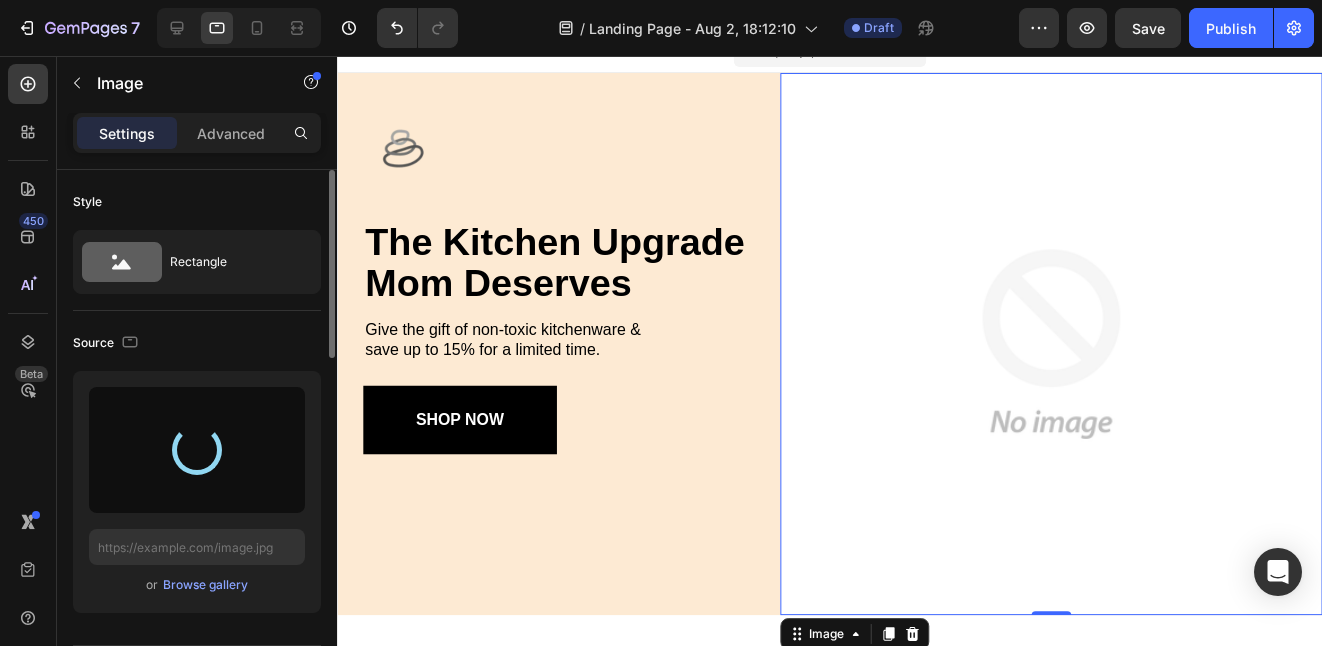 type on "https://cdn.shopify.com/s/files/1/0929/6193/1563/files/gempages_558923431781860150-589904b4-65ea-4724-80b4-6d226a6de319.png" 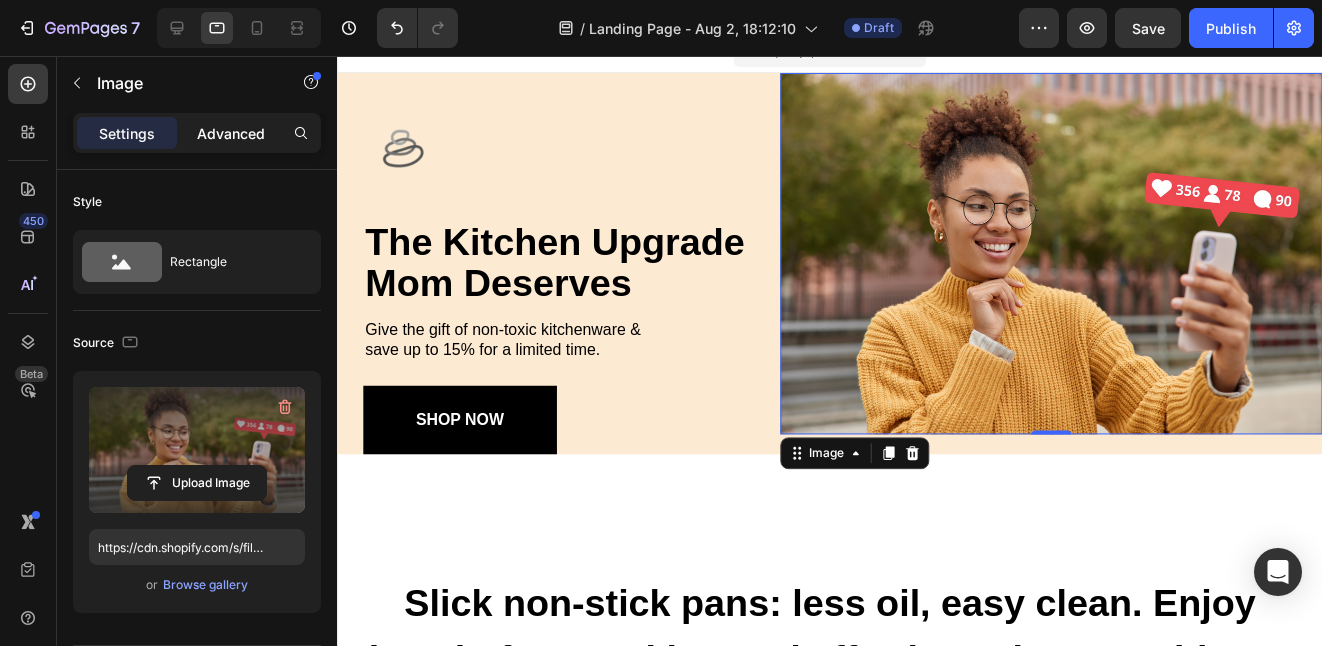 click on "Advanced" at bounding box center [231, 133] 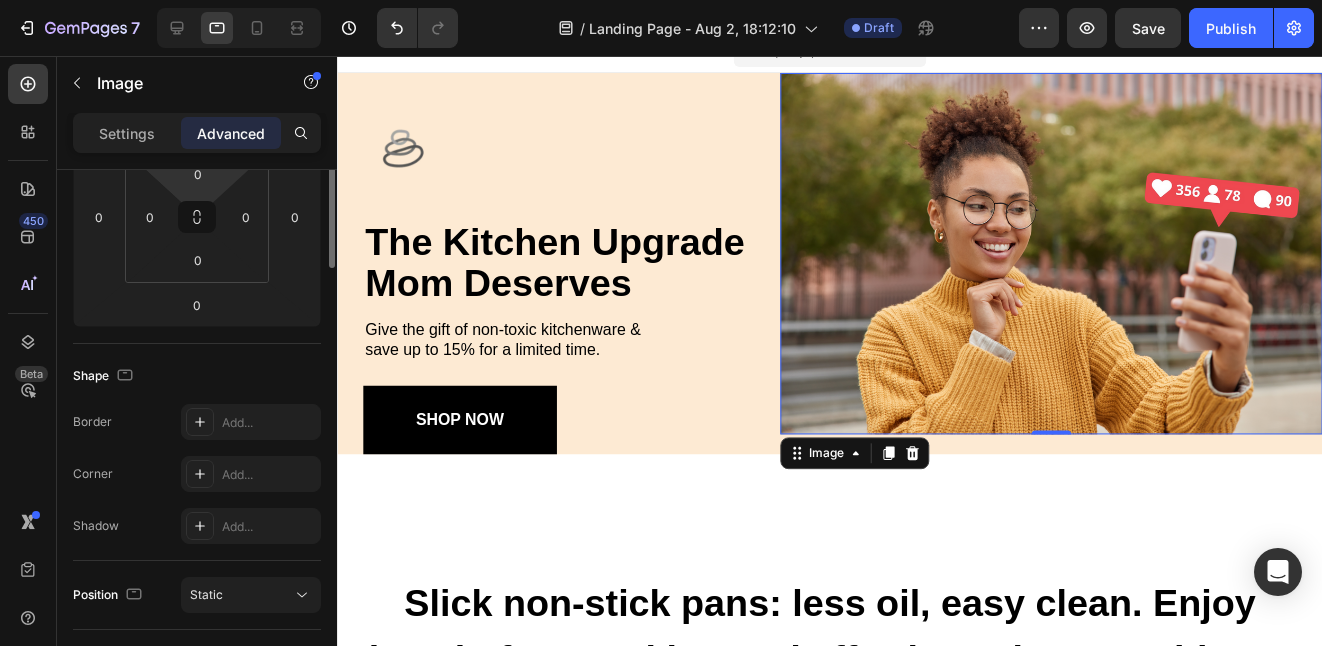 scroll, scrollTop: 136, scrollLeft: 0, axis: vertical 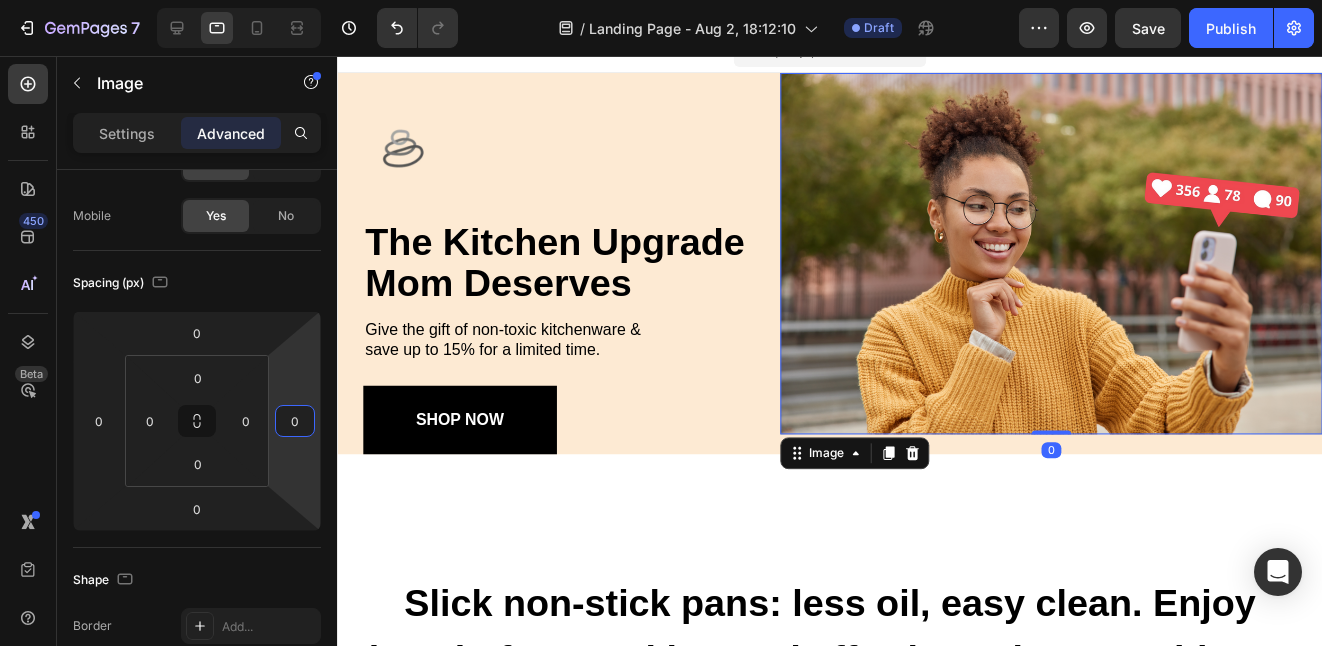 drag, startPoint x: 285, startPoint y: 442, endPoint x: 311, endPoint y: 442, distance: 26 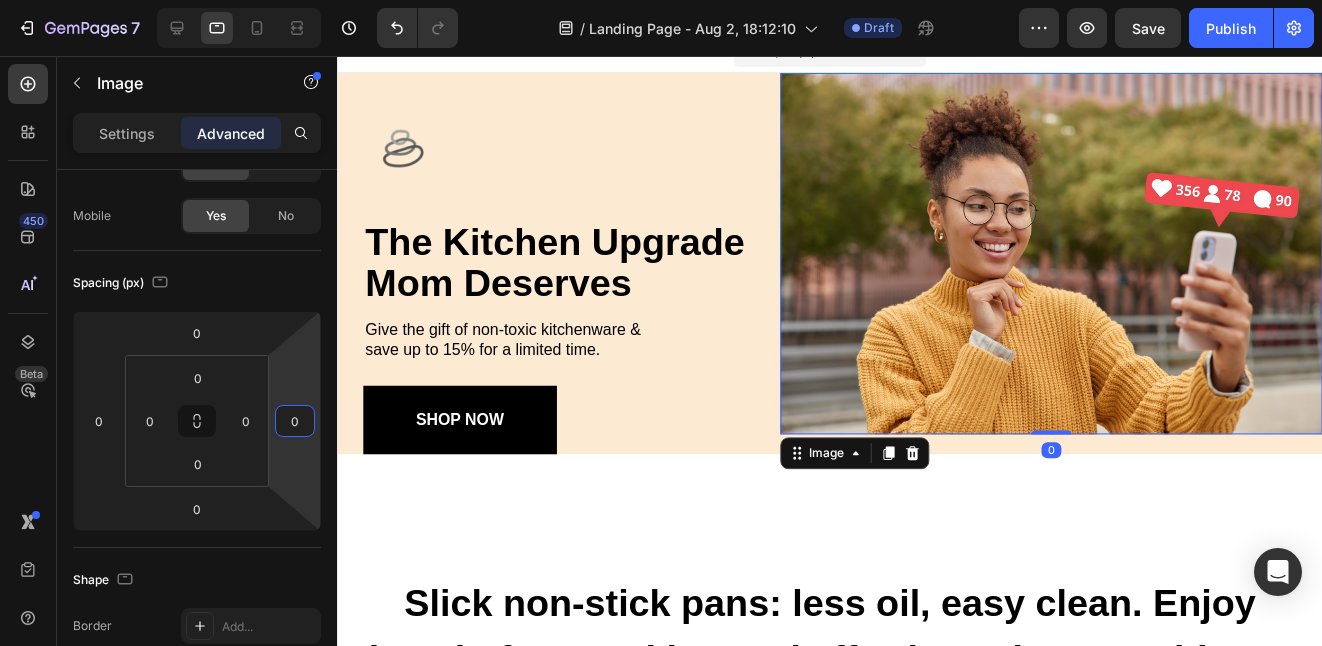click on "7  Version history  /  Landing Page - Aug 2, 18:12:10 Draft Preview  Save   Publish  450 Beta Sections(18) Elements(83) Section Element Hero Section Product Detail Brands Trusted Badges Guarantee Product Breakdown How to use Testimonials Compare Bundle FAQs Social Proof Brand Story Product List Collection Blog List Contact Sticky Add to Cart Custom Footer Browse Library 450 Layout
Row
Row
Row
Row Text
Heading
Text Block Button
Button
Button Media
Image
Image" at bounding box center (661, 0) 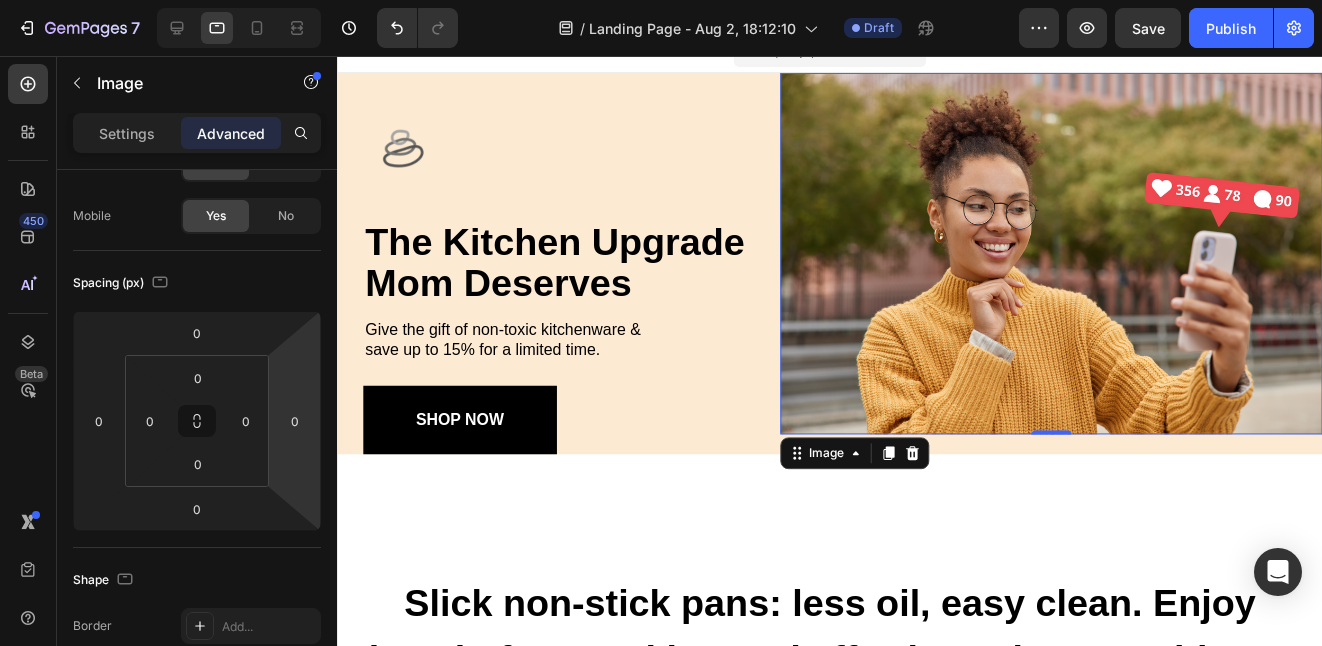 click on "7  Version history  /  Landing Page - Aug 2, 18:12:10 Draft Preview  Save   Publish  450 Beta Sections(18) Elements(83) Section Element Hero Section Product Detail Brands Trusted Badges Guarantee Product Breakdown How to use Testimonials Compare Bundle FAQs Social Proof Brand Story Product List Collection Blog List Contact Sticky Add to Cart Custom Footer Browse Library 450 Layout
Row
Row
Row
Row Text
Heading
Text Block Button
Button
Button Media
Image
Image" at bounding box center [661, 0] 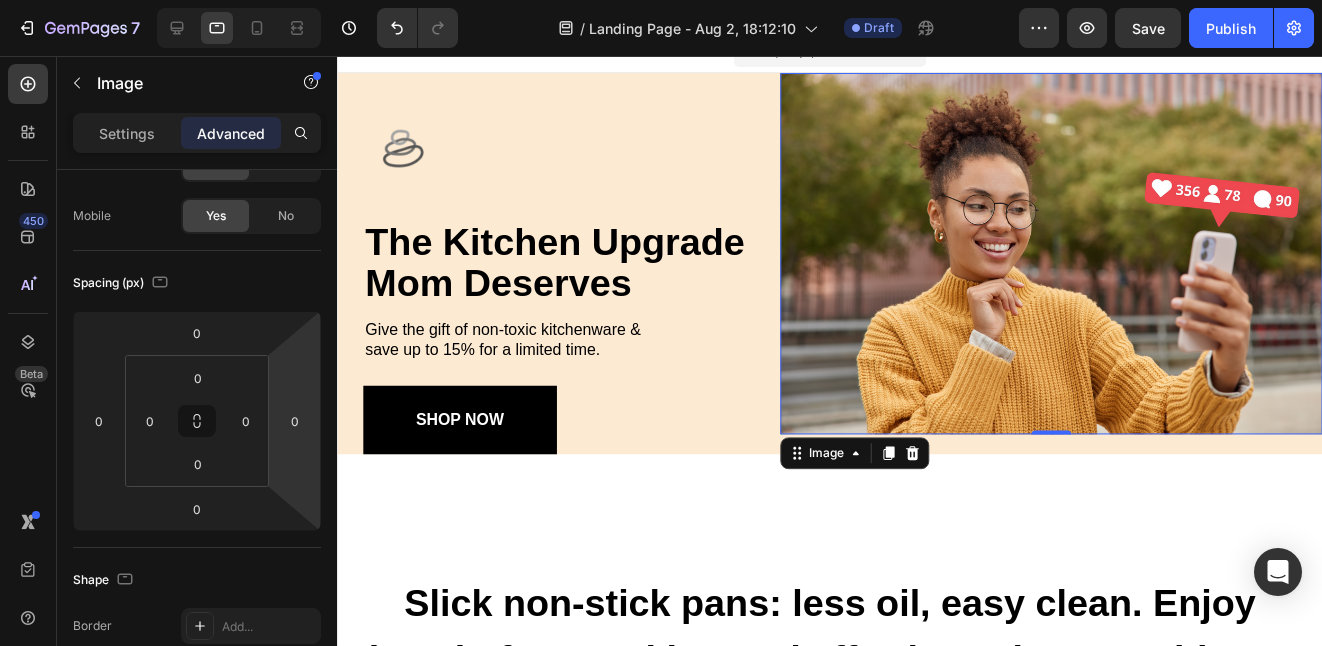 click on "7  Version history  /  Landing Page - Aug 2, 18:12:10 Draft Preview  Save   Publish  450 Beta Sections(18) Elements(83) Section Element Hero Section Product Detail Brands Trusted Badges Guarantee Product Breakdown How to use Testimonials Compare Bundle FAQs Social Proof Brand Story Product List Collection Blog List Contact Sticky Add to Cart Custom Footer Browse Library 450 Layout
Row
Row
Row
Row Text
Heading
Text Block Button
Button
Button Media
Image
Image" at bounding box center [661, 0] 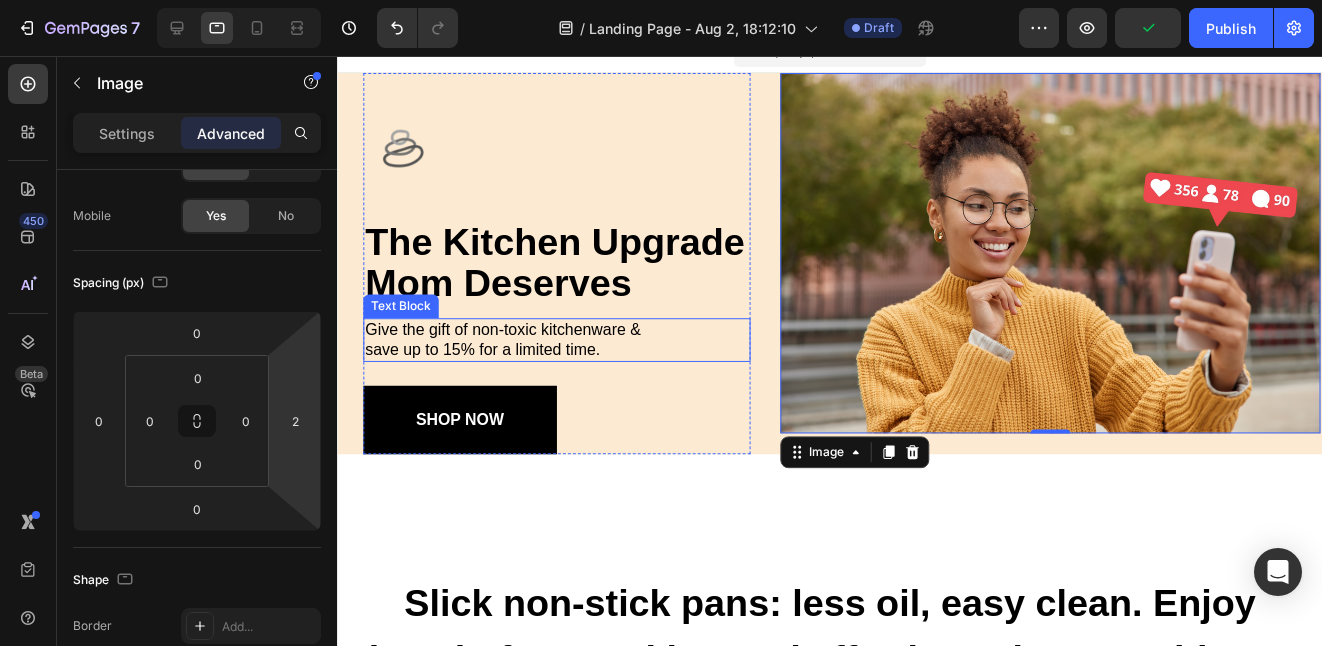 drag, startPoint x: 622, startPoint y: 444, endPoint x: 444, endPoint y: 385, distance: 187.52333 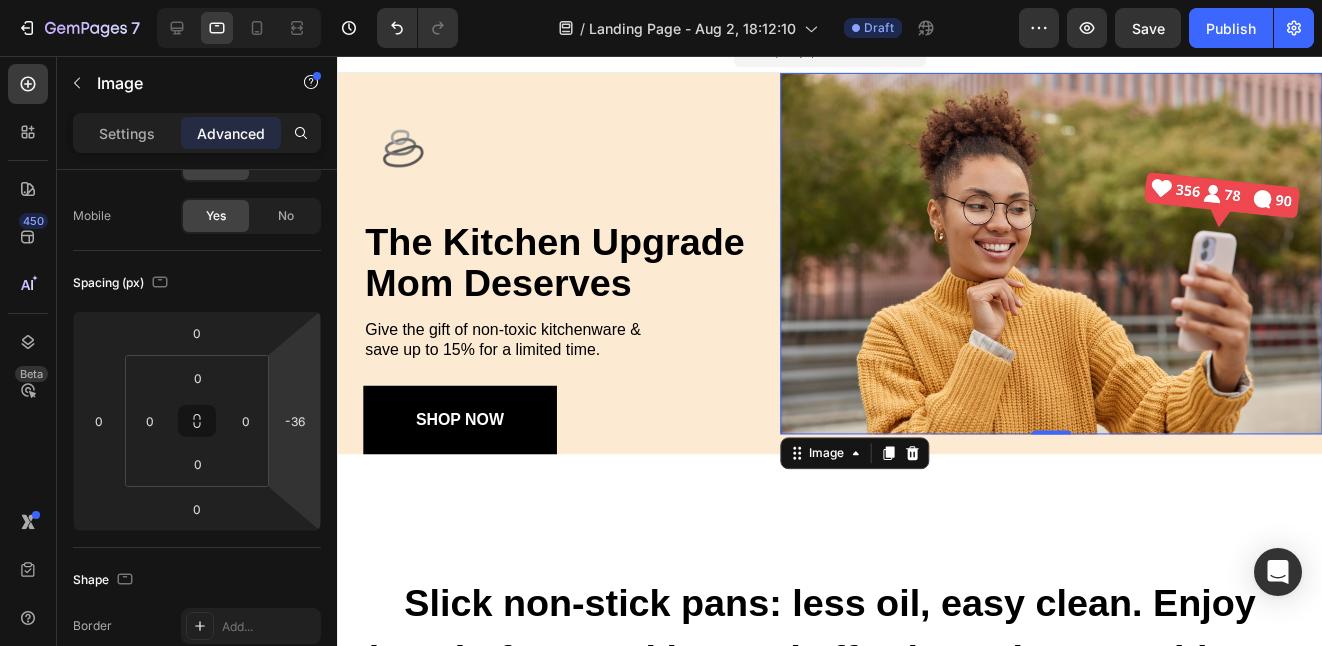 click on "7  Version history  /  Landing Page - Aug 2, 18:12:10 Draft Preview  Save   Publish  450 Beta Sections(18) Elements(83) Section Element Hero Section Product Detail Brands Trusted Badges Guarantee Product Breakdown How to use Testimonials Compare Bundle FAQs Social Proof Brand Story Product List Collection Blog List Contact Sticky Add to Cart Custom Footer Browse Library 450 Layout
Row
Row
Row
Row Text
Heading
Text Block Button
Button
Button Media
Image
Image" at bounding box center [661, 0] 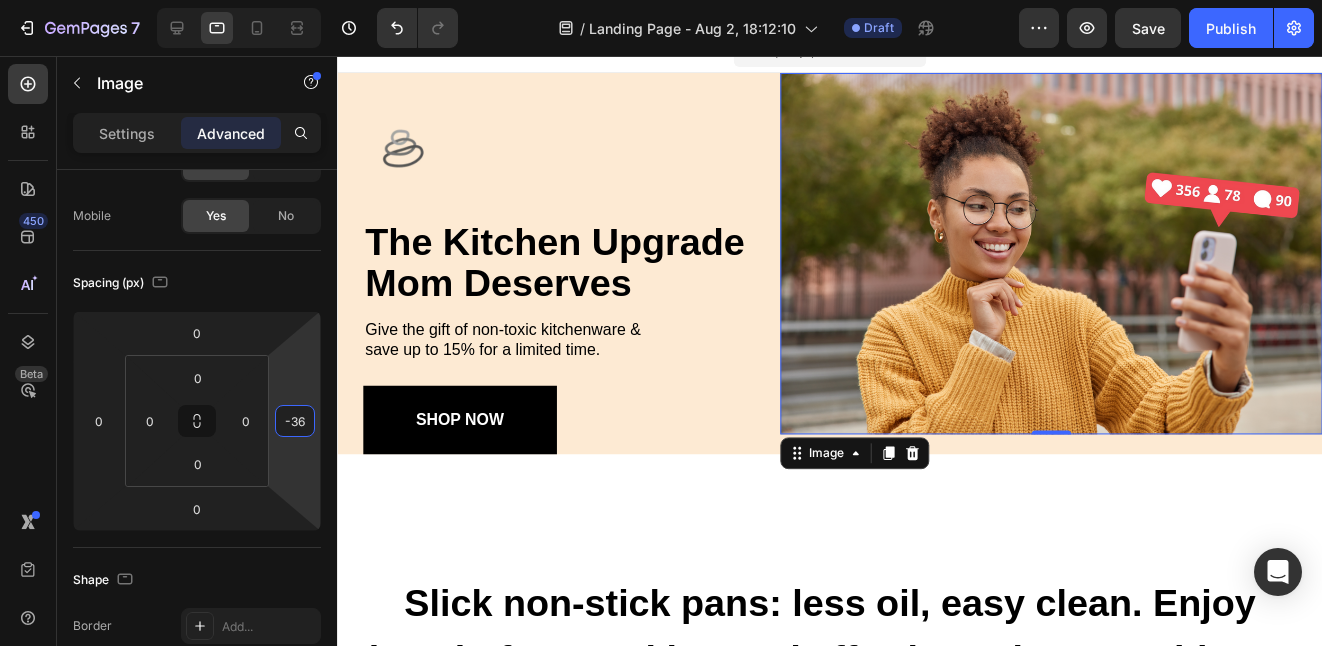click on "-36" at bounding box center [295, 421] 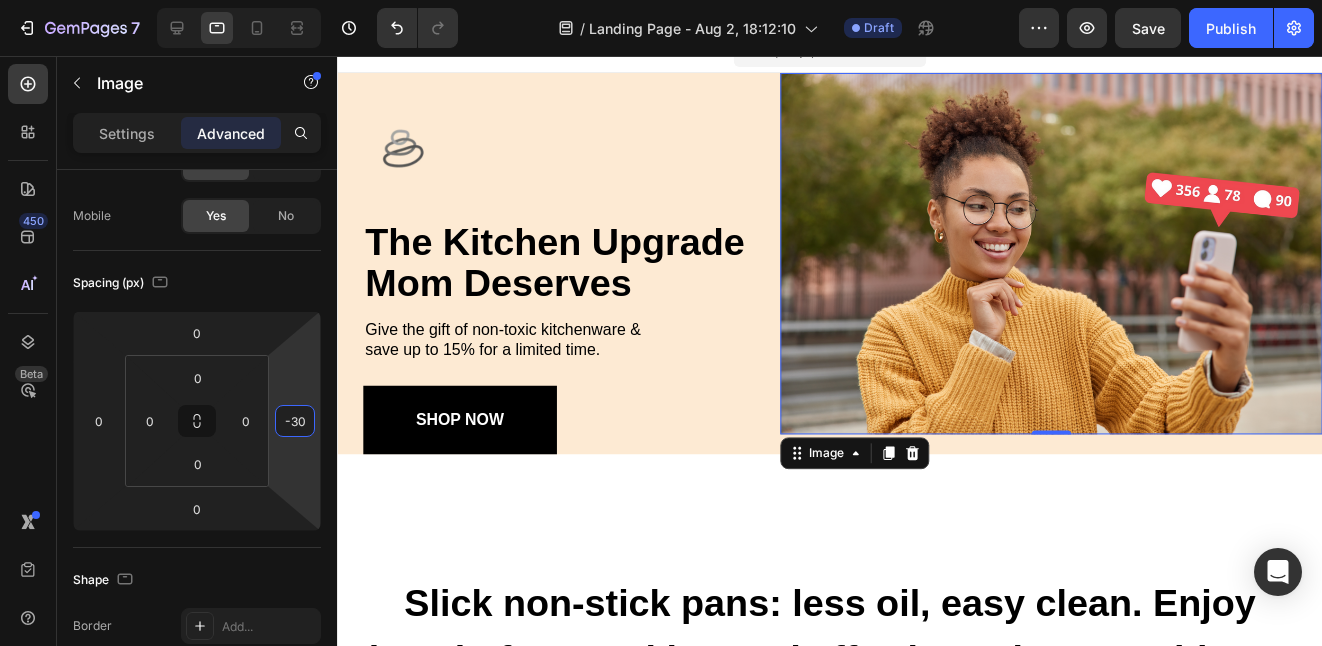 type on "-3" 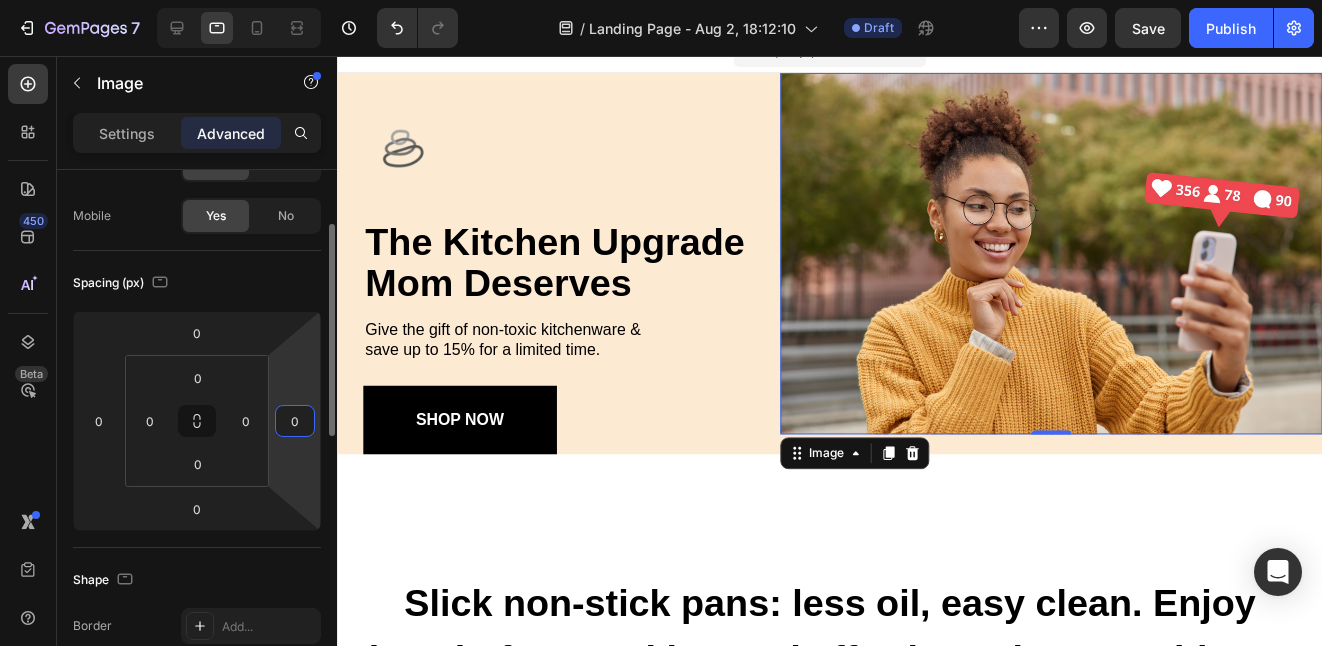 type on "0" 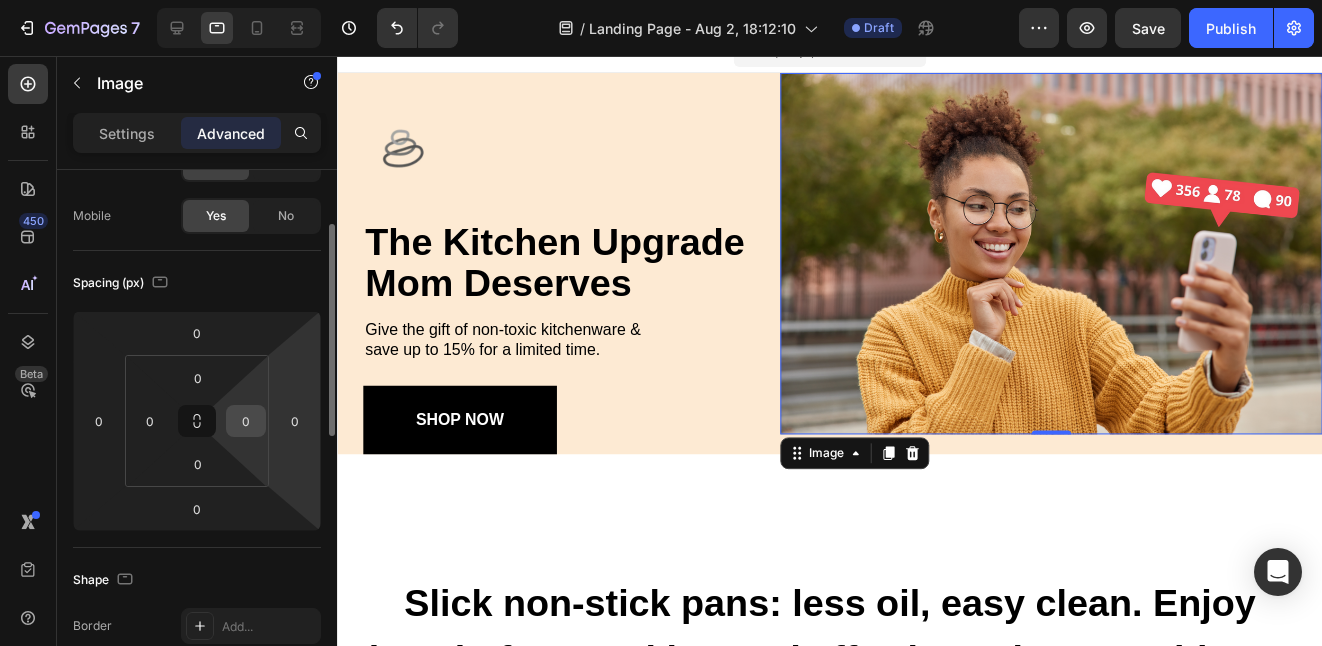click on "0" at bounding box center (246, 421) 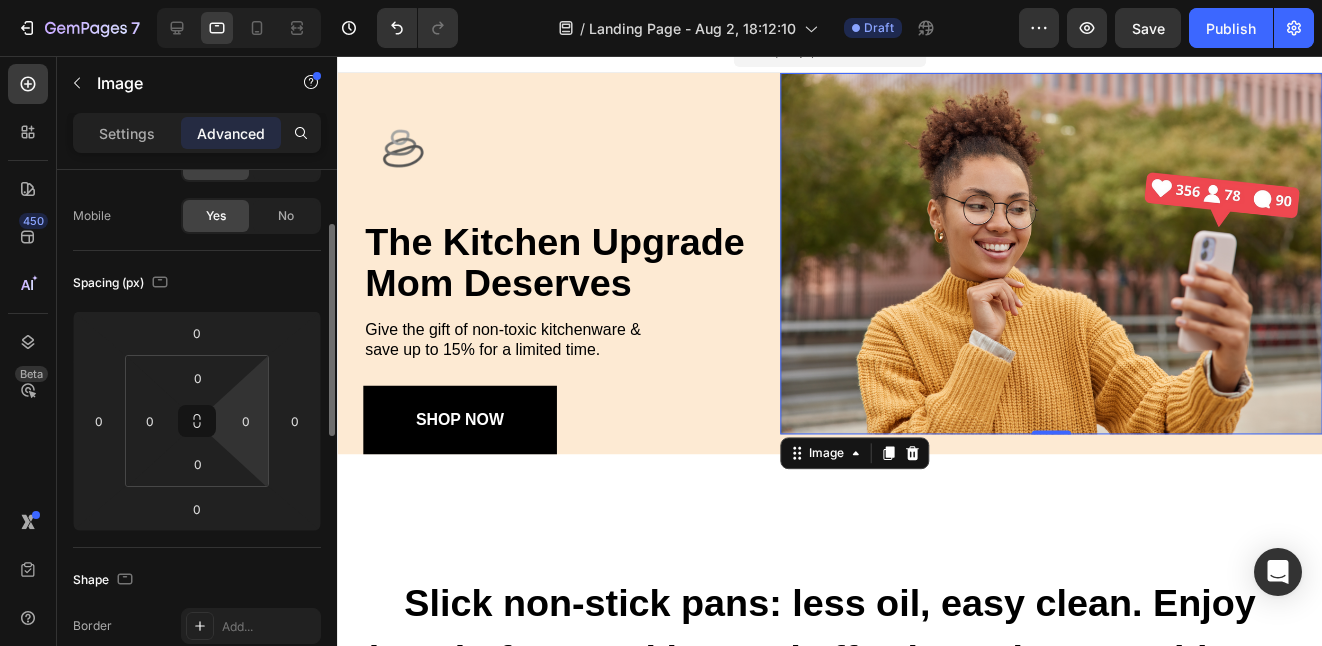 click on "7  Version history  /  Landing Page - Aug 2, 18:12:10 Draft Preview  Save   Publish  450 Beta Sections(18) Elements(83) Section Element Hero Section Product Detail Brands Trusted Badges Guarantee Product Breakdown How to use Testimonials Compare Bundle FAQs Social Proof Brand Story Product List Collection Blog List Contact Sticky Add to Cart Custom Footer Browse Library 450 Layout
Row
Row
Row
Row Text
Heading
Text Block Button
Button
Button Media
Image
Image" at bounding box center (661, 0) 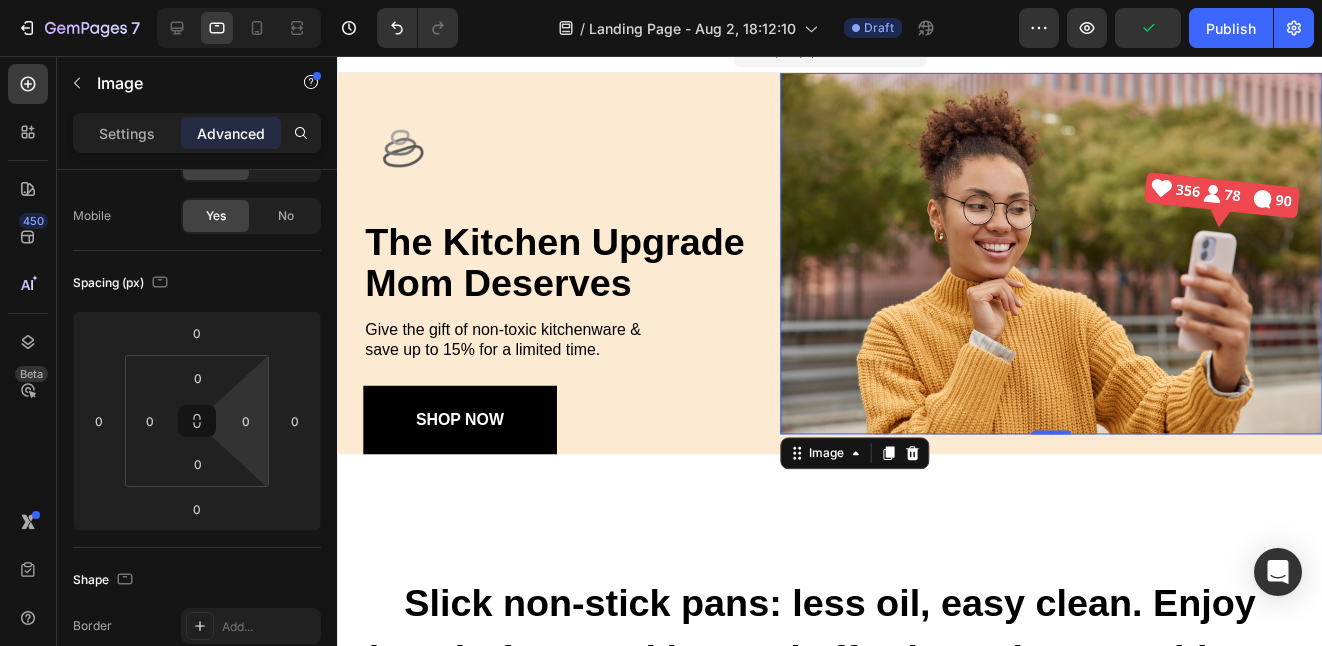 drag, startPoint x: 250, startPoint y: 397, endPoint x: 288, endPoint y: 397, distance: 38 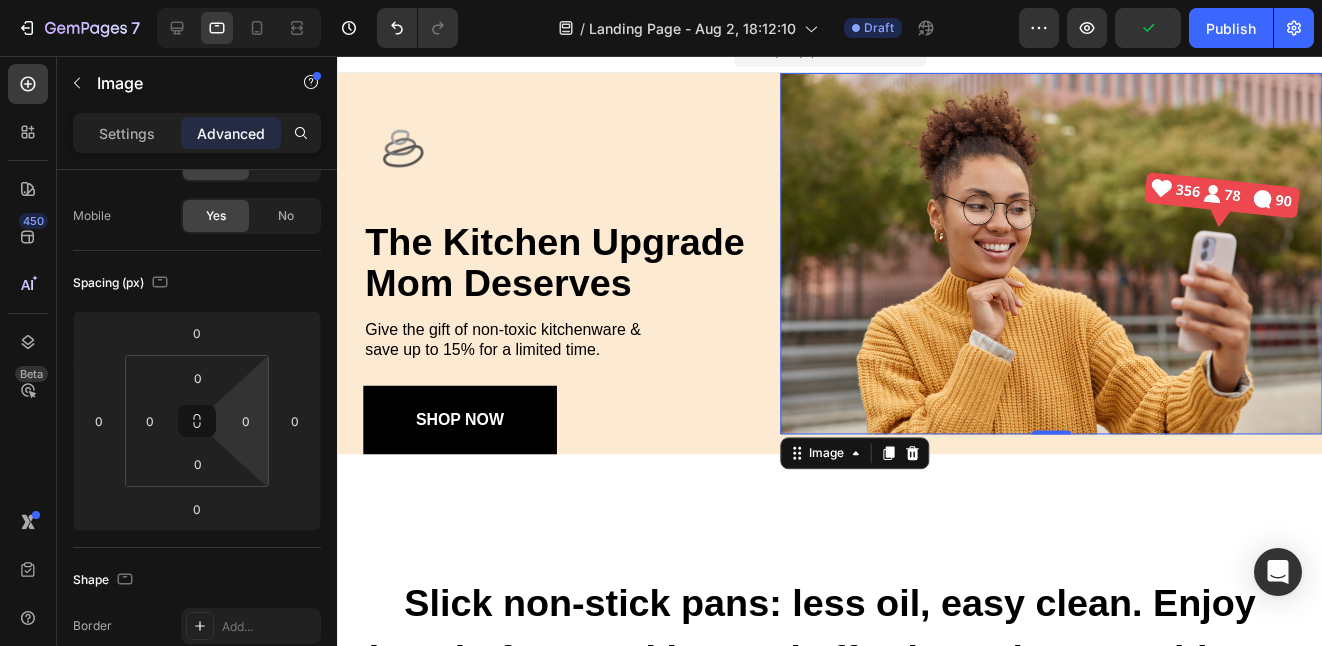 click on "7  Version history  /  Landing Page - Aug 2, 18:12:10 Draft Preview  Publish  450 Beta Sections(18) Elements(83) Section Element Hero Section Product Detail Brands Trusted Badges Guarantee Product Breakdown How to use Testimonials Compare Bundle FAQs Social Proof Brand Story Product List Collection Blog List Contact Sticky Add to Cart Custom Footer Browse Library 450 Layout
Row
Row
Row
Row Text
Heading
Text Block Button
Button
Button Media
Image
Image
Video" at bounding box center (661, 0) 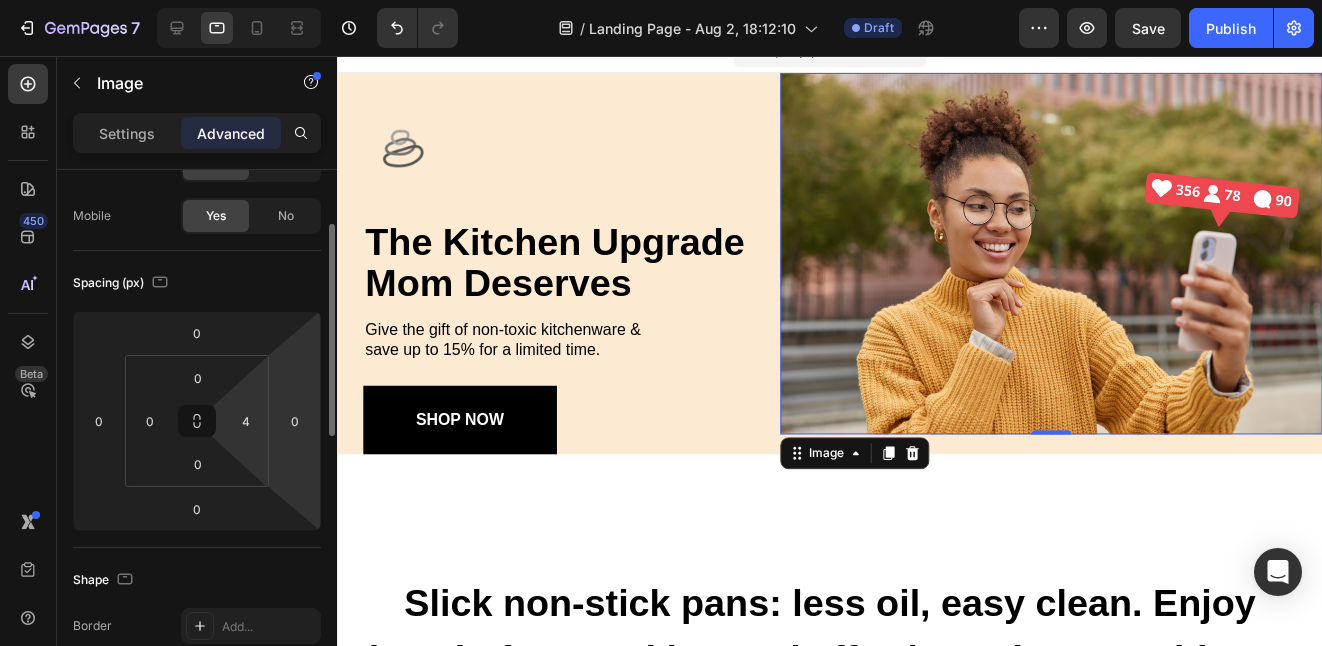 drag, startPoint x: 245, startPoint y: 399, endPoint x: 307, endPoint y: 396, distance: 62.072536 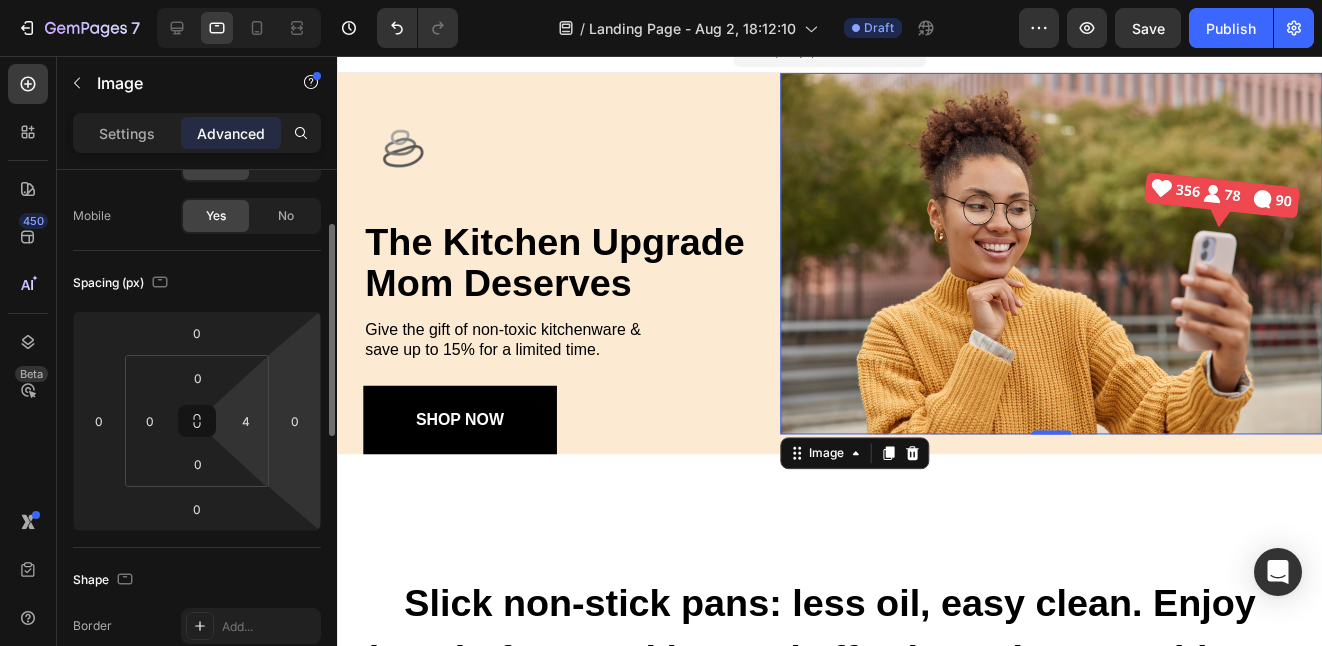 click on "7  Version history  /  Landing Page - Aug 2, 18:12:10 Draft Preview  Save   Publish  450 Beta Sections(18) Elements(83) Section Element Hero Section Product Detail Brands Trusted Badges Guarantee Product Breakdown How to use Testimonials Compare Bundle FAQs Social Proof Brand Story Product List Collection Blog List Contact Sticky Add to Cart Custom Footer Browse Library 450 Layout
Row
Row
Row
Row Text
Heading
Text Block Button
Button
Button Media
Image
Image" at bounding box center [661, 0] 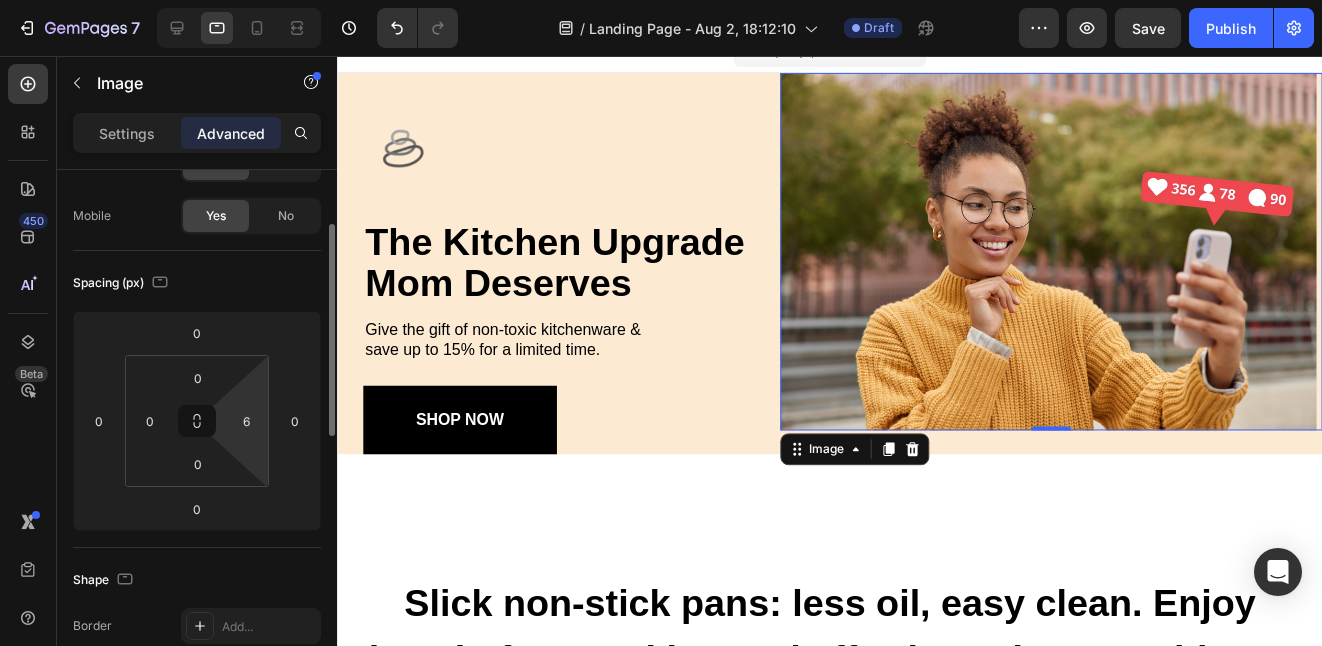 click on "7  Version history  /  Landing Page - Aug 2, 18:12:10 Draft Preview  Save   Publish  450 Beta Sections(18) Elements(83) Section Element Hero Section Product Detail Brands Trusted Badges Guarantee Product Breakdown How to use Testimonials Compare Bundle FAQs Social Proof Brand Story Product List Collection Blog List Contact Sticky Add to Cart Custom Footer Browse Library 450 Layout
Row
Row
Row
Row Text
Heading
Text Block Button
Button
Button Media
Image
Image" at bounding box center (661, 0) 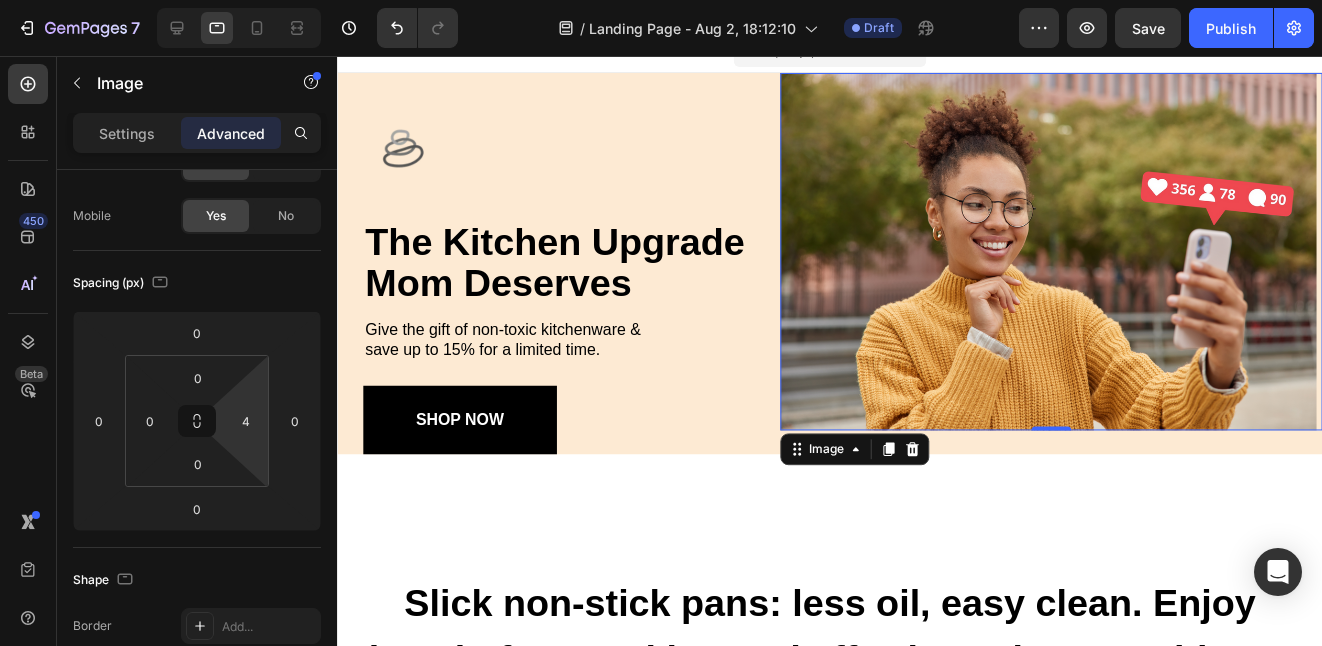 drag, startPoint x: 255, startPoint y: 399, endPoint x: 310, endPoint y: 400, distance: 55.00909 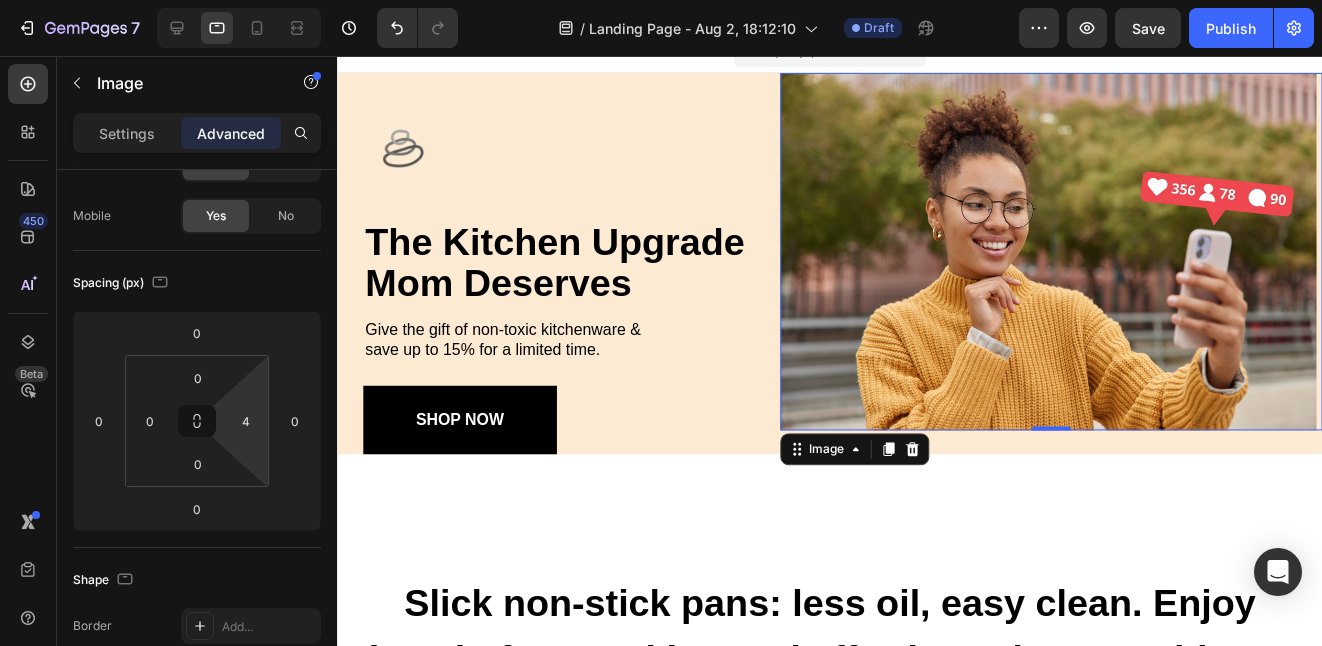 click on "7  Version history  /  Landing Page - Aug 2, 18:12:10 Draft Preview  Save   Publish  450 Beta Sections(18) Elements(83) Section Element Hero Section Product Detail Brands Trusted Badges Guarantee Product Breakdown How to use Testimonials Compare Bundle FAQs Social Proof Brand Story Product List Collection Blog List Contact Sticky Add to Cart Custom Footer Browse Library 450 Layout
Row
Row
Row
Row Text
Heading
Text Block Button
Button
Button Media
Image
Image" at bounding box center (661, 0) 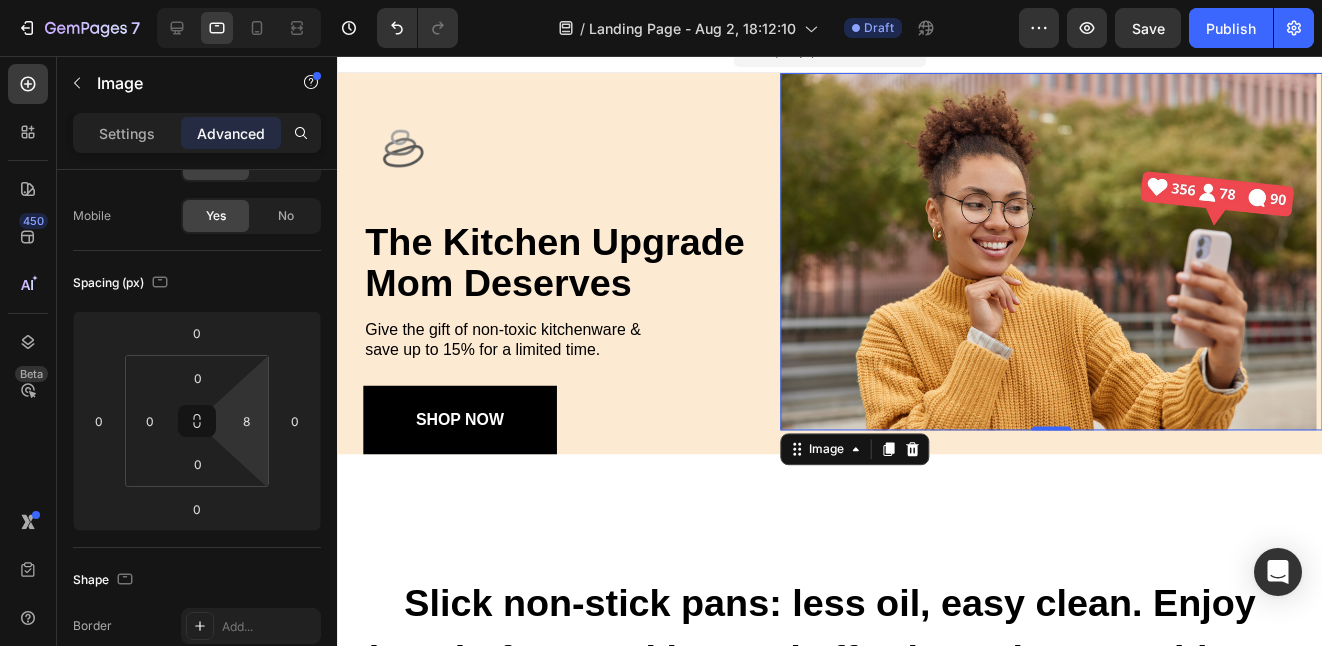 type on "0" 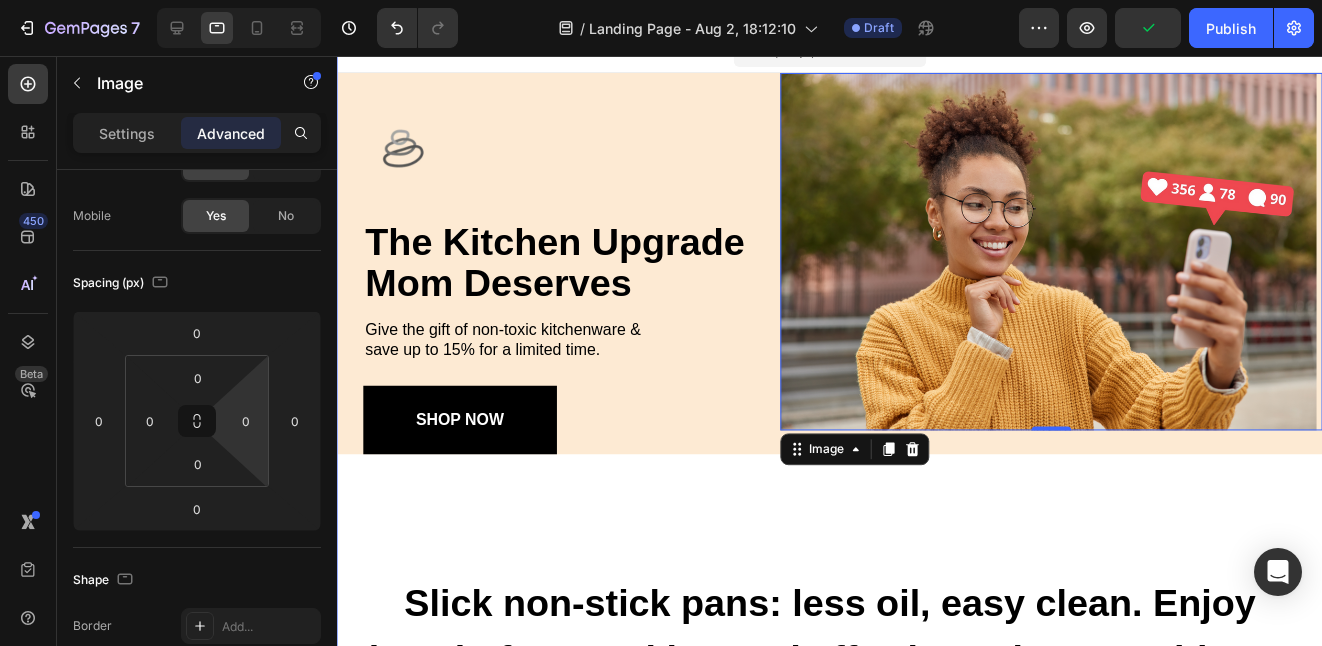 drag, startPoint x: 260, startPoint y: 397, endPoint x: 332, endPoint y: 401, distance: 72.11102 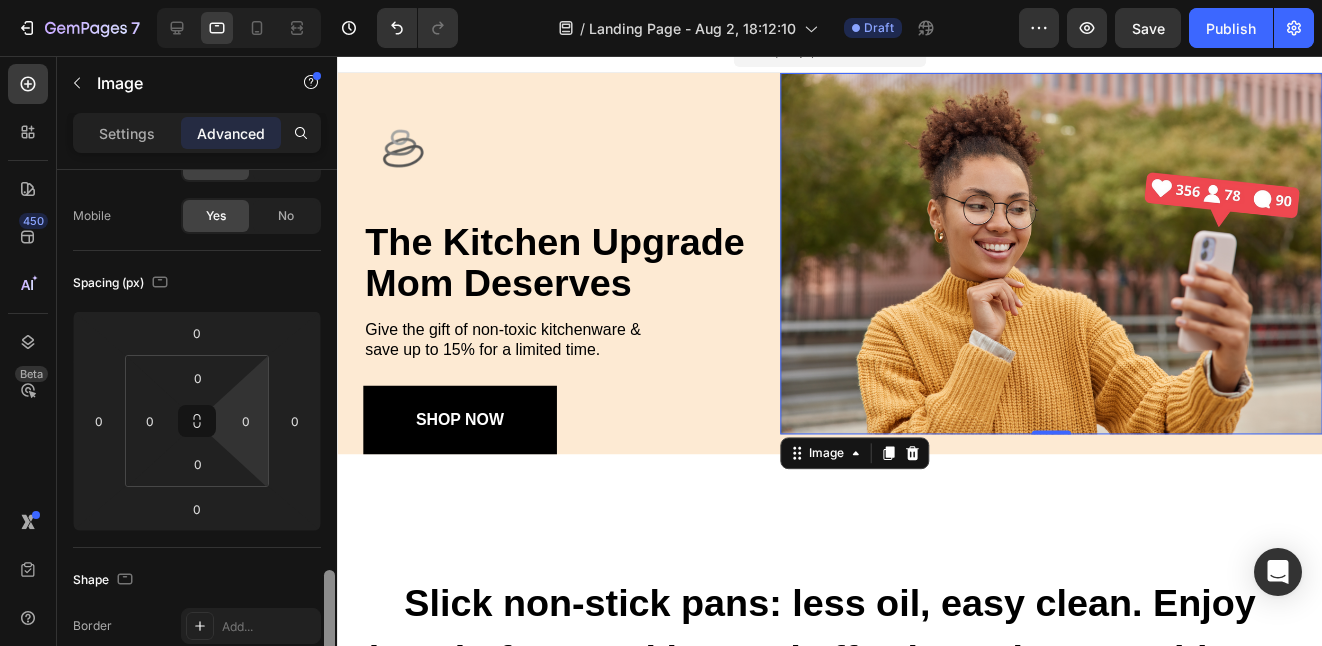 drag, startPoint x: 326, startPoint y: 262, endPoint x: 332, endPoint y: 361, distance: 99.18165 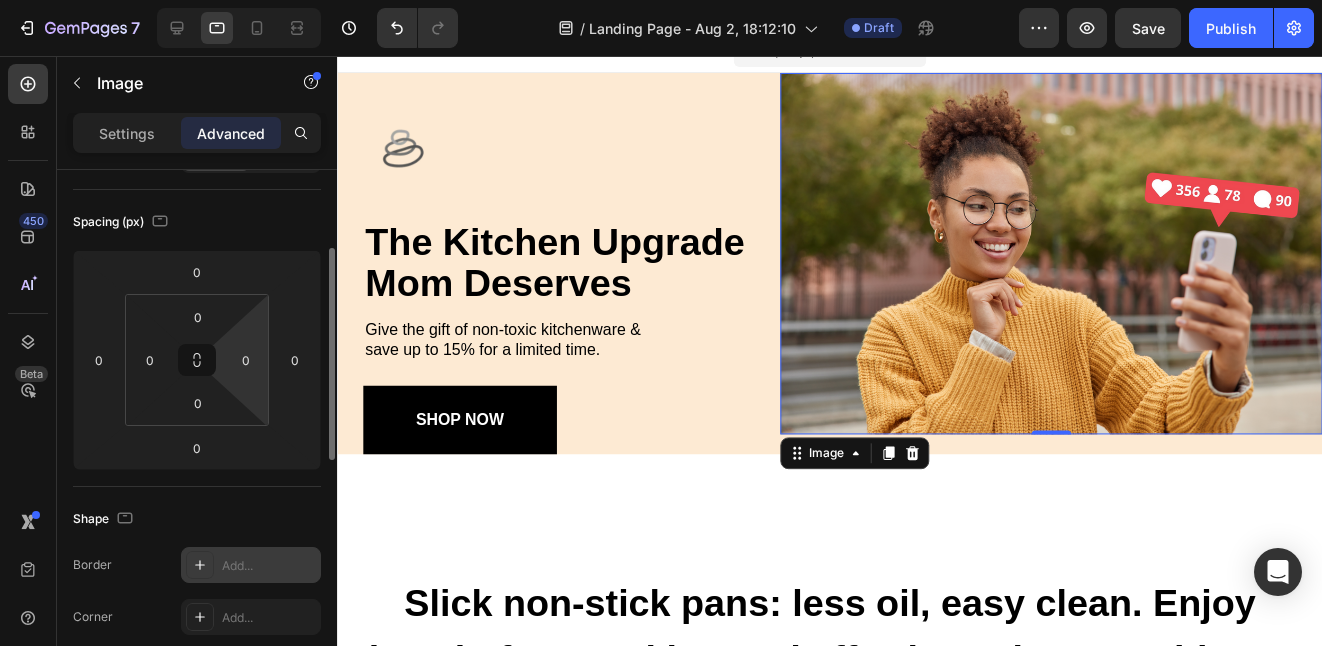 scroll, scrollTop: 0, scrollLeft: 0, axis: both 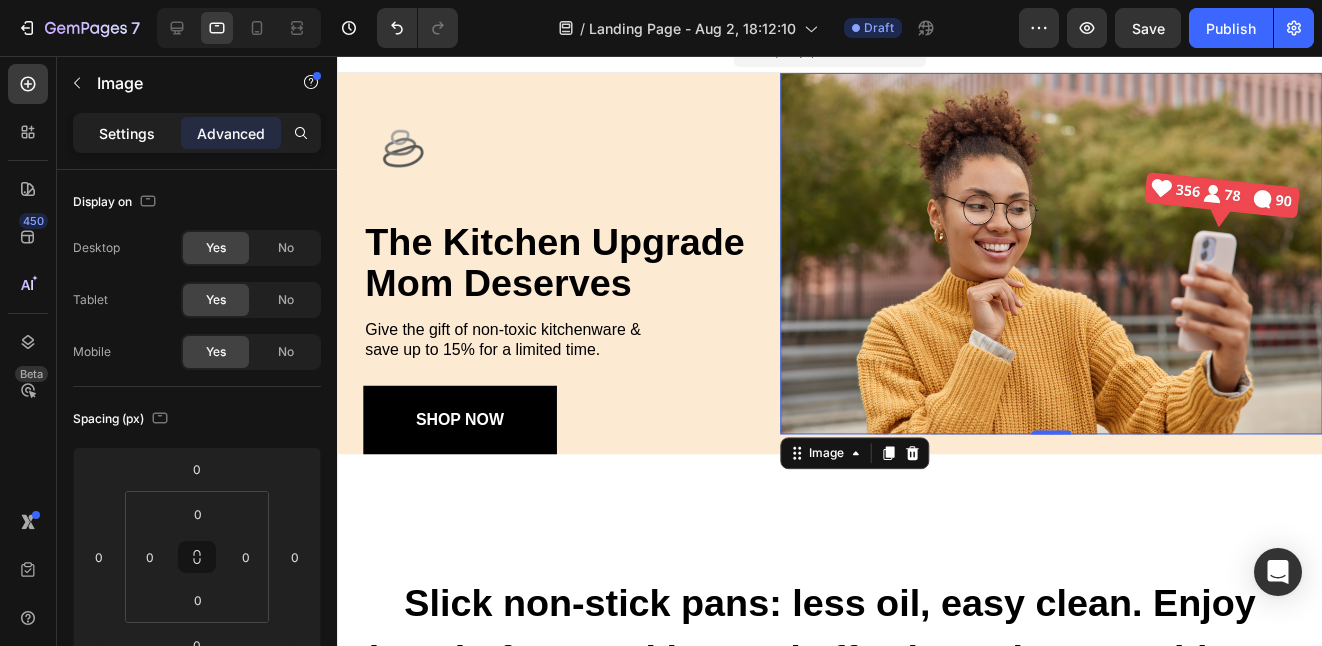 click on "Settings" at bounding box center (127, 133) 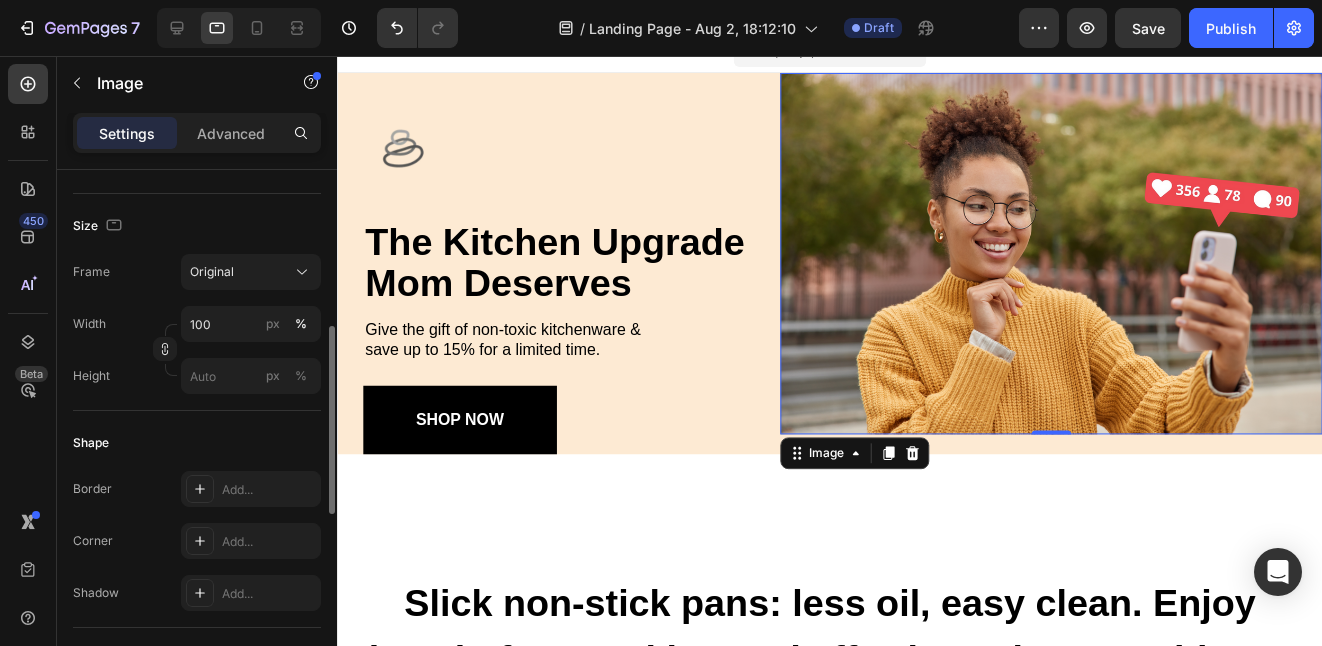 scroll, scrollTop: 454, scrollLeft: 0, axis: vertical 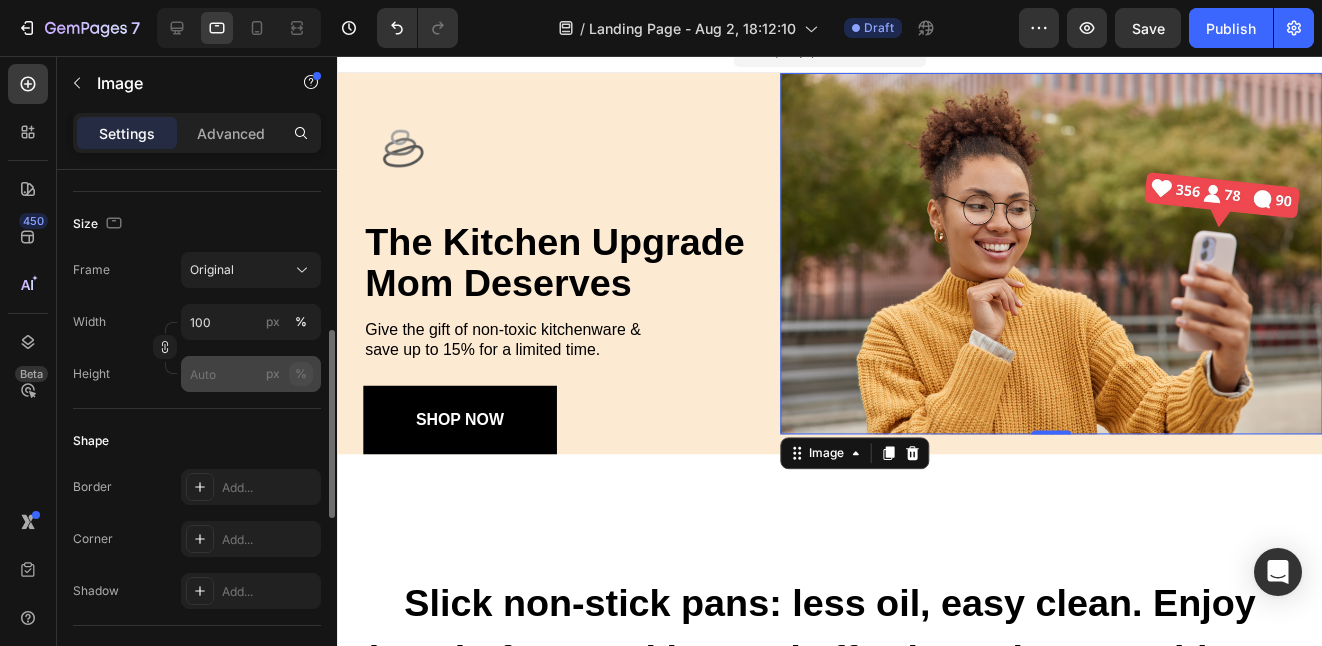 click on "%" at bounding box center [301, 374] 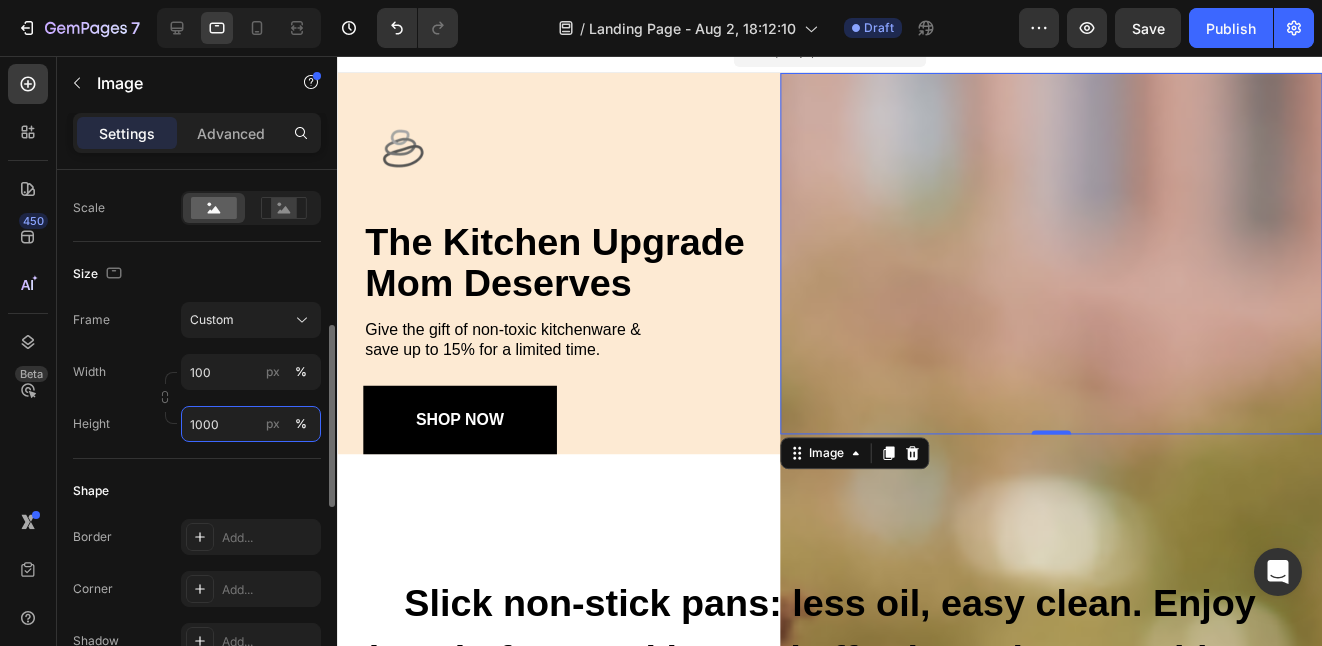 type on "1" 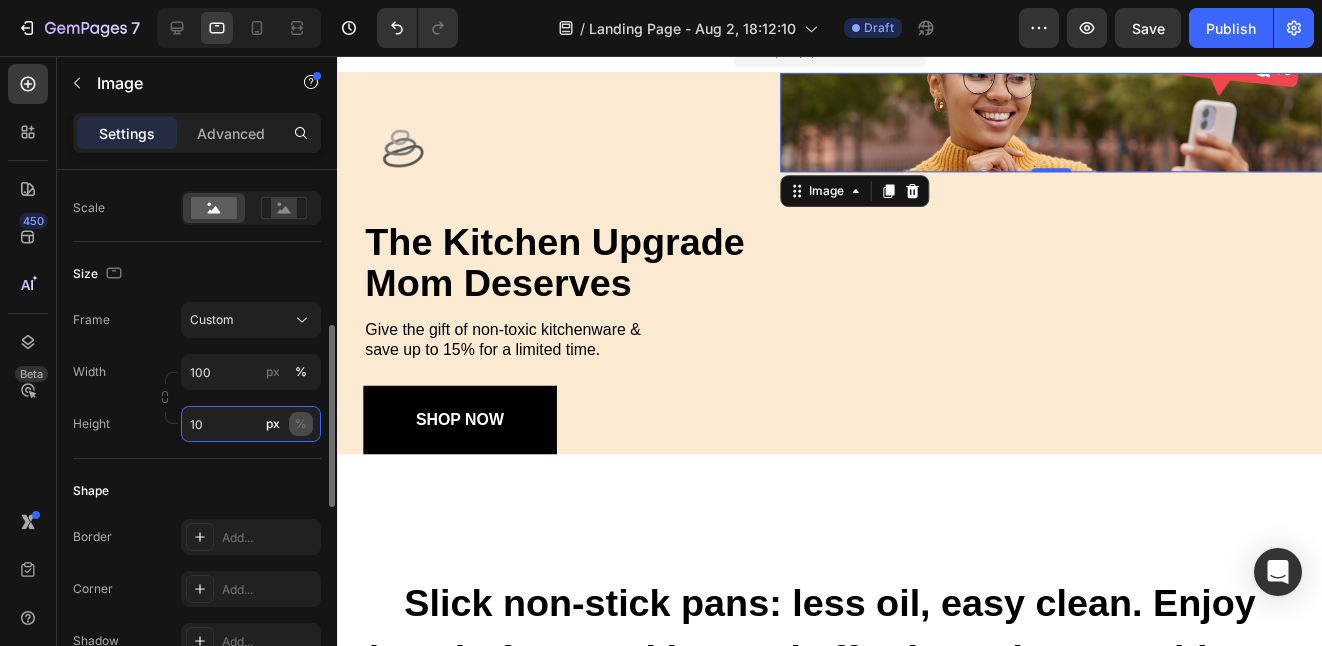 type on "1" 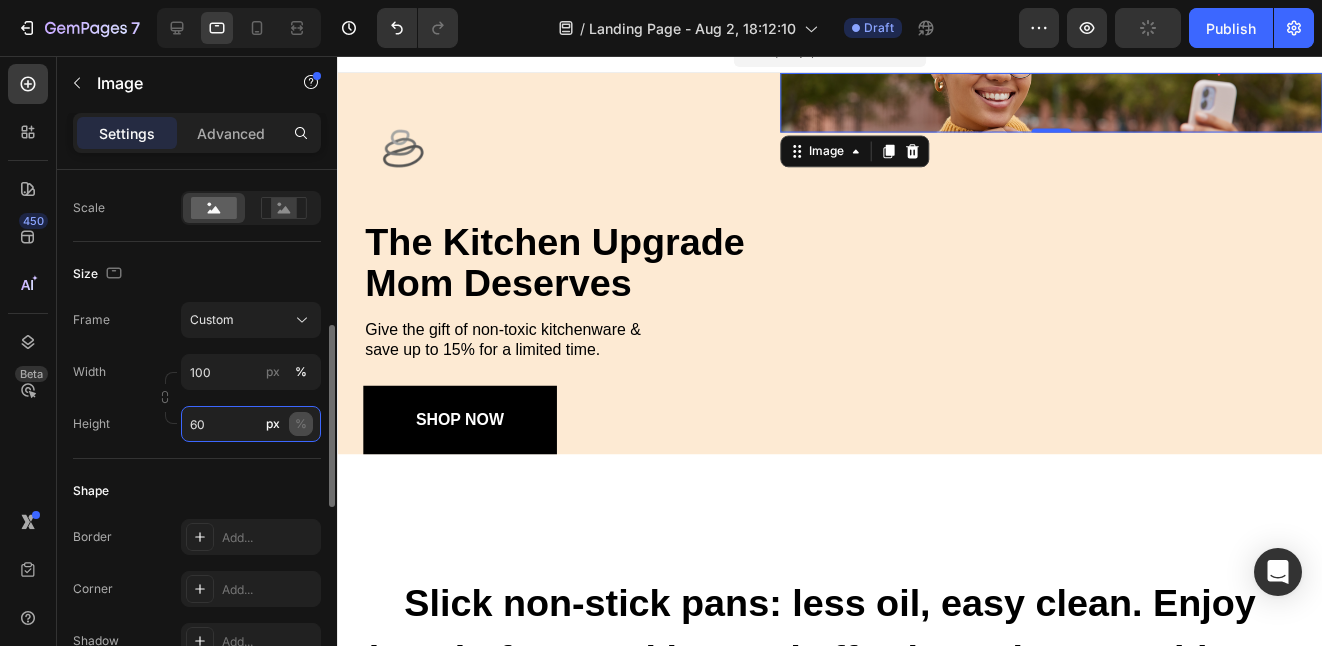 type on "6" 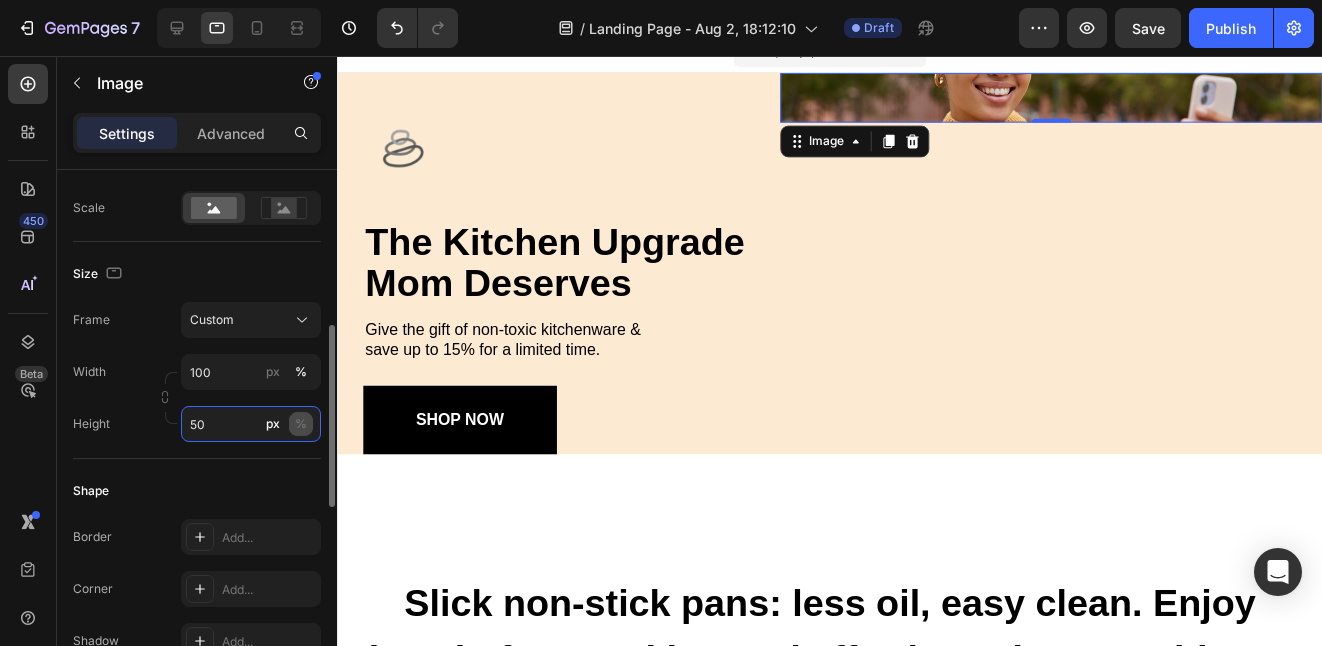type on "5" 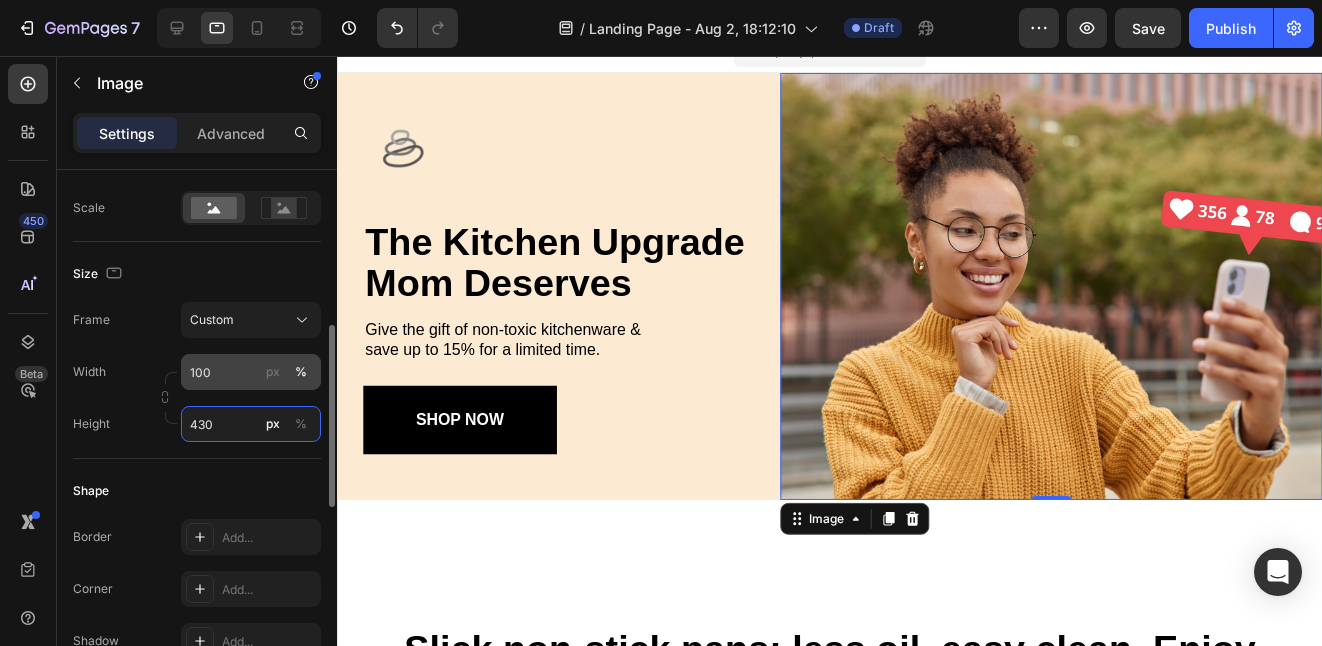 type on "430" 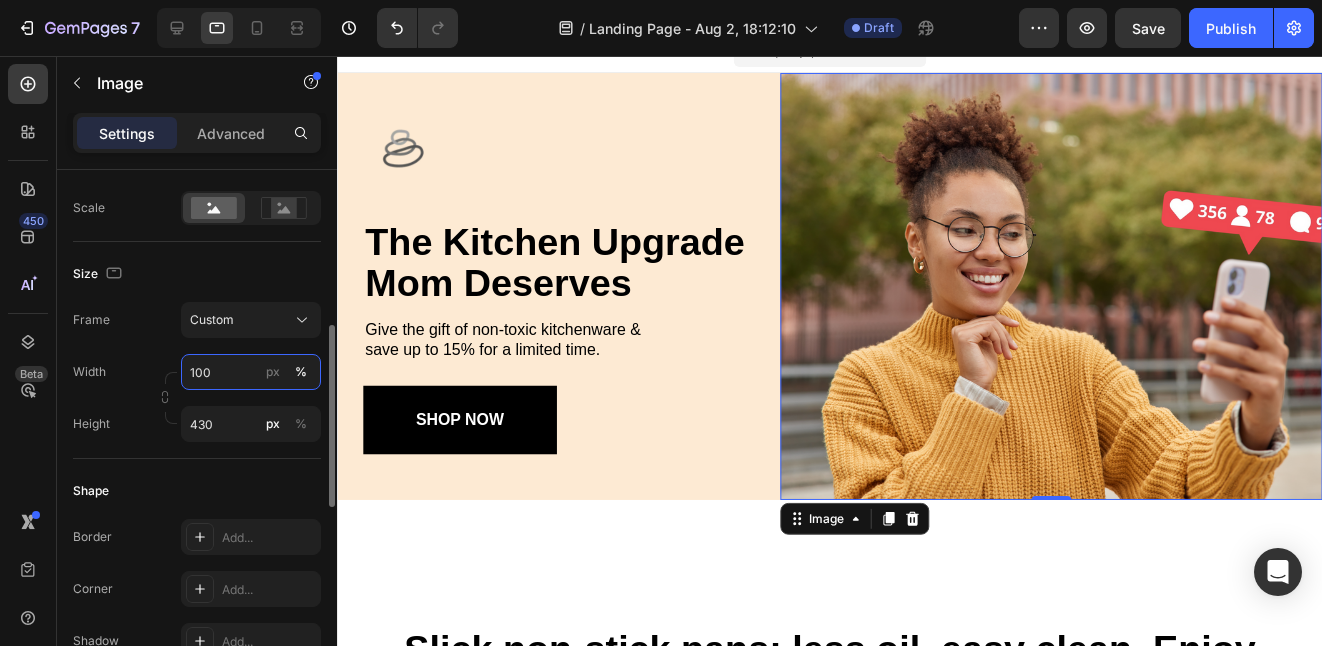 click on "100" at bounding box center [251, 372] 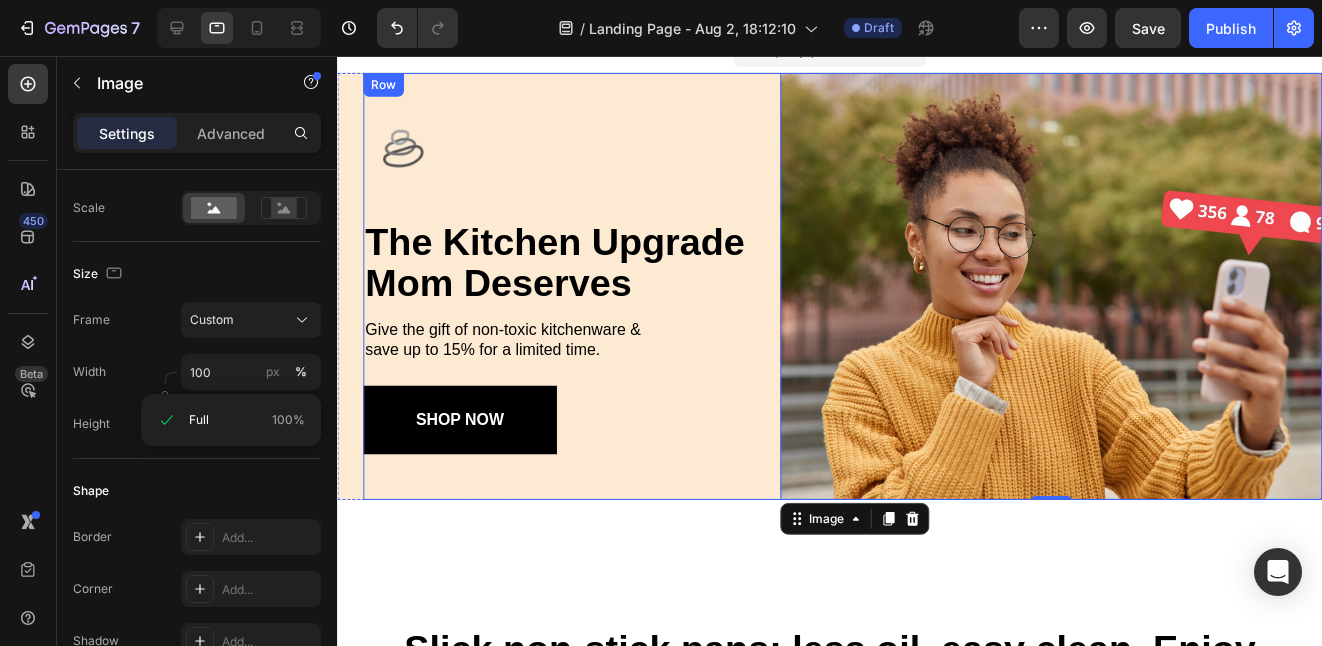 click on "Image Image the kitchen upgrade mom deserves Heading Give the gift of non-toxic kitchenware & save up to 15% for a limited time. Text Block SHOP NOW Button Row Image Image 0 Row" at bounding box center (846, 288) 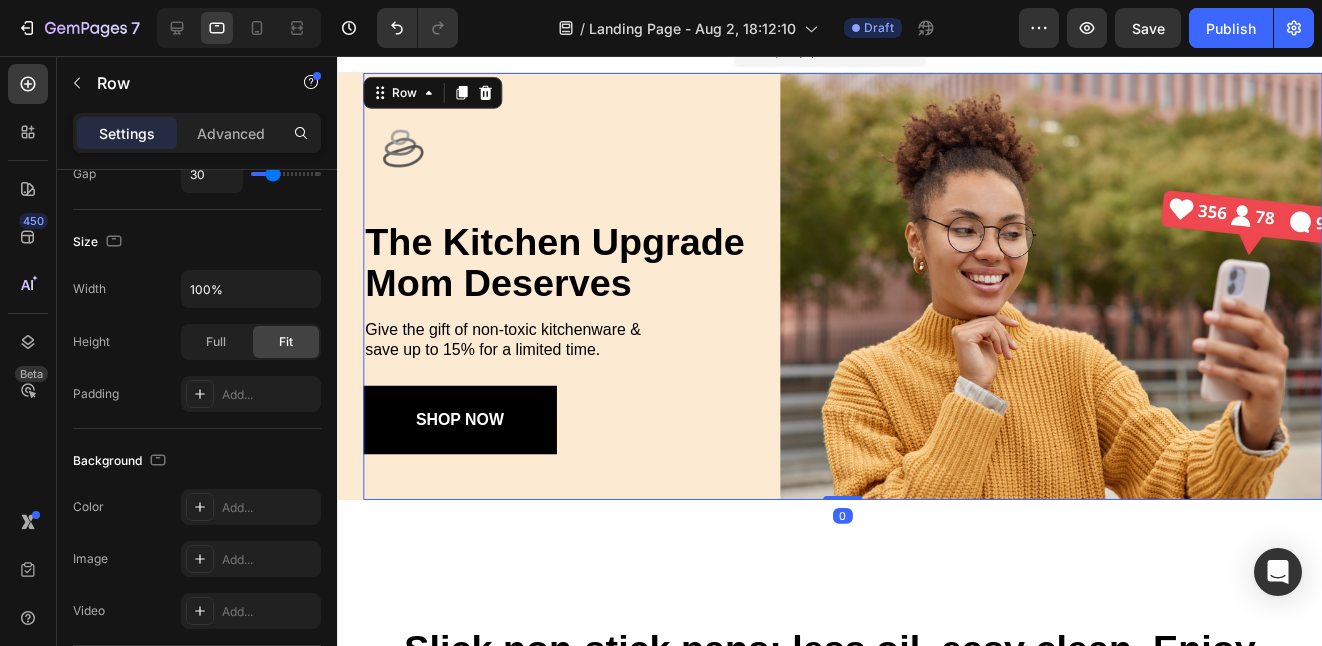 scroll, scrollTop: 0, scrollLeft: 0, axis: both 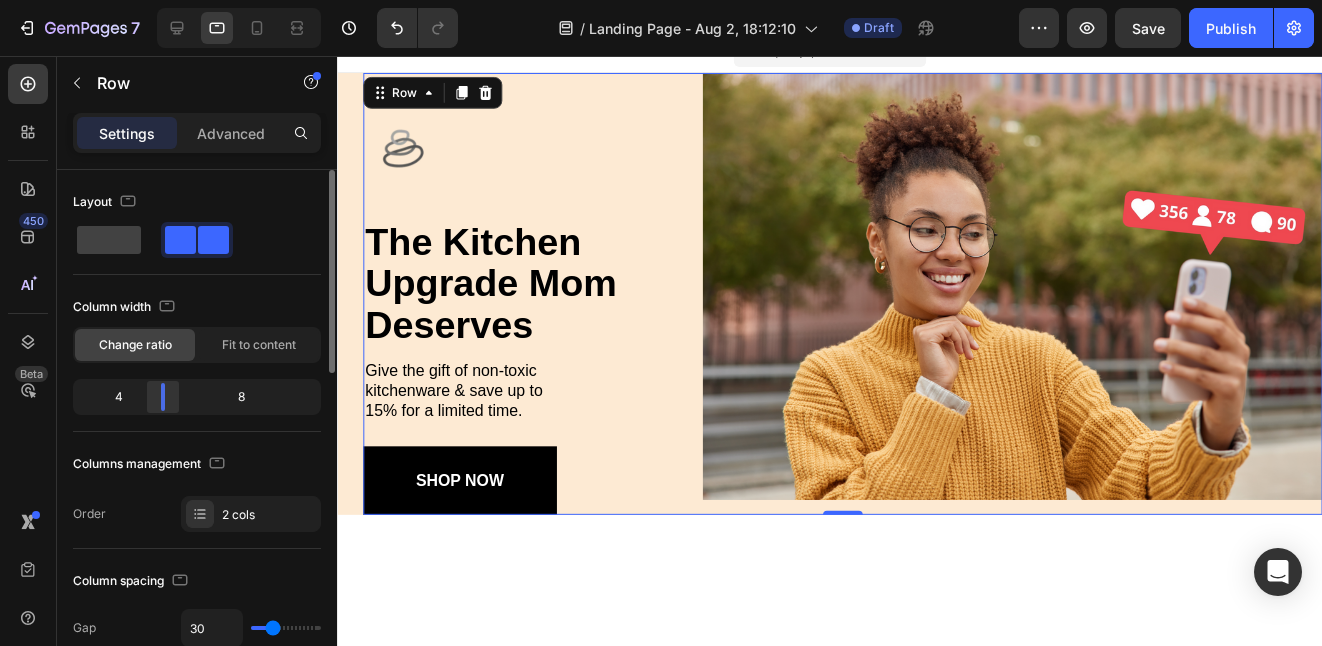 drag, startPoint x: 187, startPoint y: 390, endPoint x: 165, endPoint y: 397, distance: 23.086792 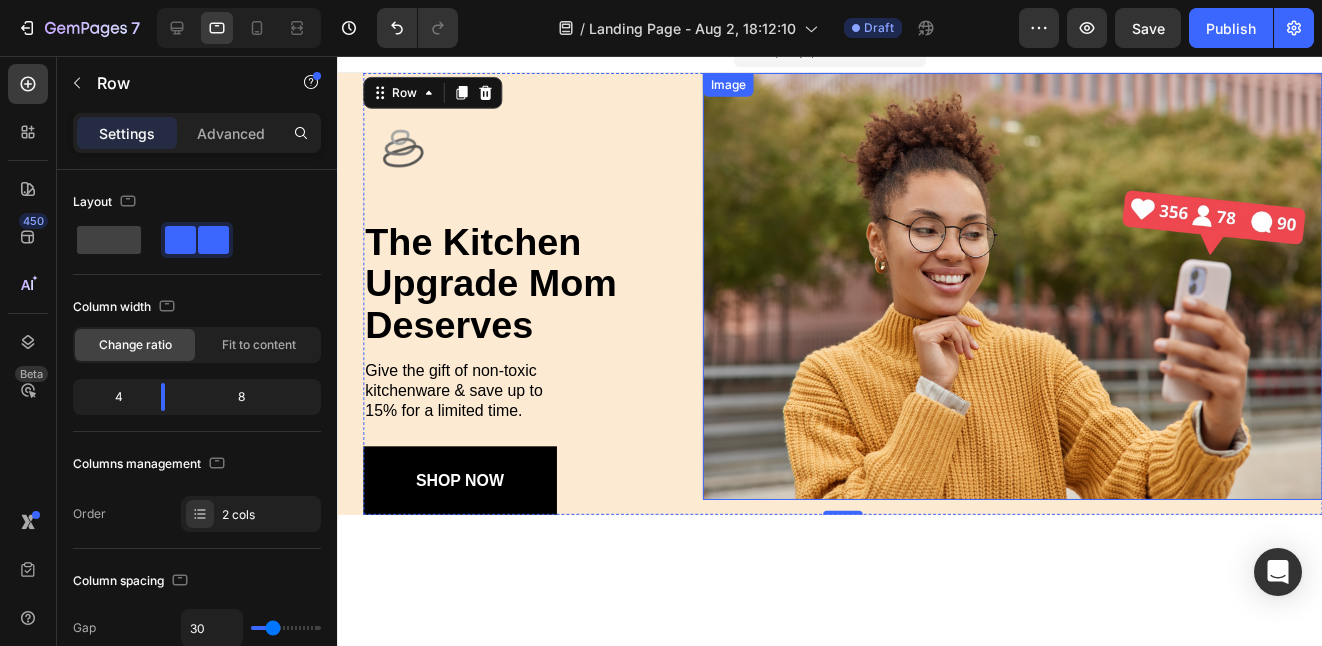 click at bounding box center [1017, 288] 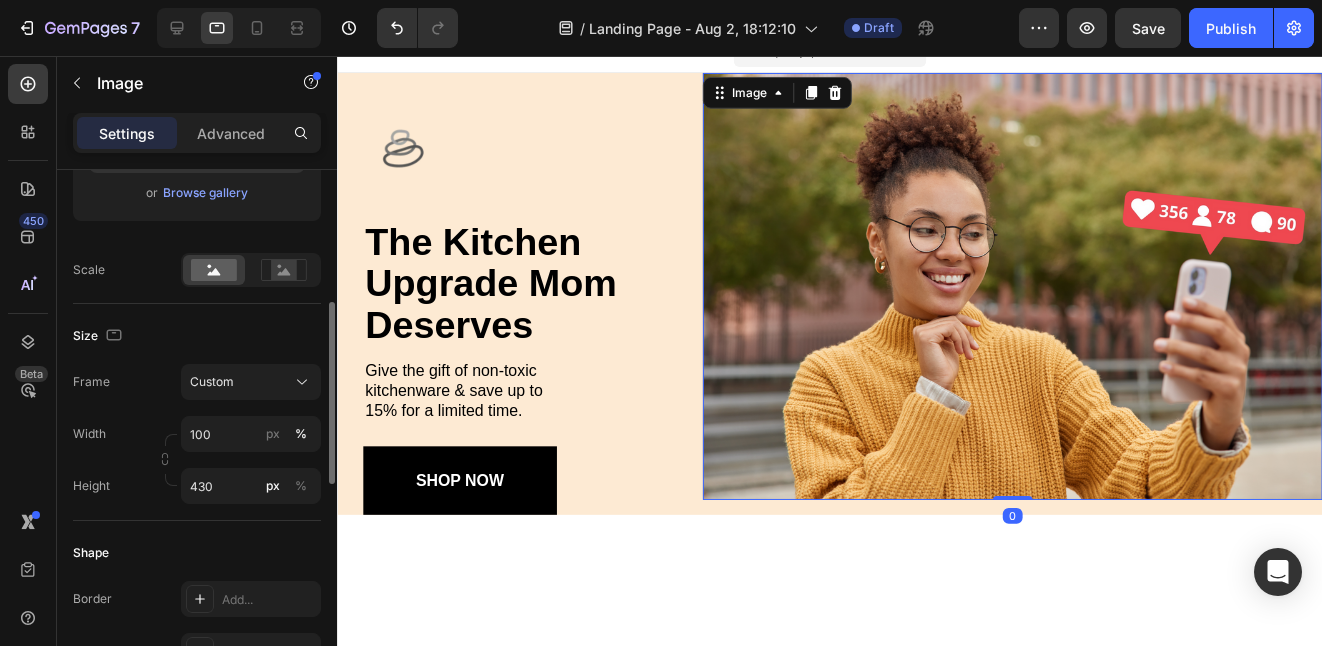 scroll, scrollTop: 391, scrollLeft: 0, axis: vertical 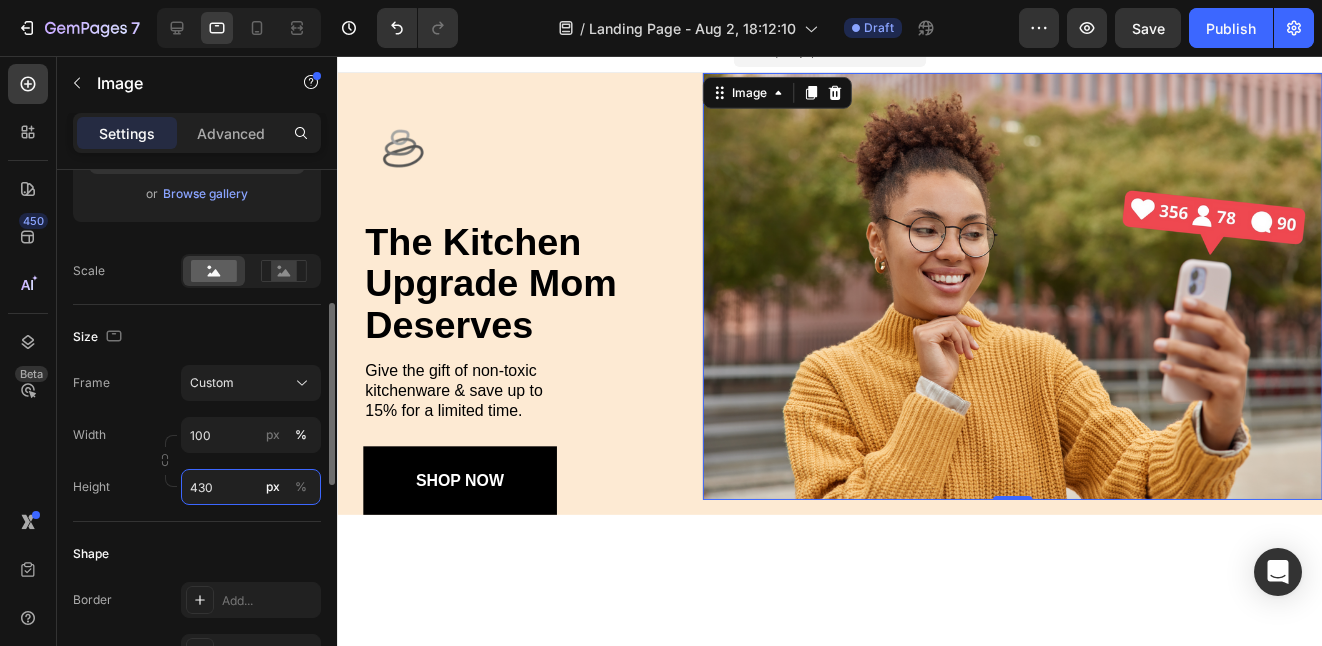click on "430" at bounding box center (251, 487) 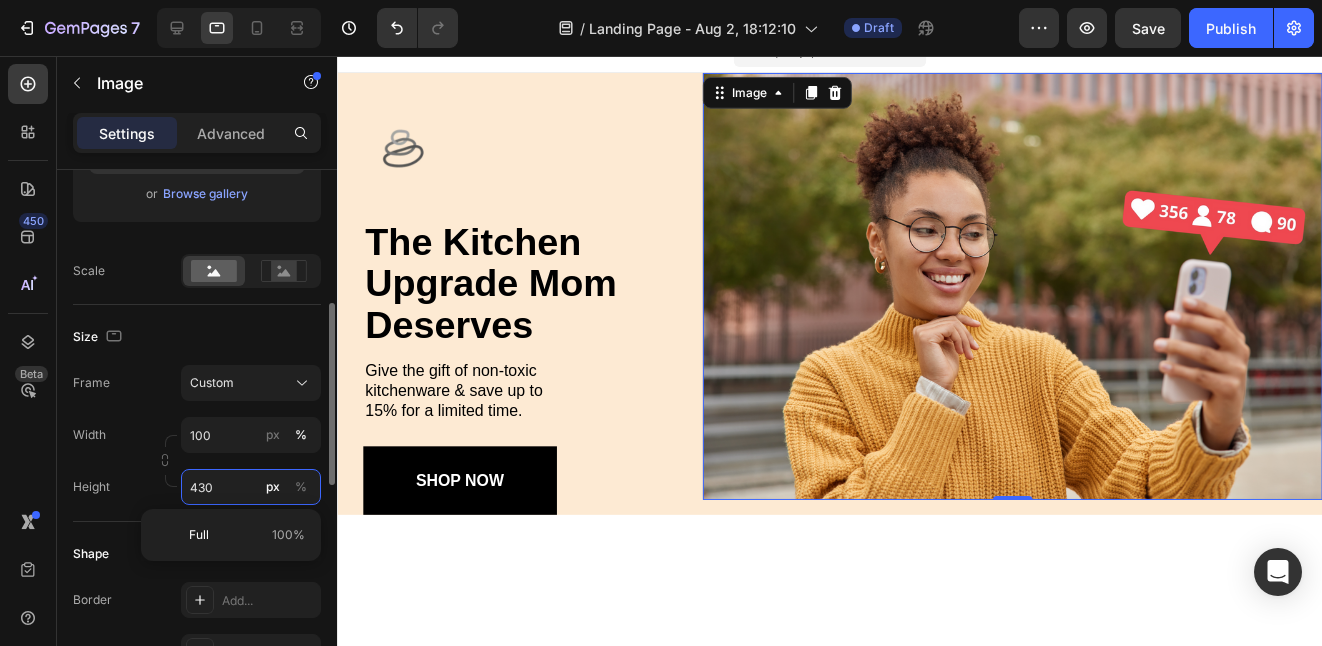 click on "430" at bounding box center (251, 487) 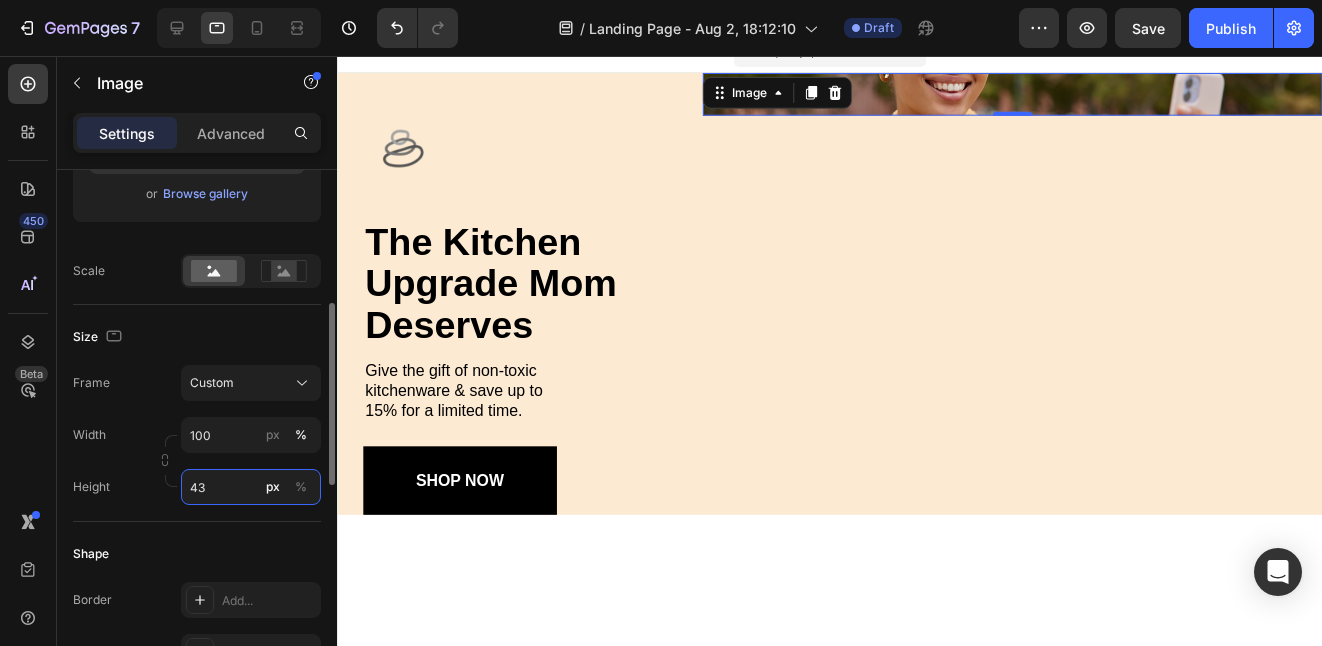 type on "4" 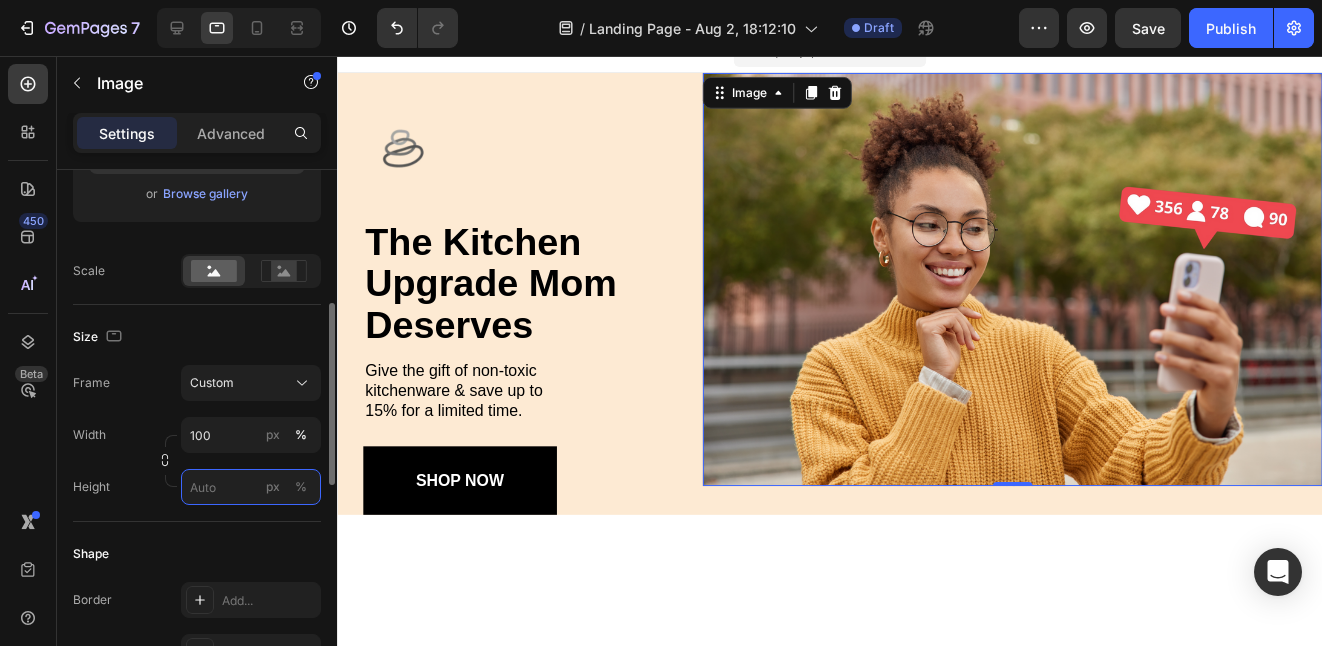 type on "3" 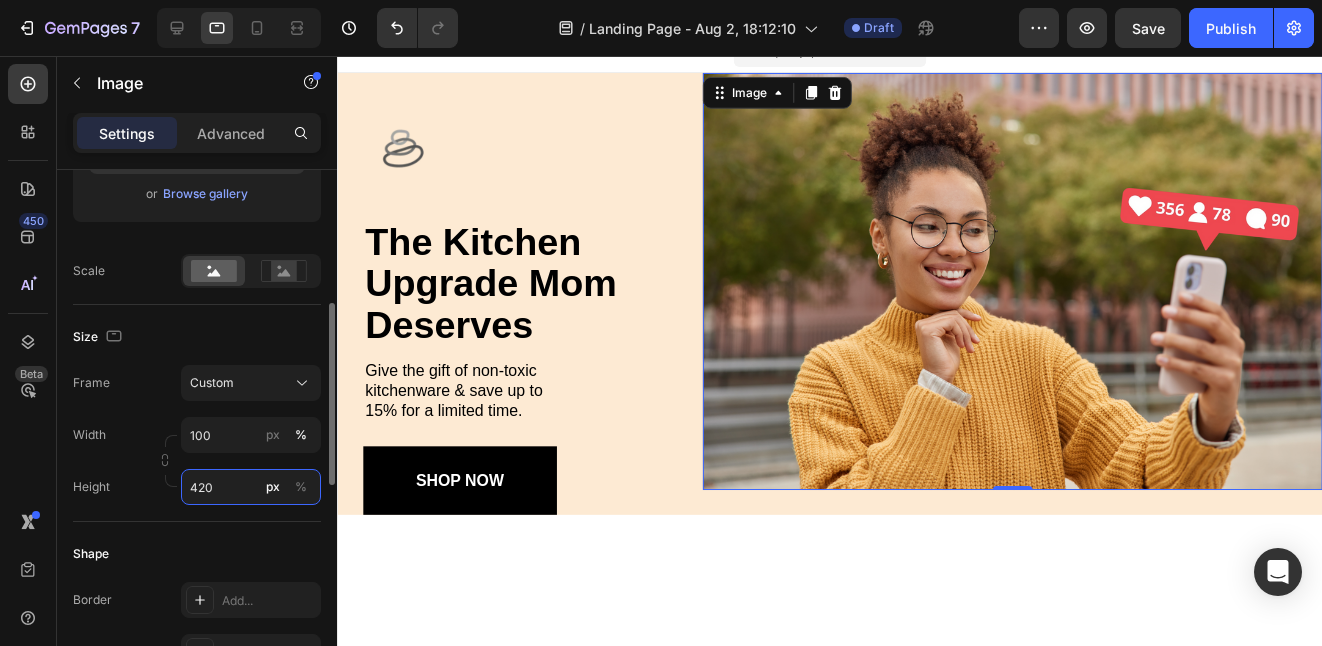 type on "420" 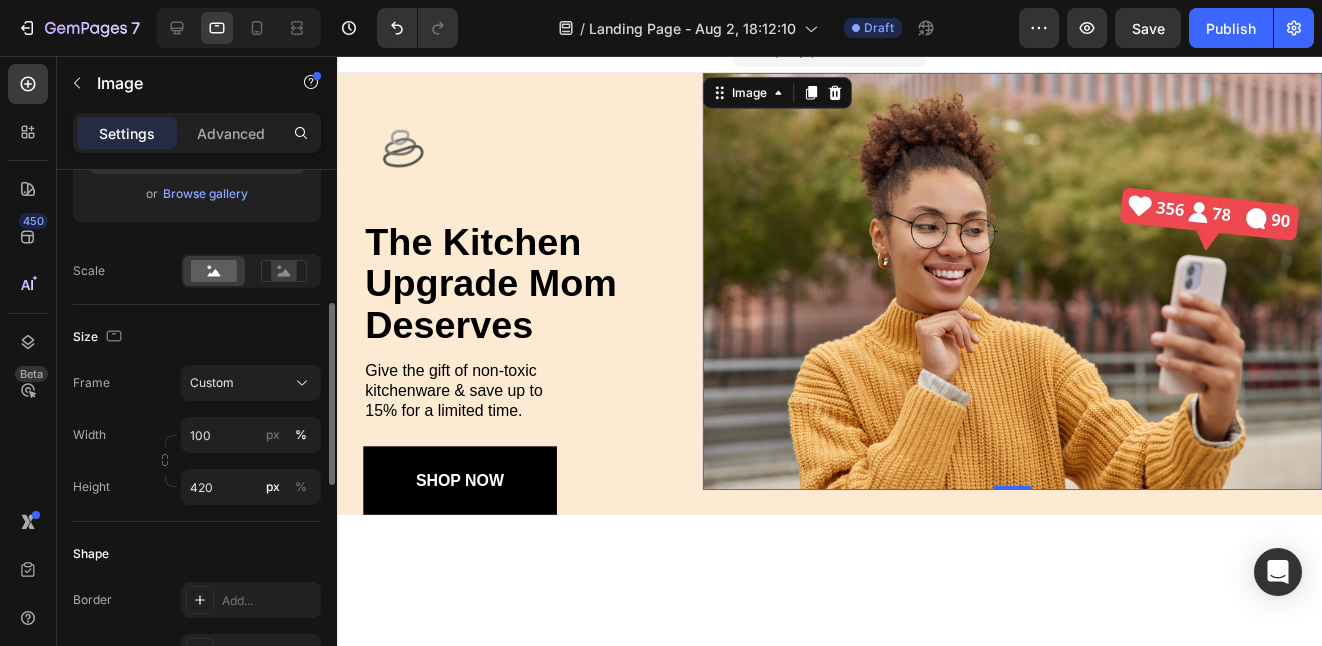 click on "Size Frame Custom Width 100 px % Height 420 px %" 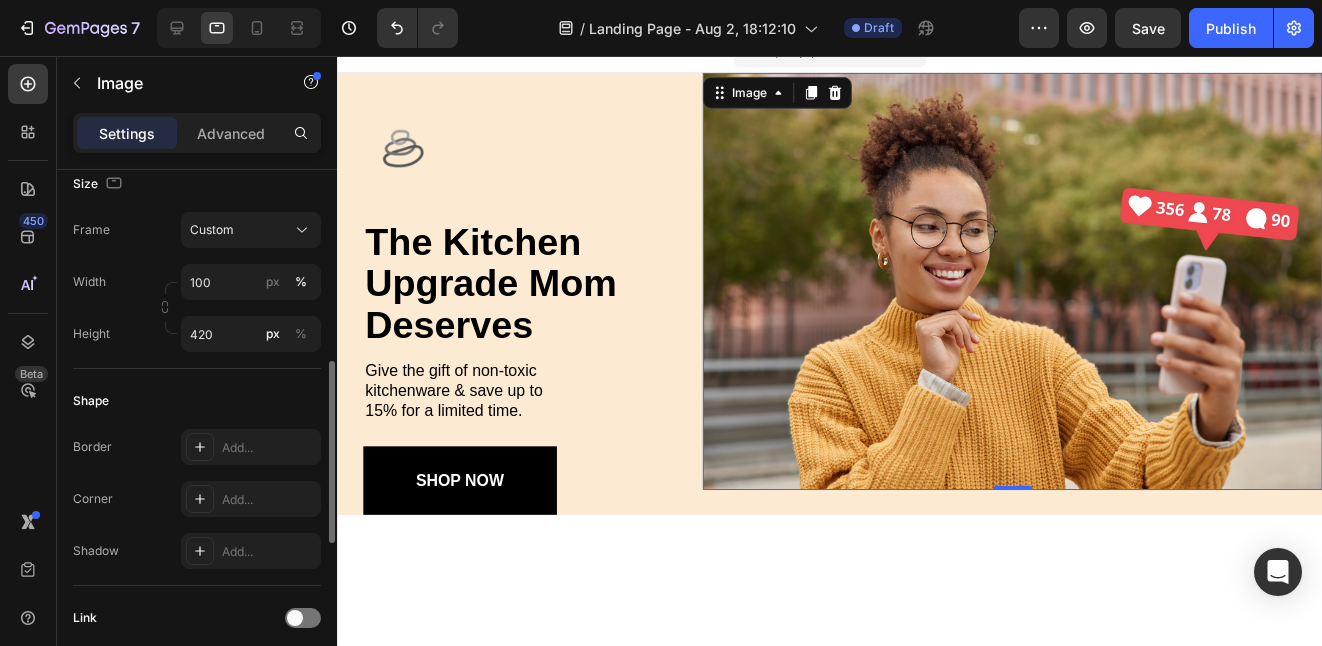 scroll, scrollTop: 549, scrollLeft: 0, axis: vertical 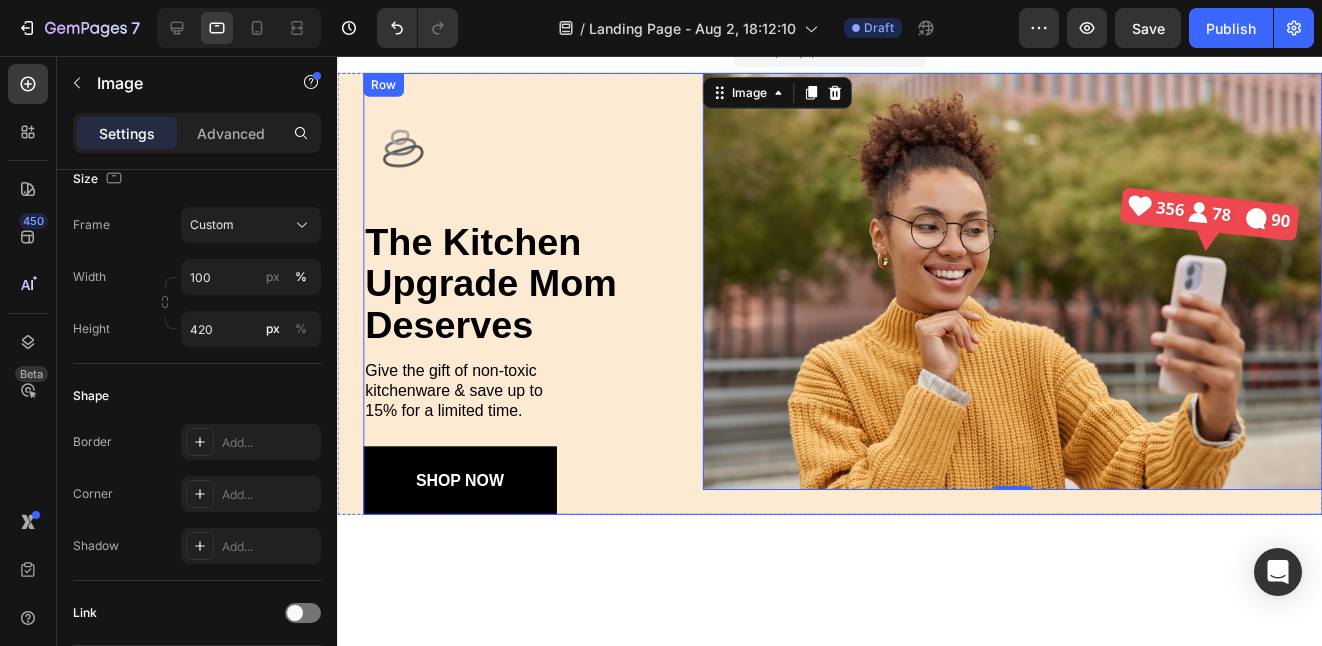 click on "Image Image the kitchen upgrade mom deserves Heading Give the gift of non-toxic kitchenware & save up to 15% for a limited time. Text Block SHOP NOW Button Row Image Image 0 Row" at bounding box center (846, 295) 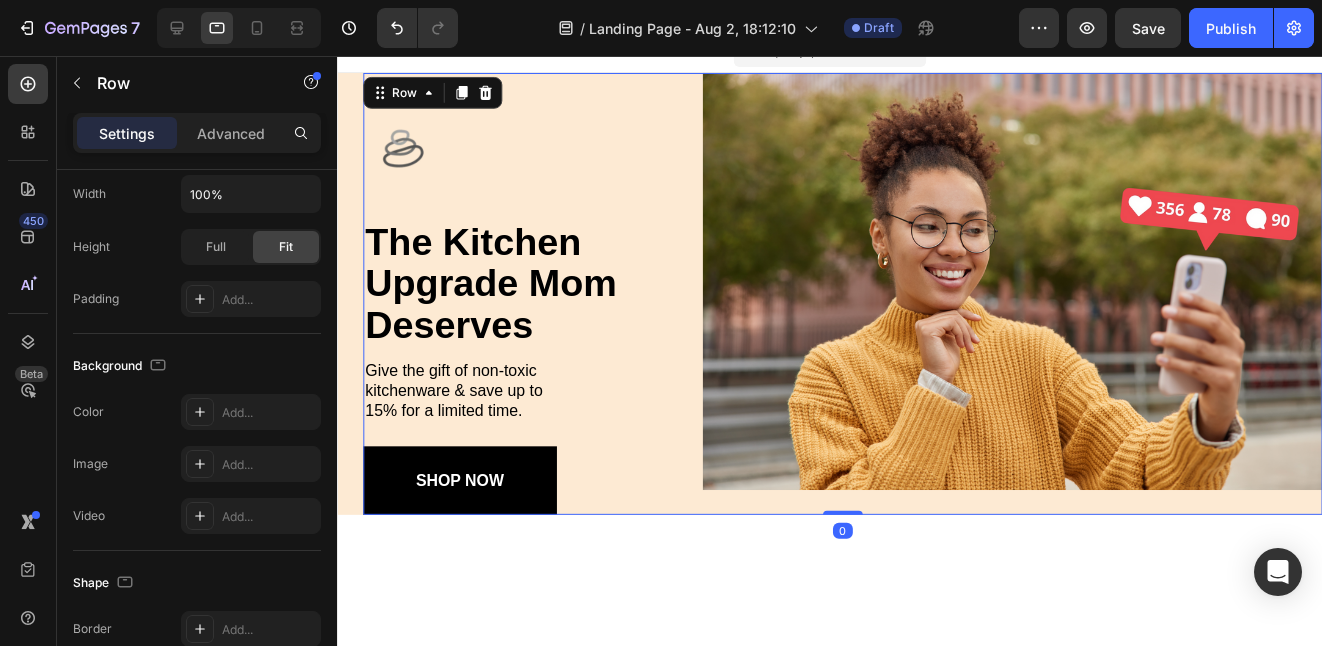 scroll, scrollTop: 0, scrollLeft: 0, axis: both 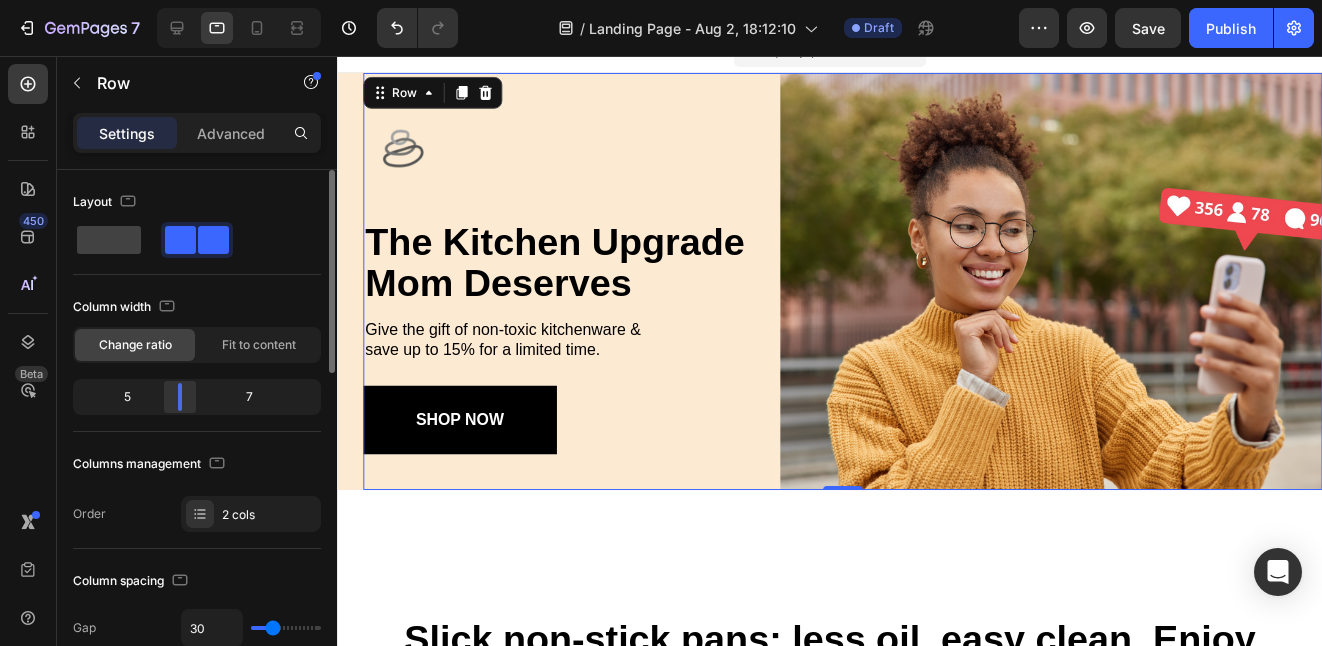 click 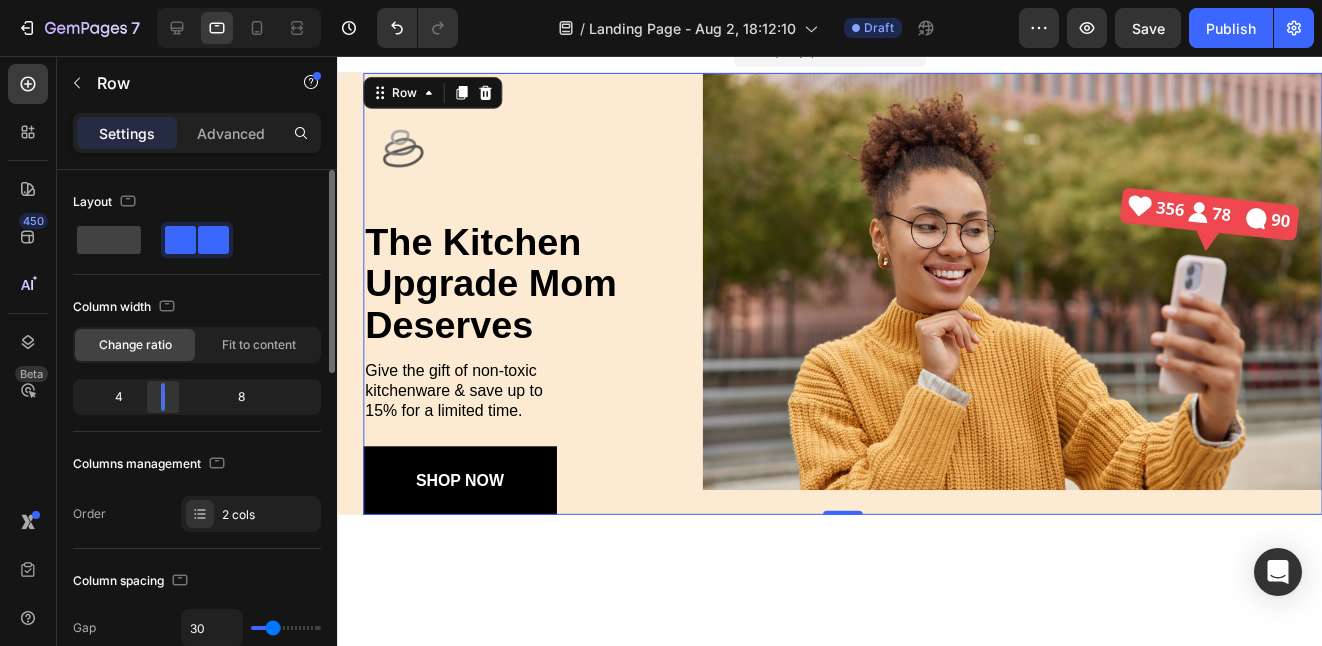 click 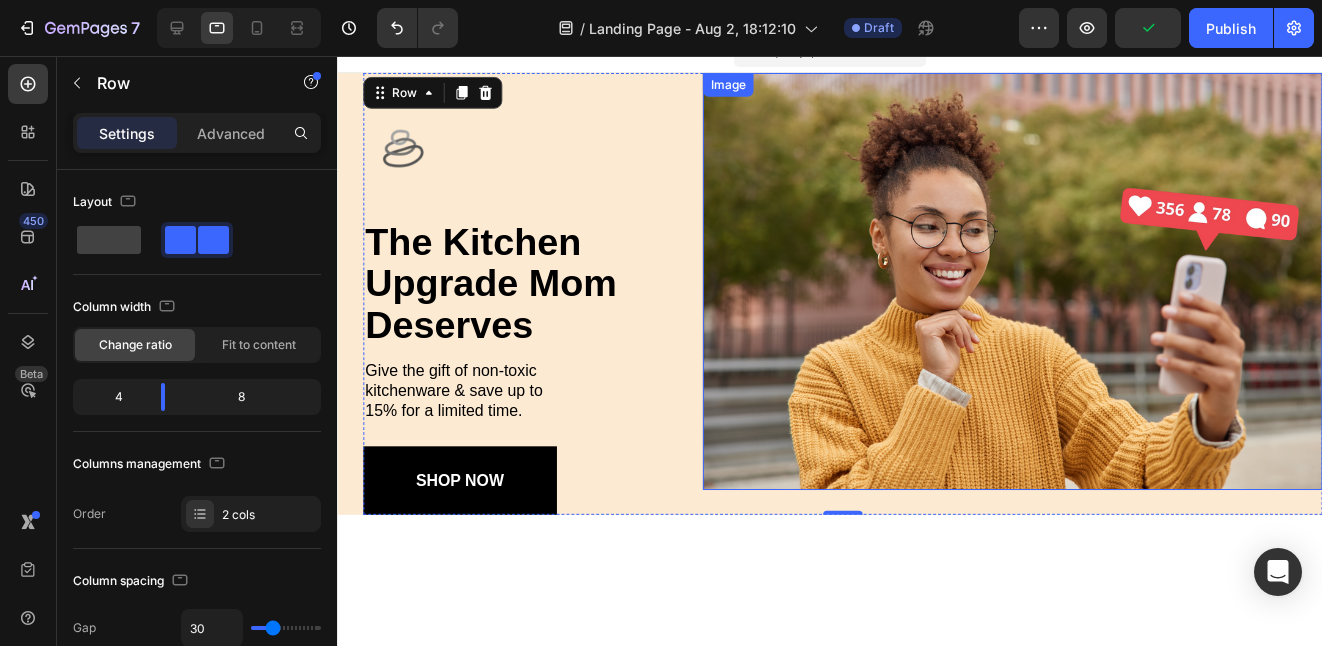 click at bounding box center [1017, 283] 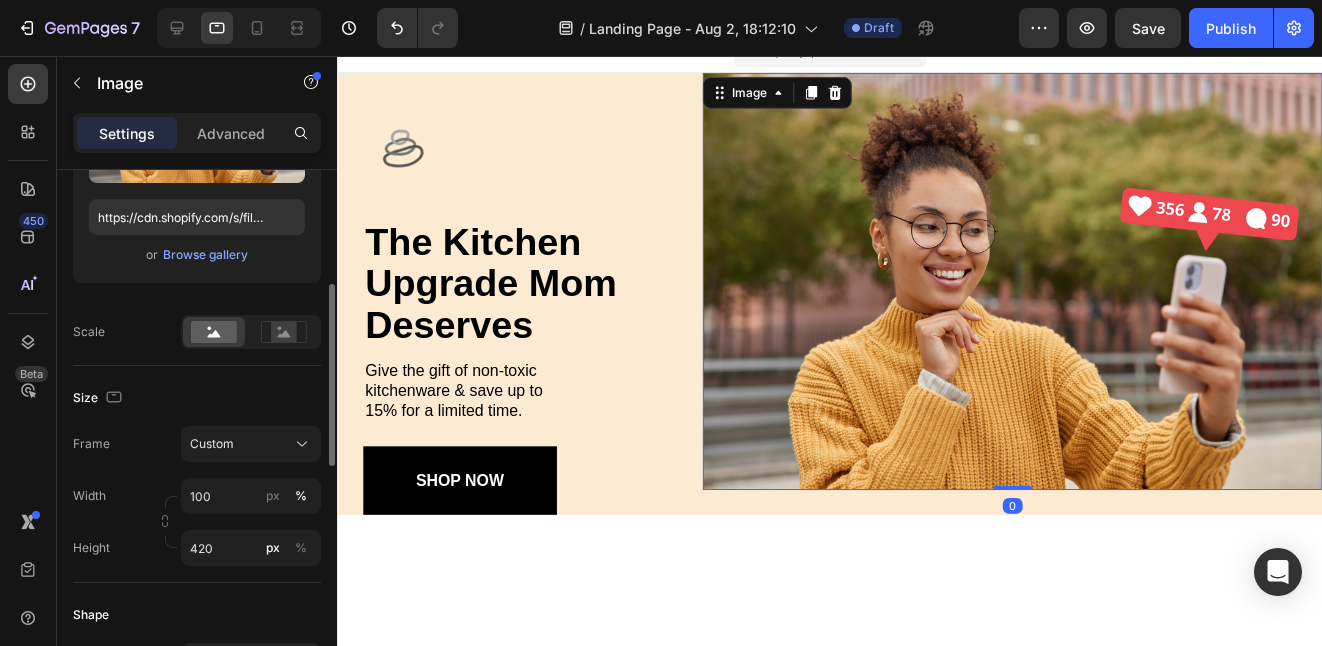 scroll, scrollTop: 331, scrollLeft: 0, axis: vertical 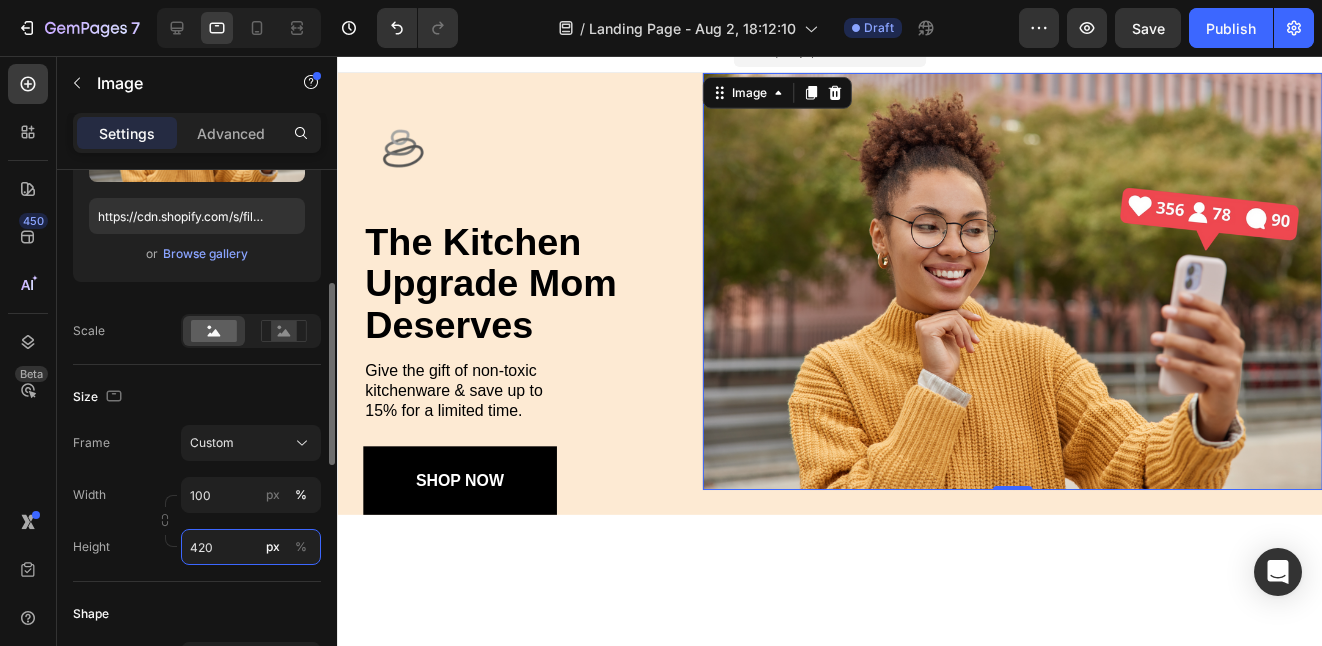 click on "420" at bounding box center (251, 547) 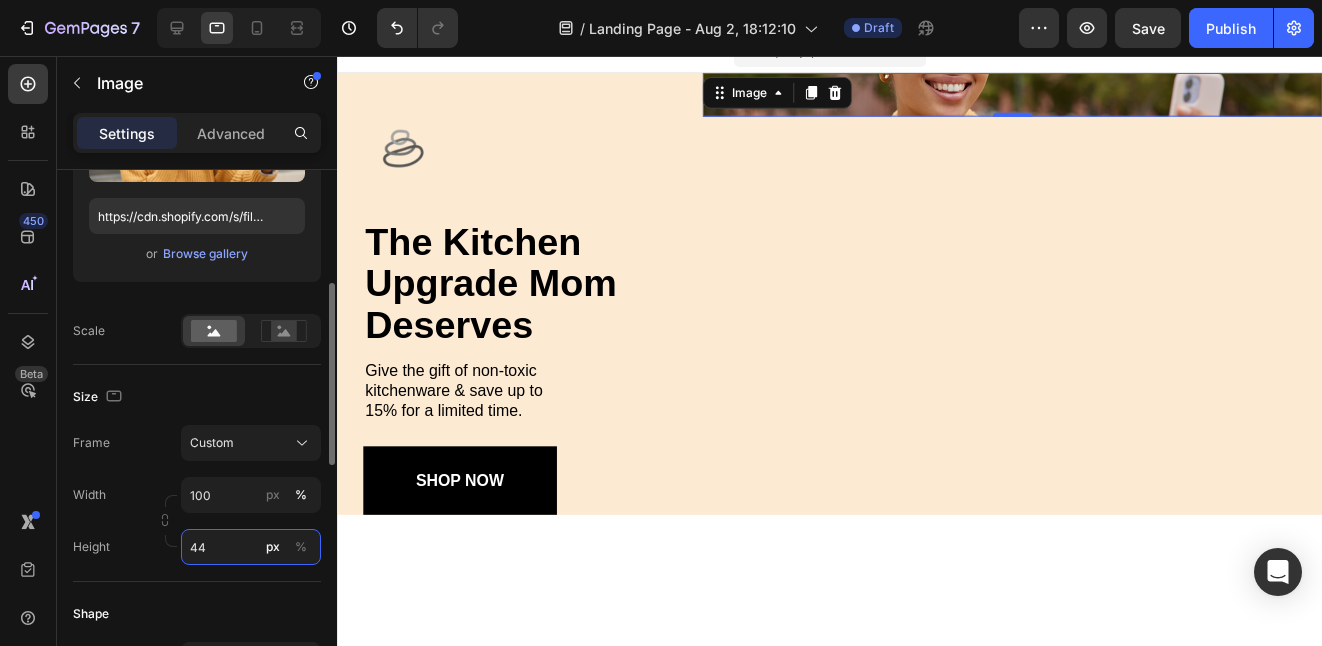 type on "445" 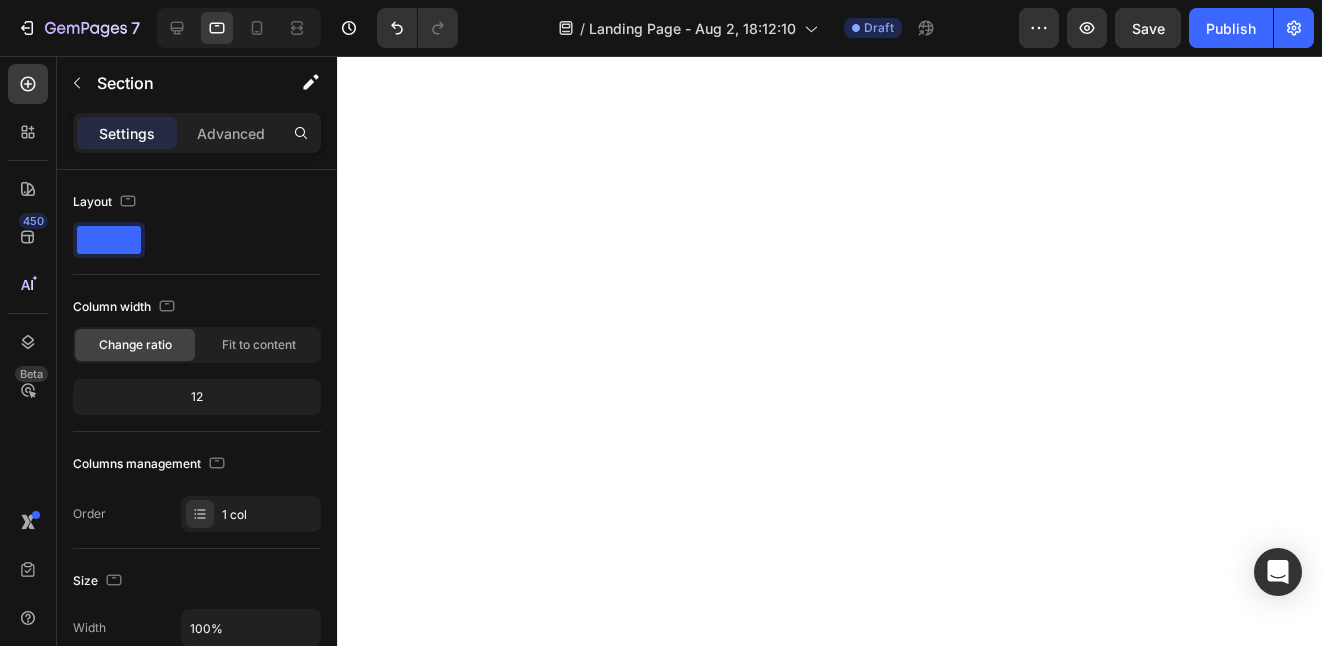 scroll, scrollTop: 0, scrollLeft: 0, axis: both 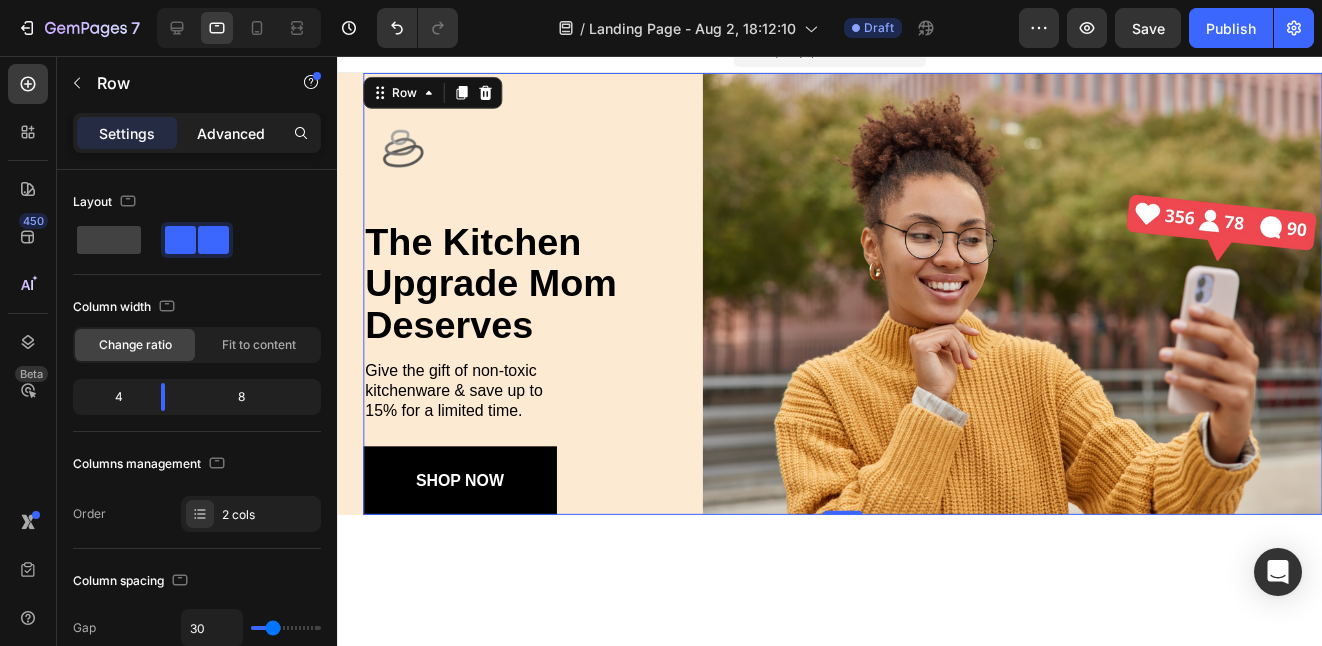 click on "Advanced" 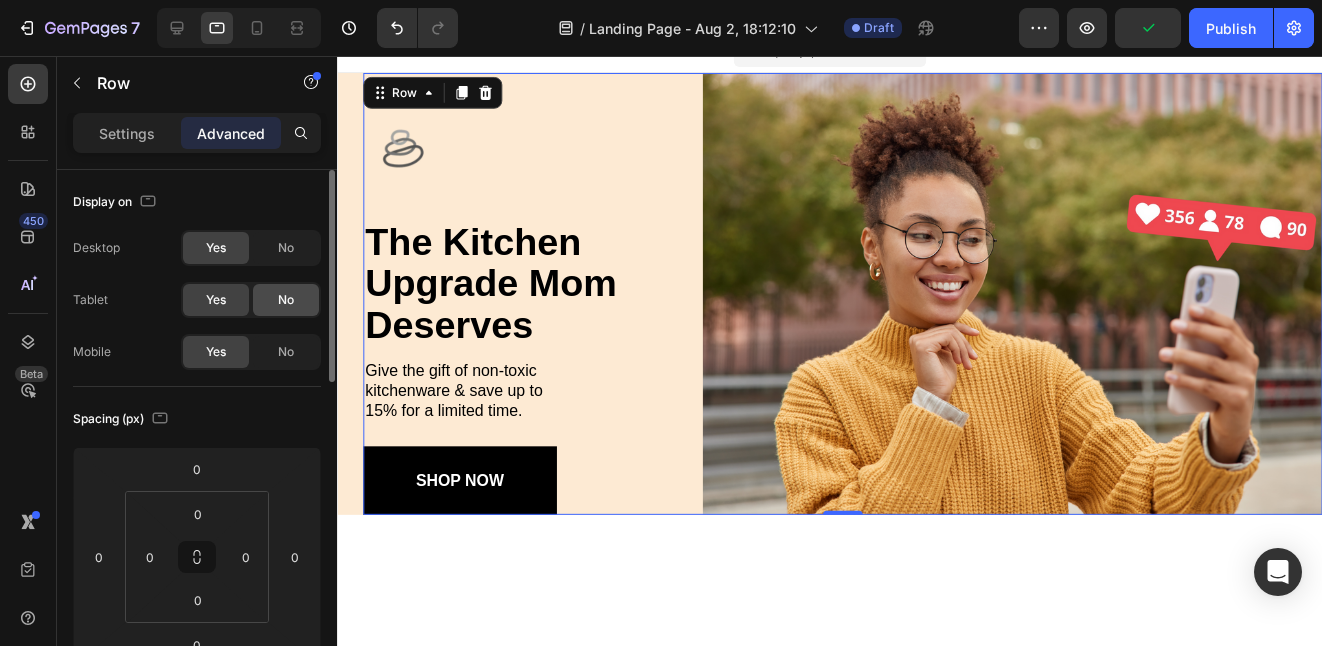 click on "No" 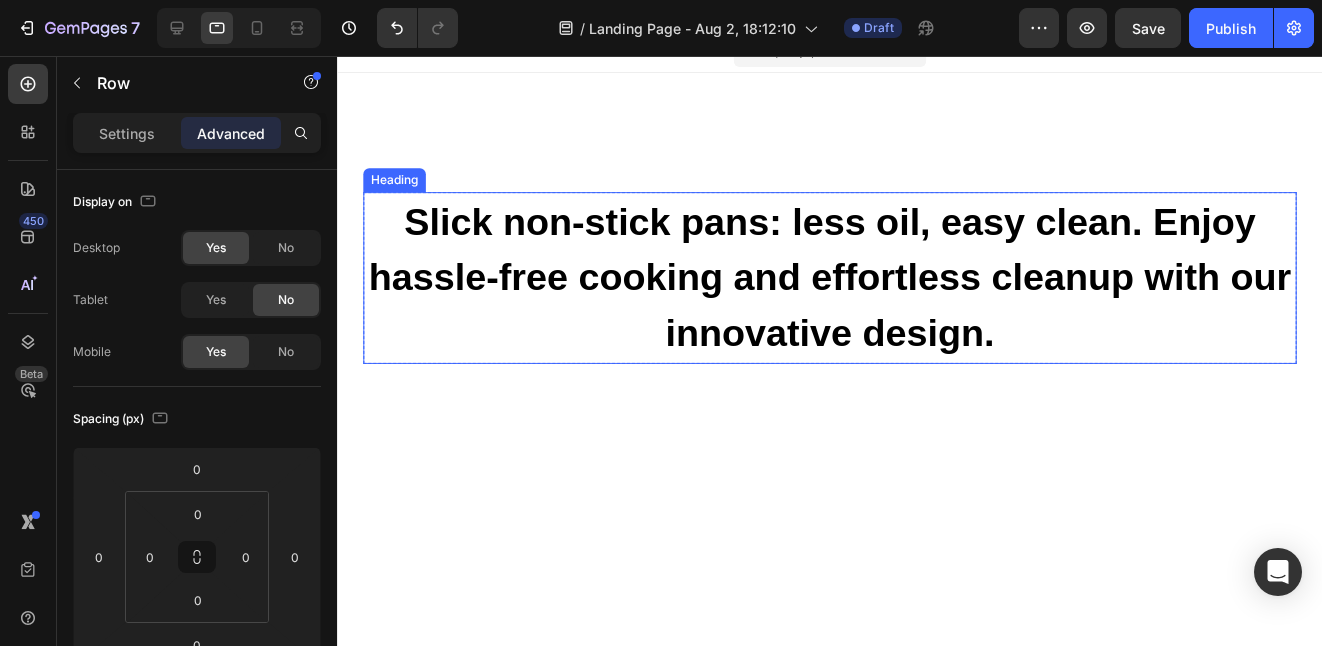 scroll, scrollTop: 0, scrollLeft: 0, axis: both 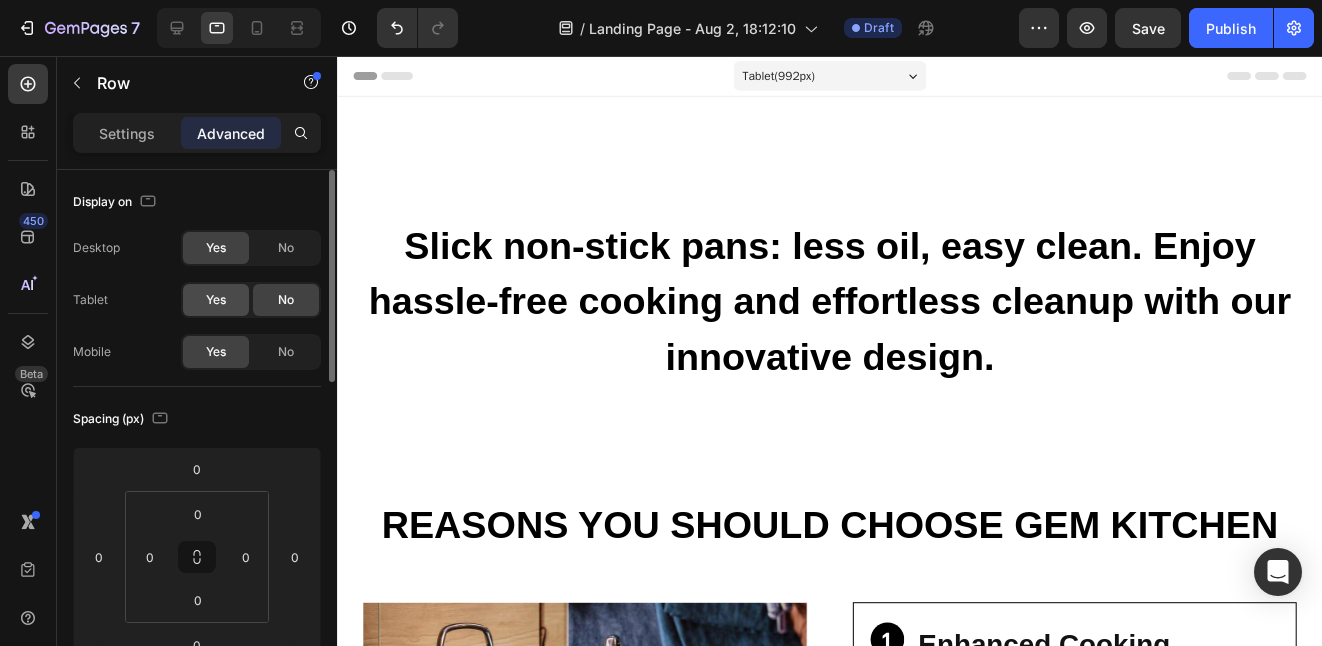 click on "Yes" 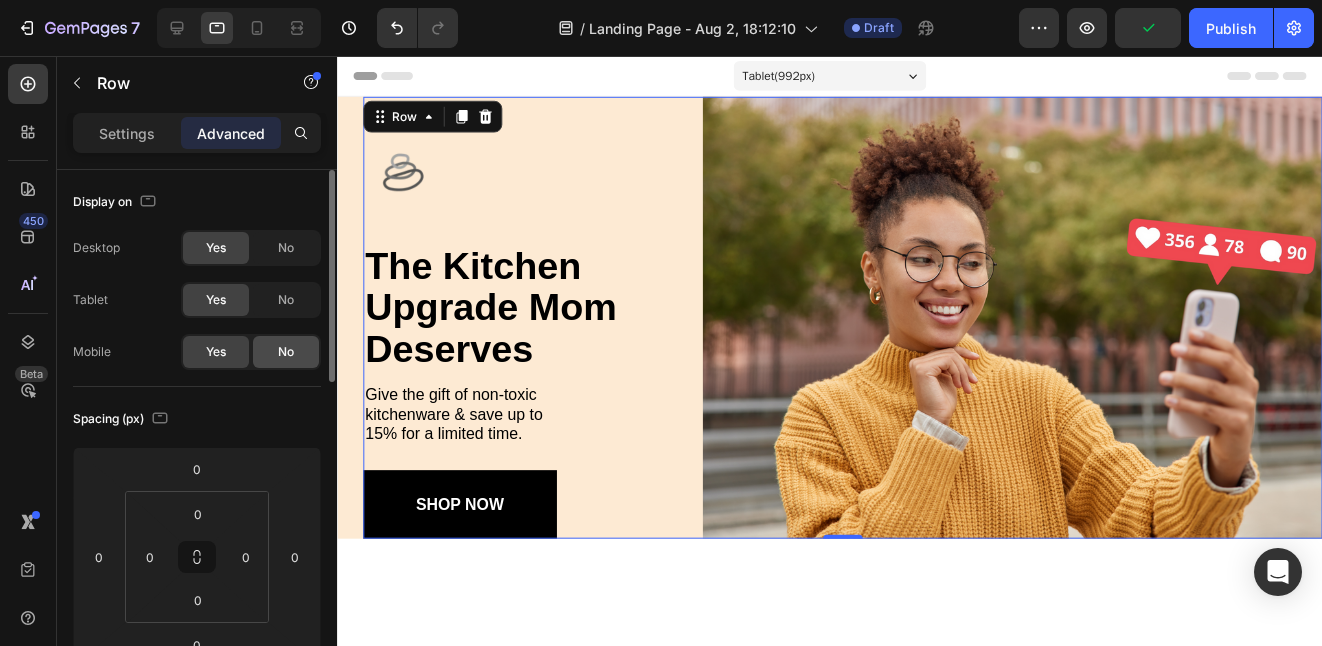 click on "No" 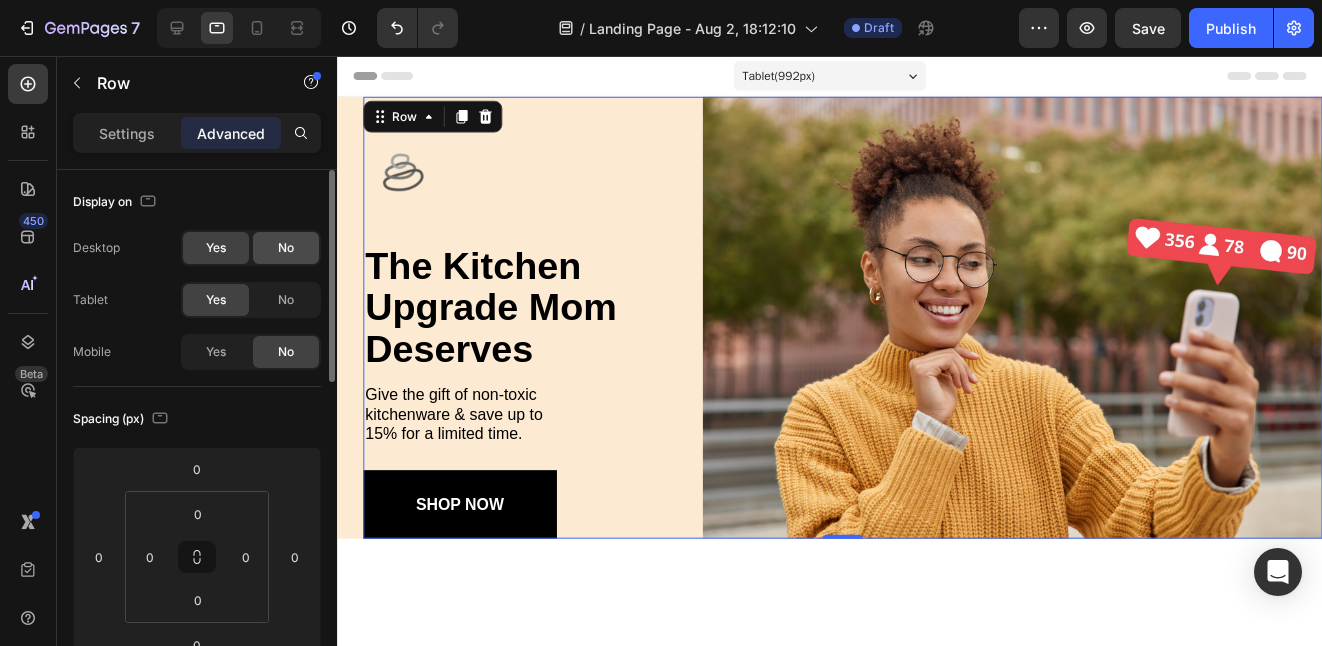 click on "No" 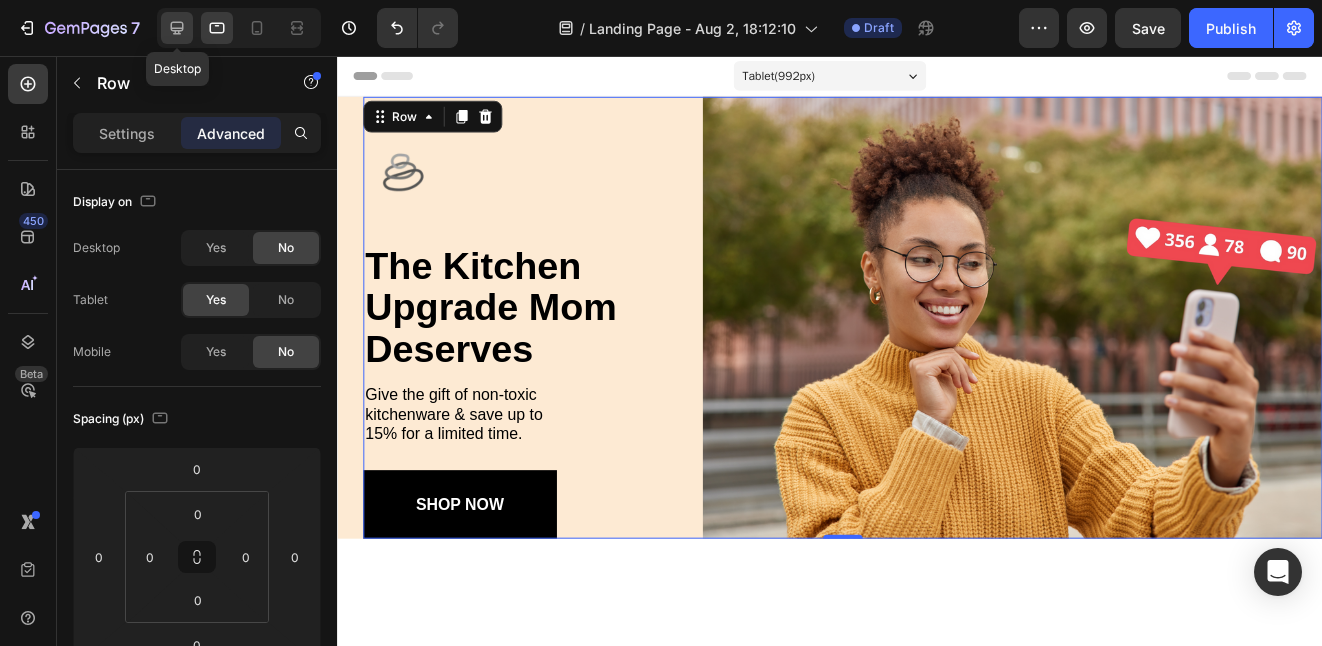 click 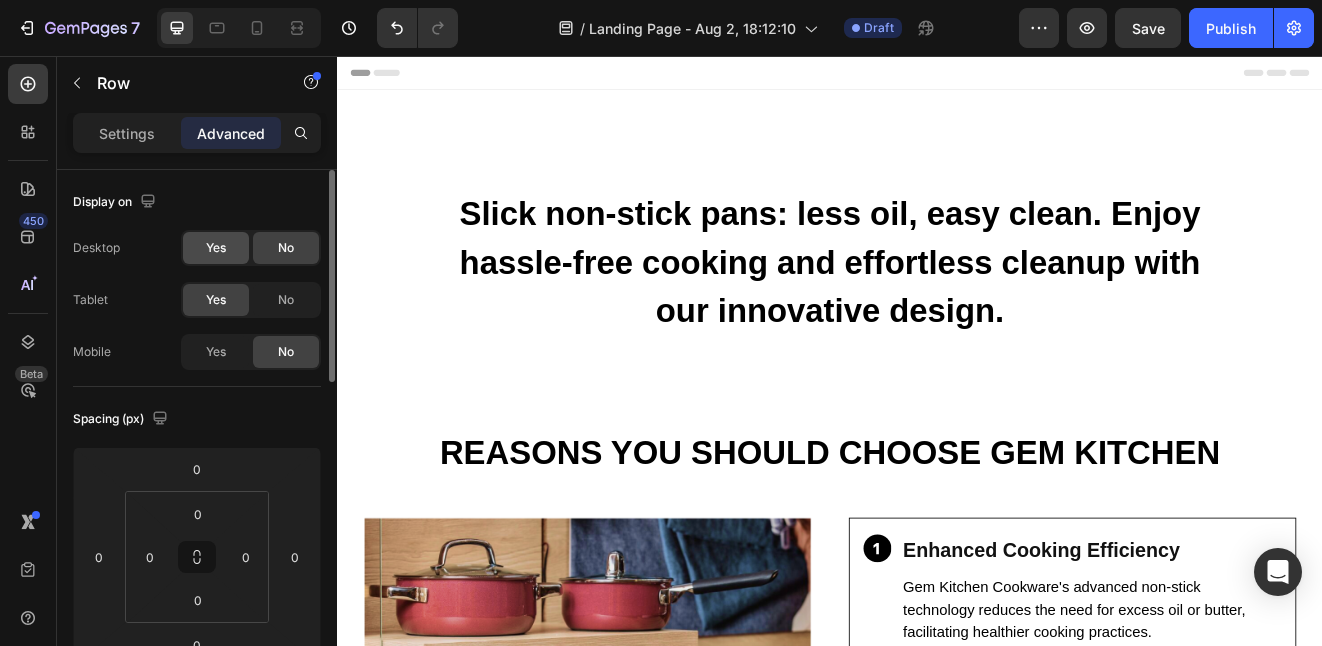 click on "Yes" 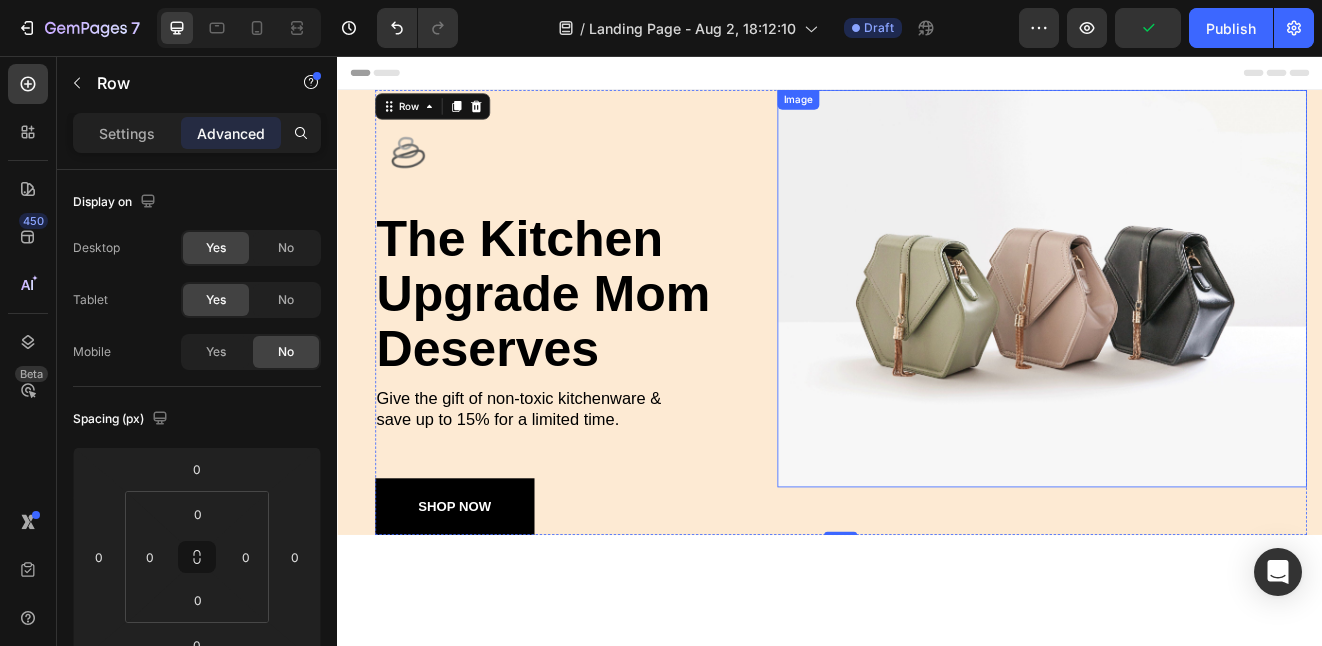 click at bounding box center (1195, 339) 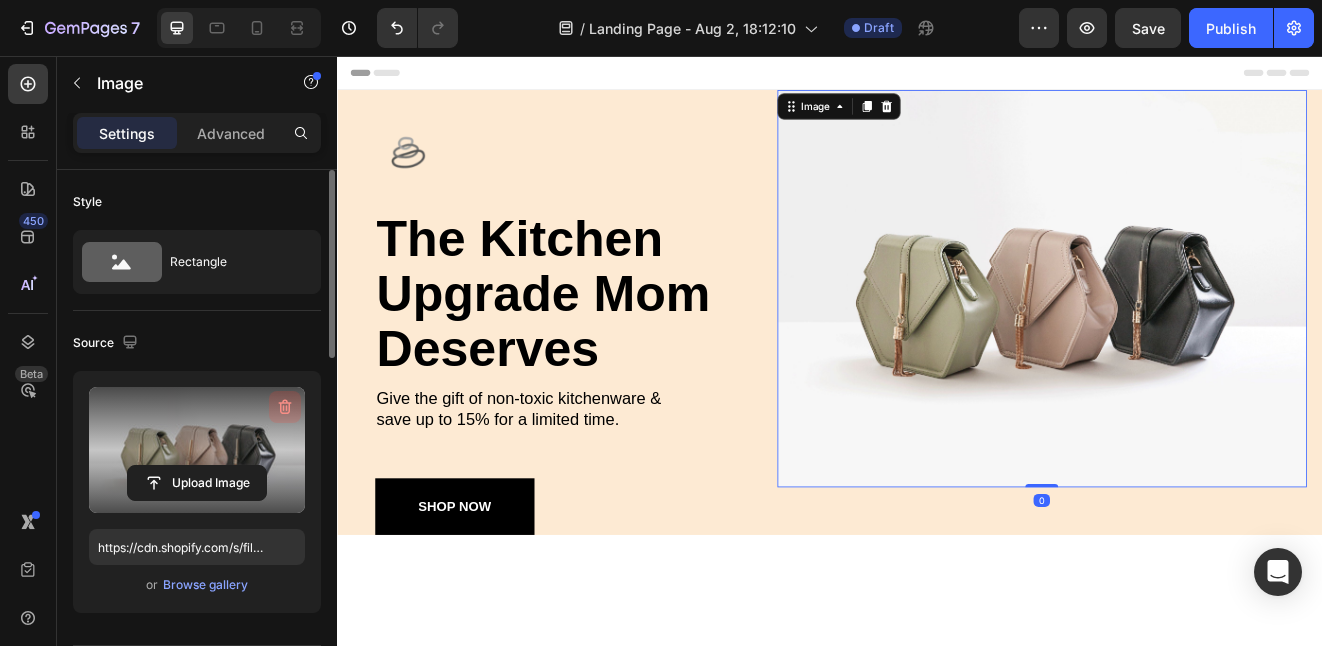 click at bounding box center (285, 407) 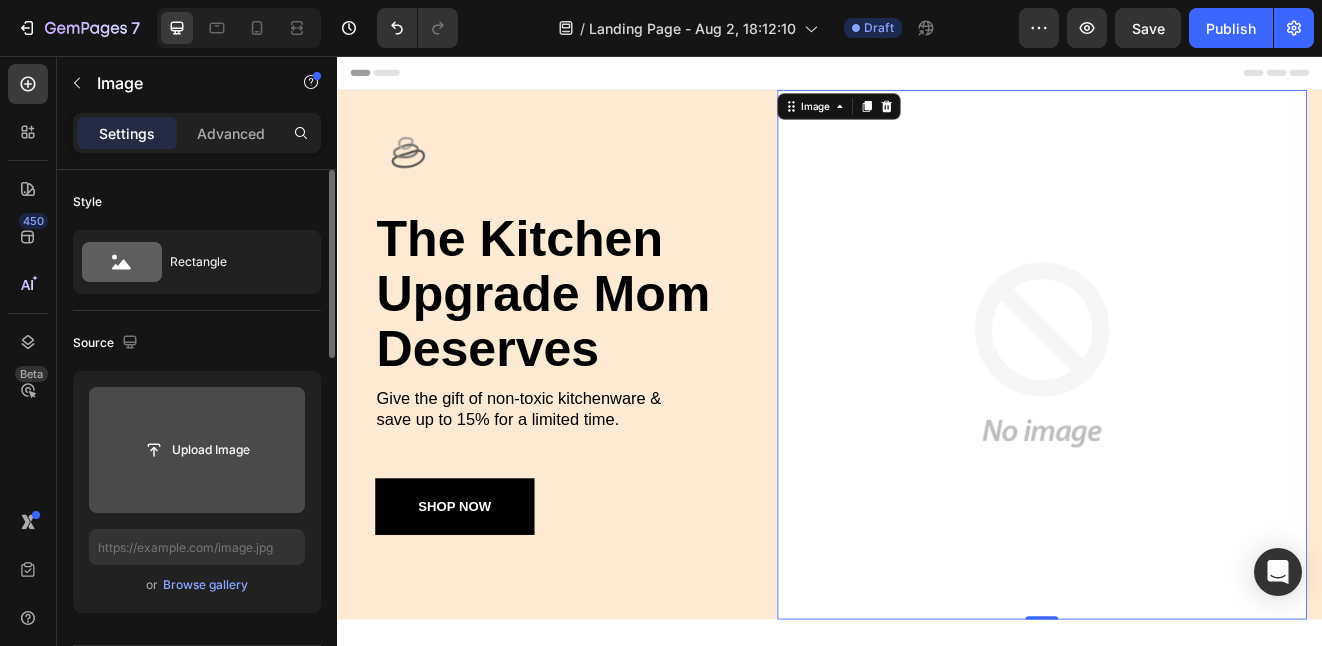 click 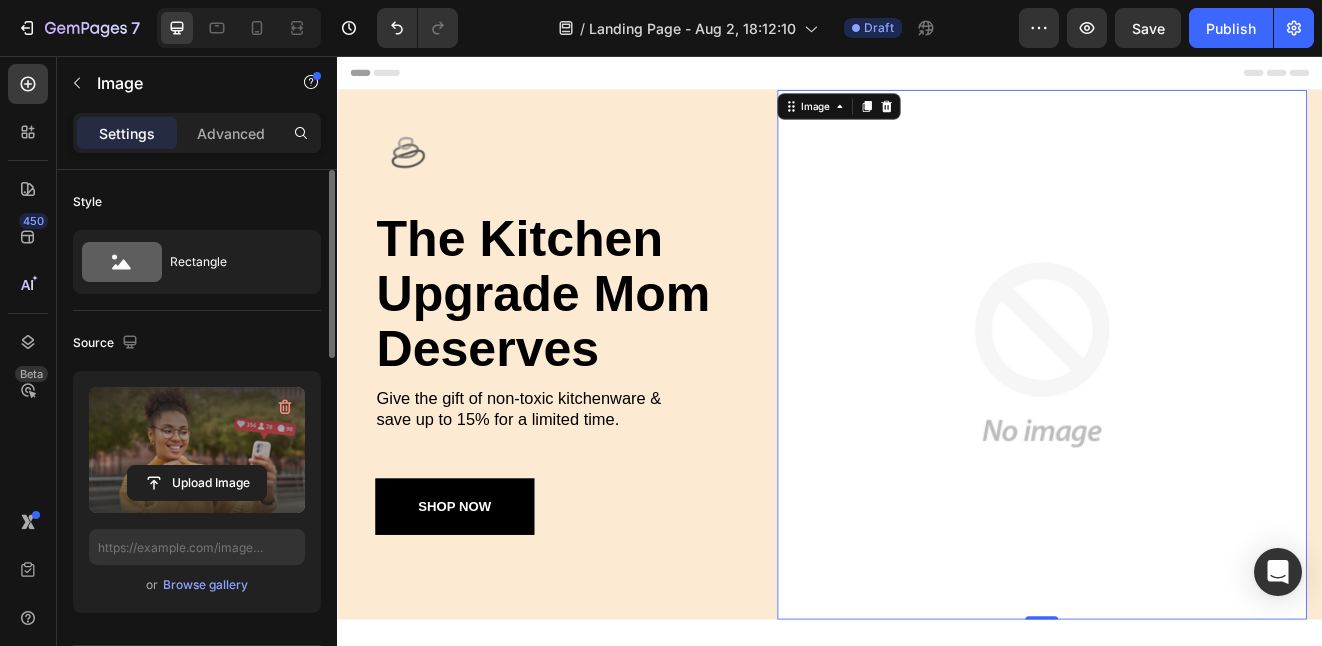 type on "https://cdn.shopify.com/s/files/1/0929/6193/1563/files/gempages_558923431781860150-589904b4-65ea-4724-80b4-6d226a6de319.png" 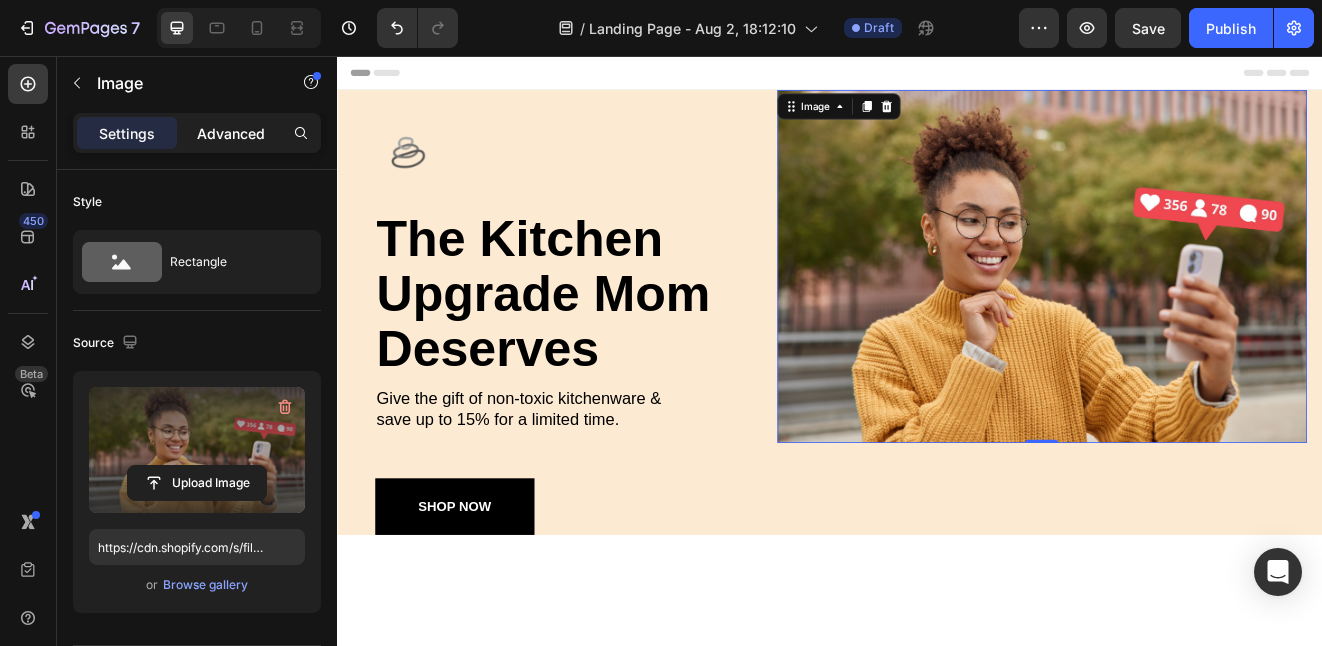 click on "Advanced" 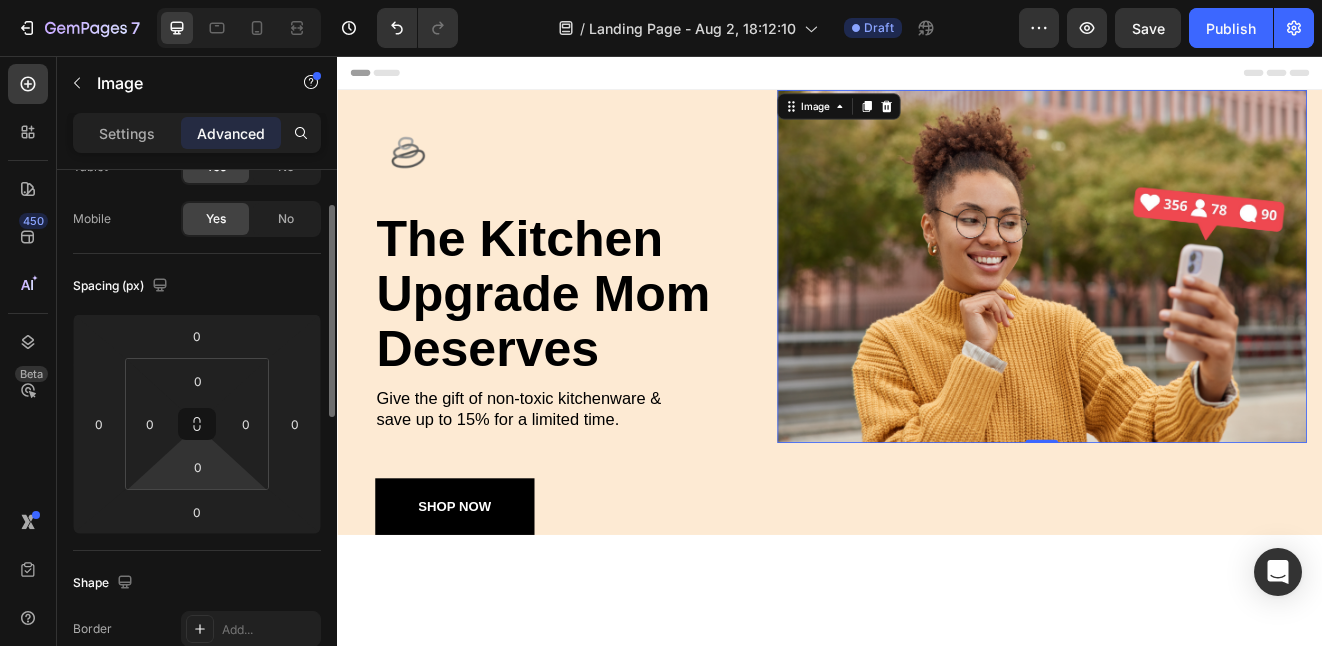 scroll, scrollTop: 0, scrollLeft: 0, axis: both 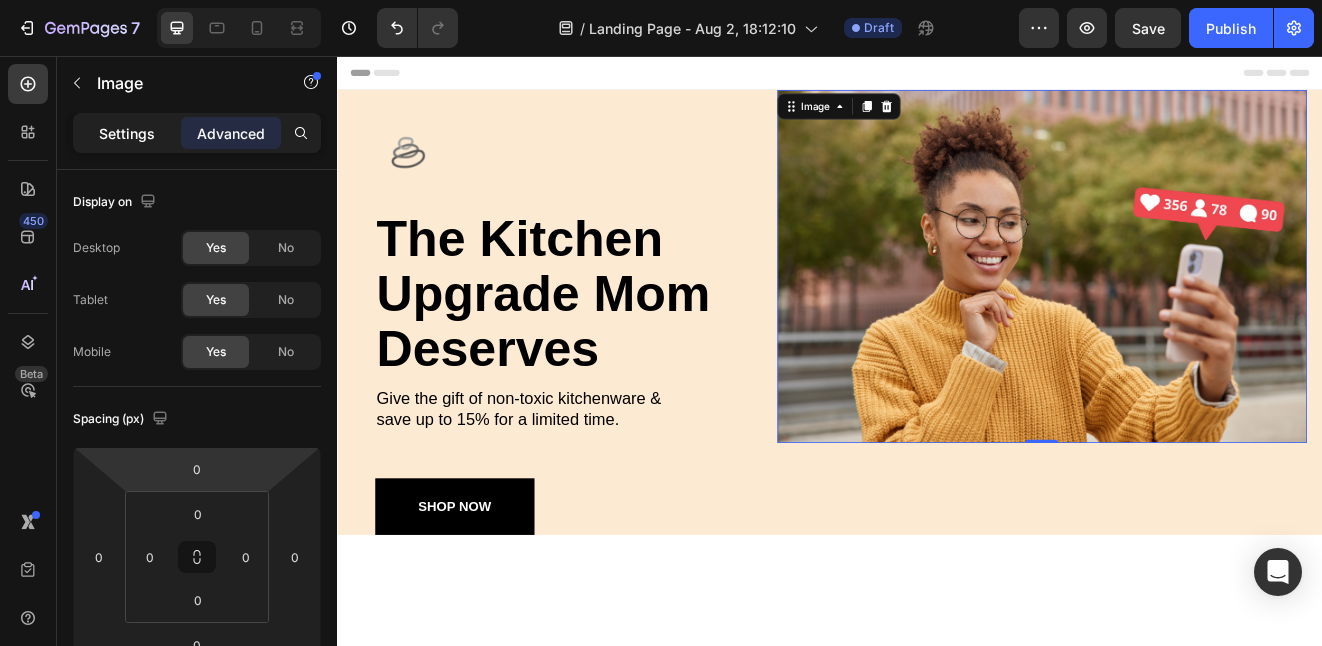 click on "Settings" at bounding box center (127, 133) 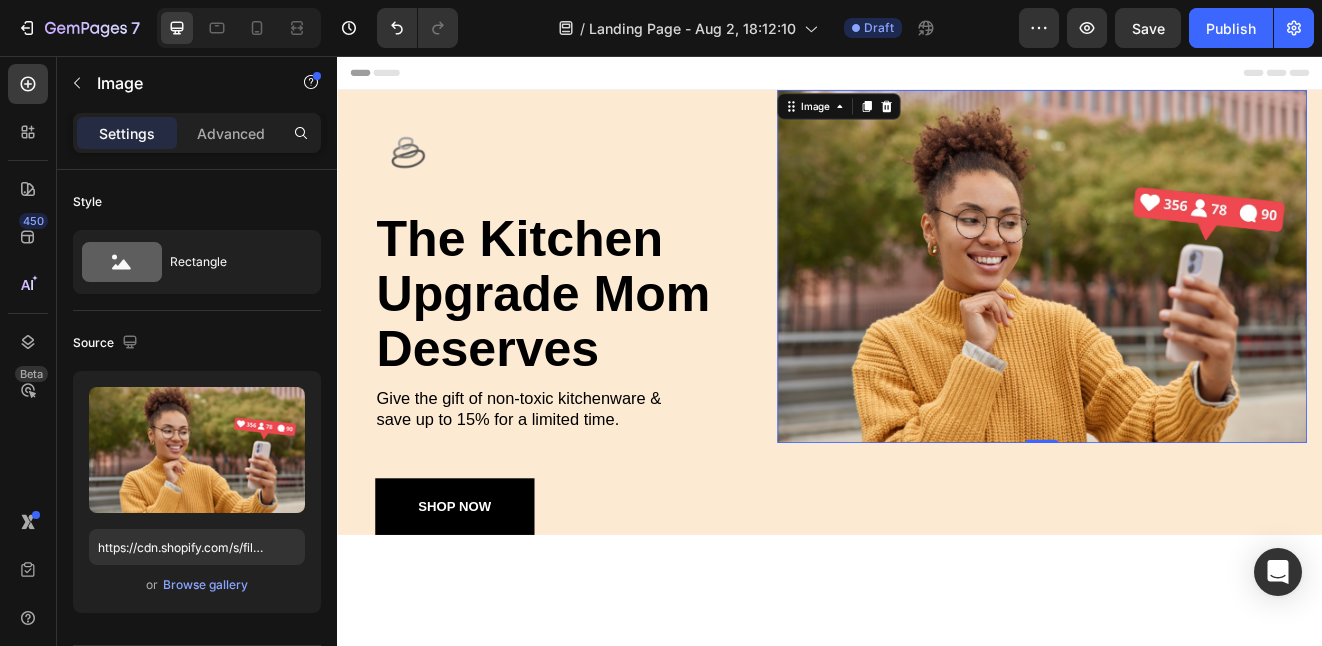 click at bounding box center [1195, 312] 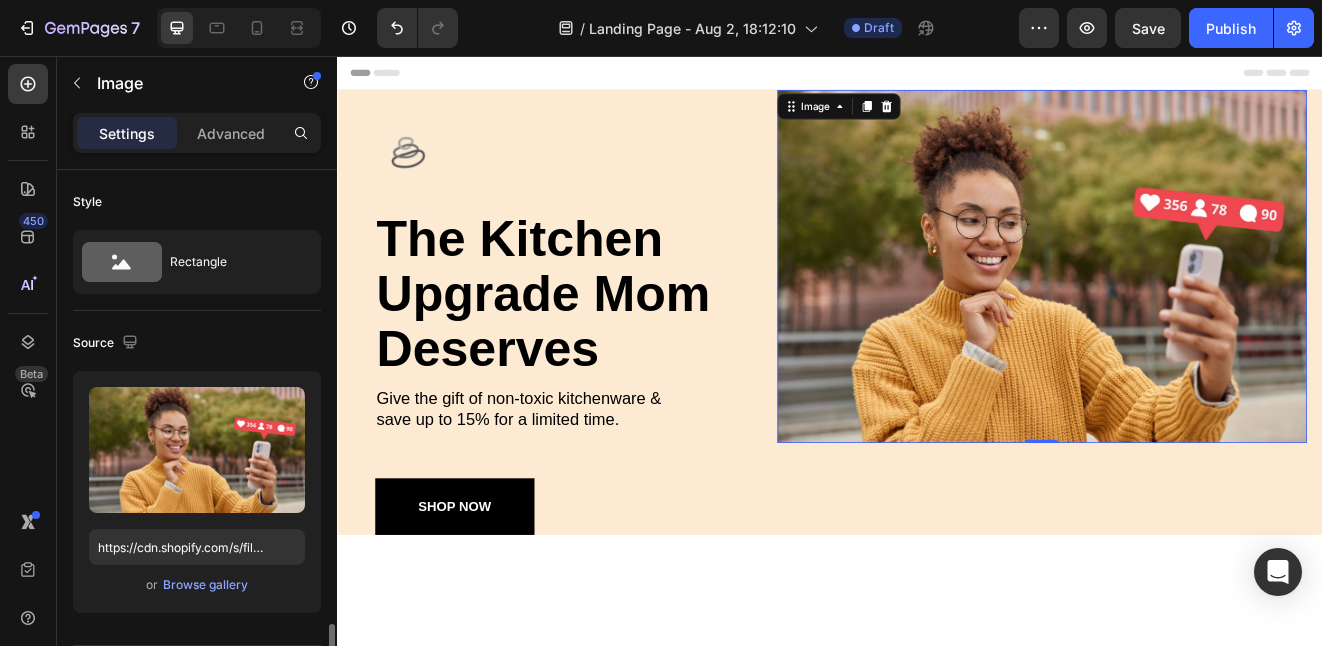 scroll, scrollTop: 338, scrollLeft: 0, axis: vertical 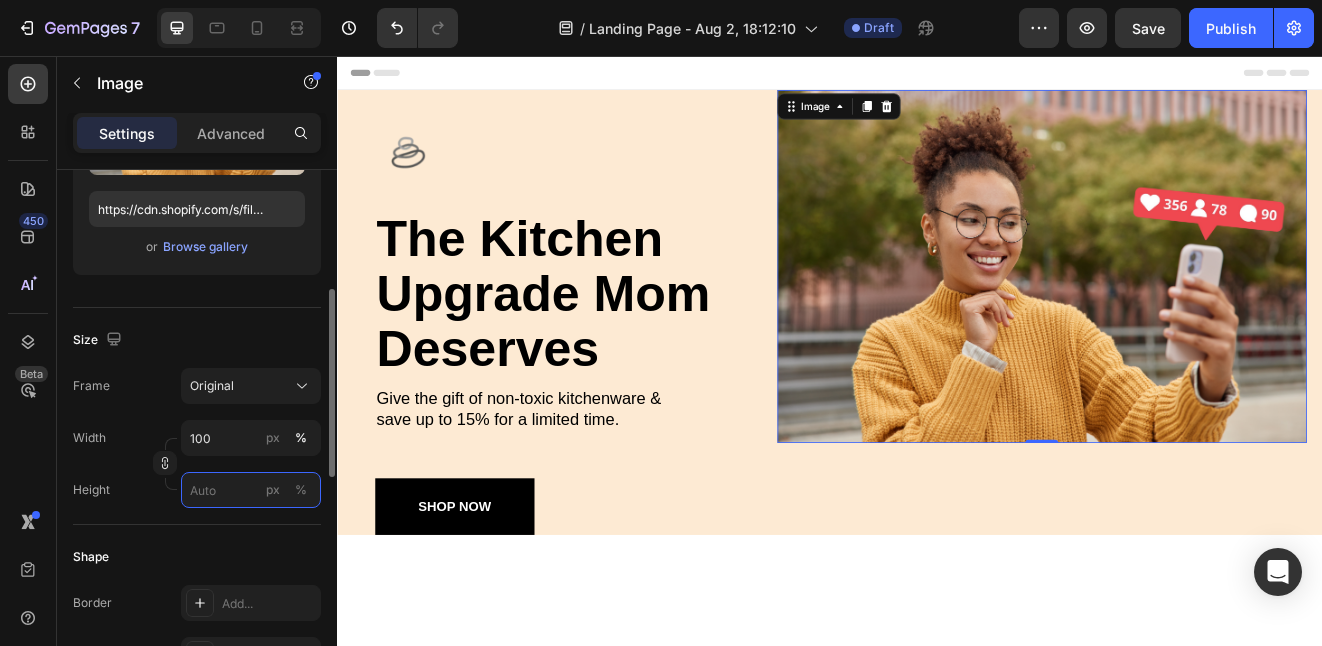click on "px %" at bounding box center [251, 490] 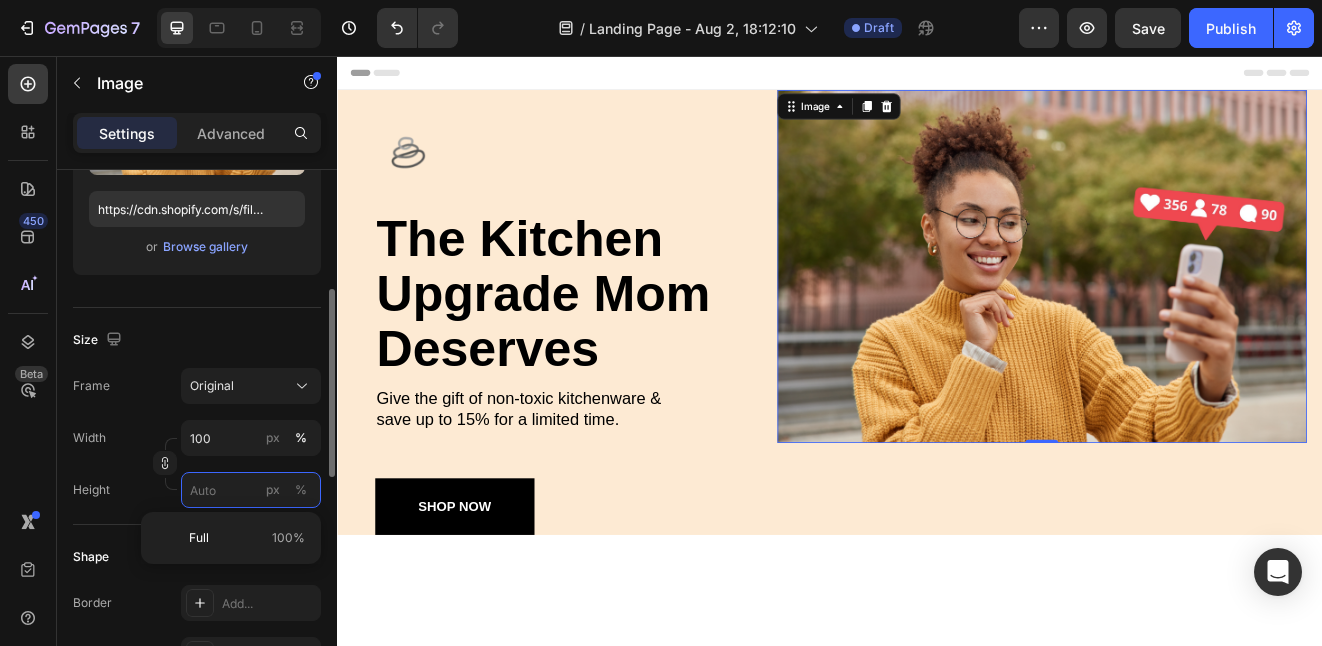 type 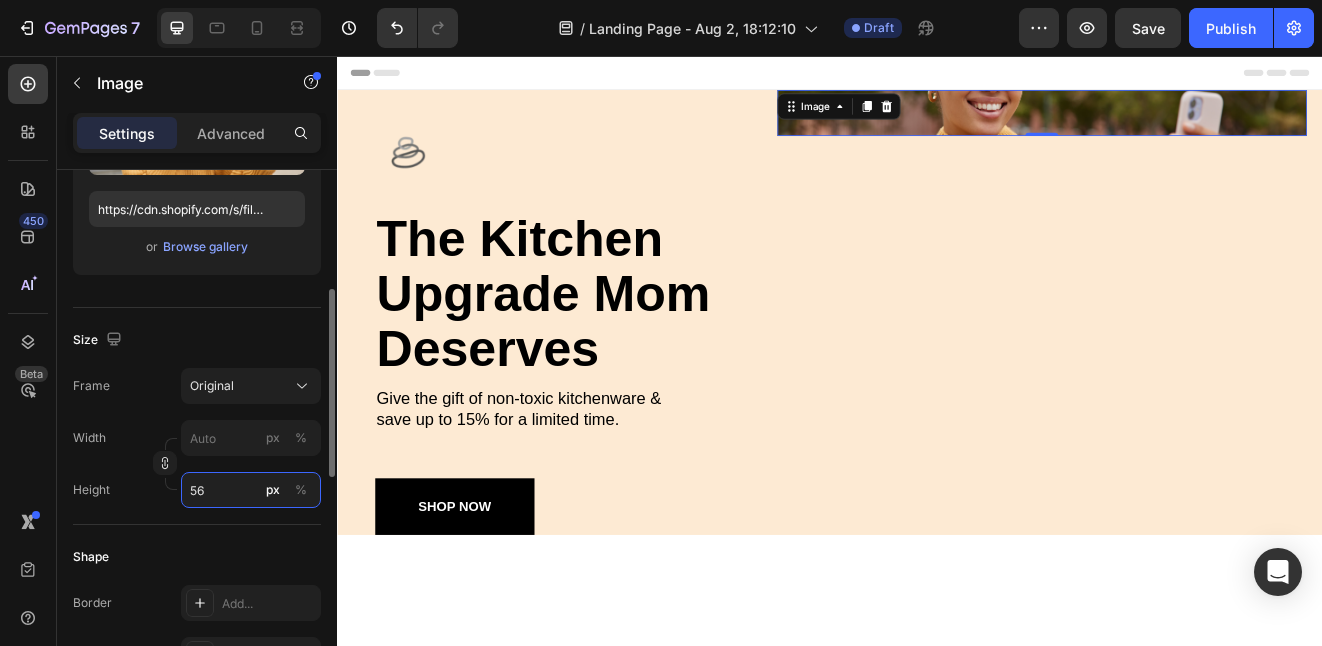 type on "560" 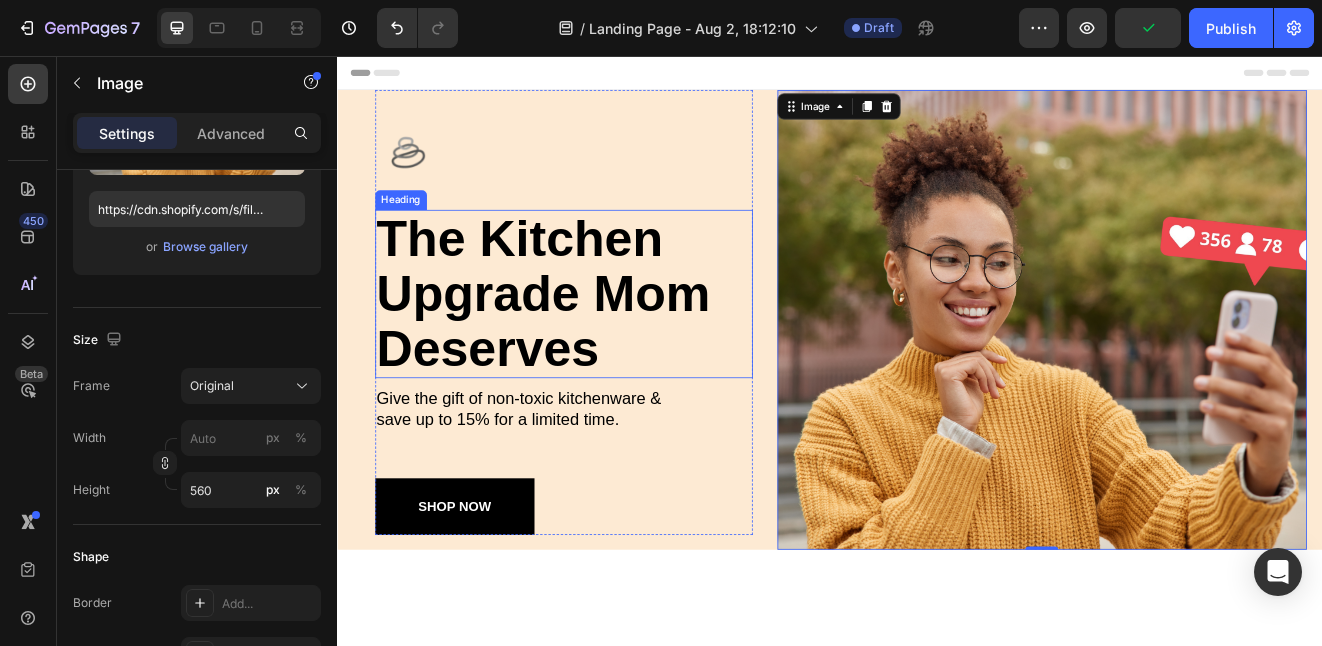 click on "Image Image the kitchen upgrade mom deserves Heading Give the gift of non-toxic kitchenware & save up to 15% for a limited time. Text Block SHOP NOW Button Row Image Image 0 Row" at bounding box center (950, 377) 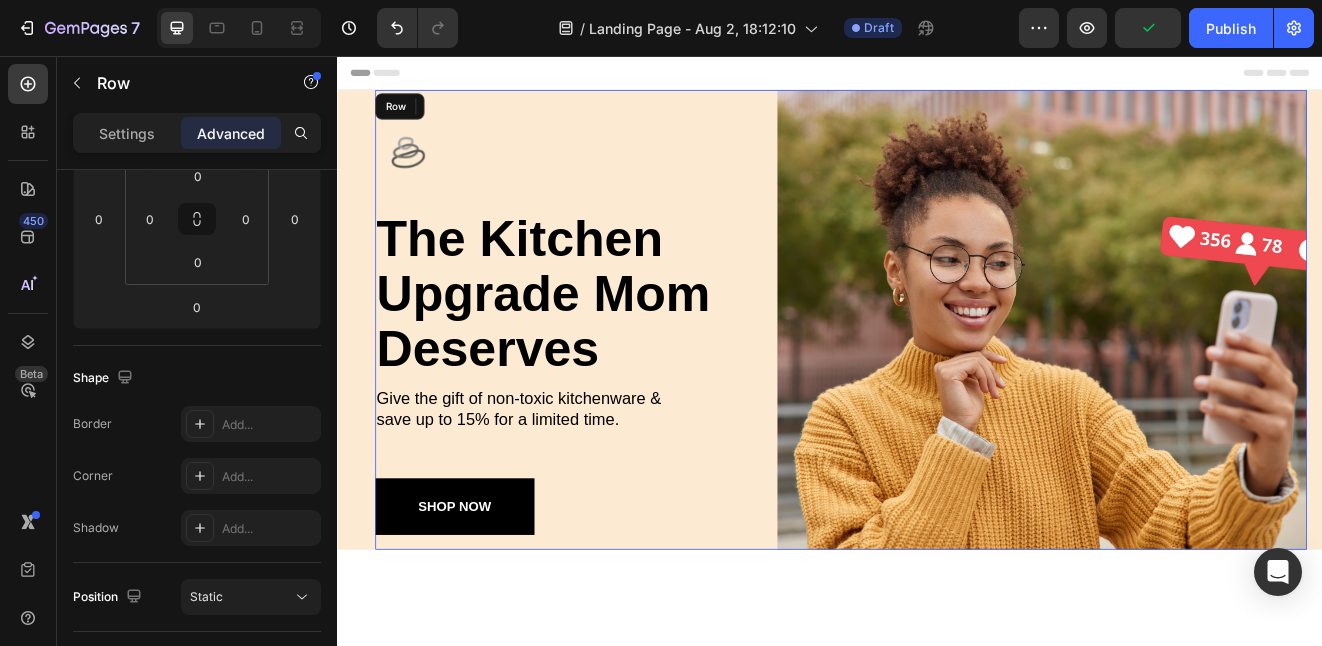 click on "Image Image the kitchen upgrade mom deserves Heading Give the gift of non-toxic kitchenware & save up to 15% for a limited time. Text Block SHOP NOW Button Row Image Image 0 Row" at bounding box center (950, 377) 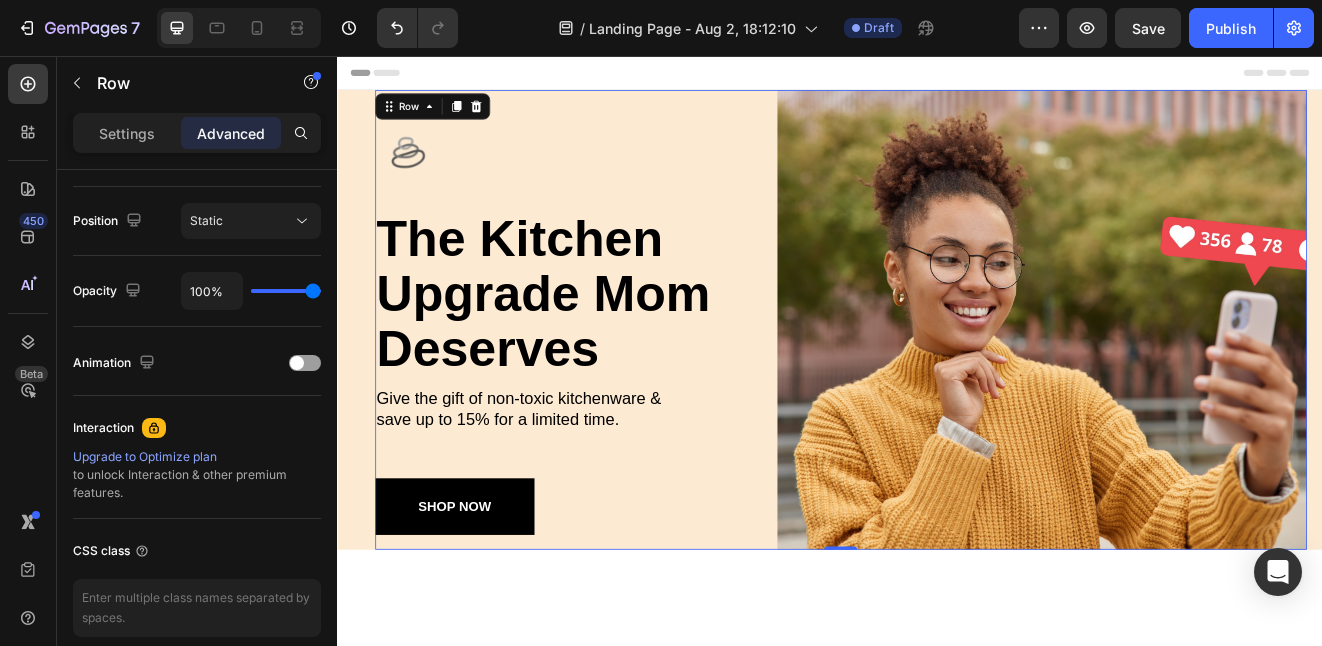 scroll, scrollTop: 0, scrollLeft: 0, axis: both 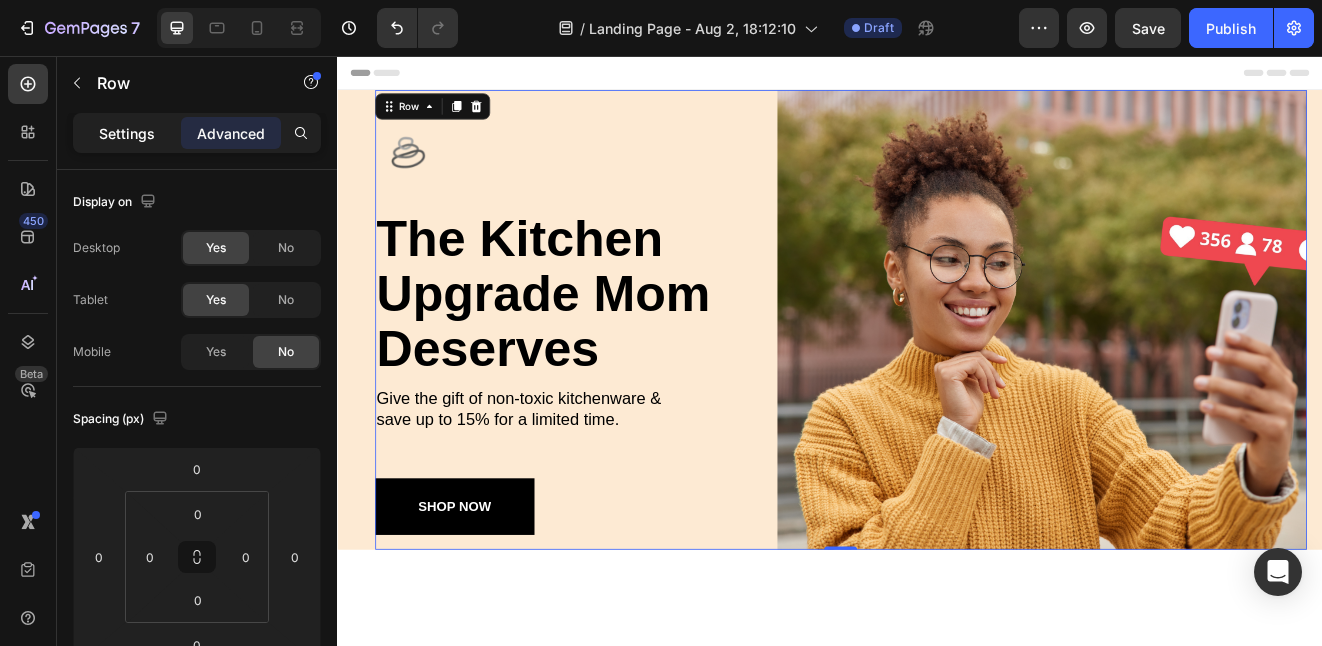 click on "Settings" 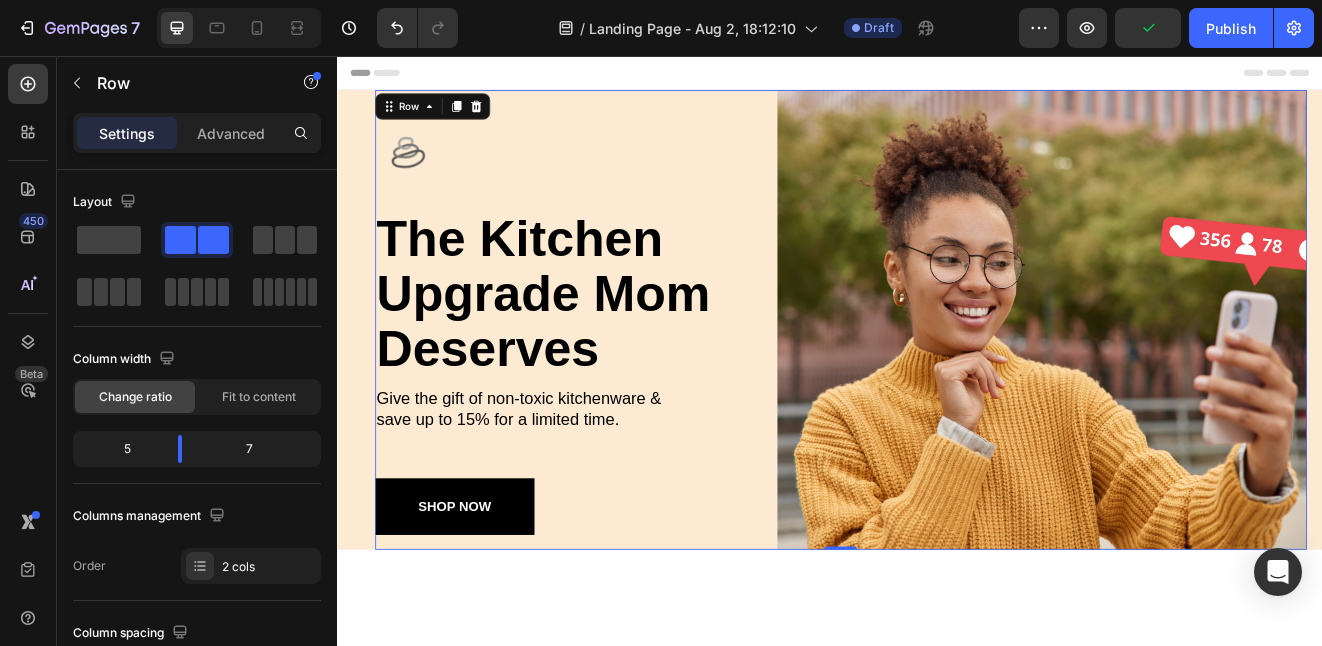 click at bounding box center (1195, 377) 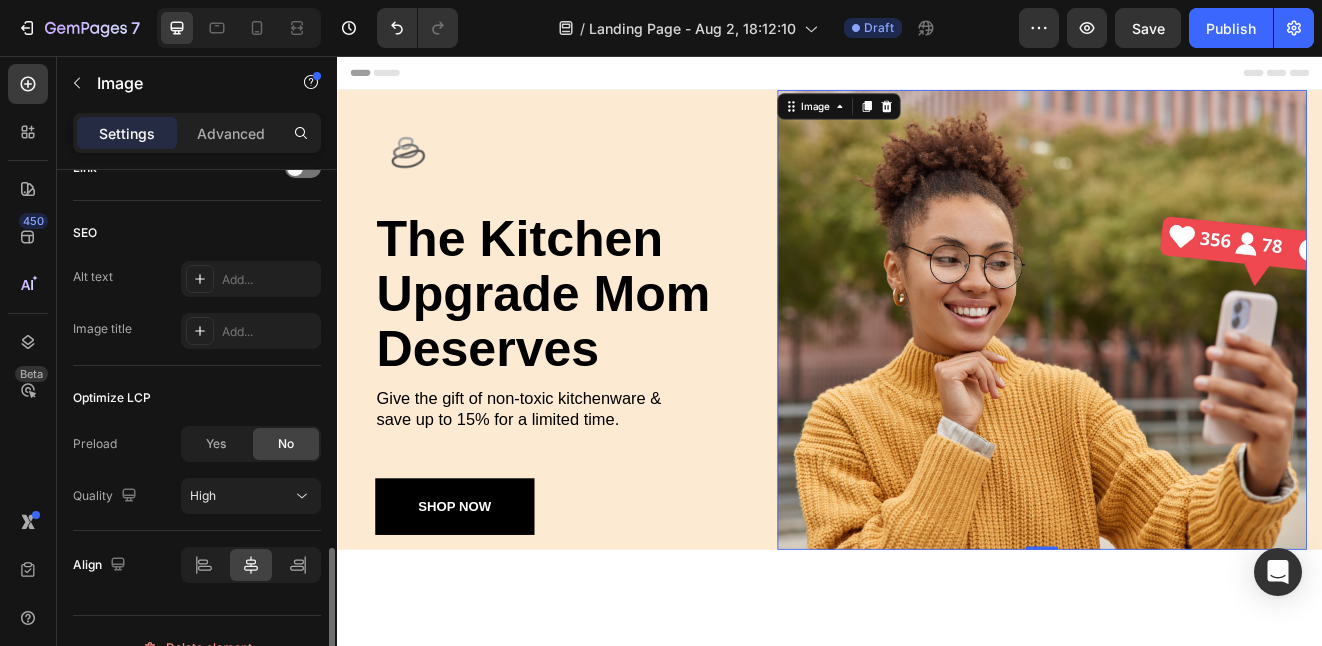 scroll, scrollTop: 977, scrollLeft: 0, axis: vertical 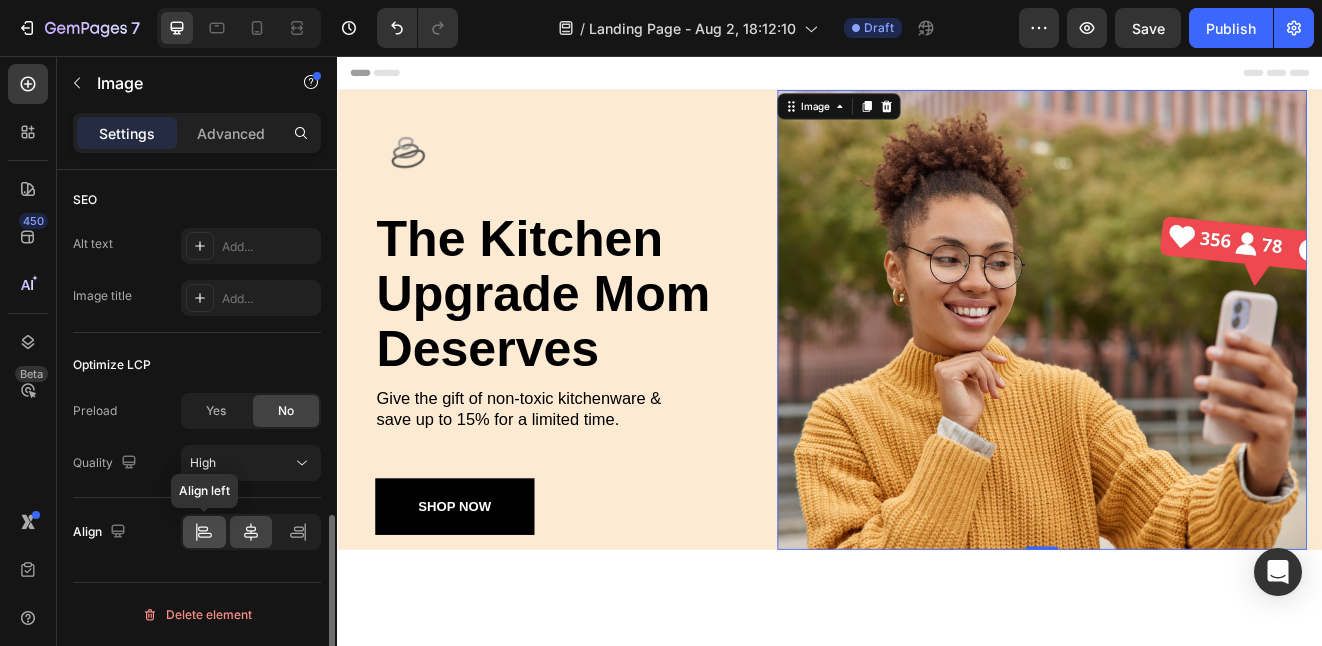 click 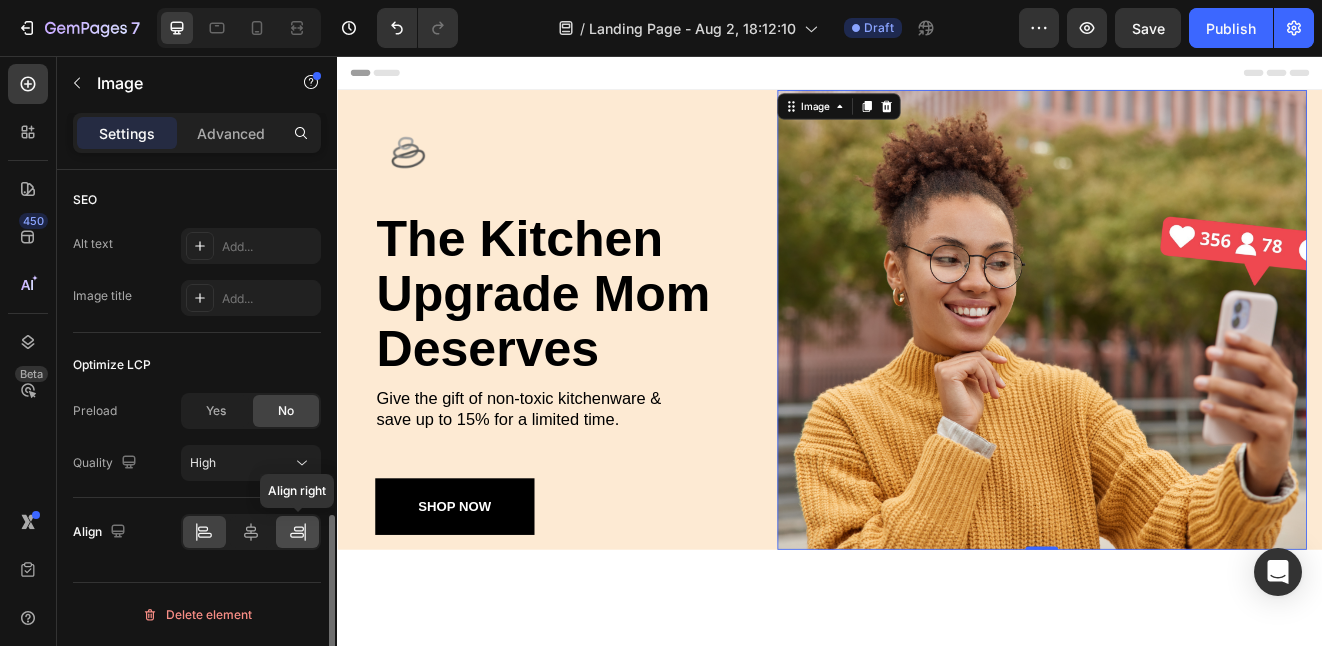 click 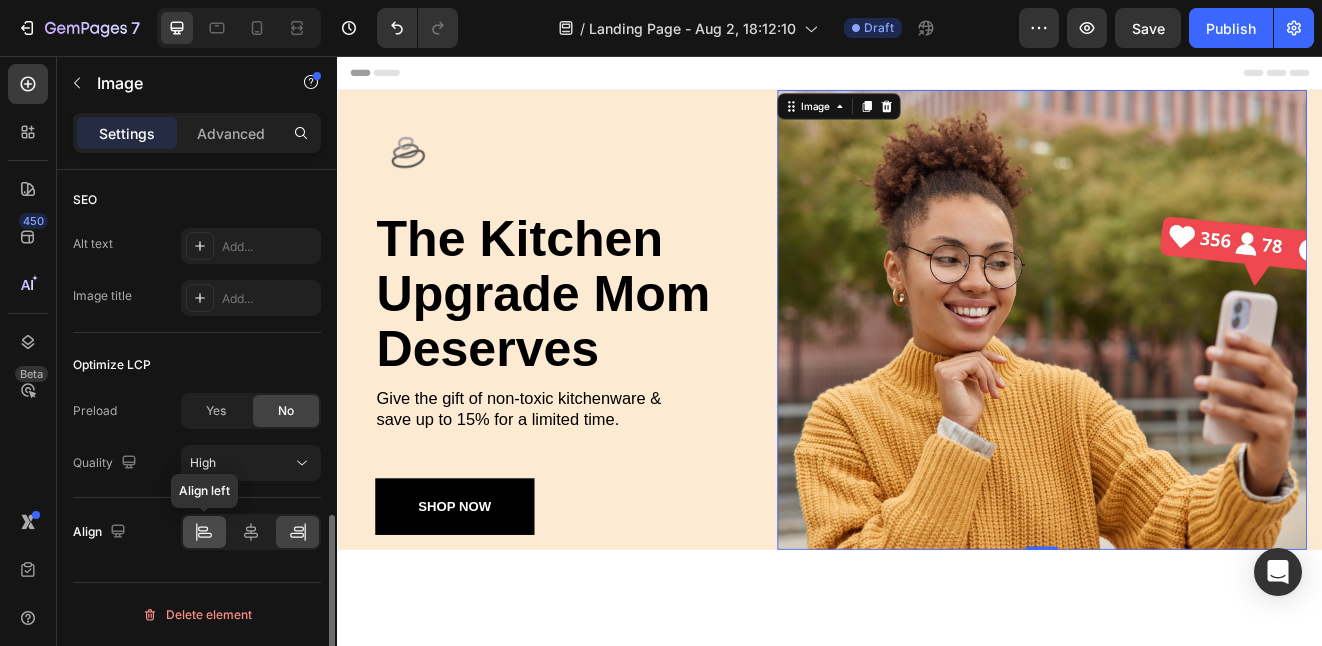 click 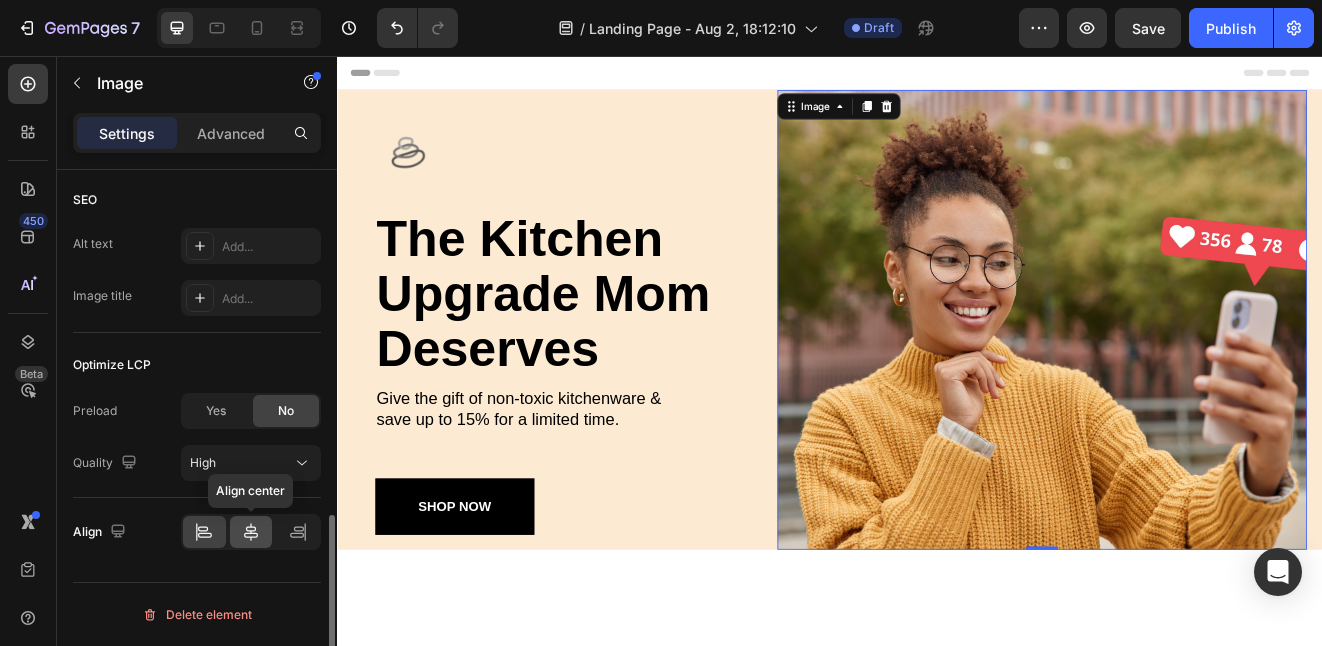 click 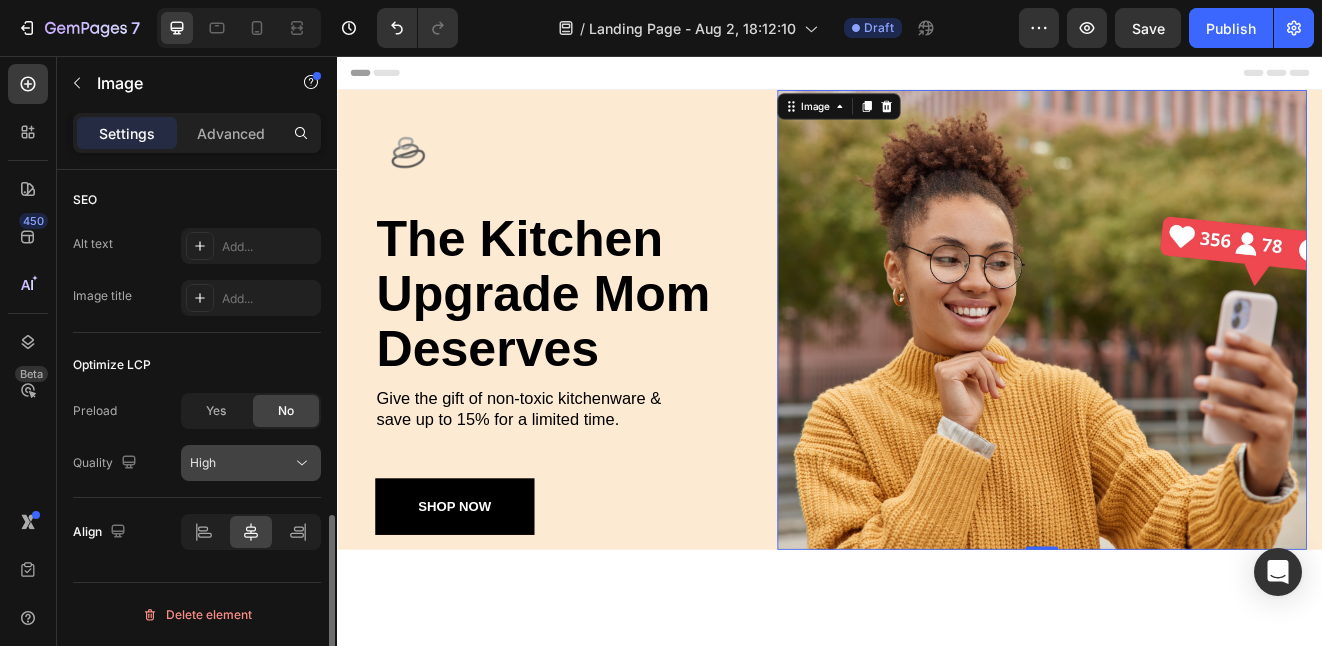 click on "High" 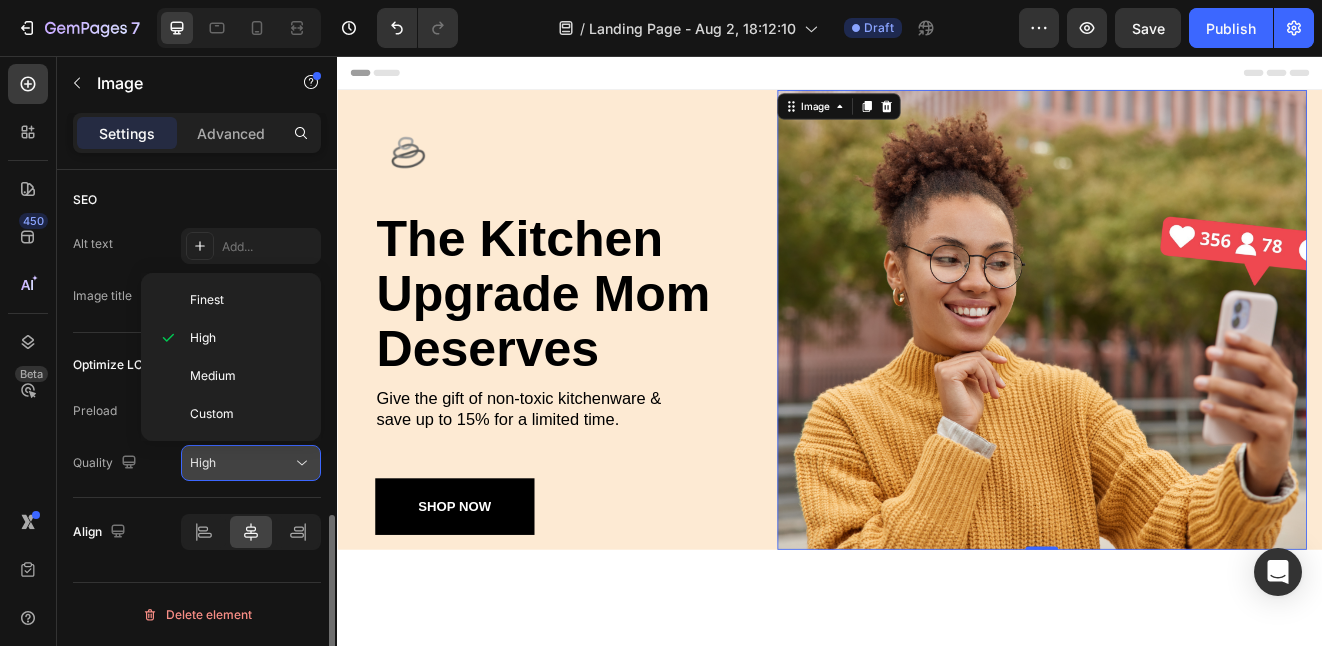click on "High" 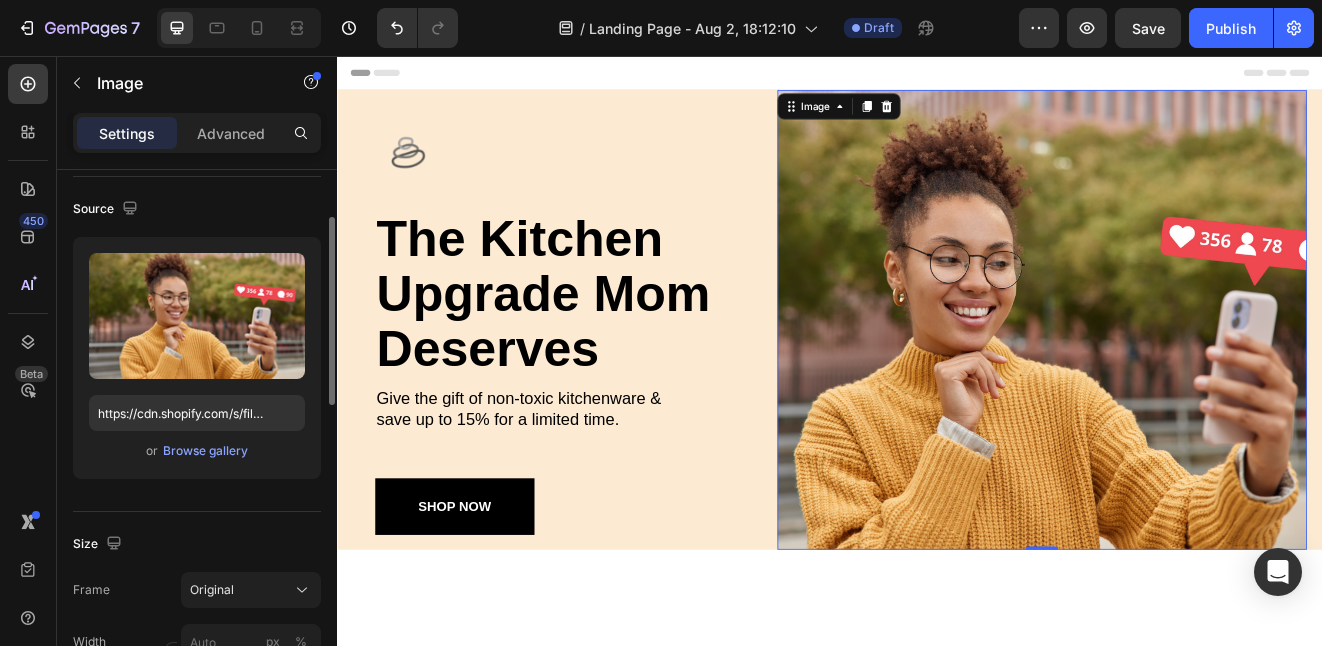 scroll, scrollTop: 0, scrollLeft: 0, axis: both 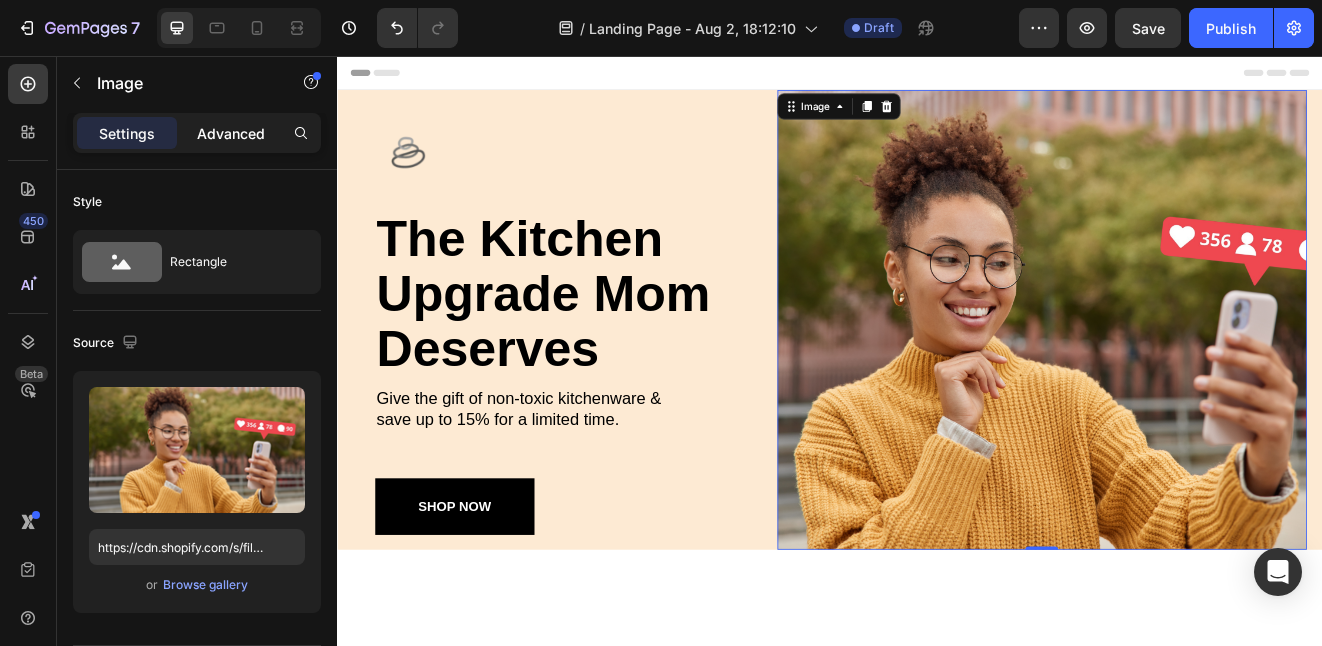click on "Advanced" 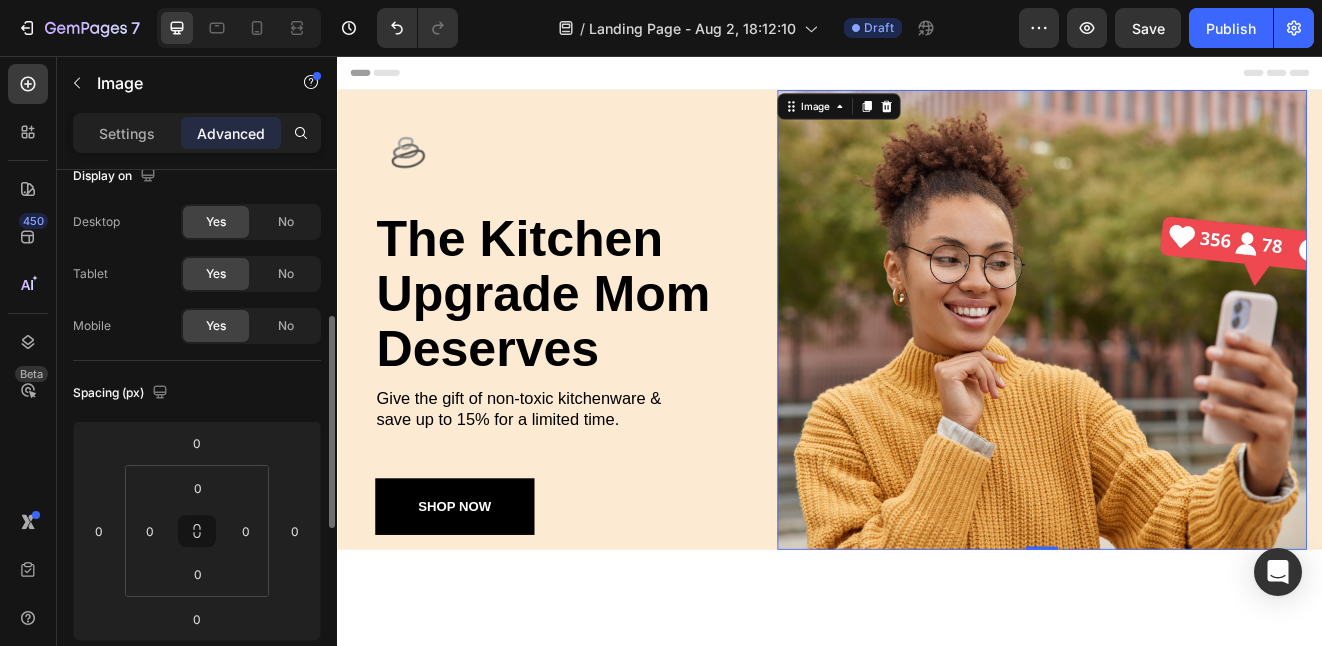 scroll, scrollTop: 0, scrollLeft: 0, axis: both 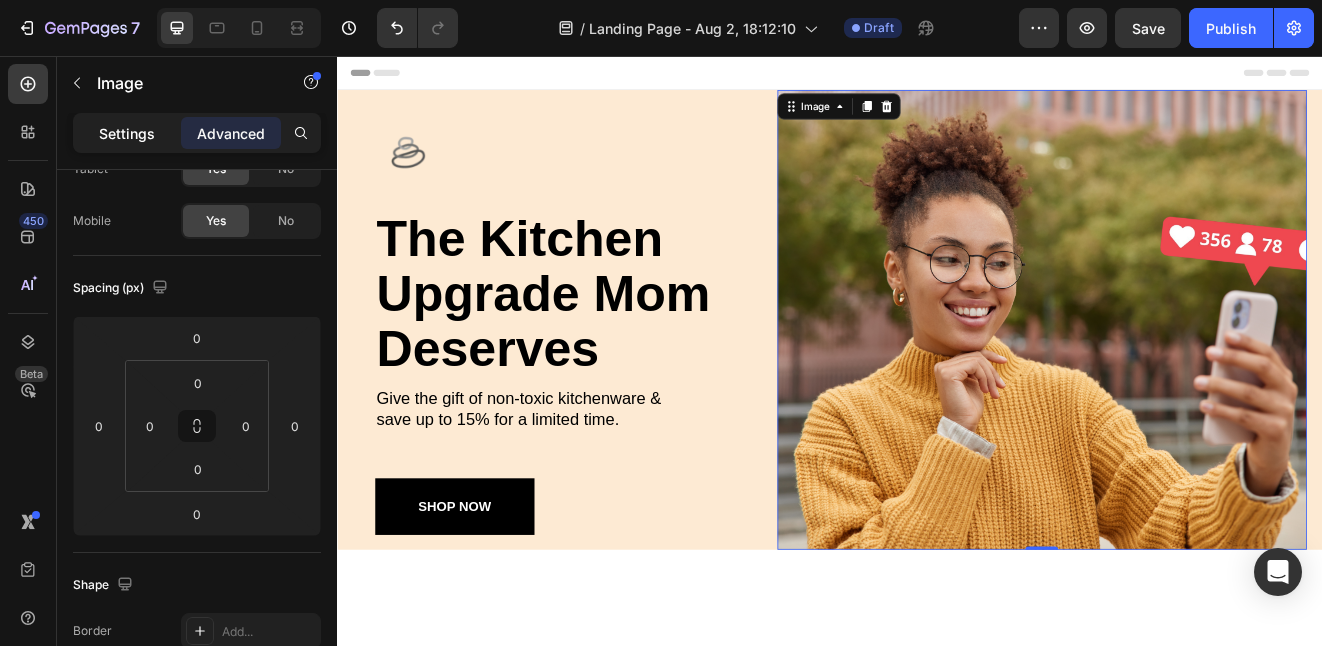 click on "Settings" at bounding box center (127, 133) 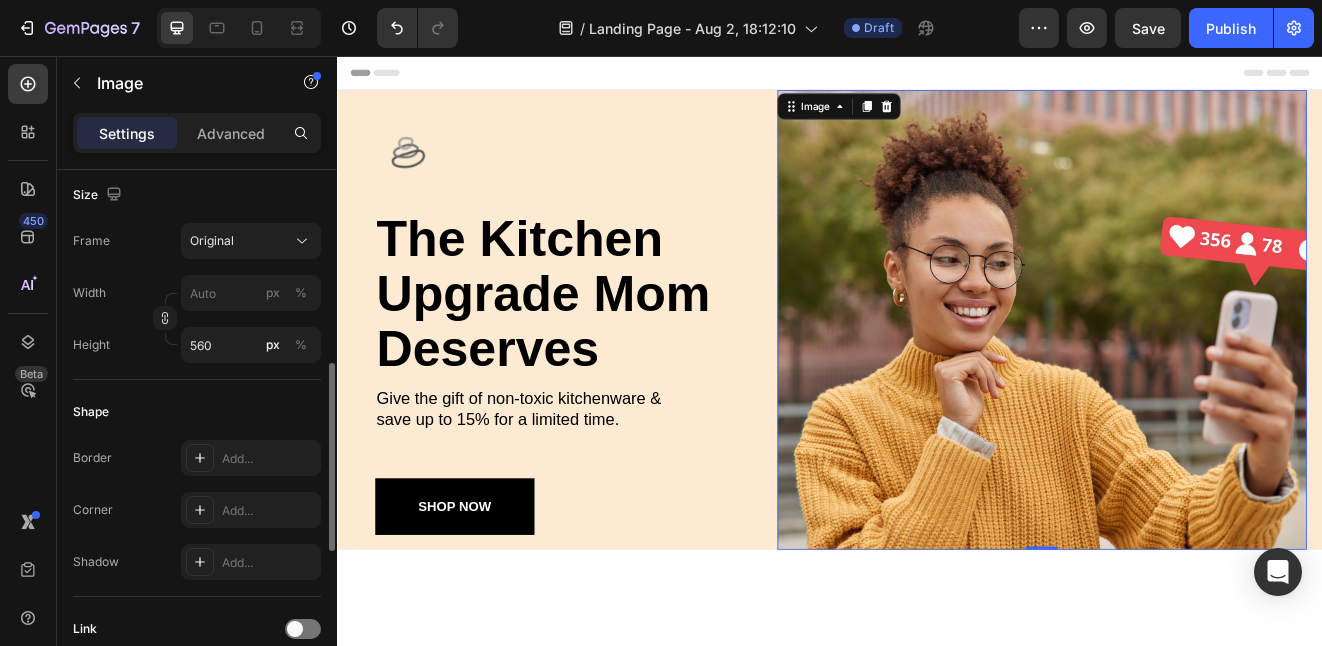 scroll, scrollTop: 500, scrollLeft: 0, axis: vertical 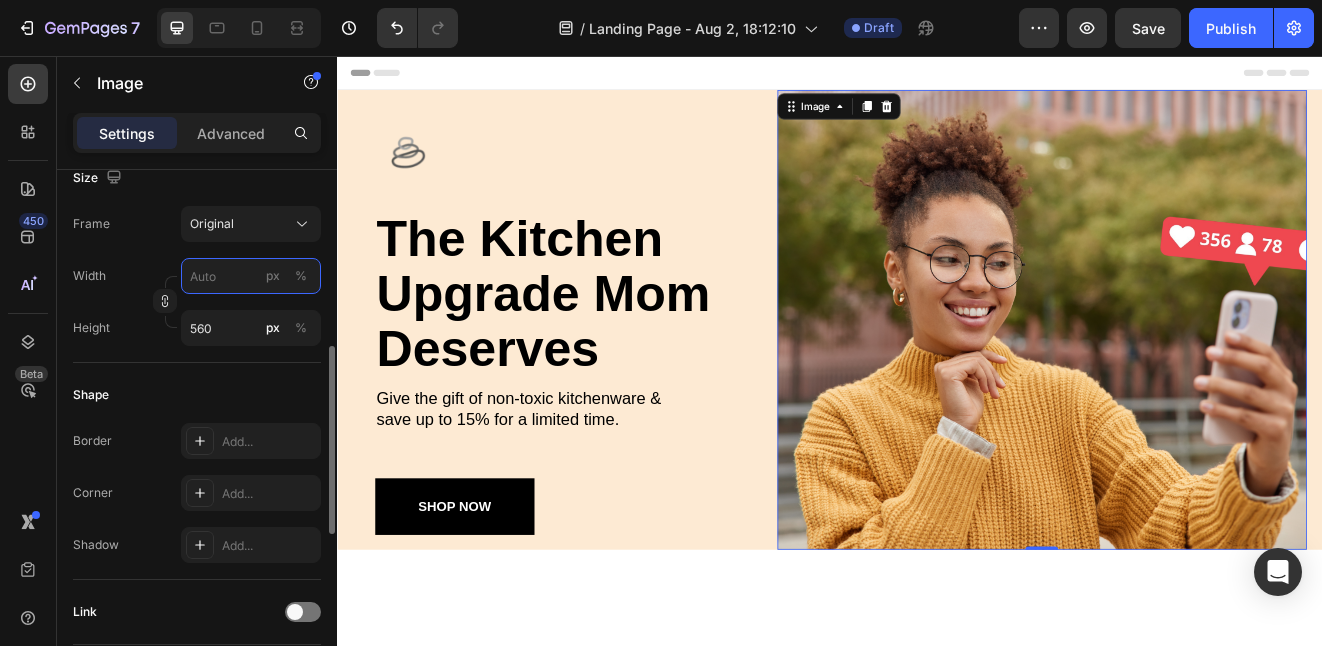 click on "px %" at bounding box center (251, 276) 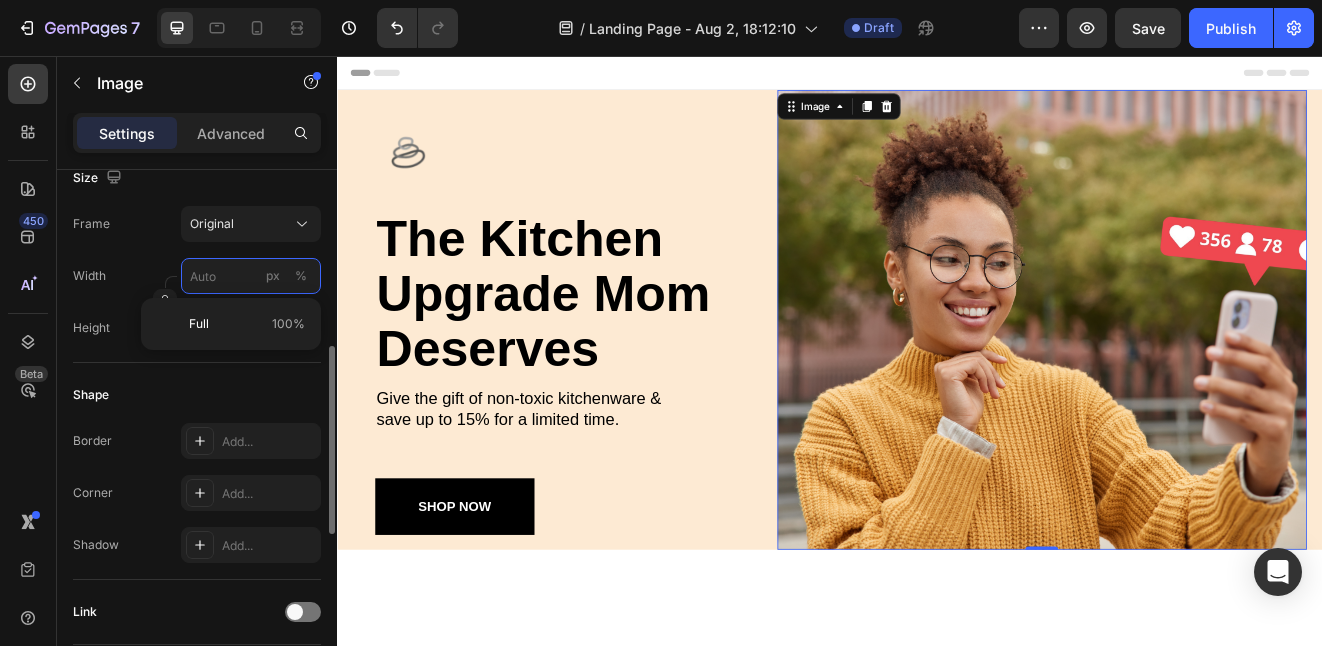 type on "6" 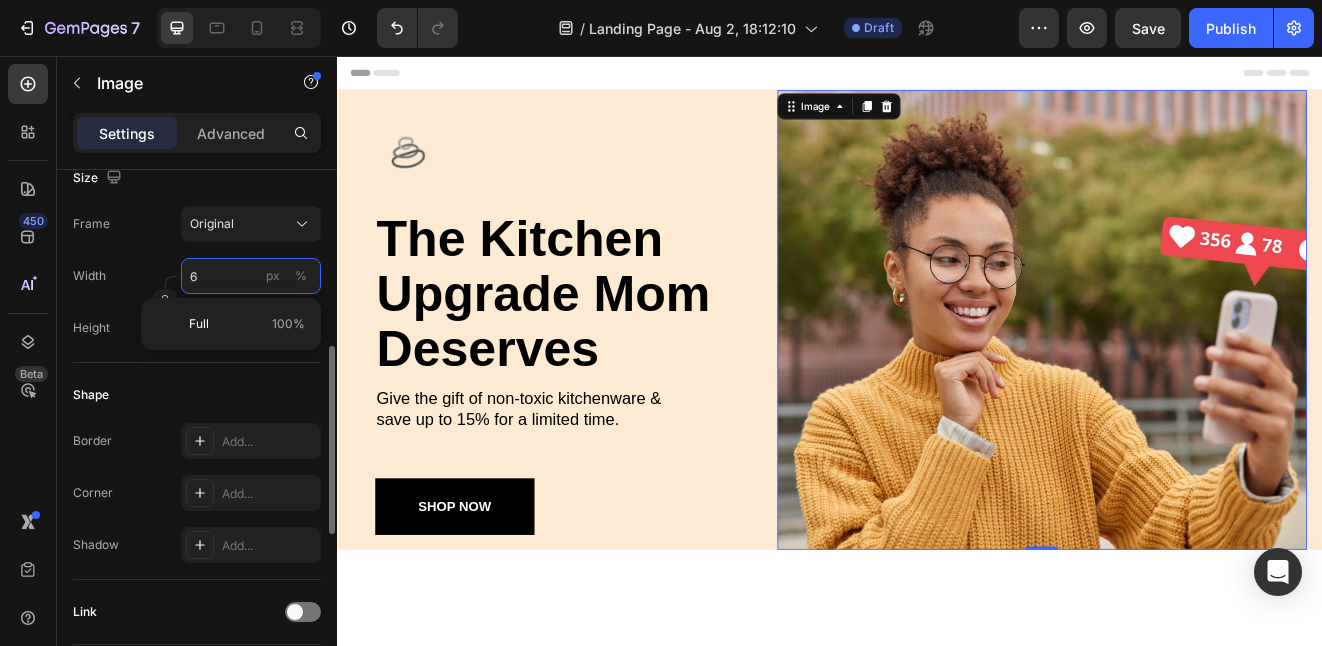 type 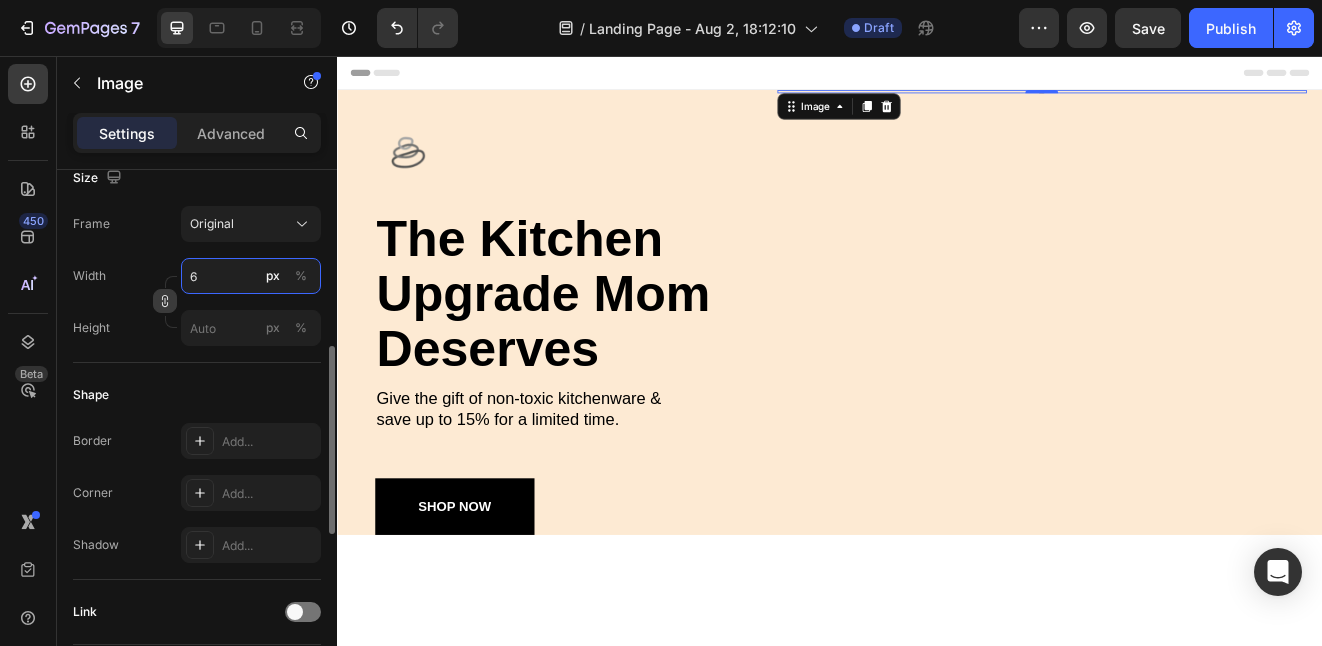 type on "6" 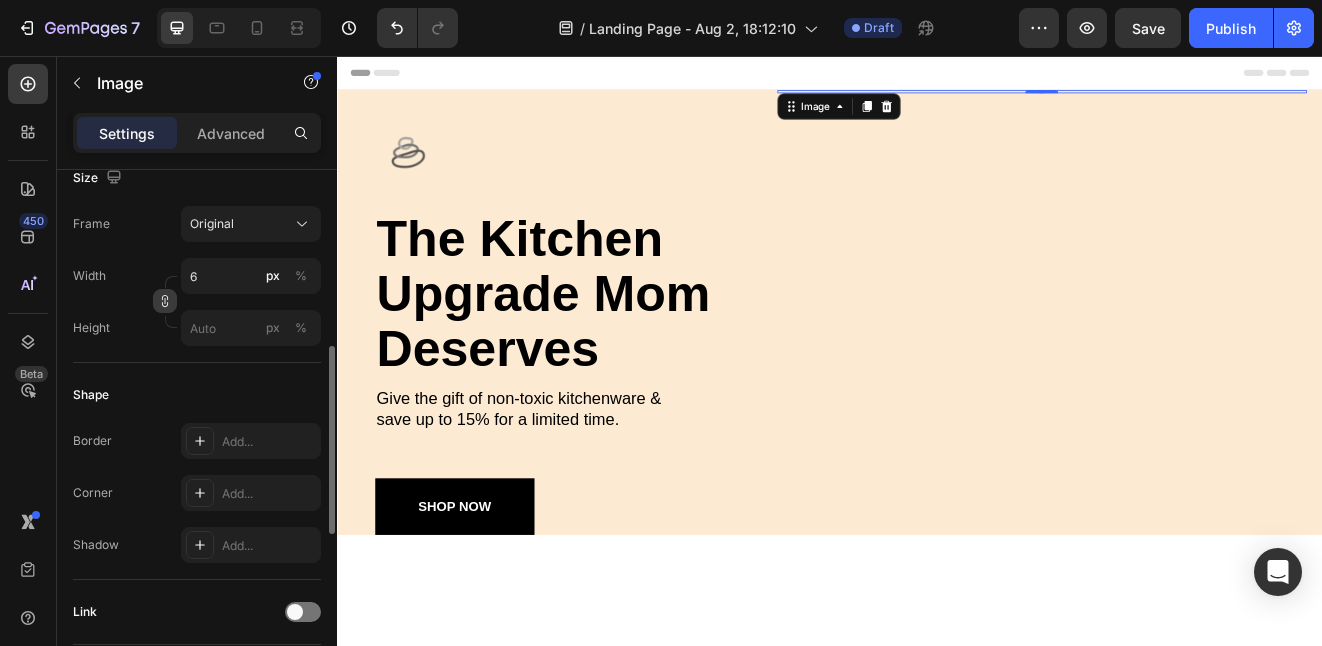 click 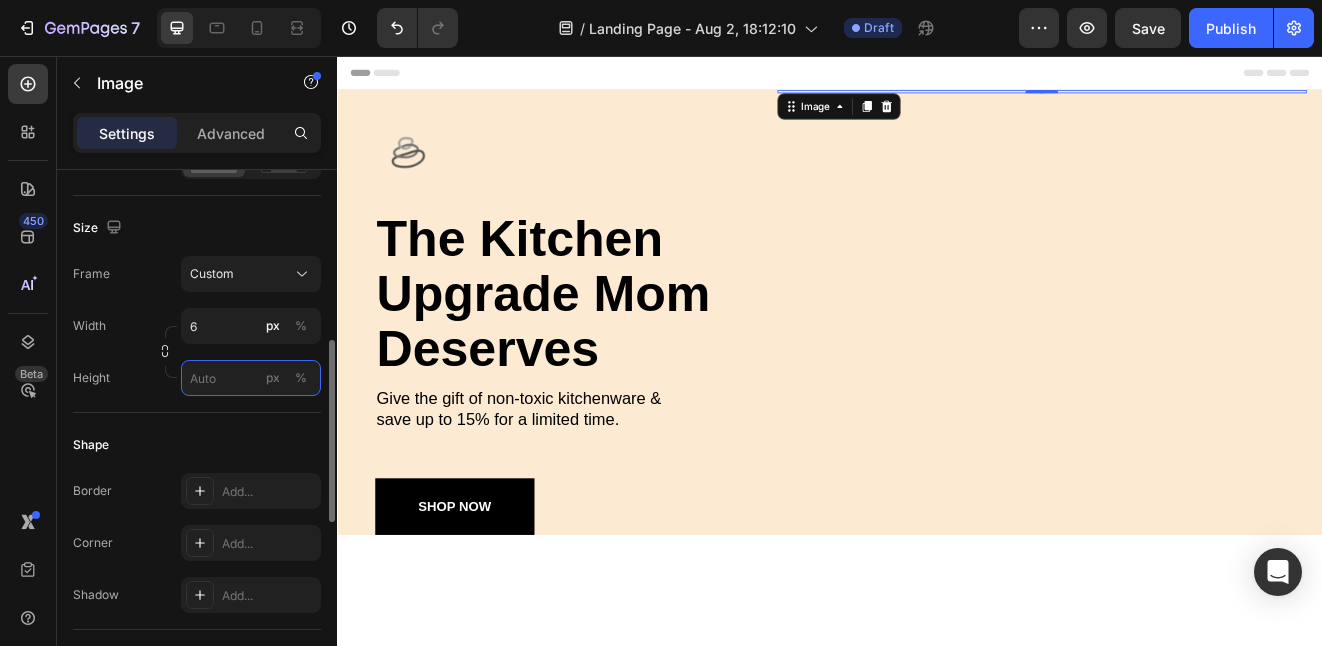 click on "px %" at bounding box center (251, 378) 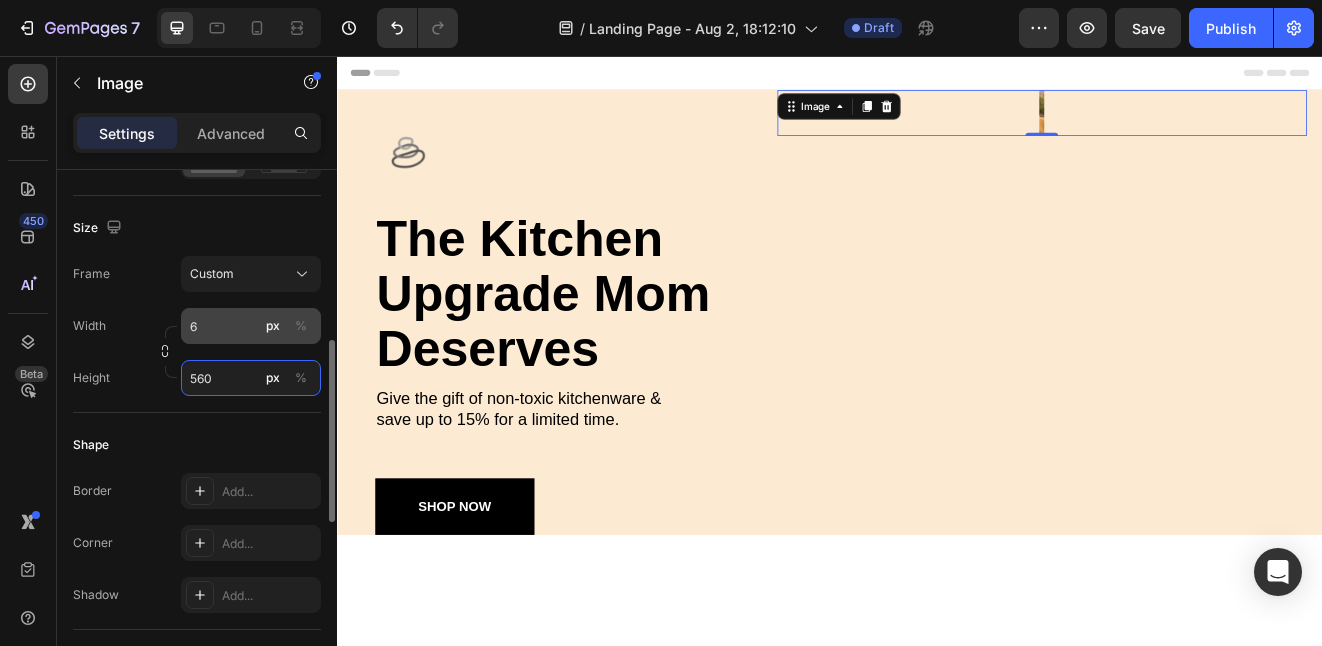 type on "560" 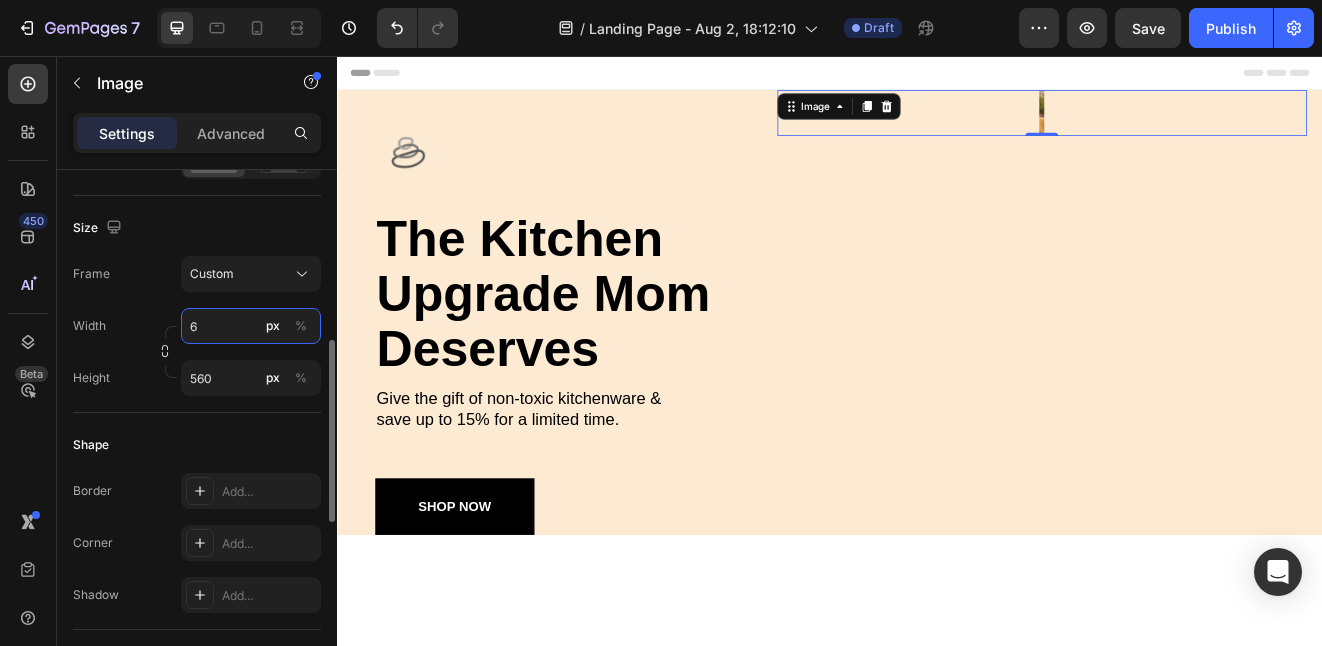 click on "6" at bounding box center (251, 326) 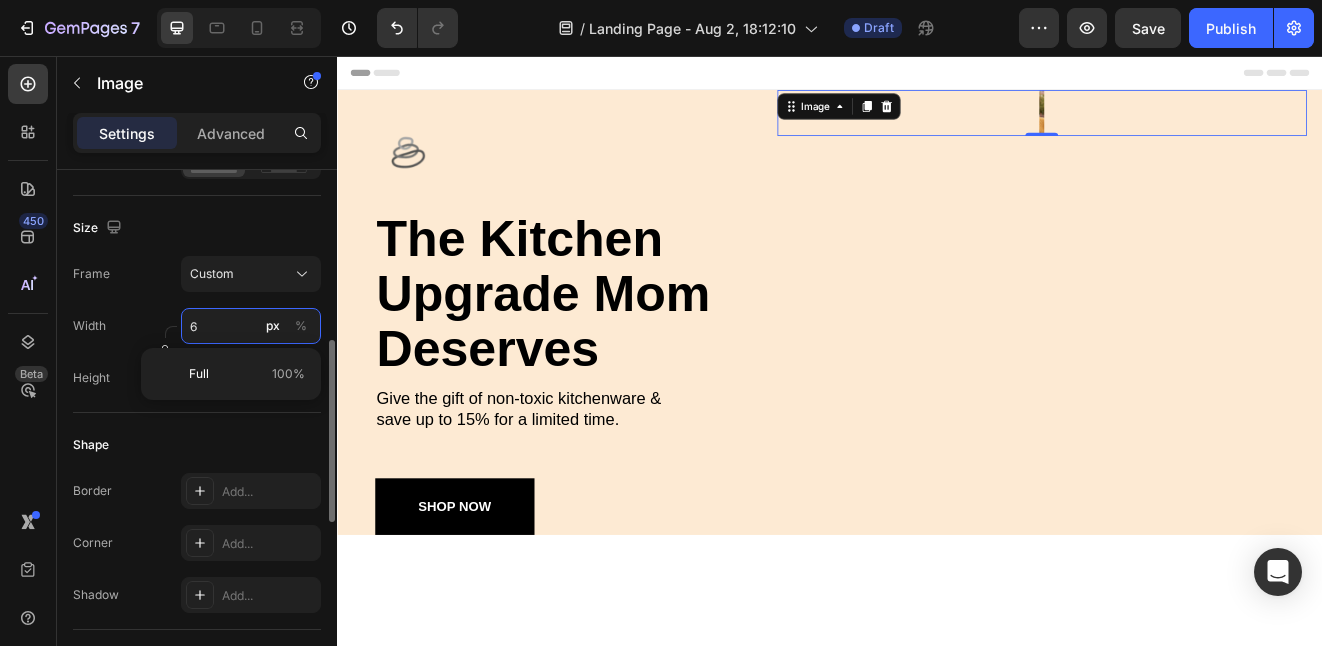 click on "6" at bounding box center (251, 326) 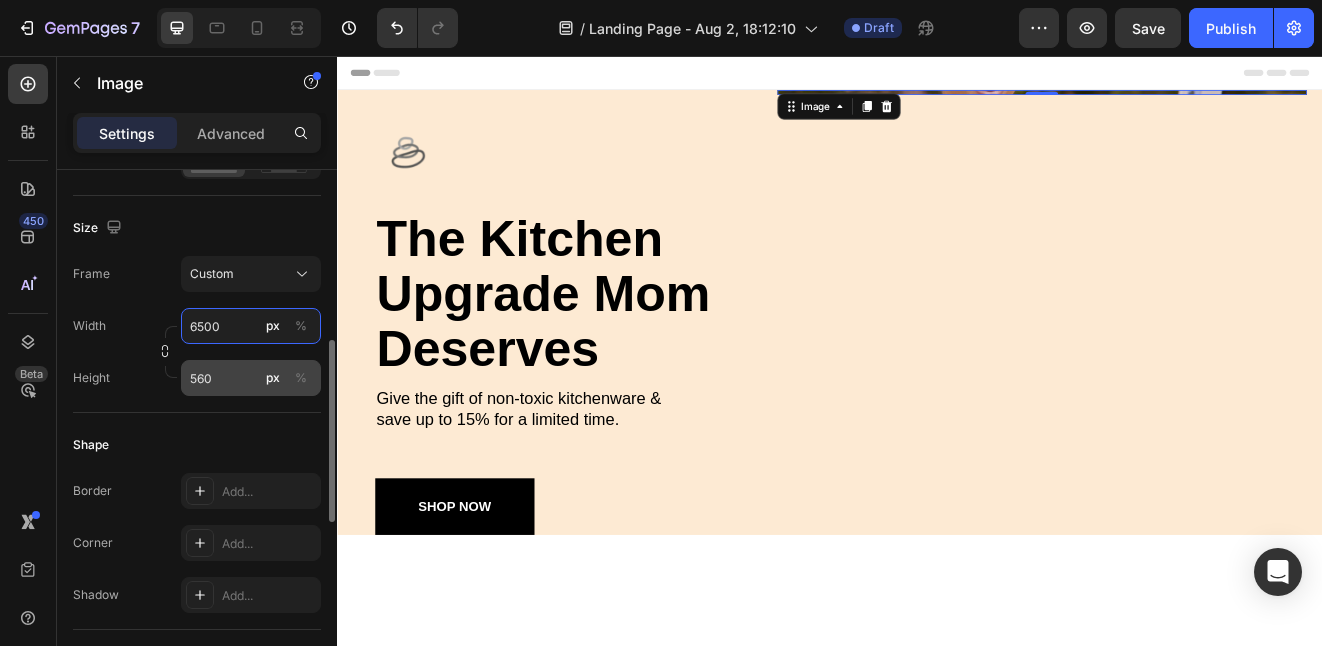 type on "6500" 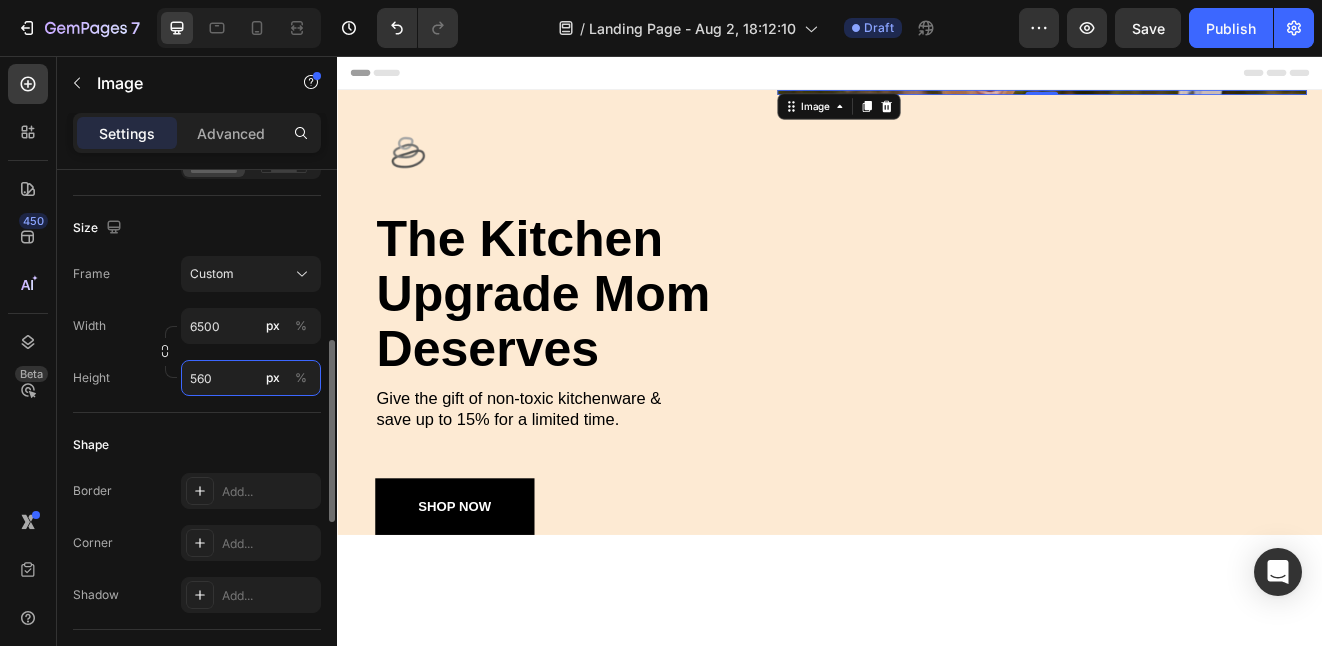 click on "560" at bounding box center (251, 378) 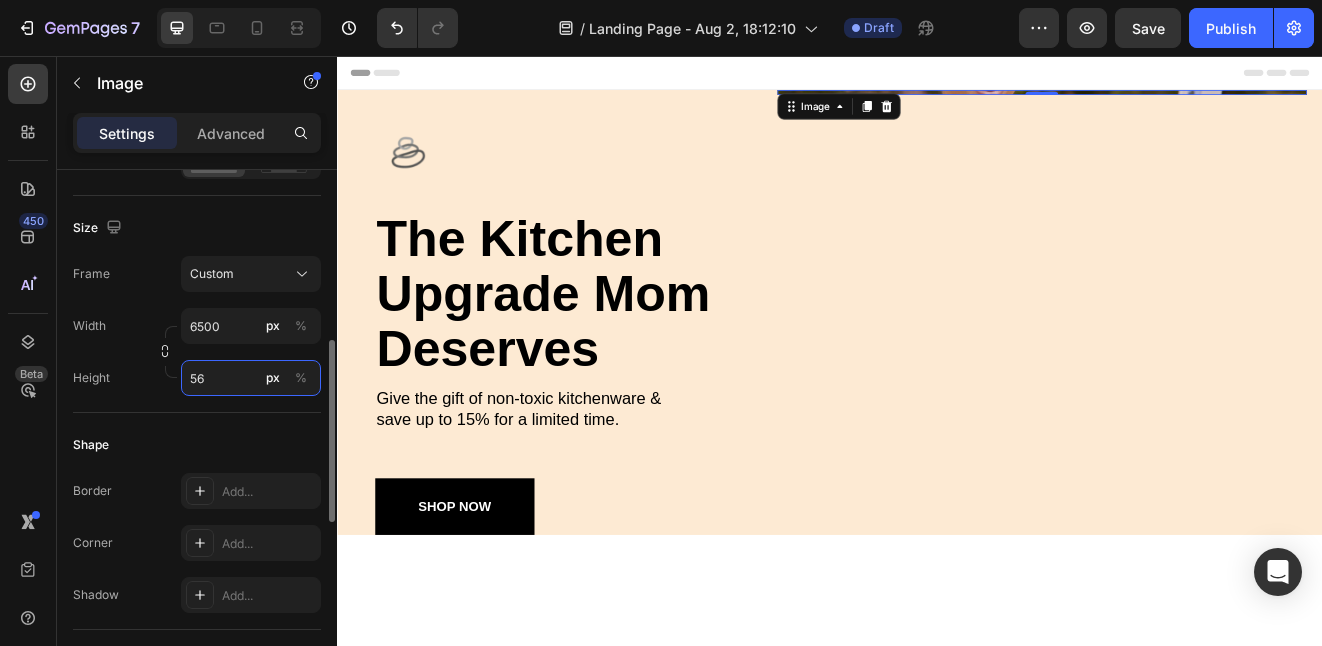 click on "56" at bounding box center (251, 378) 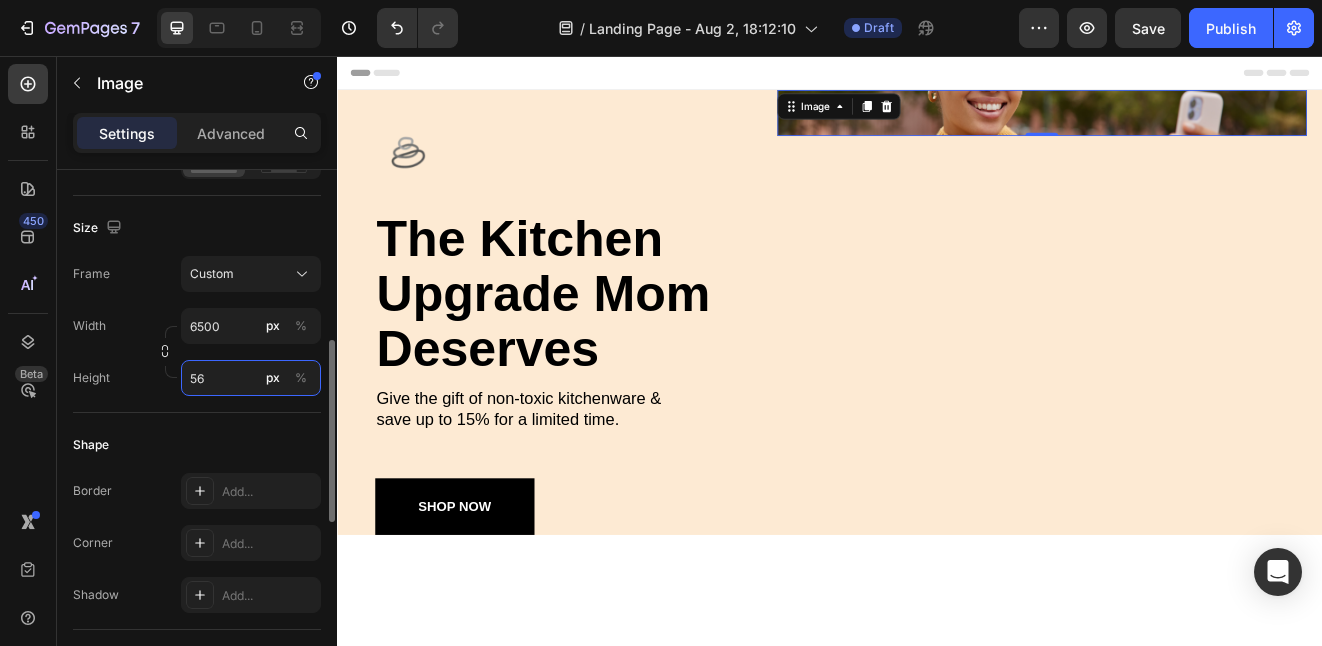 type on "5" 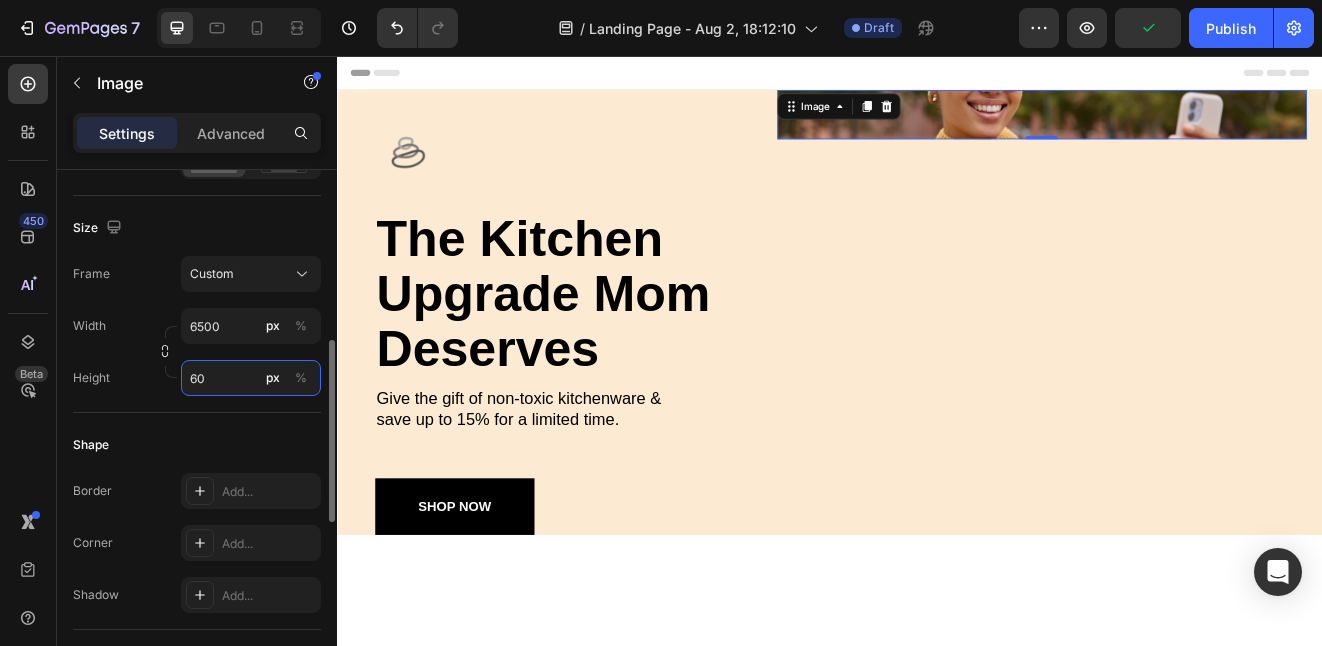 type on "6" 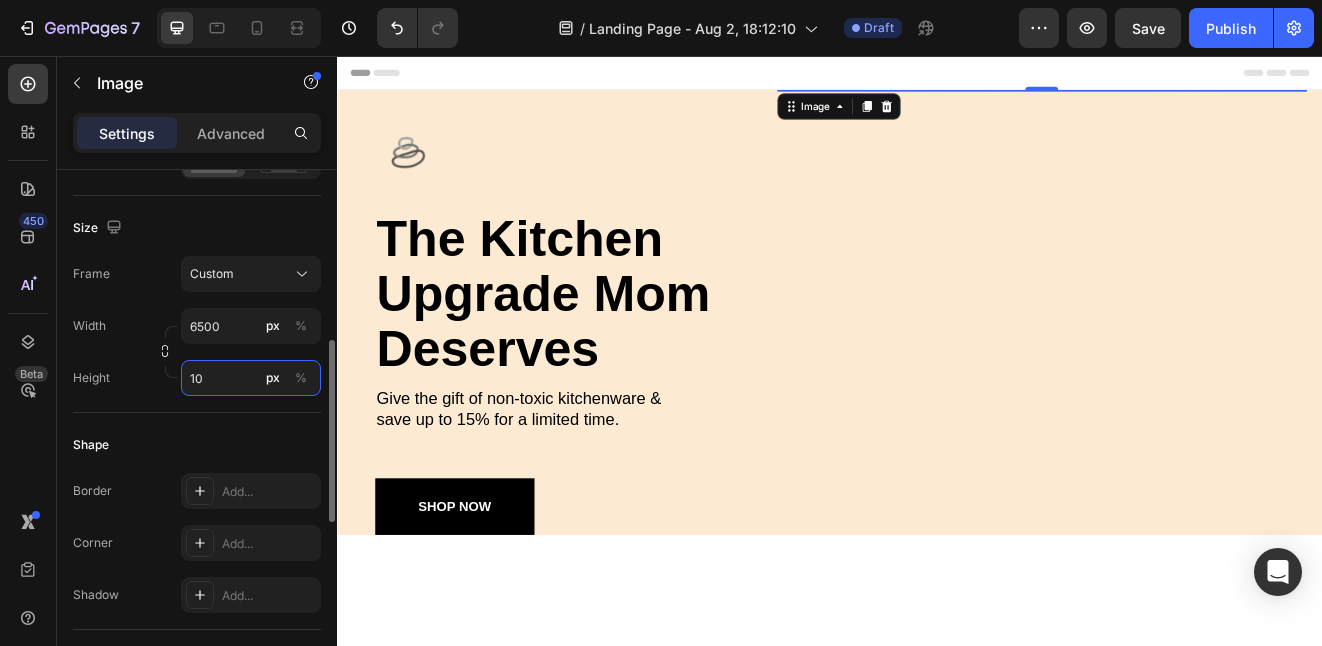 type on "1" 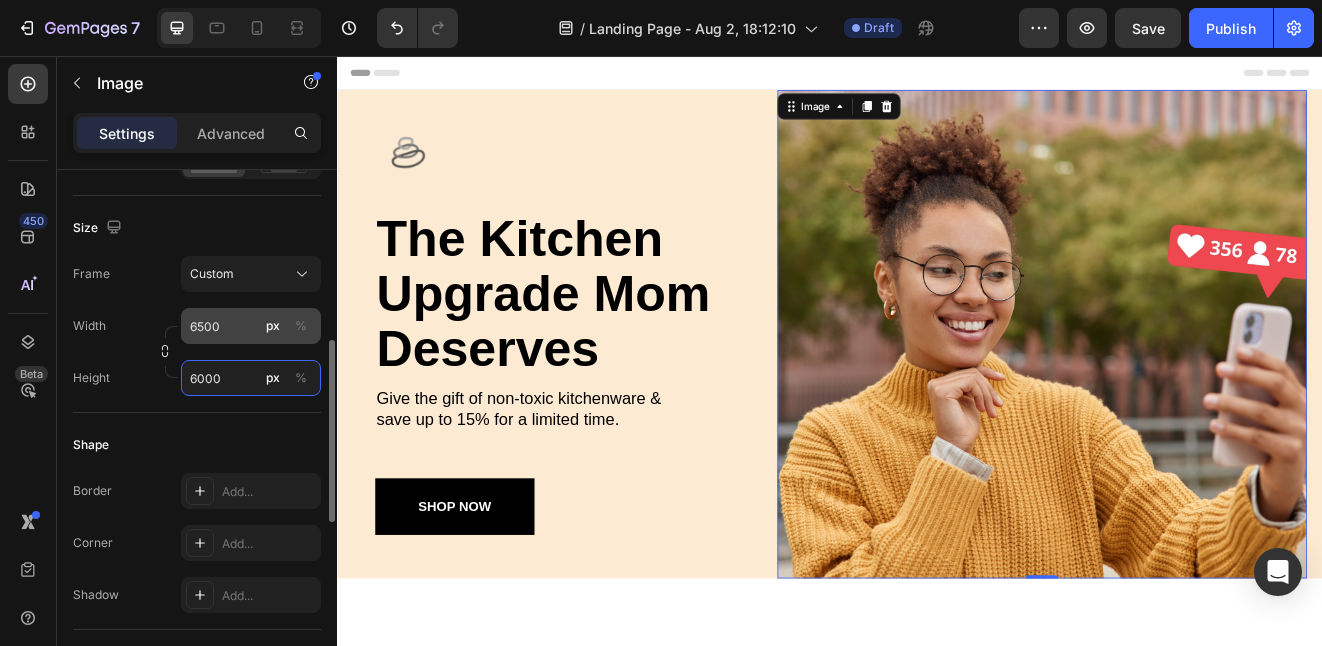 type on "6000" 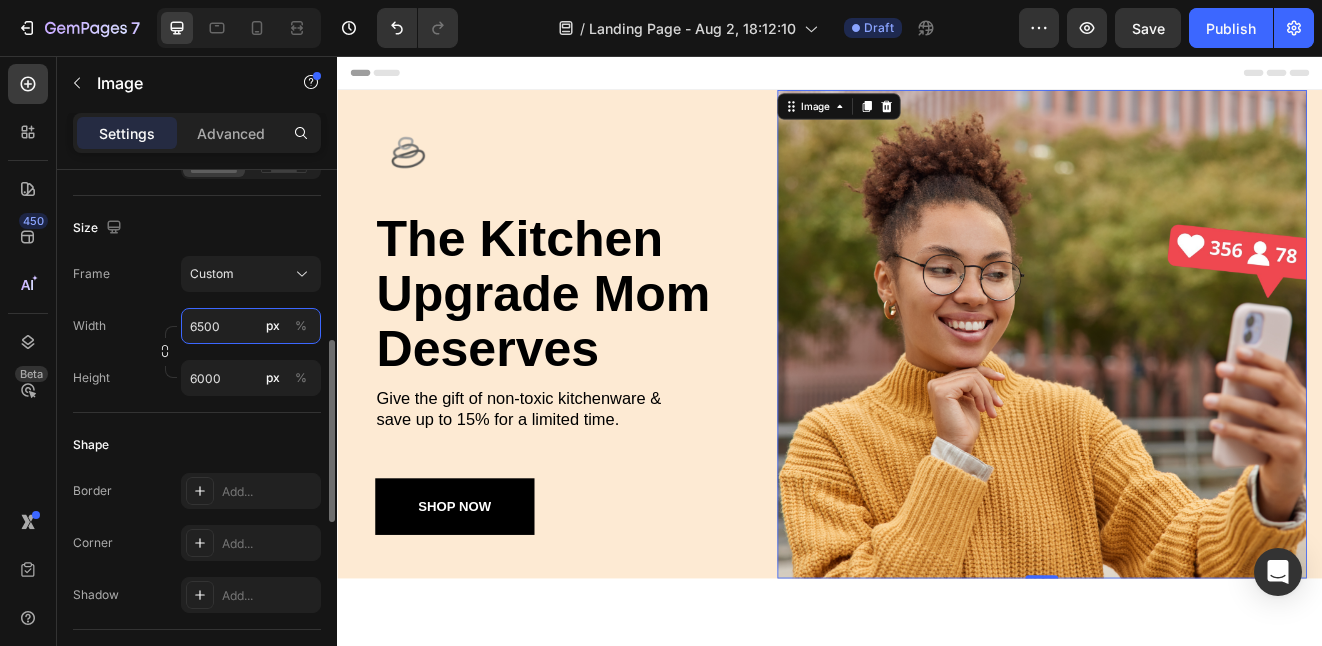 click on "6500" at bounding box center [251, 326] 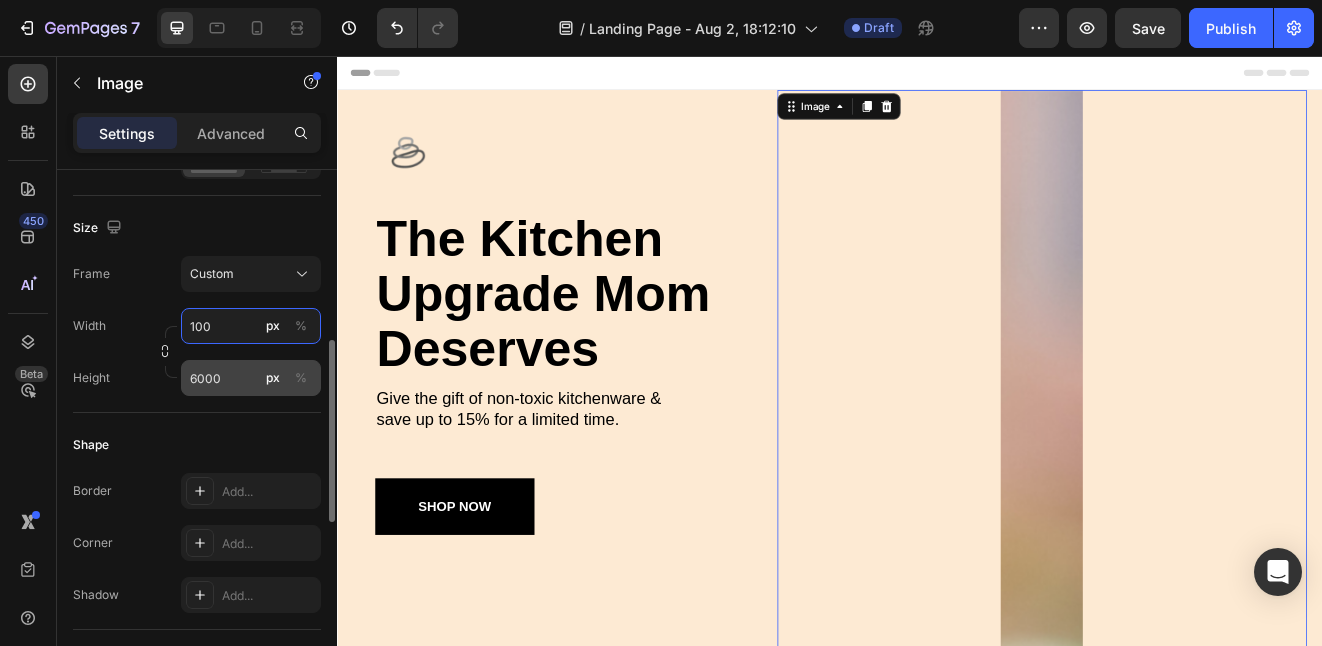 type on "100" 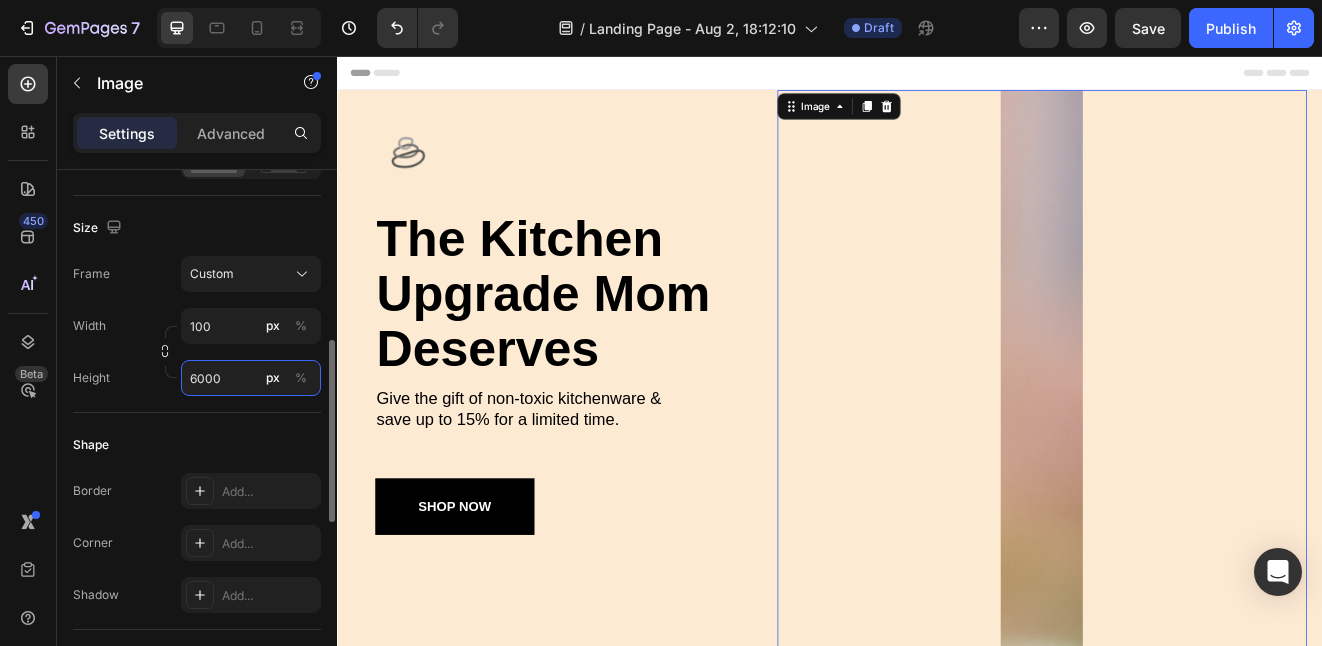click on "6000" at bounding box center [251, 378] 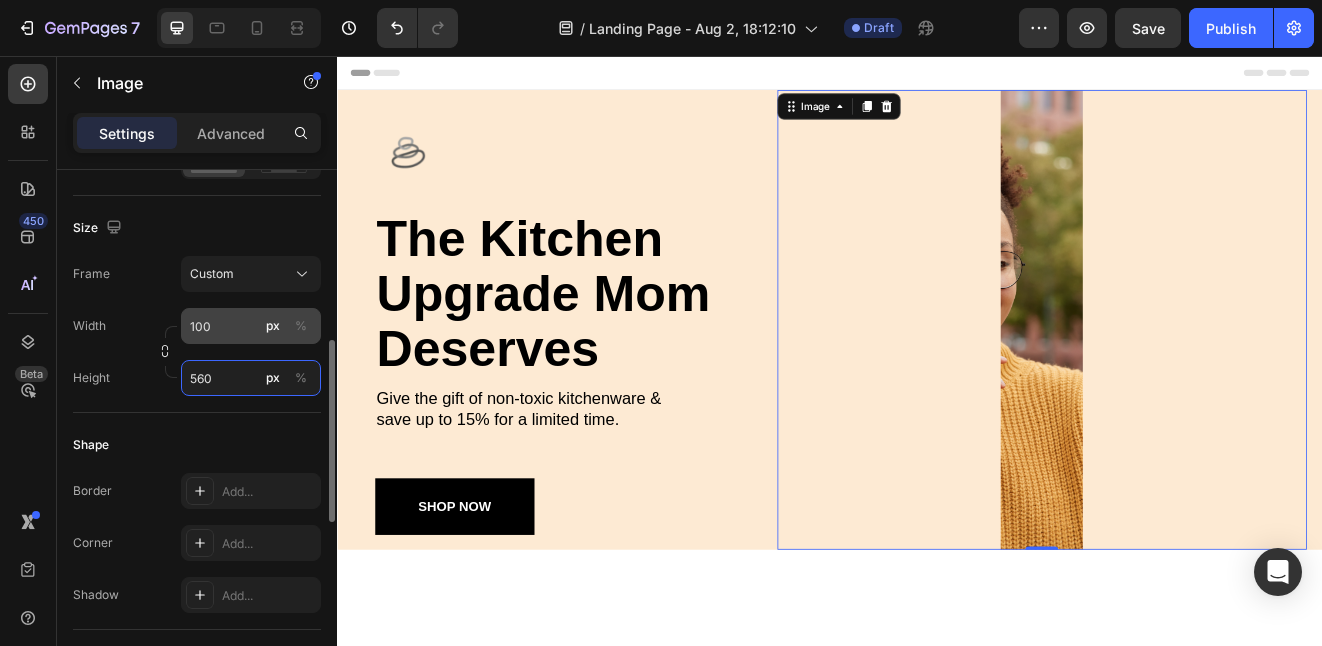 type on "560" 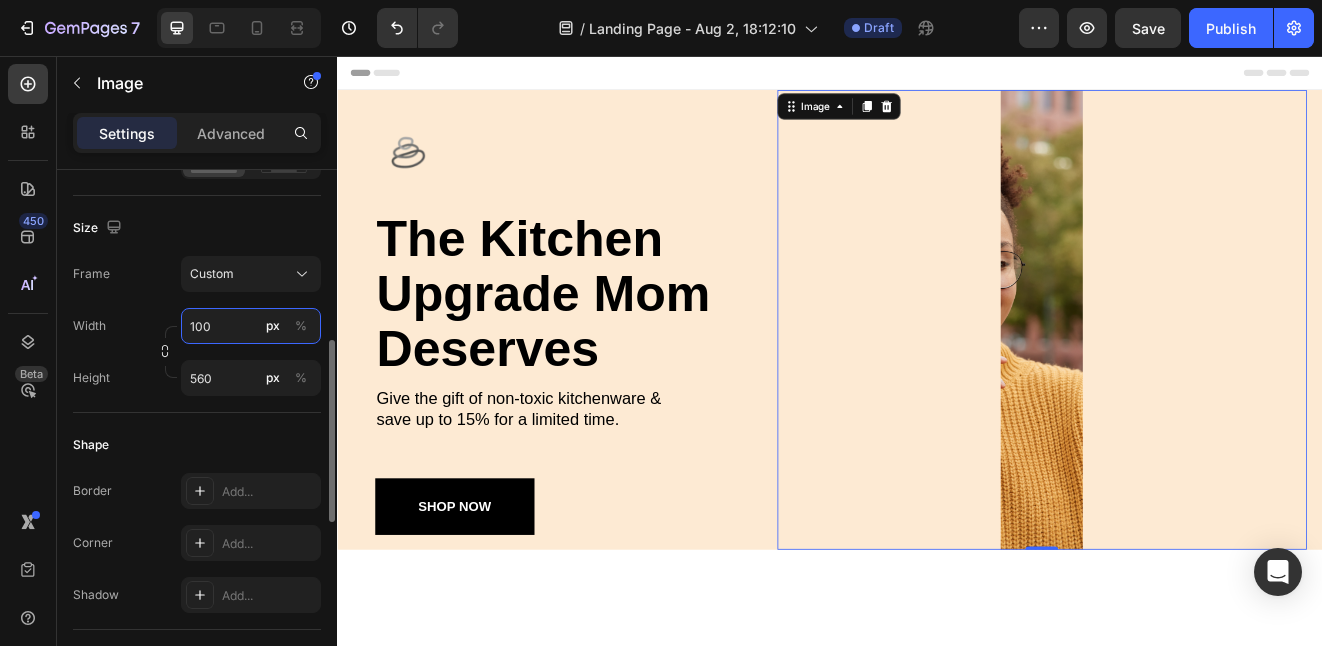 click on "100" at bounding box center [251, 326] 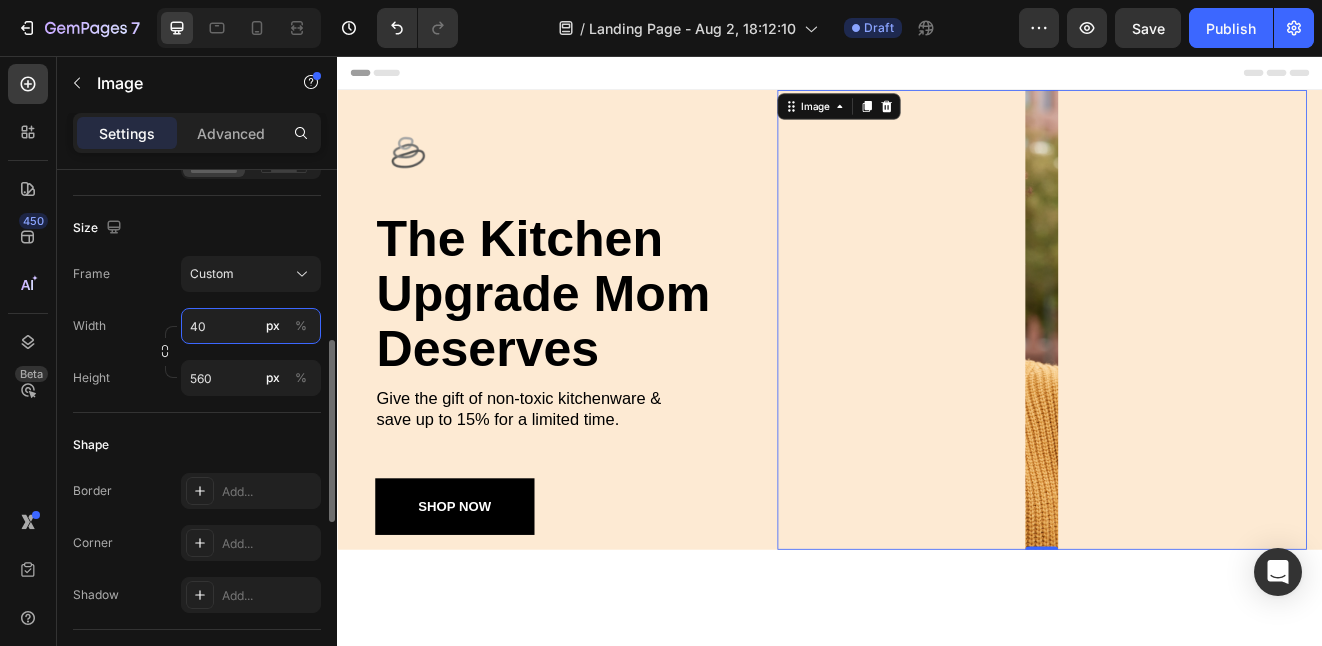 type on "4" 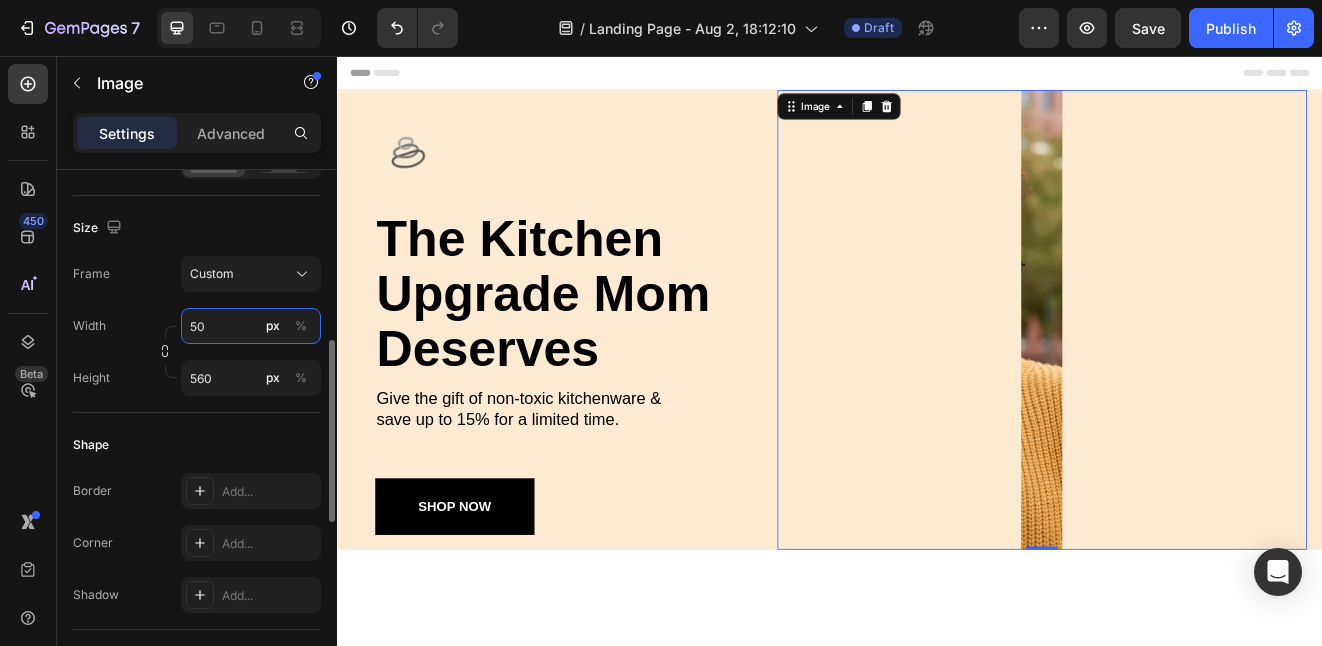 type on "500" 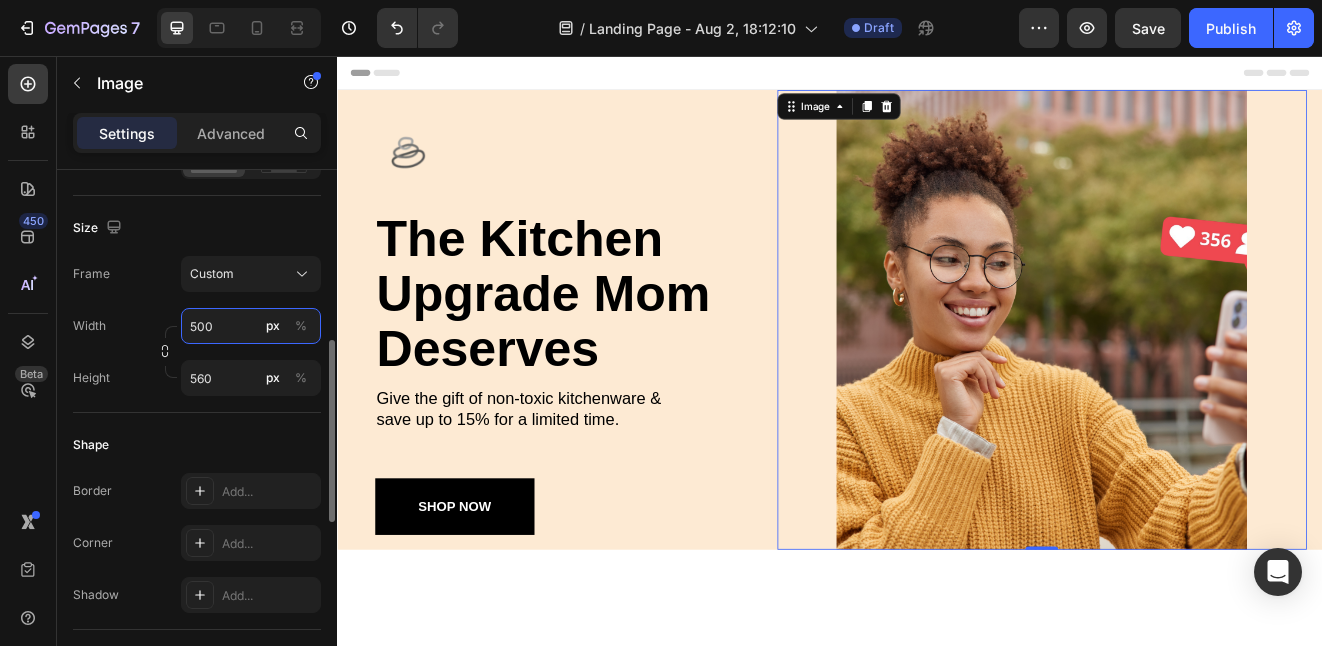 click on "500" at bounding box center [251, 326] 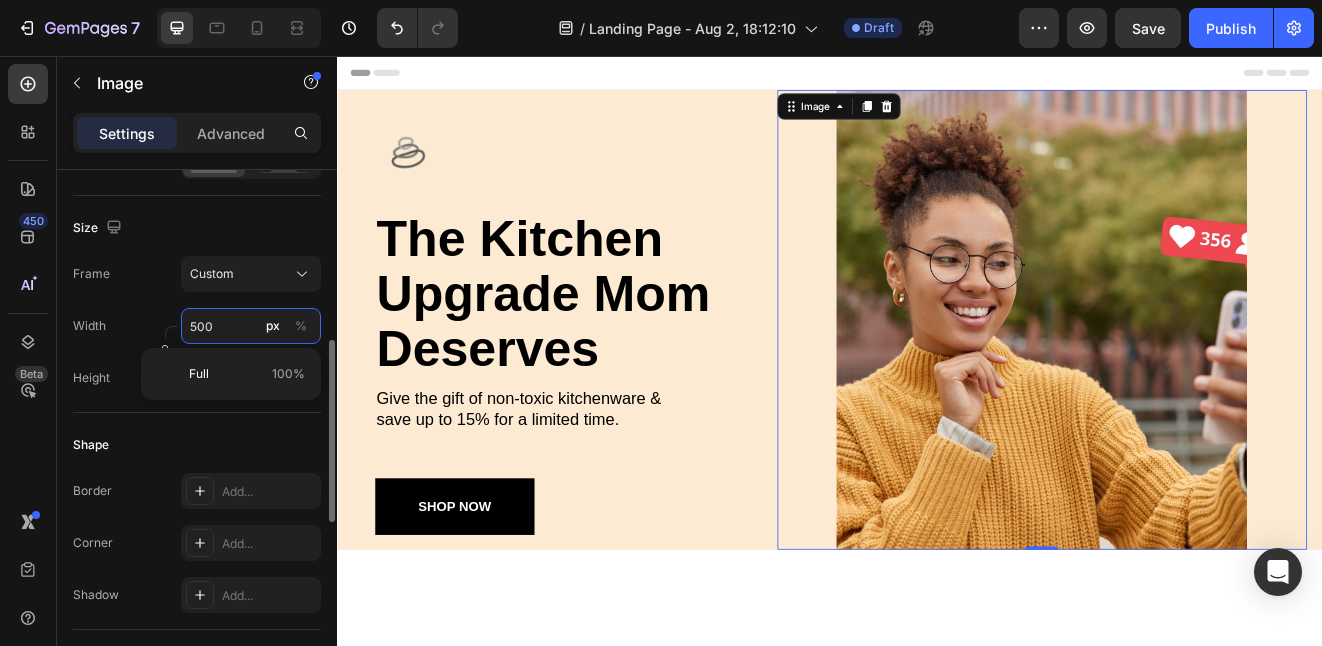 click on "500" at bounding box center (251, 326) 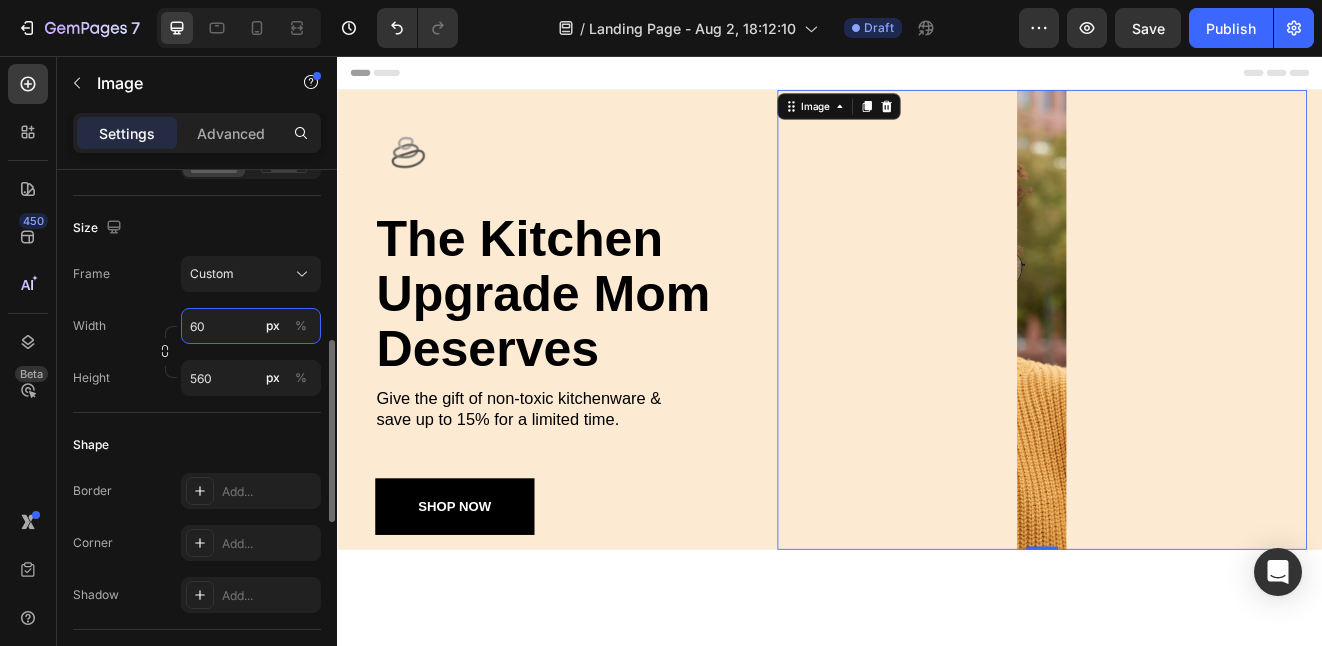 type on "6" 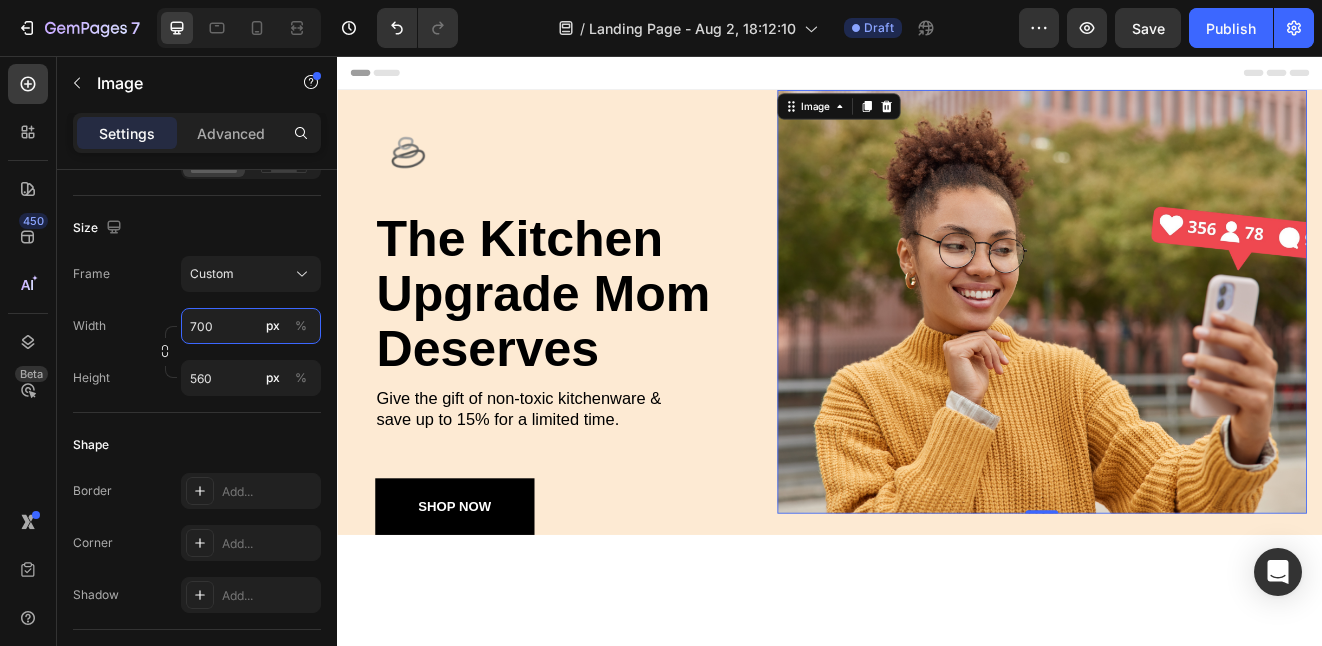 type on "700" 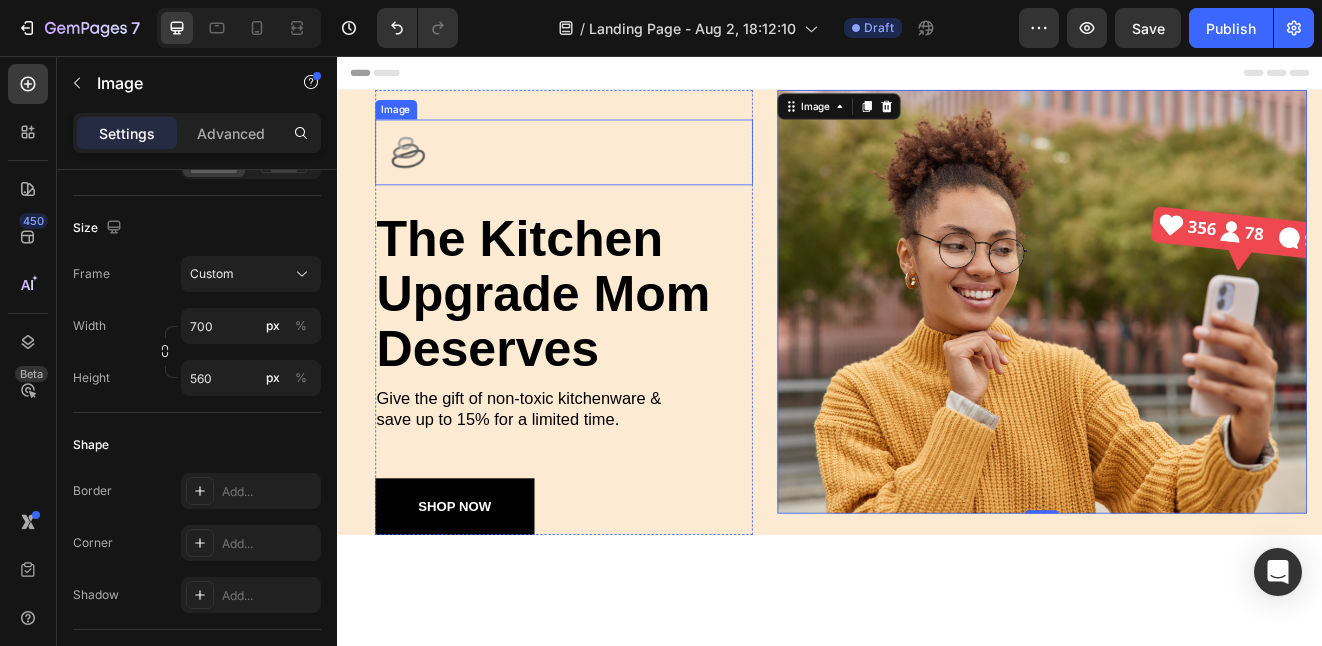 click at bounding box center (1195, 355) 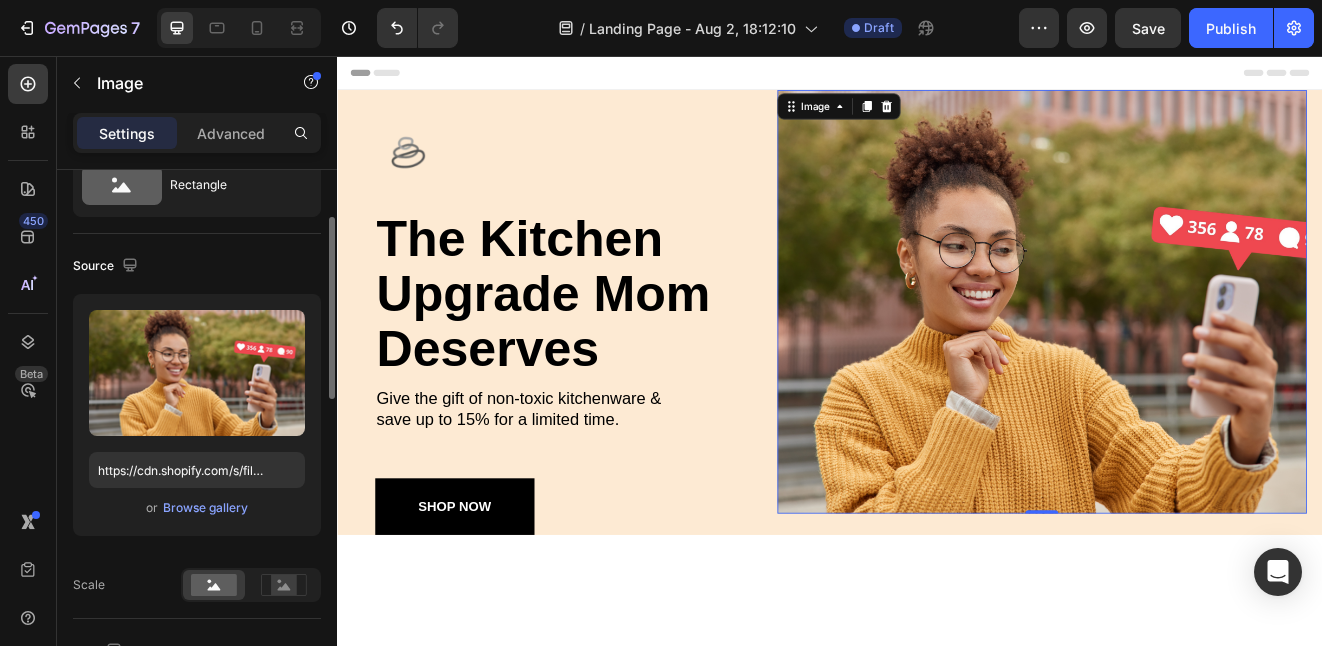 scroll, scrollTop: 74, scrollLeft: 0, axis: vertical 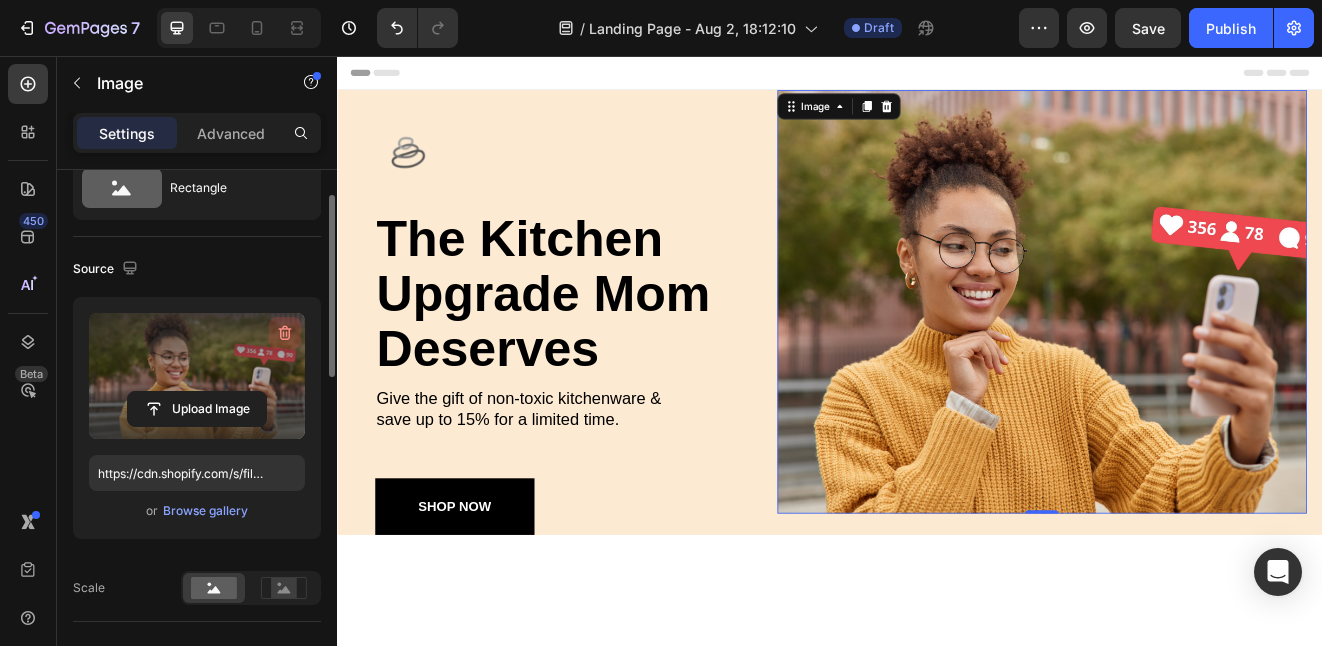 click at bounding box center (285, 333) 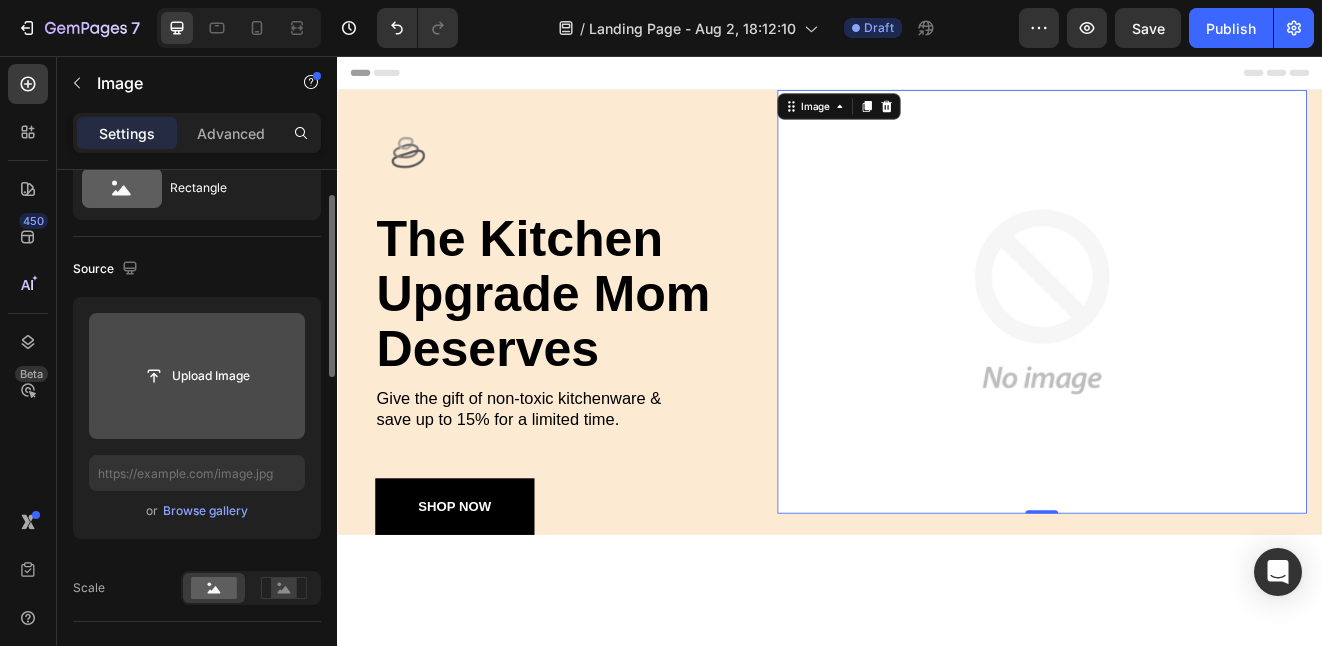 click at bounding box center (197, 376) 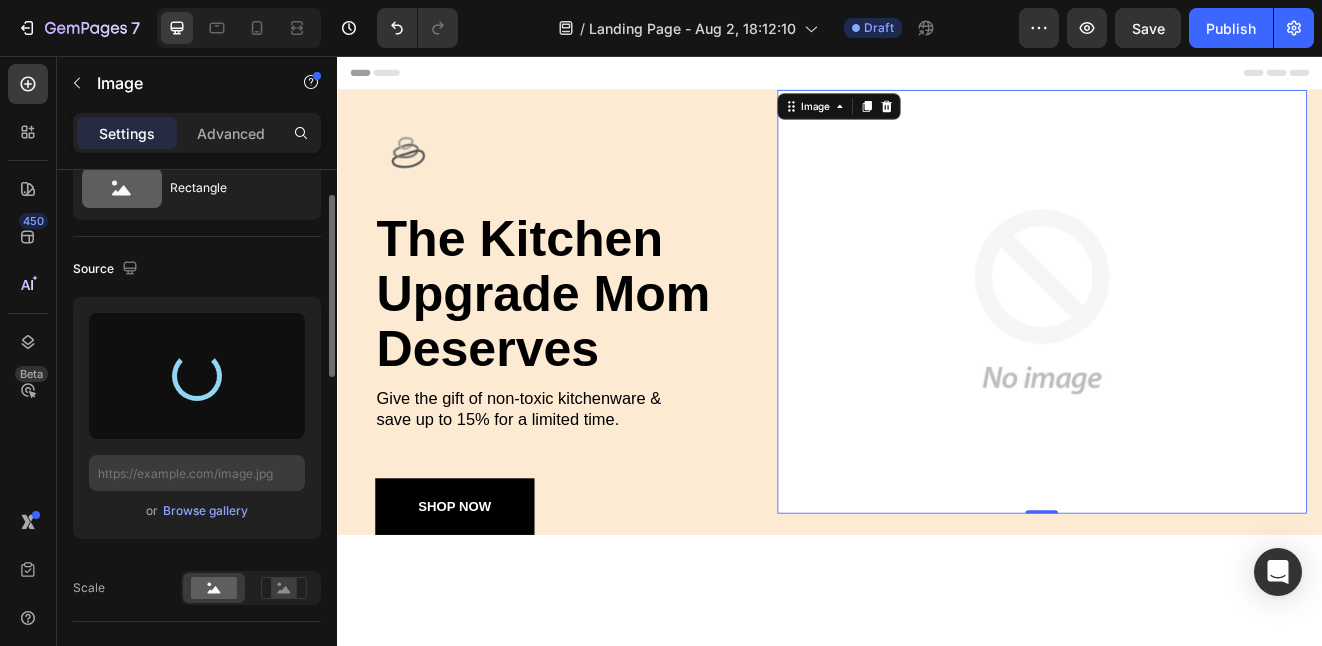 type on "https://cdn.shopify.com/s/files/1/0929/6193/1563/files/gempages_558923431781860150-50ccf703-28b9-4054-9b73-ac05ecfe7966.png" 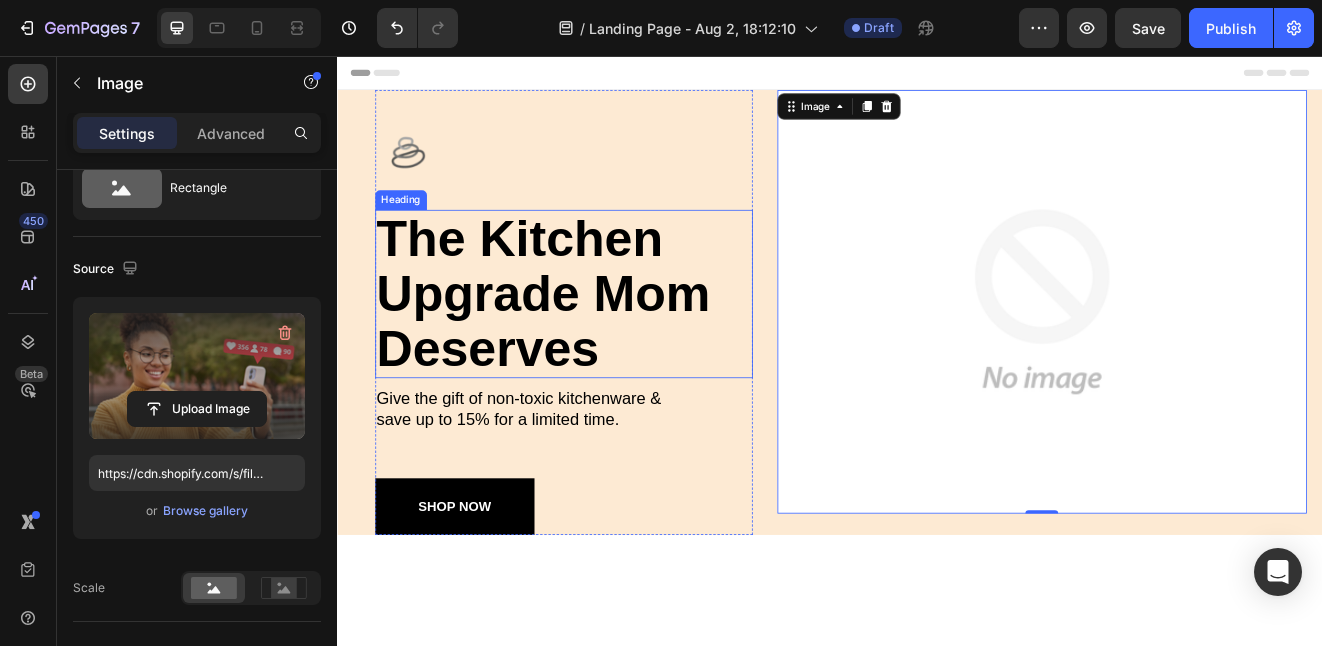 scroll, scrollTop: 421, scrollLeft: 0, axis: vertical 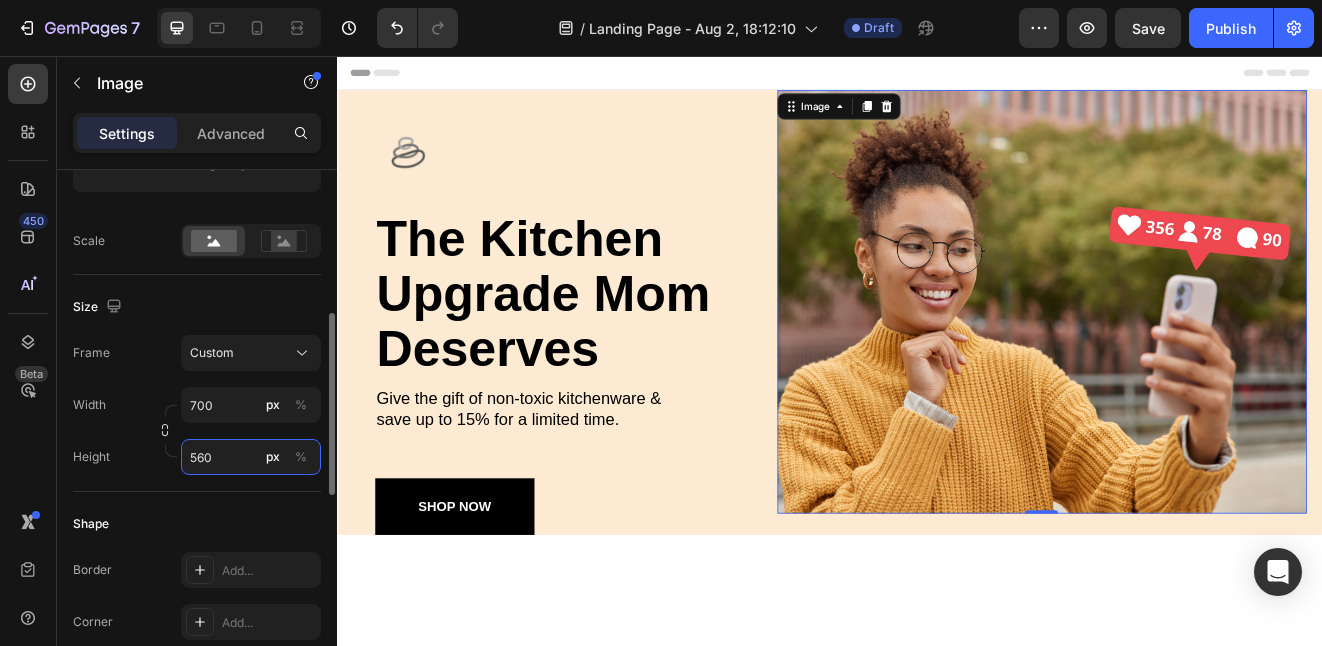 click on "560" at bounding box center [251, 457] 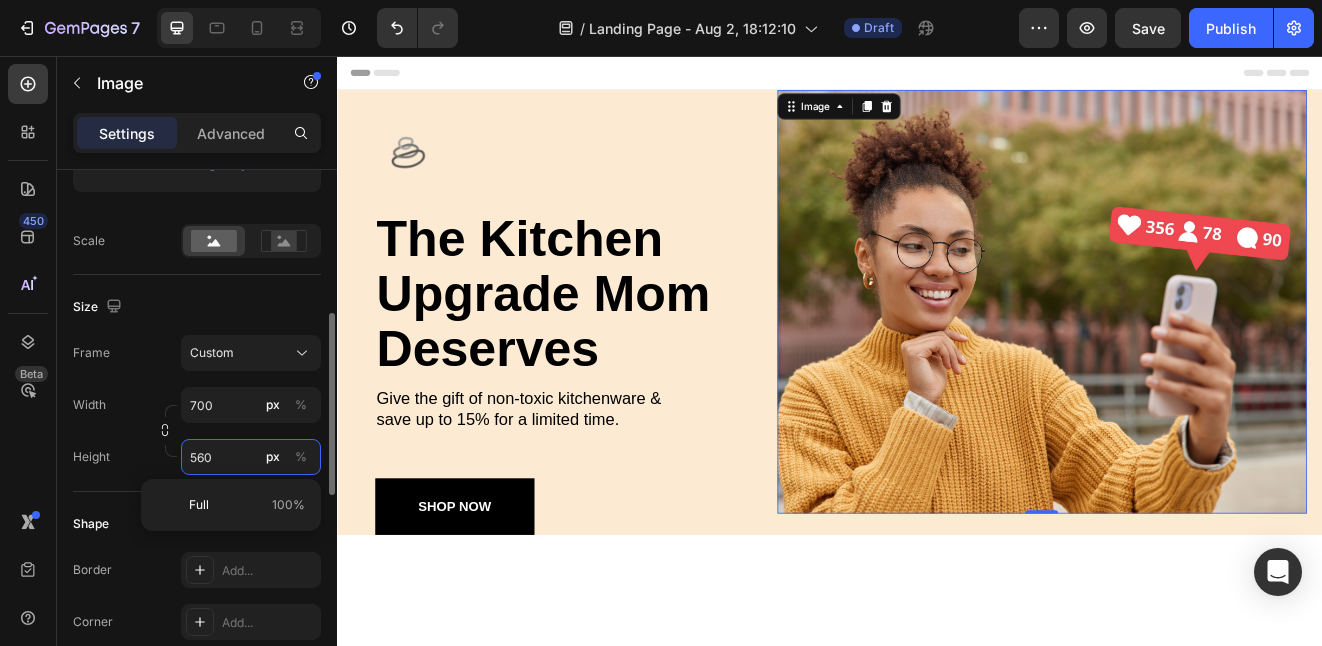 click on "560" at bounding box center (251, 457) 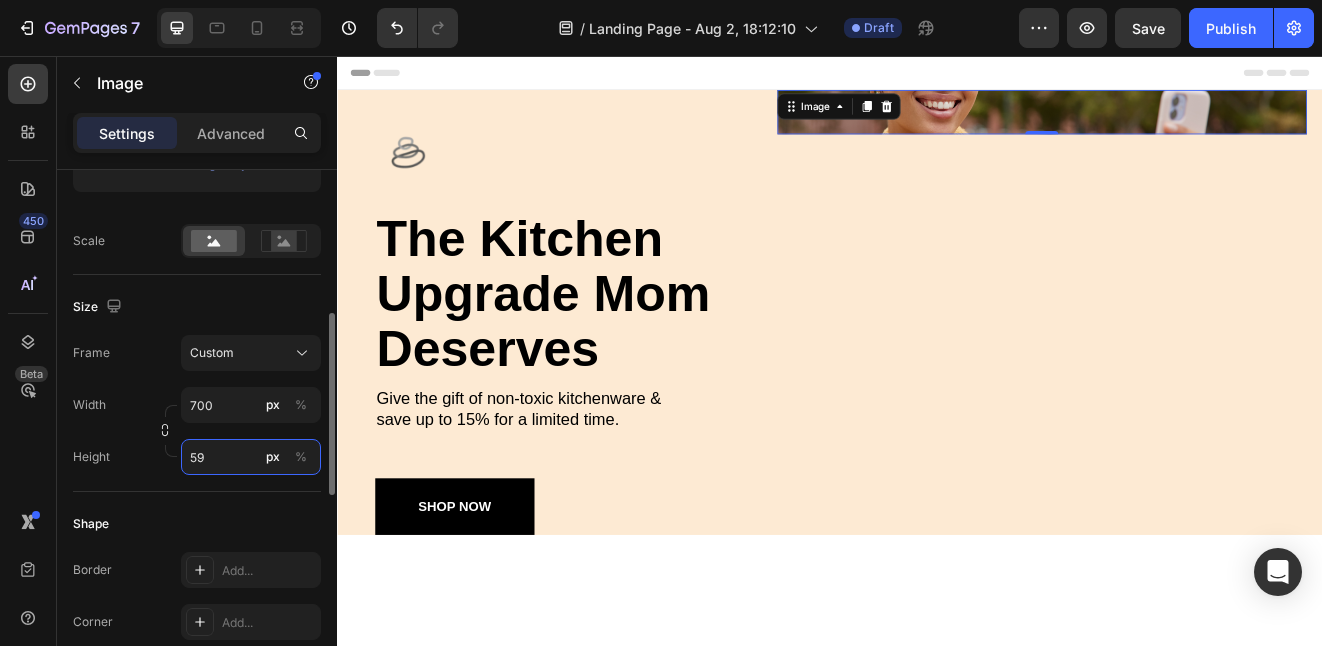 type on "590" 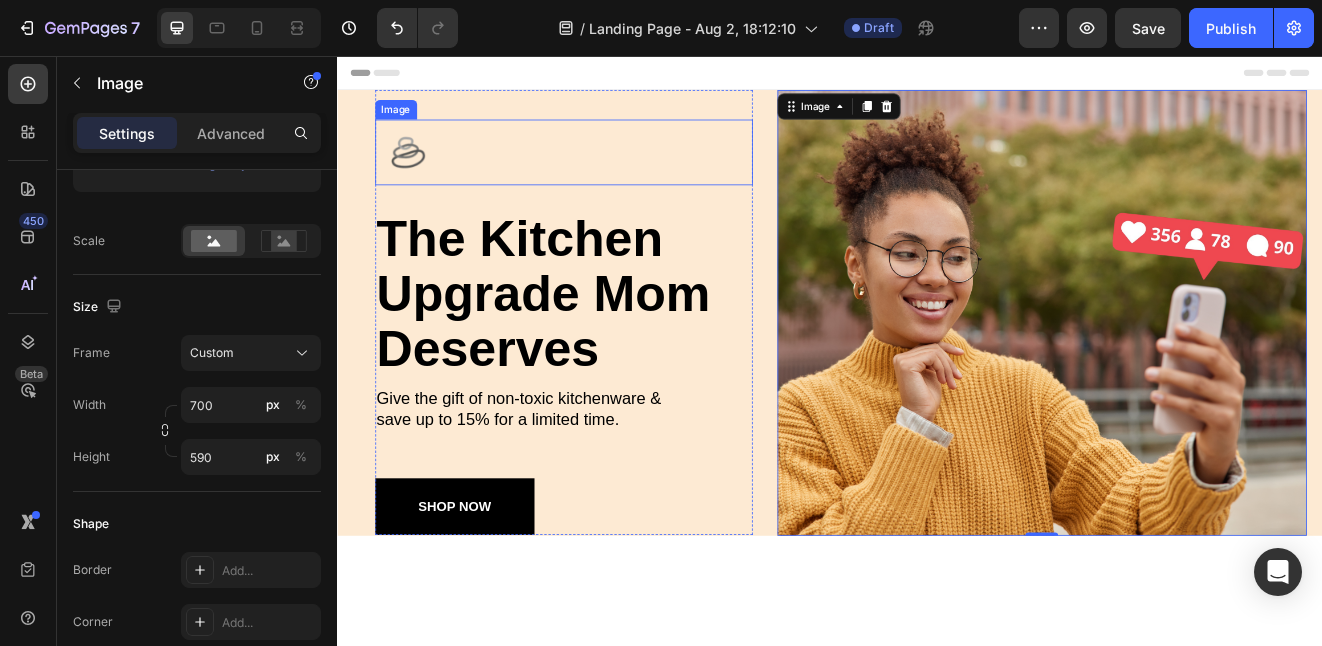 click at bounding box center [613, 173] 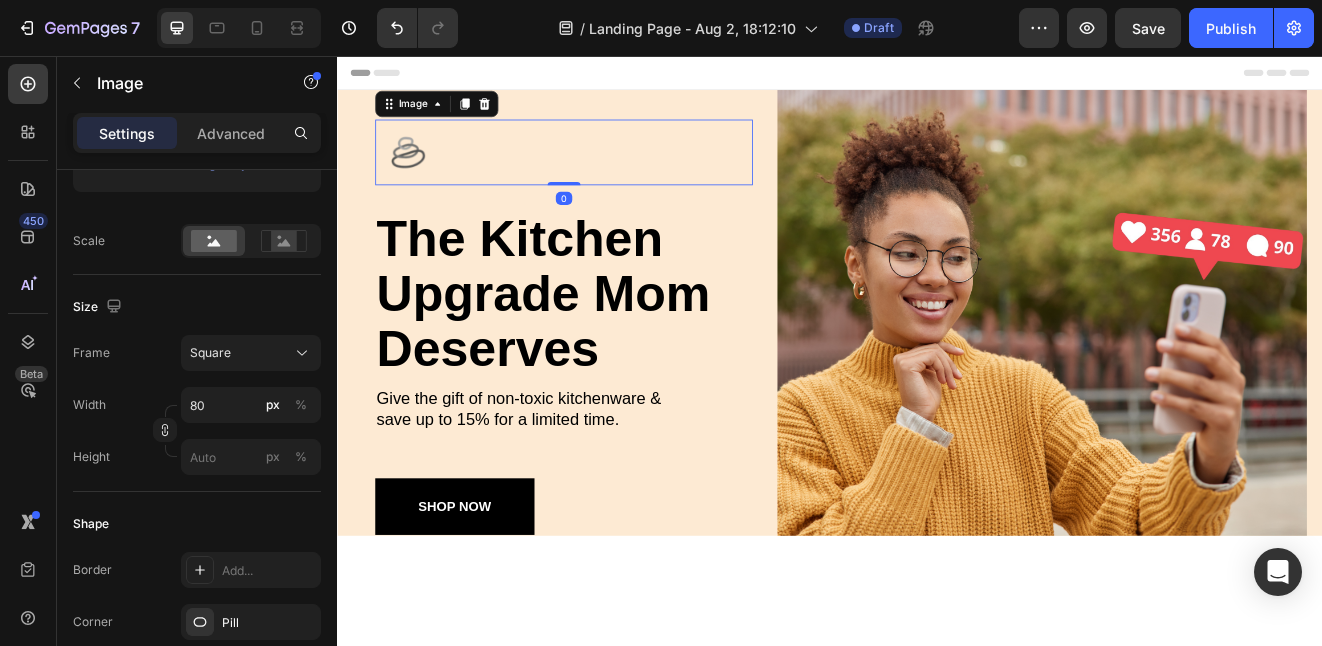 click on "Header" at bounding box center (937, 76) 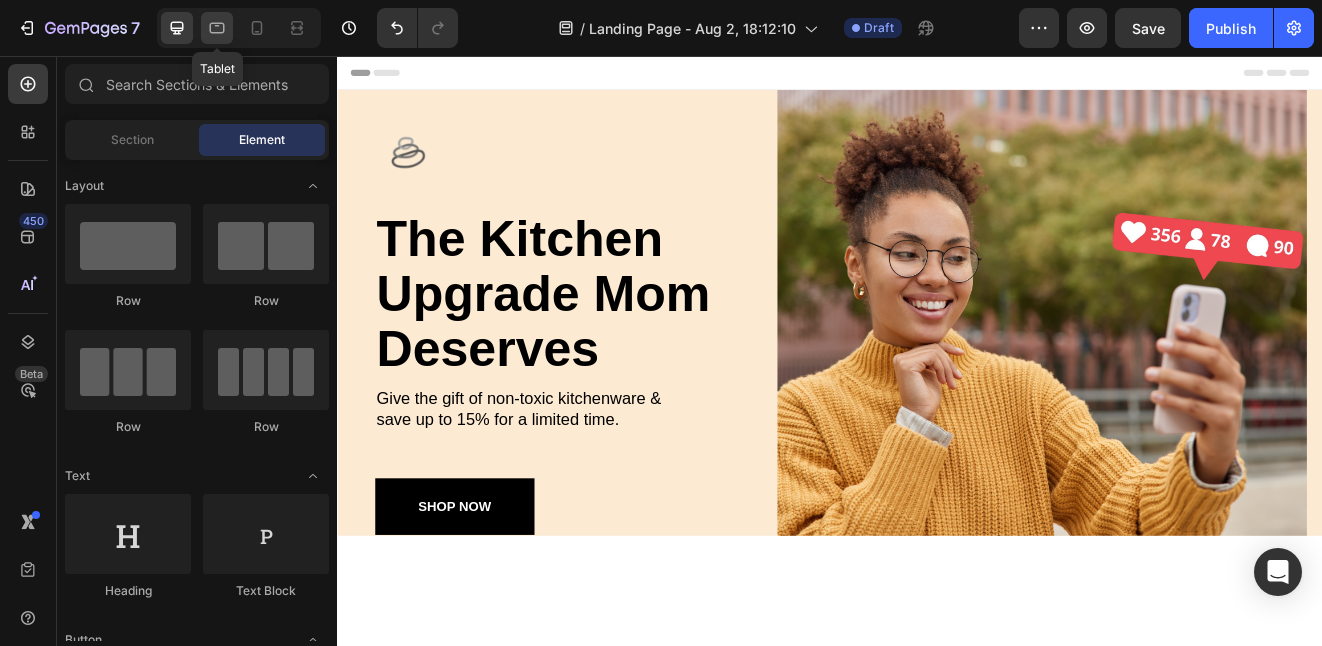 click 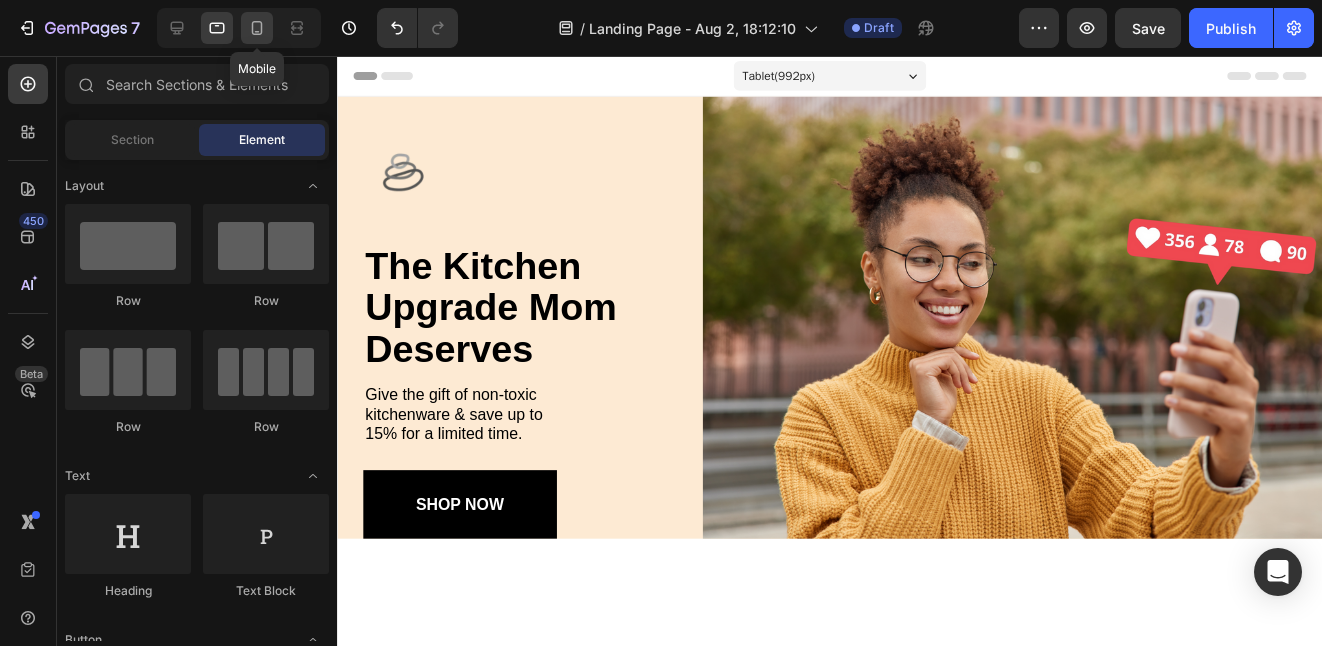 click 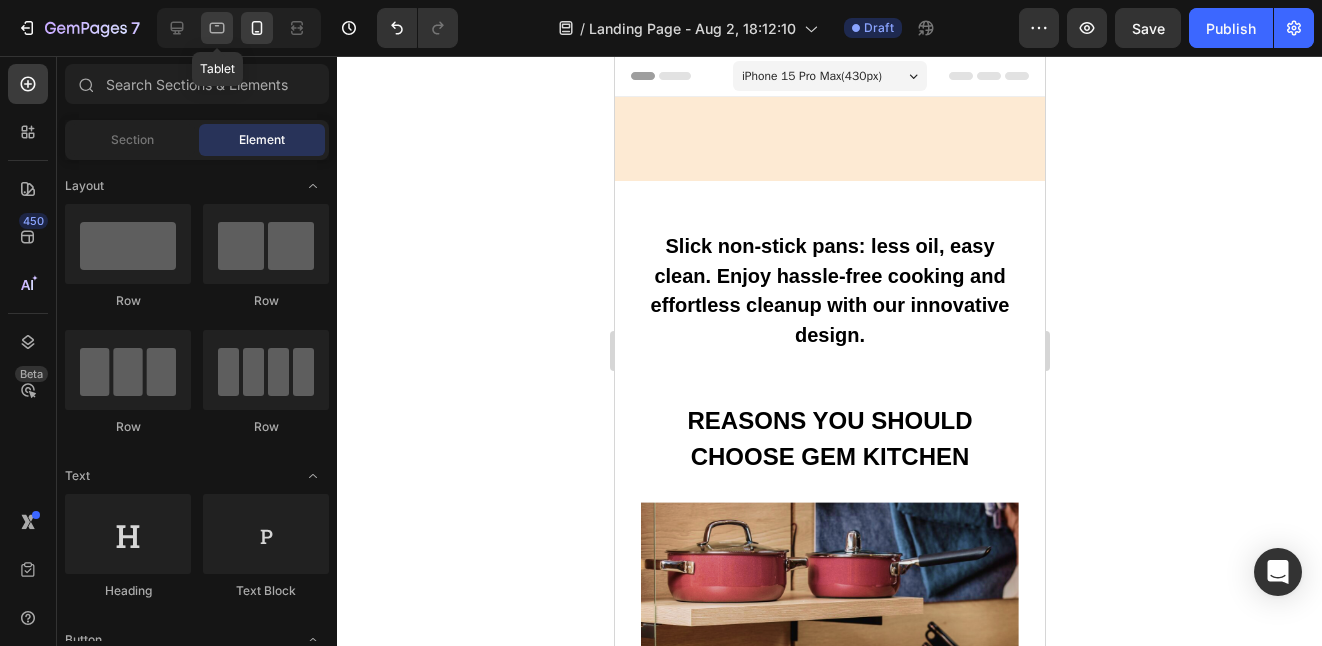 click 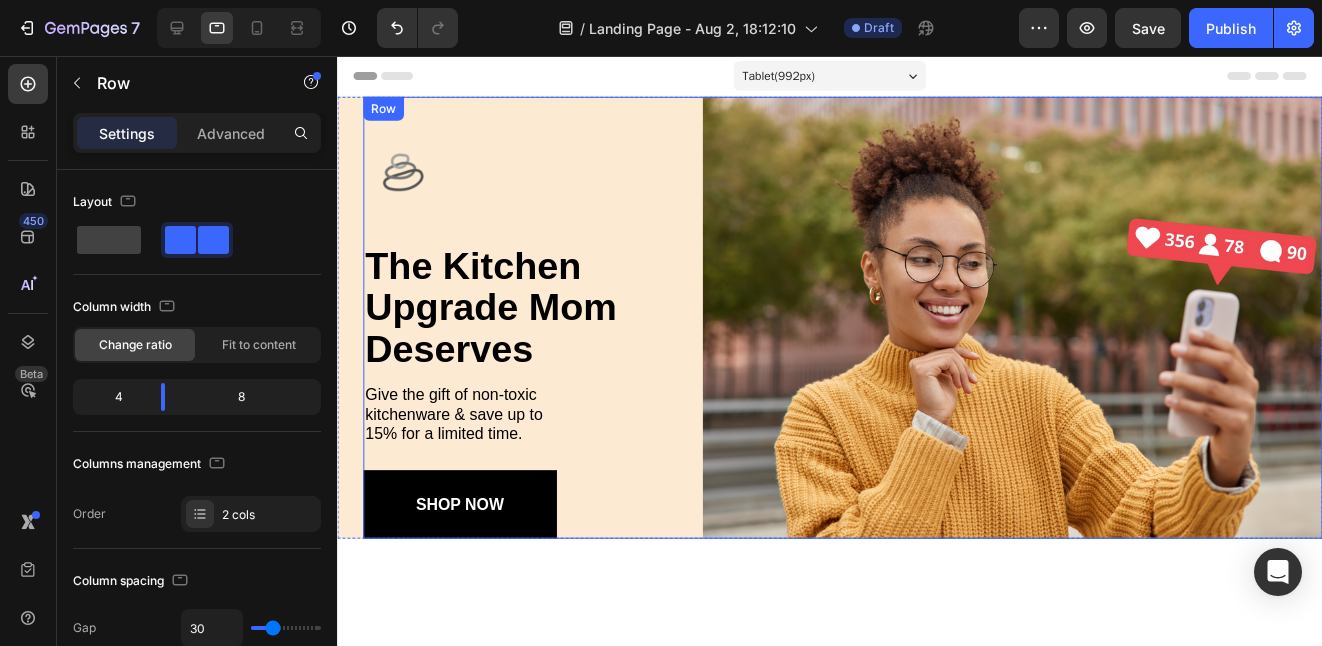 click on "Image Image the kitchen upgrade mom deserves Heading Give the gift of non-toxic kitchenware & save up to 15% for a limited time. Text Block SHOP NOW Button Row Image Image Row" at bounding box center (846, 319) 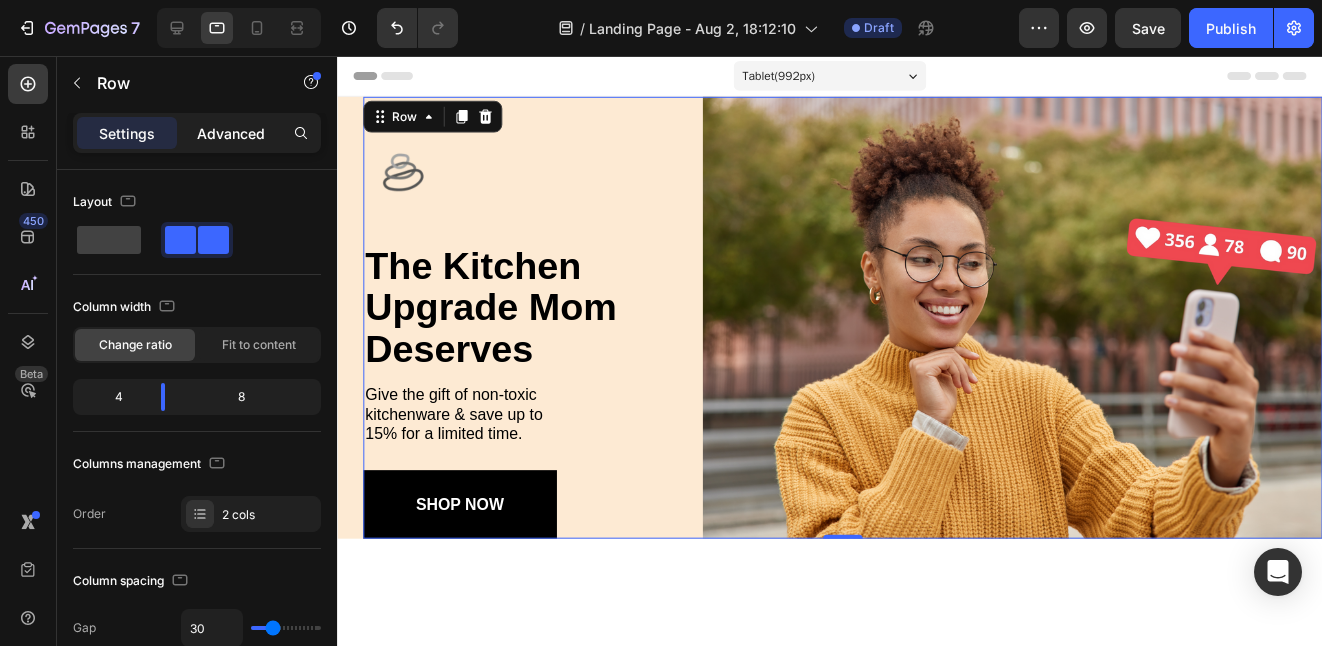 click on "Advanced" at bounding box center [231, 133] 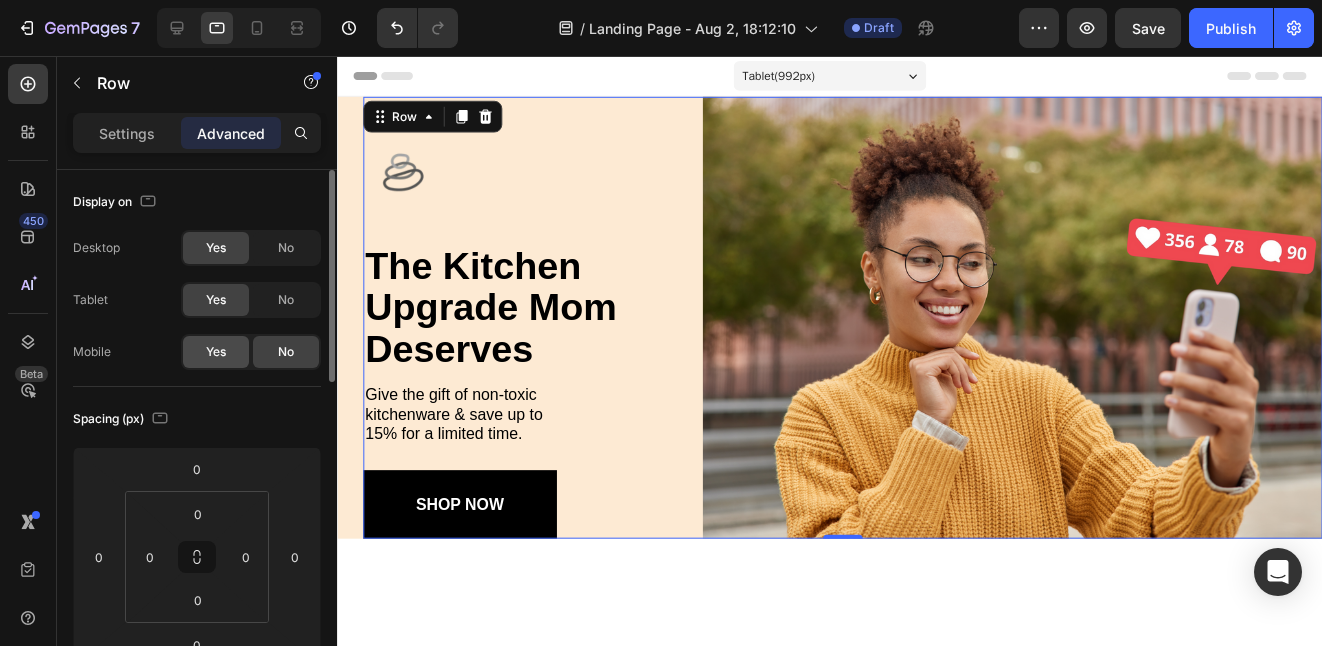 click on "Yes" 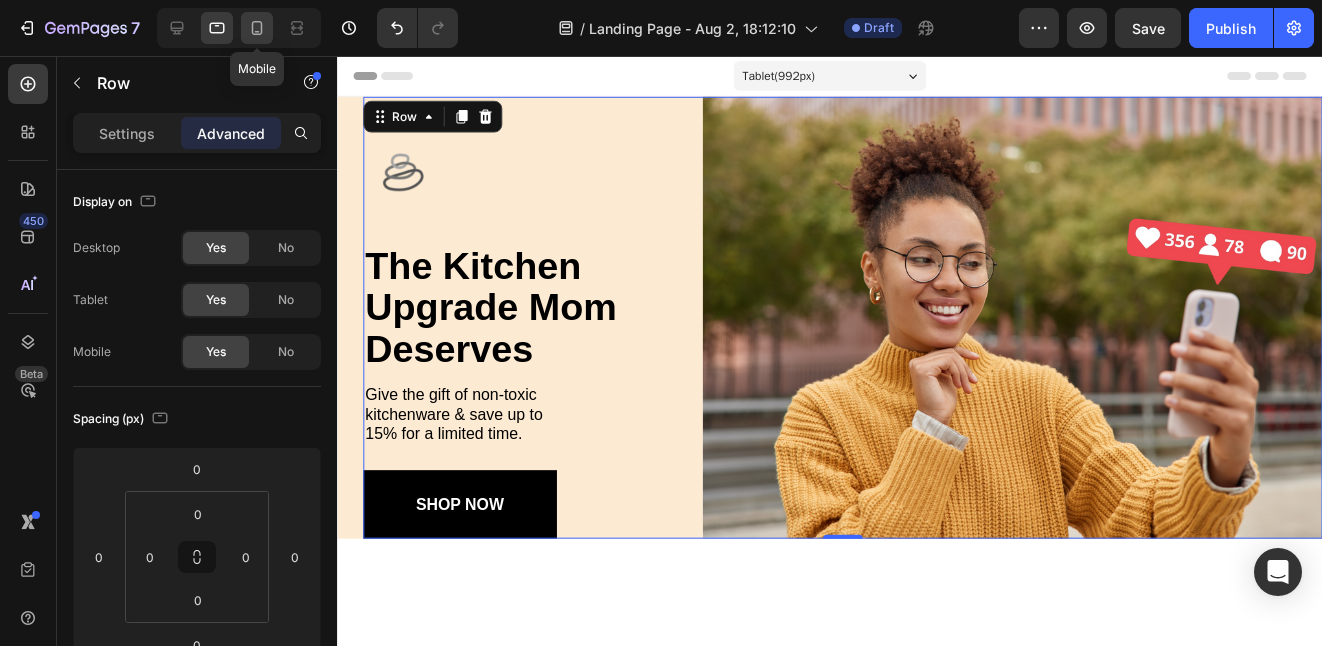 click 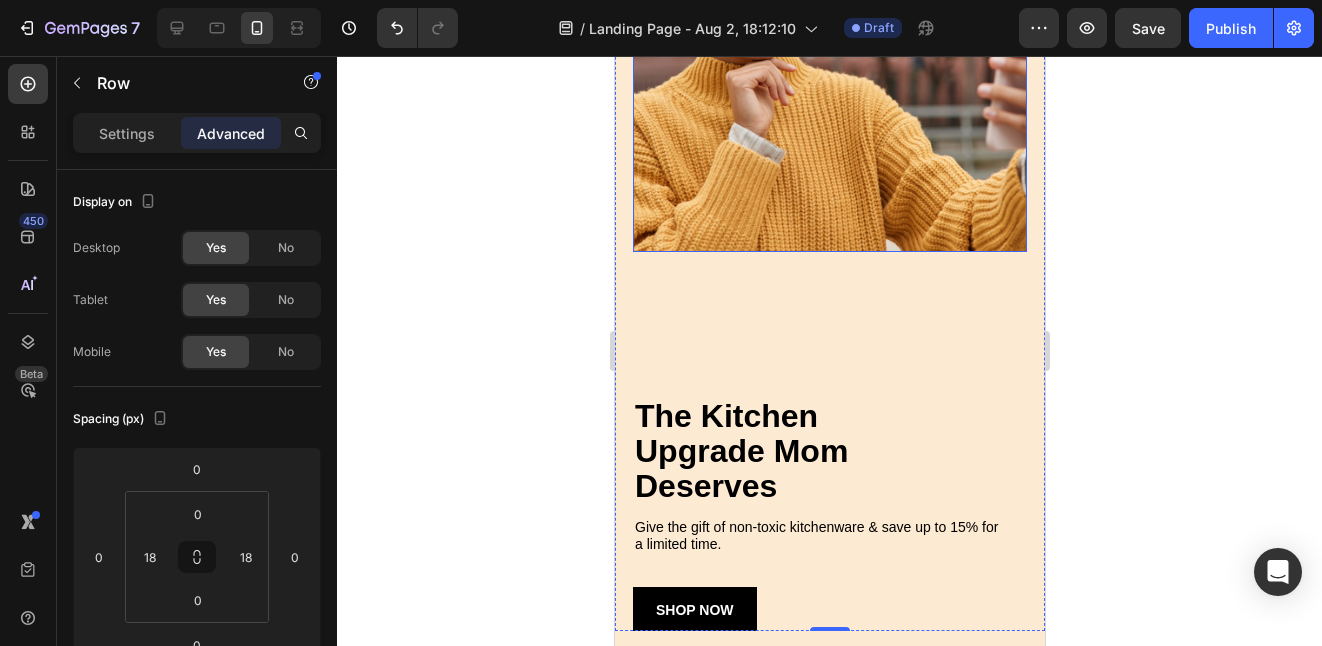 scroll, scrollTop: 65, scrollLeft: 0, axis: vertical 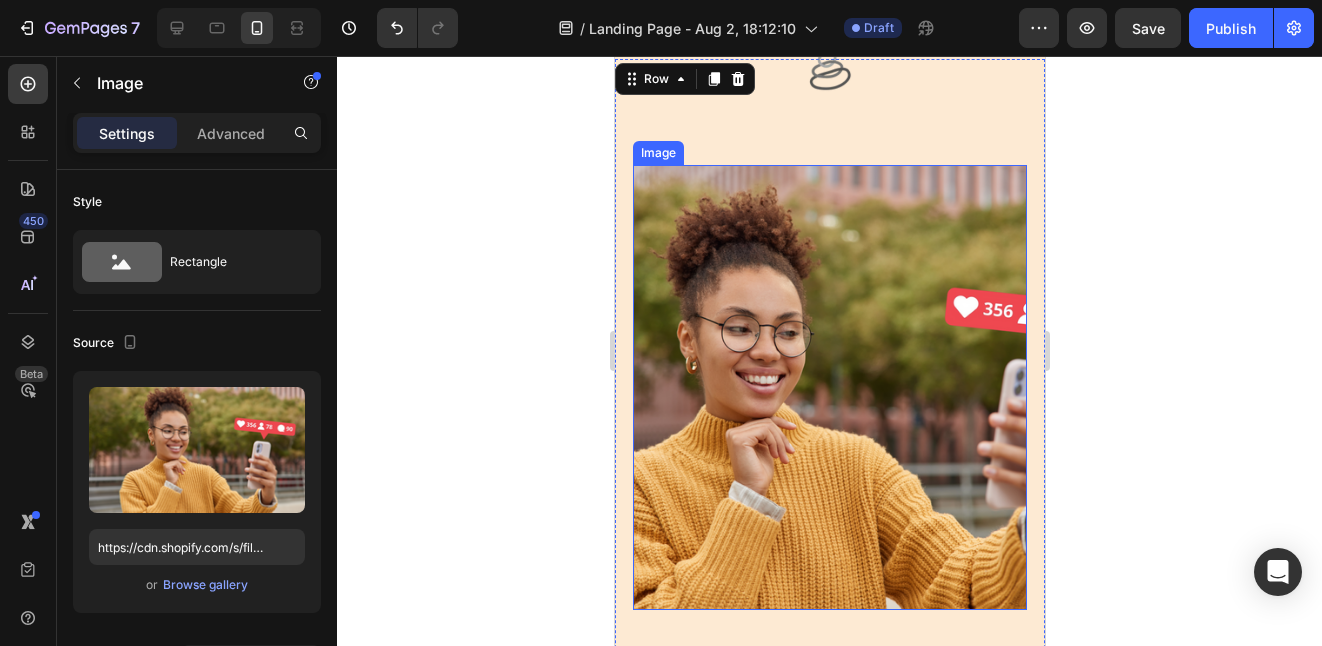 click at bounding box center [829, 387] 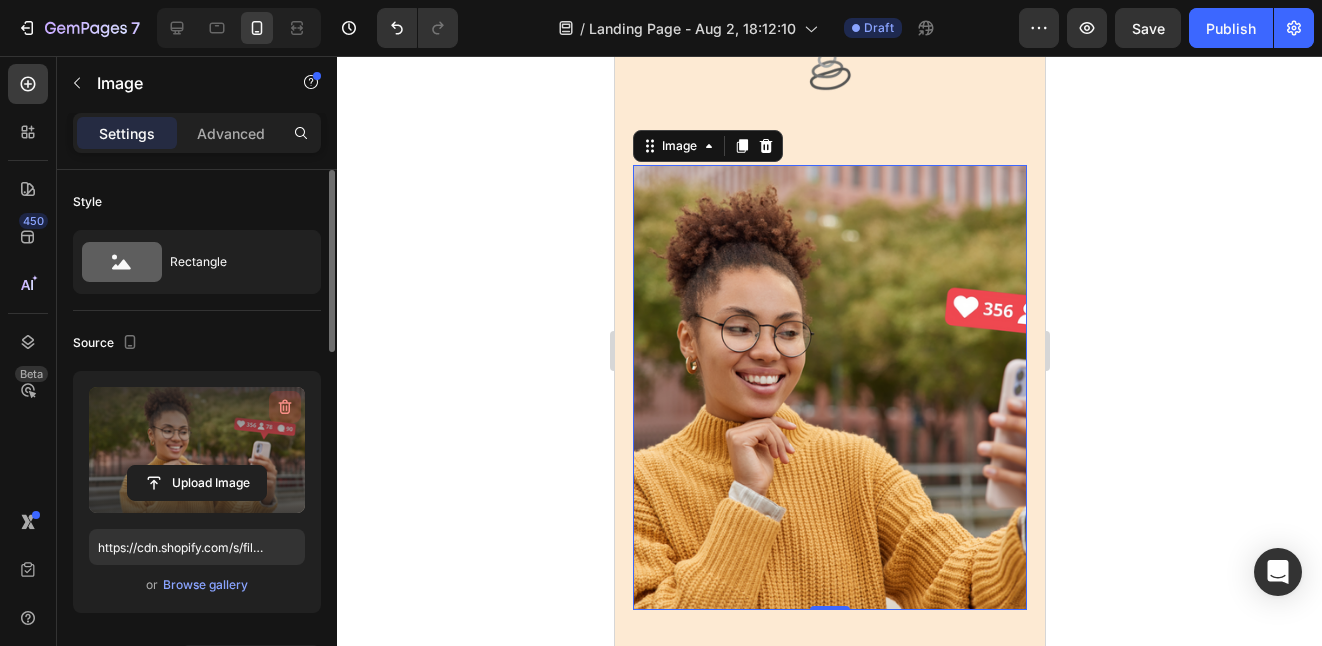 click 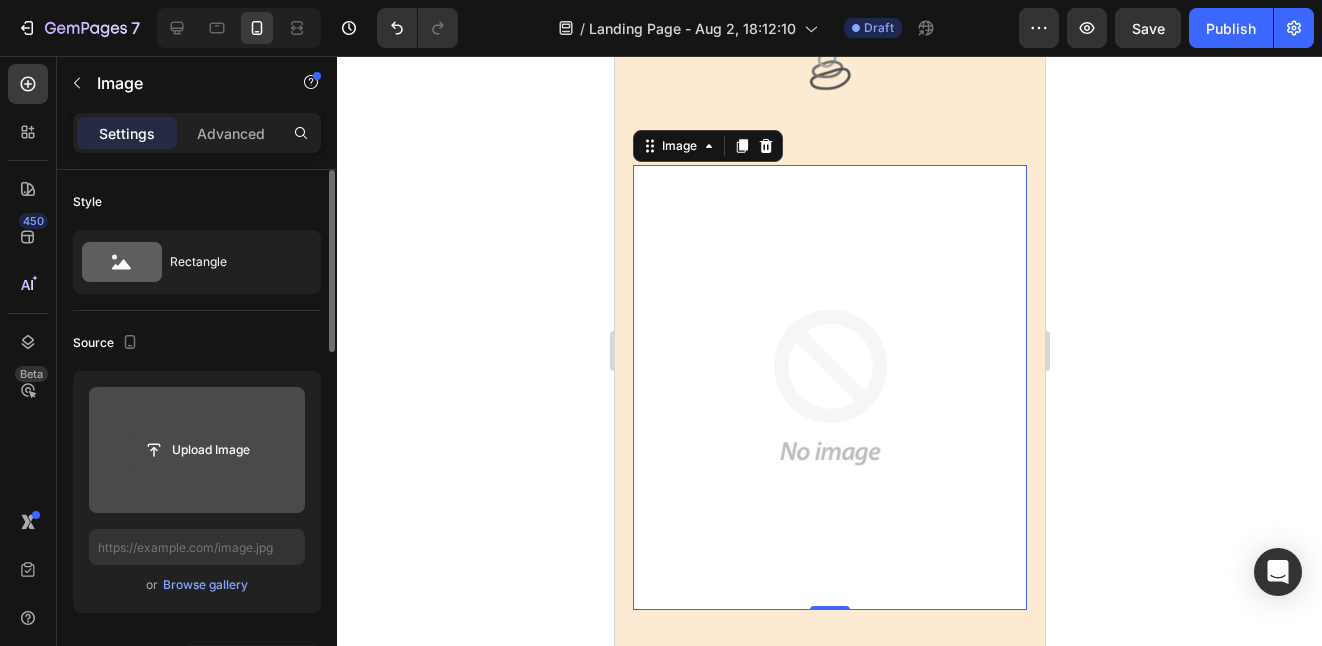 click on "Upload Image" at bounding box center [197, 450] 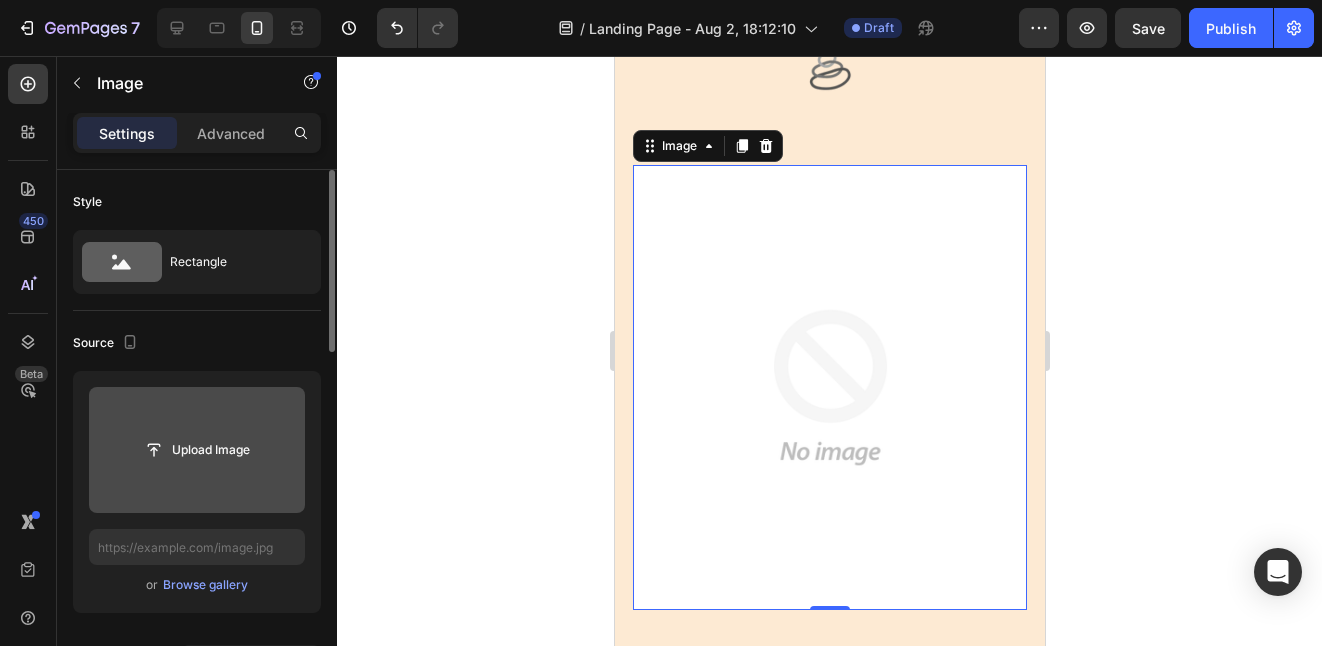 click at bounding box center [197, 450] 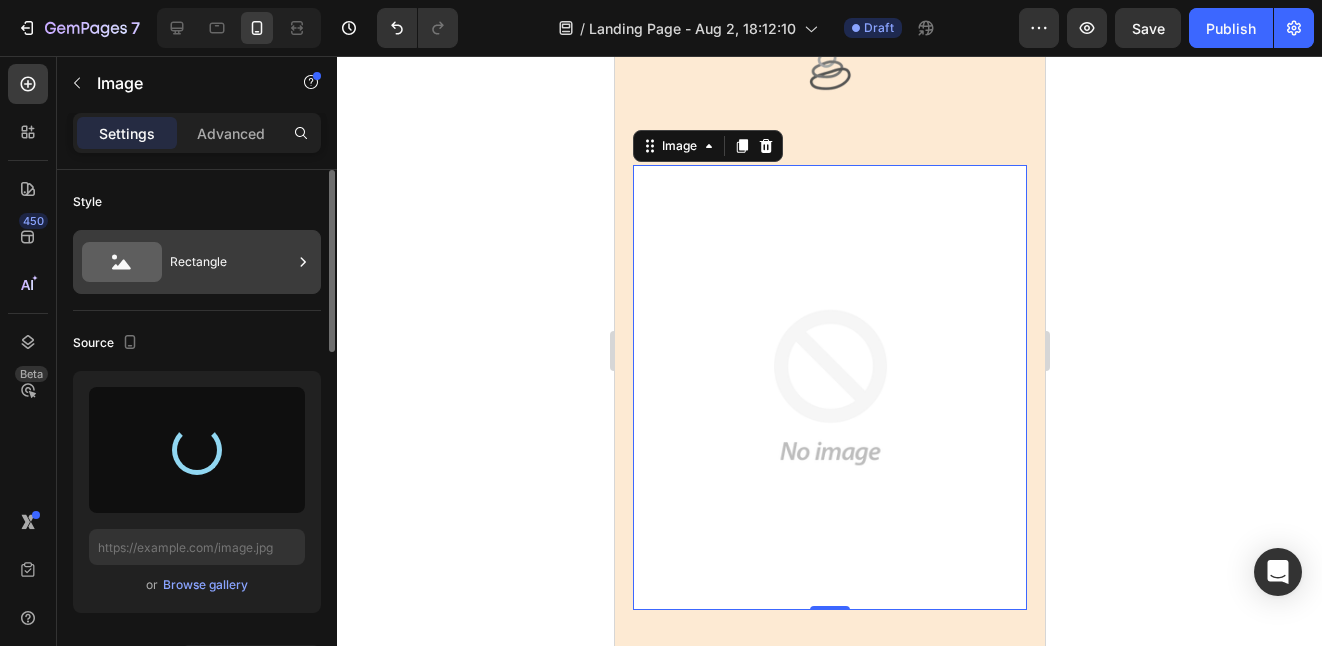 type on "https://cdn.shopify.com/s/files/1/0929/6193/1563/files/gempages_558923431781860150-50ccf703-28b9-4054-9b73-ac05ecfe7966.png" 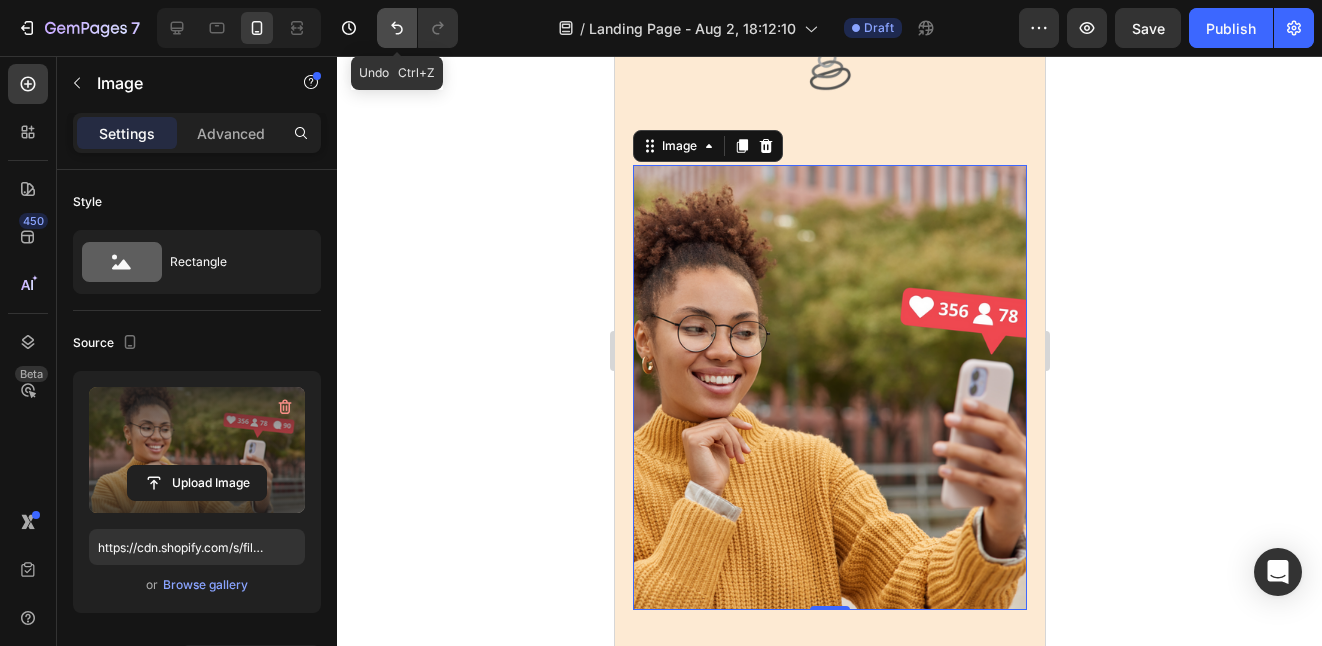 click 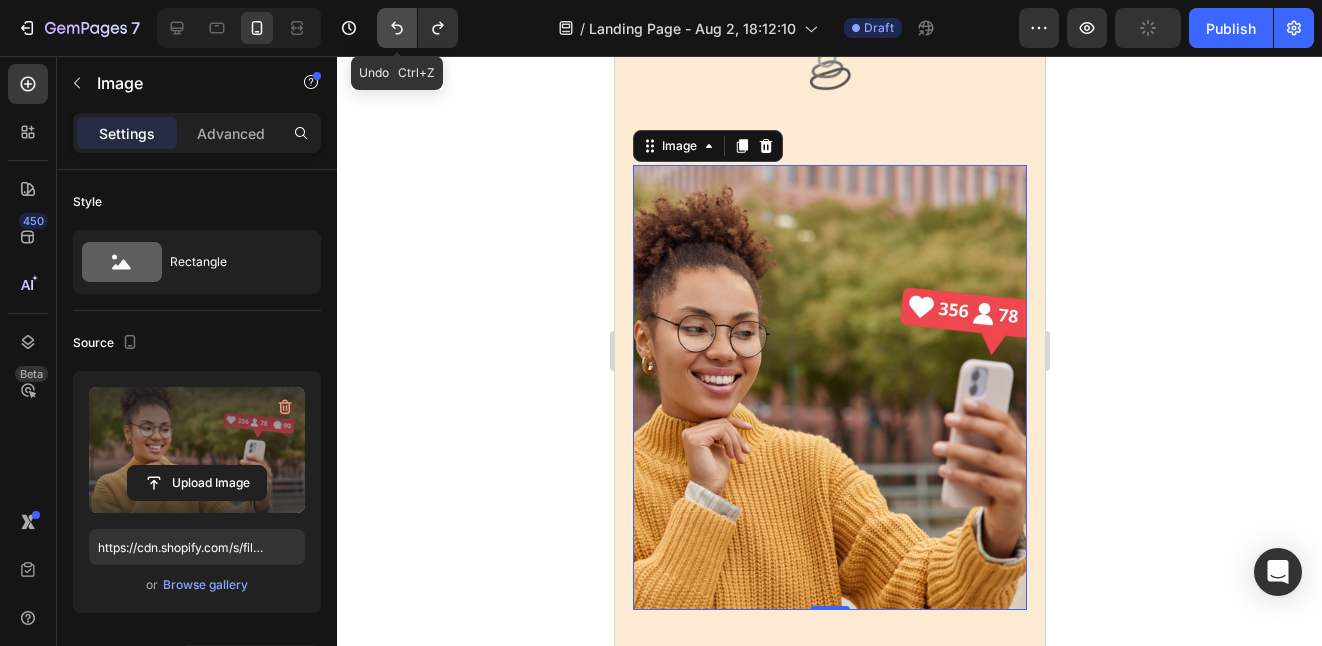 click 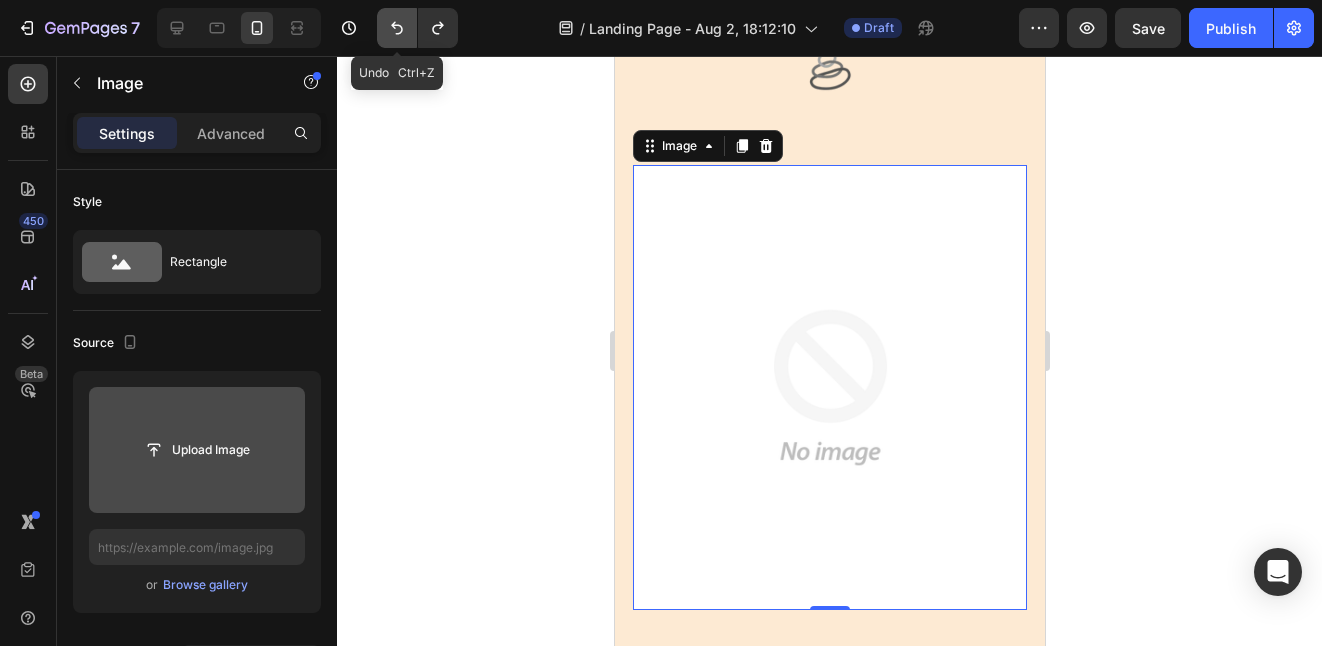click 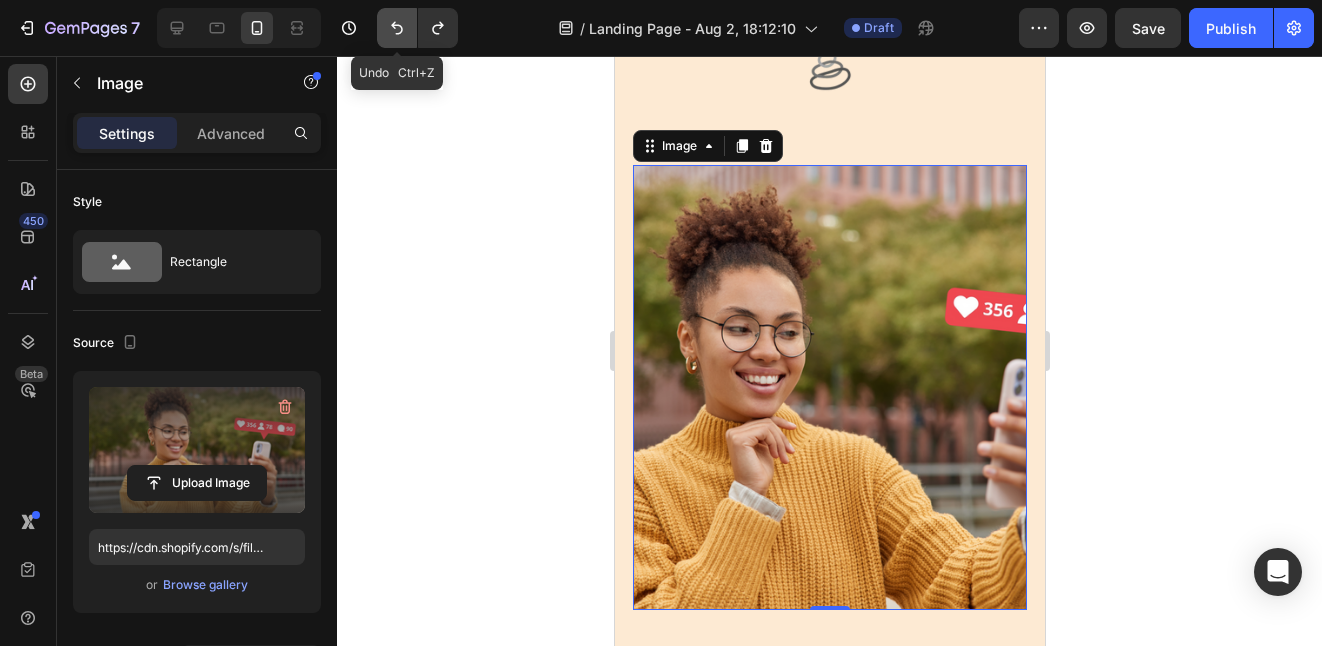 click 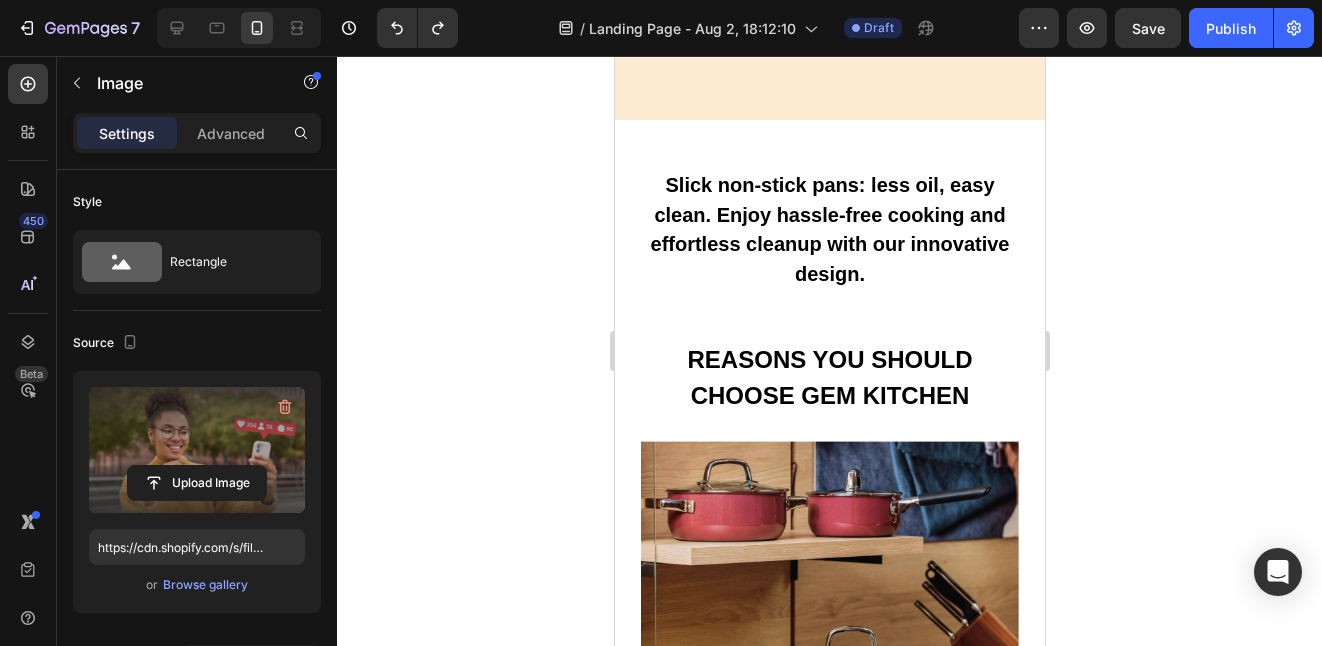 scroll, scrollTop: 0, scrollLeft: 0, axis: both 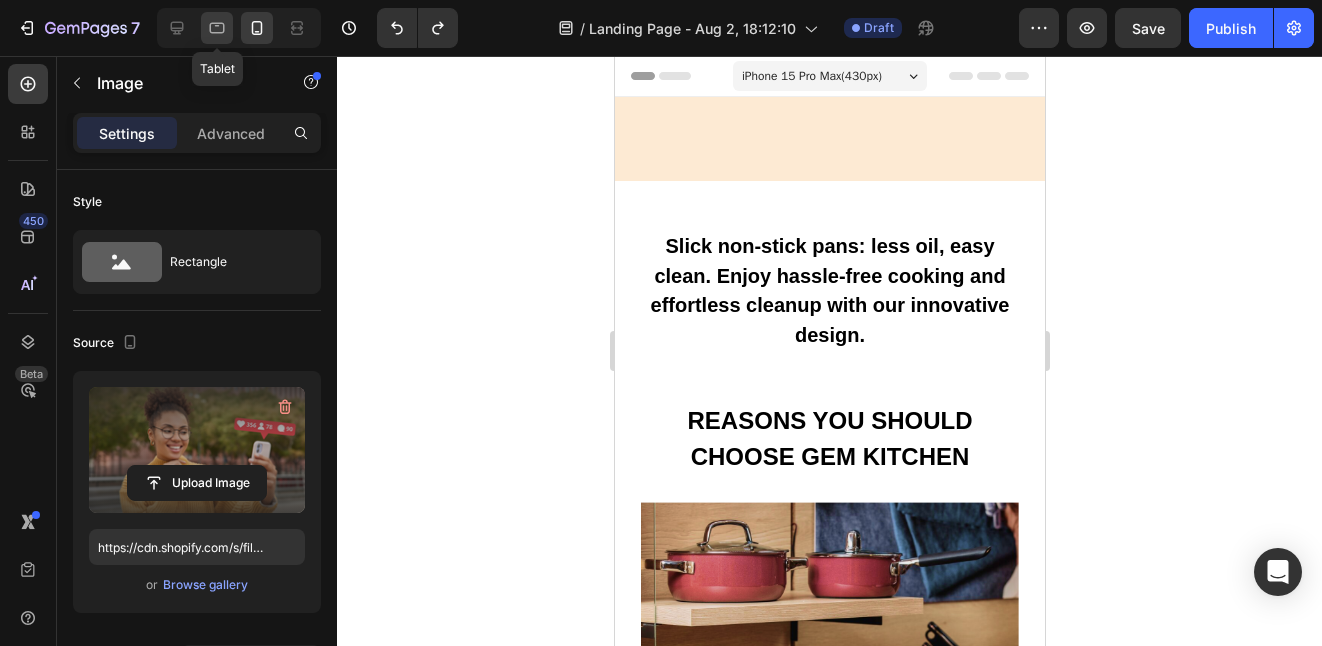 click 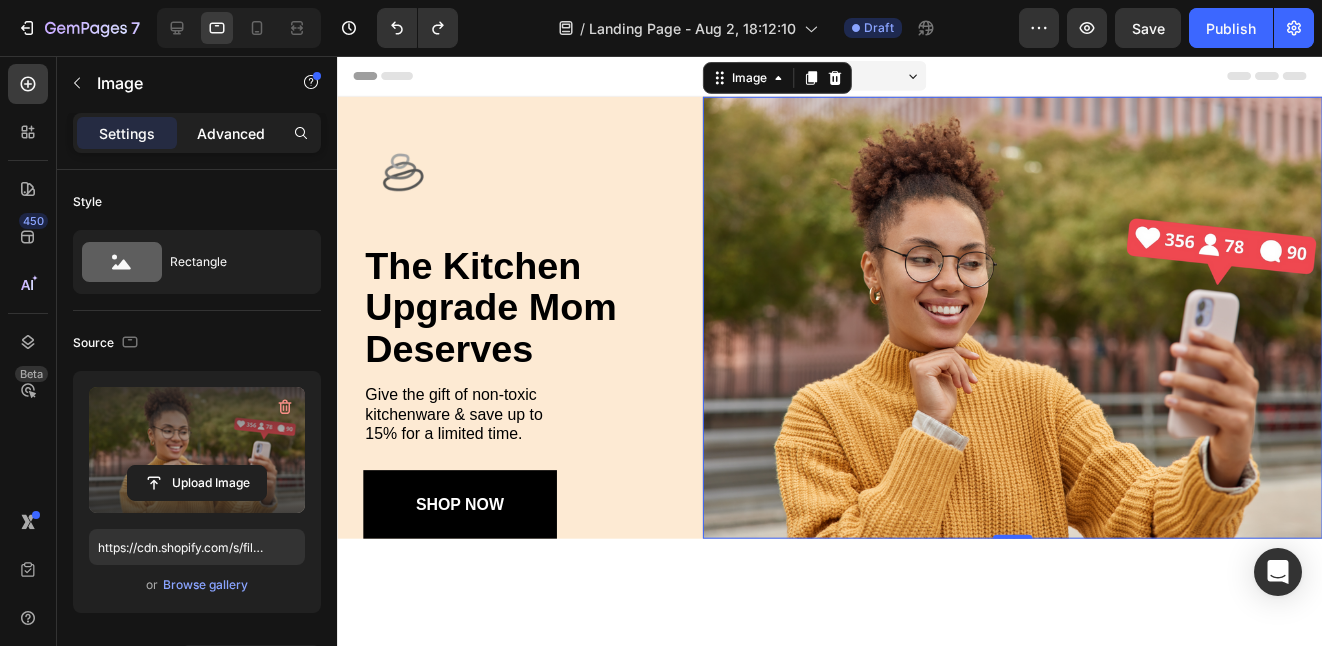 click on "Advanced" at bounding box center (231, 133) 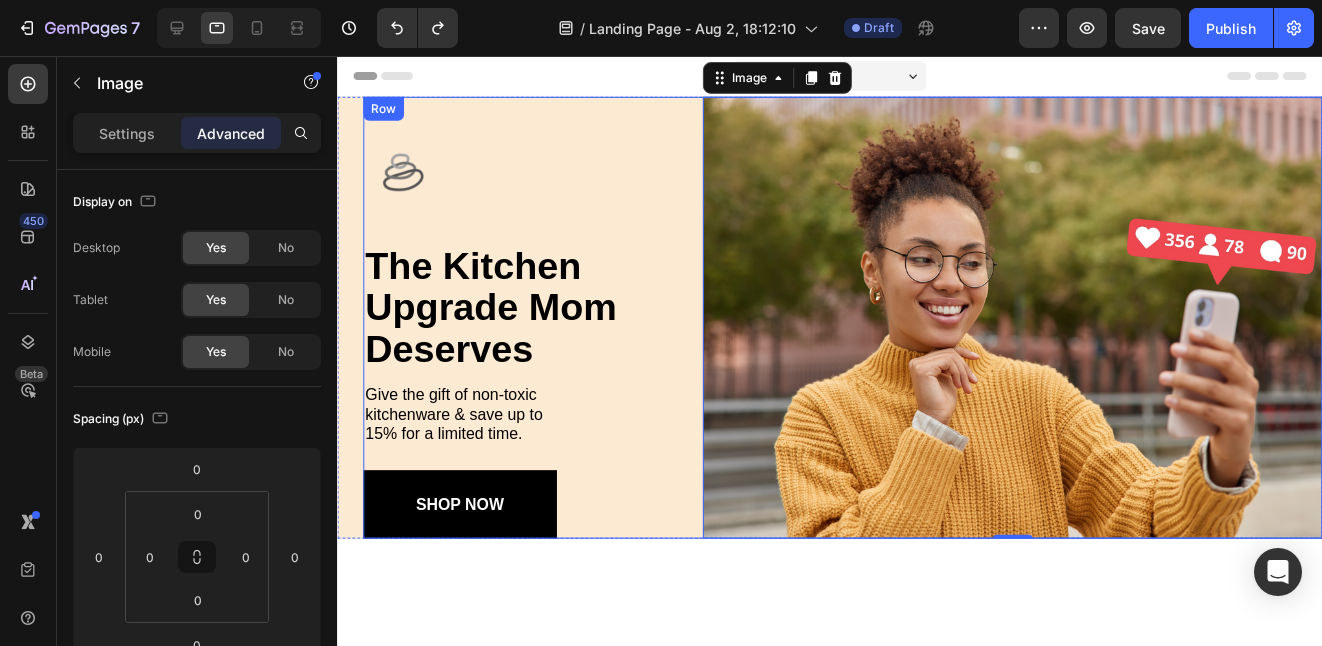 click on "Image Image the kitchen upgrade mom deserves Heading Give the gift of non-toxic kitchenware & save up to 15% for a limited time. Text Block SHOP NOW Button Row Image Image 0 Row" at bounding box center [846, 319] 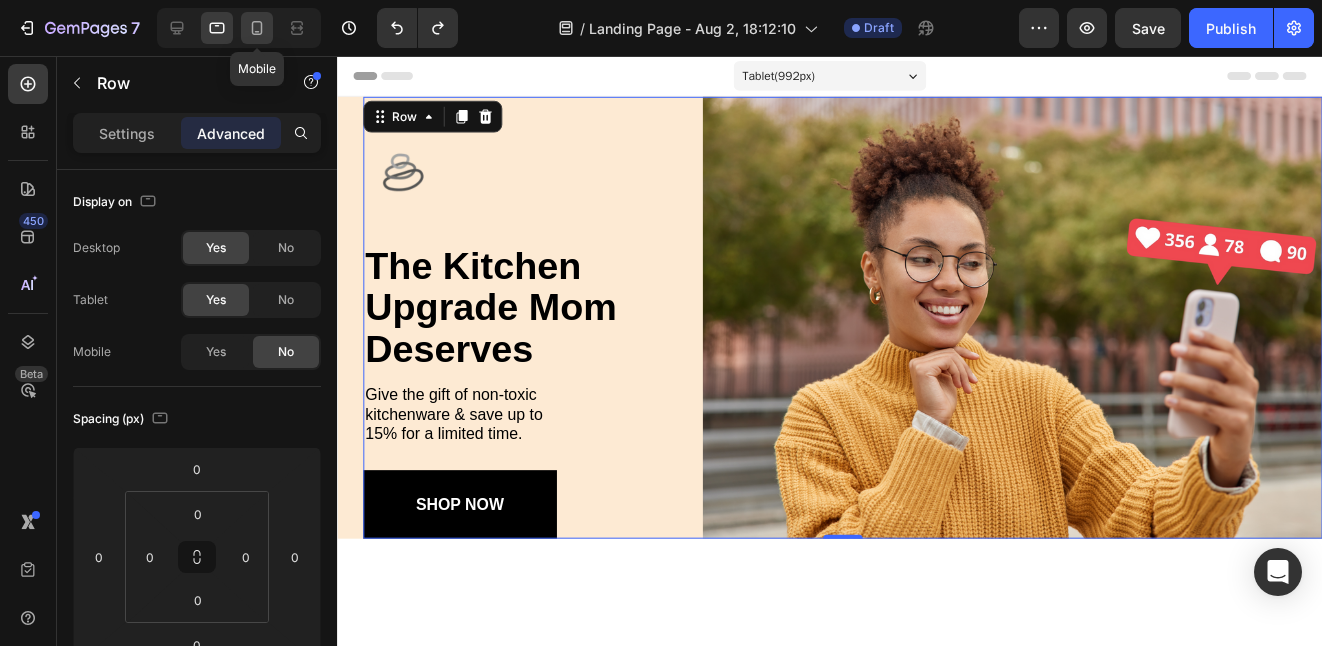 click 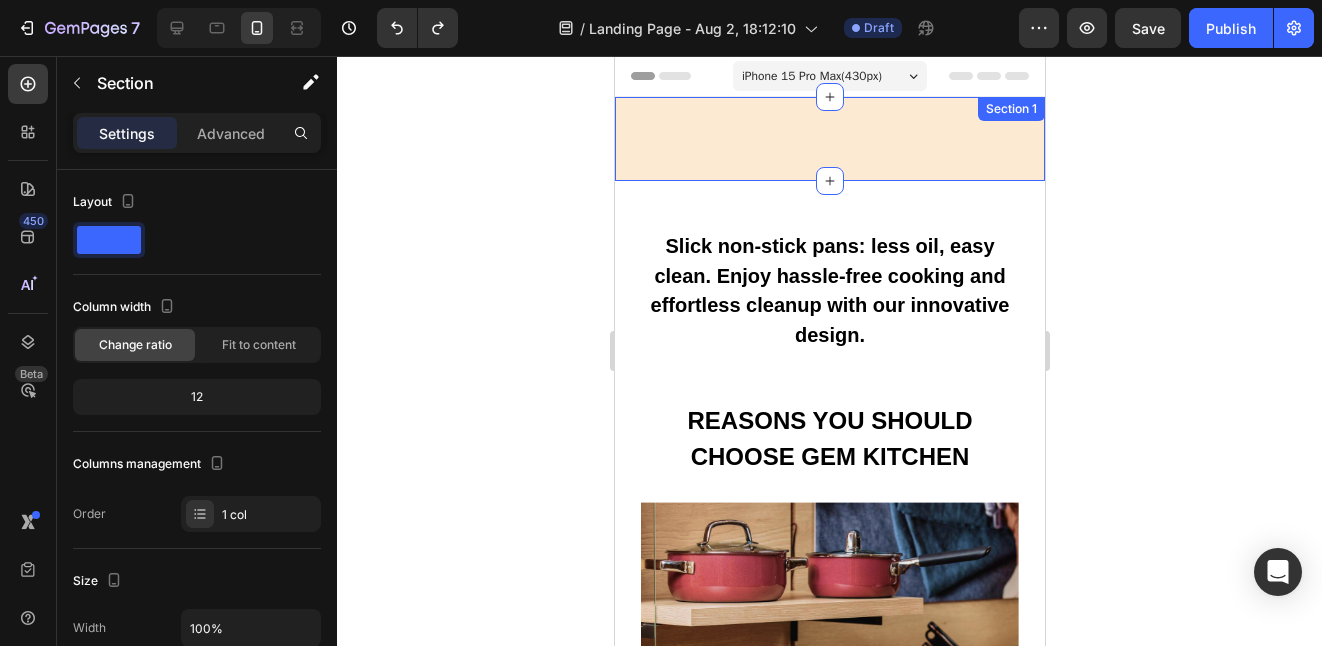 click on "Image Image the kitchen upgrade mom deserves Heading Give the gift of non-toxic kitchenware & save up to 15% for a limited time. Text Block SHOP NOW Button Row Image Image Row 0 Section 1" at bounding box center (829, 139) 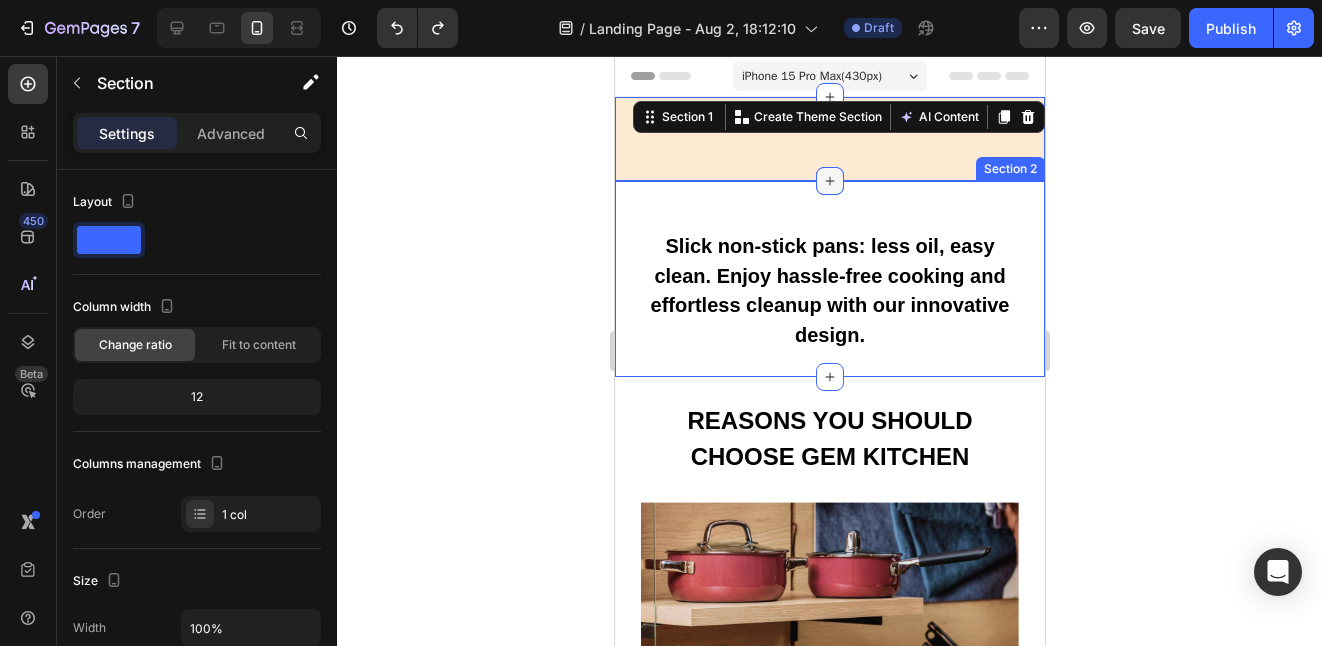 click 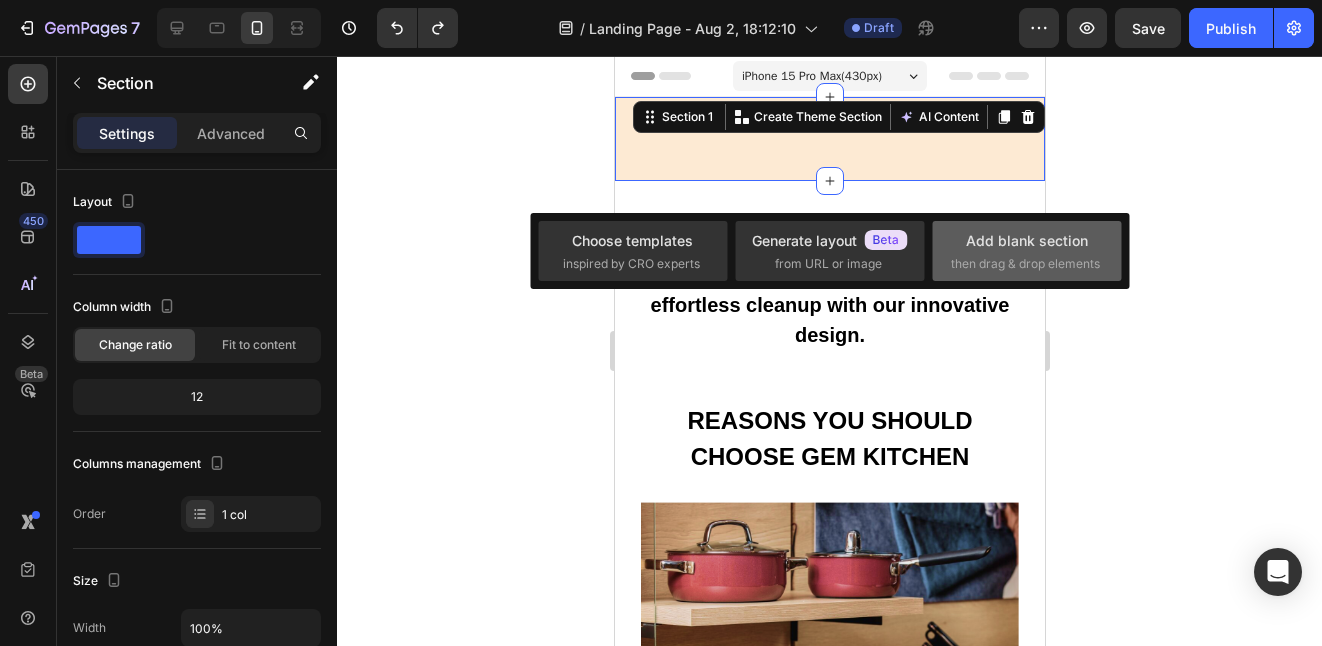 click on "then drag & drop elements" at bounding box center [1025, 264] 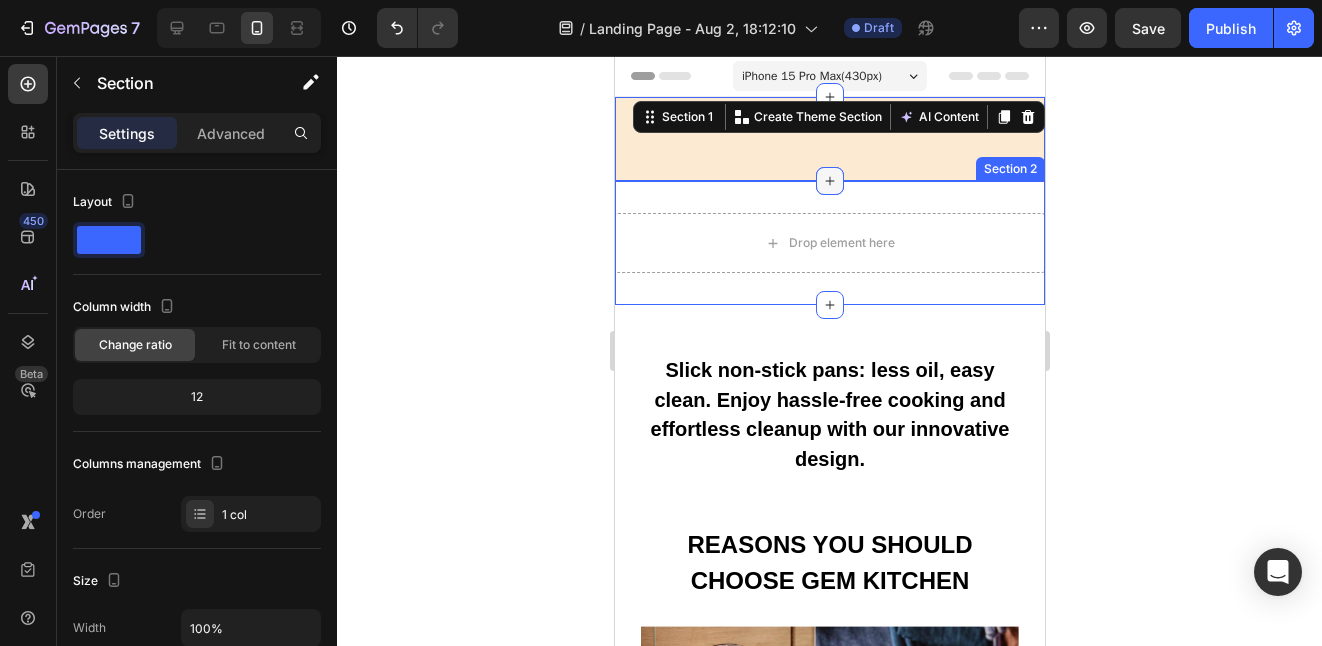 click 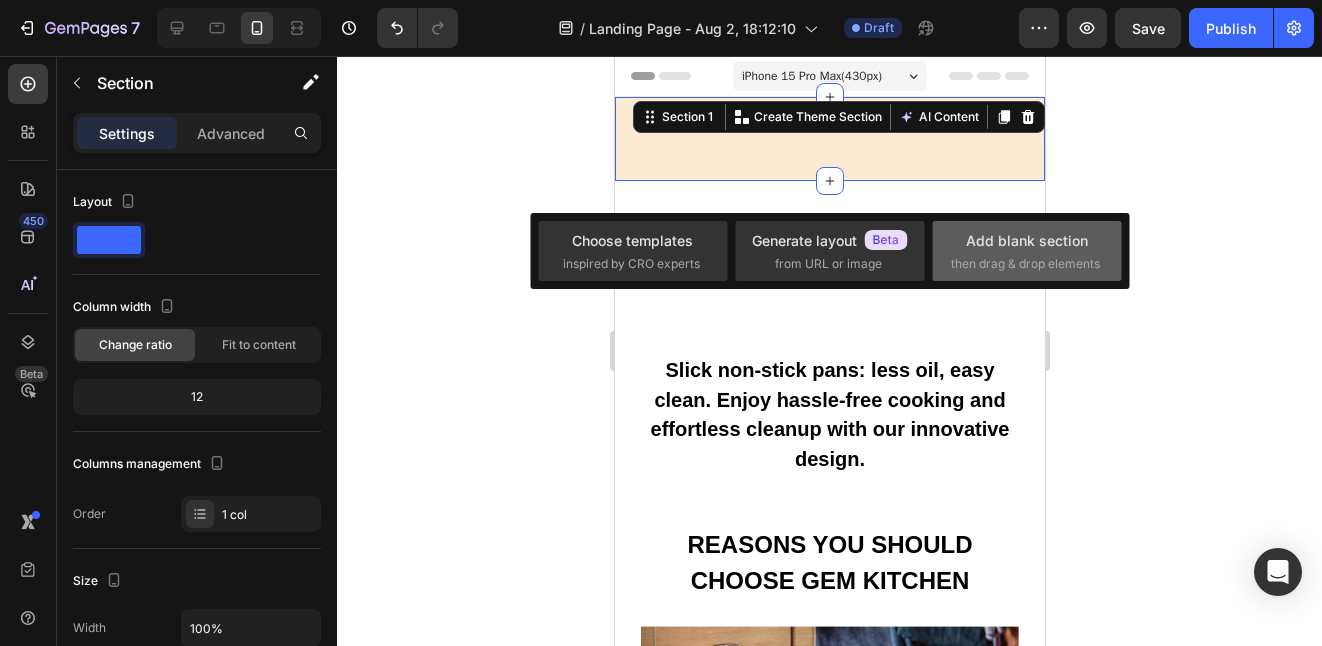 click on "then drag & drop elements" at bounding box center (1025, 264) 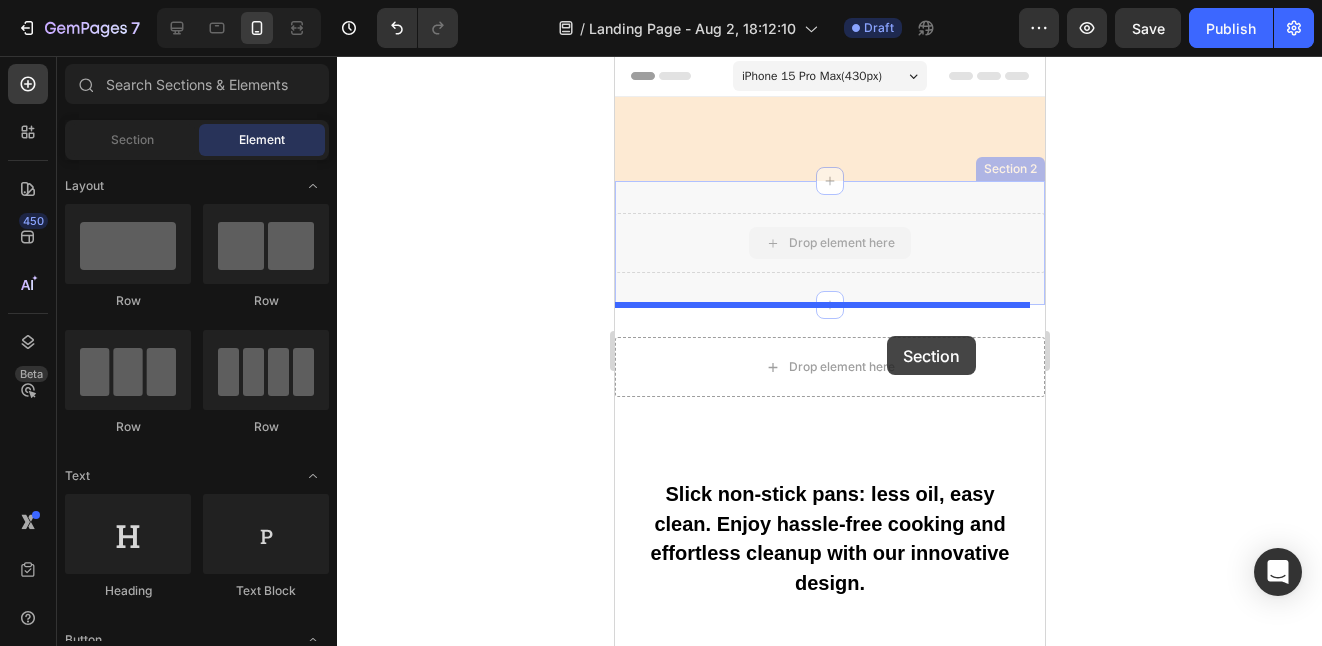 drag, startPoint x: 833, startPoint y: 244, endPoint x: 886, endPoint y: 336, distance: 106.174385 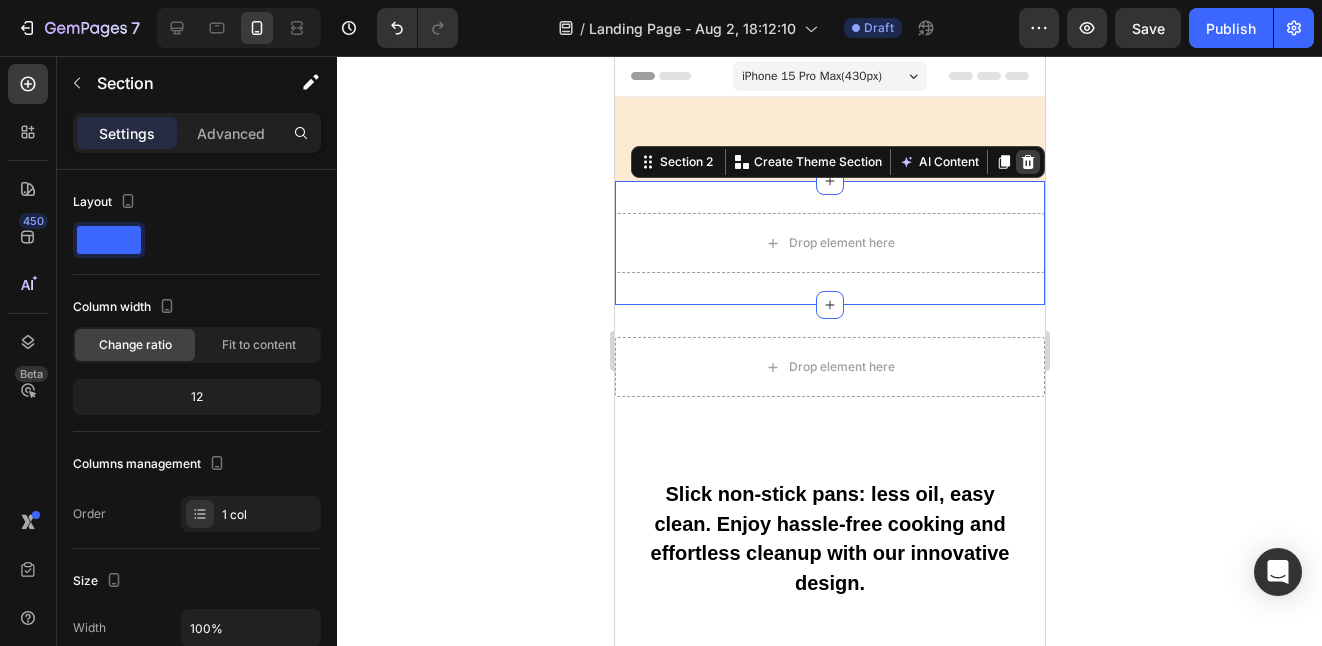 click at bounding box center [1027, 162] 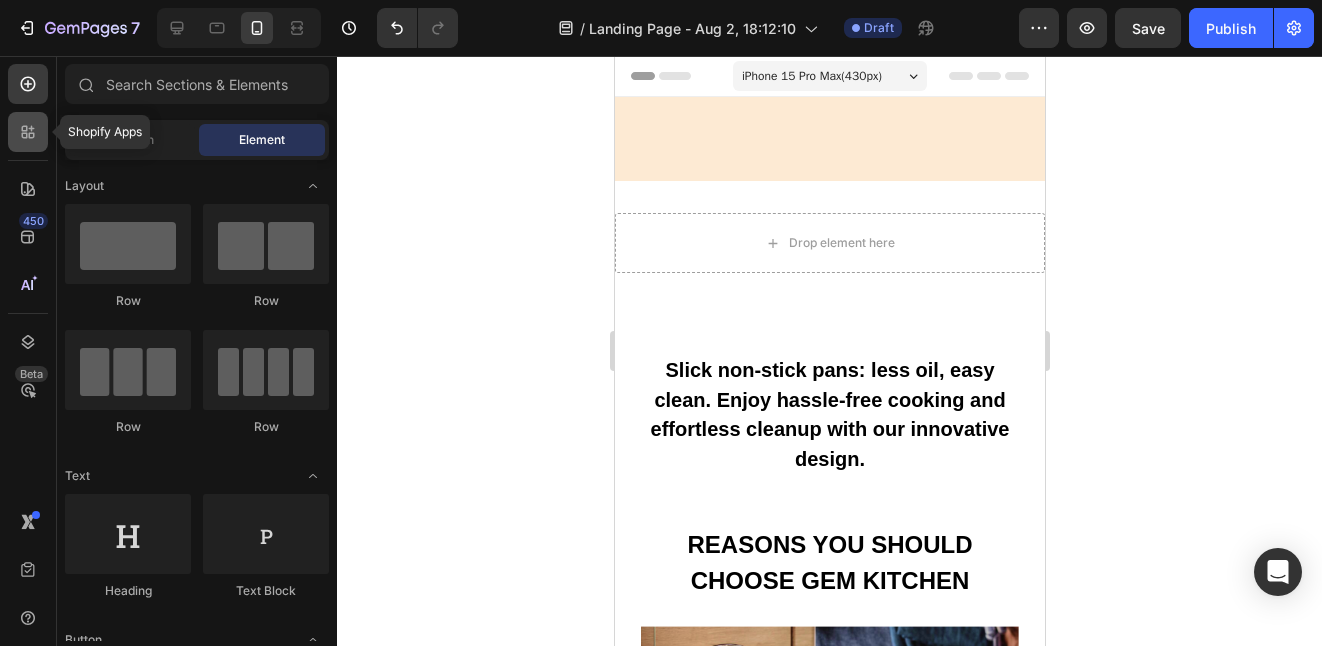click 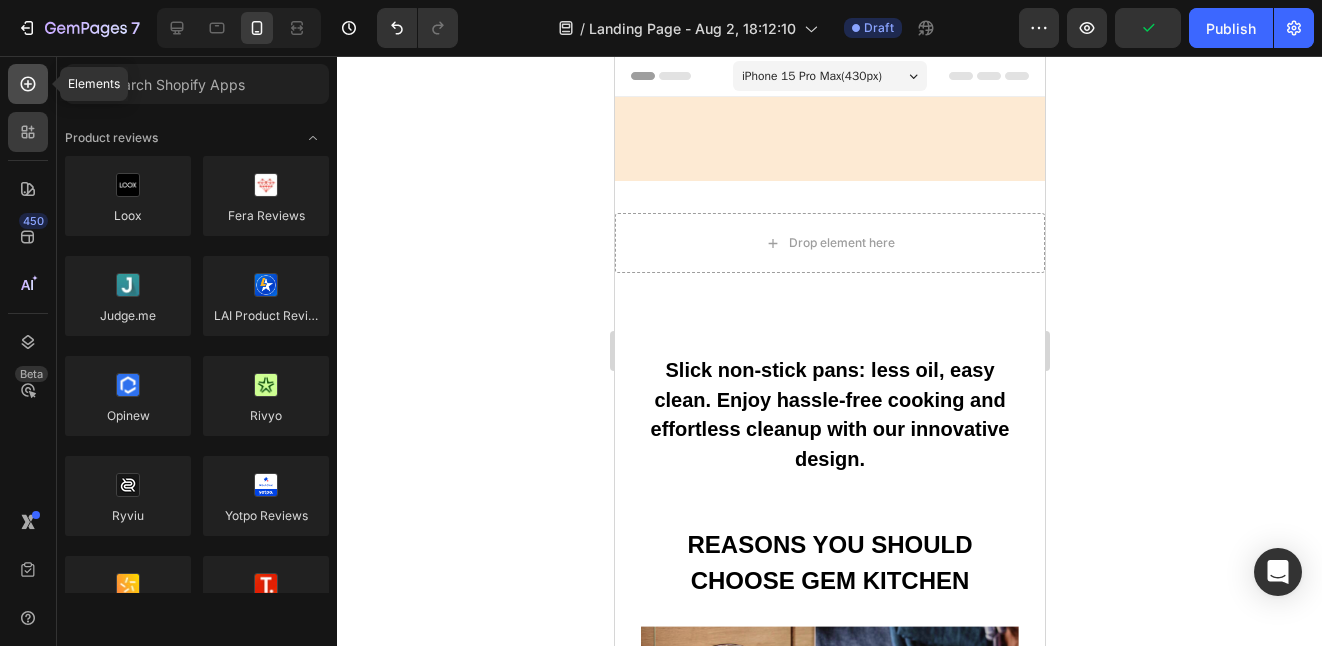 click 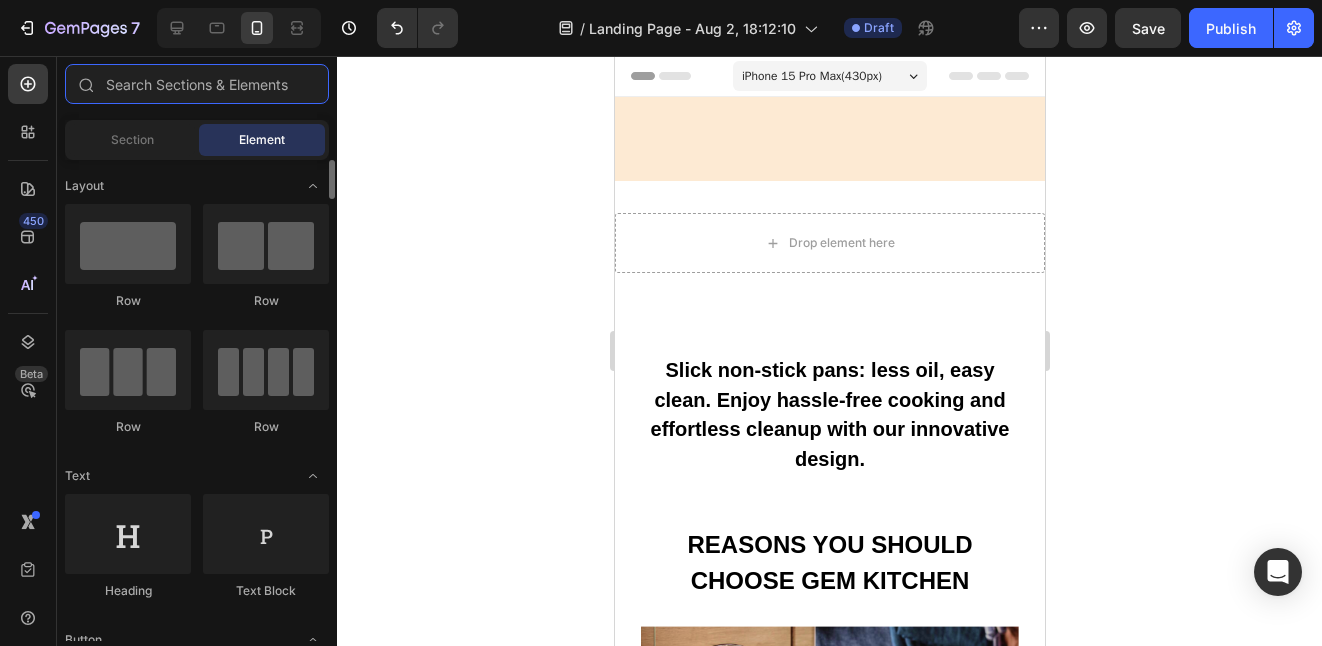 scroll, scrollTop: 0, scrollLeft: 0, axis: both 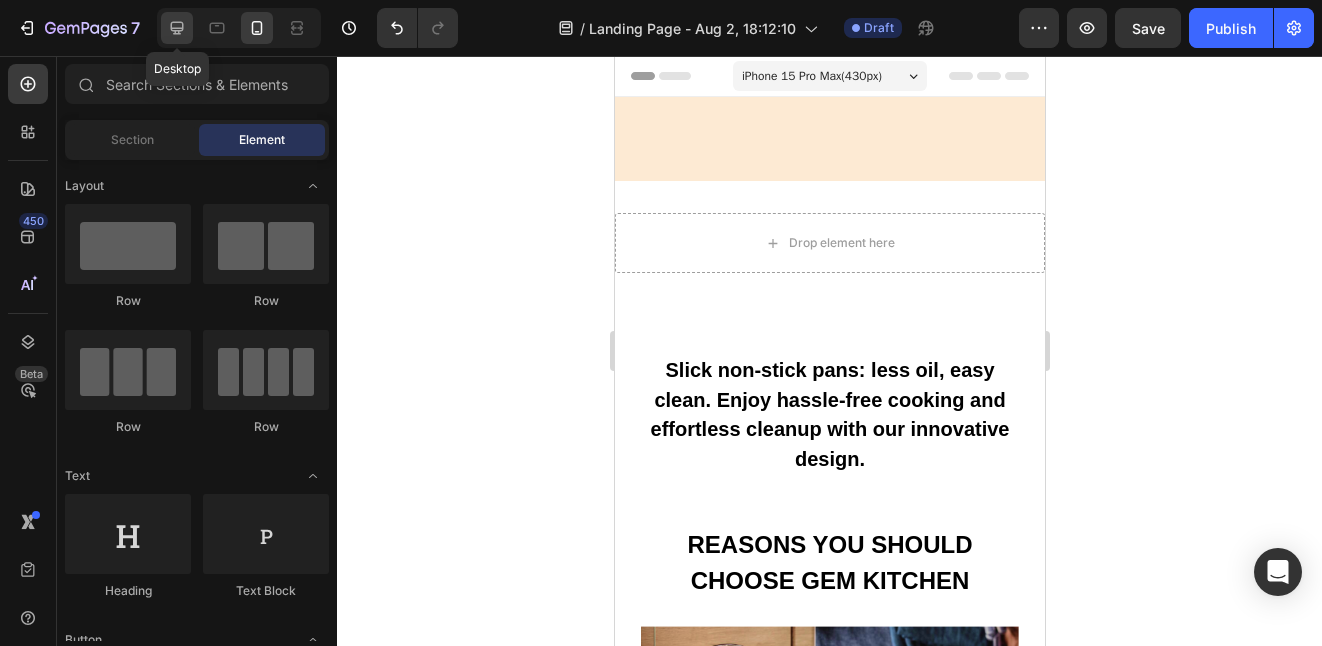 click 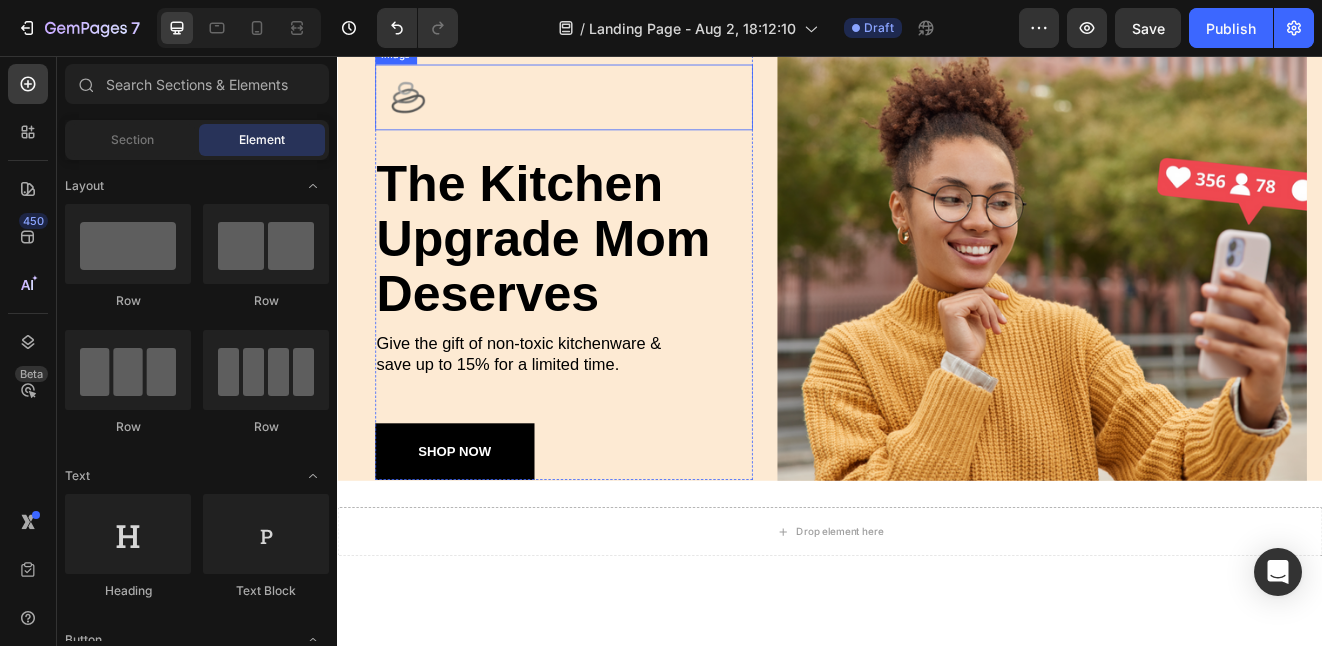 scroll, scrollTop: 0, scrollLeft: 0, axis: both 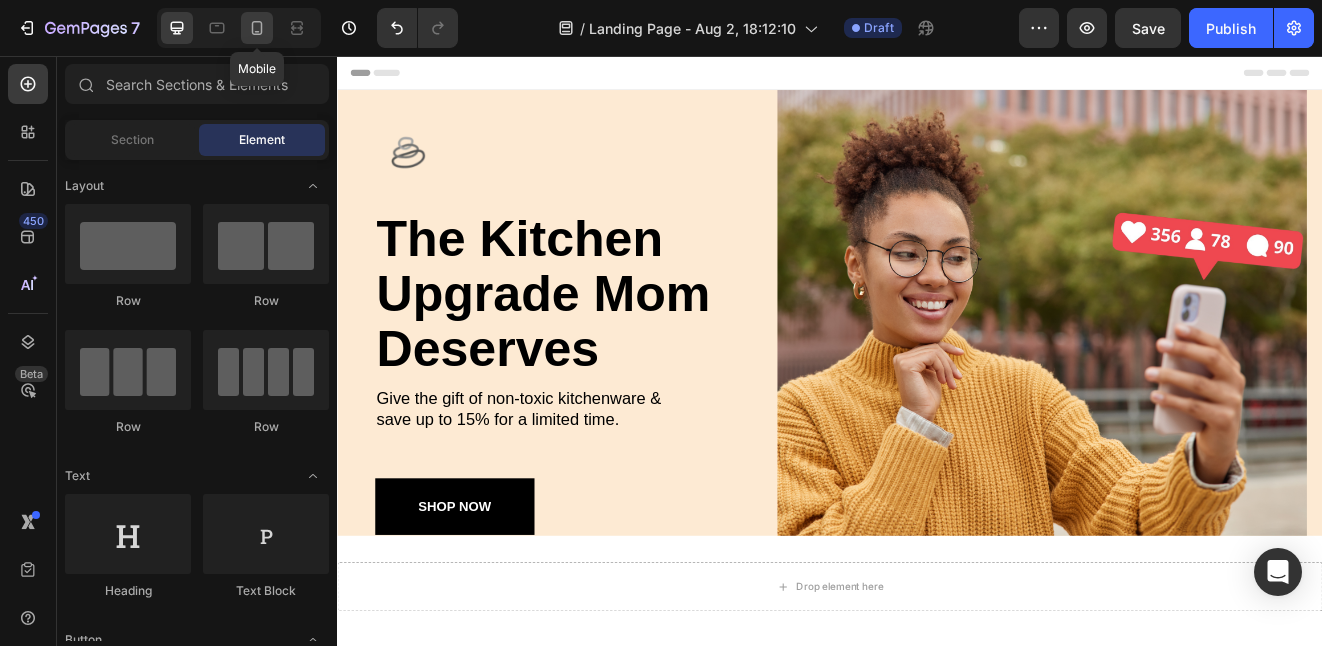 click 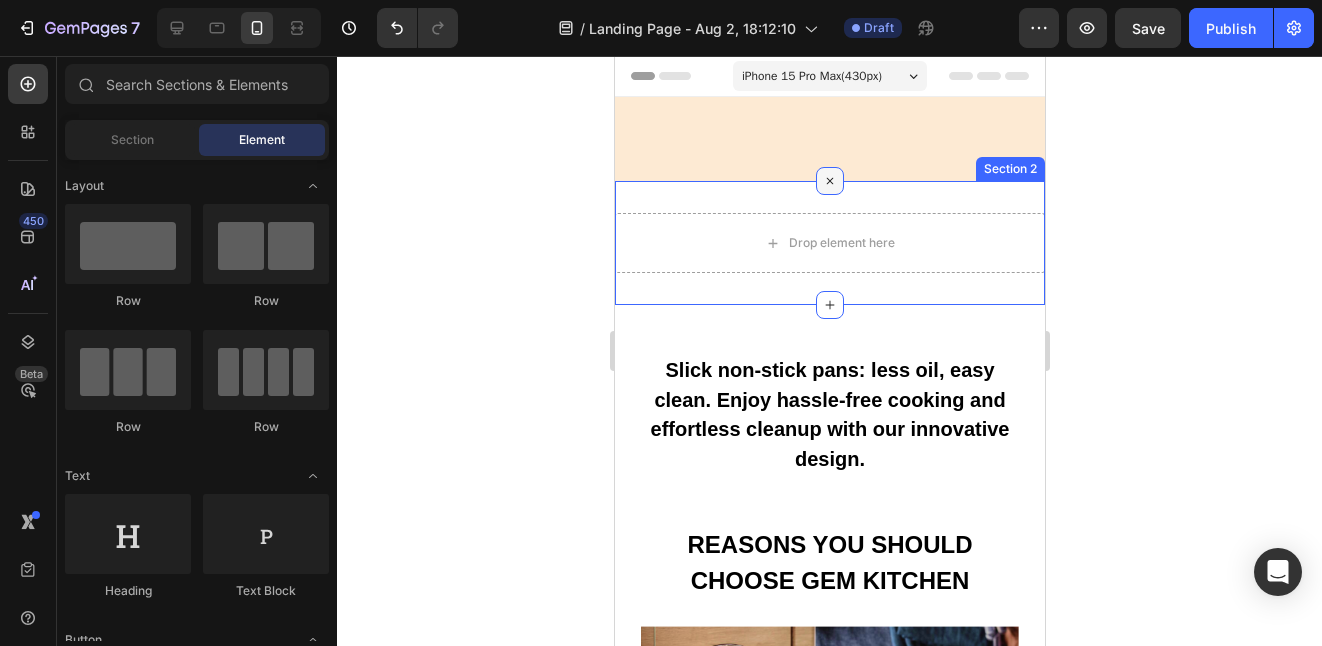 click 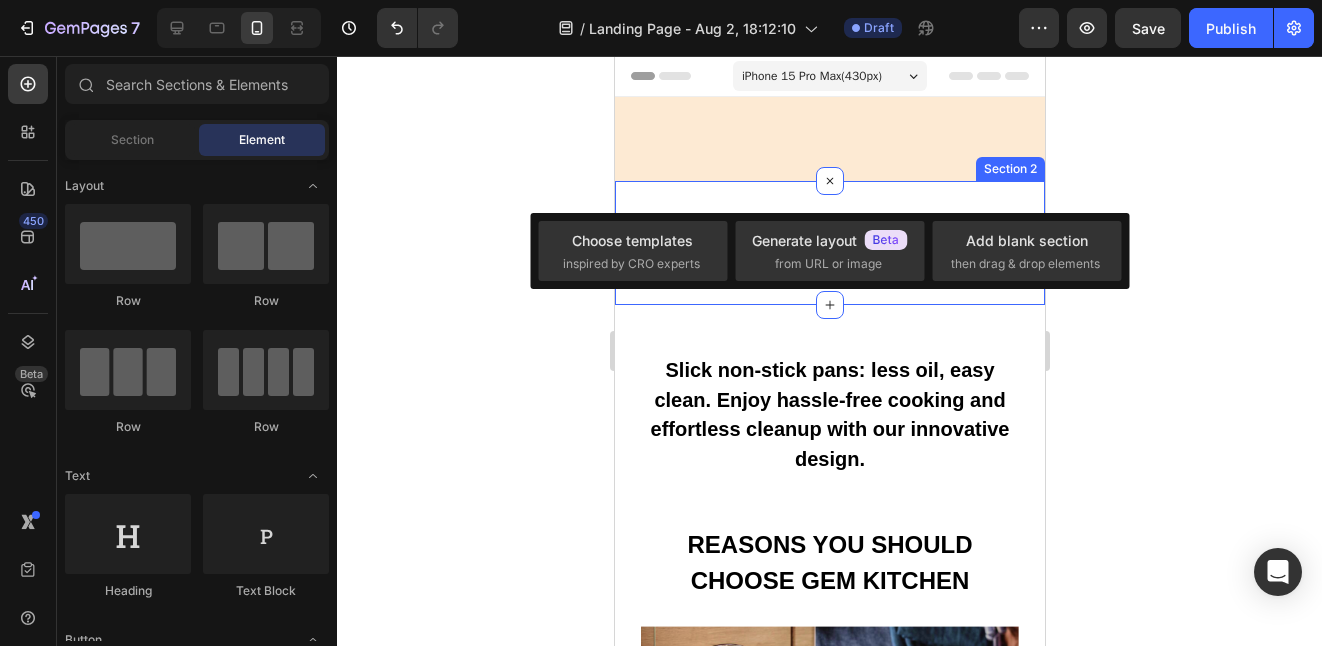 click on "Drop element here Section 2" at bounding box center (829, 243) 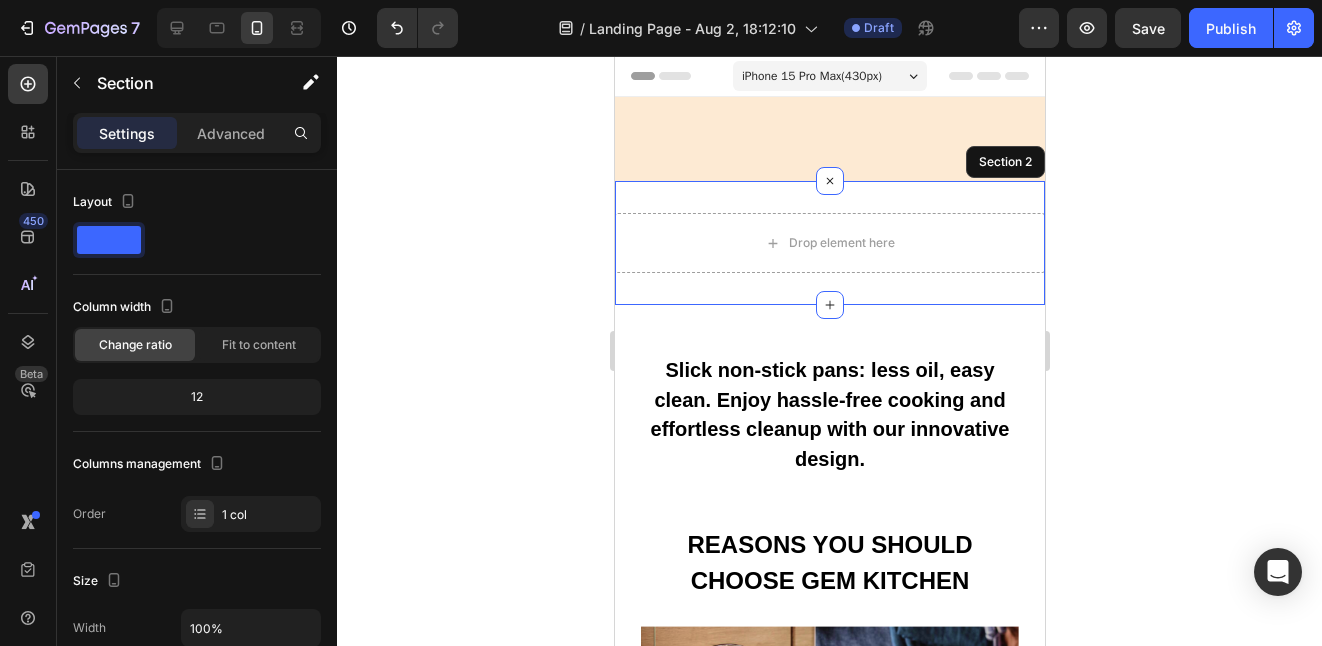 click on "Drop element here Section 2" at bounding box center (829, 243) 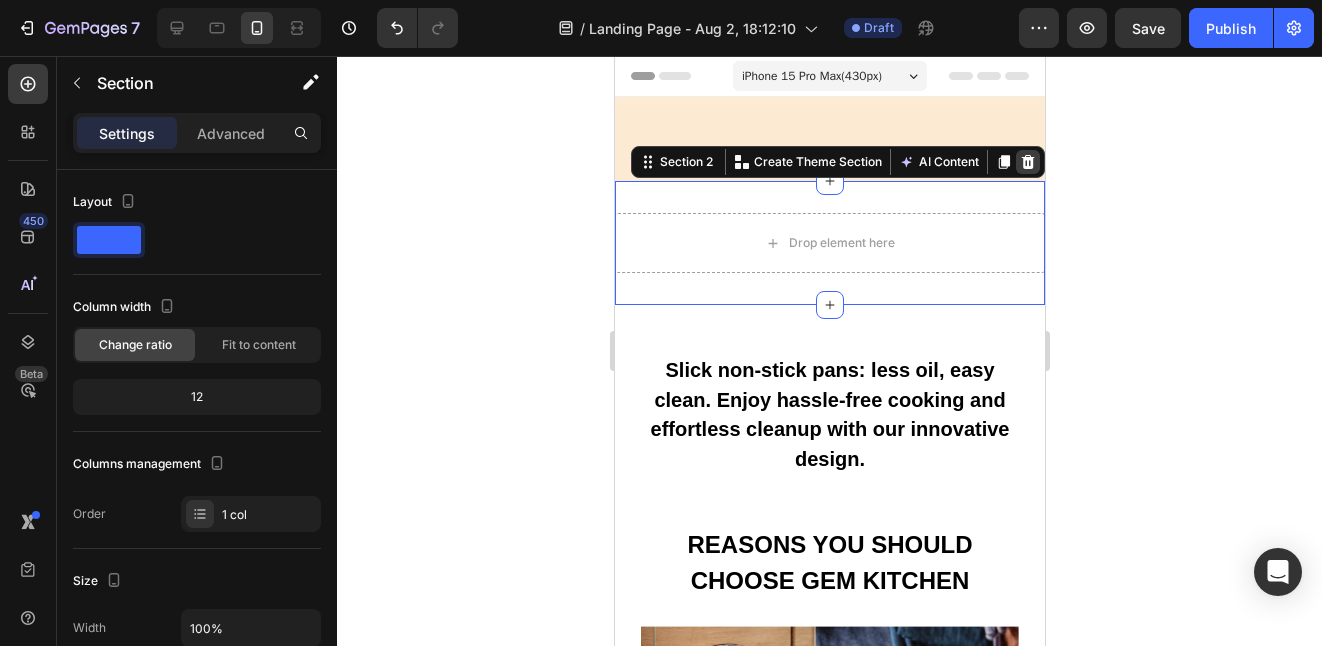 click at bounding box center [1027, 162] 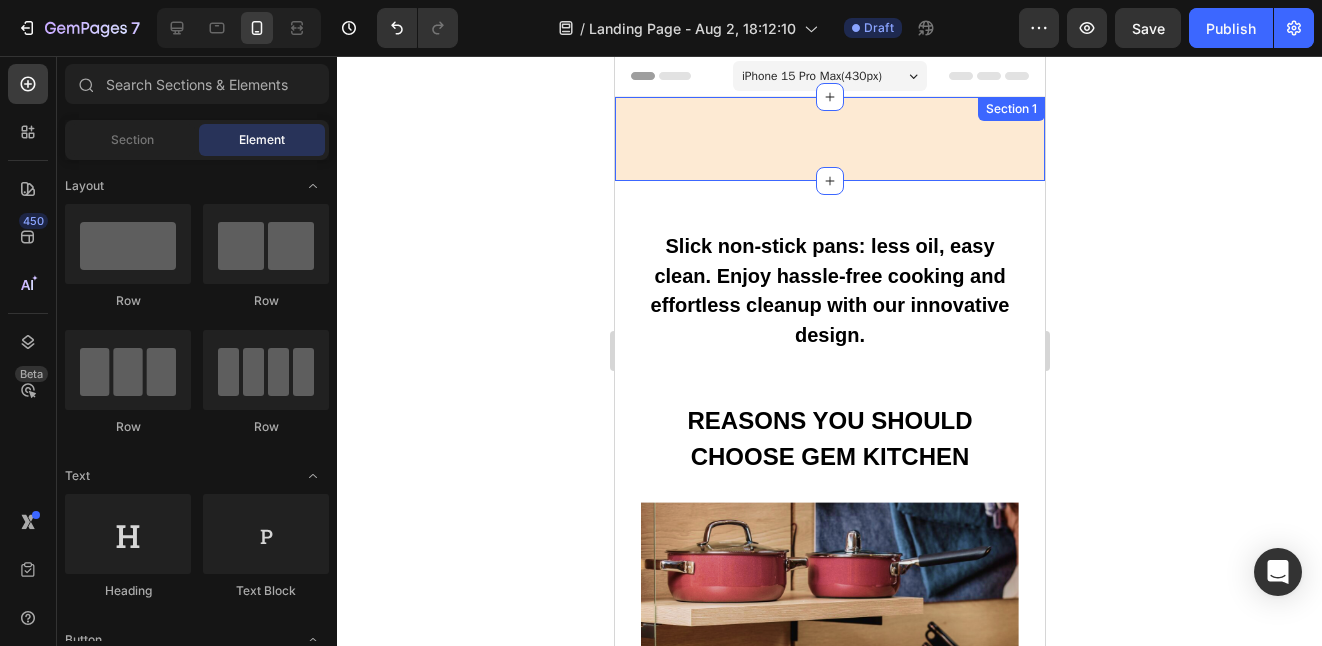 click on "Image Image the kitchen upgrade mom deserves Heading Give the gift of non-toxic kitchenware & save up to 15% for a limited time. Text Block SHOP NOW Button Row Image Image Row Section 1" at bounding box center [829, 139] 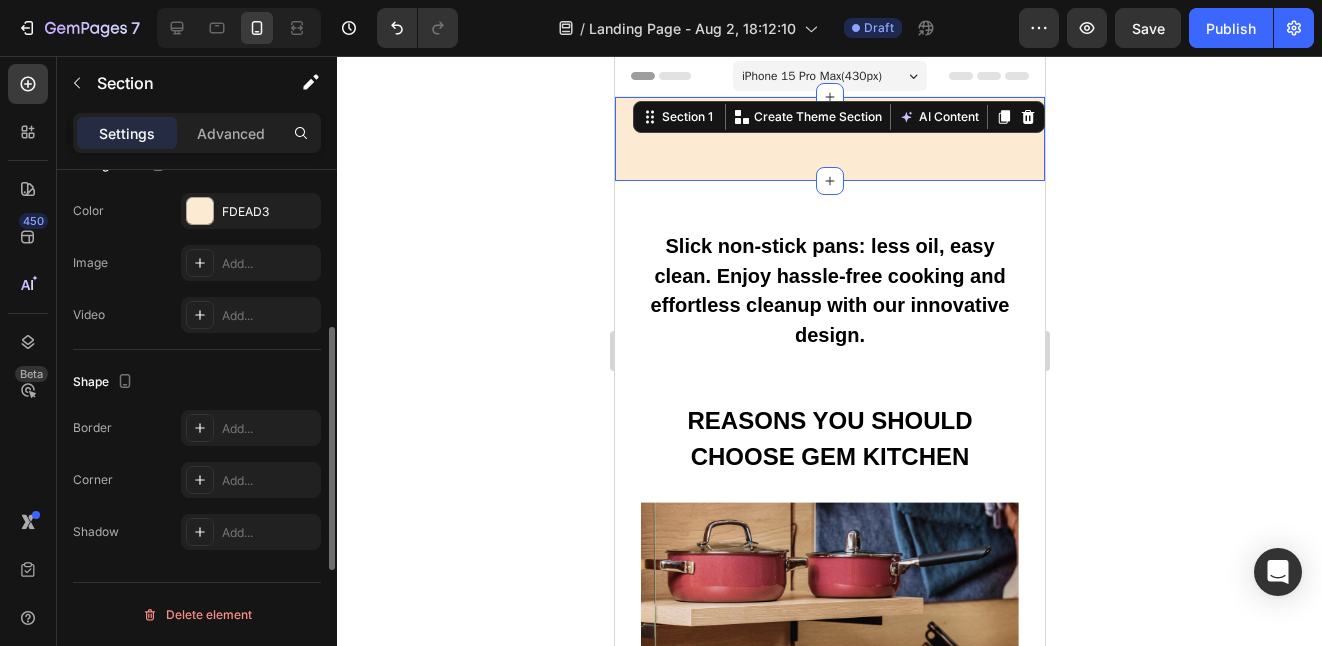 scroll, scrollTop: 0, scrollLeft: 0, axis: both 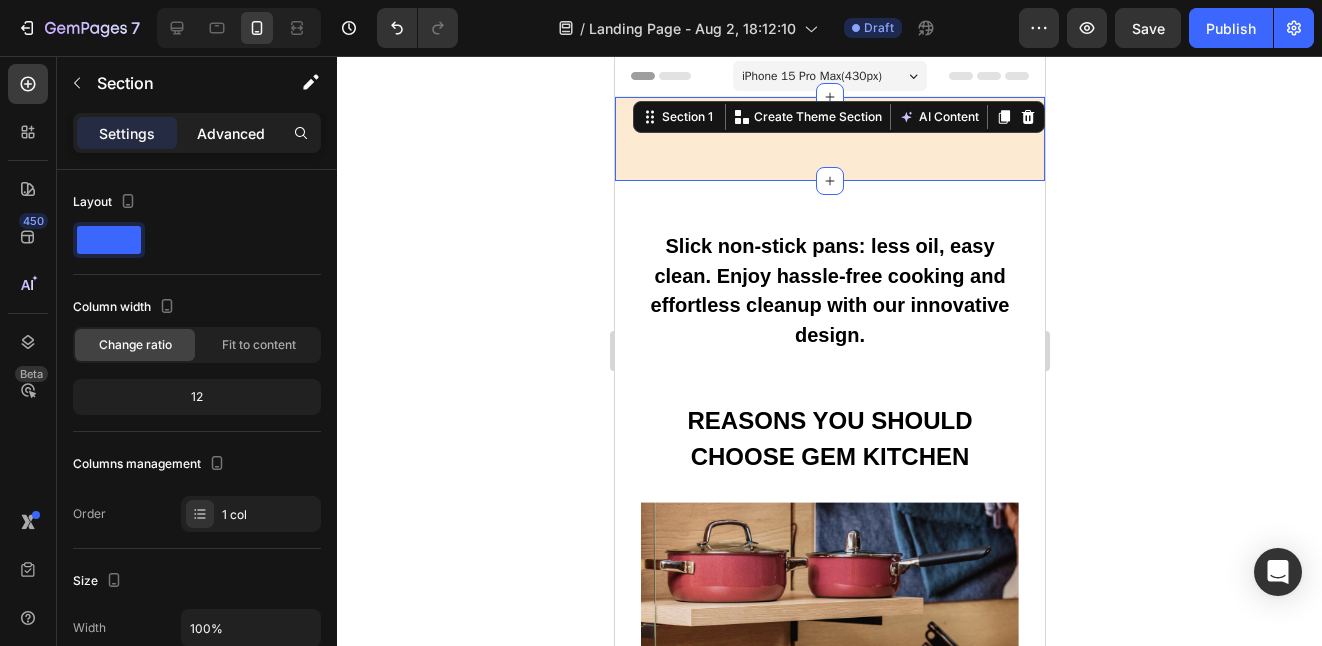 click on "Advanced" at bounding box center (231, 133) 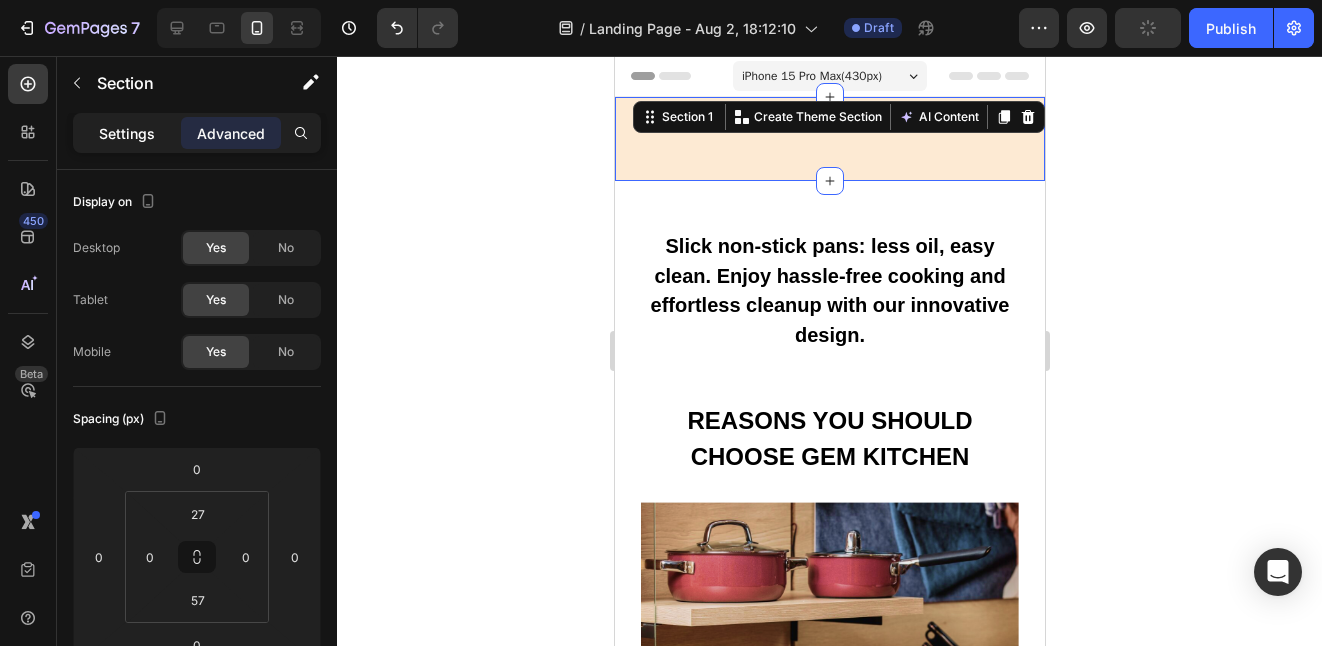 click on "Settings" at bounding box center (127, 133) 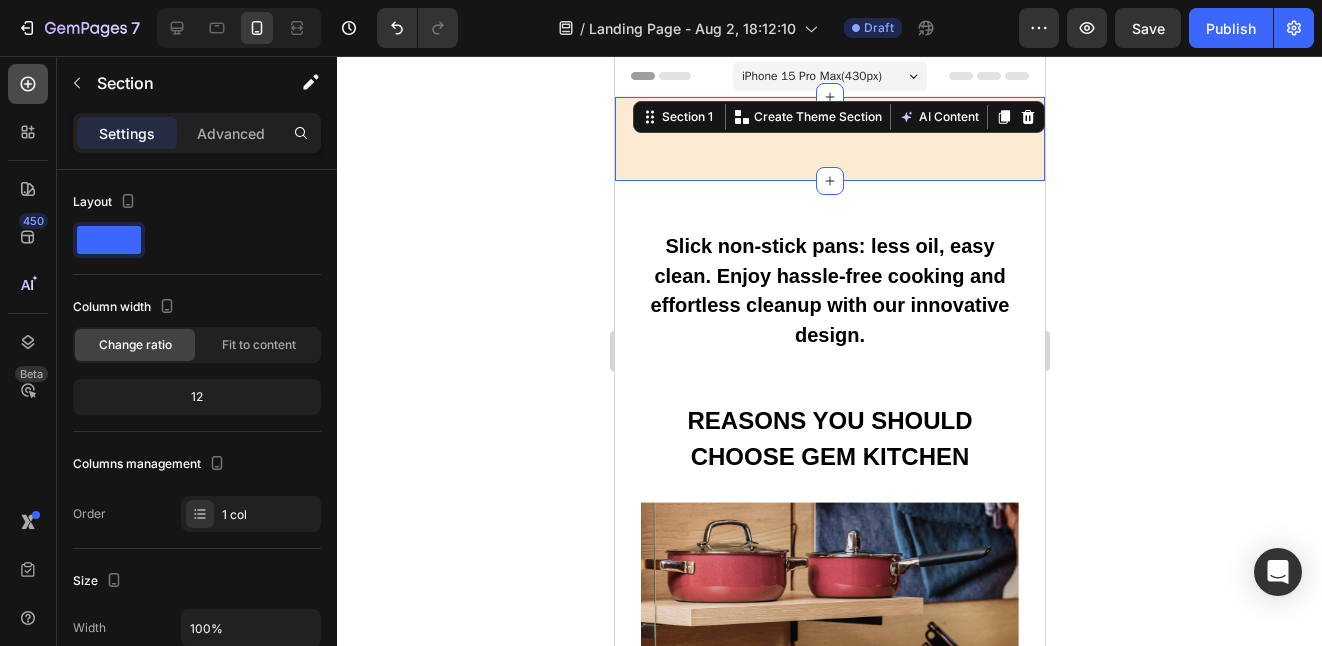 click 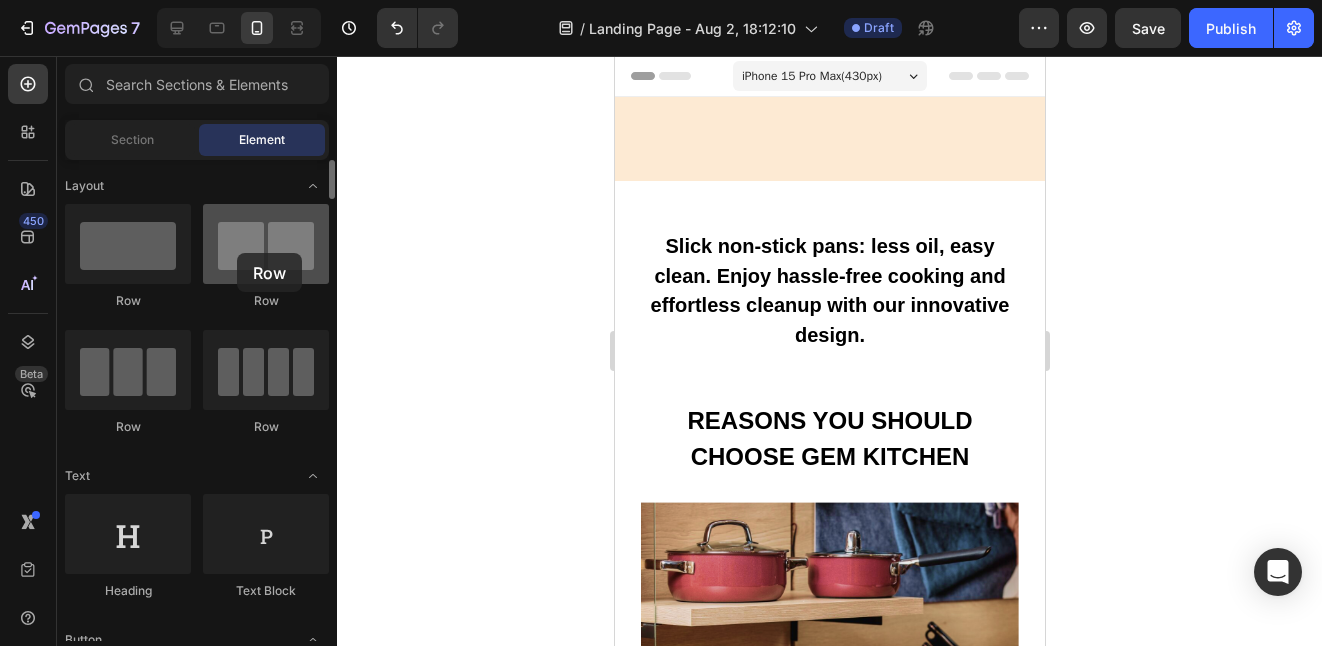 click at bounding box center (266, 244) 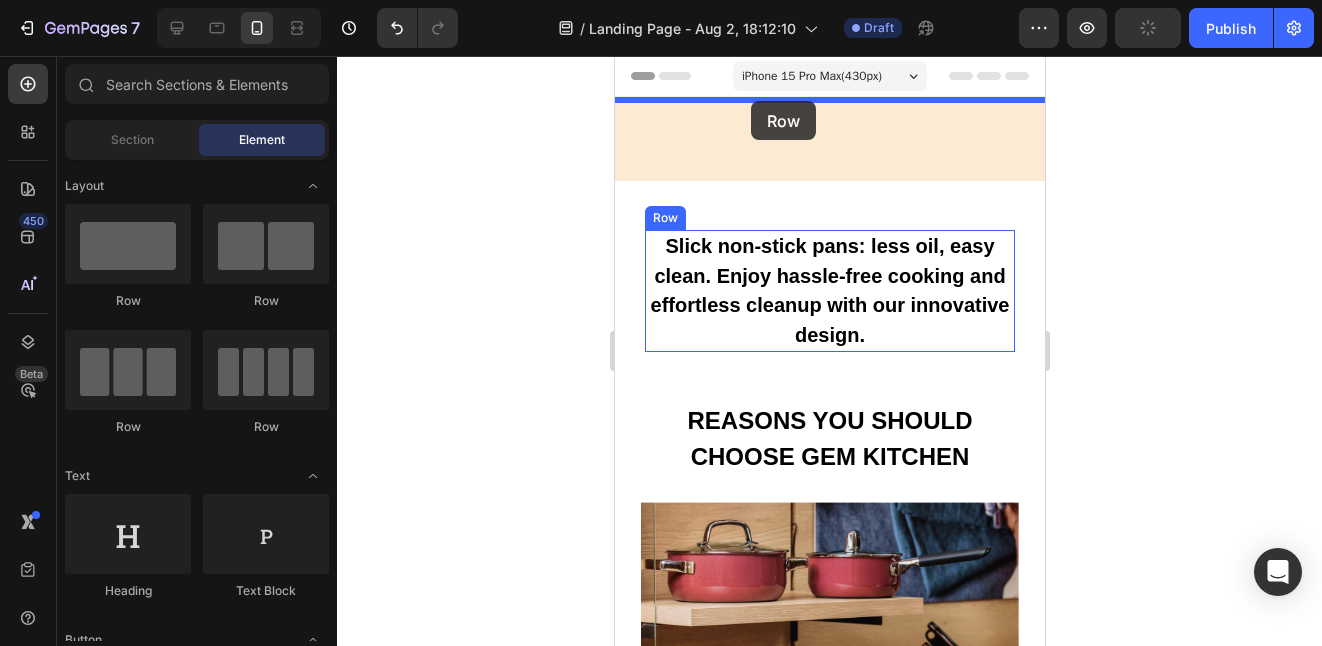 drag, startPoint x: 851, startPoint y: 309, endPoint x: 749, endPoint y: 101, distance: 231.66354 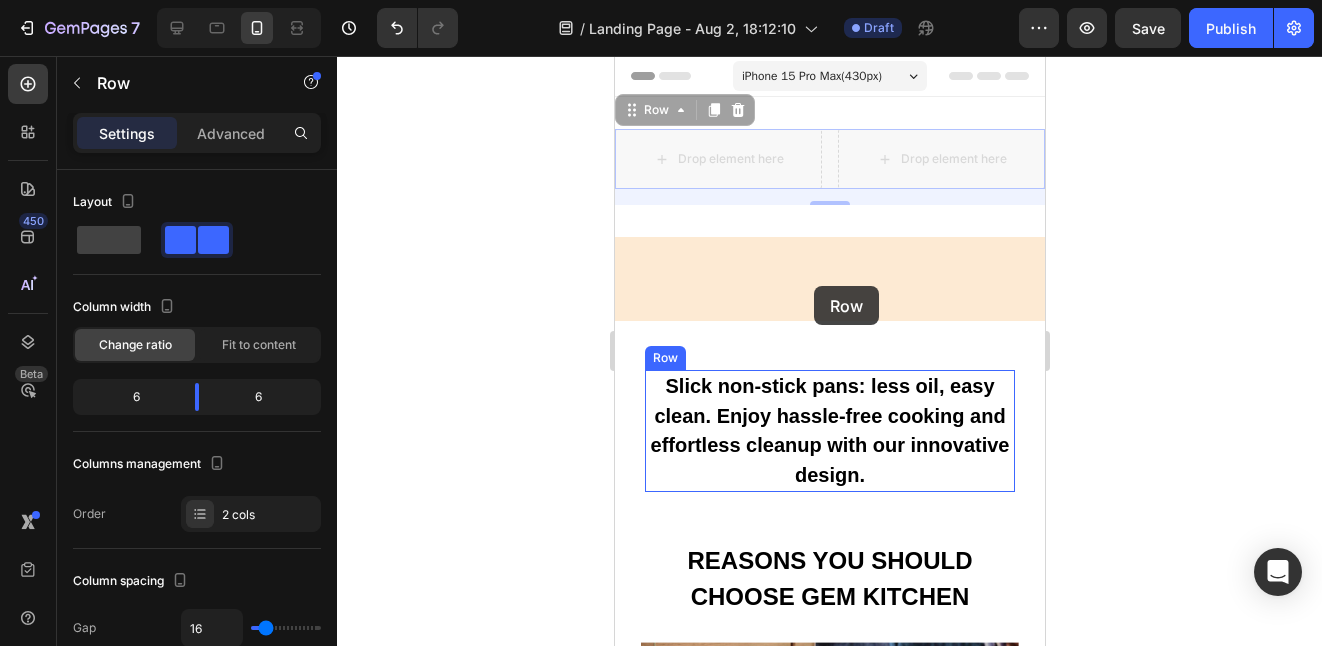 drag, startPoint x: 826, startPoint y: 159, endPoint x: 813, endPoint y: 286, distance: 127.66362 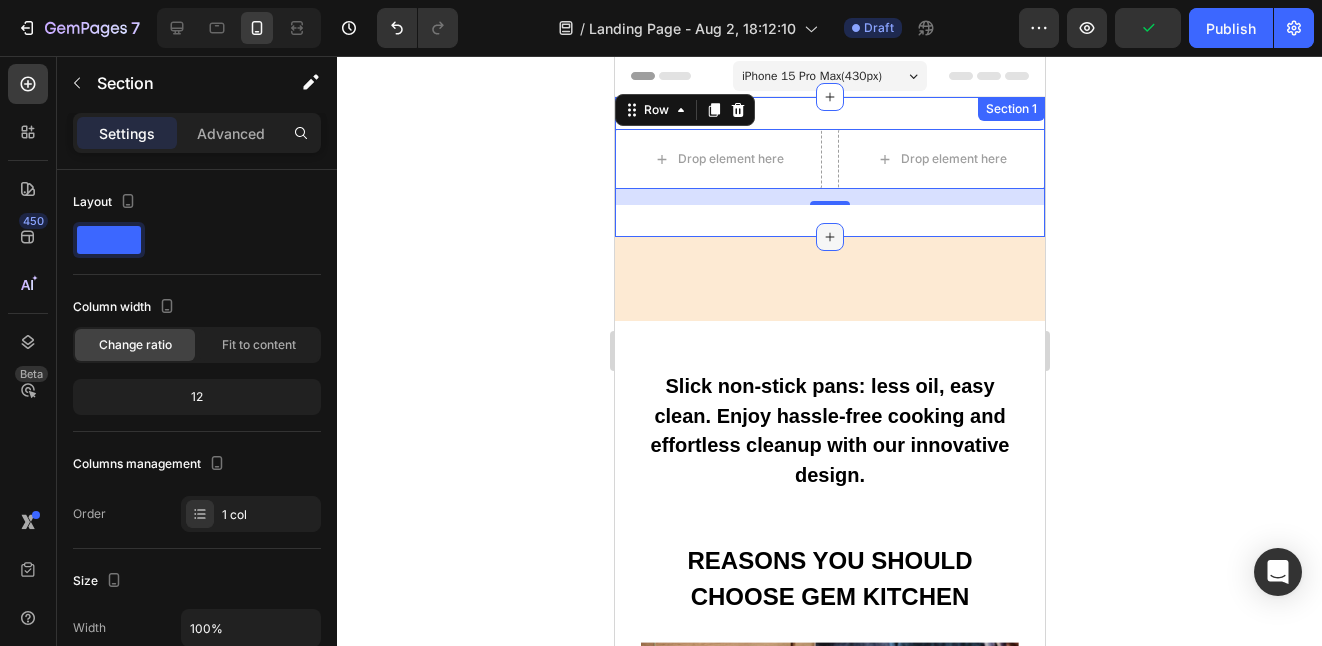 click on "Image Image the kitchen upgrade mom deserves Heading Give the gift of non-toxic kitchenware & save up to 15% for a limited time. Text Block SHOP NOW Button Row Image Image Row Section 2" at bounding box center [829, 279] 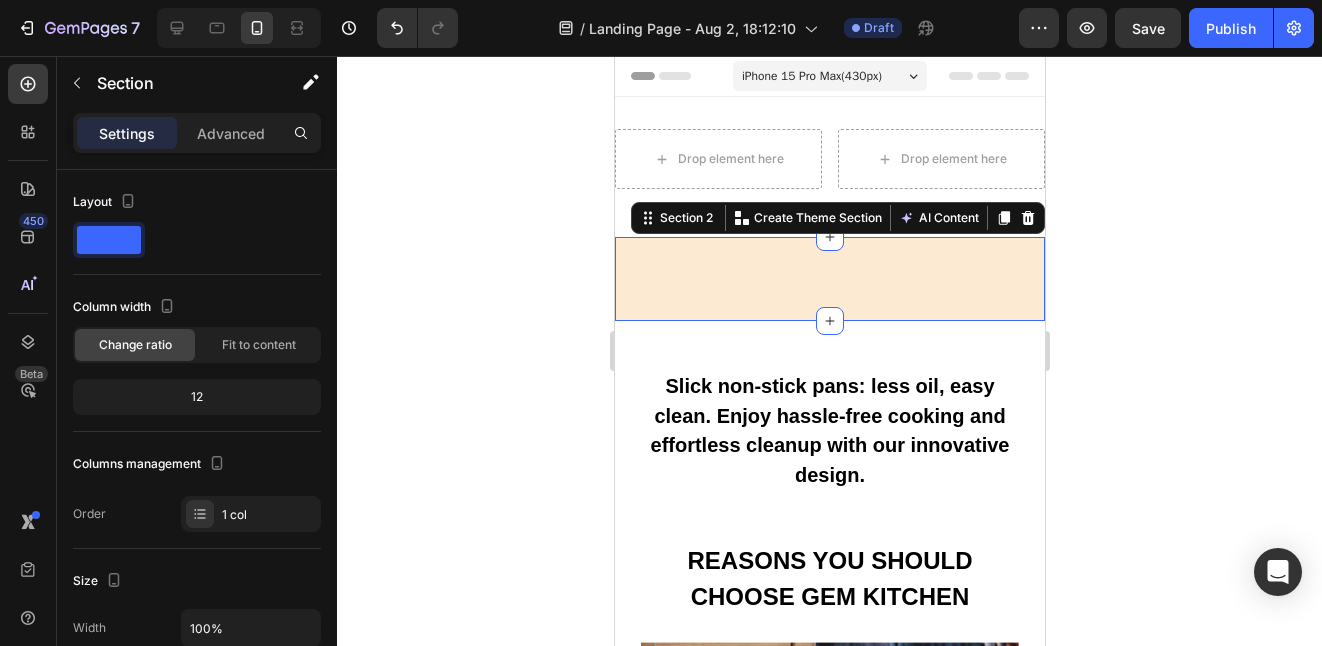 click on "Image Image the kitchen upgrade mom deserves Heading Give the gift of non-toxic kitchenware & save up to 15% for a limited time. Text Block SHOP NOW Button Row Image Image Row Section 2 You can create reusable sections Create Theme Section AI Content Write with GemAI What would you like to describe here? Tone and Voice Persuasive Product Viral Content Pro: 850+ Templates & 210K Reels for Creators, Coaches and Social Managers Show more Generate" at bounding box center [829, 279] 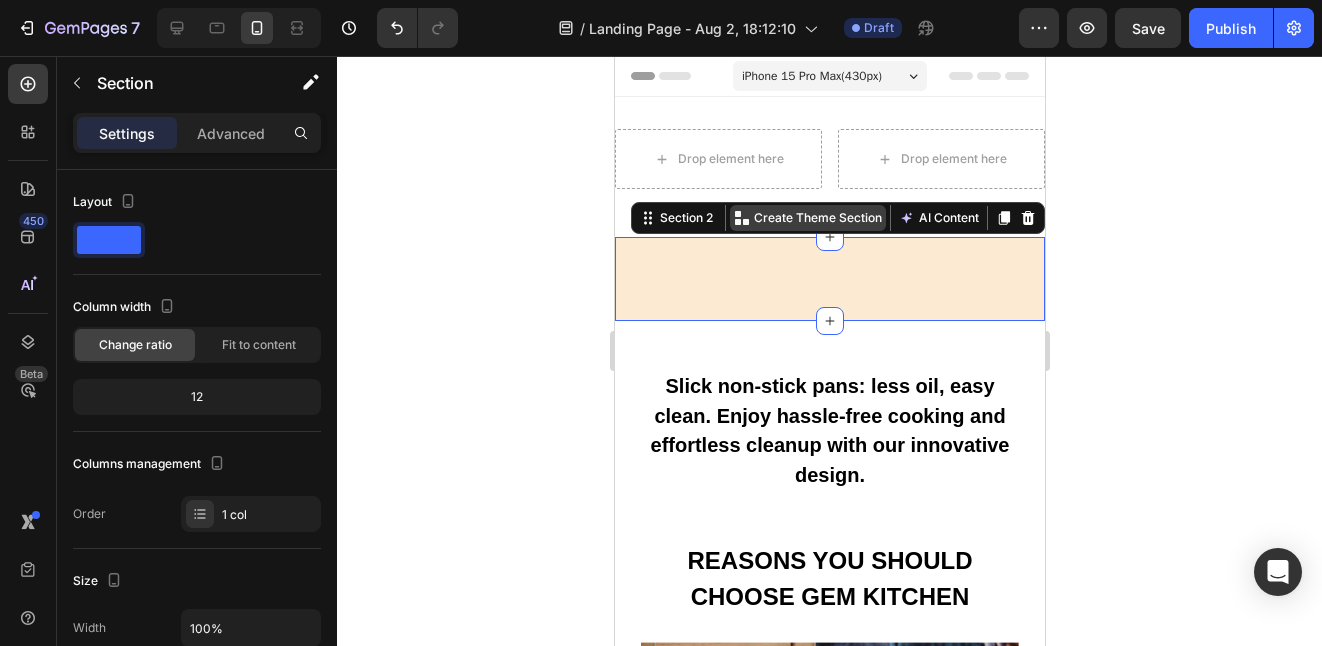 click on "Create Theme Section" at bounding box center [817, 218] 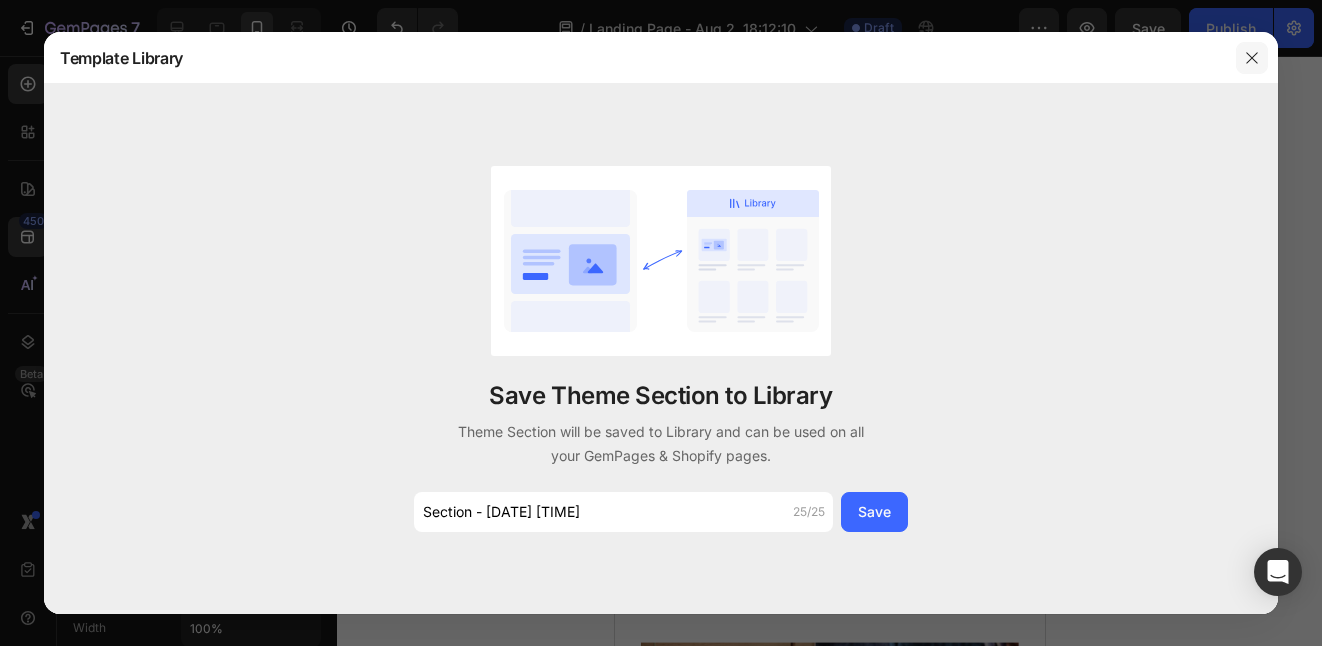 click at bounding box center [1252, 58] 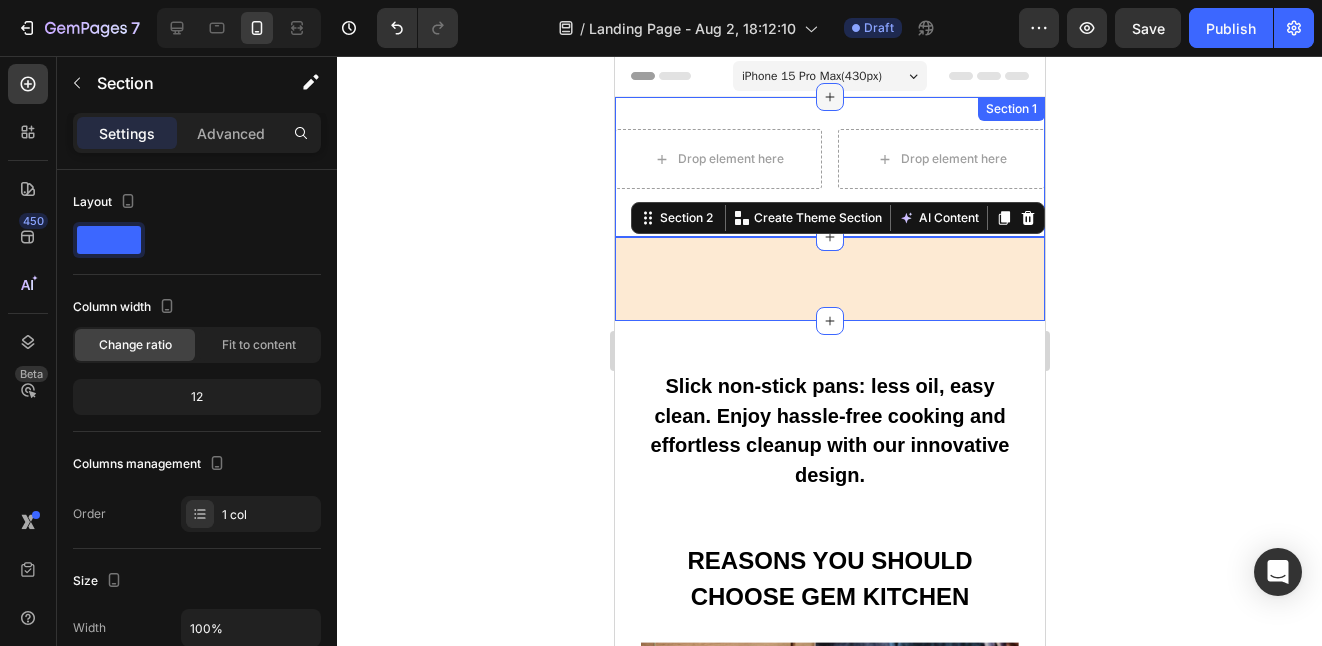 click at bounding box center (829, 97) 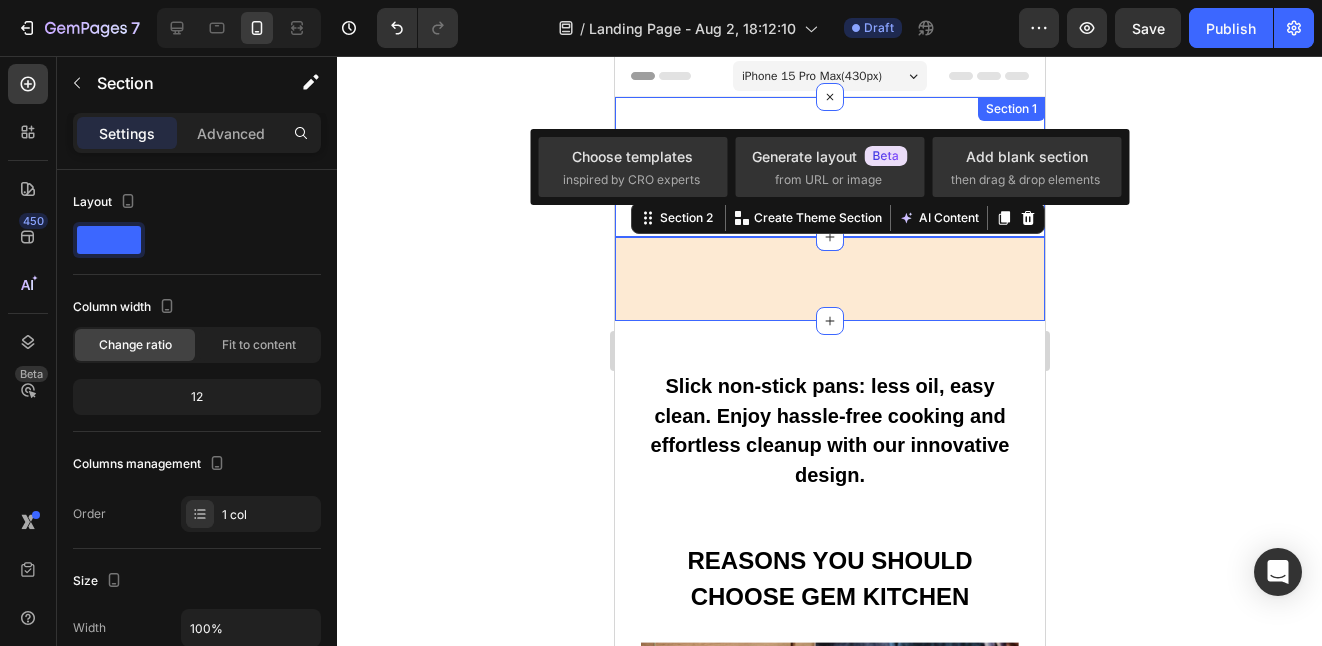 click on "Drop element here
Drop element here Row Section 1" at bounding box center [829, 167] 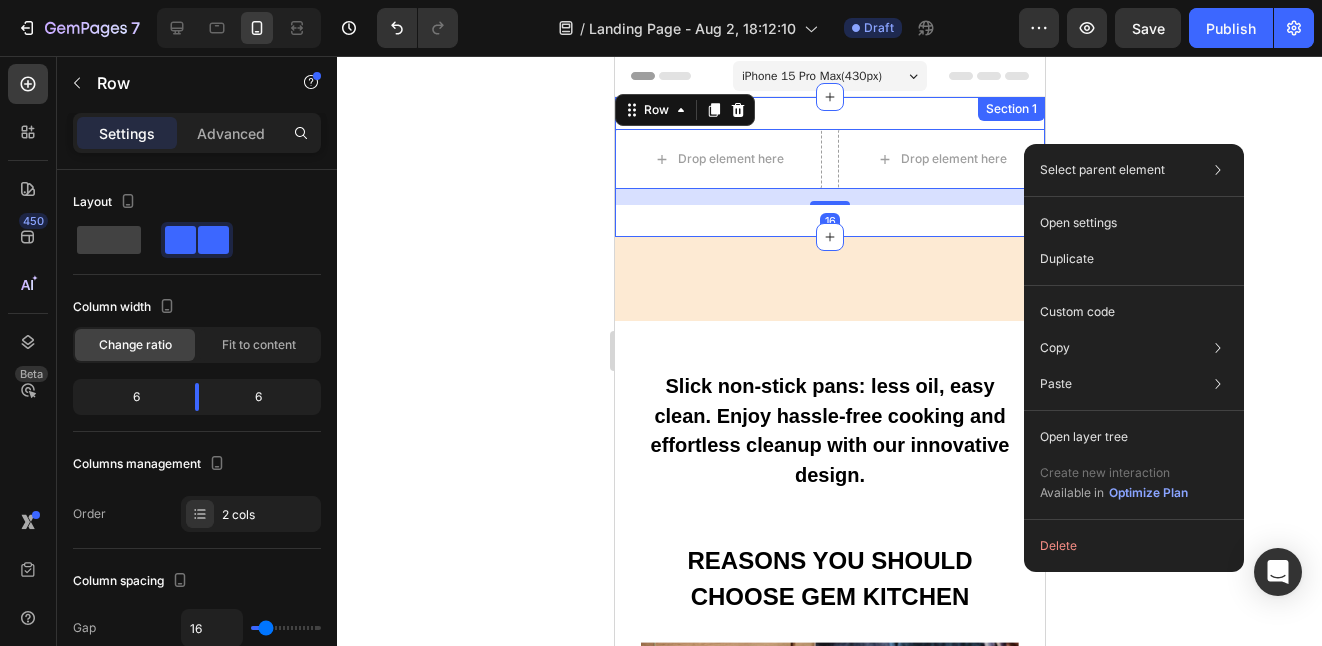click on "Drop element here
Drop element here Row   16 Section 1" at bounding box center [829, 167] 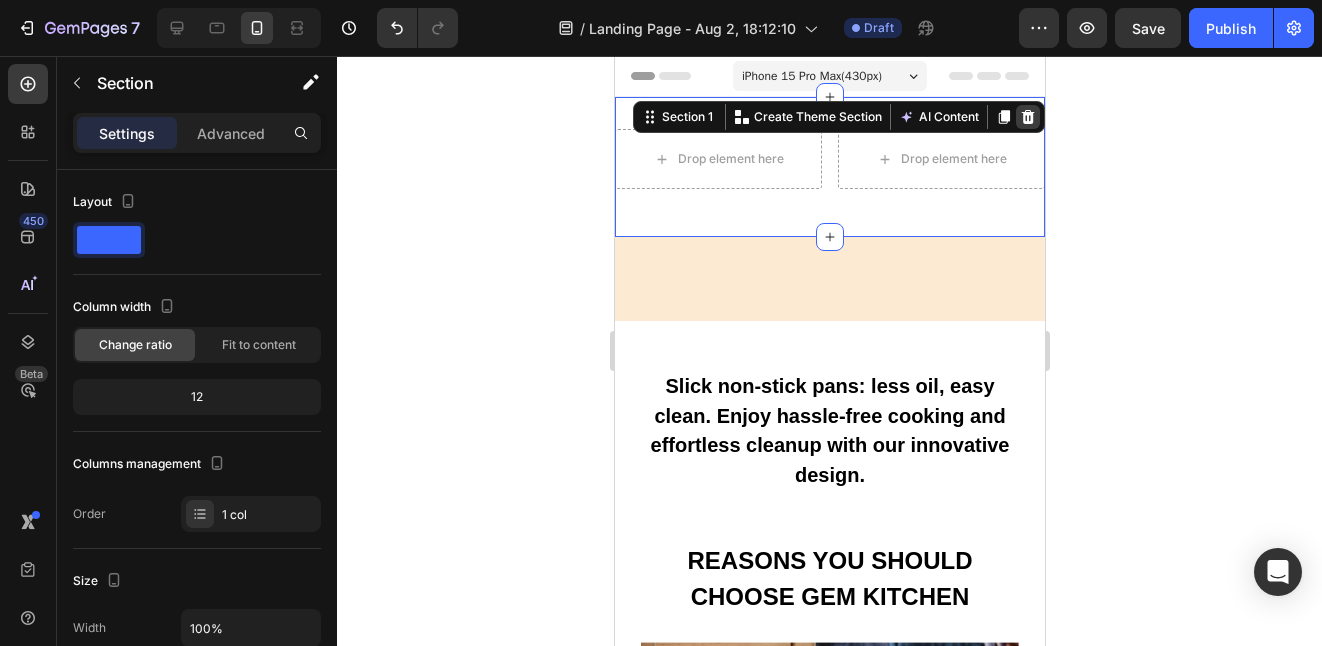 click 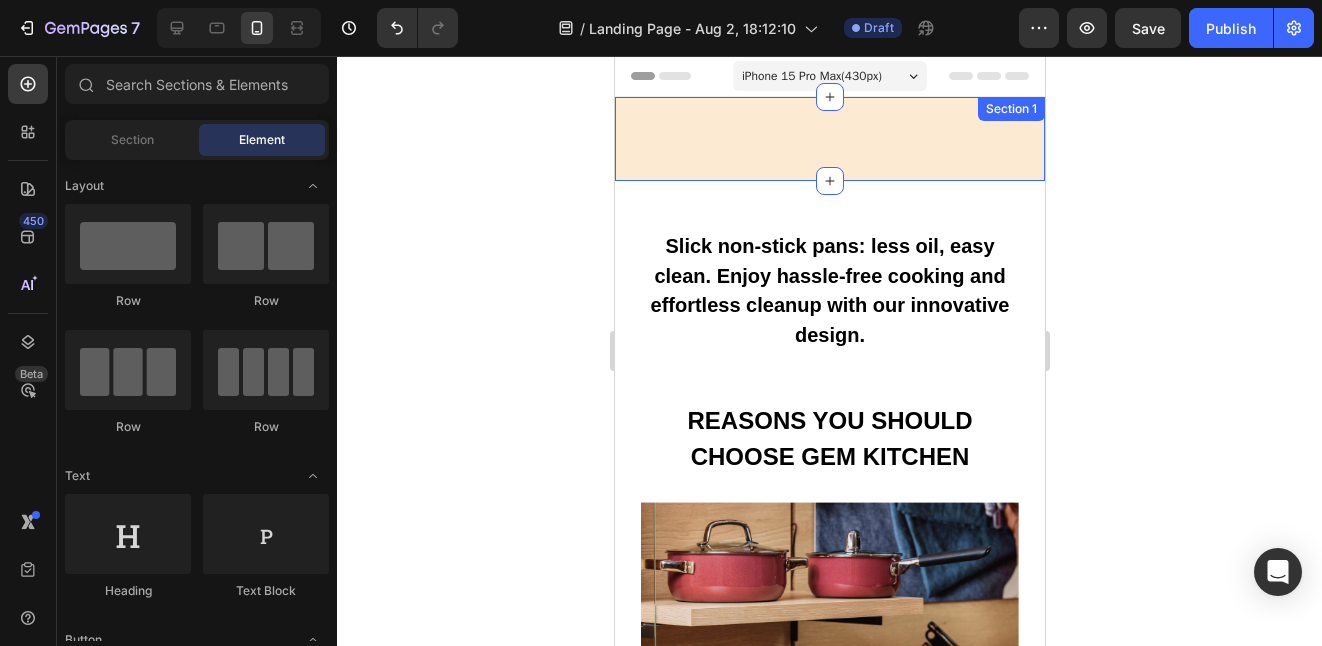 click on "Image Image the kitchen upgrade mom deserves Heading Give the gift of non-toxic kitchenware & save up to 15% for a limited time. Text Block SHOP NOW Button Row Image Image Row Section 1" at bounding box center (829, 139) 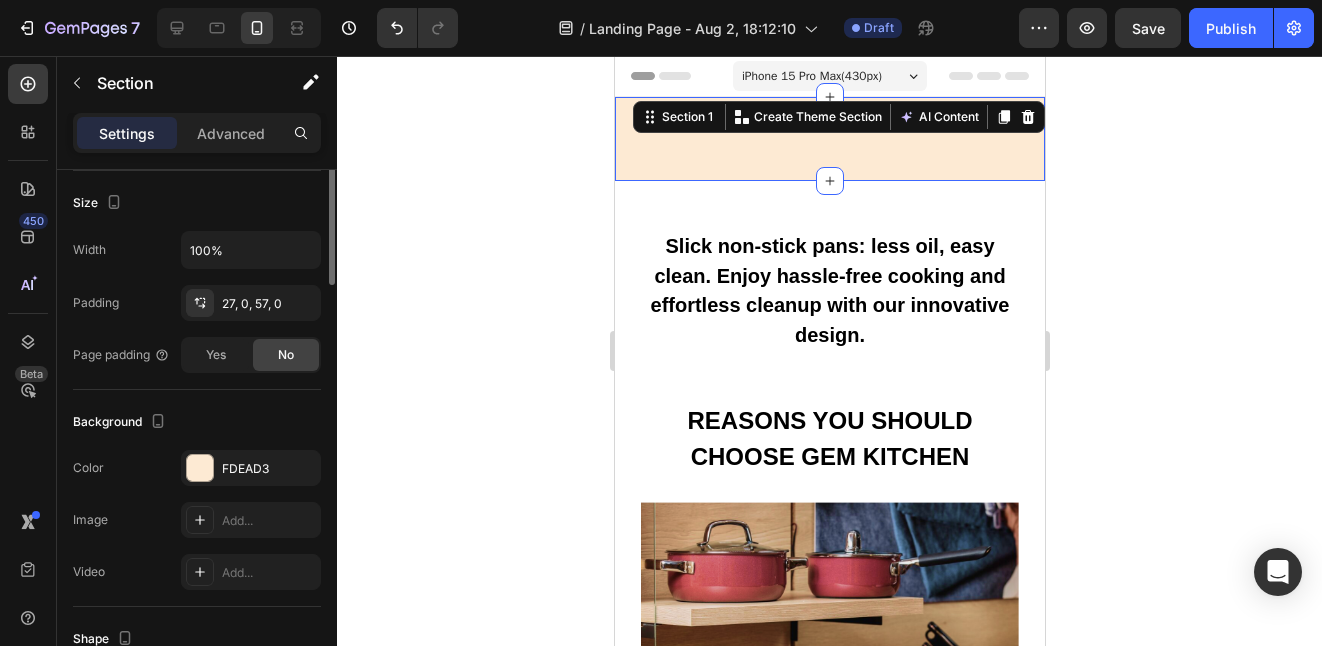 scroll, scrollTop: 0, scrollLeft: 0, axis: both 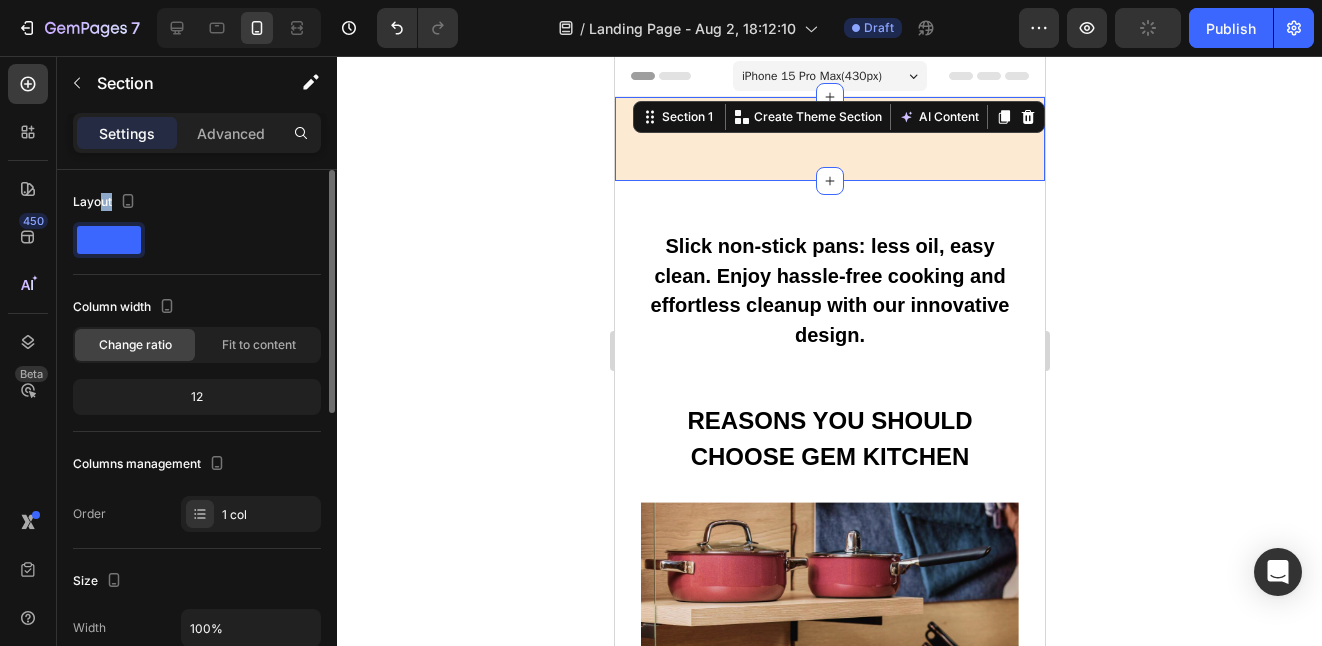 drag, startPoint x: 102, startPoint y: 204, endPoint x: 113, endPoint y: 220, distance: 19.416489 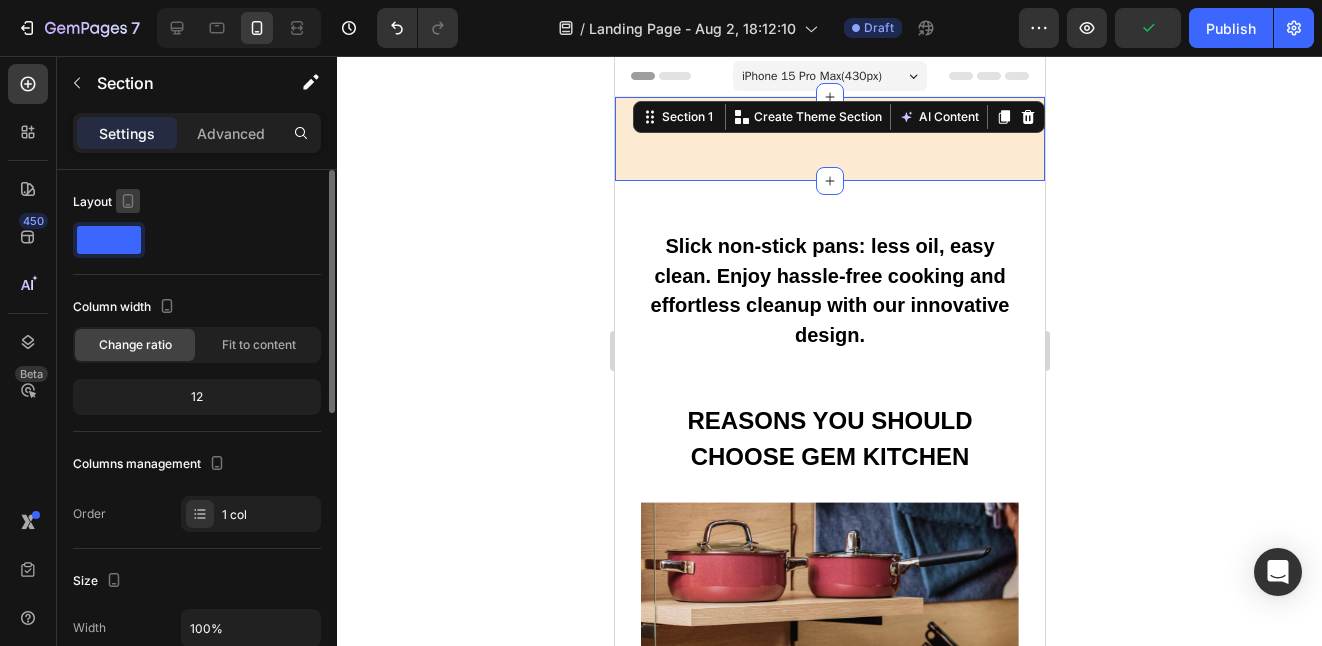 click 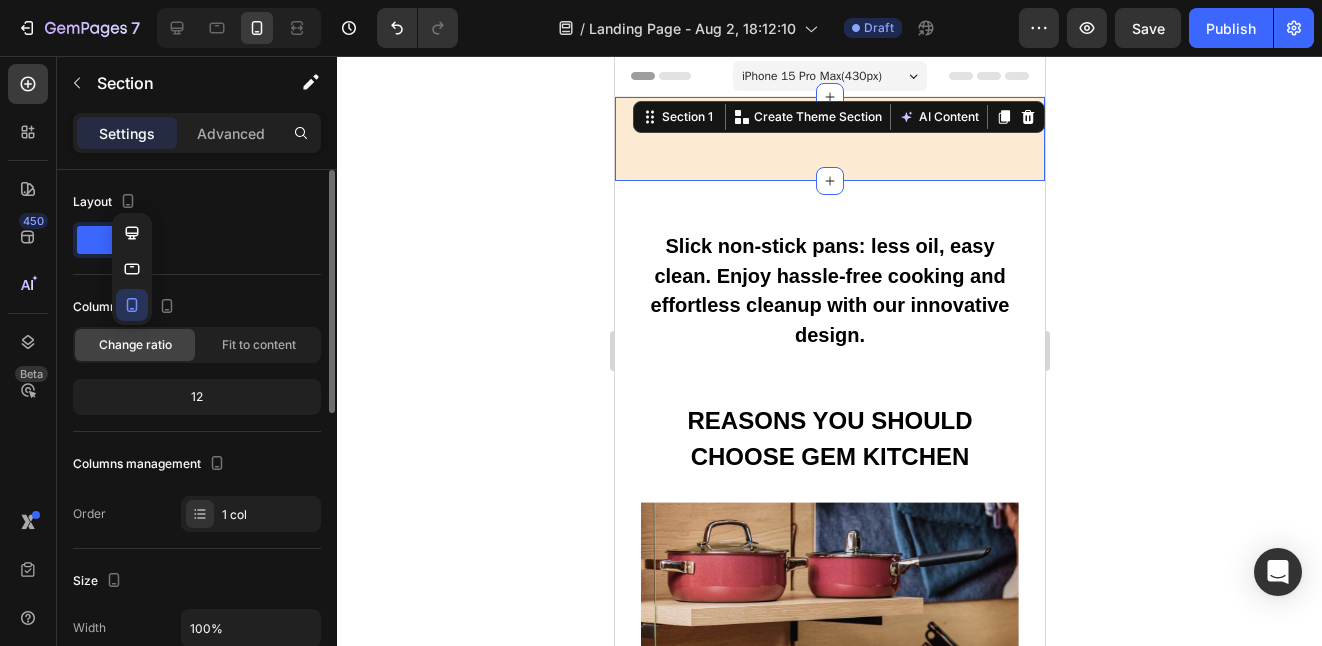 click on "Layout" at bounding box center (197, 202) 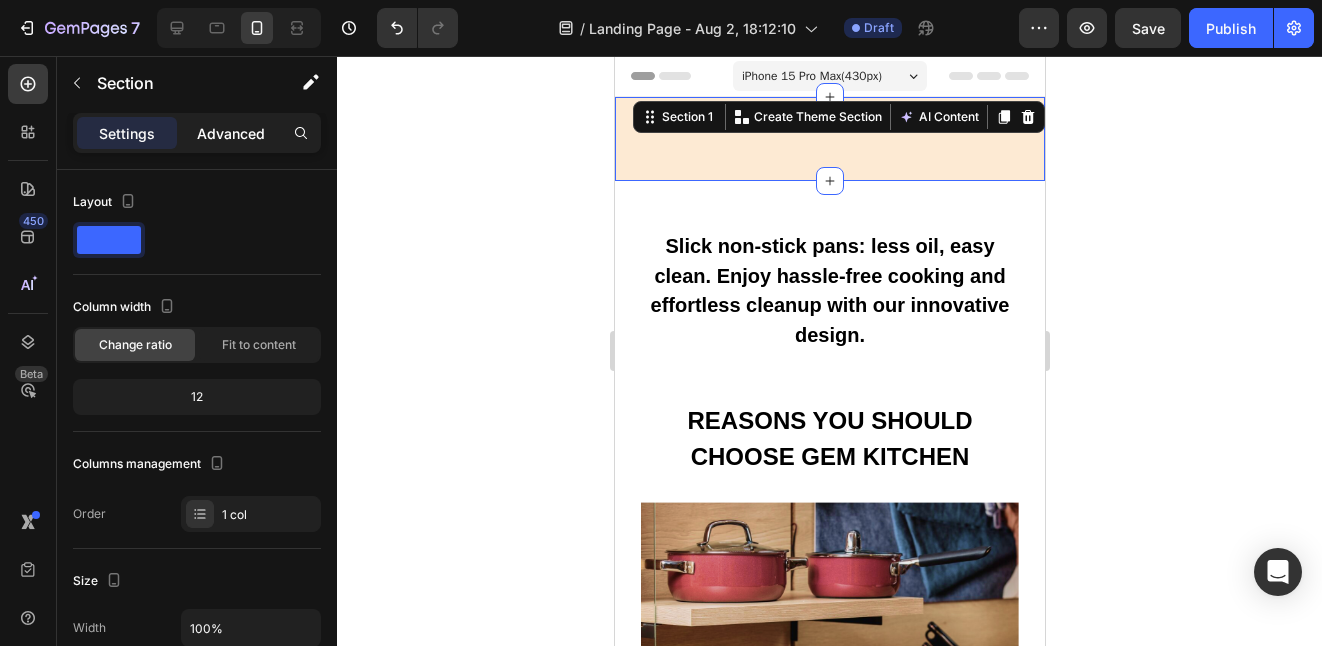 click on "Advanced" 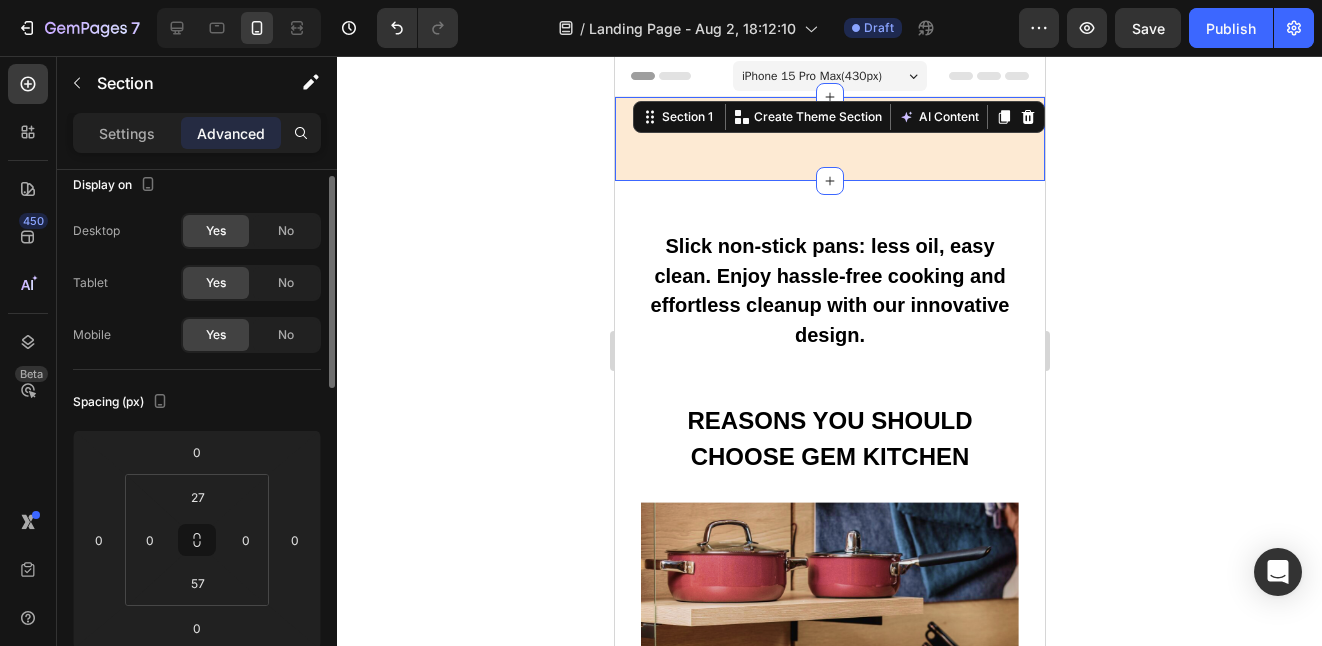 scroll, scrollTop: 0, scrollLeft: 0, axis: both 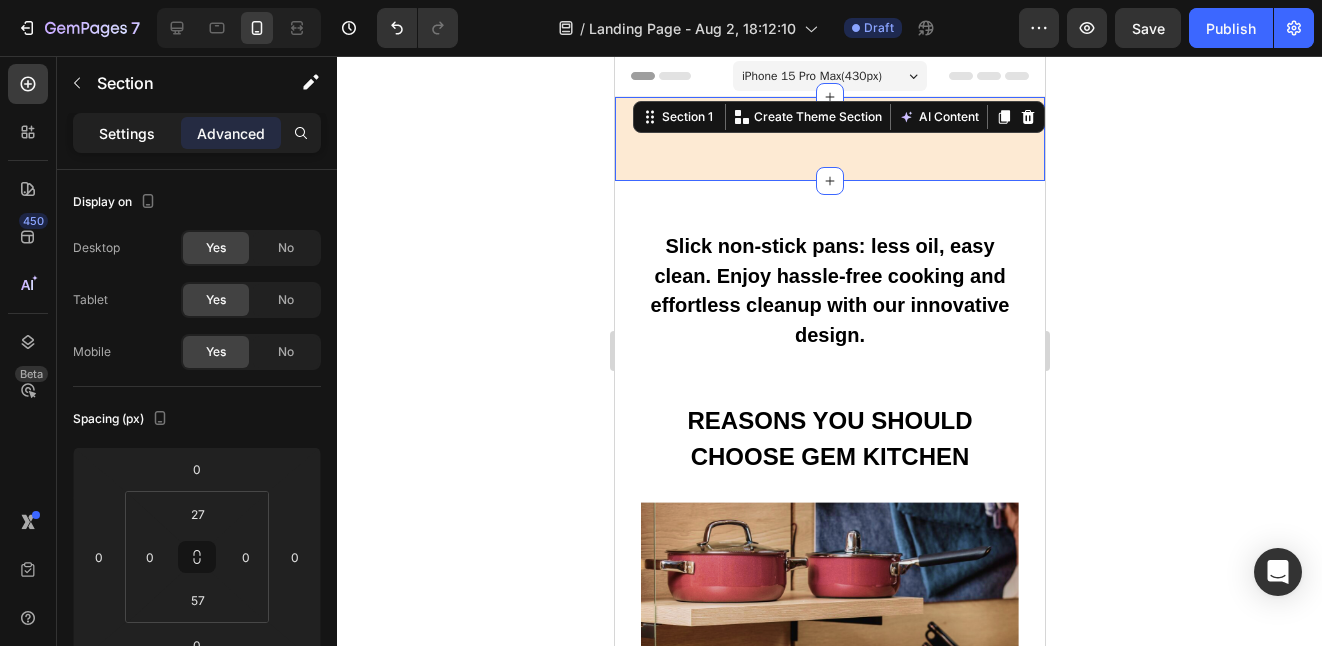 click on "Settings" at bounding box center [127, 133] 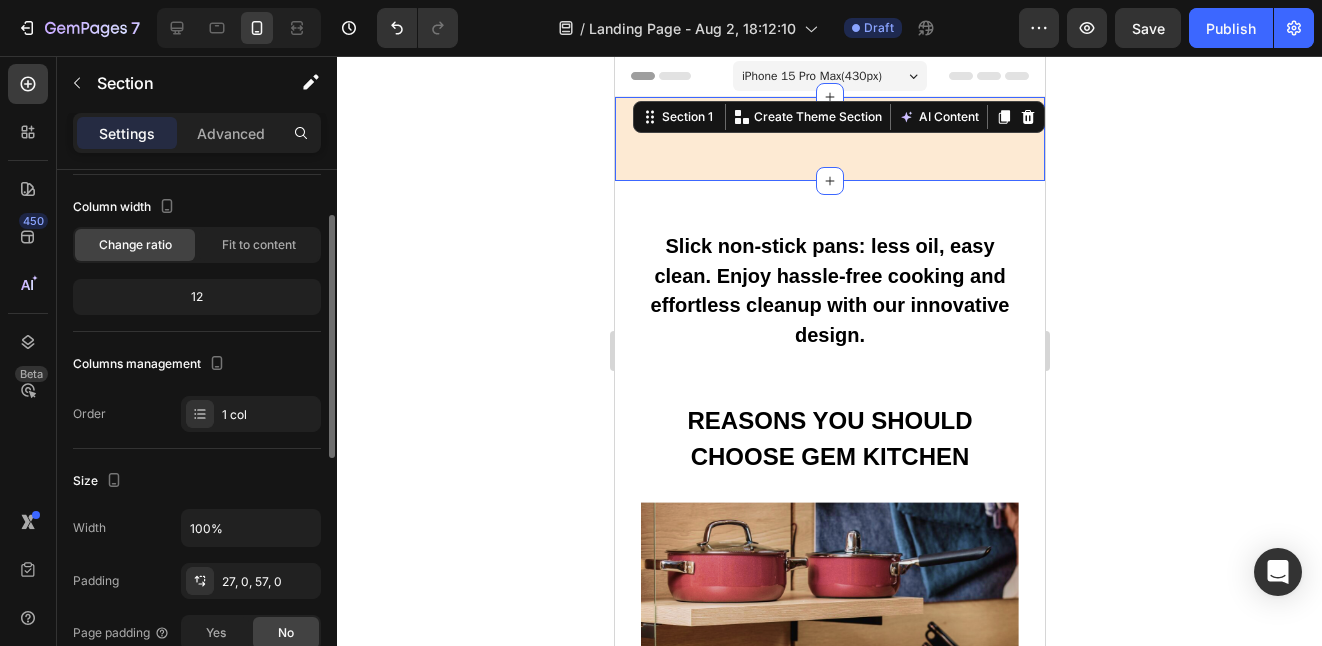 scroll, scrollTop: 0, scrollLeft: 0, axis: both 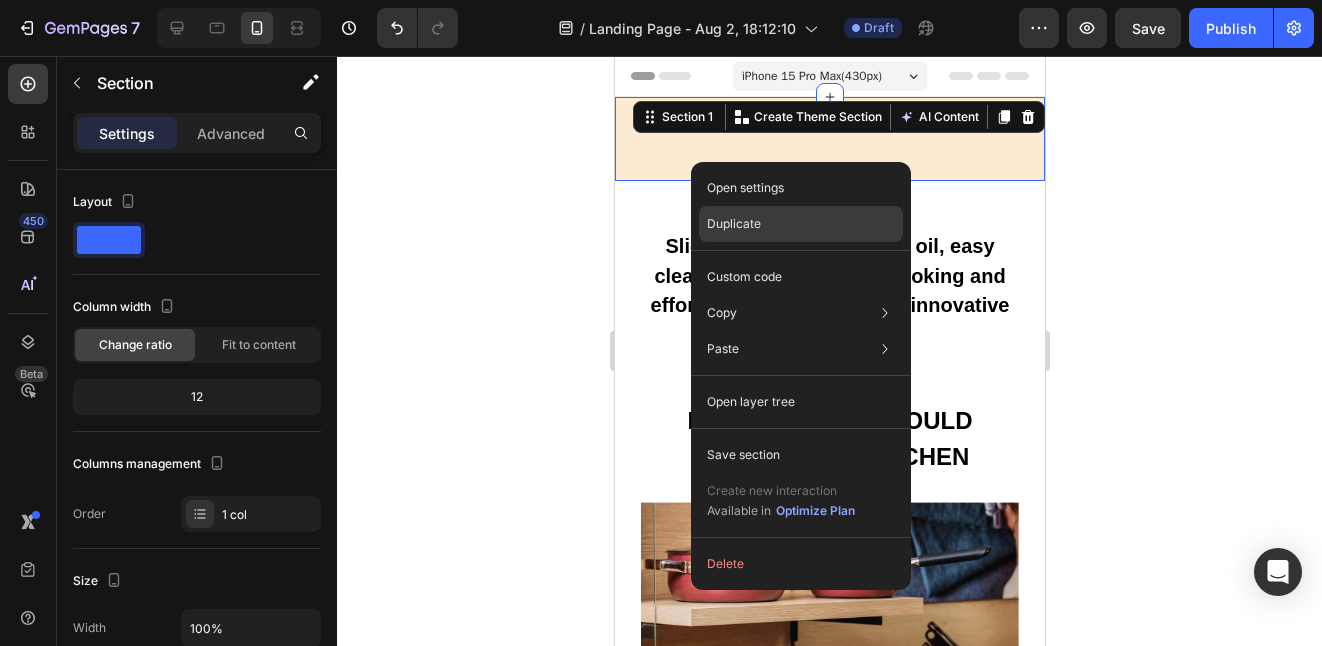 click on "Duplicate" 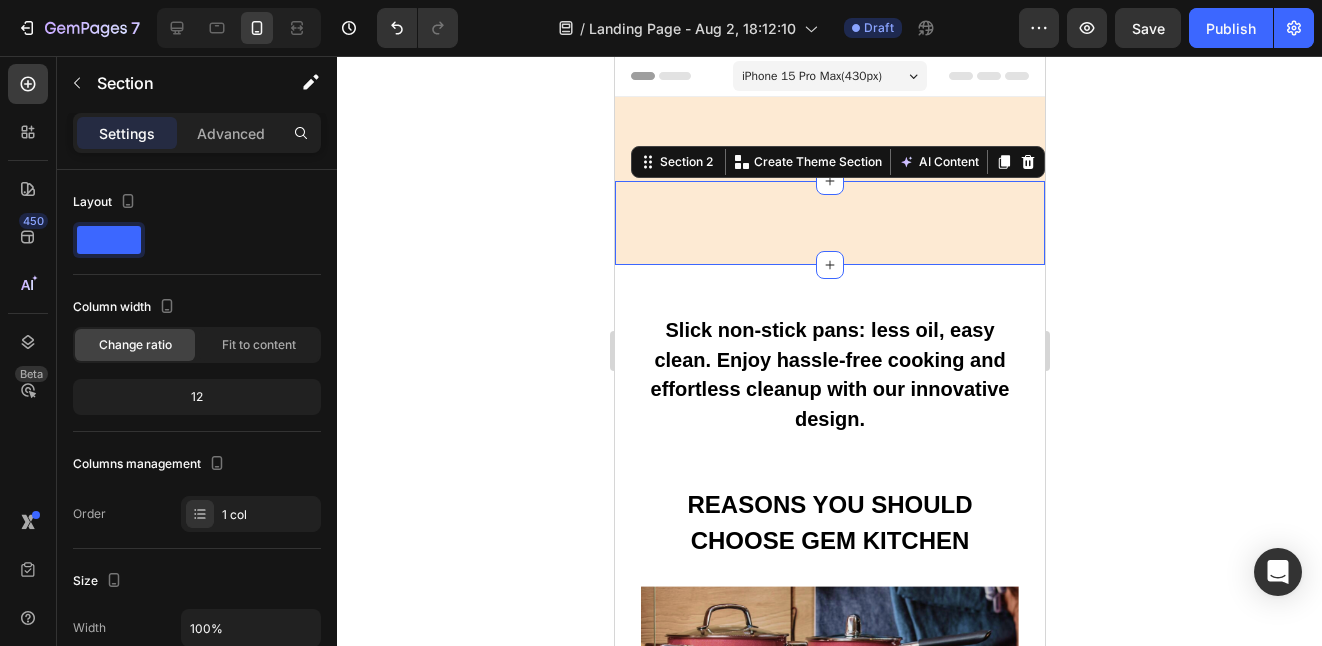 click on "Image Image the kitchen upgrade mom deserves Heading Give the gift of non-toxic kitchenware & save up to 15% for a limited time. Text Block SHOP NOW Button Row Image Image Row Section 2 You can create reusable sections Create Theme Section AI Content Write with GemAI What would you like to describe here? Tone and Voice Persuasive Product Viral Content Pro: 850+ Templates & 210K Reels for Creators, Coaches and Social Managers Show more Generate" at bounding box center (829, 223) 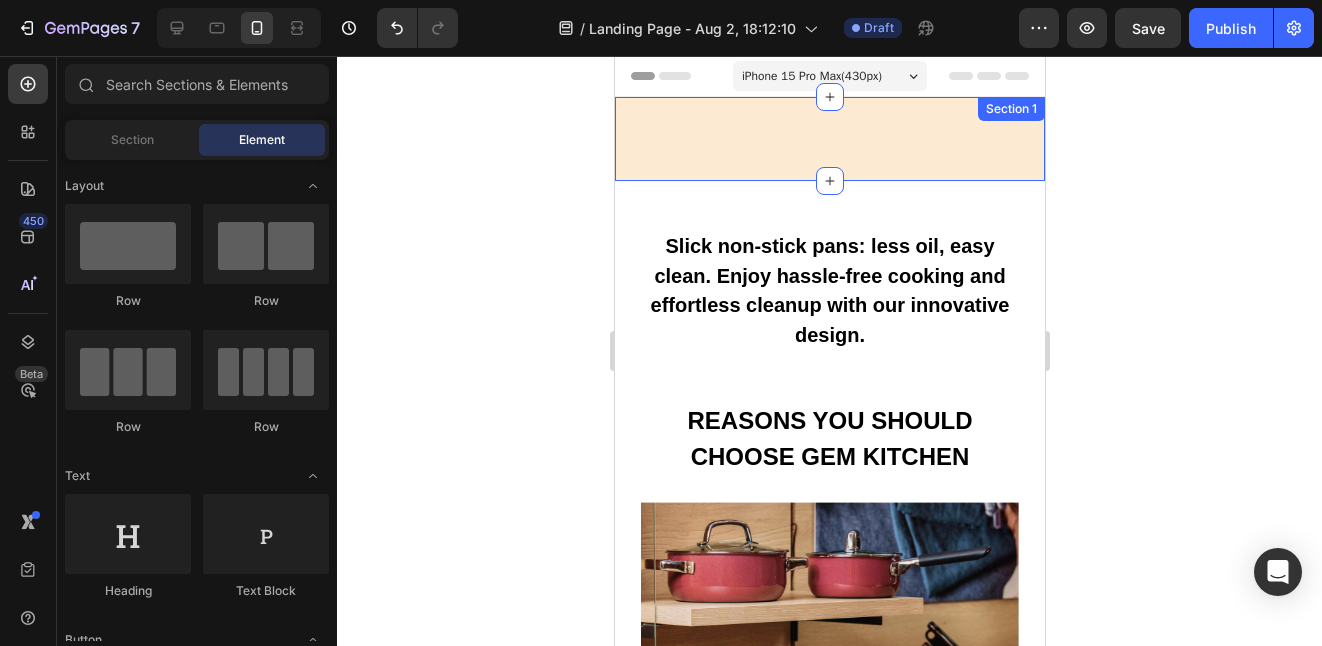 click on "Image Image the kitchen upgrade mom deserves Heading Give the gift of non-toxic kitchenware & save up to 15% for a limited time. Text Block SHOP NOW Button Row Image Image Row Section 1" at bounding box center (829, 139) 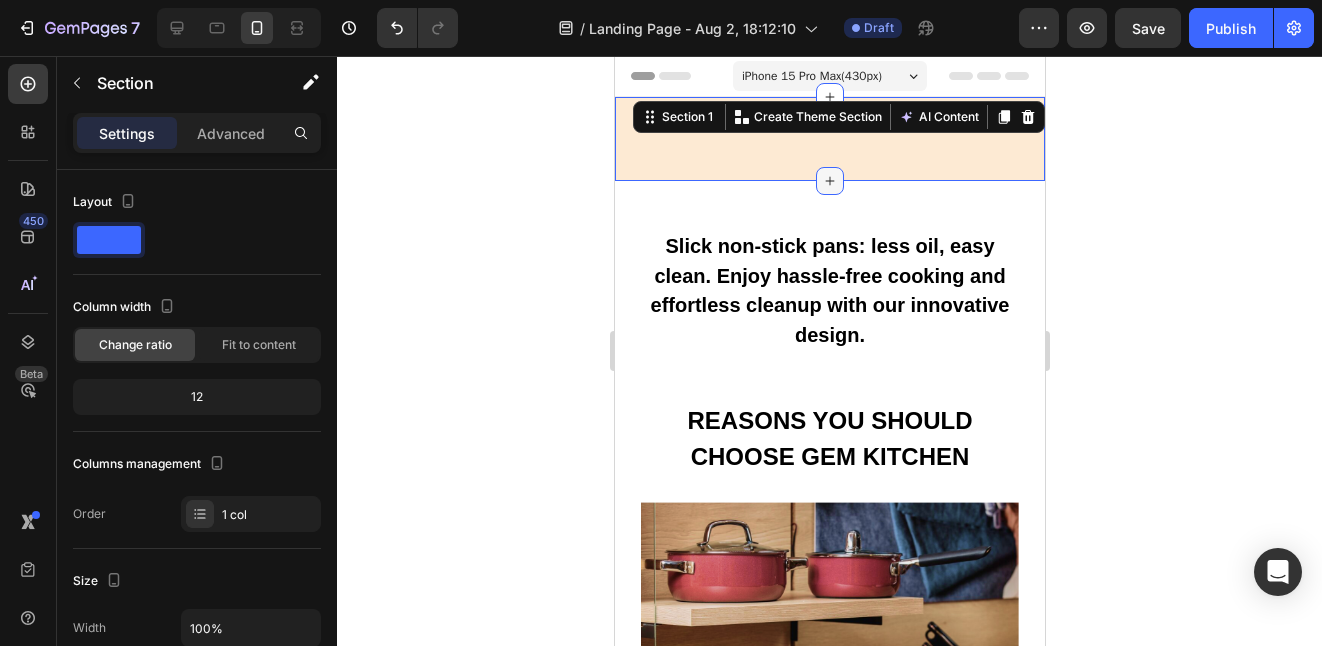 click 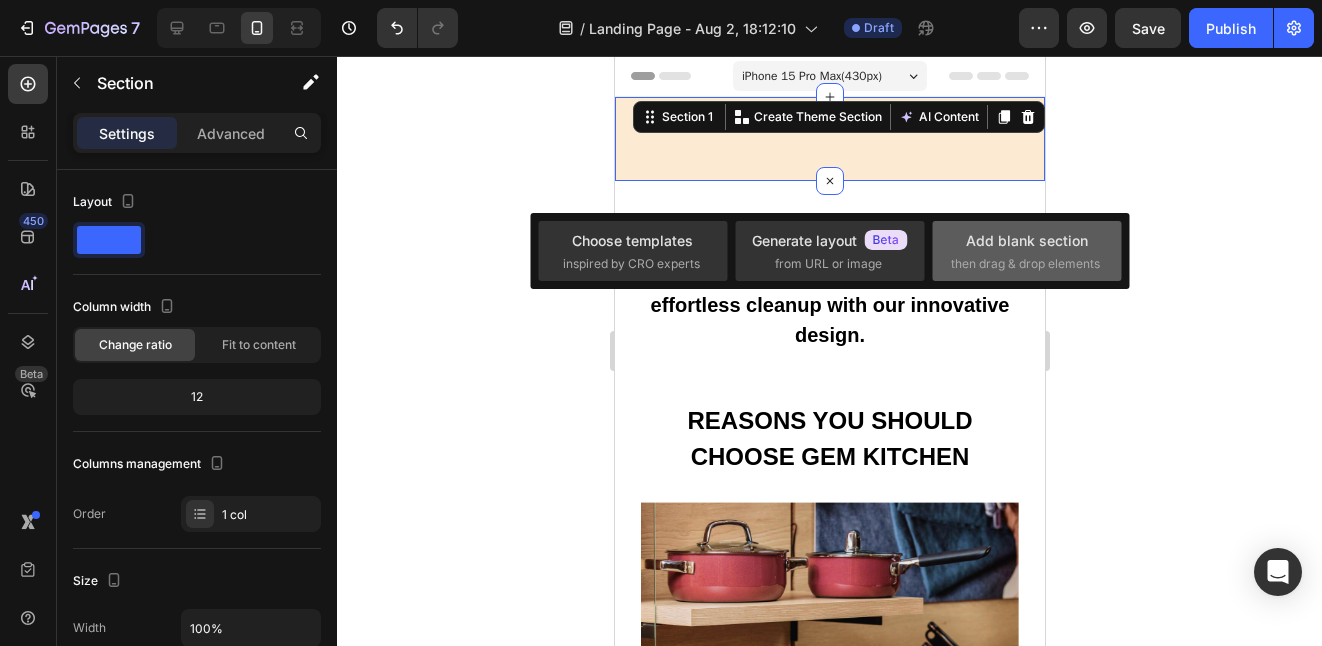 click on "Add blank section" at bounding box center (1027, 240) 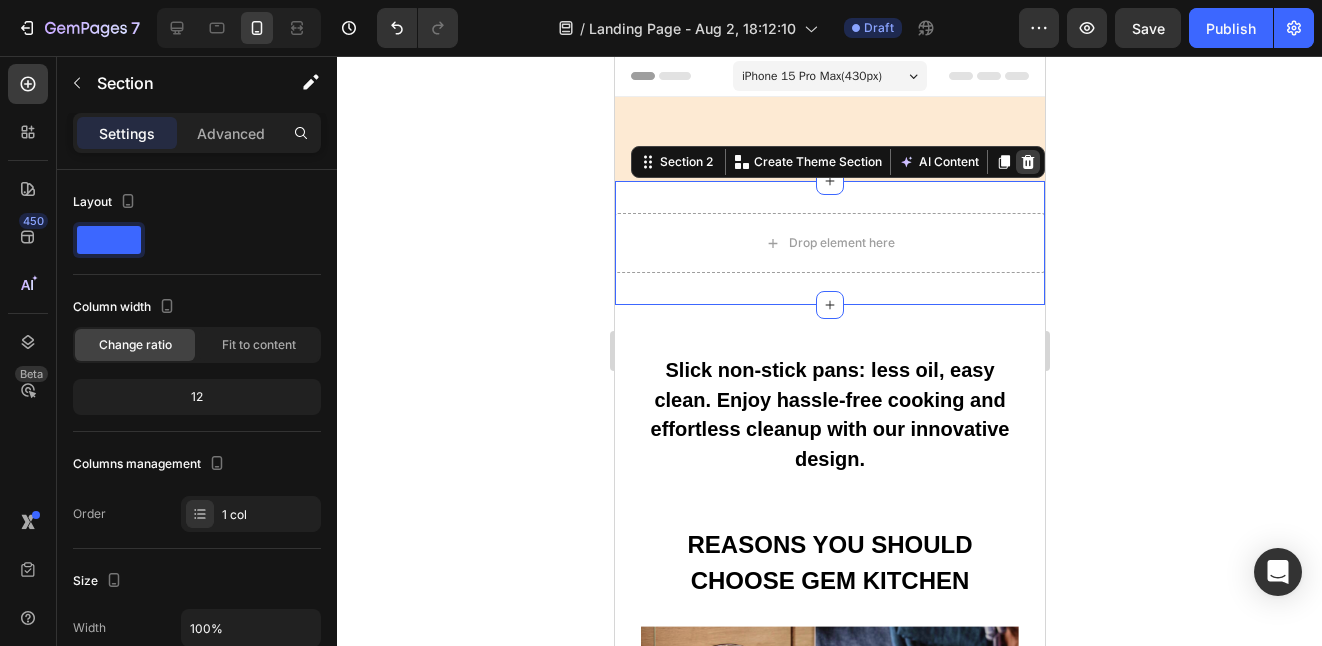 click 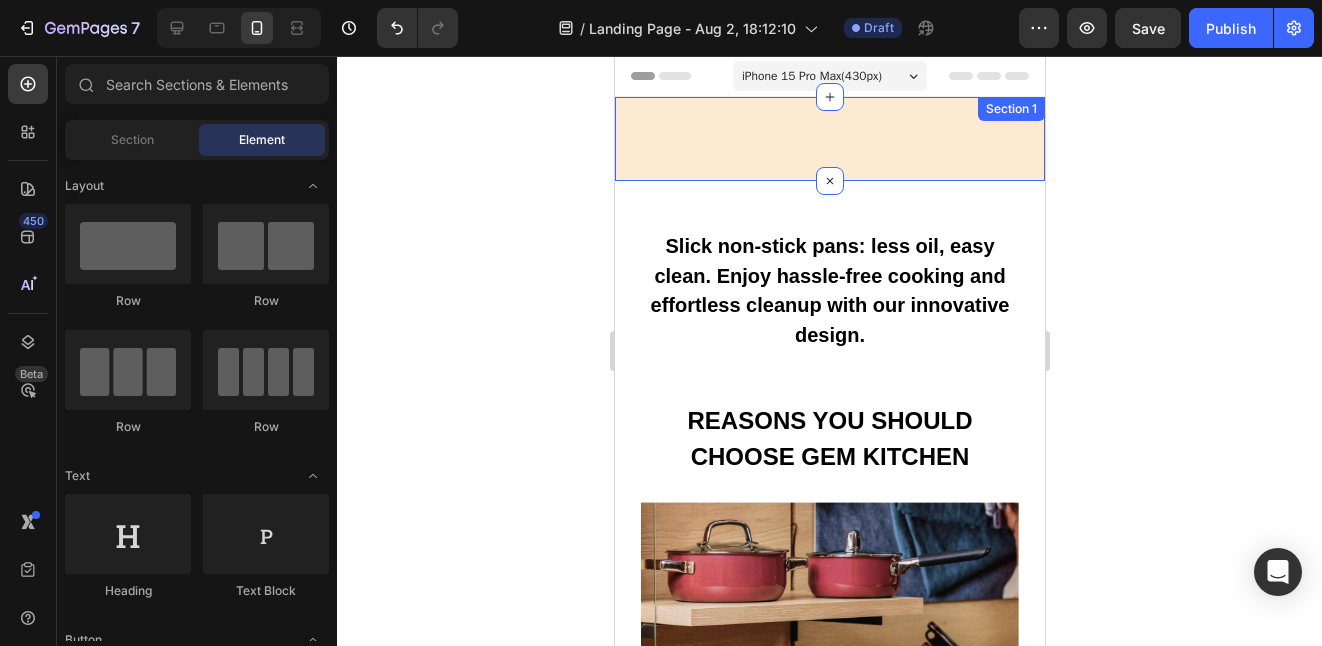 click on "Image Image the kitchen upgrade mom deserves Heading Give the gift of non-toxic kitchenware & save up to 15% for a limited time. Text Block SHOP NOW Button Row Image Image Row Section 1" at bounding box center (829, 139) 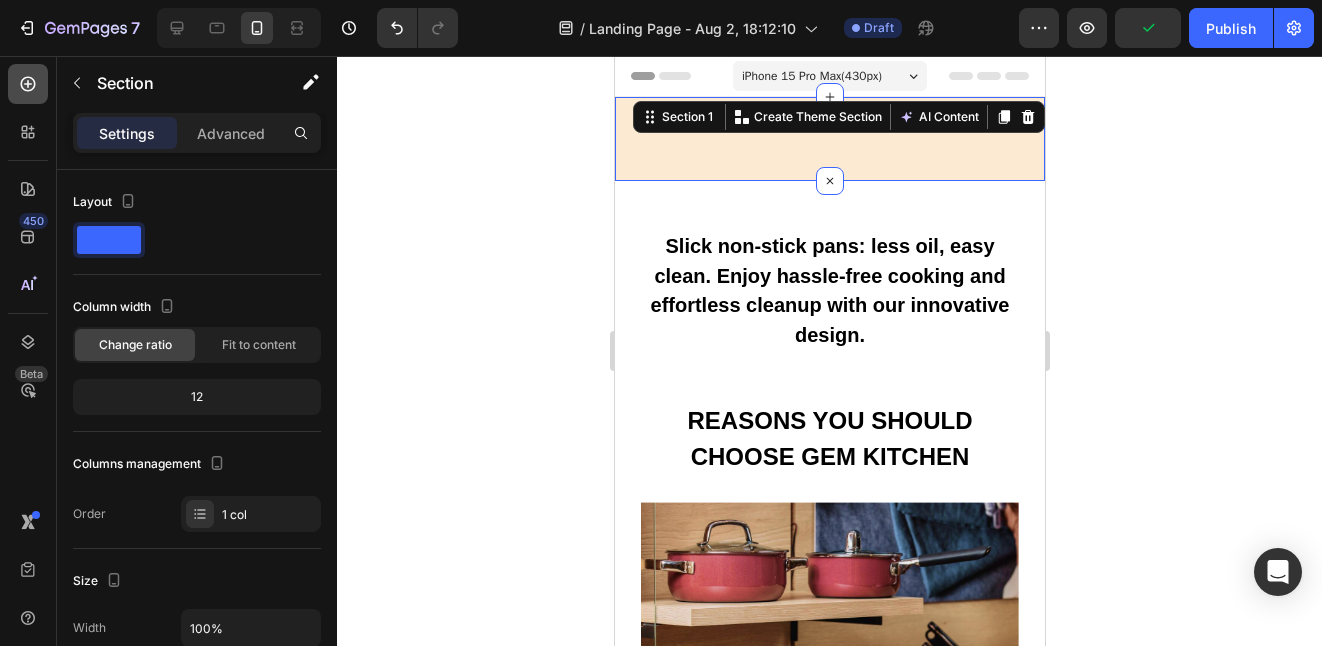 click 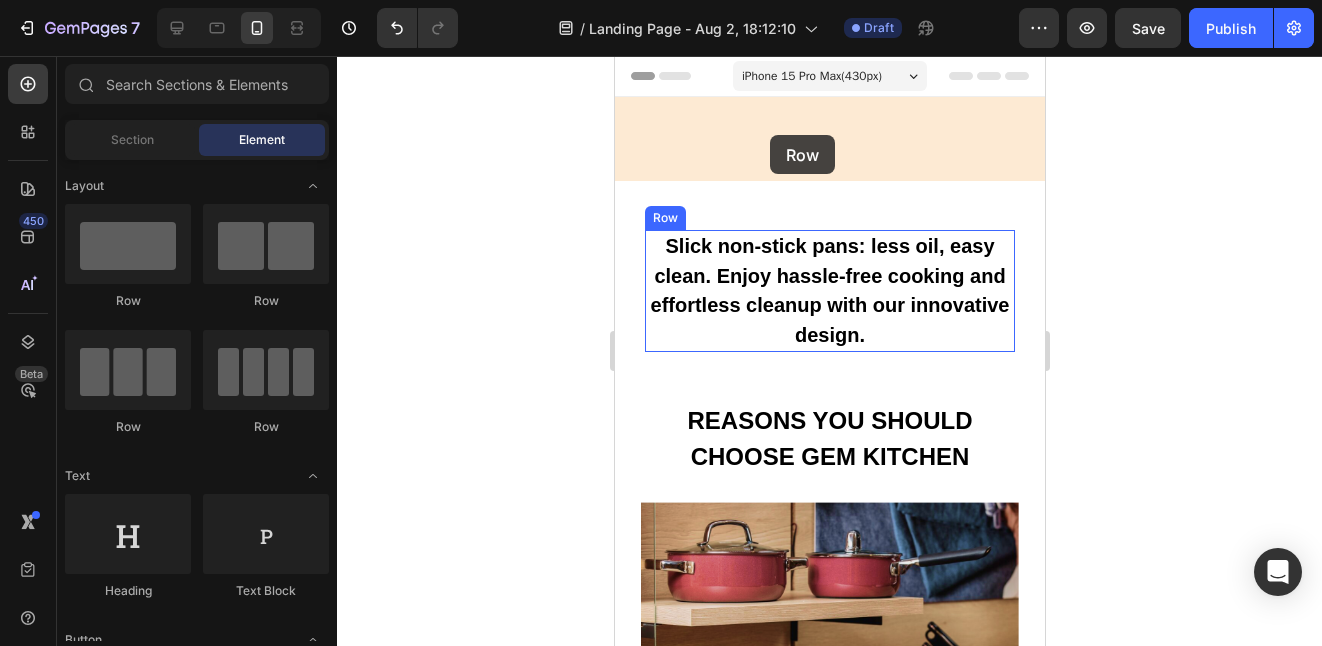 drag, startPoint x: 879, startPoint y: 325, endPoint x: 770, endPoint y: 135, distance: 219.04565 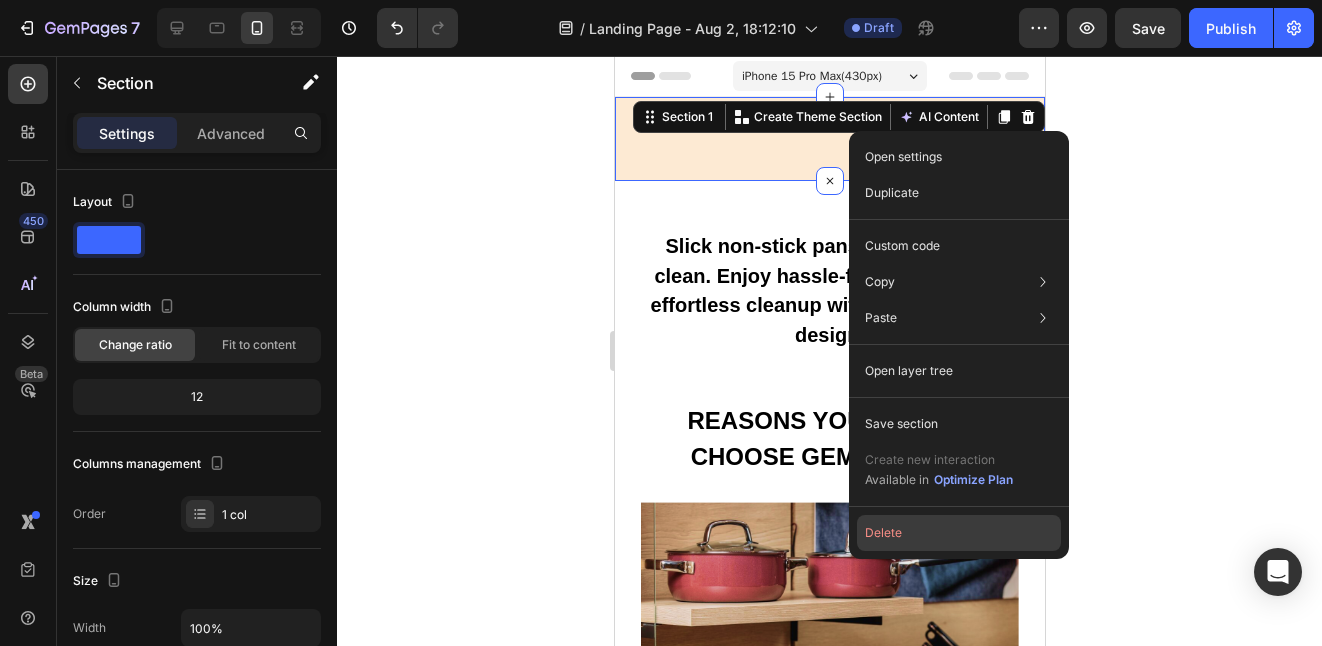 click on "Delete" 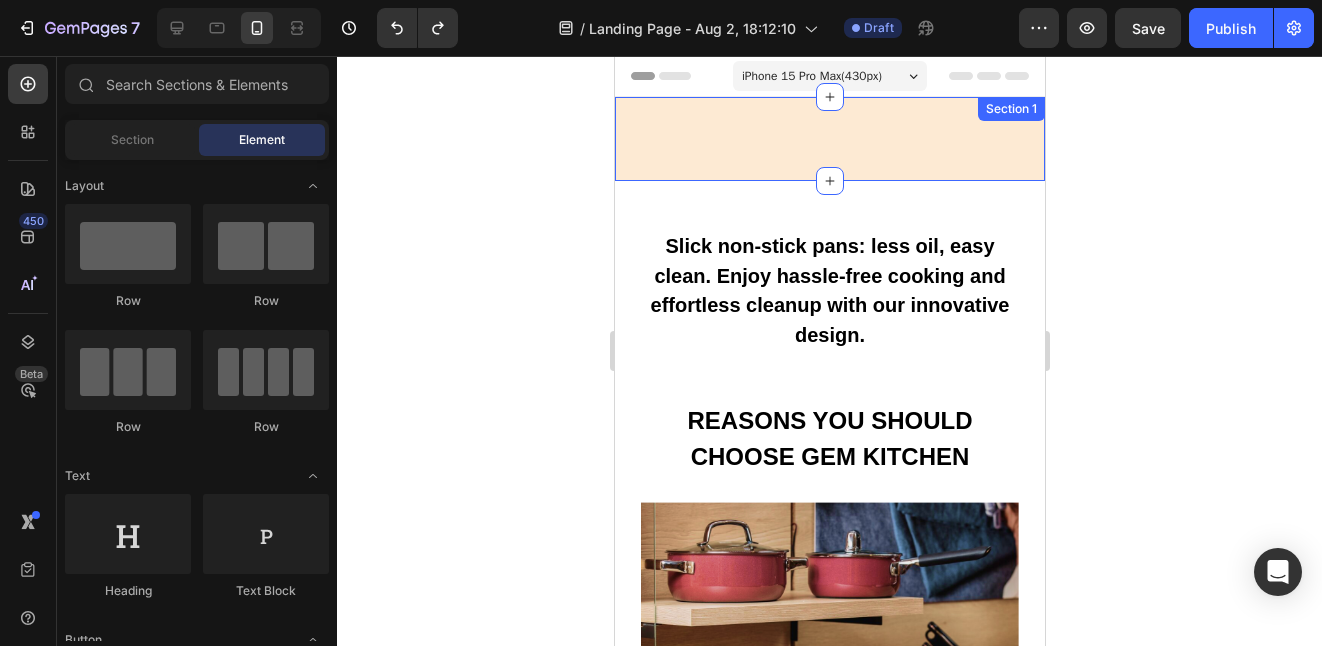 click on "Image Image the kitchen upgrade mom deserves Heading Give the gift of non-toxic kitchenware & save up to 15% for a limited time. Text Block SHOP NOW Button Row Image Image Row Section 1" at bounding box center [829, 139] 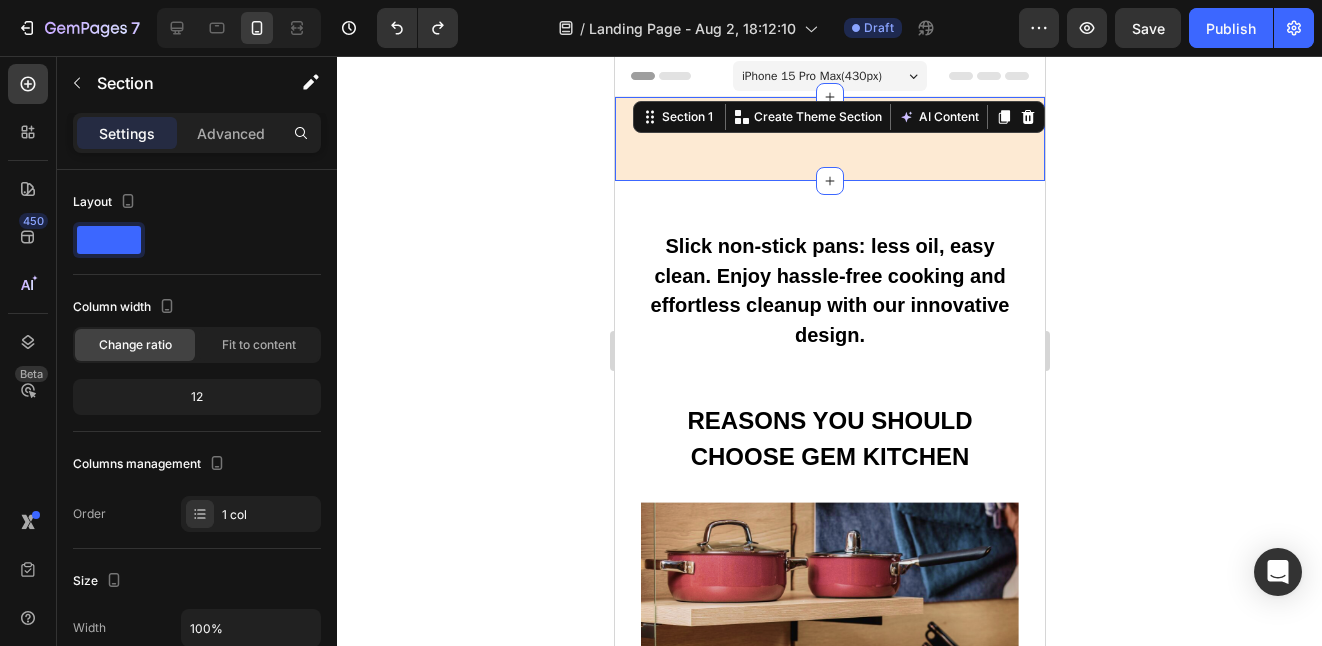 click on "Image Image the kitchen upgrade mom deserves Heading Give the gift of non-toxic kitchenware & save up to 15% for a limited time. Text Block SHOP NOW Button Row Image Image Row Section 1 You can create reusable sections Create Theme Section AI Content Write with GemAI What would you like to describe here? Tone and Voice Persuasive Product Show more Generate" at bounding box center (829, 139) 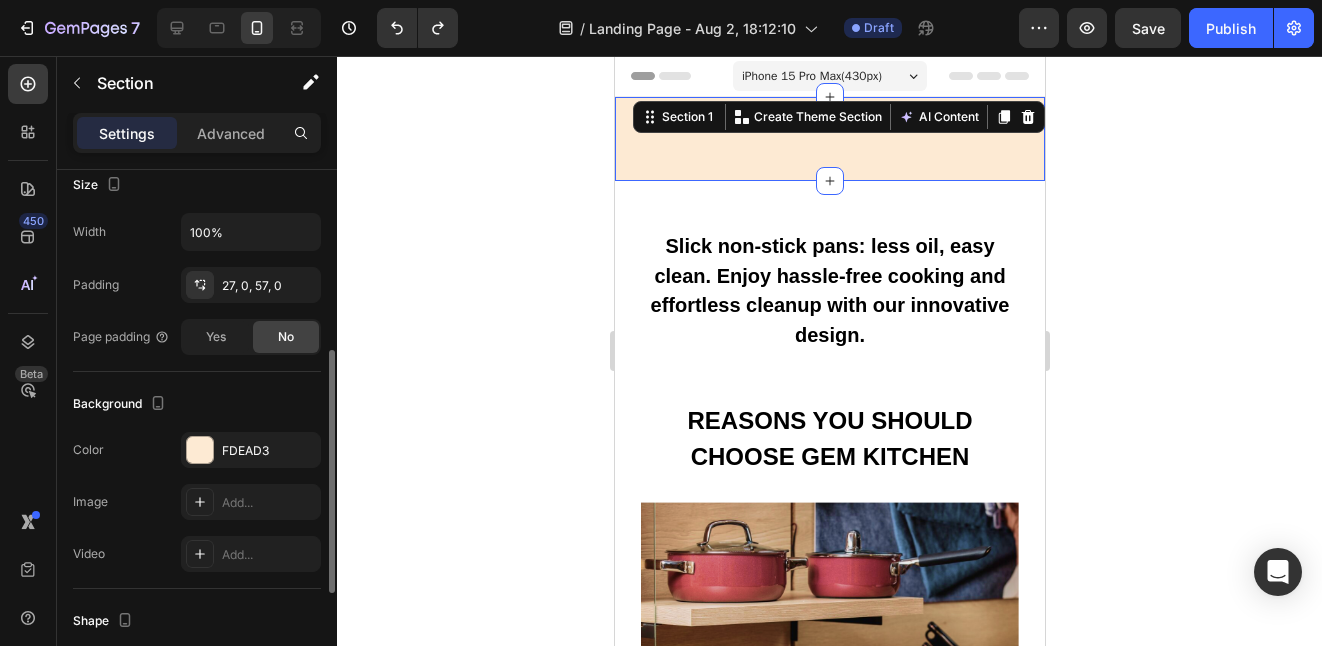 scroll, scrollTop: 396, scrollLeft: 0, axis: vertical 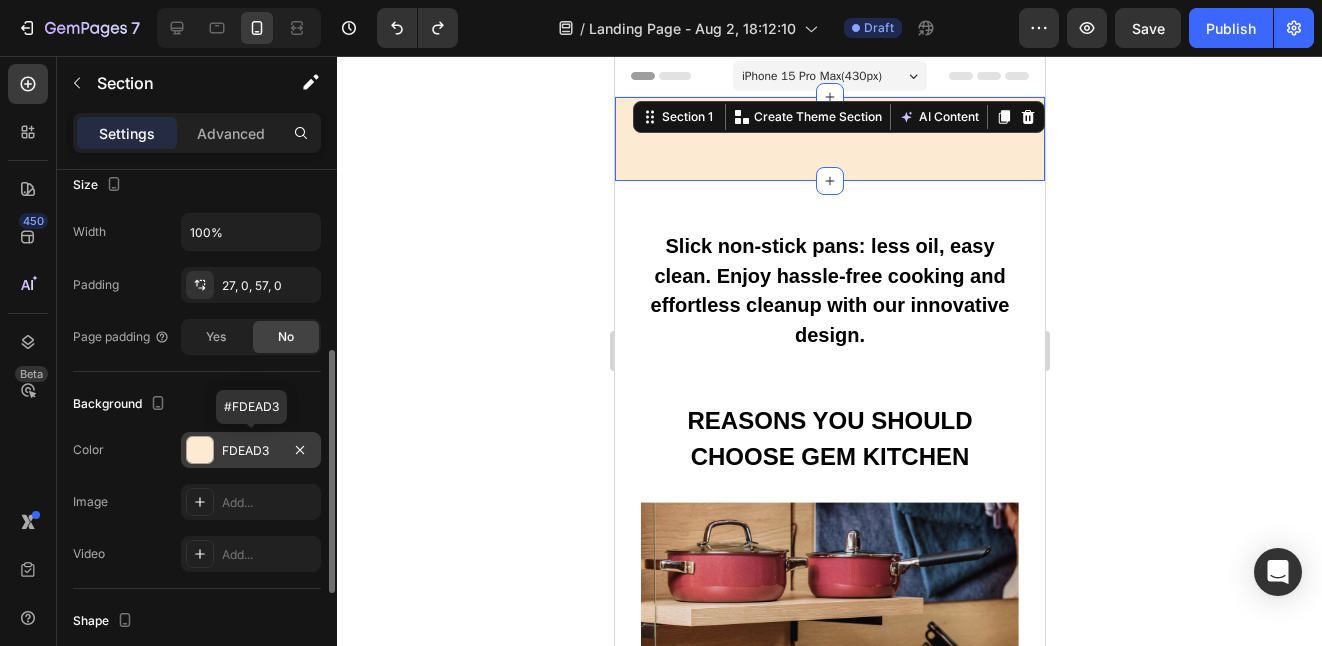 click at bounding box center [200, 450] 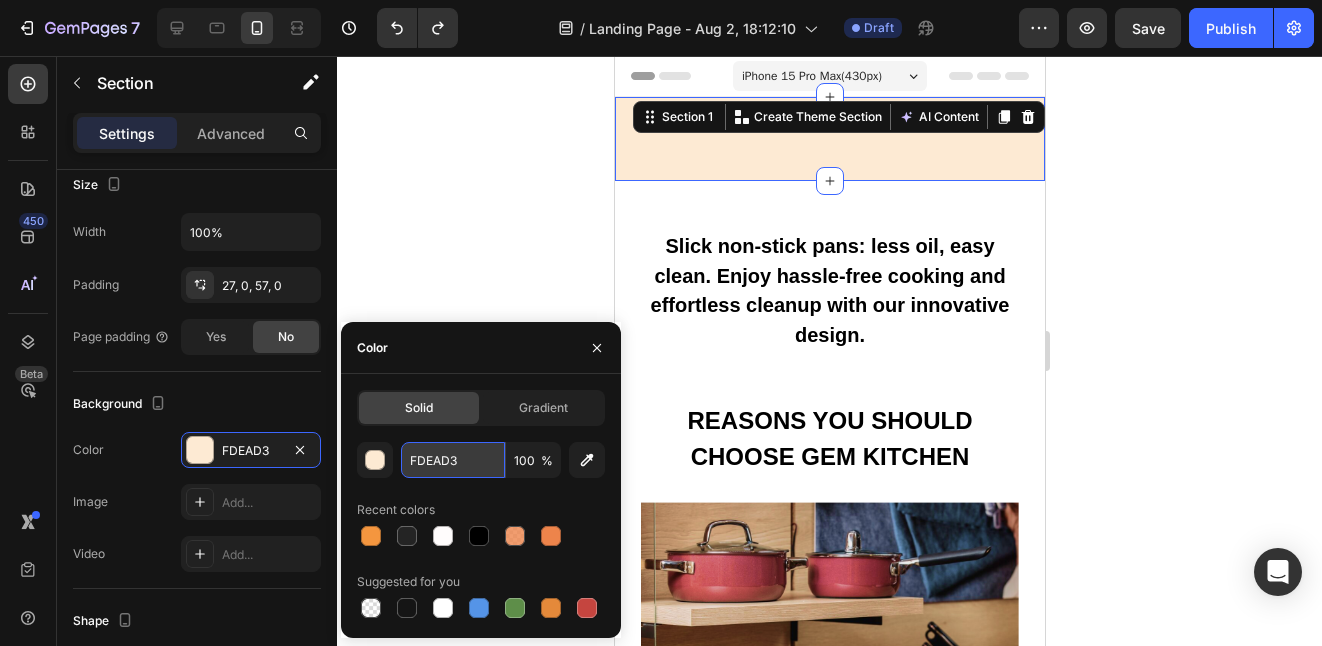 click on "FDEAD3" at bounding box center (453, 460) 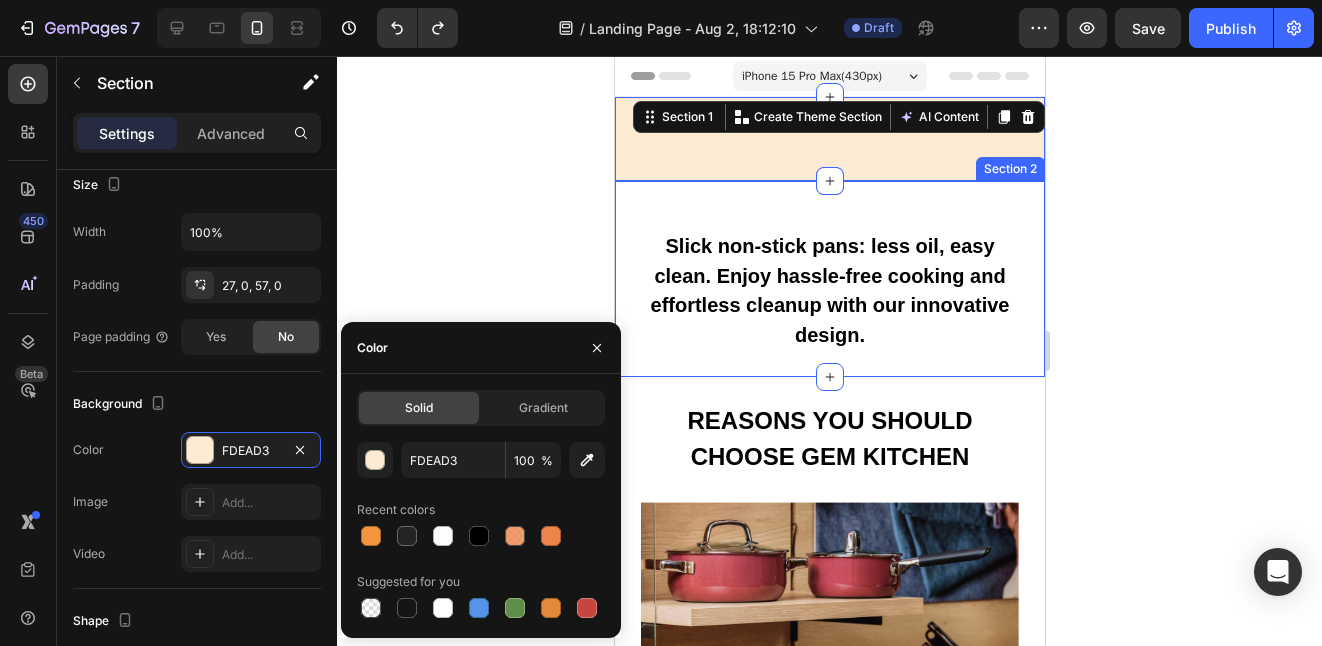 click on "Slick non-stick pans: less oil, easy clean. Enjoy hassle-free cooking and effortless cleanup with our innovative design. Heading Row Section 2" at bounding box center [829, 279] 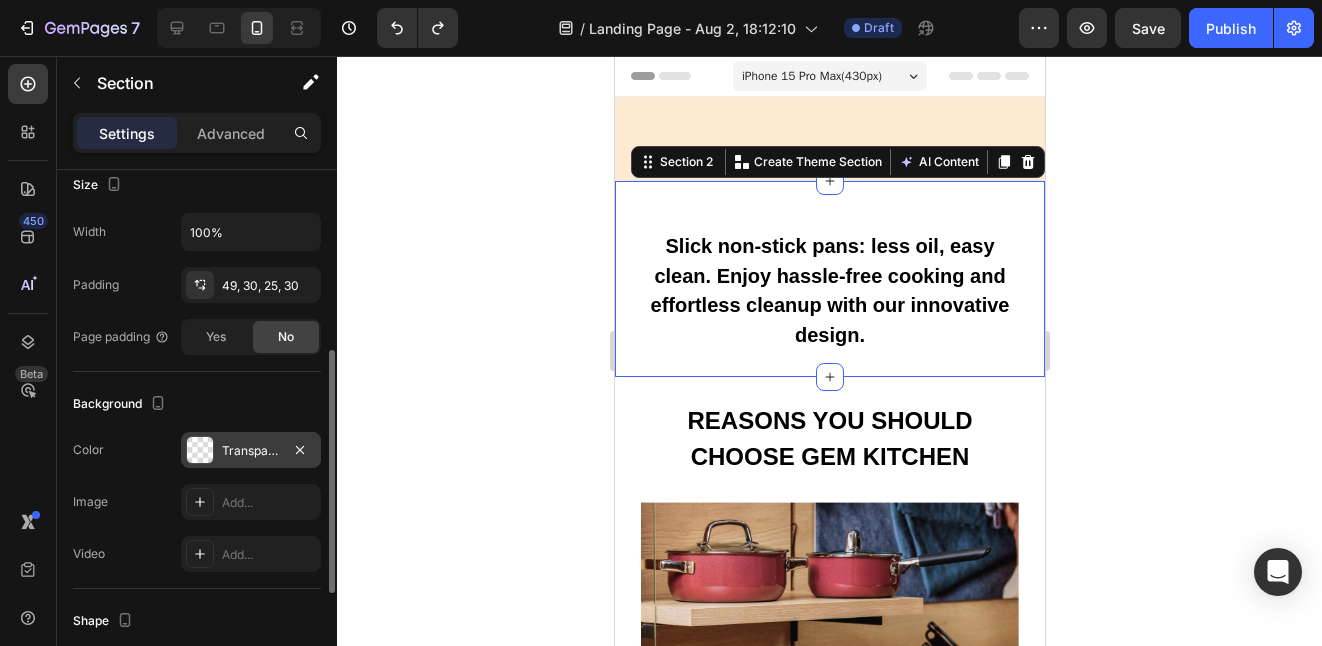 click on "Transparent" at bounding box center (251, 451) 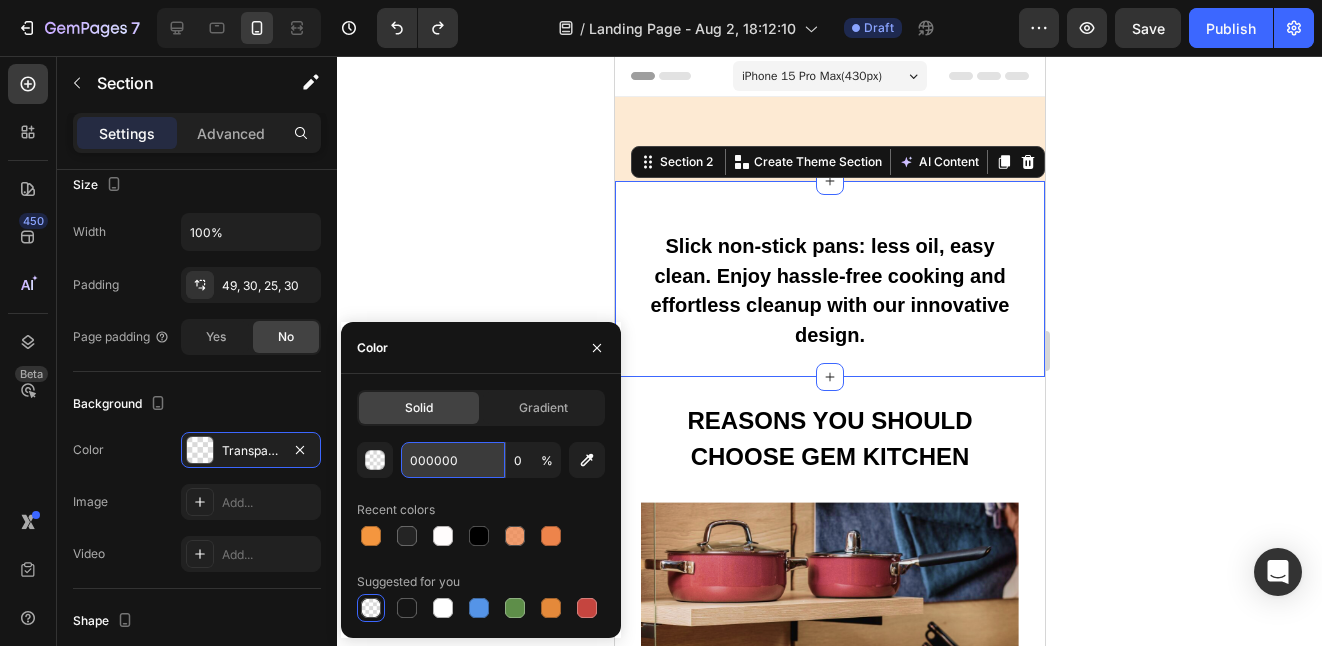 click on "000000" at bounding box center (453, 460) 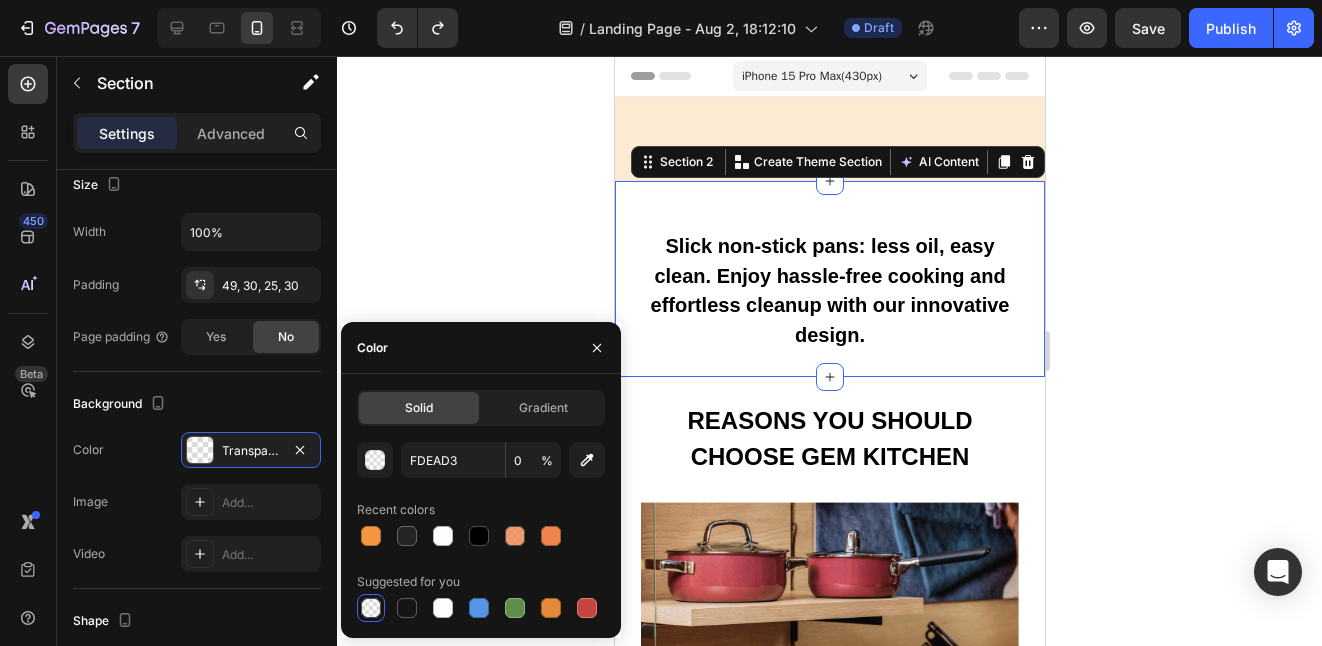 click on "Solid Gradient FDEAD3 0 % Recent colors Suggested for you" 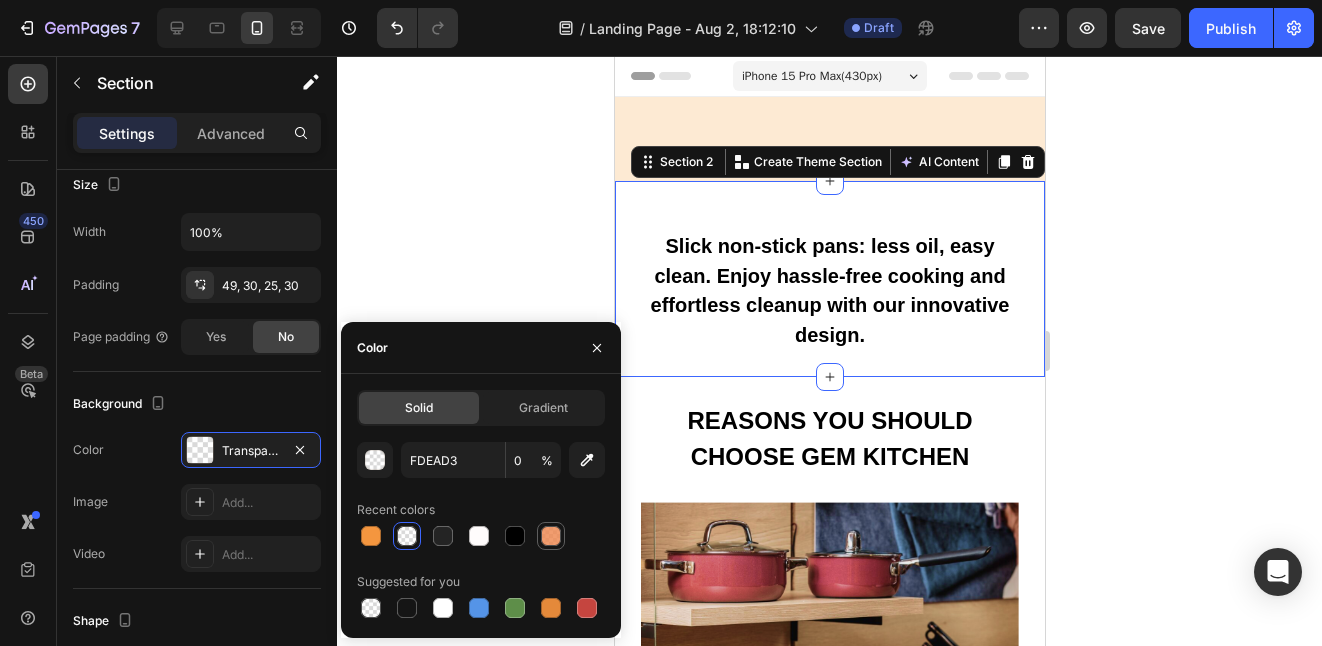 click at bounding box center (551, 536) 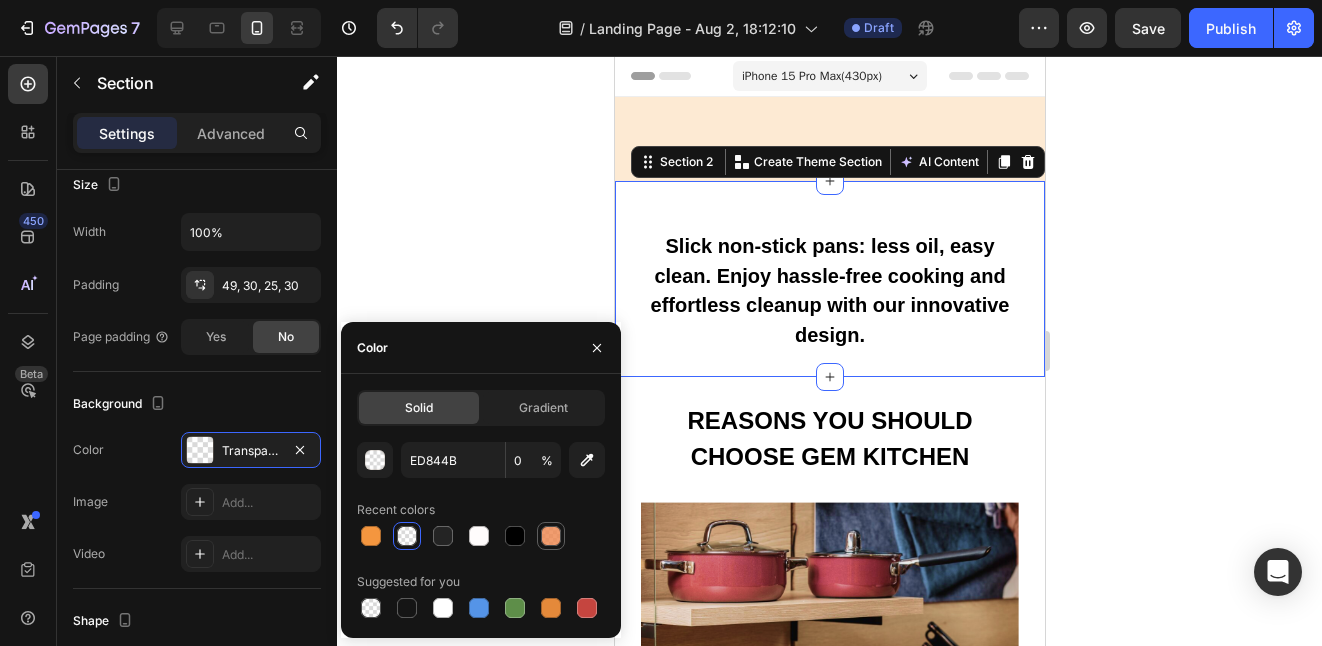type on "80" 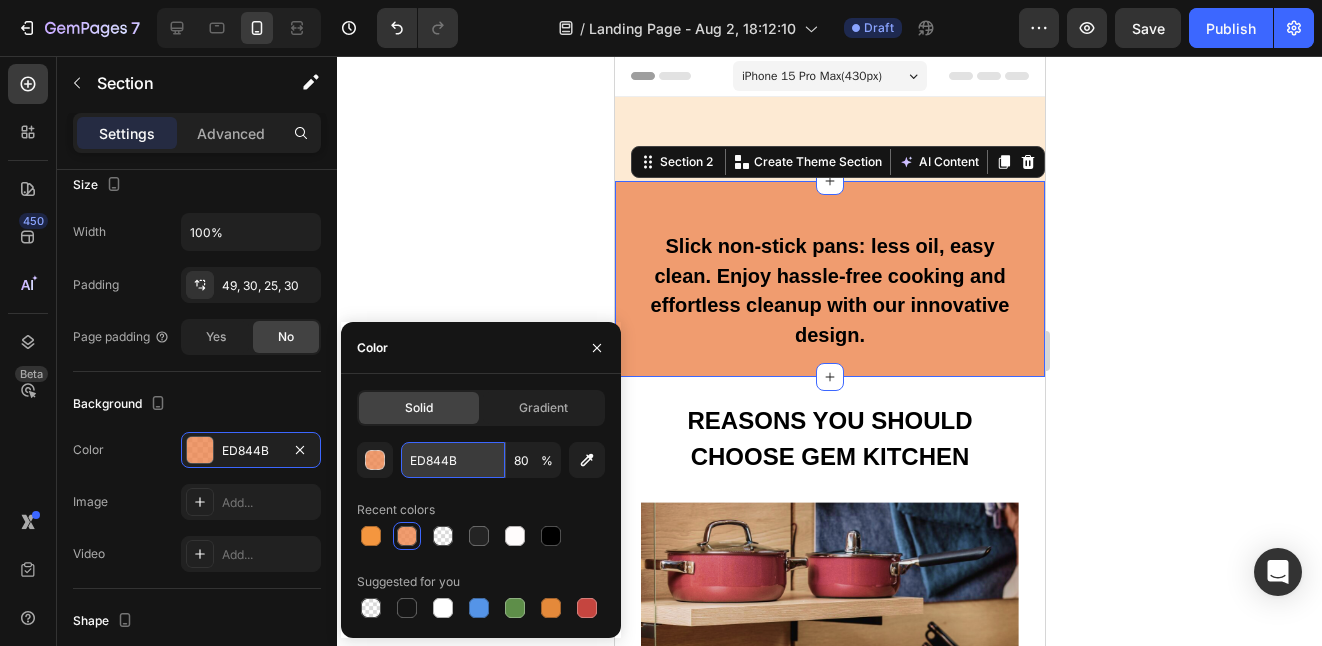 click on "ED844B" at bounding box center (453, 460) 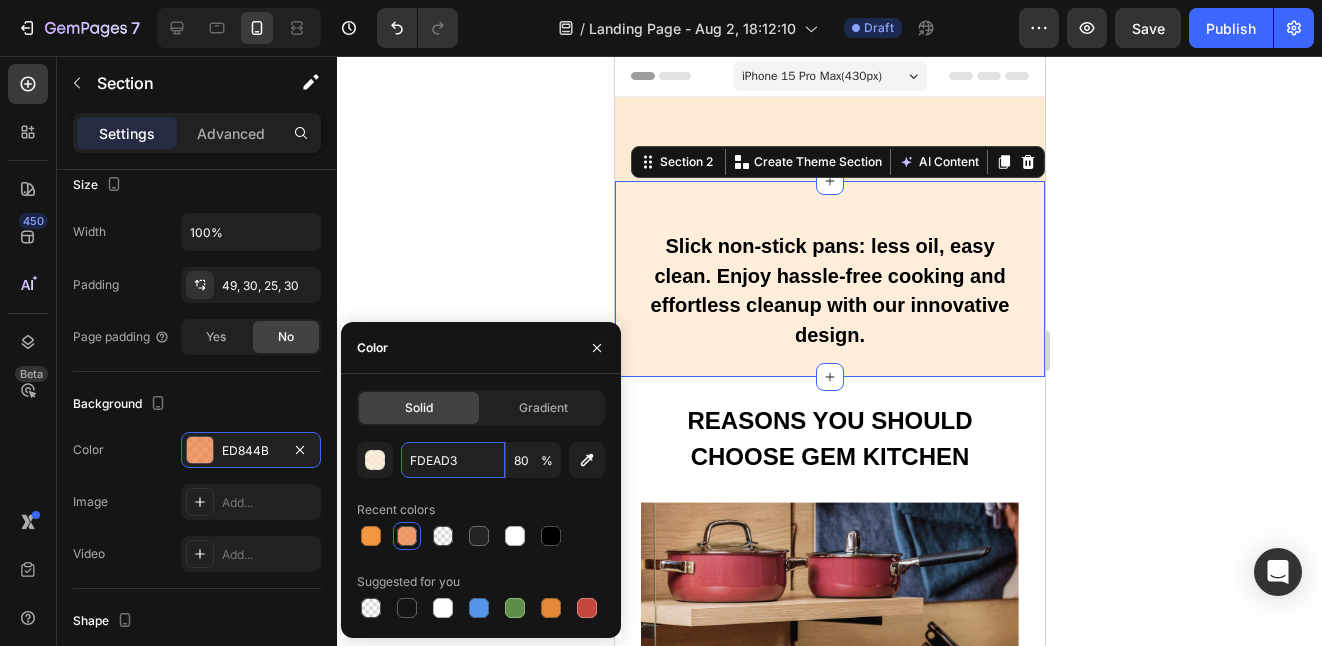 type on "ED844B" 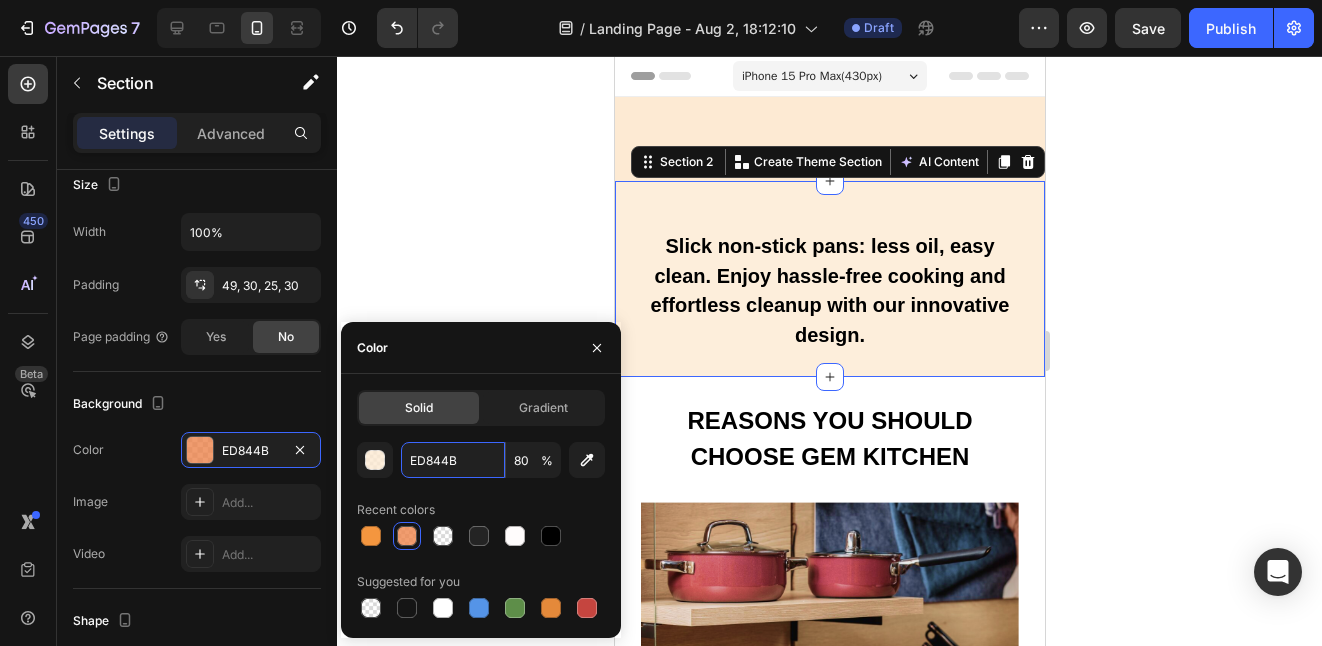 type on "0" 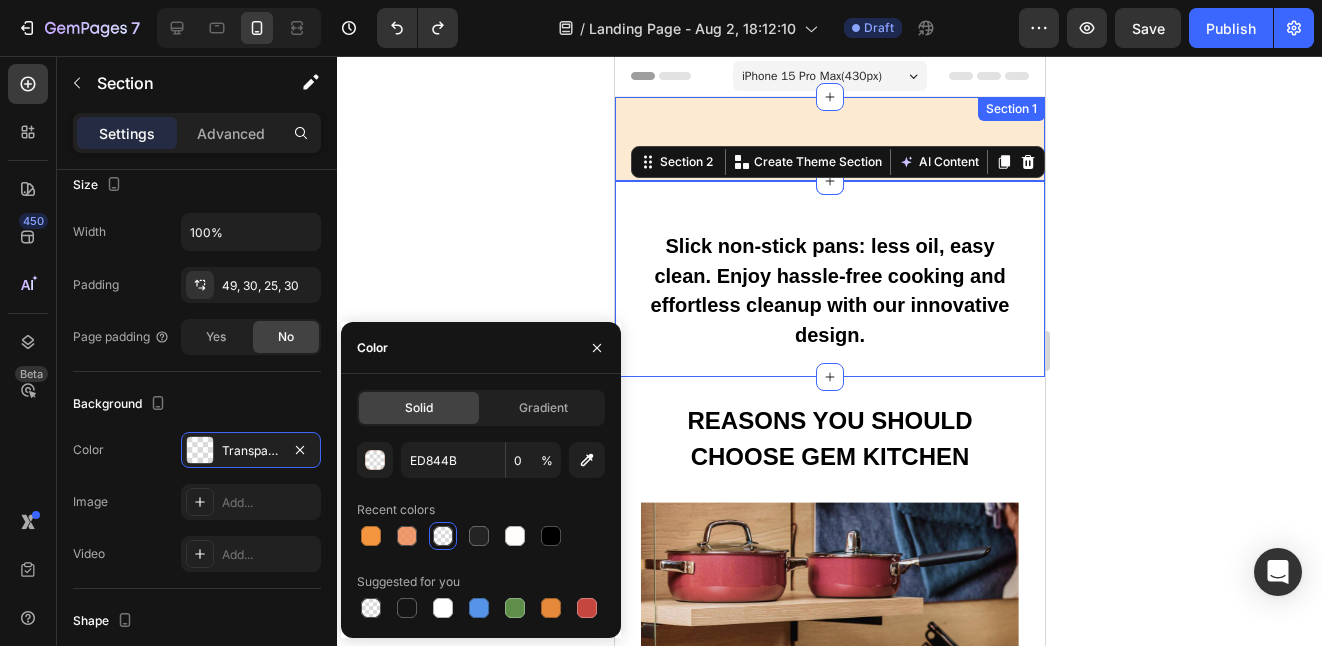 click on "Image Image the kitchen upgrade mom deserves Heading Give the gift of non-toxic kitchenware & save up to 15% for a limited time. Text Block SHOP NOW Button Row Image Image Row Section 1" at bounding box center [829, 139] 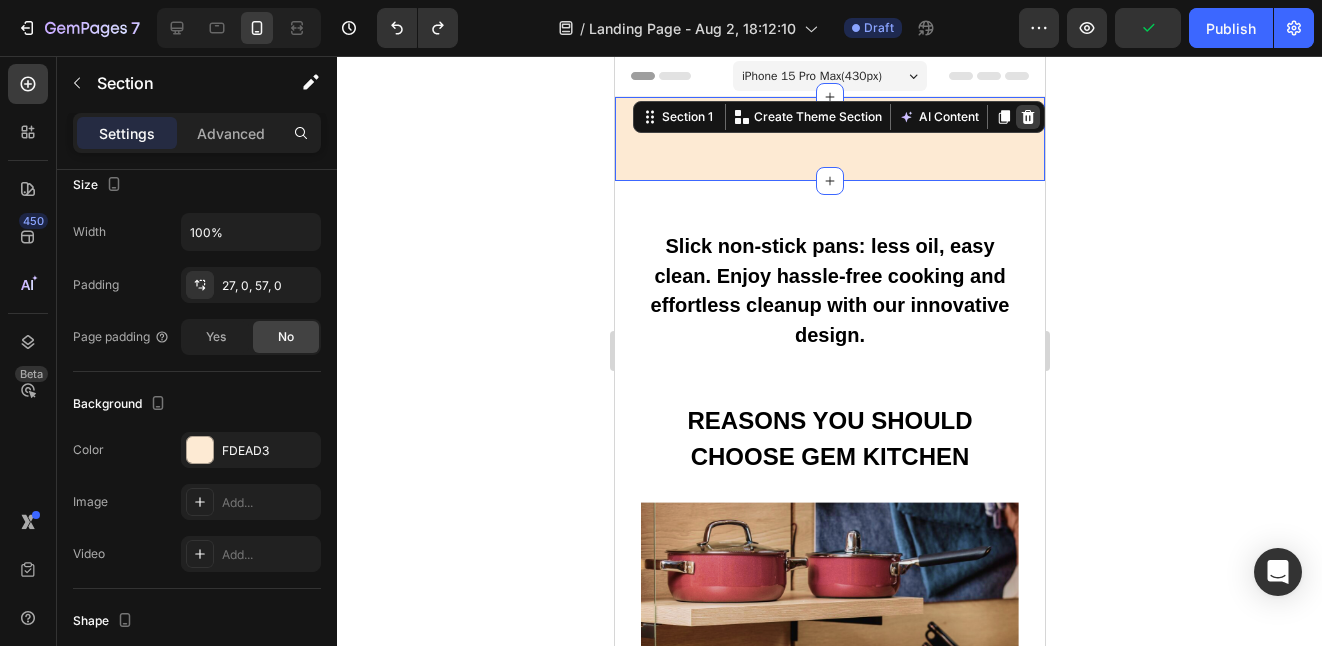 click 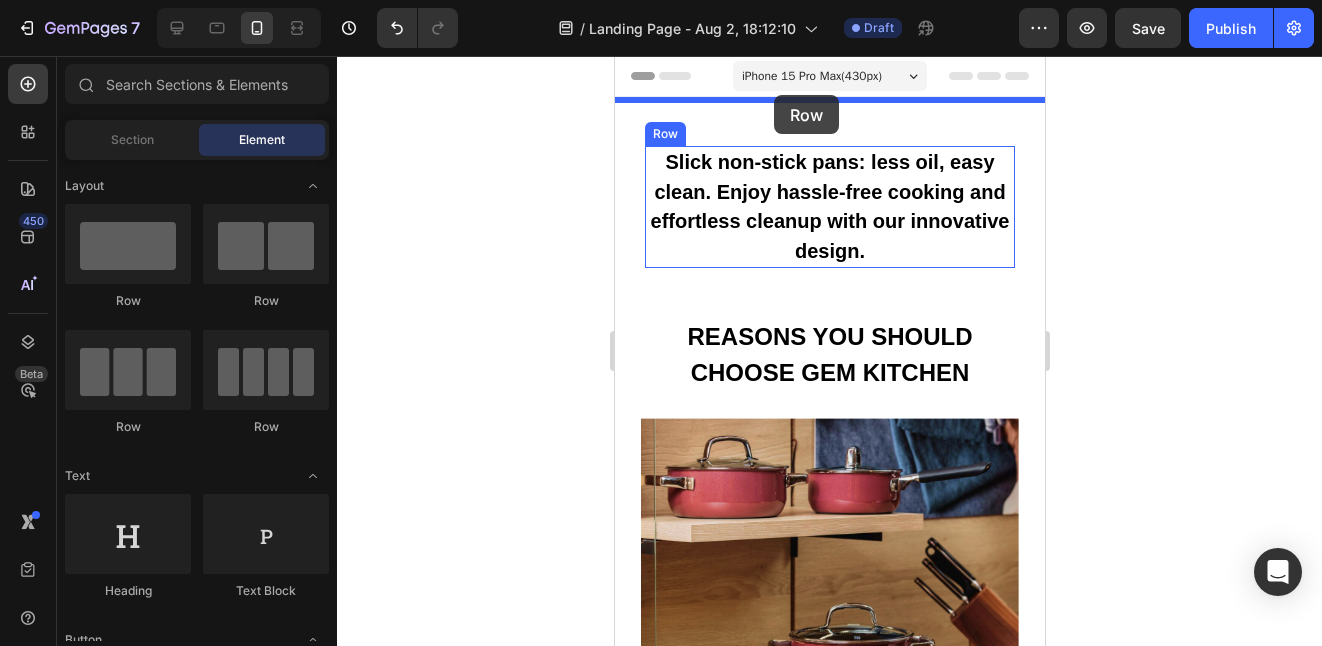 drag, startPoint x: 844, startPoint y: 292, endPoint x: 773, endPoint y: 95, distance: 209.40392 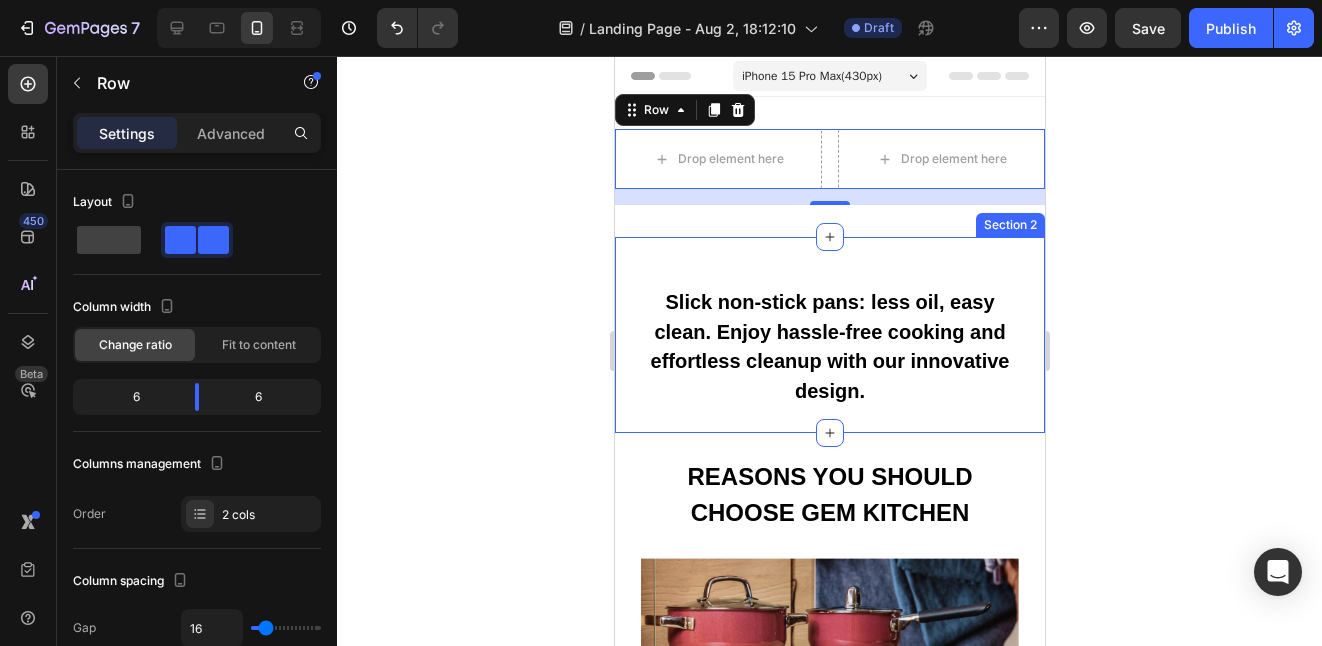 click 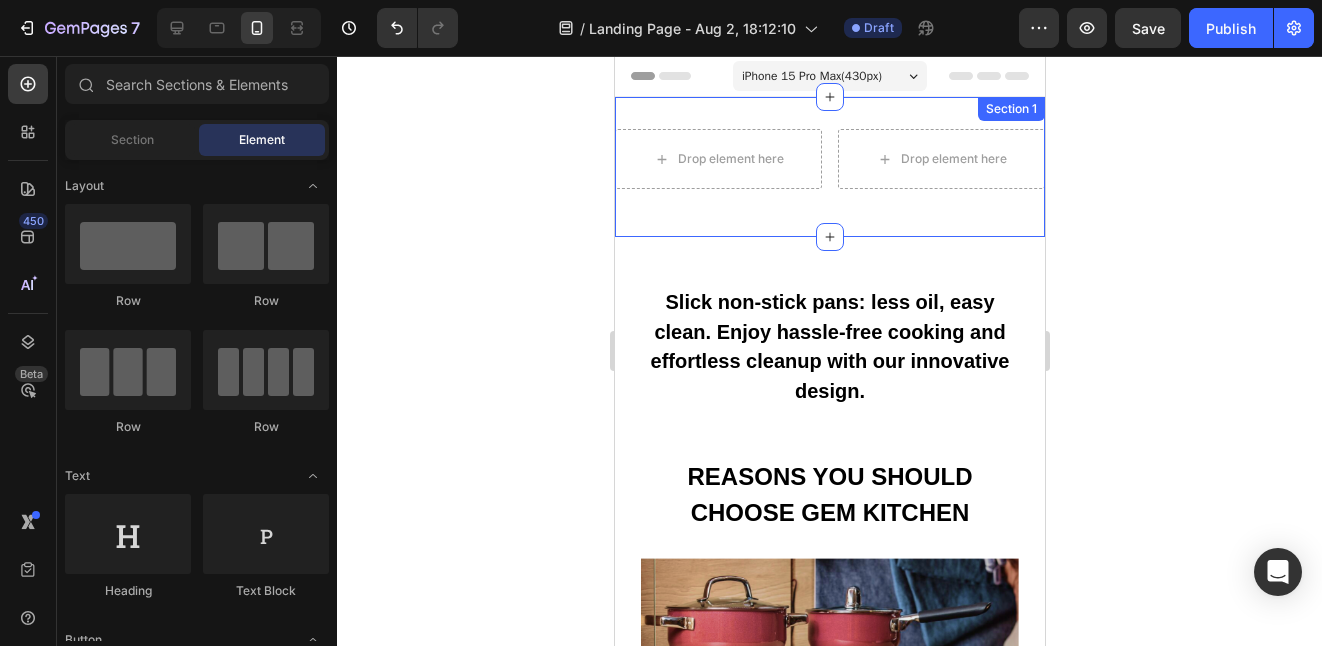 click on "Drop element here
Drop element here Row Section 1" at bounding box center (829, 167) 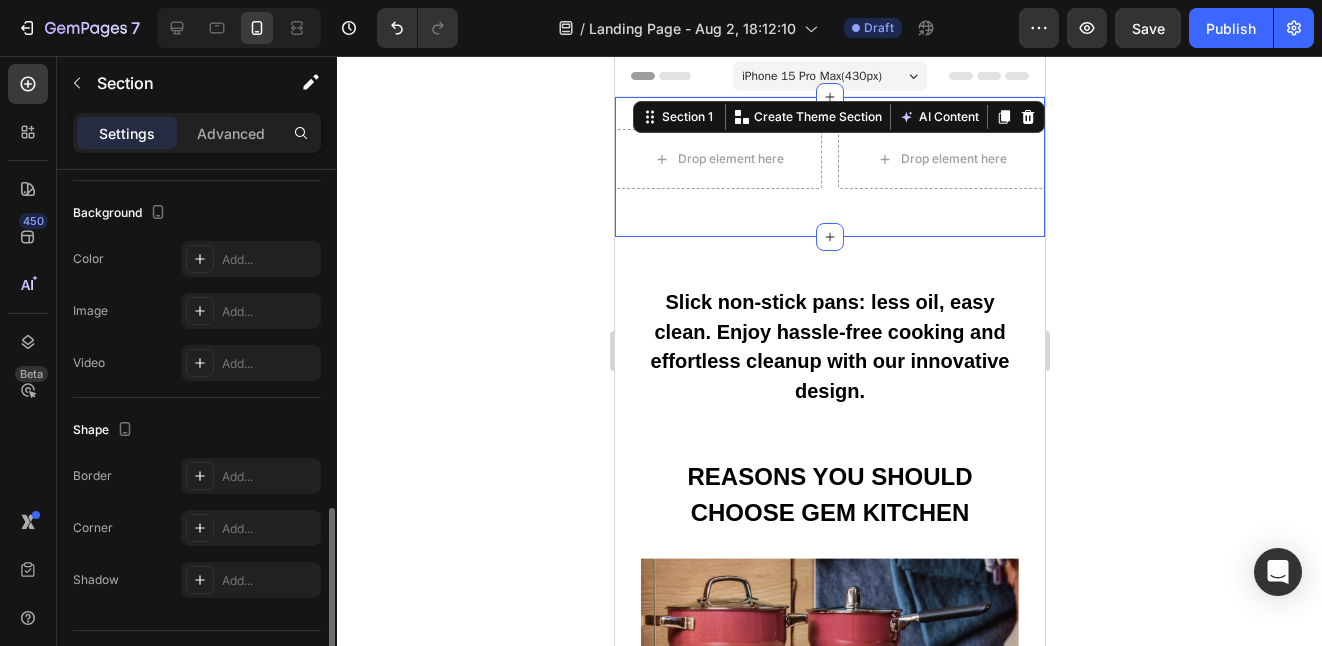 scroll, scrollTop: 635, scrollLeft: 0, axis: vertical 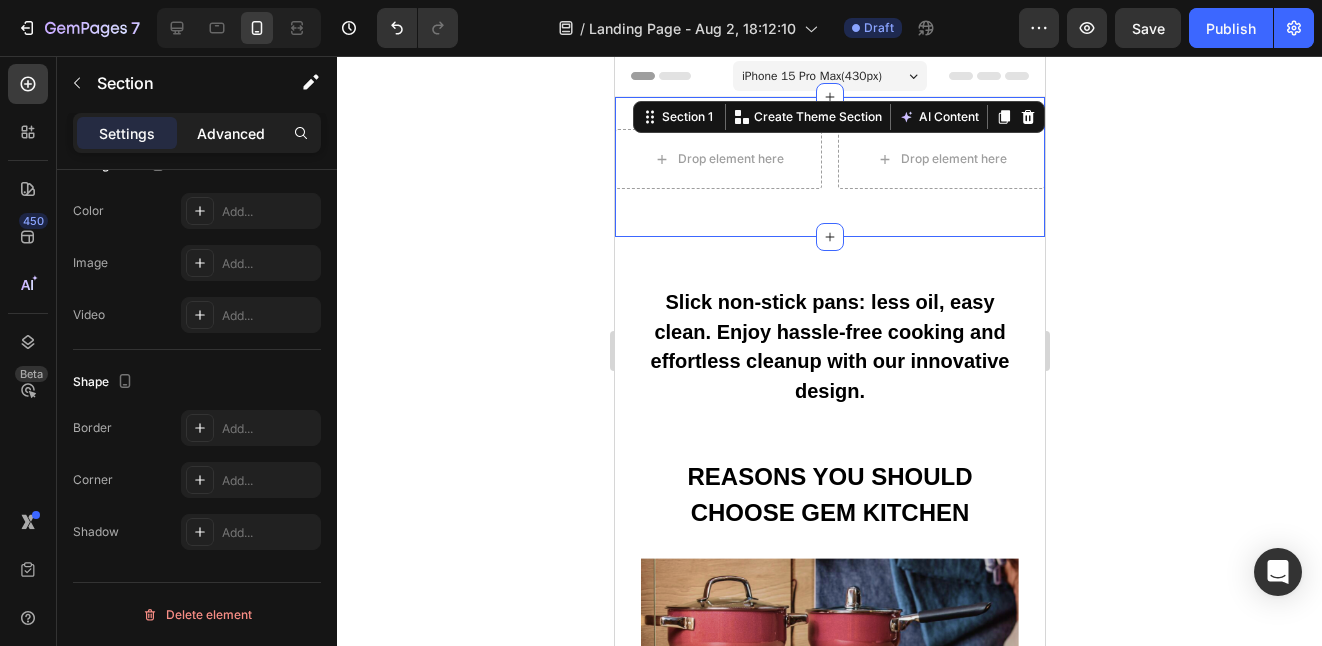 click on "Advanced" at bounding box center (231, 133) 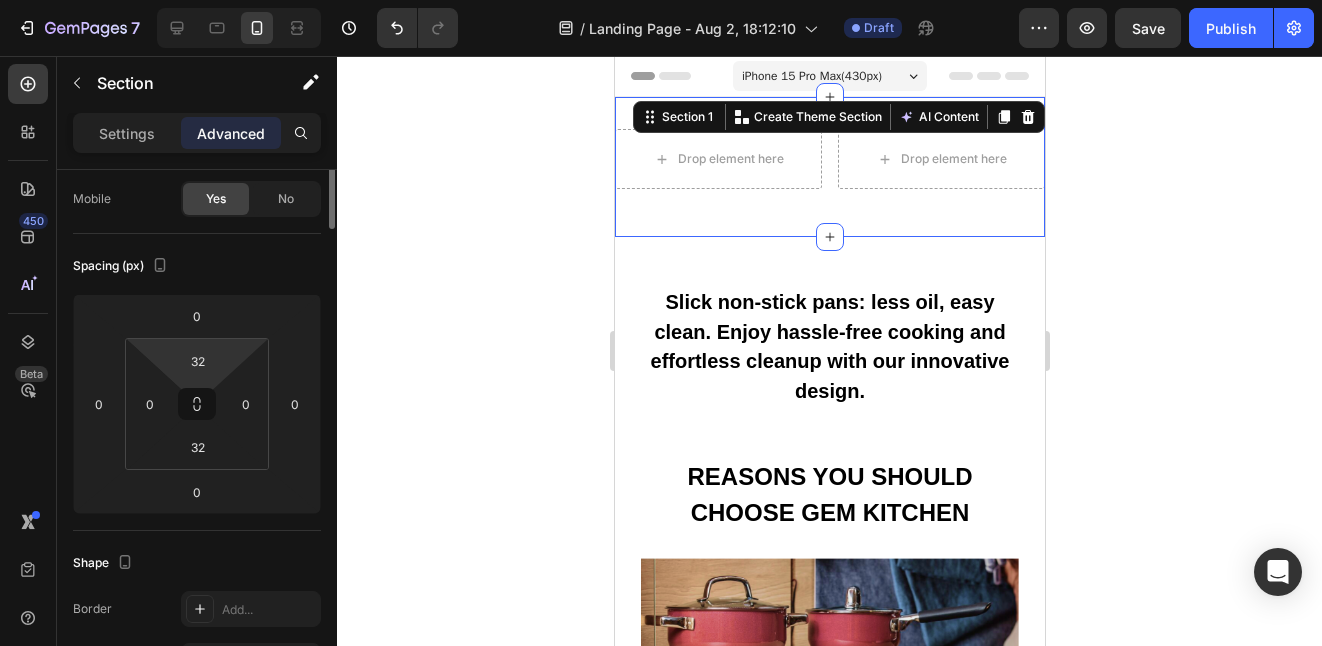 scroll, scrollTop: 0, scrollLeft: 0, axis: both 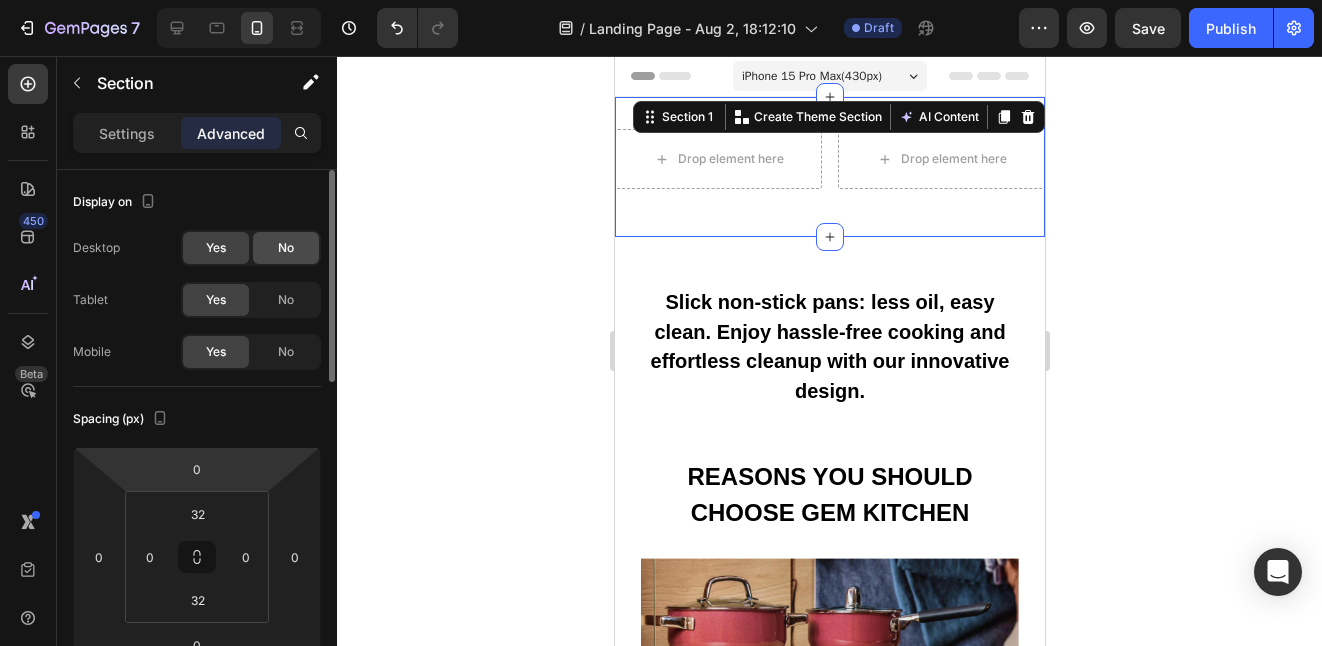 click on "No" 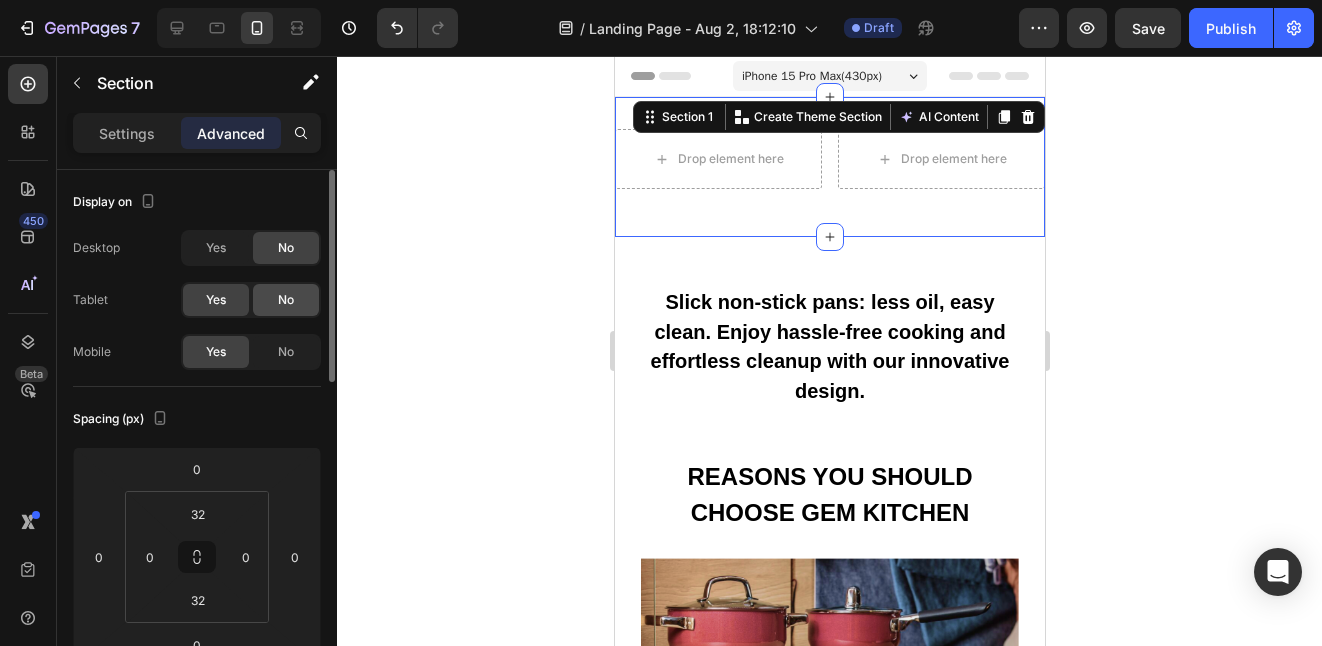 click on "No" 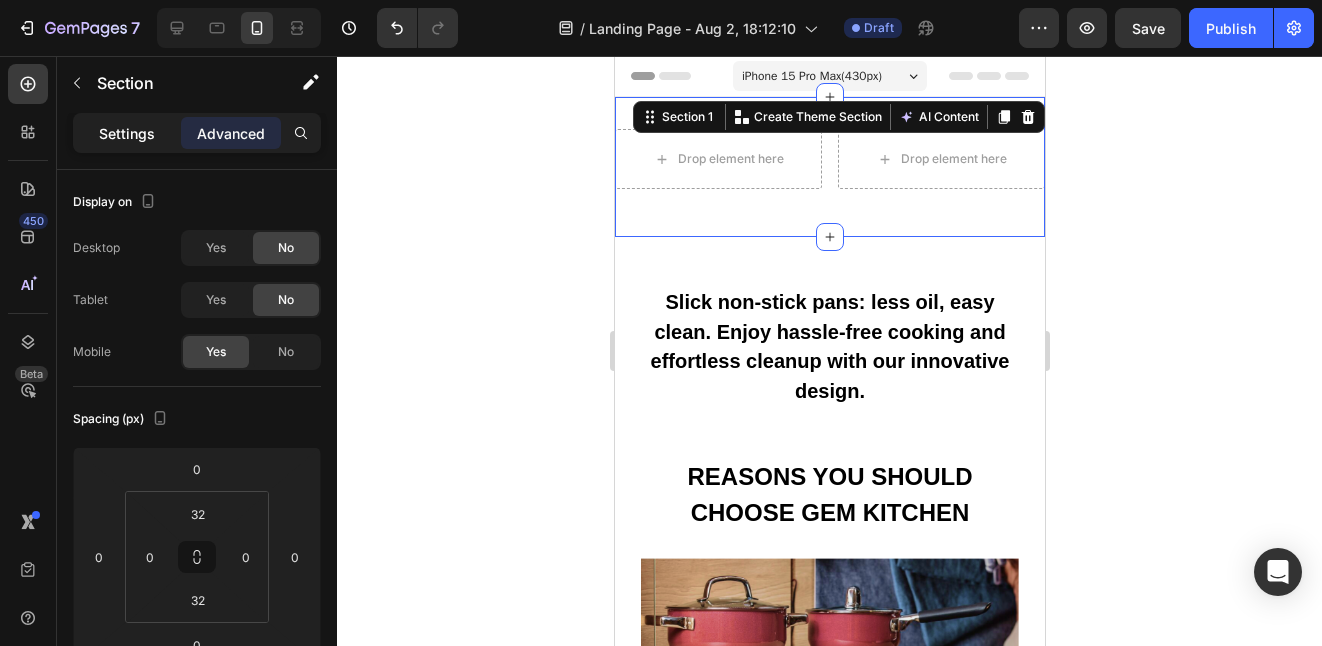 click on "Settings" at bounding box center [127, 133] 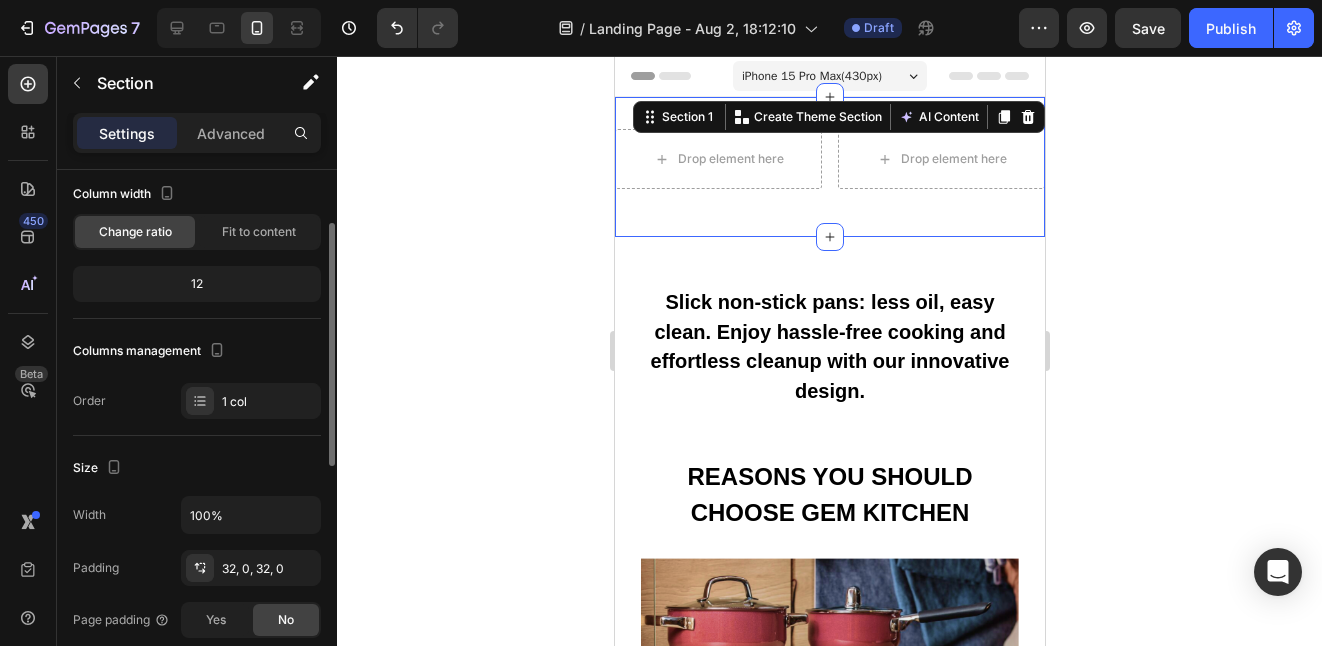 scroll, scrollTop: 114, scrollLeft: 0, axis: vertical 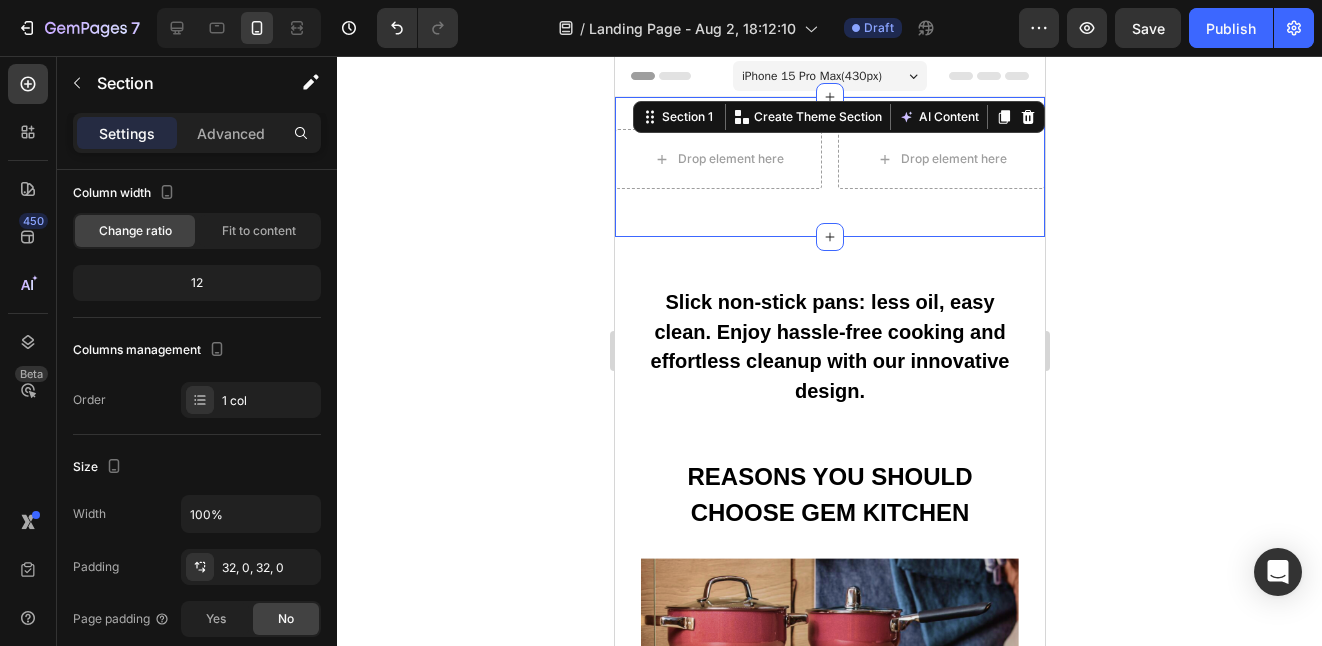 click on "Drop element here
Drop element here Row Section 1 You can create reusable sections Create Theme Section AI Content Write with GemAI What would you like to describe here? Tone and Voice Persuasive Product Viral Content Pro: 850+ Templates & 210K Reels for Creators, Coaches and Social Managers Show more Generate" at bounding box center (829, 167) 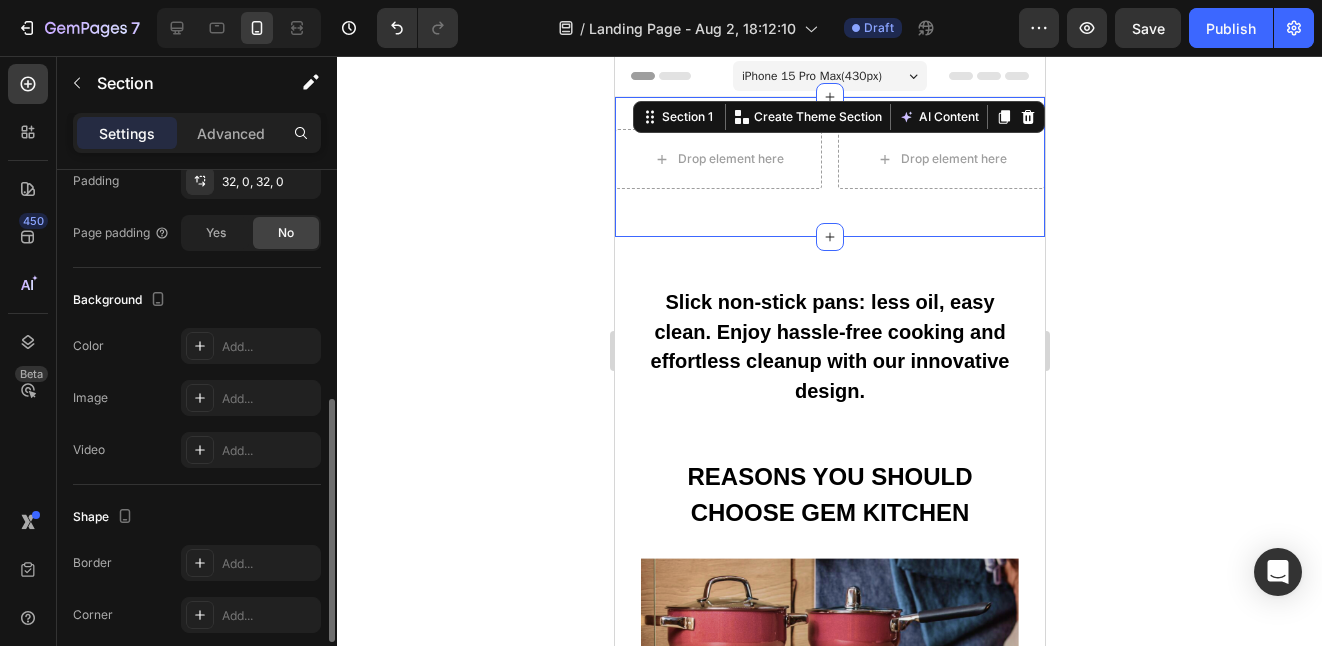 scroll, scrollTop: 501, scrollLeft: 0, axis: vertical 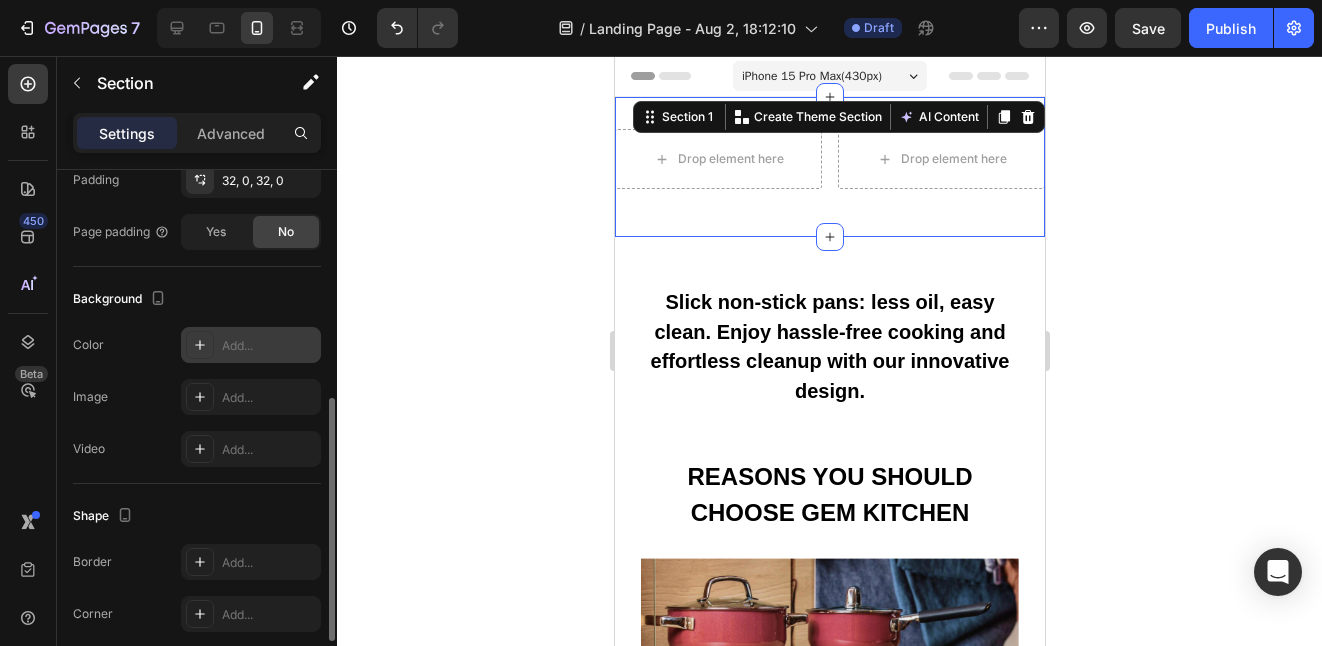 click on "Add..." at bounding box center (269, 346) 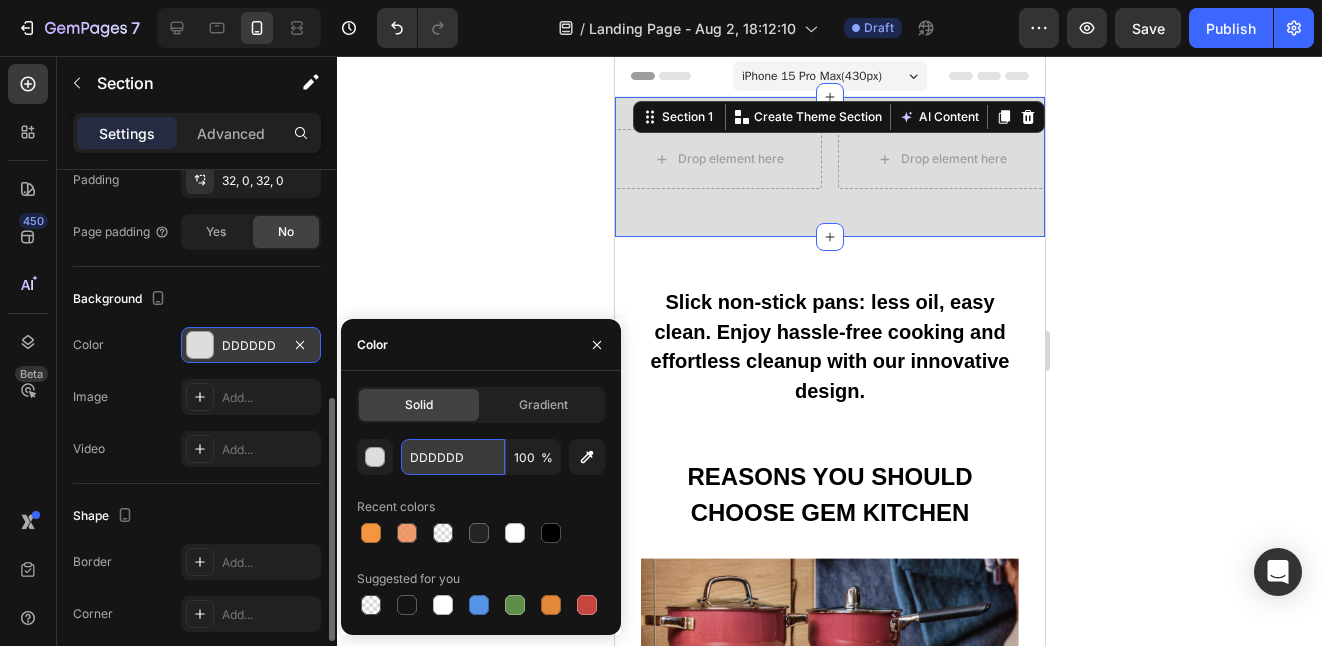 click on "DDDDDD" at bounding box center [453, 457] 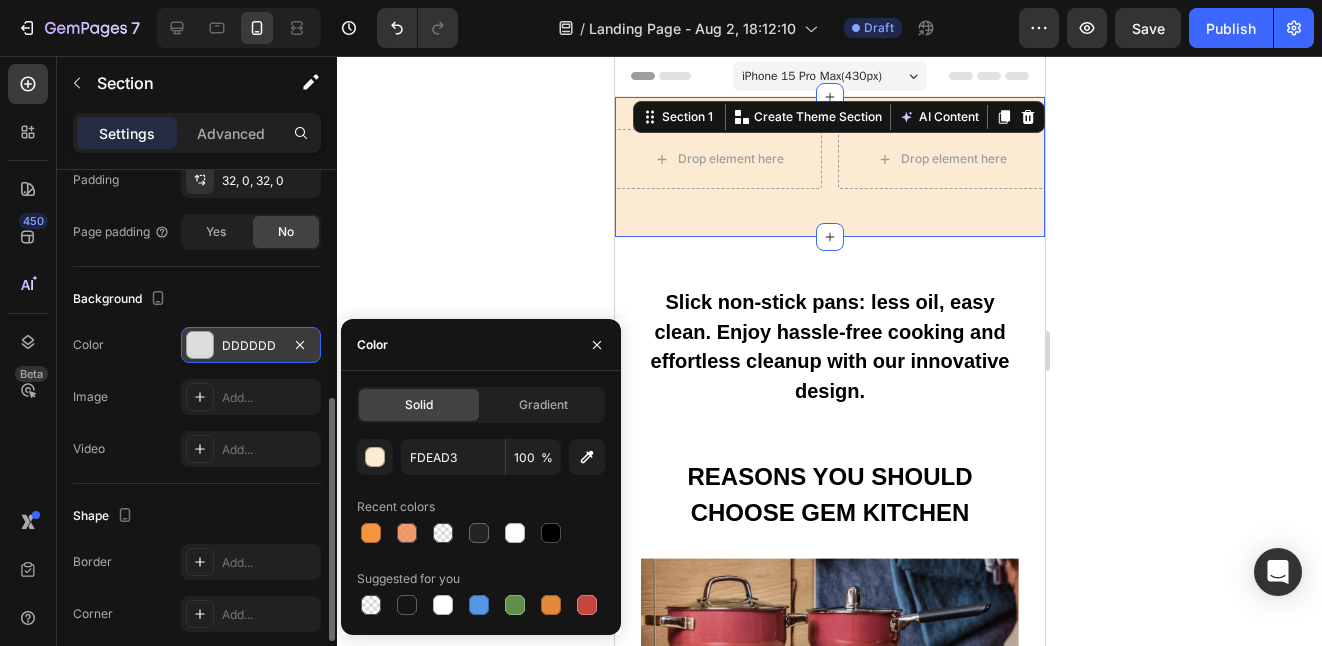 click 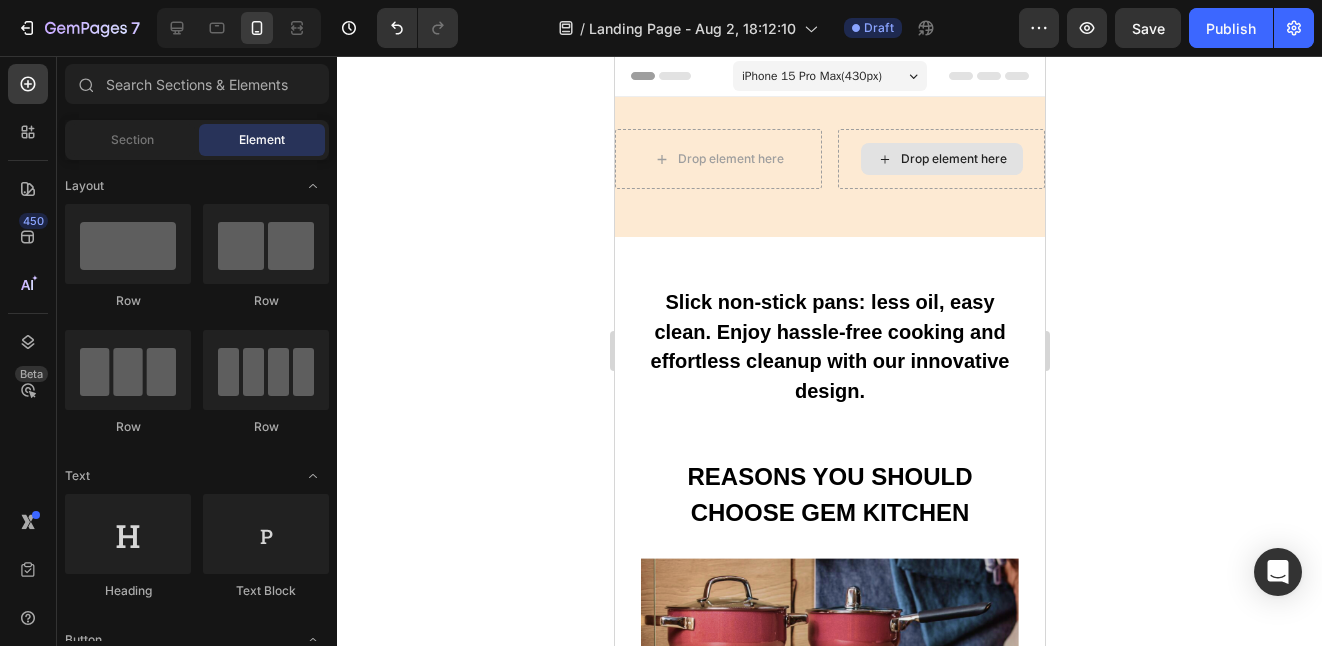 click on "Drop element here" at bounding box center (953, 159) 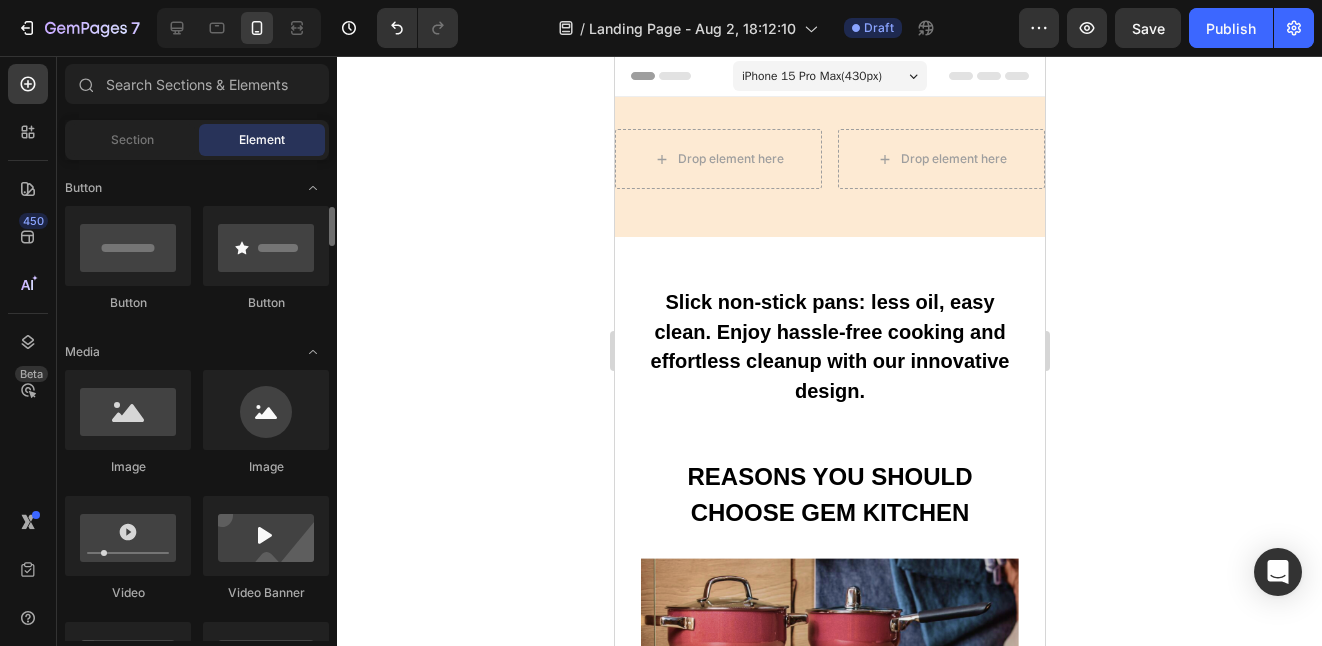 scroll, scrollTop: 462, scrollLeft: 0, axis: vertical 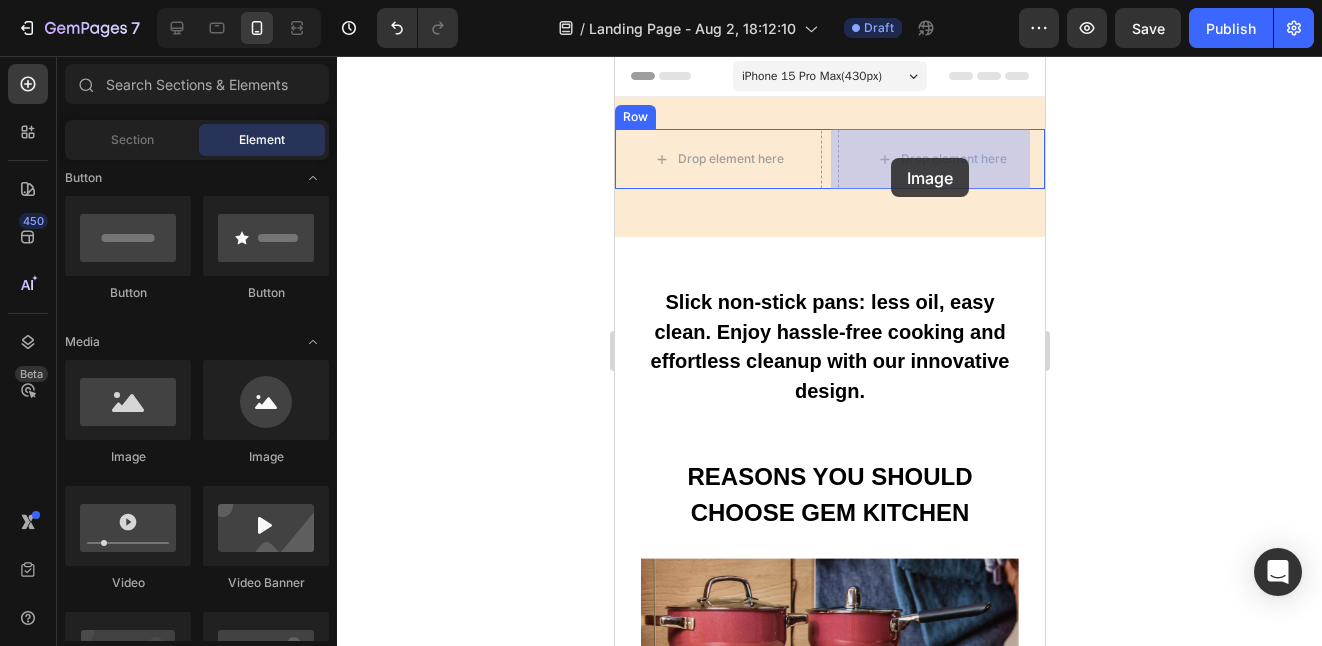 drag, startPoint x: 739, startPoint y: 471, endPoint x: 890, endPoint y: 158, distance: 347.51978 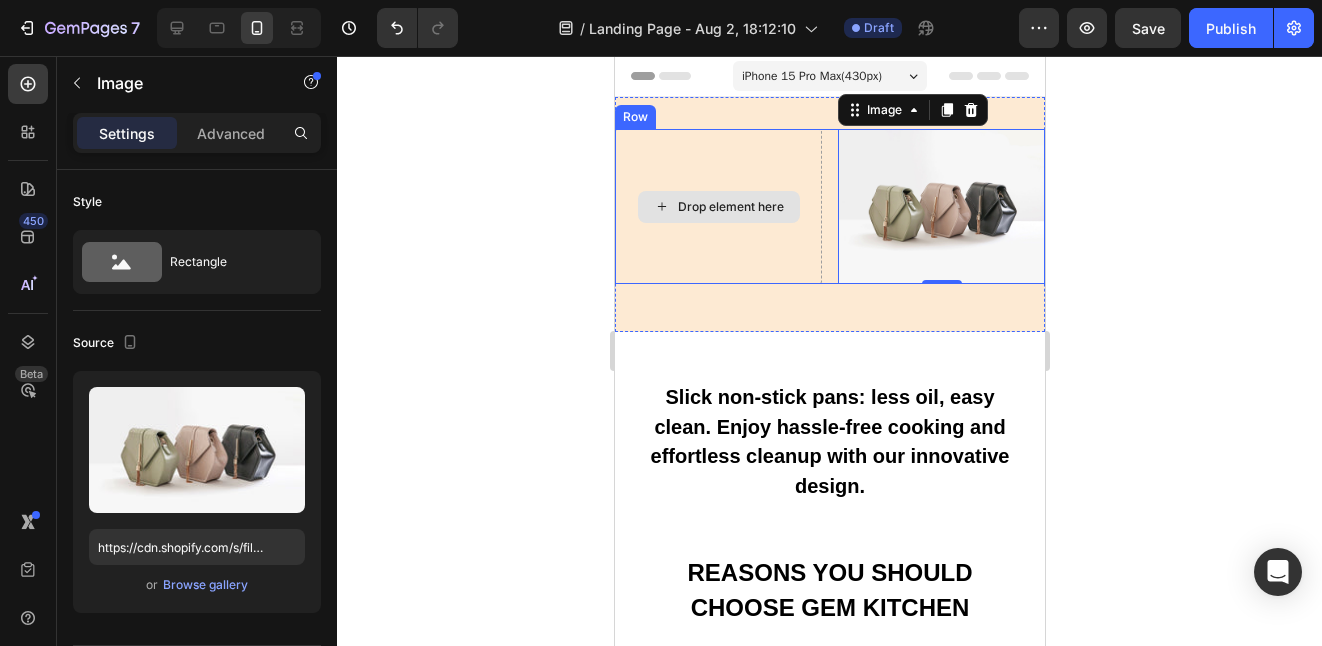 click on "Drop element here" at bounding box center (717, 206) 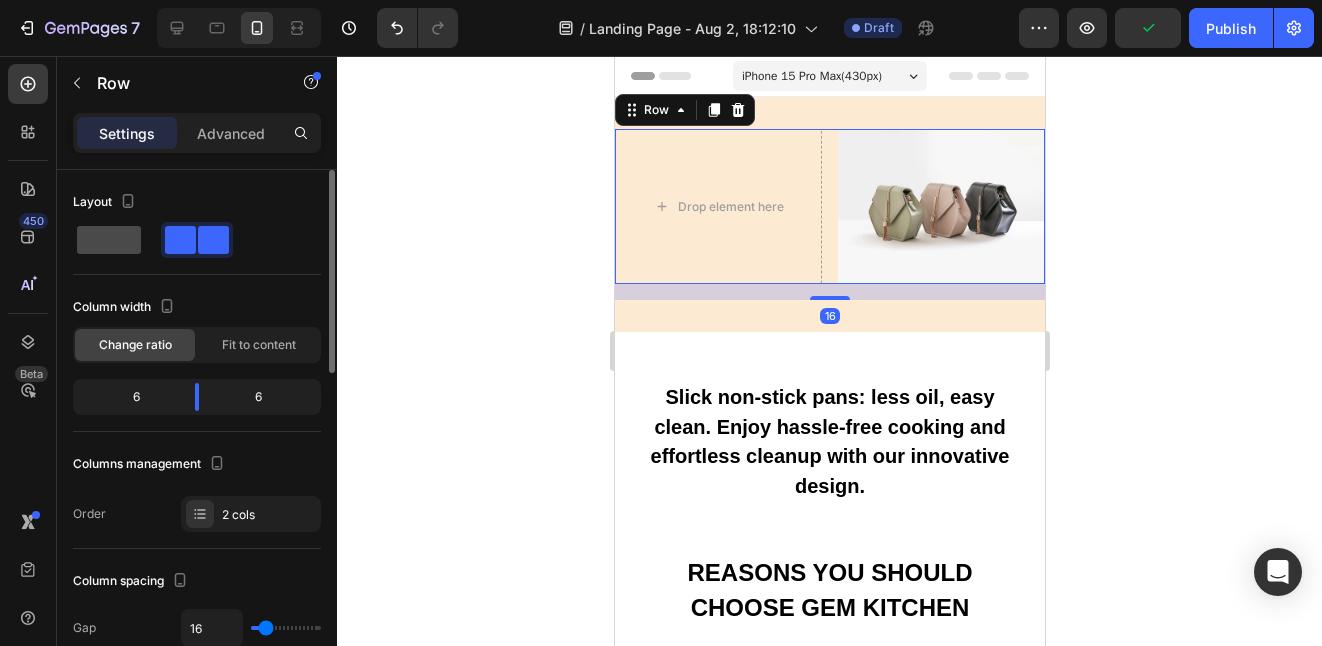 click 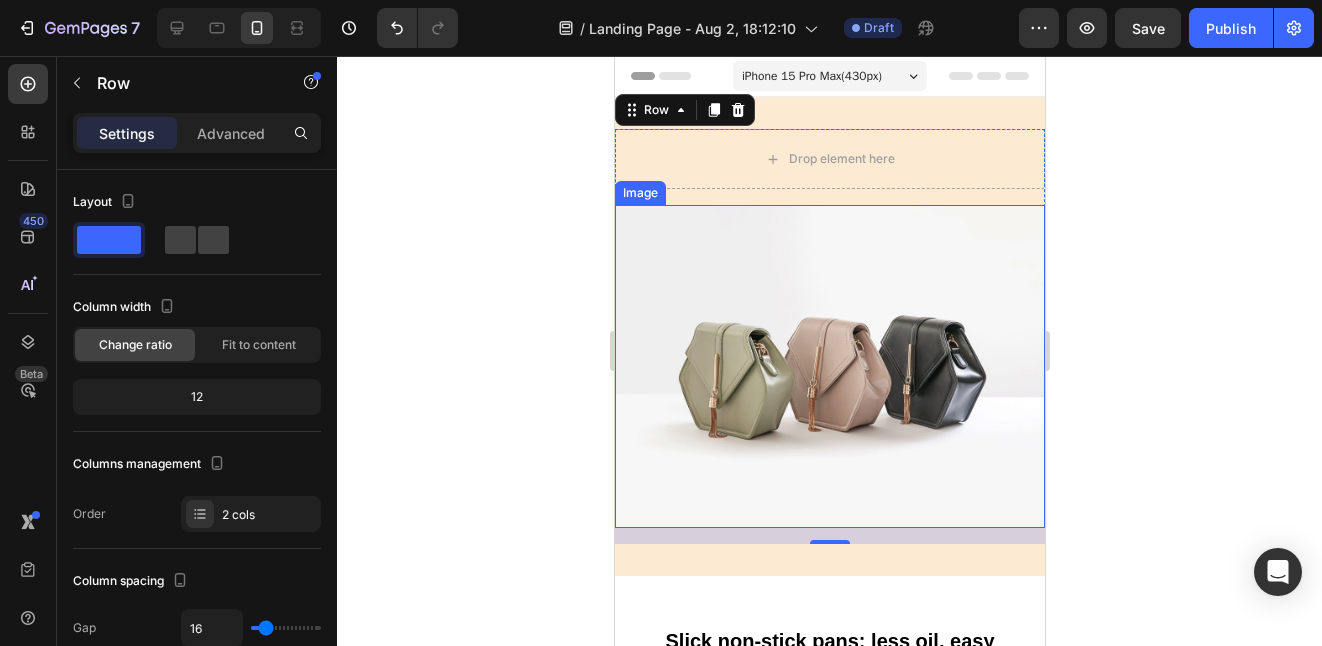click at bounding box center (829, 366) 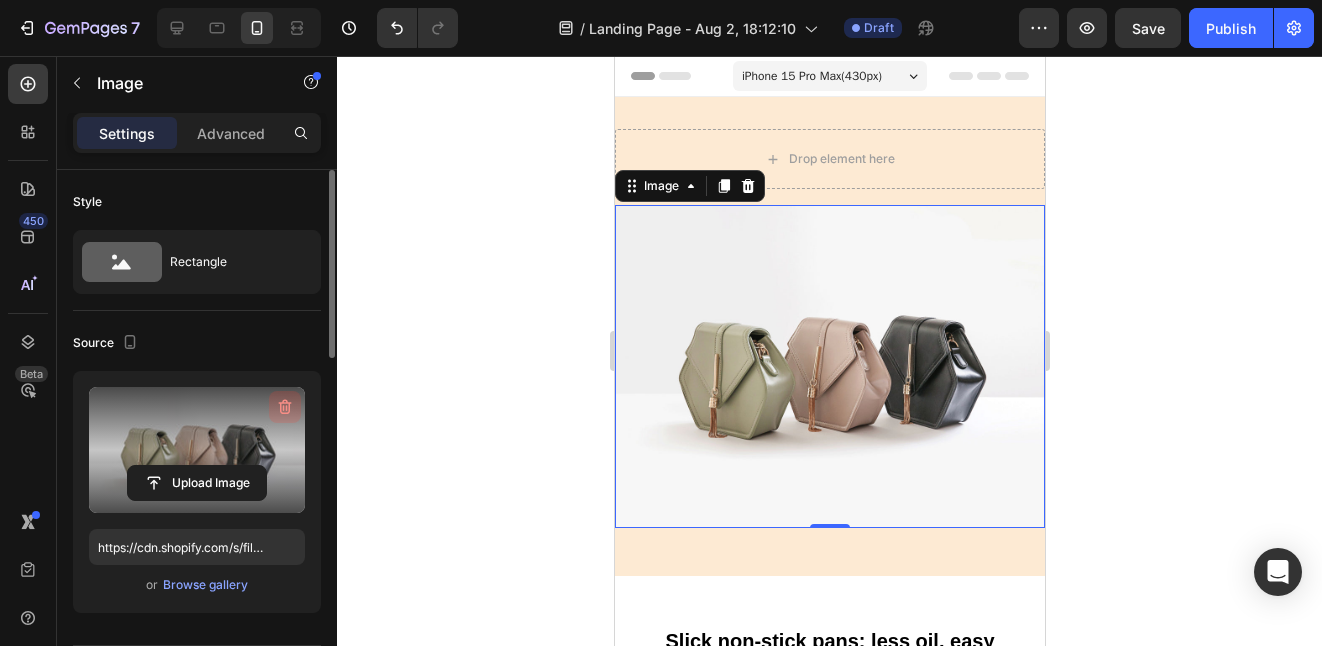 click 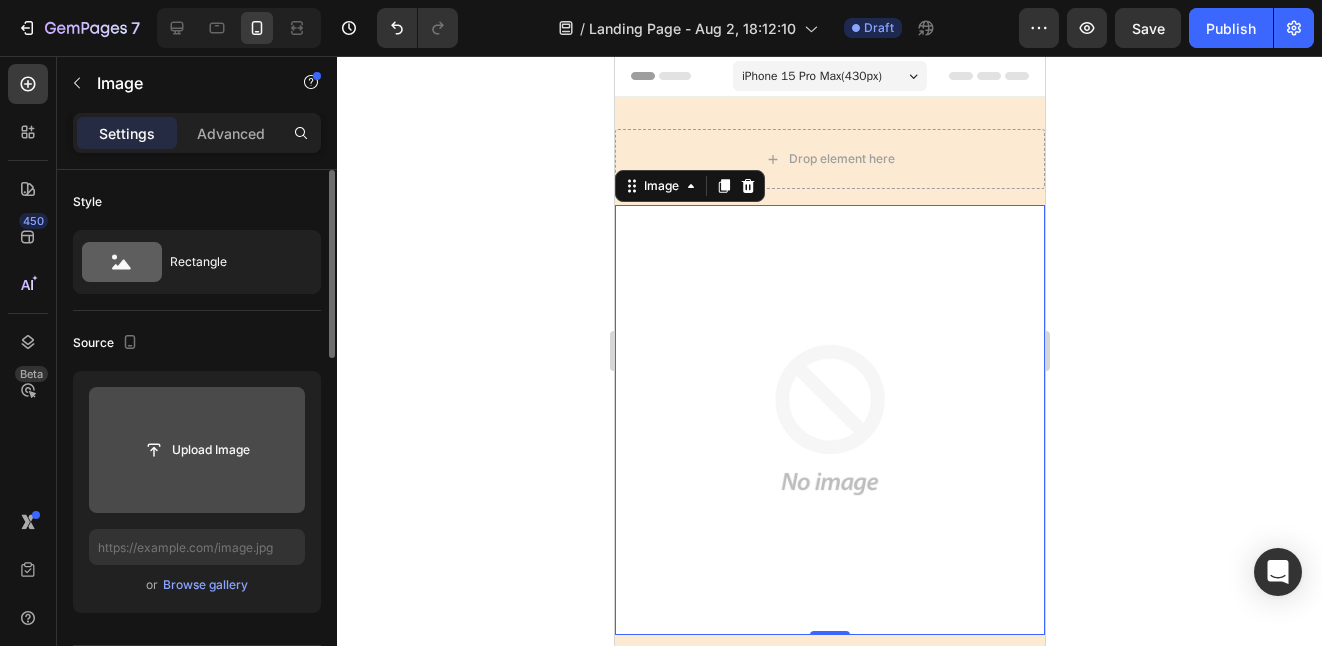 click 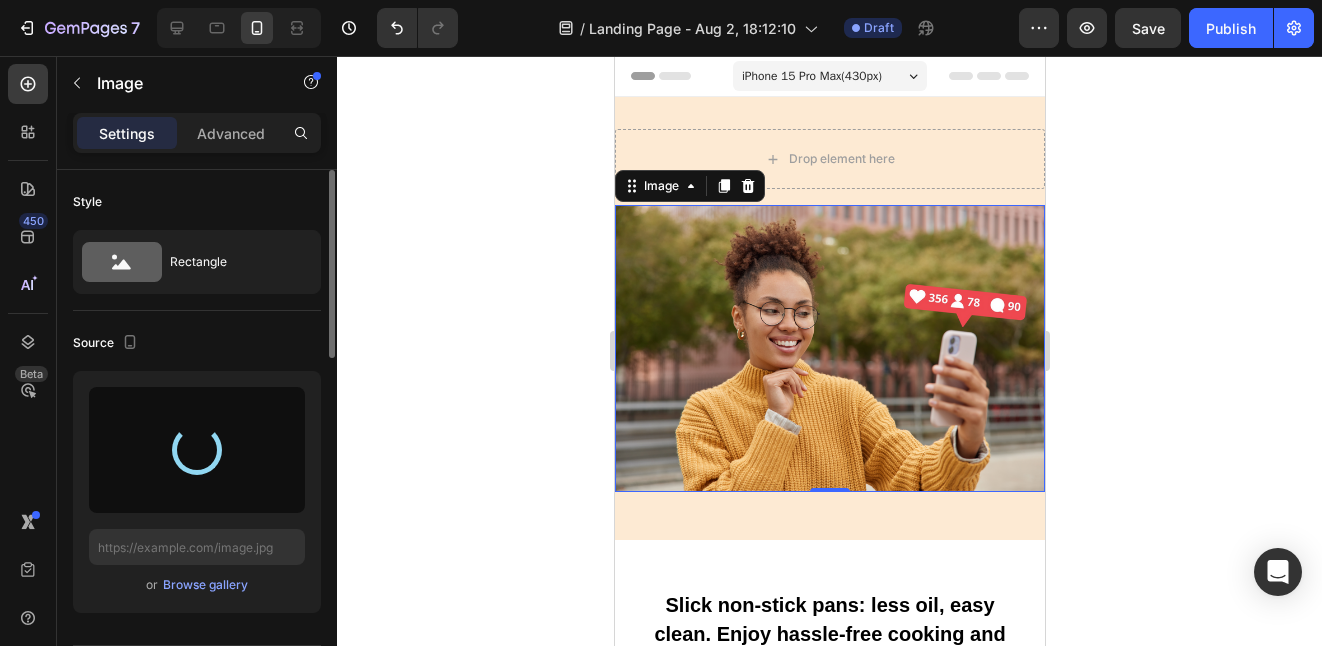 type on "https://cdn.shopify.com/s/files/1/0929/6193/1563/files/gempages_558923431781860150-589904b4-65ea-4724-80b4-6d226a6de319.png" 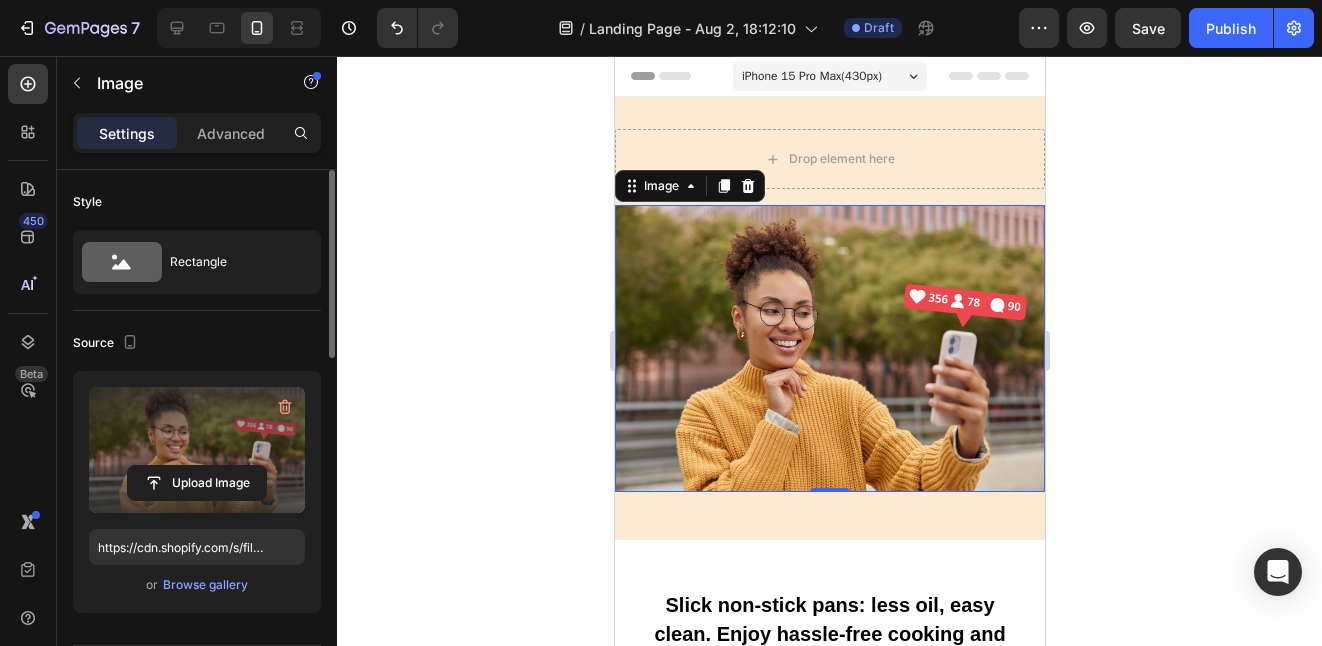 click 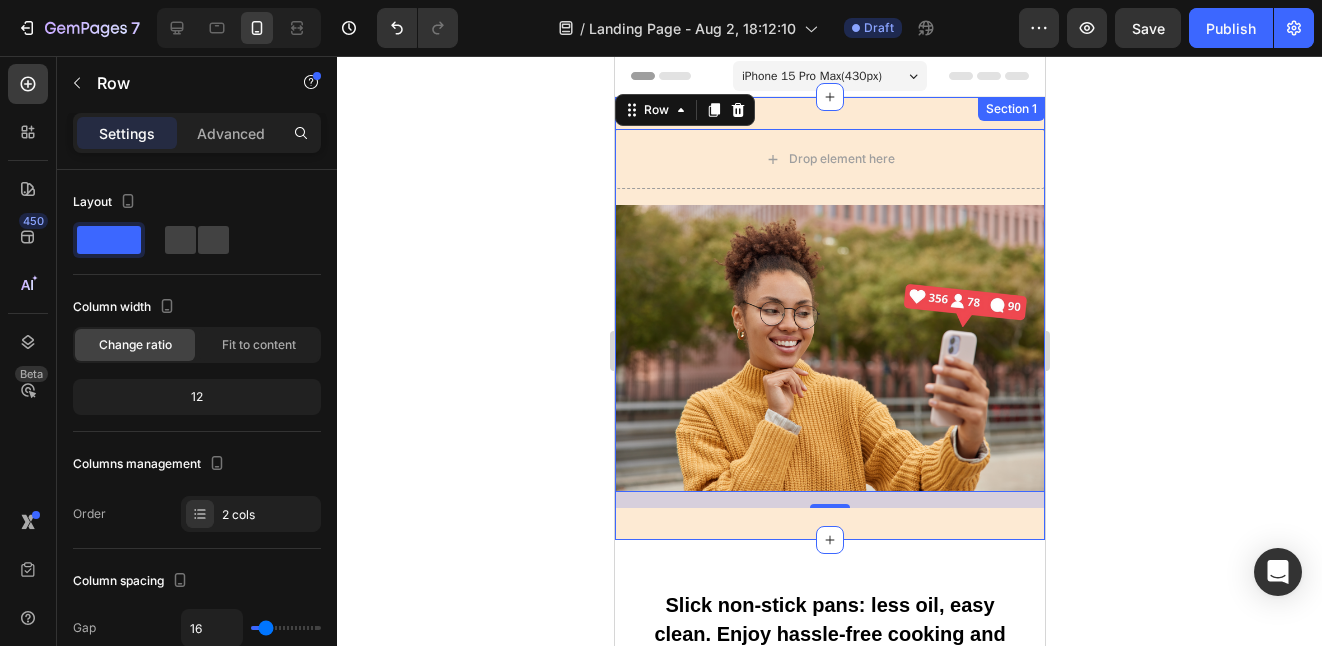 click on "Drop element here Image Row 16 Section 1" at bounding box center [829, 318] 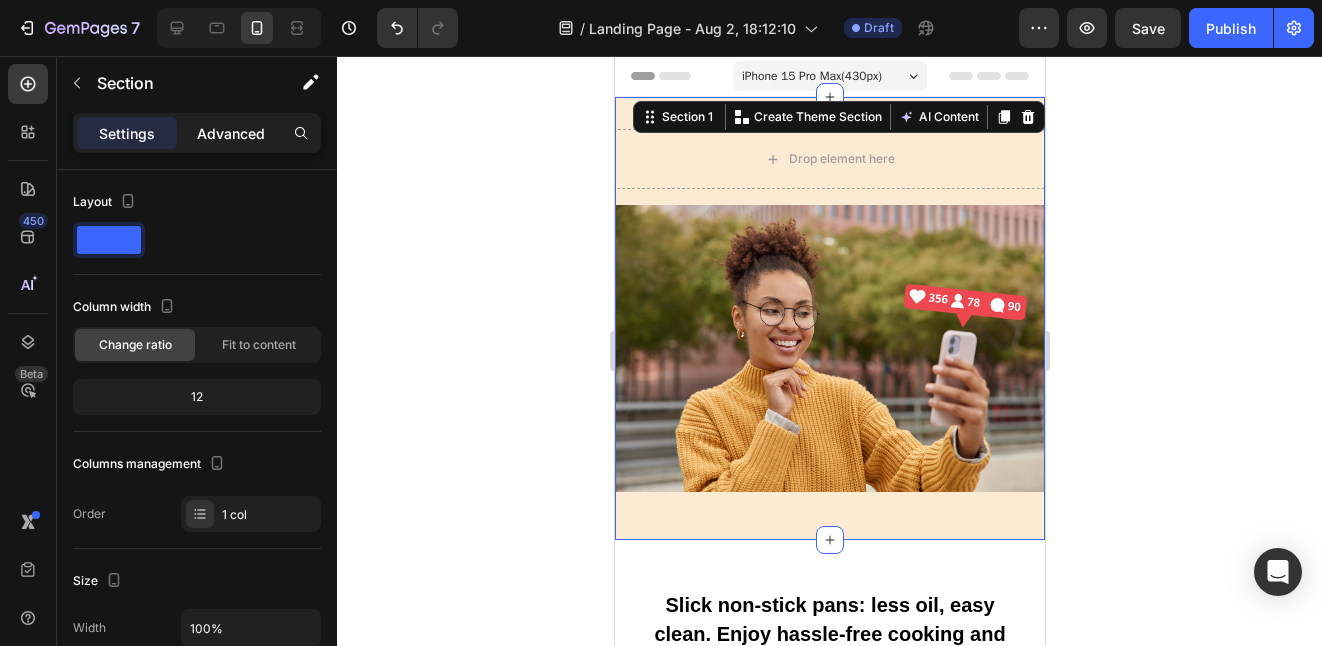 click on "Advanced" 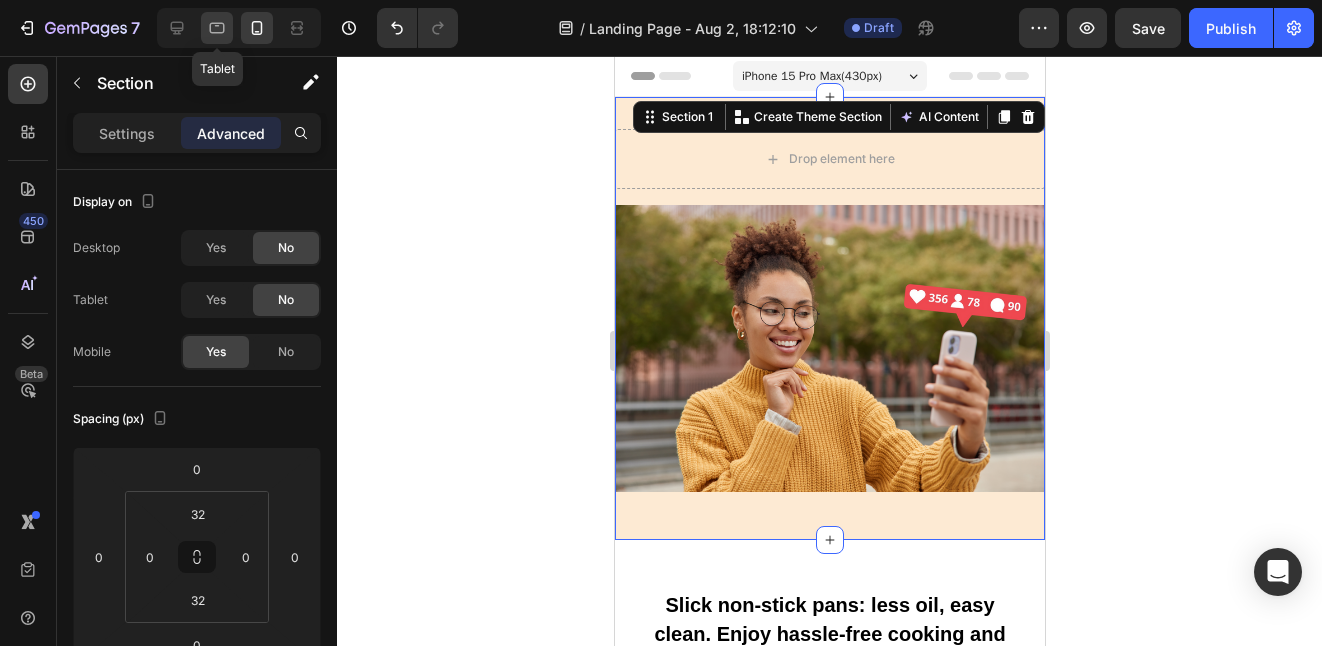 click 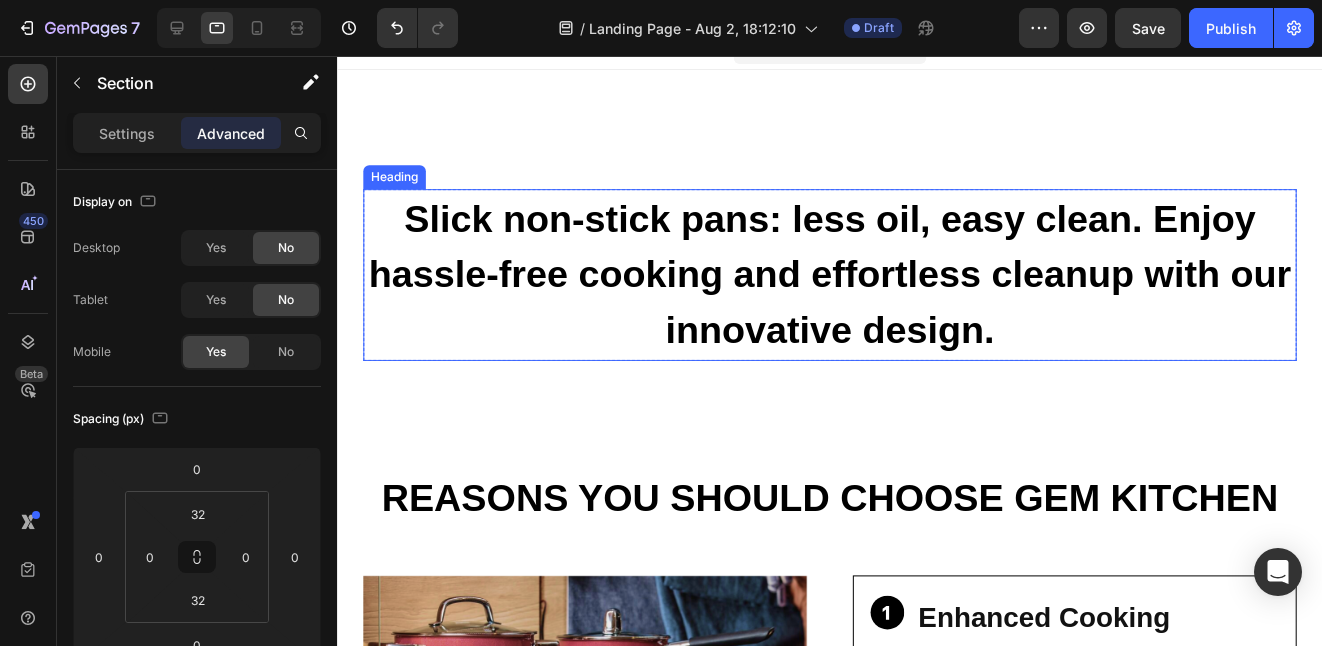 scroll, scrollTop: 0, scrollLeft: 0, axis: both 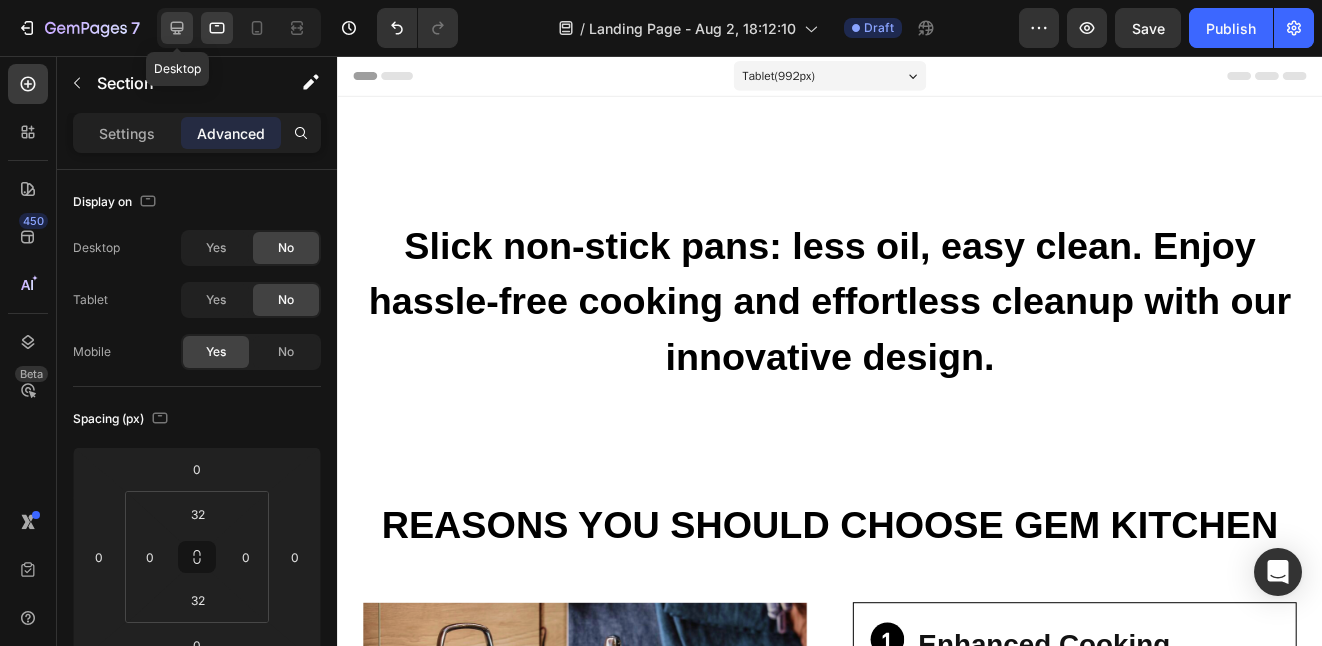 click 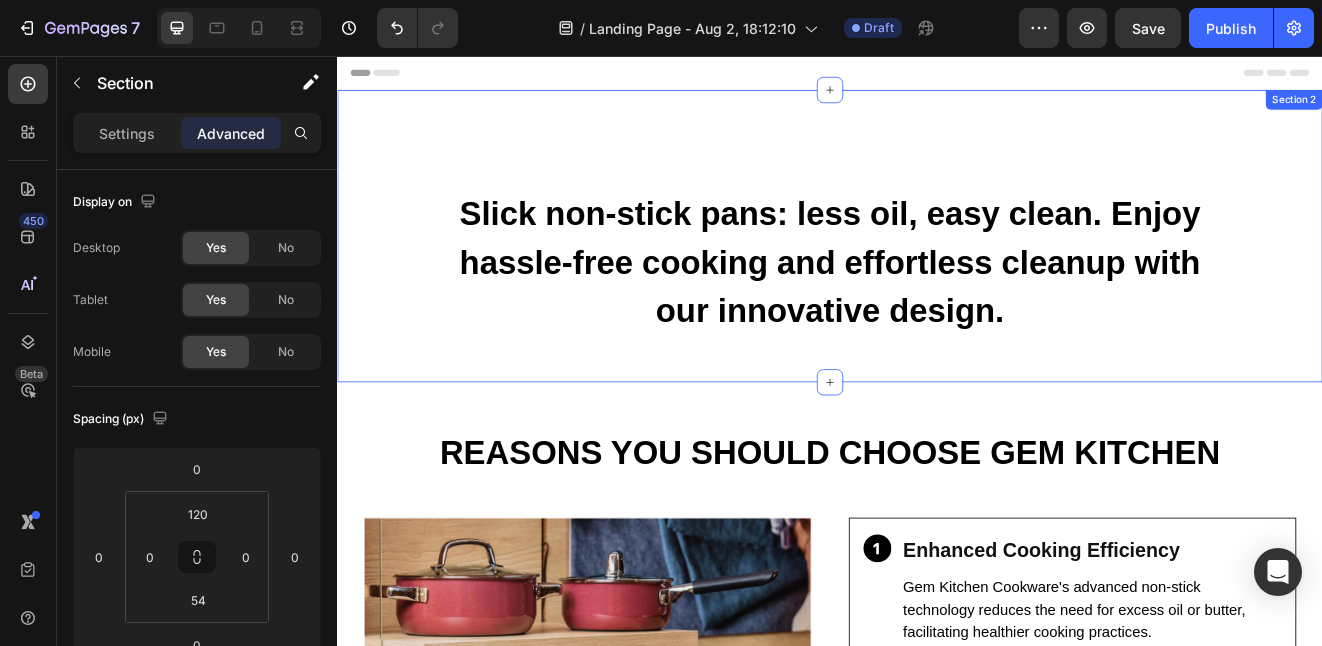 click on "Slick non-stick pans: less oil, easy clean. Enjoy hassle-free cooking and effortless cleanup with our innovative design. Heading Row Section 2" at bounding box center [937, 275] 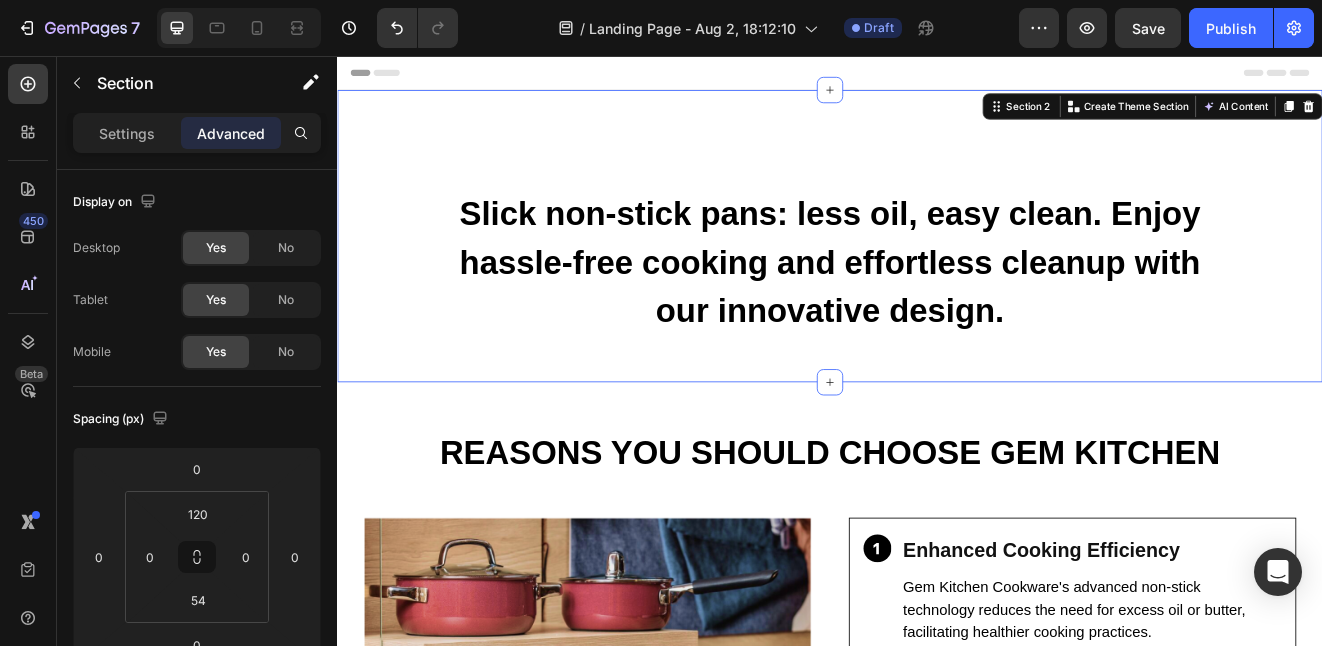 scroll, scrollTop: 501, scrollLeft: 0, axis: vertical 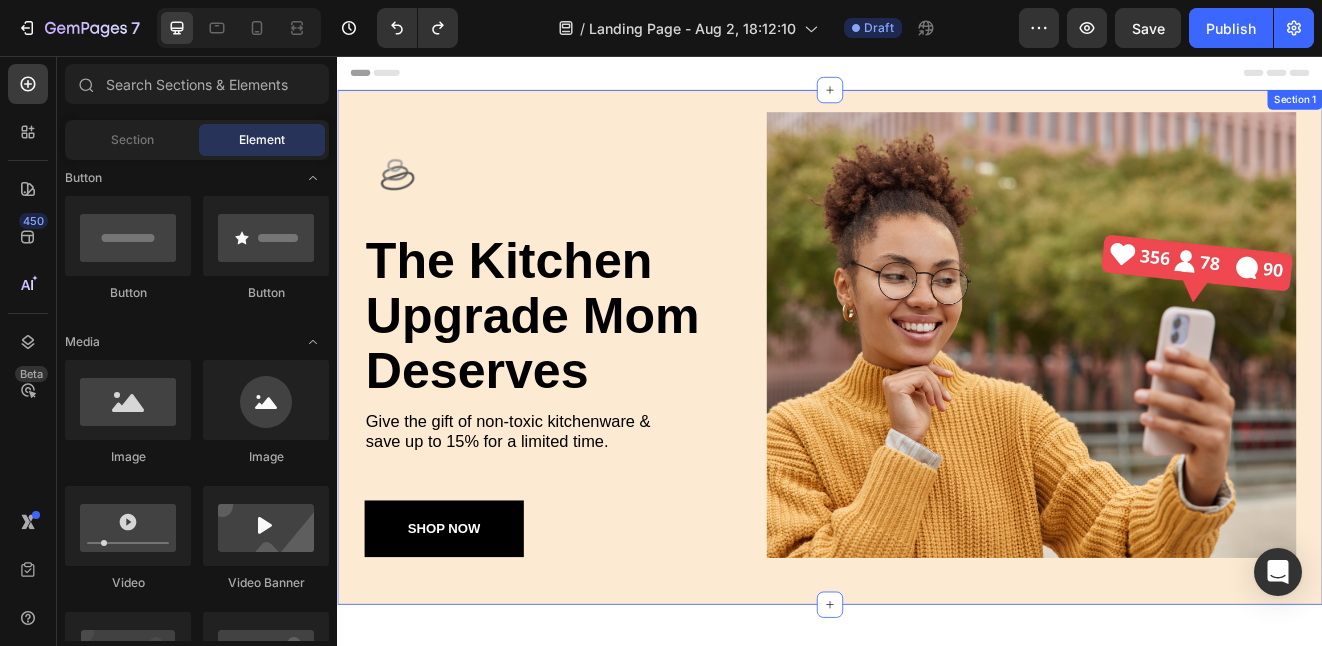 click on "Image Image the kitchen upgrade mom deserves Heading Give the gift of non-toxic kitchenware & save up to 15% for a limited time. Text Block SHOP NOW Button Row Image Image Row Section 1" at bounding box center [937, 410] 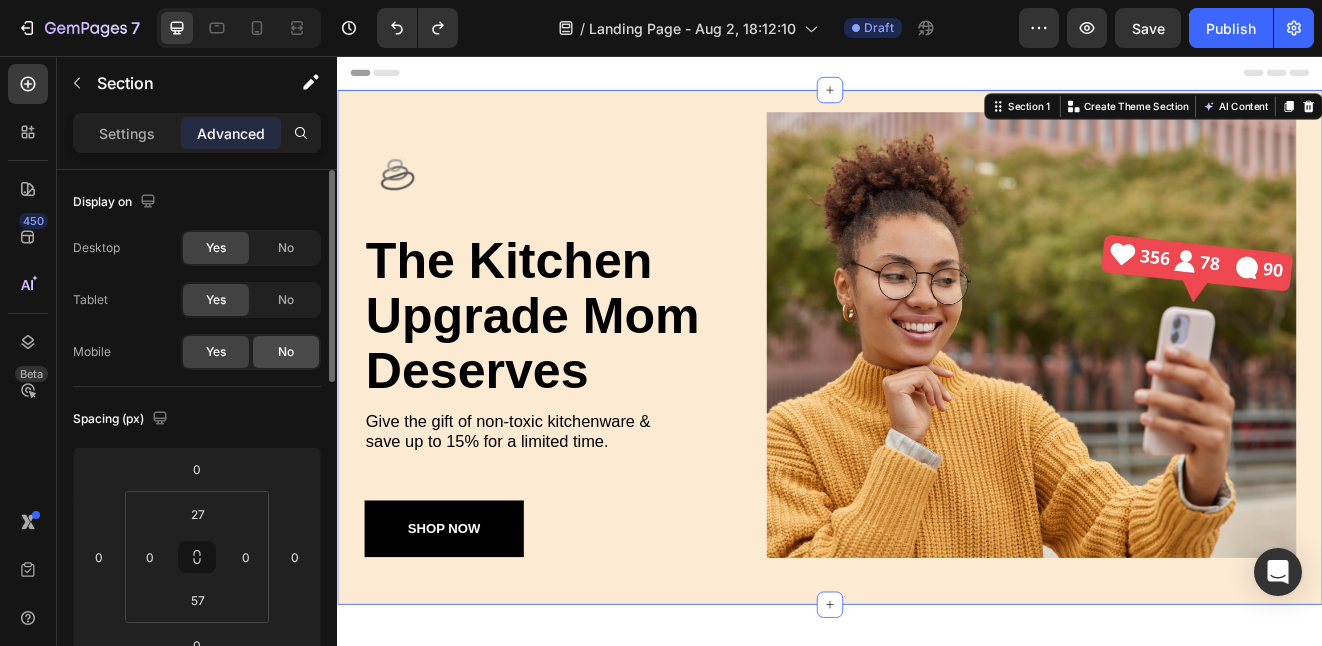 click on "No" 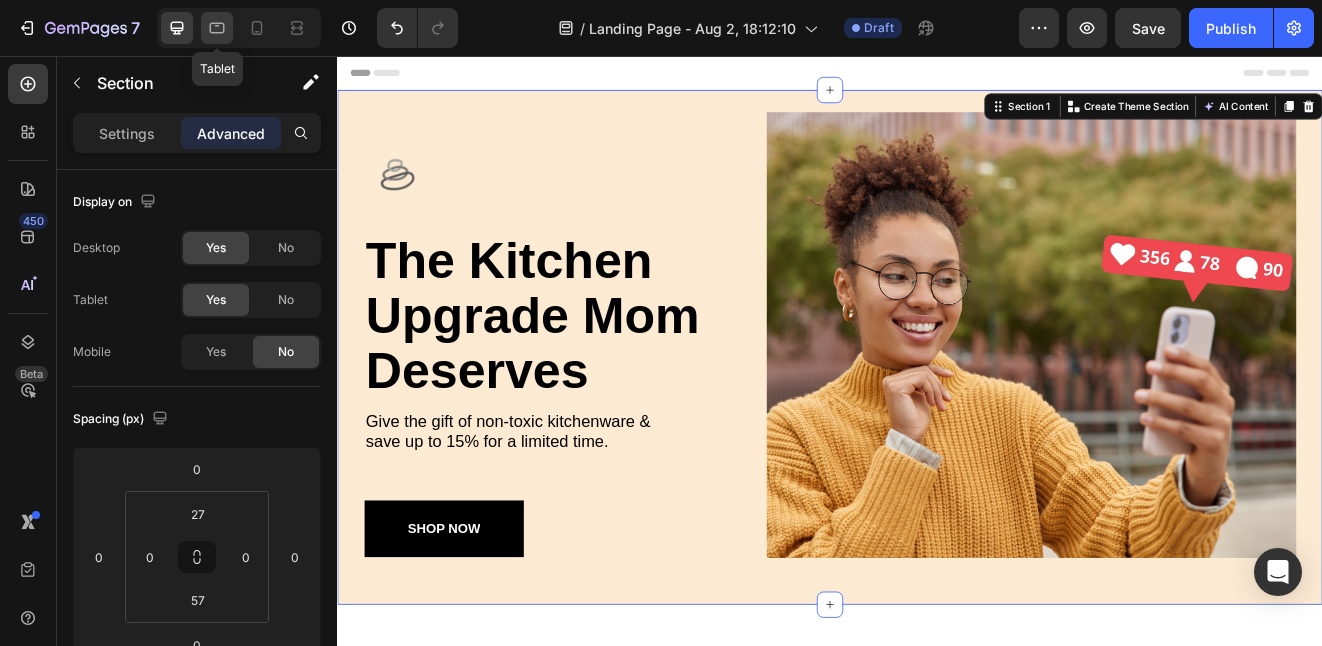 click 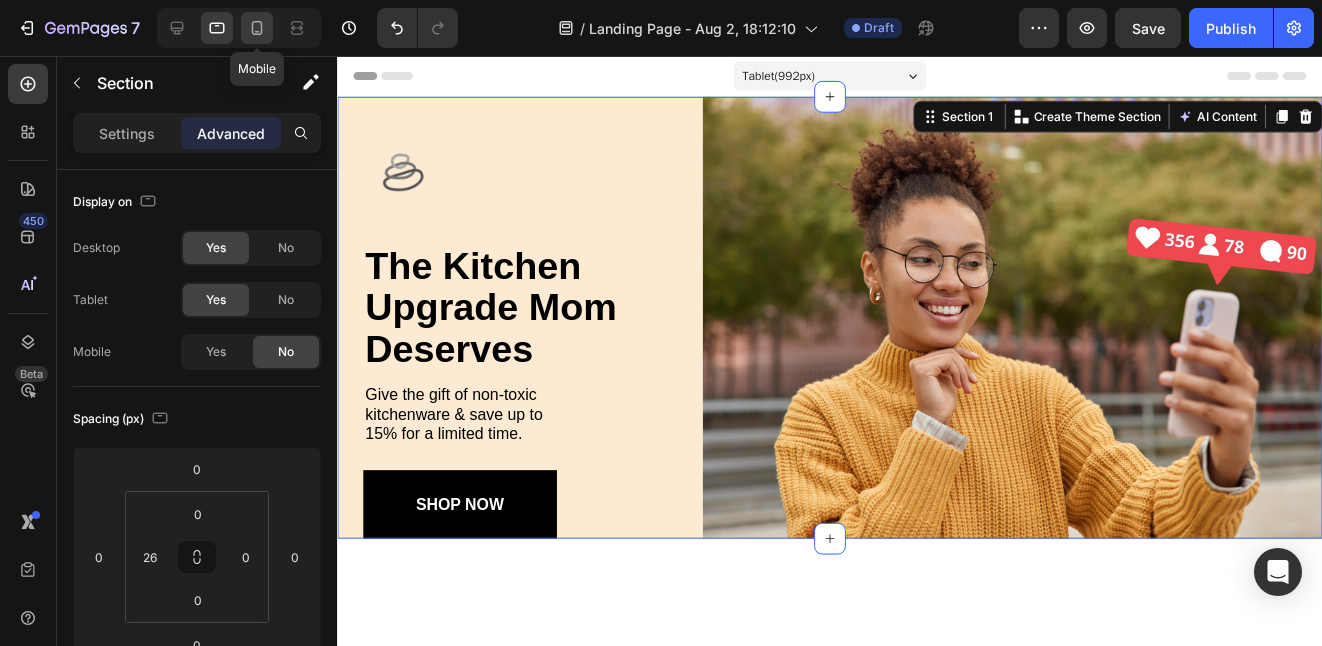 click 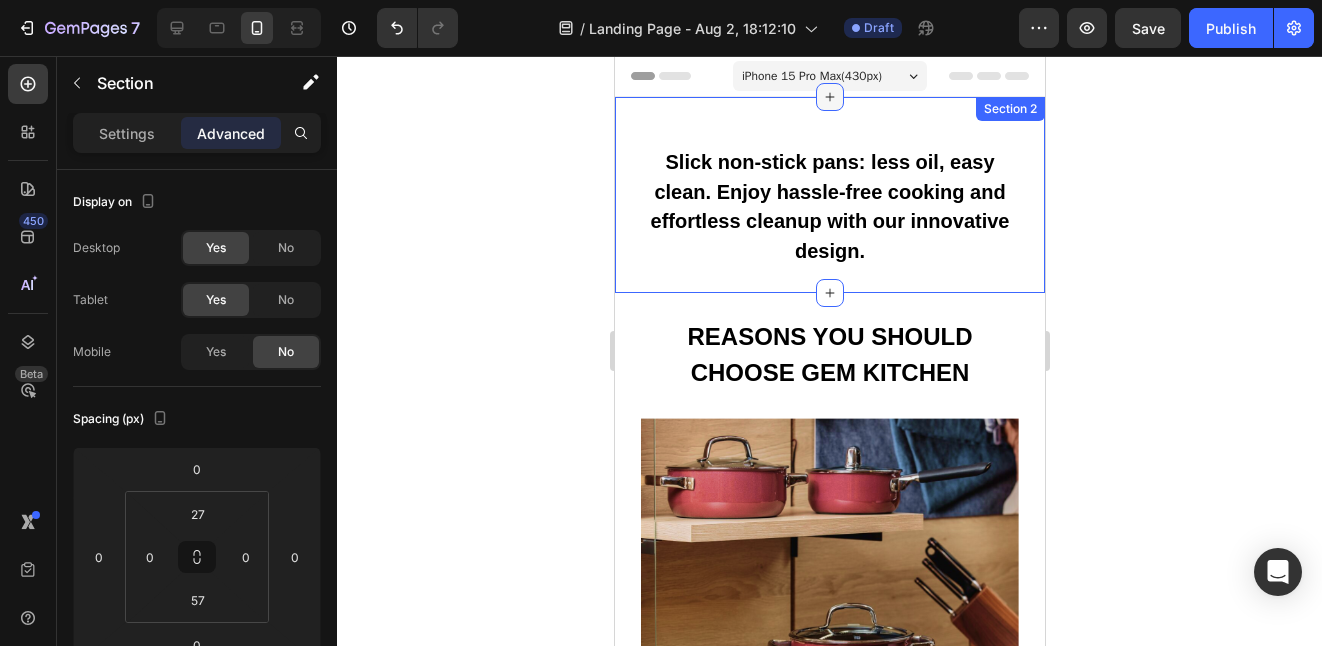 click 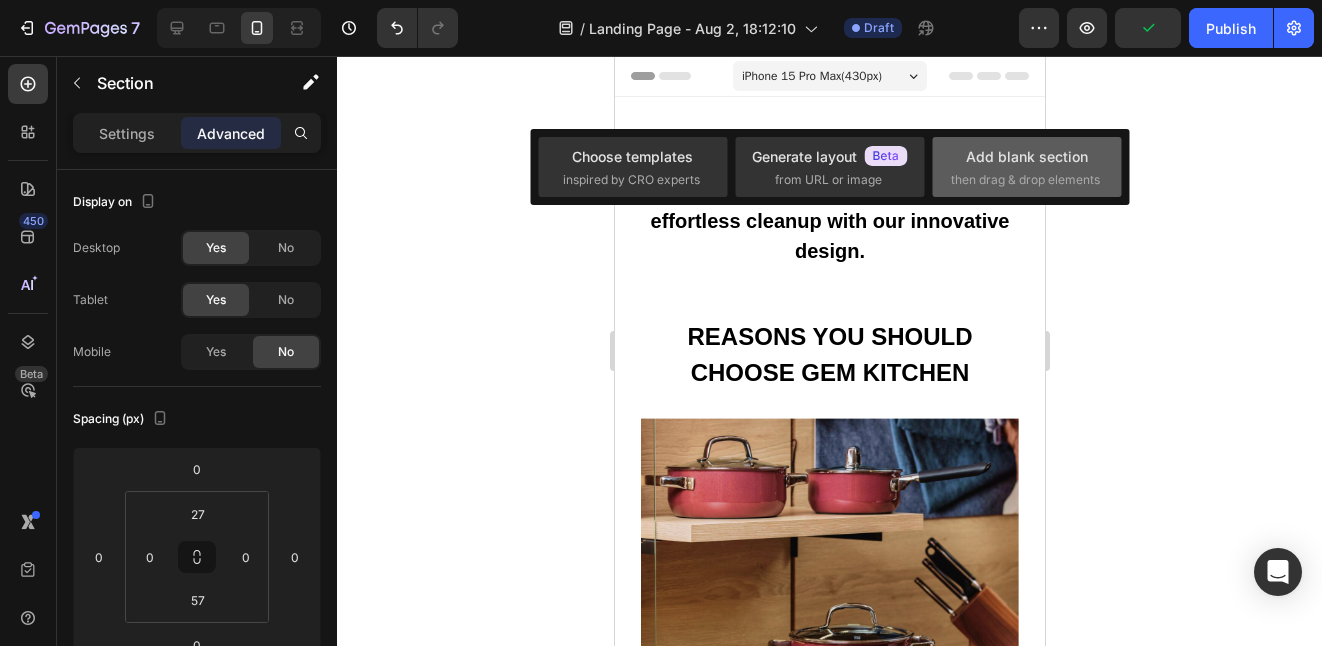 click on "then drag & drop elements" at bounding box center [1025, 180] 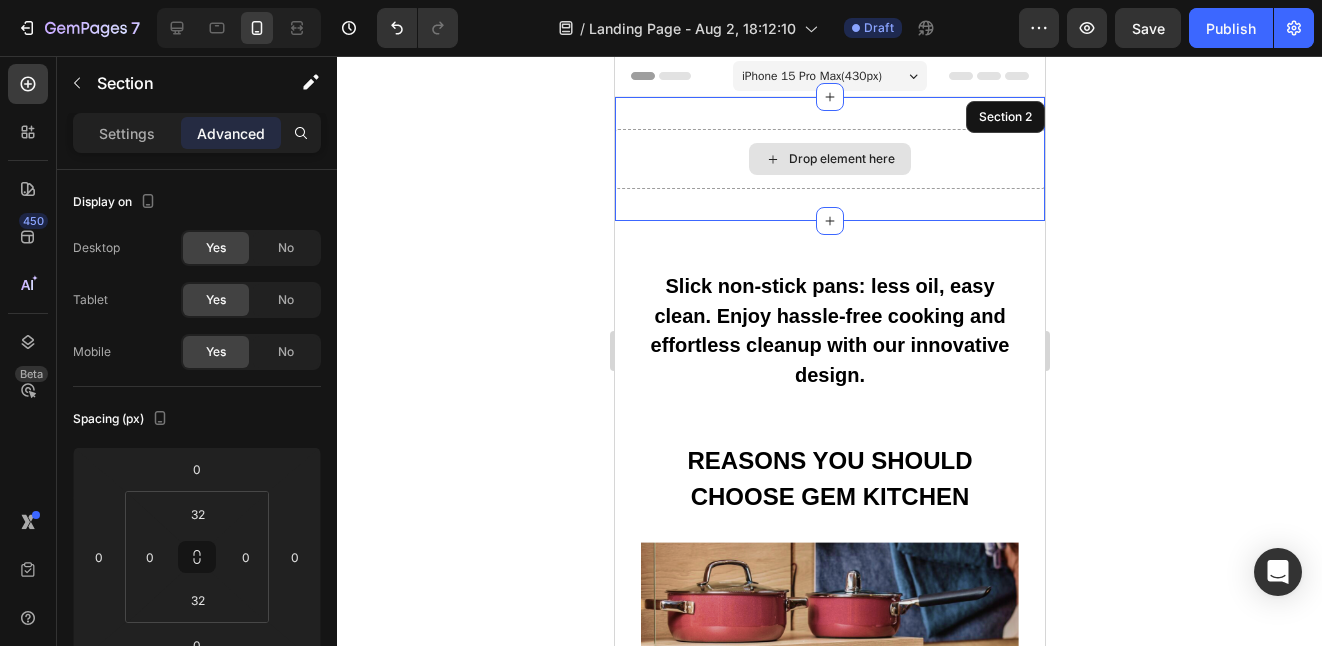 click on "Drop element here" at bounding box center [829, 159] 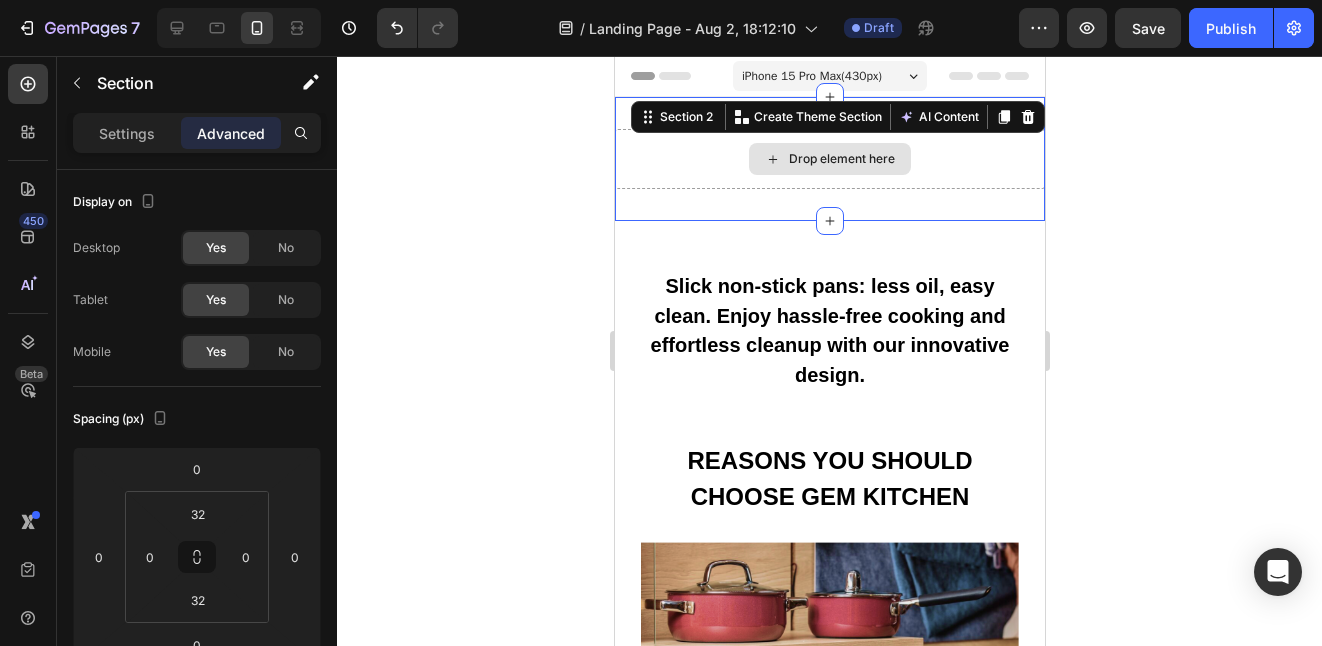 scroll, scrollTop: 501, scrollLeft: 0, axis: vertical 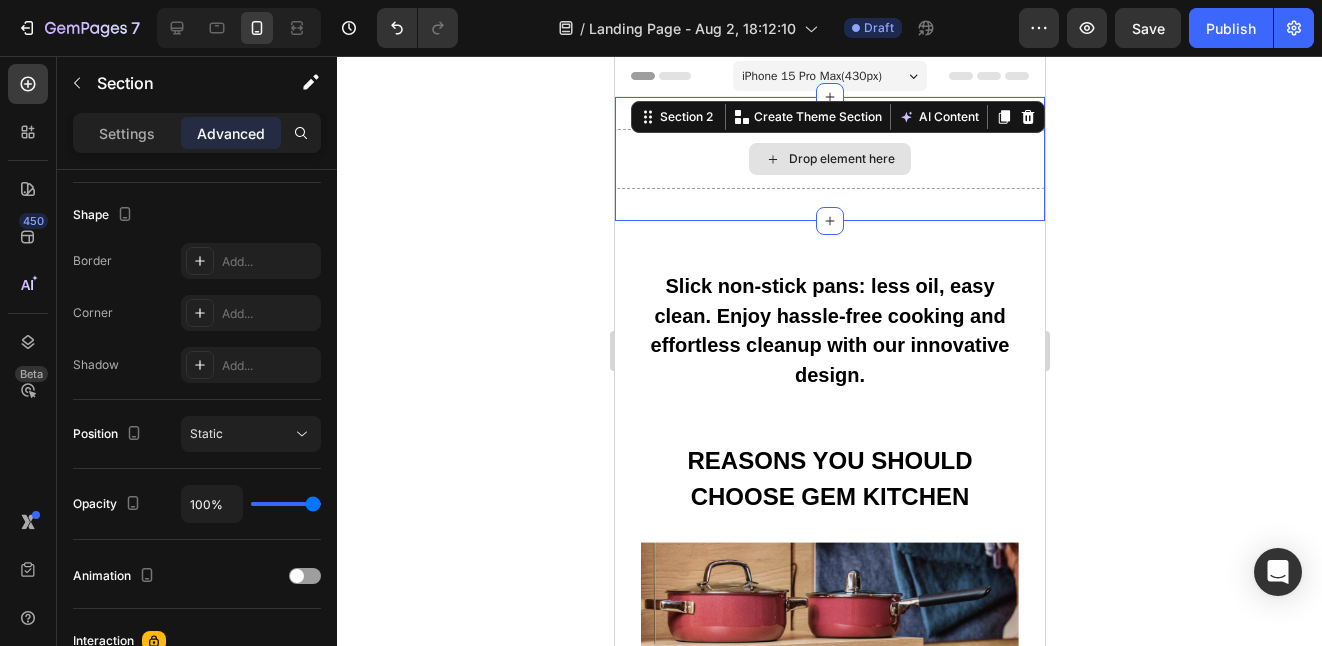 click on "Drop element here" at bounding box center [841, 159] 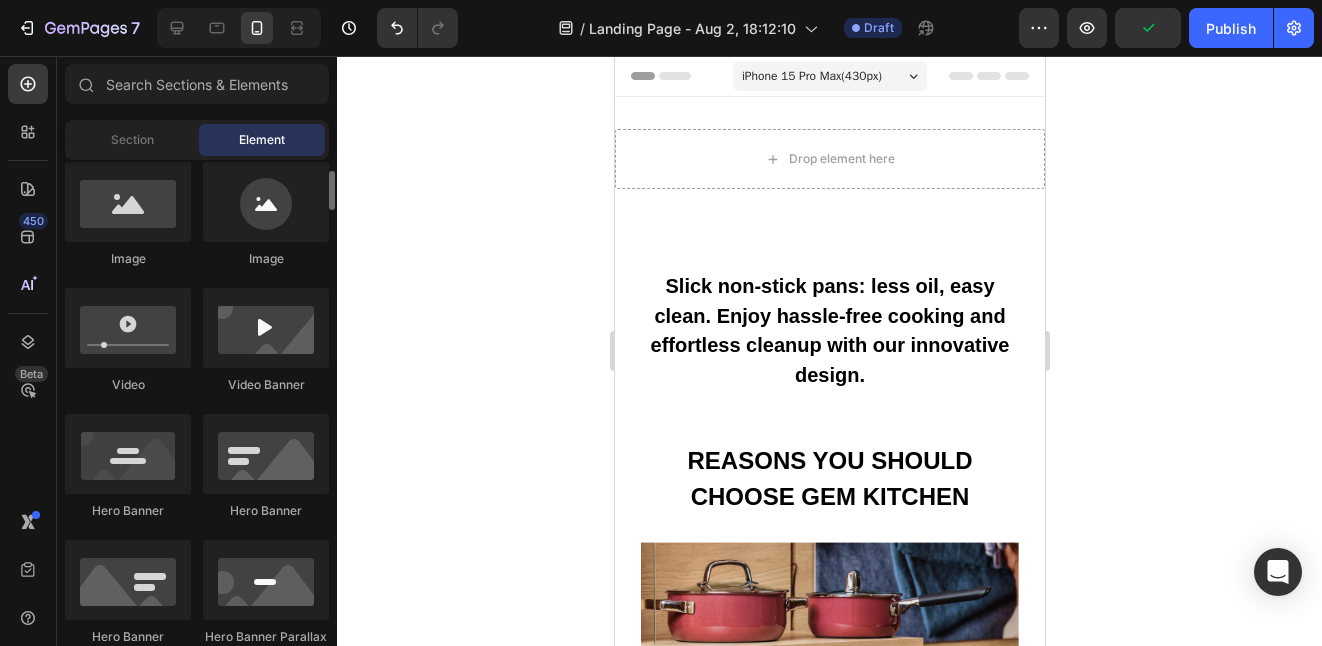 scroll, scrollTop: 601, scrollLeft: 0, axis: vertical 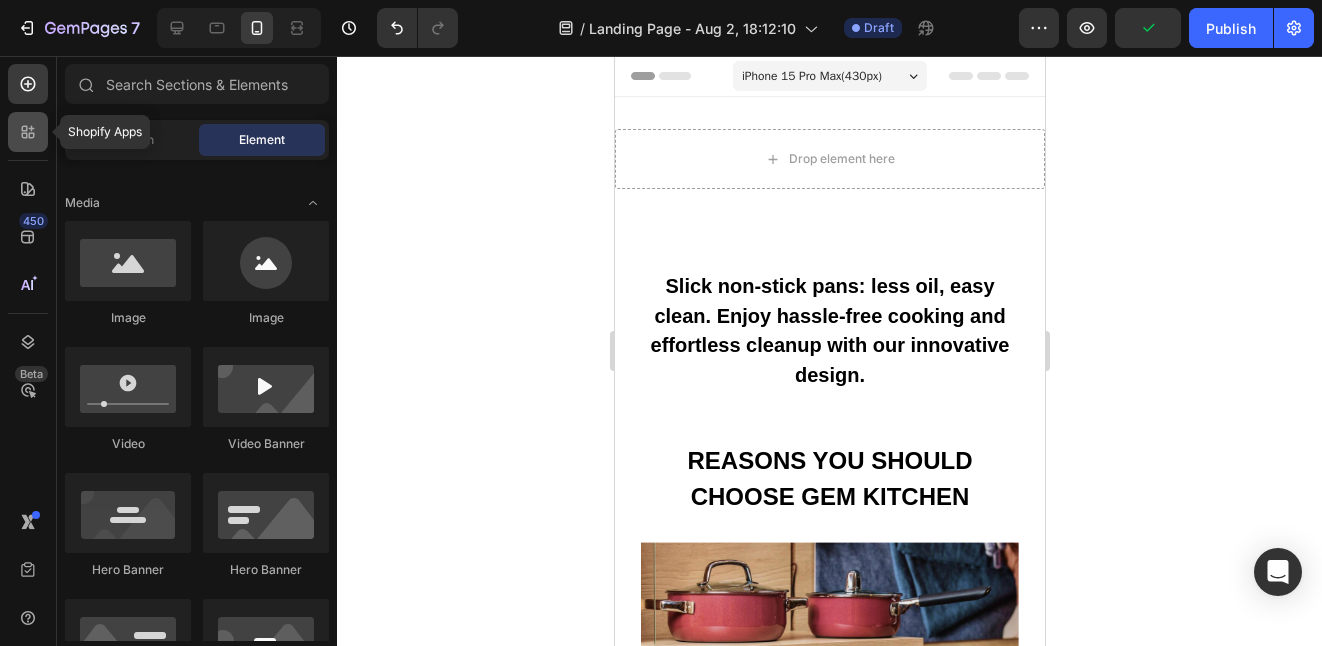 click 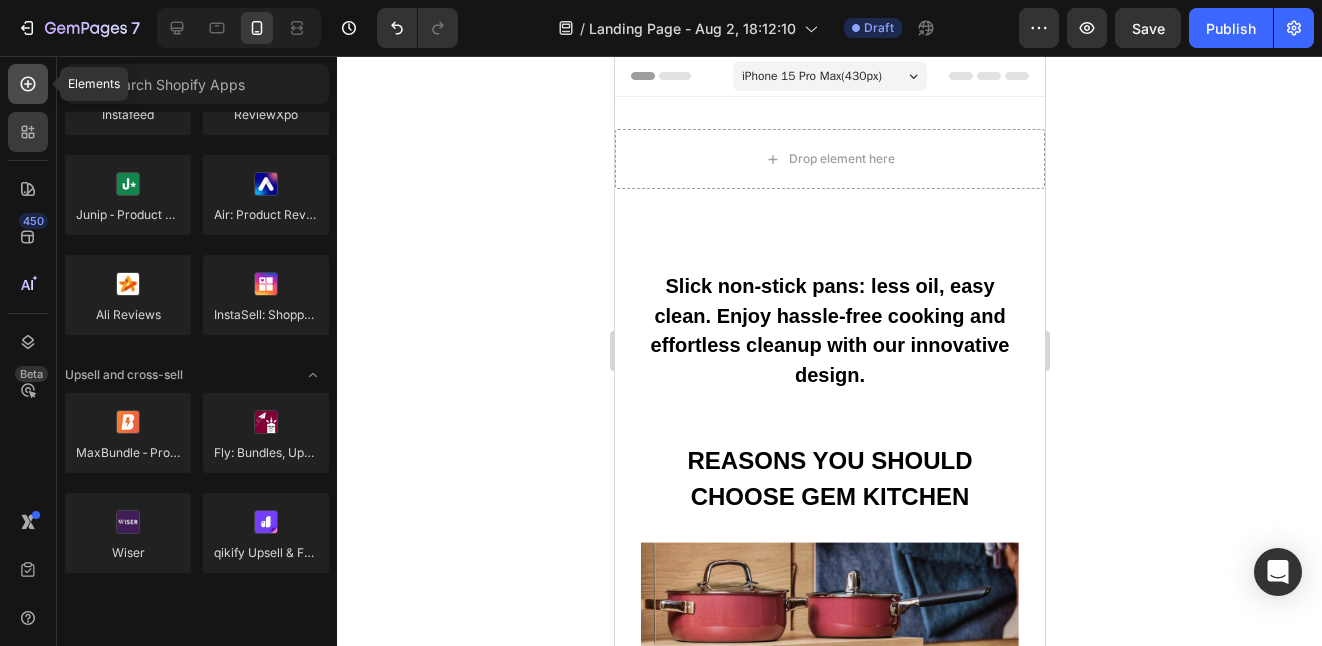 click 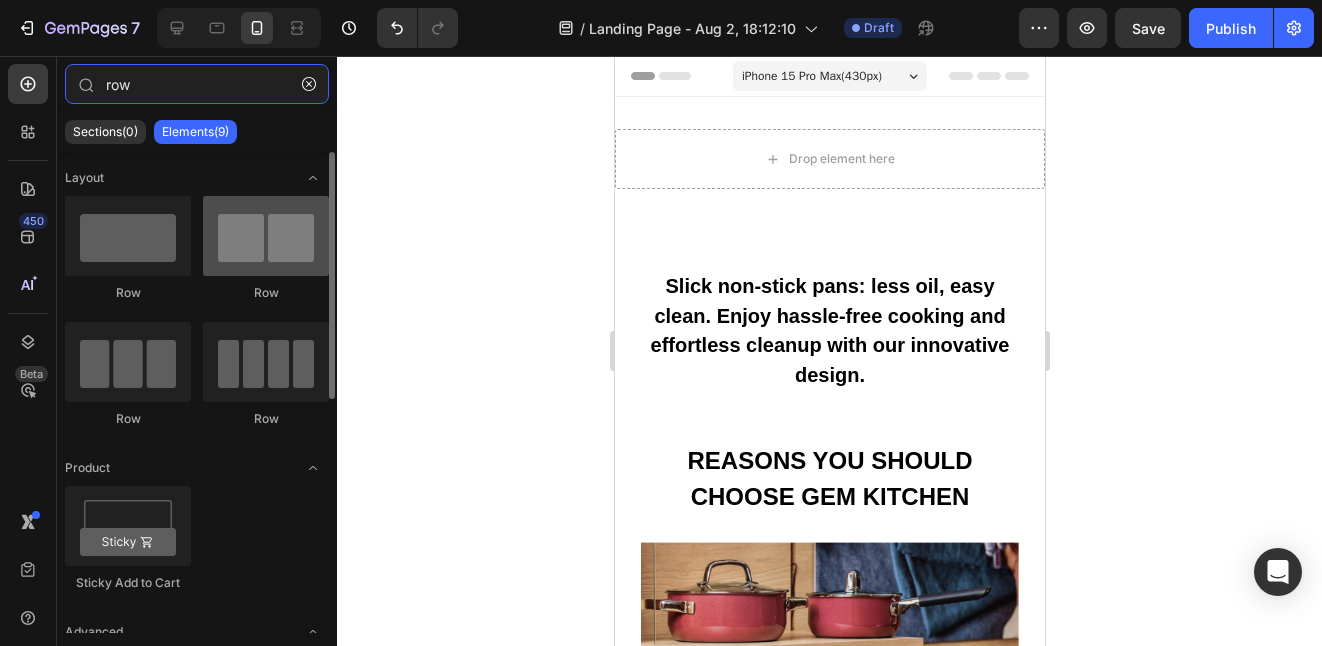 type on "row" 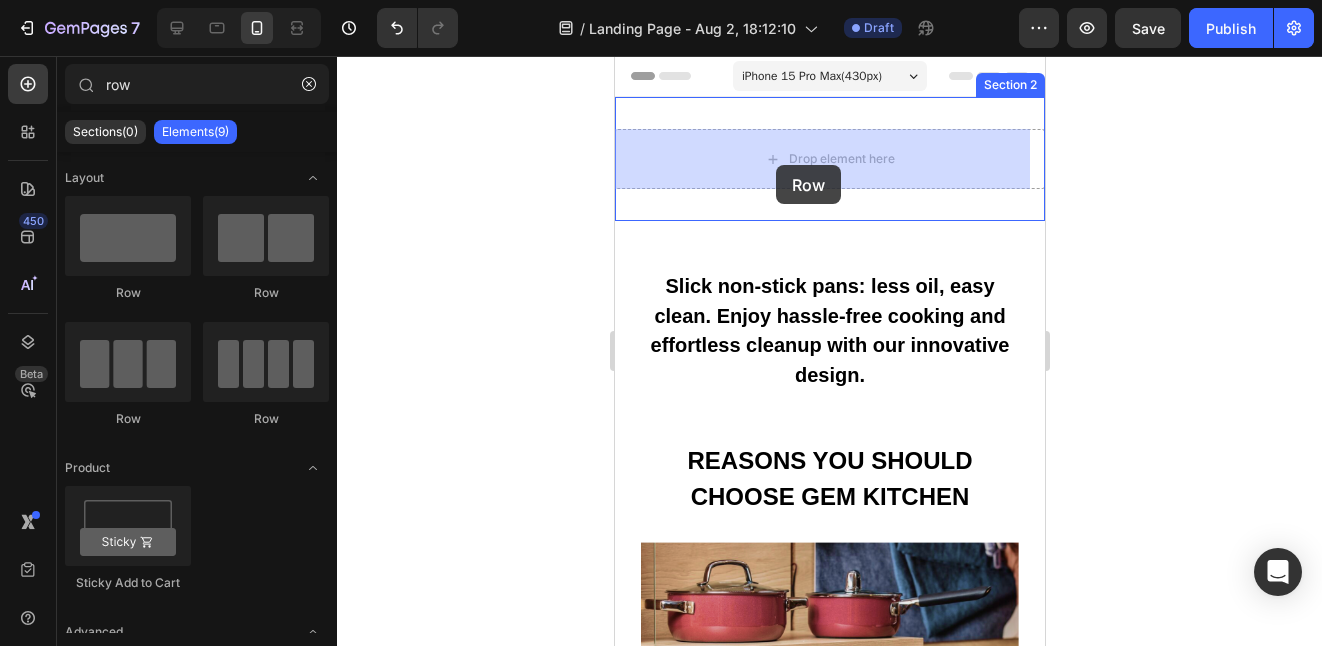 drag, startPoint x: 889, startPoint y: 306, endPoint x: 781, endPoint y: 162, distance: 180 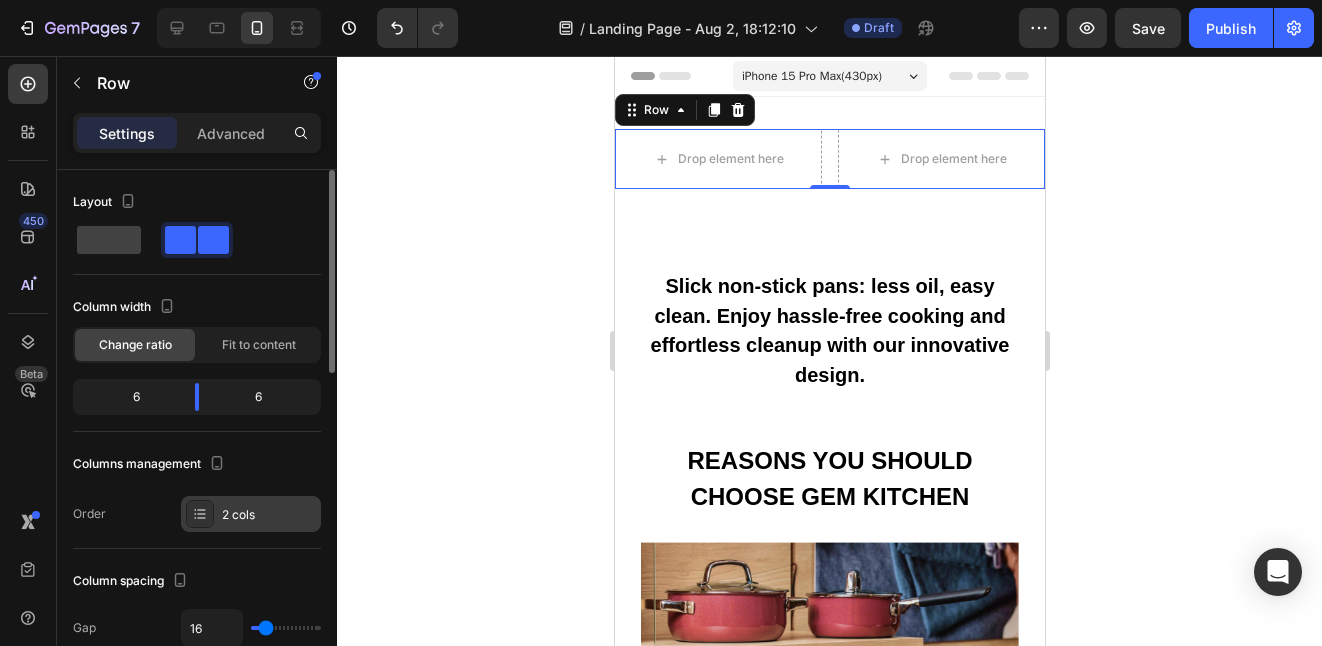 click on "2 cols" at bounding box center (269, 515) 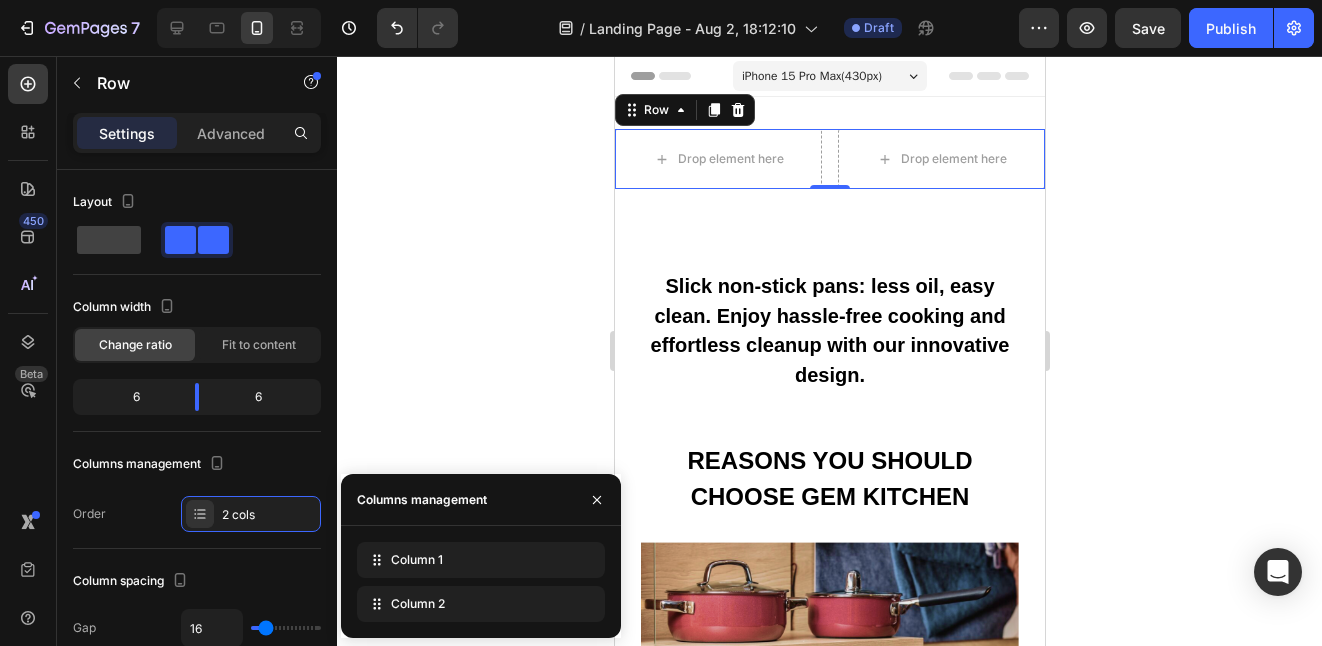 click 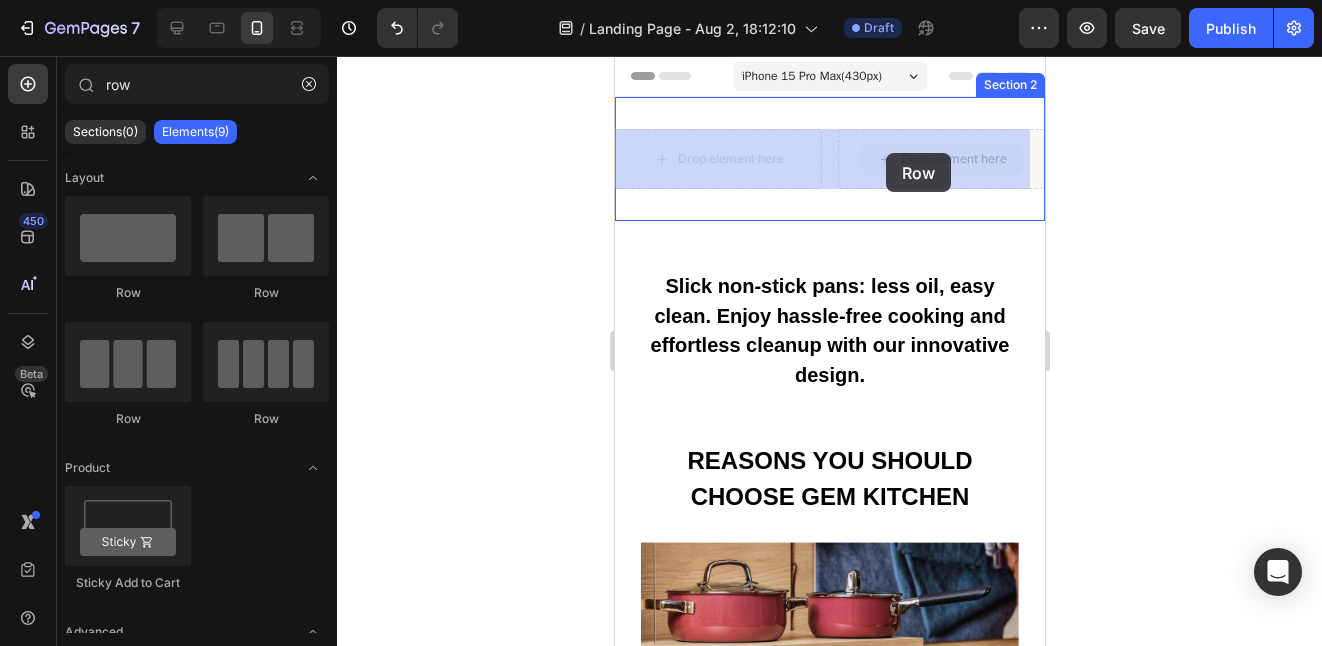 drag, startPoint x: 907, startPoint y: 151, endPoint x: 890, endPoint y: 153, distance: 17.117243 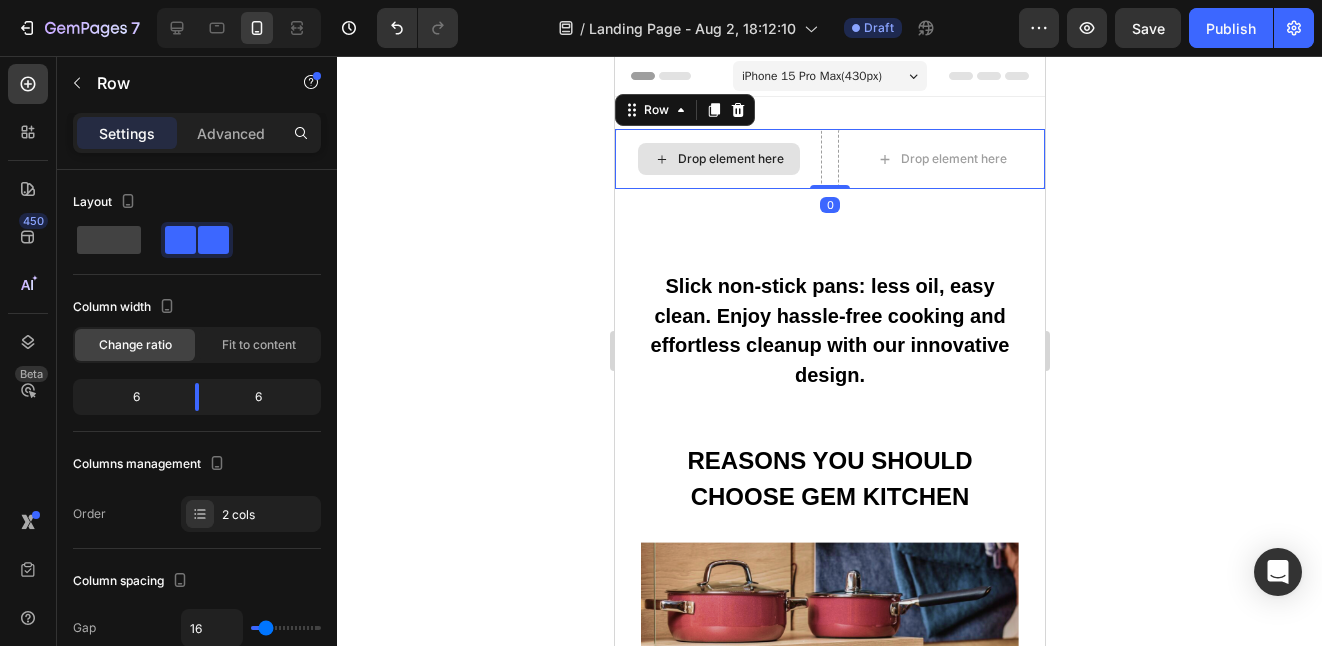 click on "Drop element here" at bounding box center (717, 159) 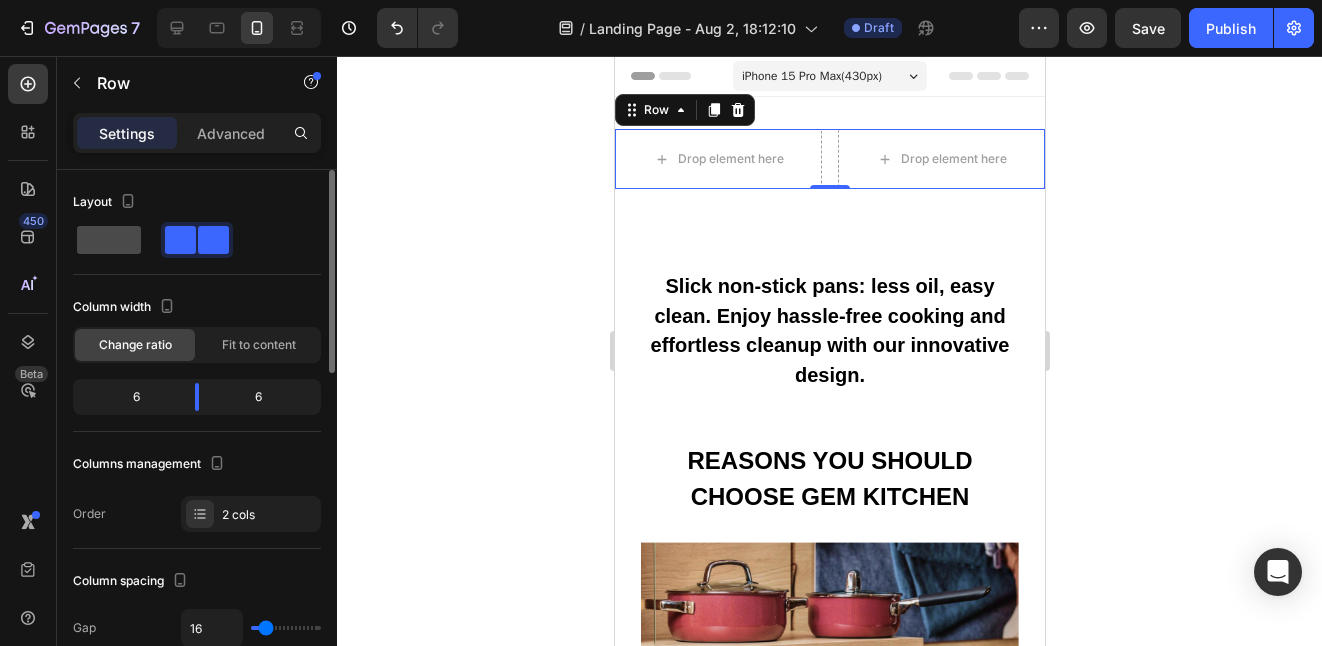 click 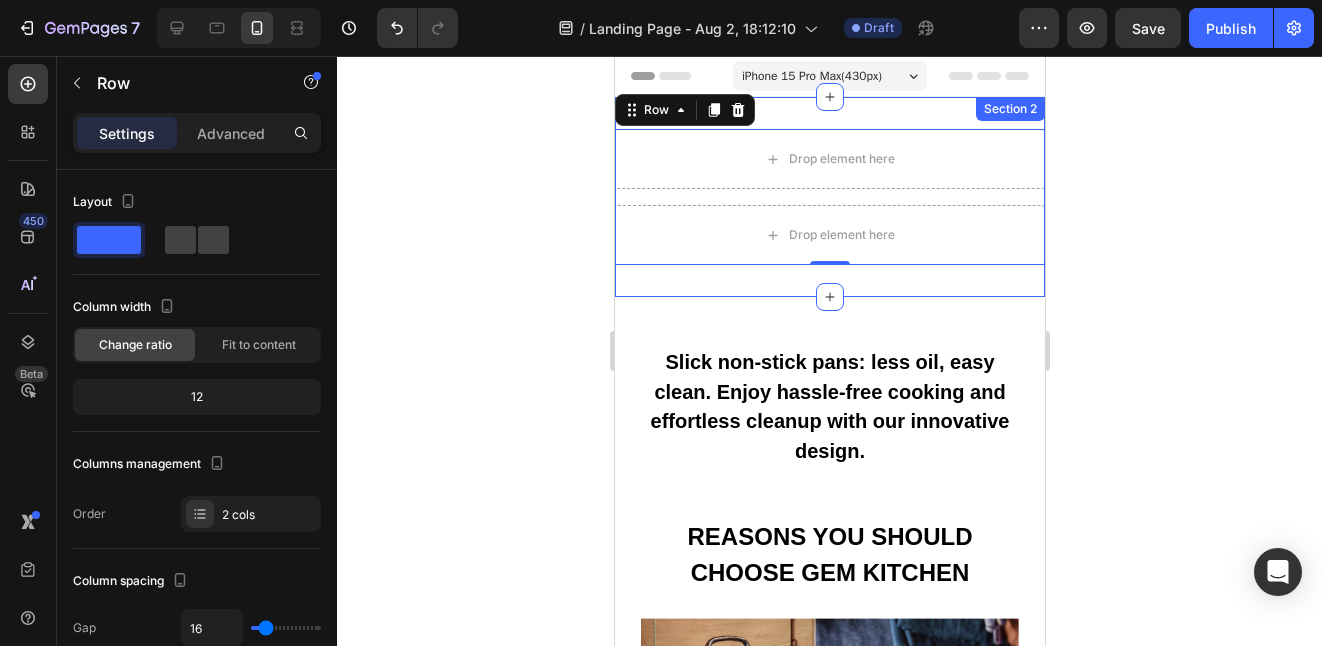 click on "Drop element here
Drop element here Row   0 Section 2" at bounding box center [829, 197] 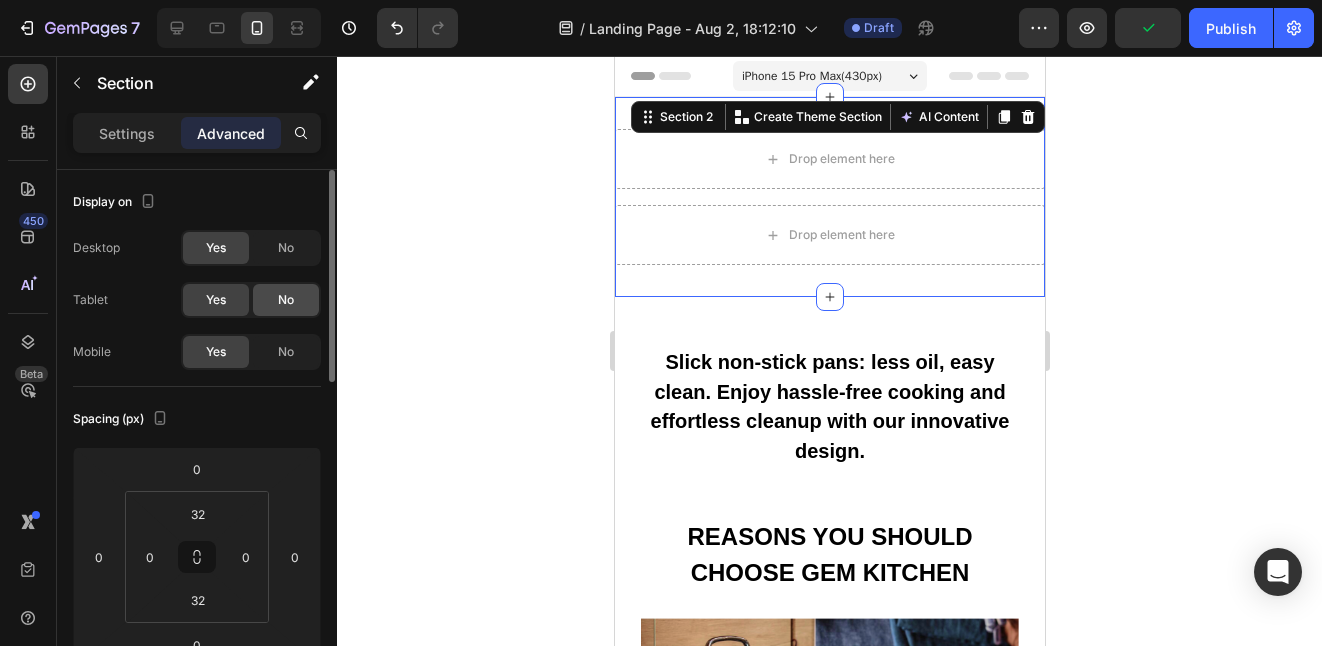 click on "No" 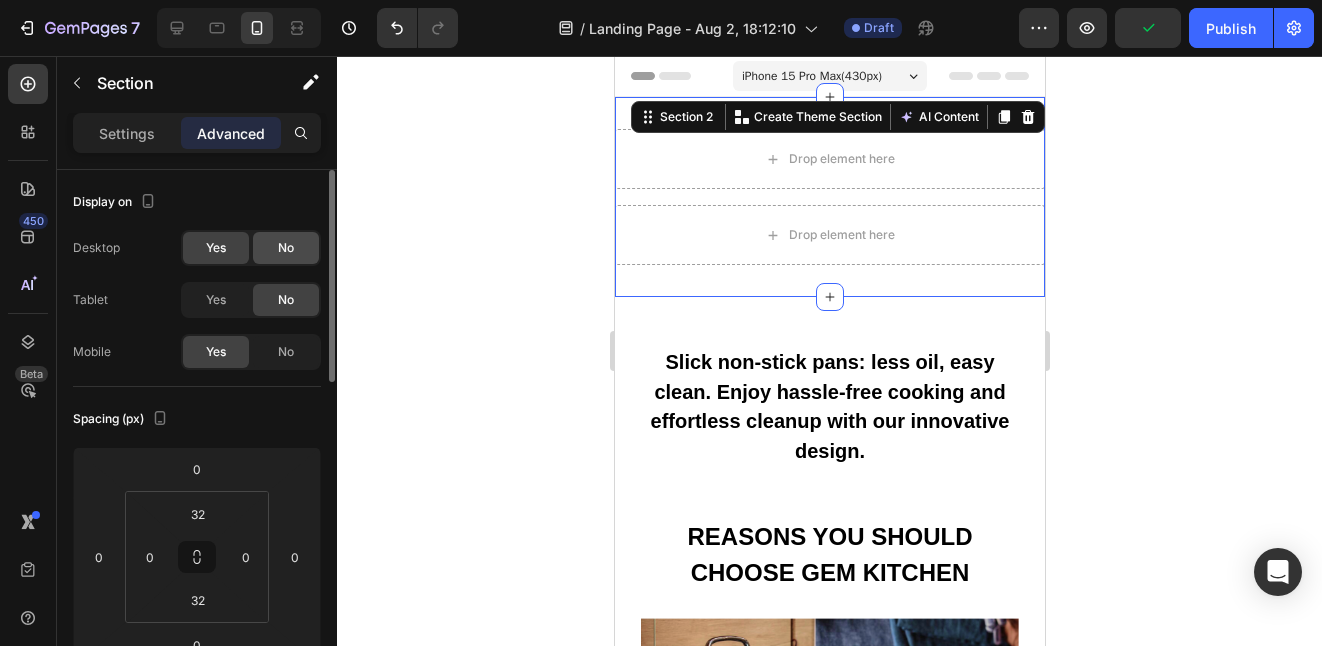 click on "No" 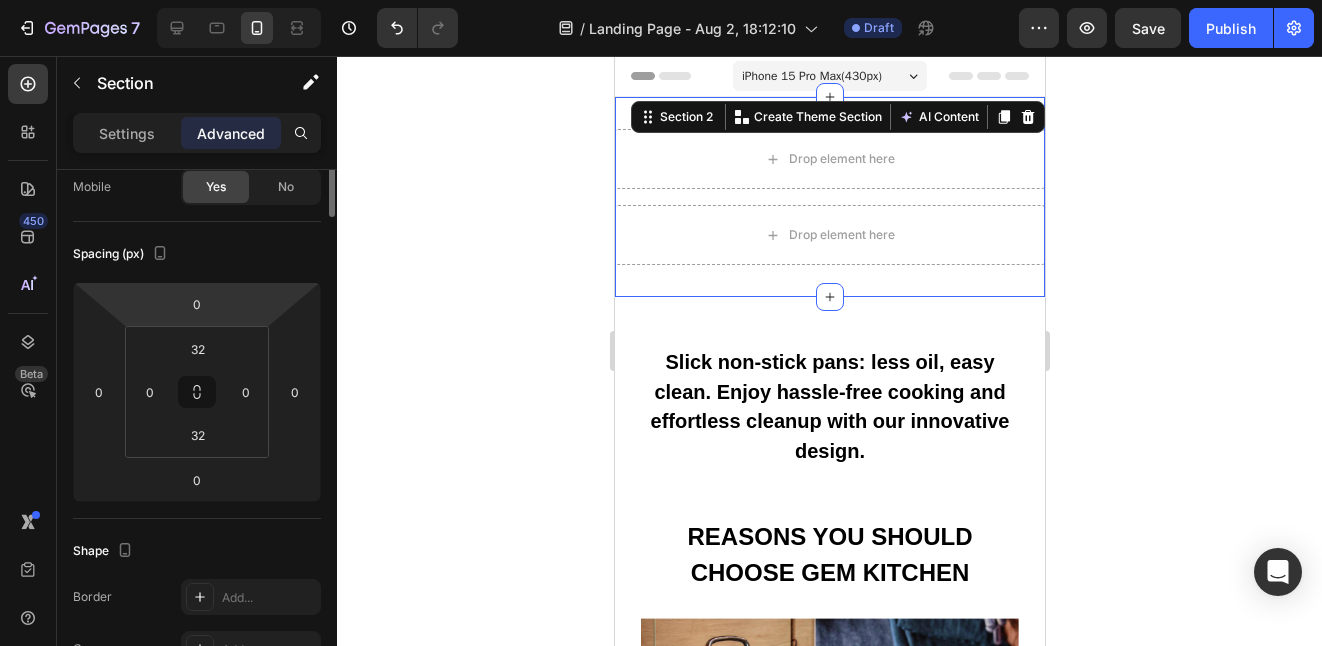 scroll, scrollTop: 0, scrollLeft: 0, axis: both 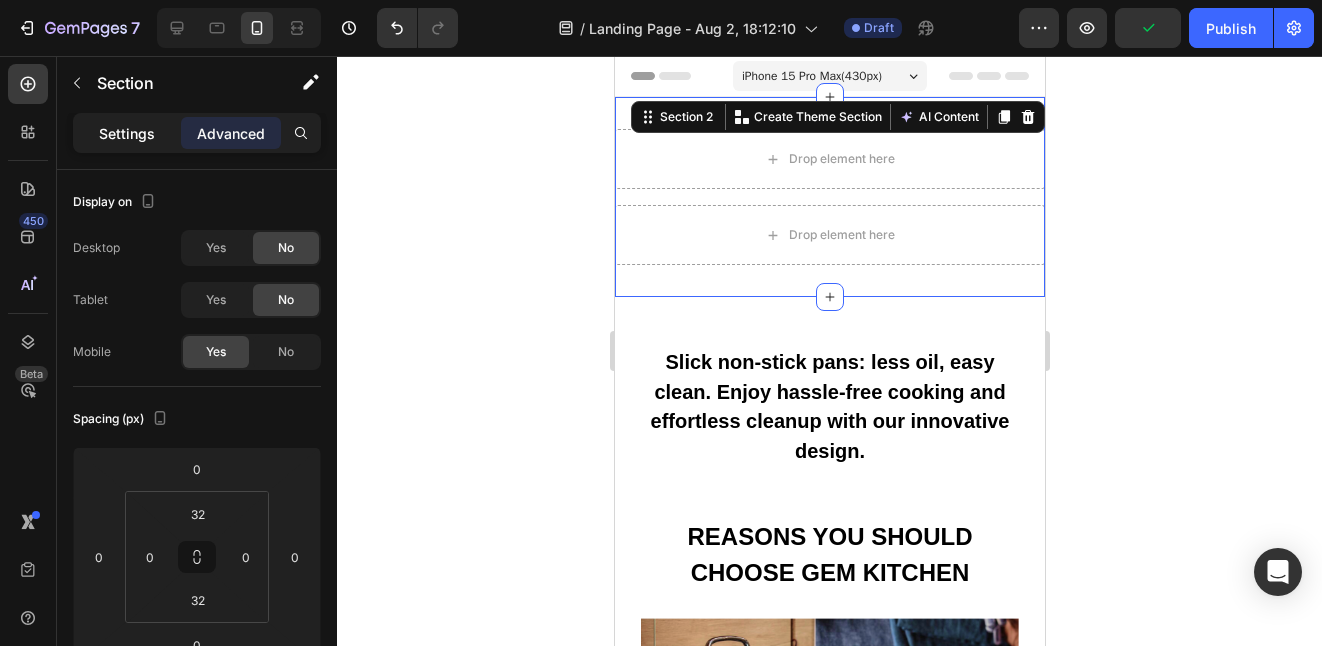 click on "Settings" at bounding box center [127, 133] 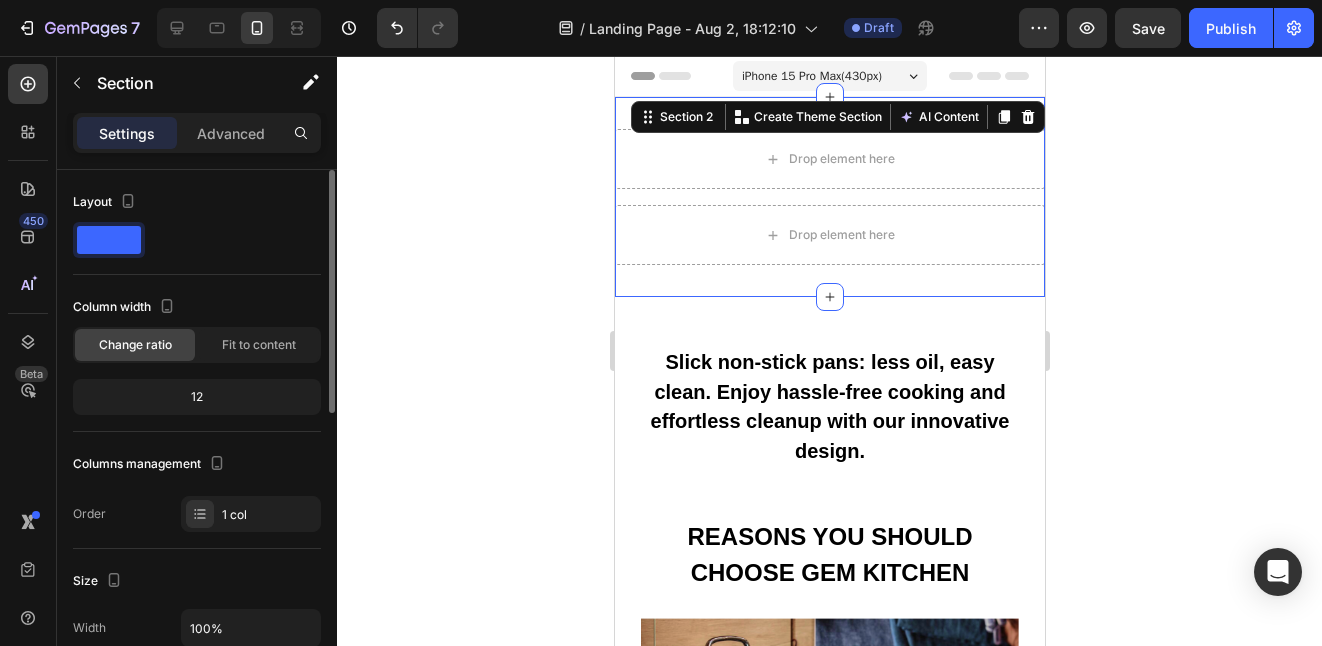 drag, startPoint x: 146, startPoint y: 137, endPoint x: 256, endPoint y: 234, distance: 146.65947 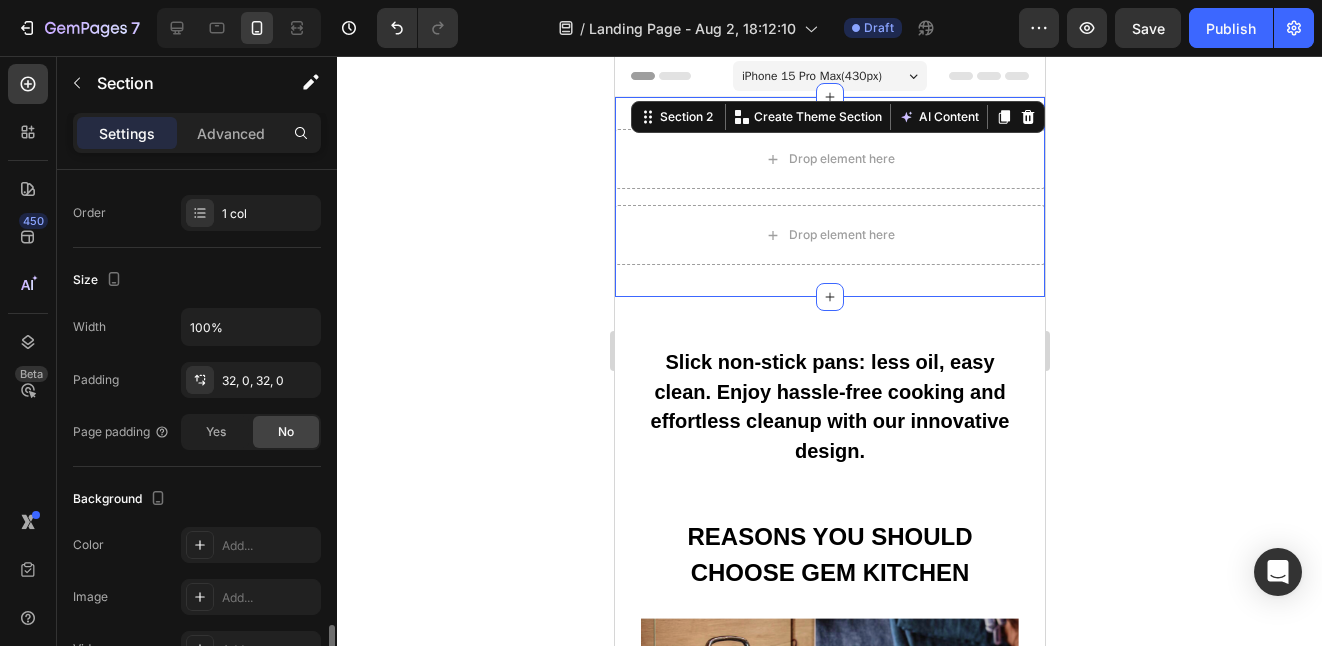 scroll, scrollTop: 519, scrollLeft: 0, axis: vertical 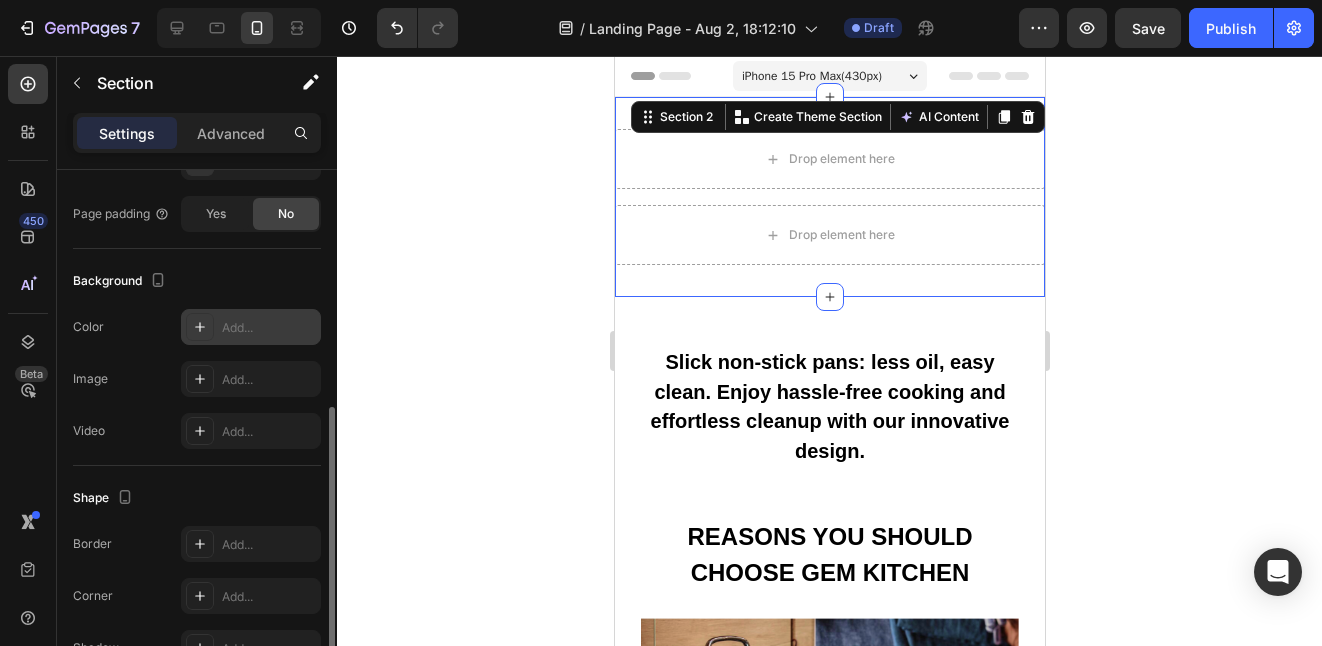 click on "Add..." at bounding box center (269, 328) 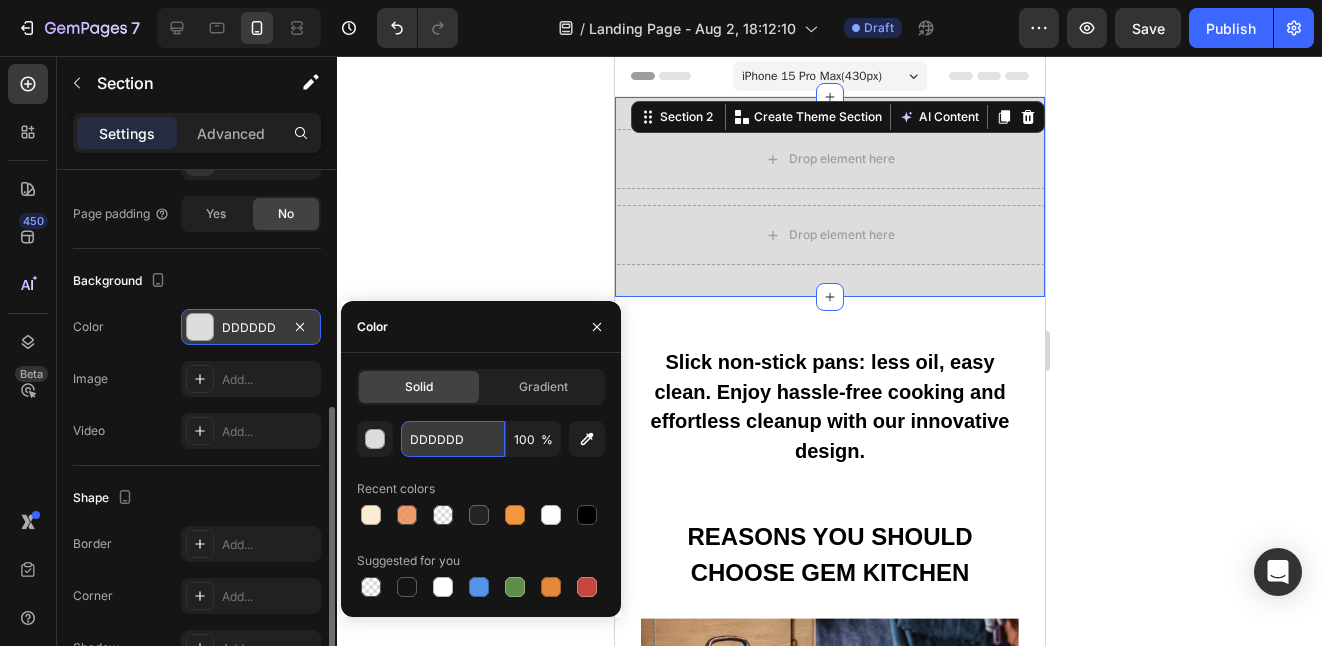 click on "DDDDDD" at bounding box center (453, 439) 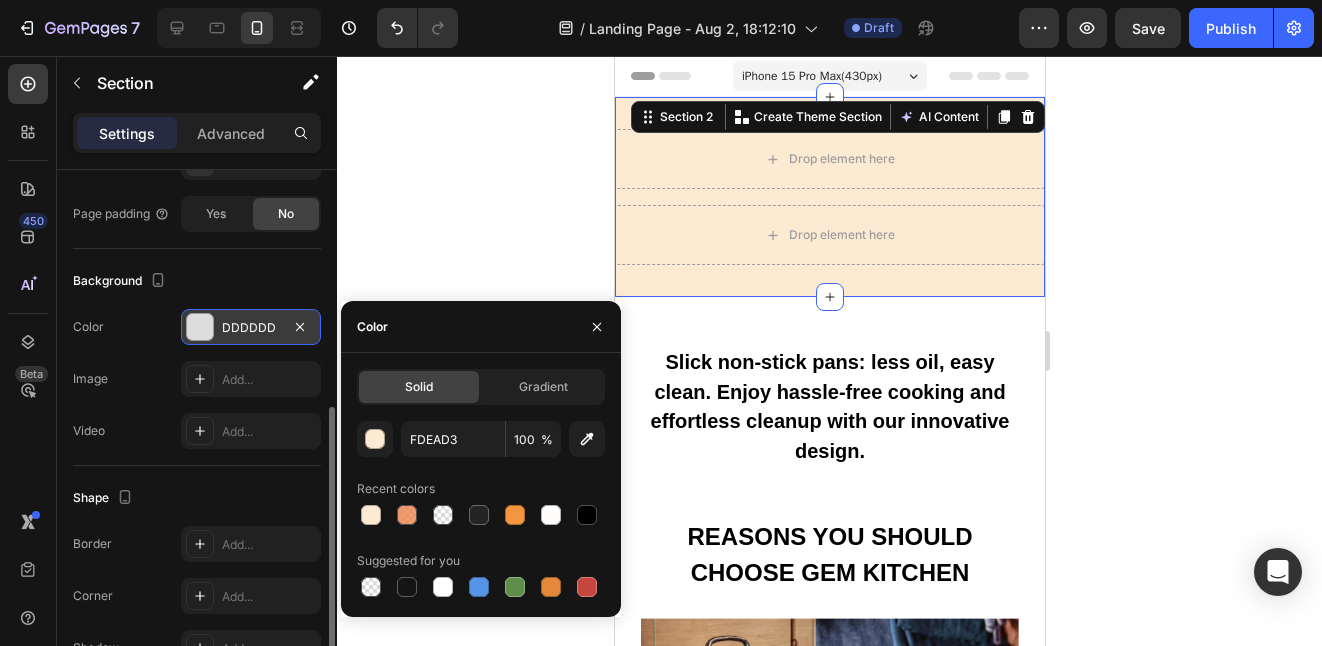 click 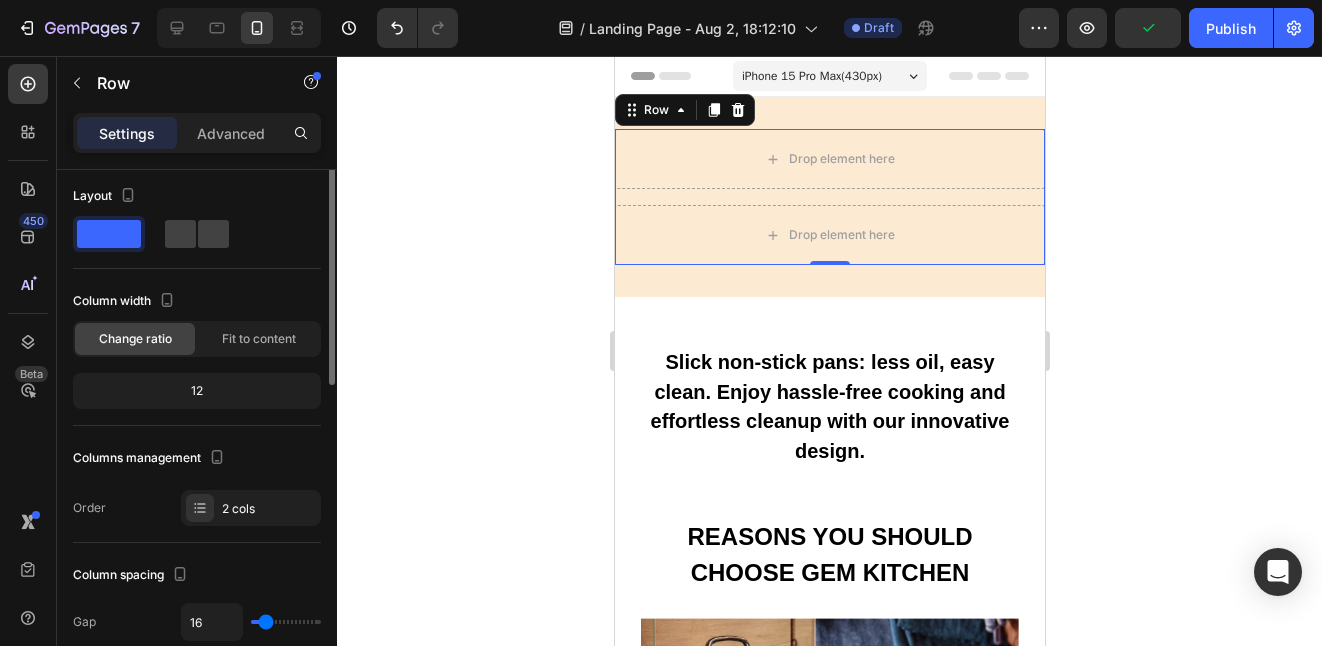 scroll, scrollTop: 0, scrollLeft: 0, axis: both 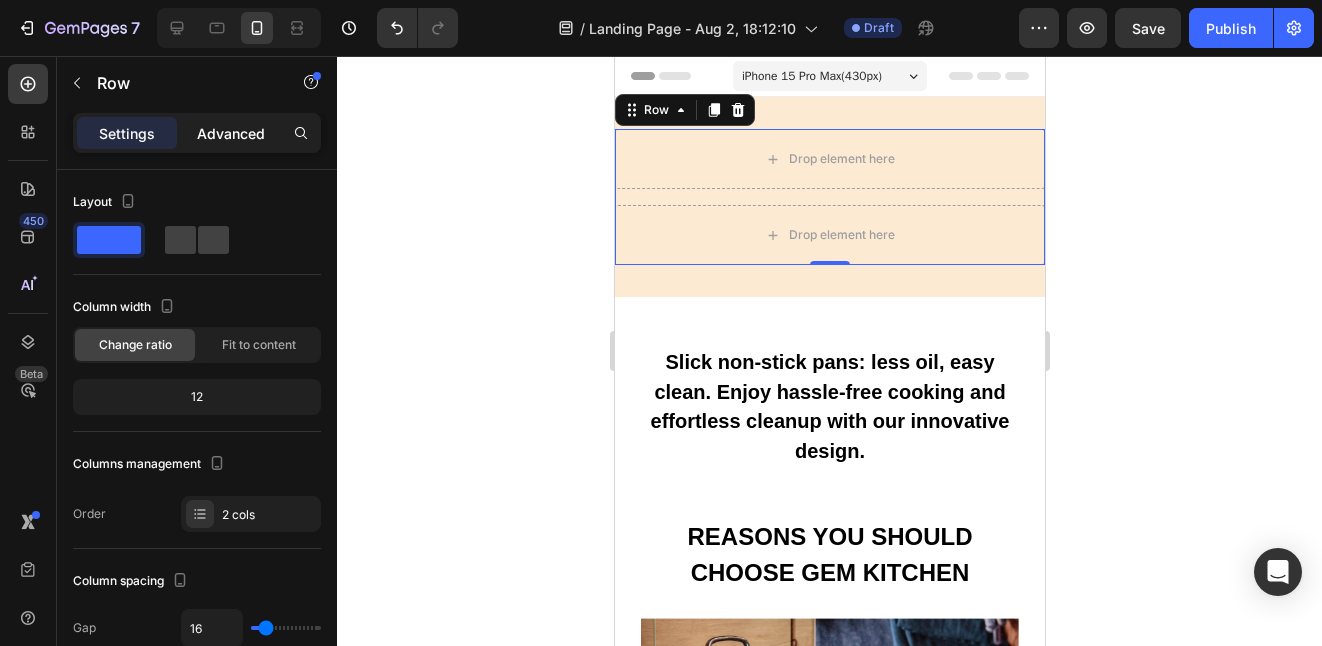 click on "Advanced" at bounding box center [231, 133] 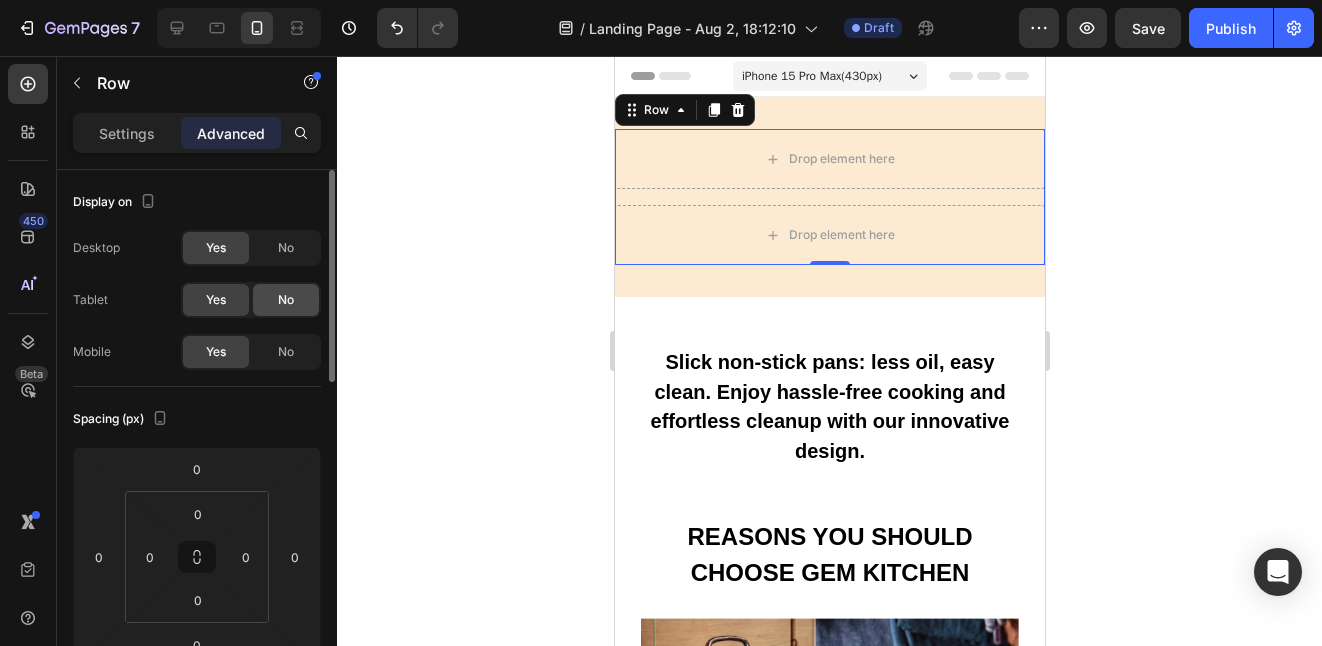 click on "No" 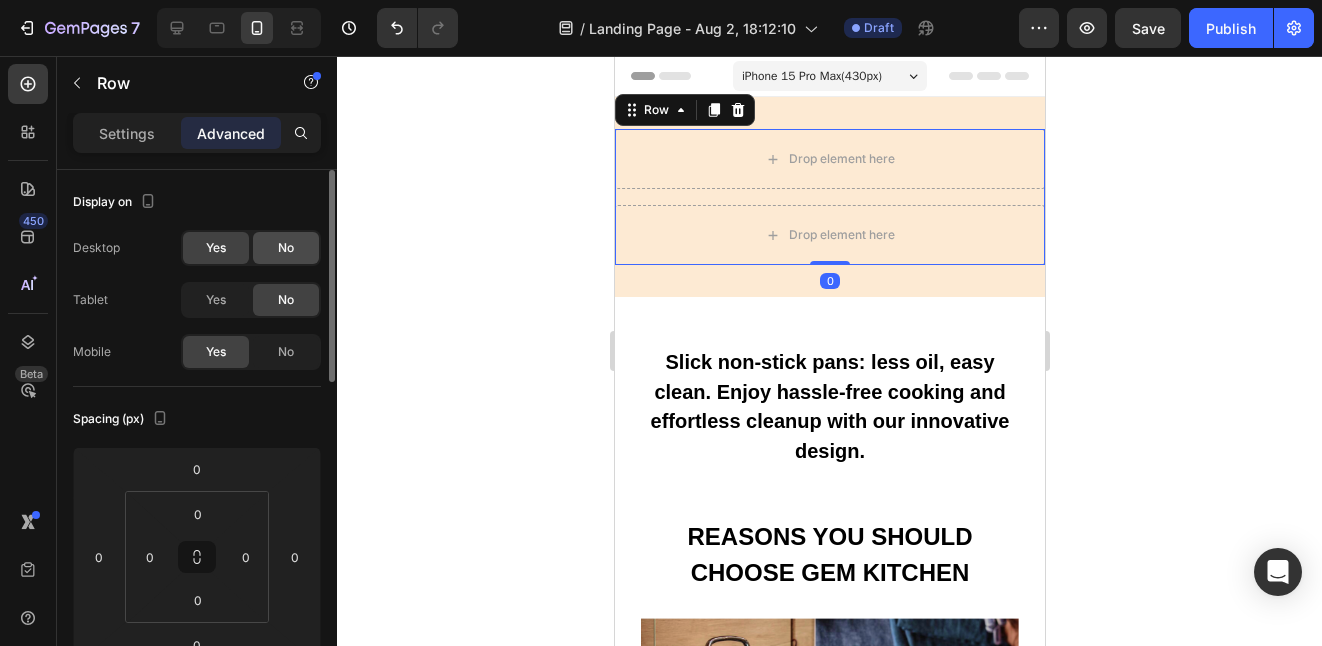 click on "No" 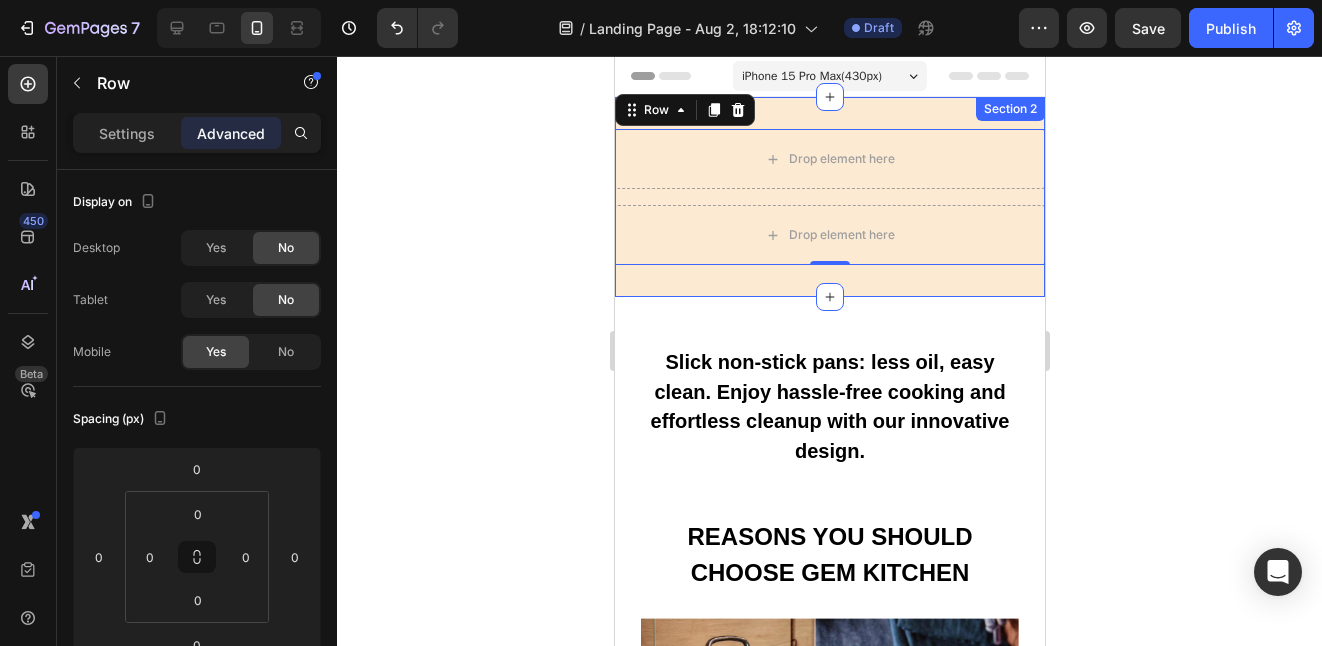 click on "Drop element here
Drop element here Row   0 Section 2" at bounding box center [829, 197] 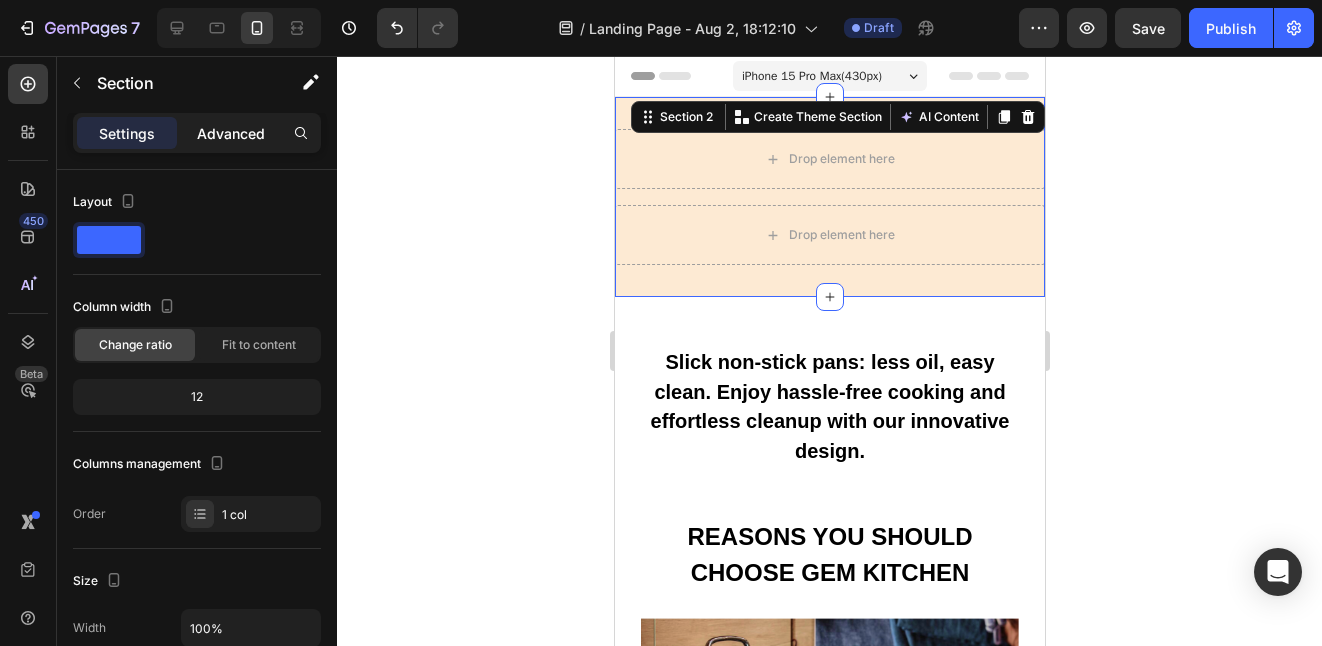 click on "Advanced" at bounding box center [231, 133] 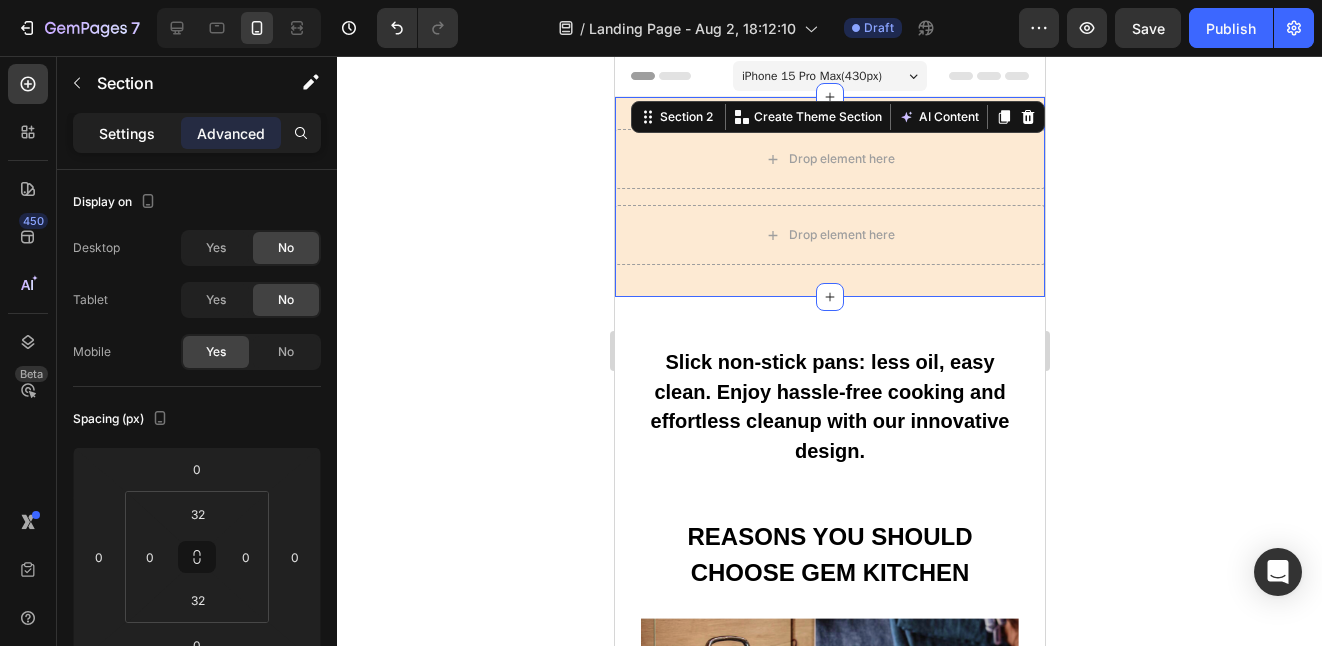 click on "Settings" 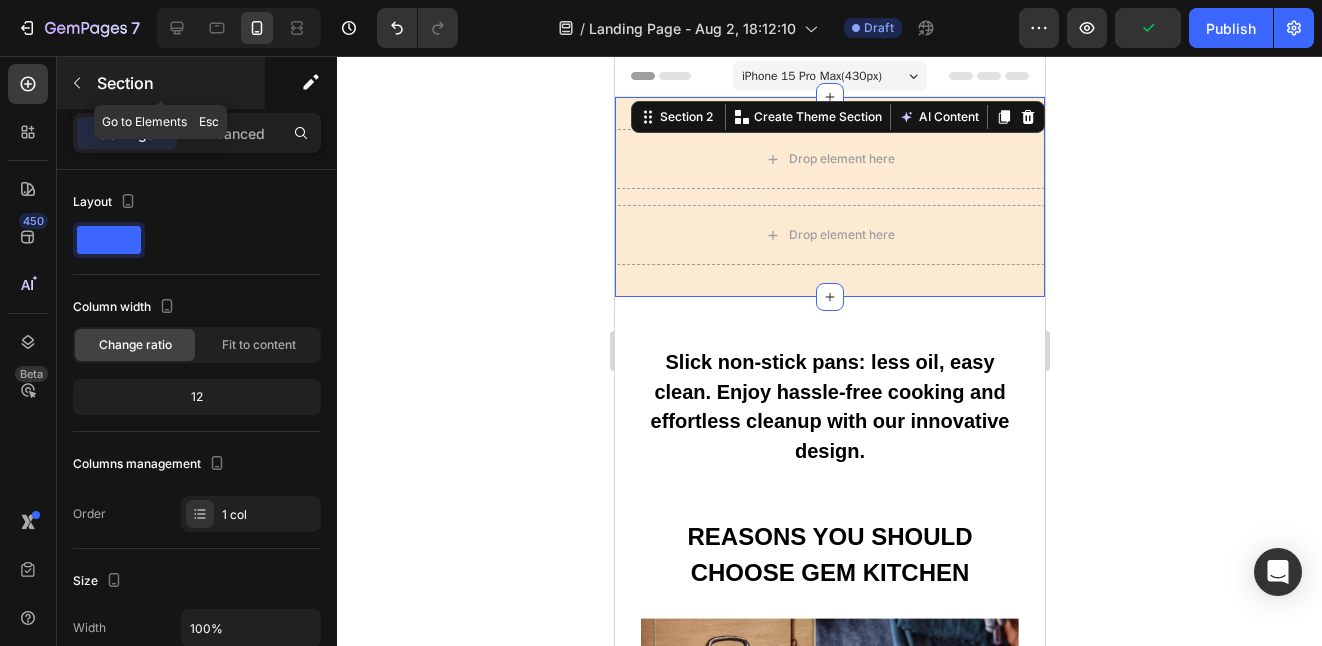 click 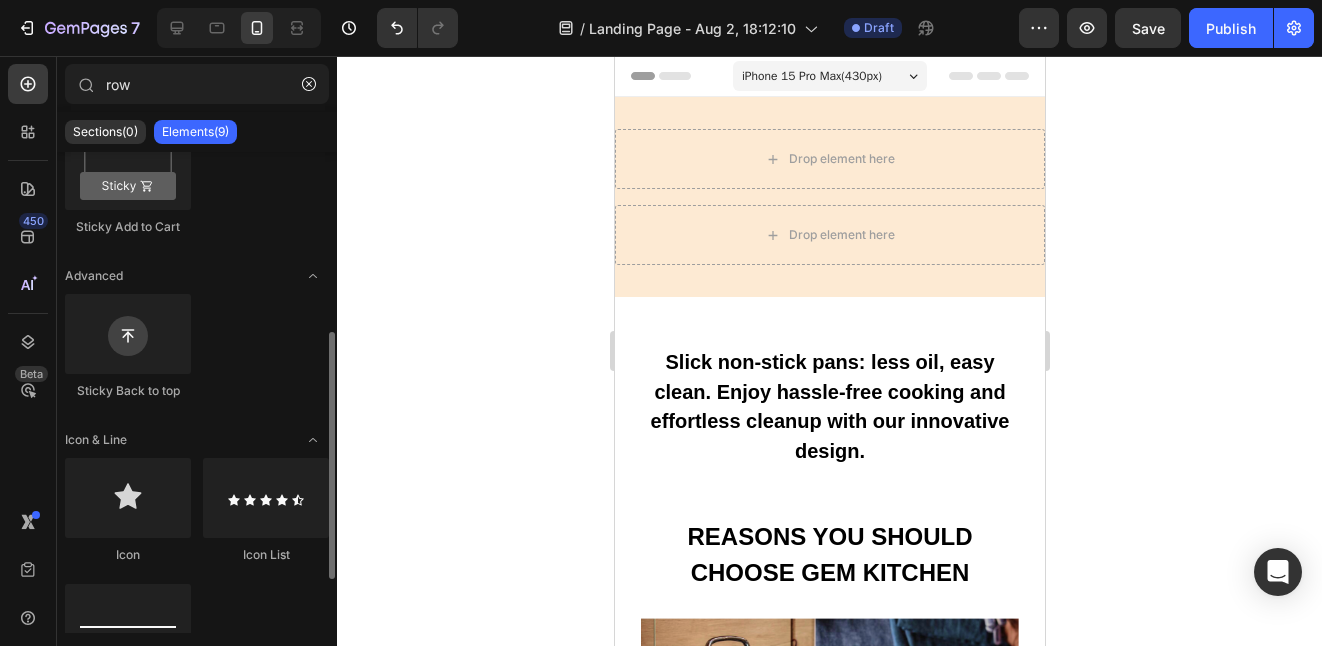 scroll, scrollTop: 355, scrollLeft: 0, axis: vertical 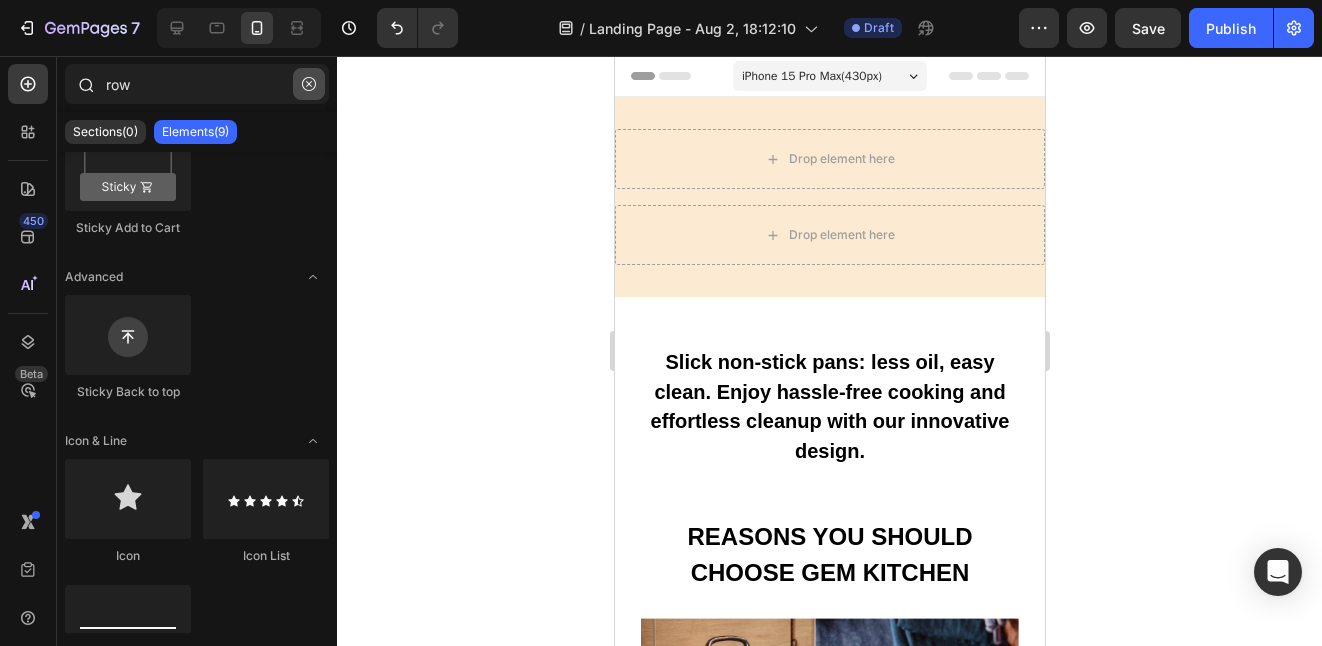 click 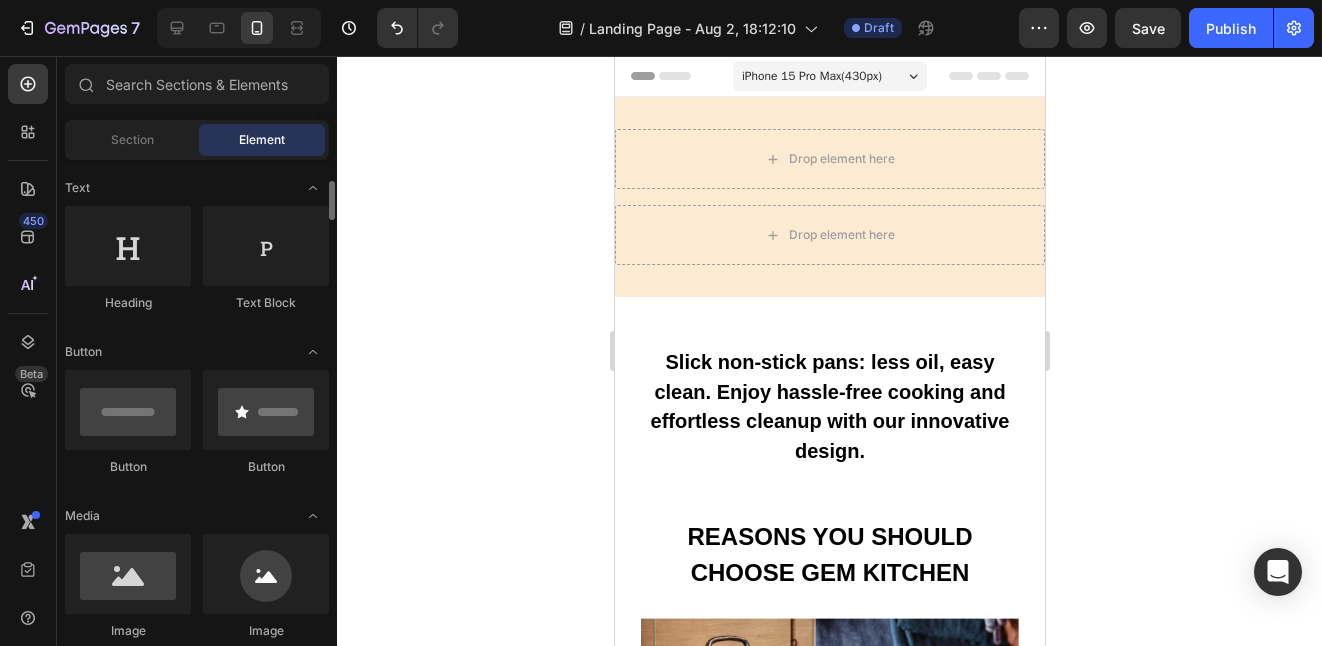 scroll, scrollTop: 289, scrollLeft: 0, axis: vertical 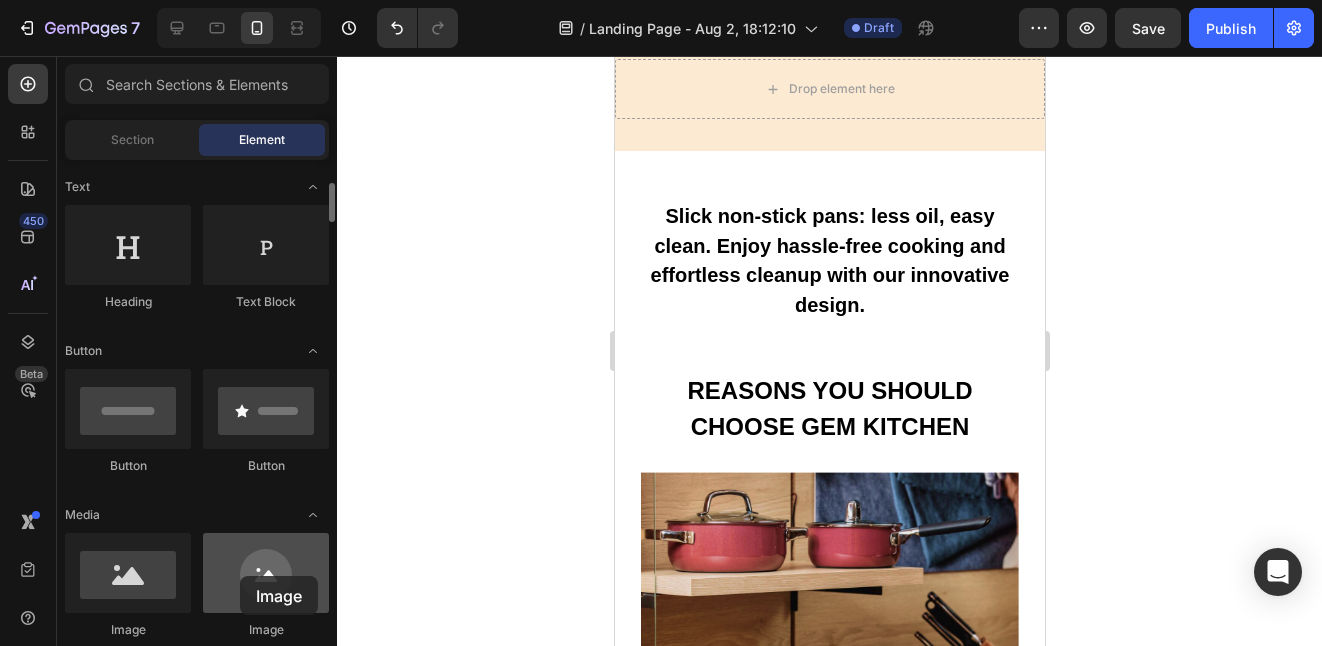 drag, startPoint x: 232, startPoint y: 578, endPoint x: 244, endPoint y: 577, distance: 12.0415945 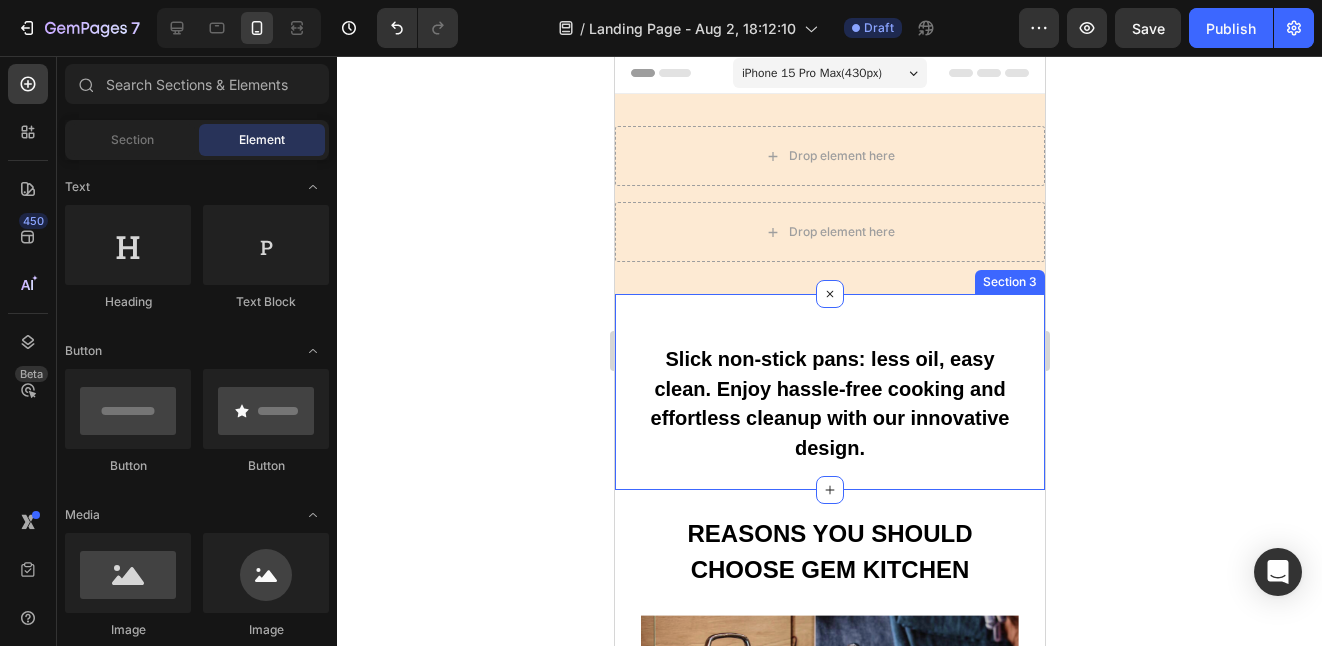 scroll, scrollTop: 0, scrollLeft: 0, axis: both 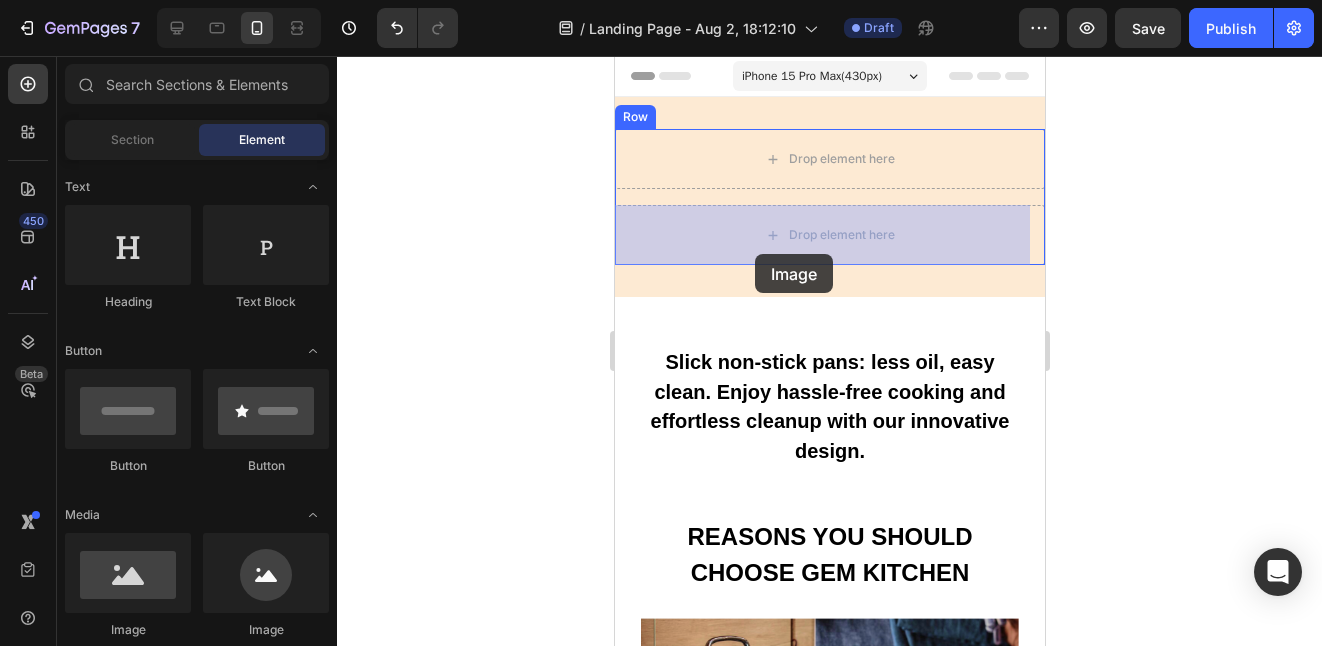 drag, startPoint x: 768, startPoint y: 636, endPoint x: 756, endPoint y: 254, distance: 382.18845 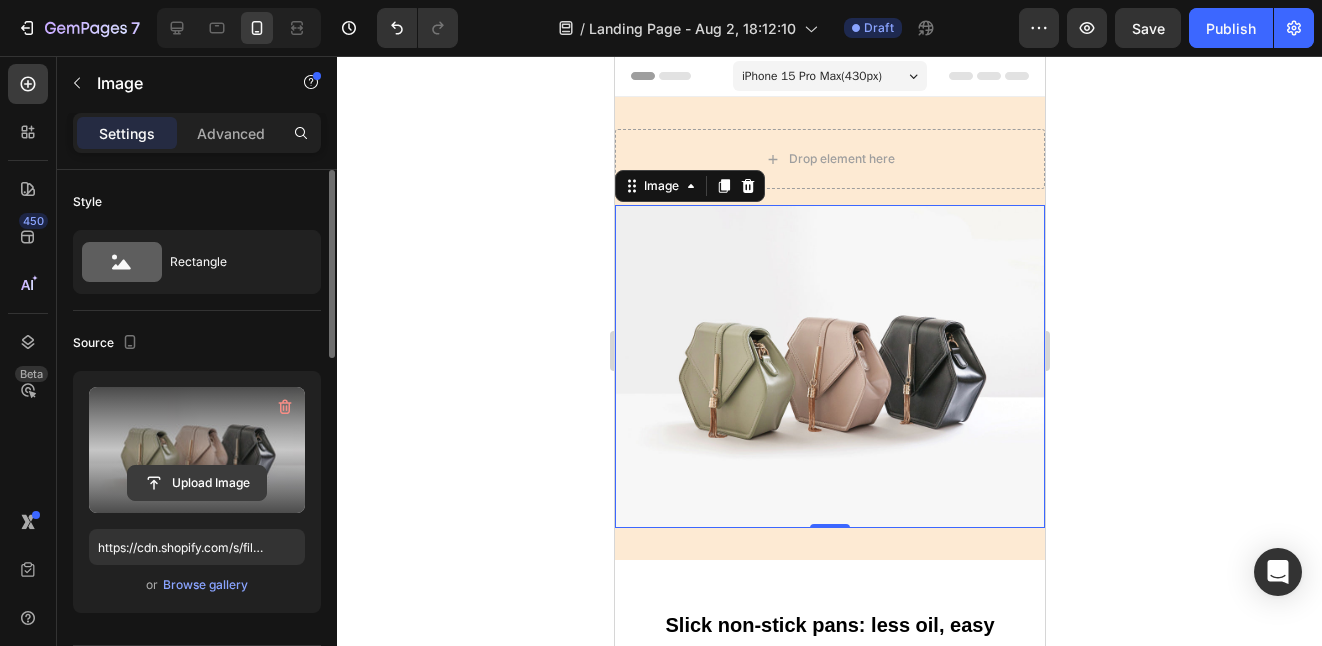 click 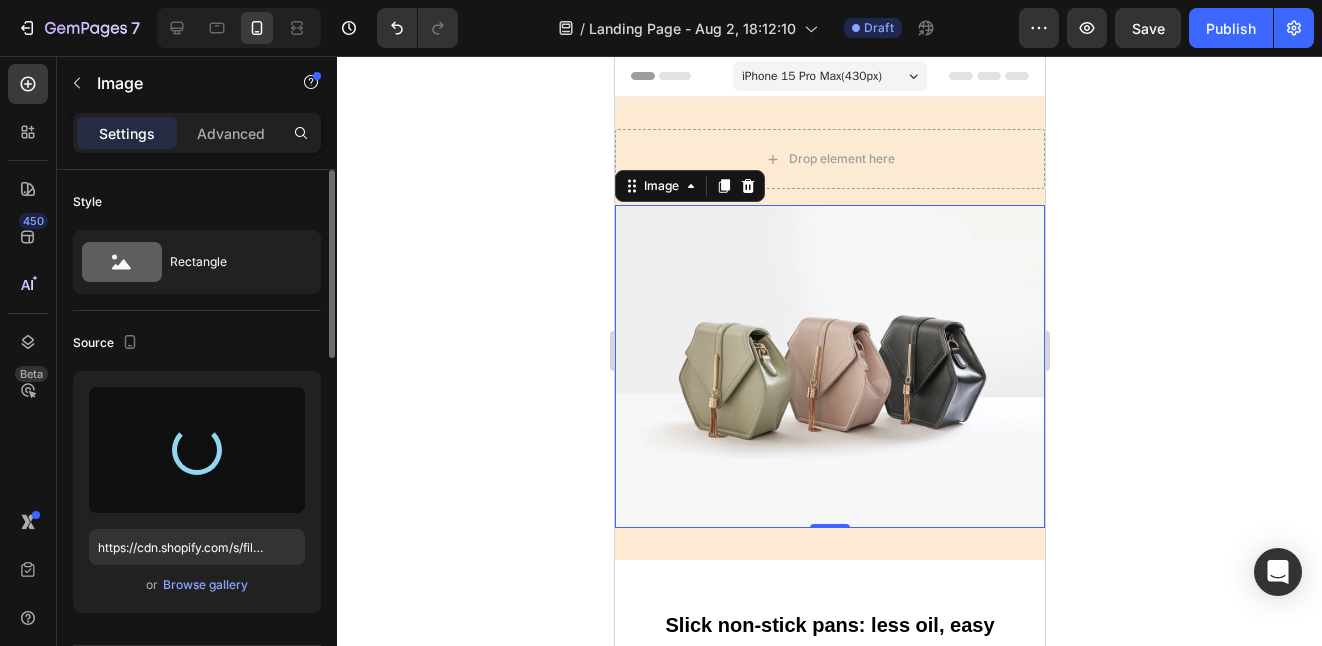 type on "https://cdn.shopify.com/s/files/1/0929/6193/1563/files/gempages_558923431781860150-589904b4-65ea-4724-80b4-6d226a6de319.png" 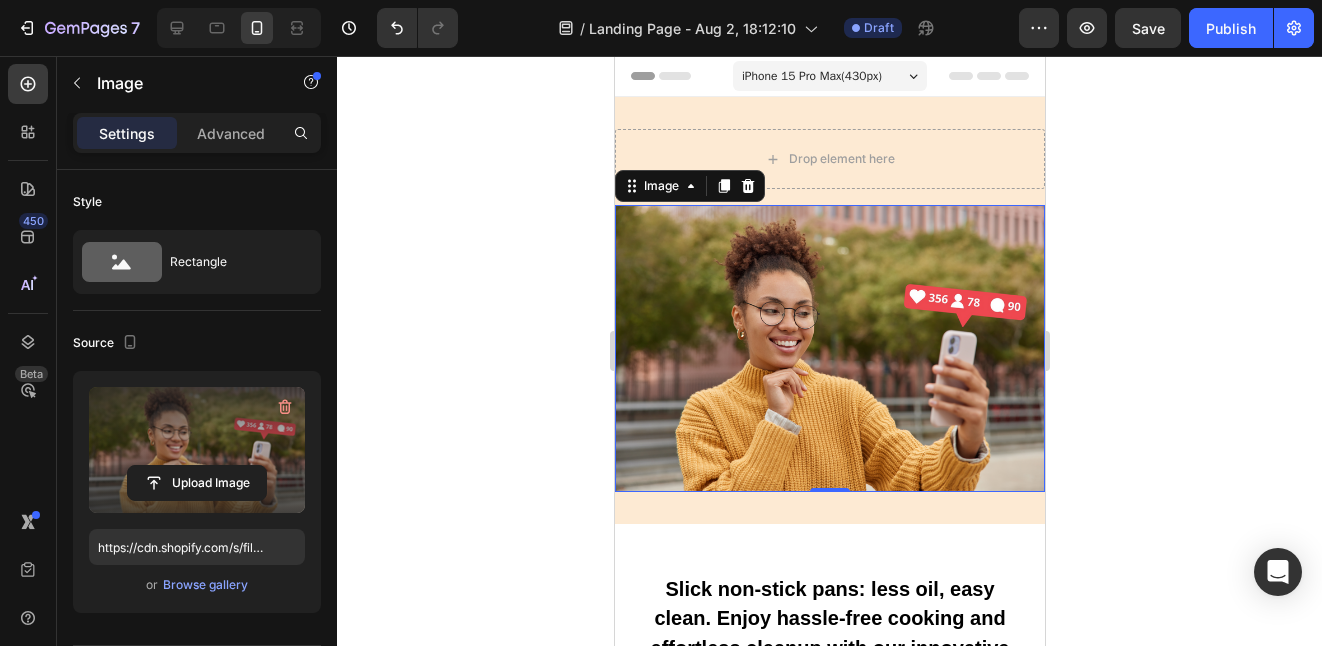 click 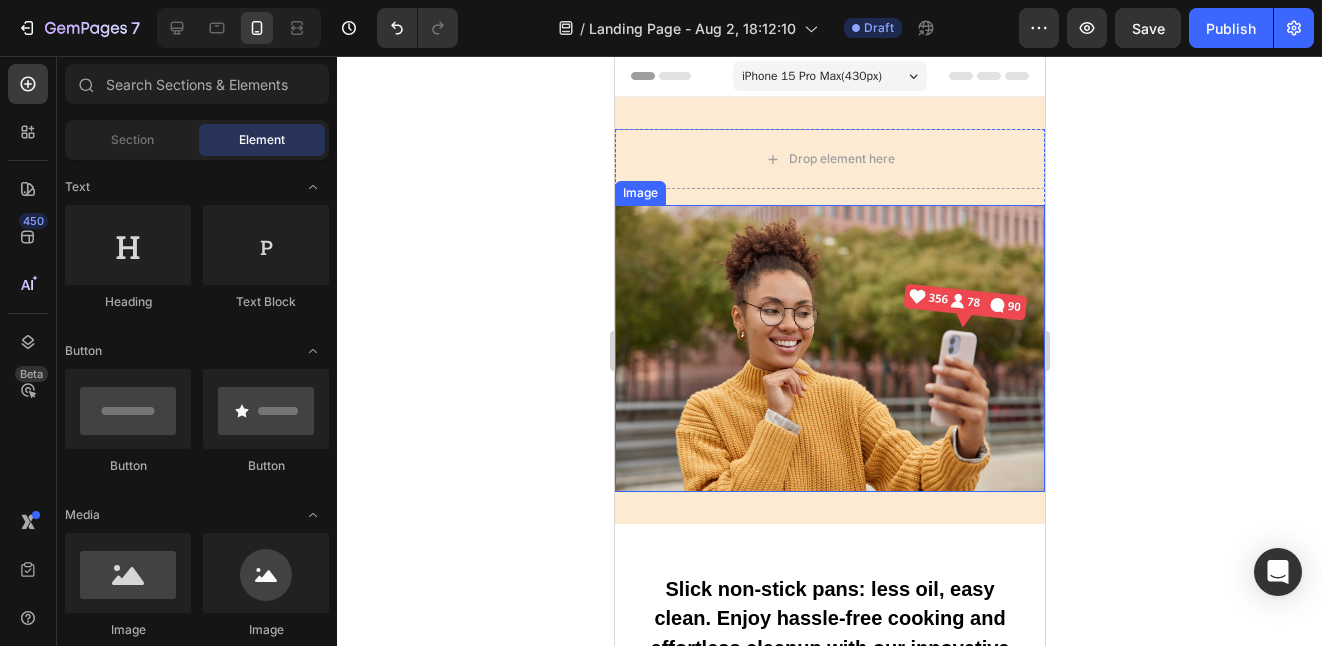 click at bounding box center (829, 348) 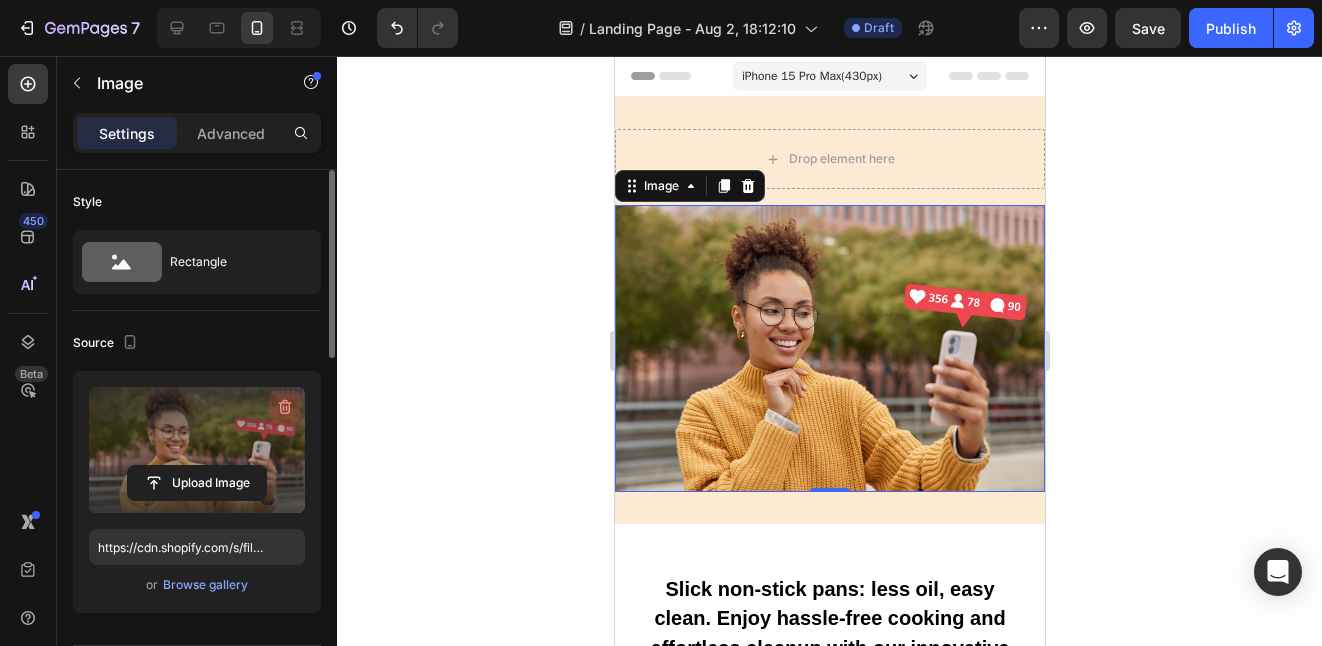 click 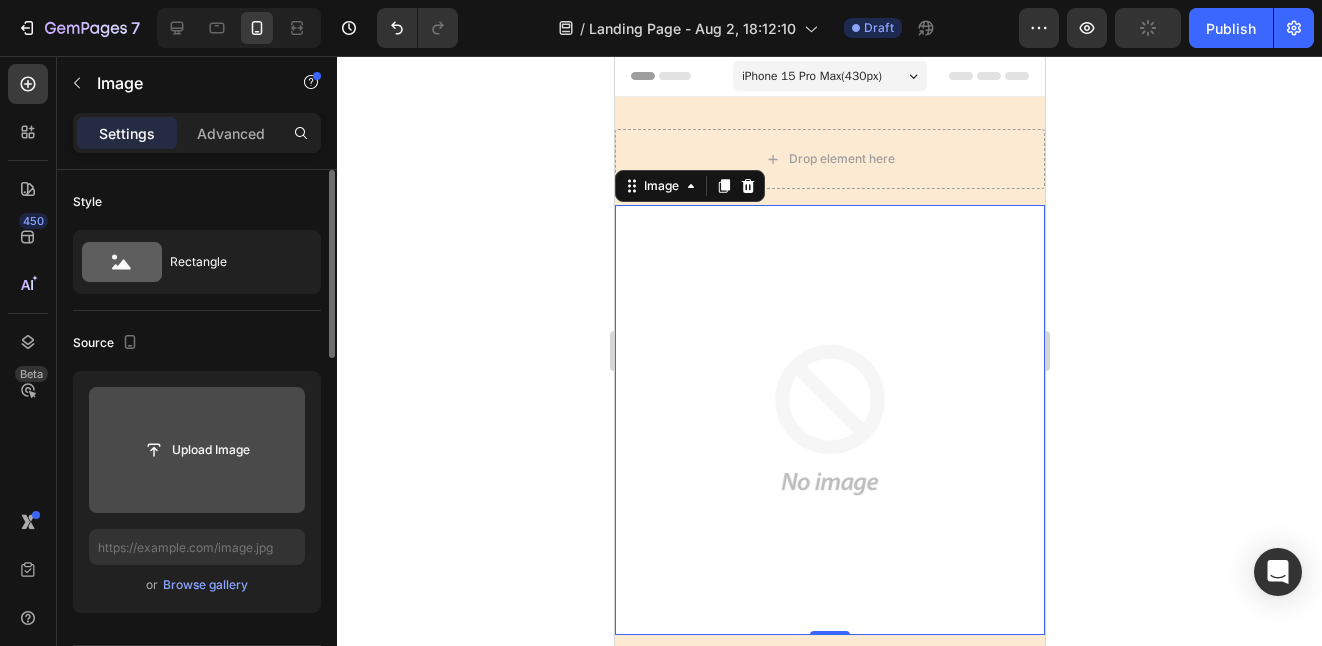 click 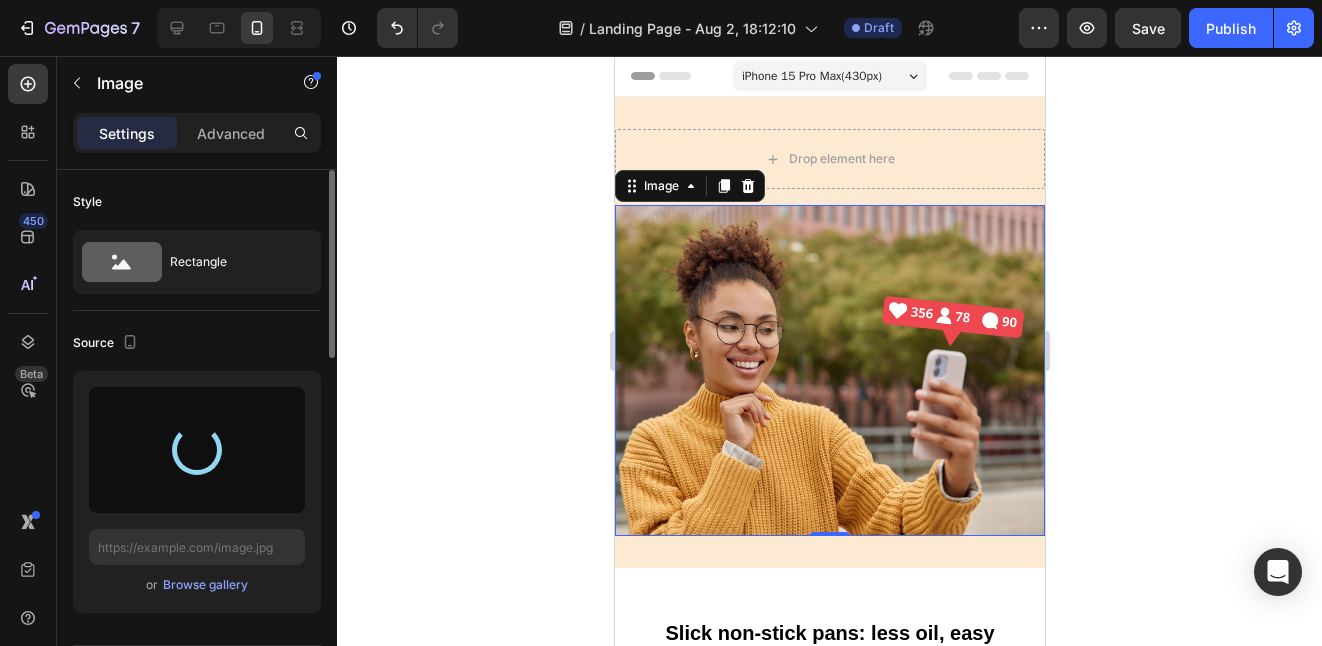 type on "https://cdn.shopify.com/s/files/1/0929/6193/1563/files/gempages_558923431781860150-50ccf703-28b9-4054-9b73-ac05ecfe7966.png" 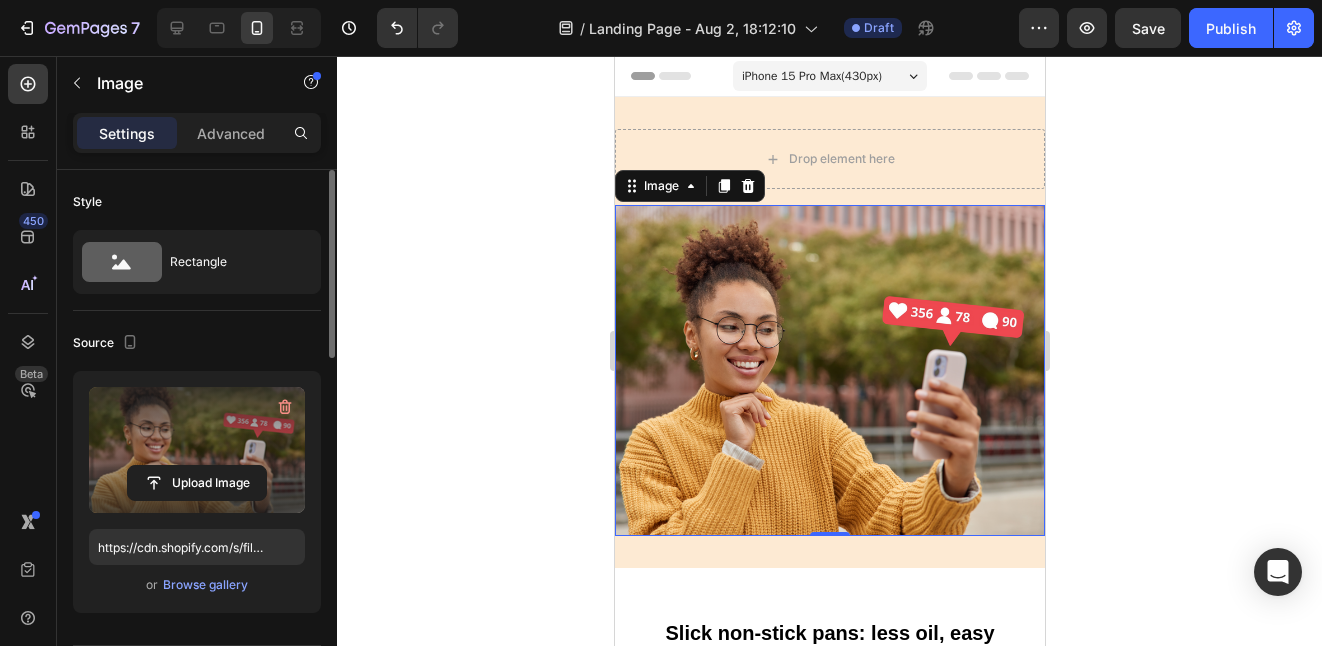 click 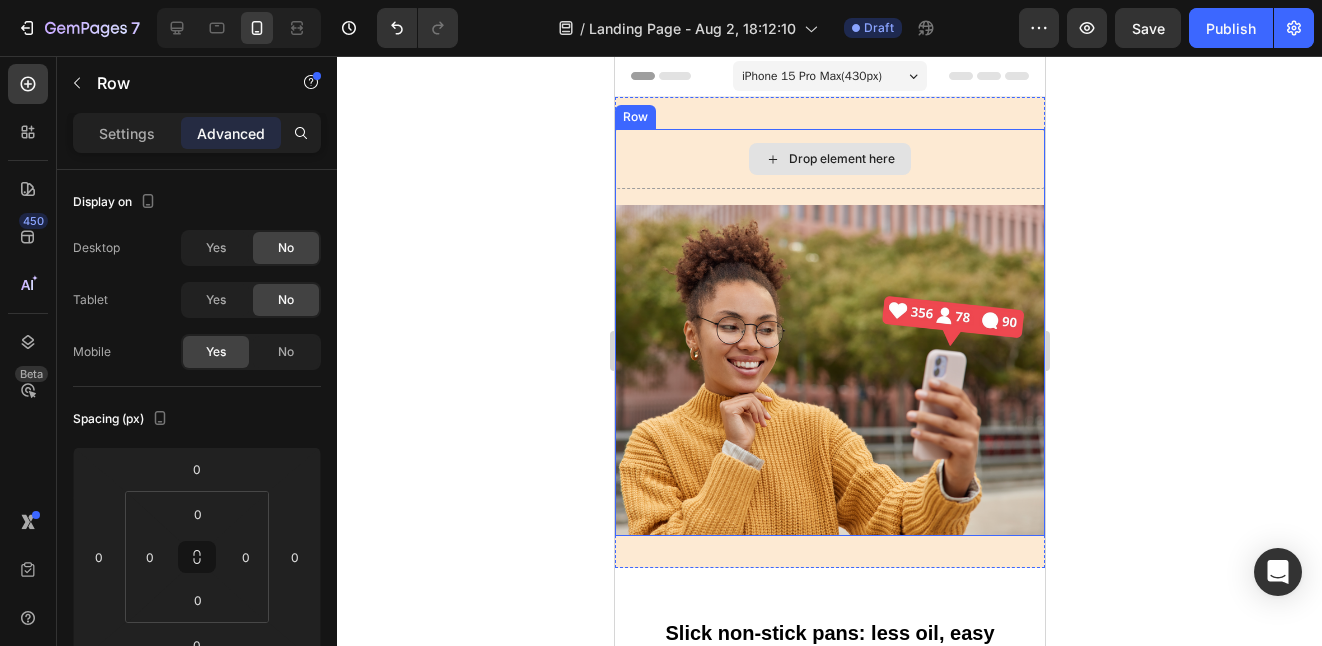 click on "Drop element here" at bounding box center (829, 159) 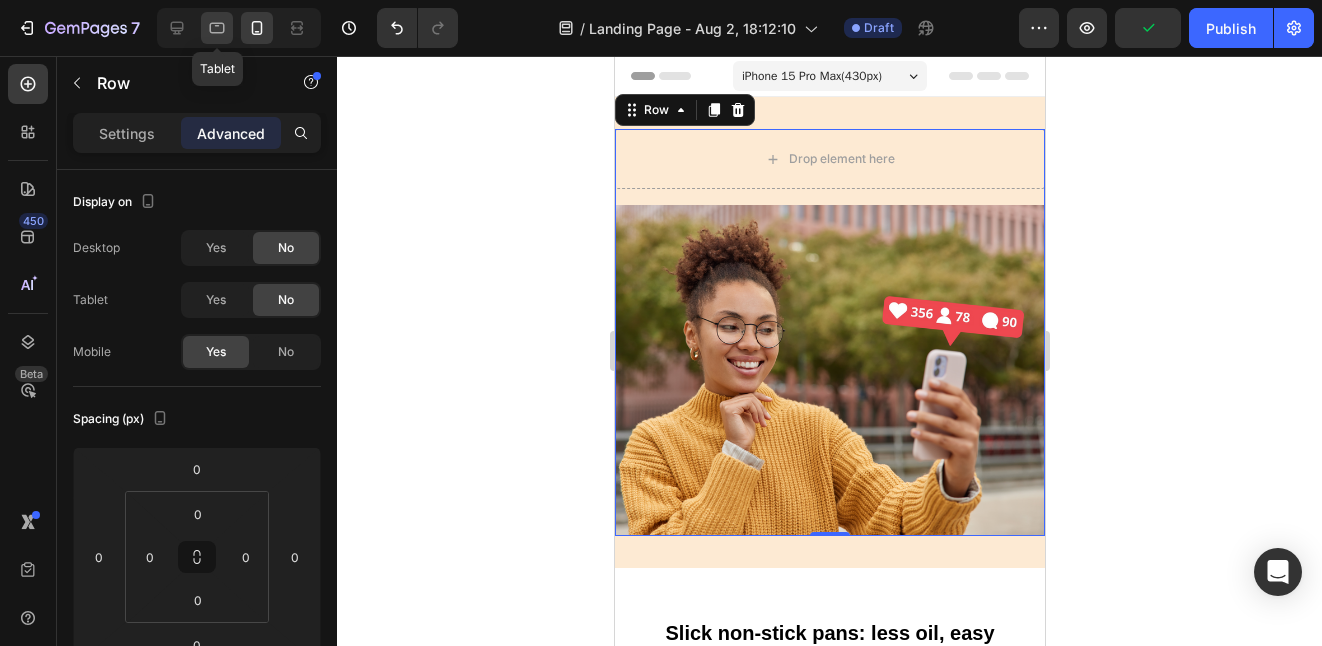 click 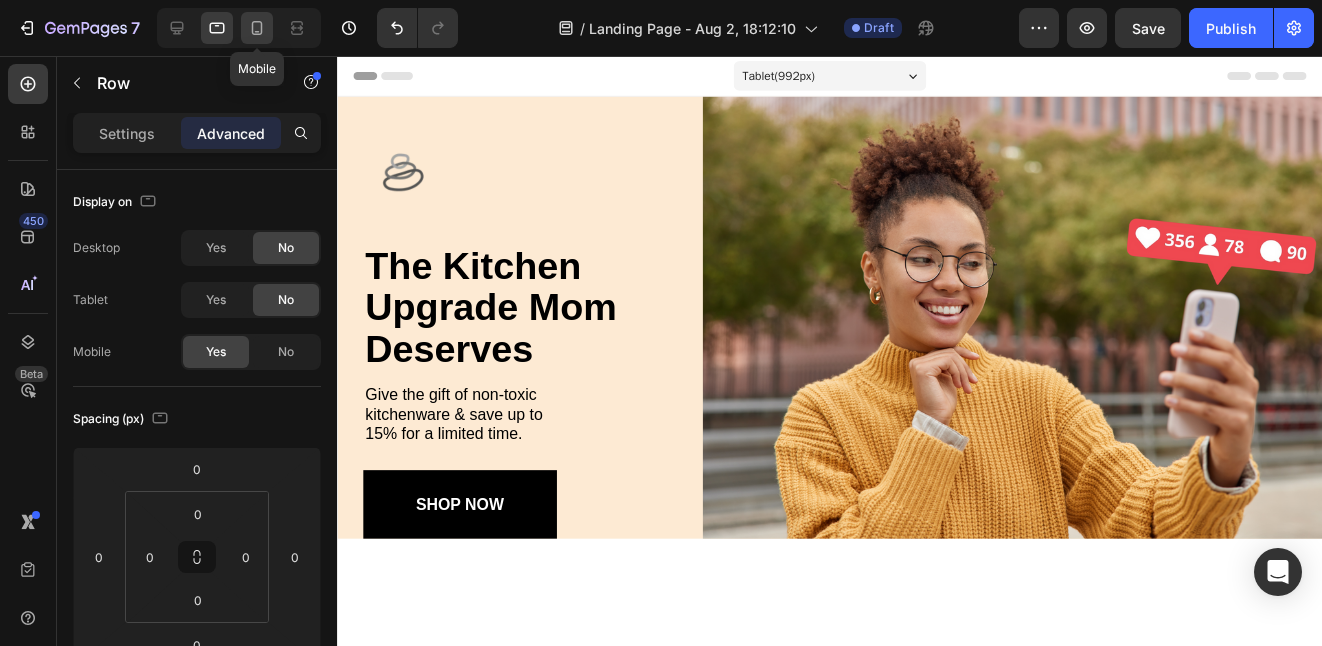 click 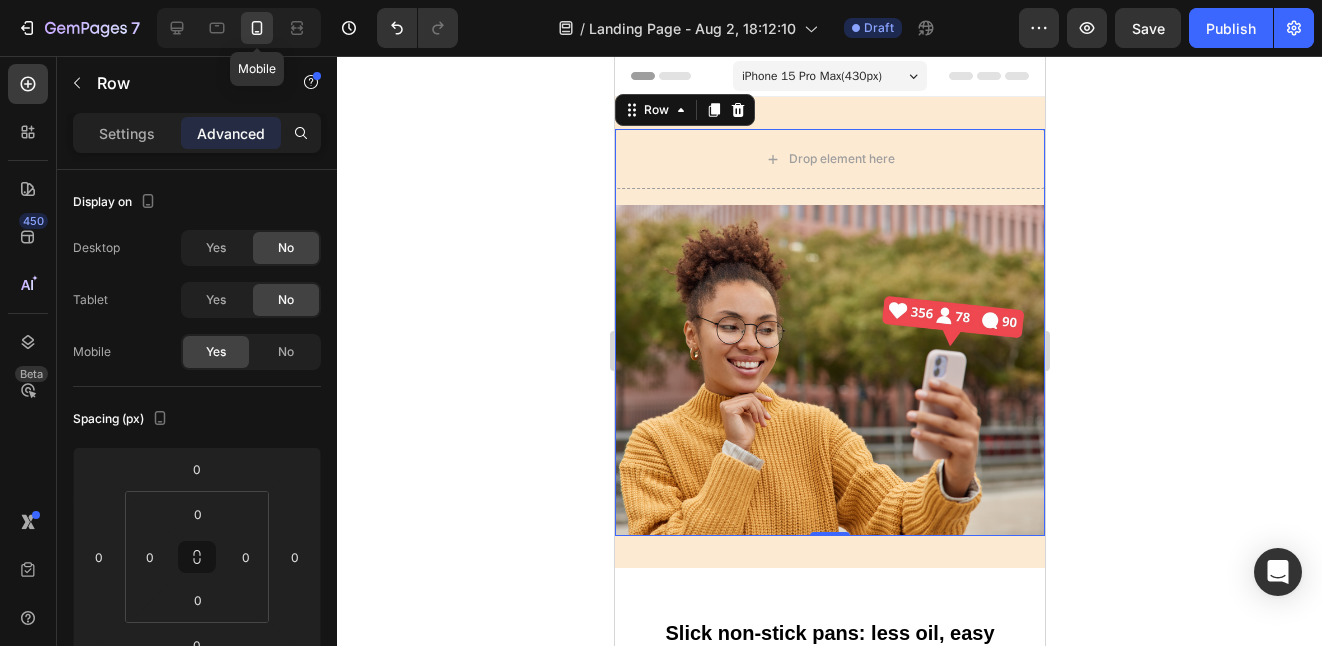 scroll, scrollTop: 3, scrollLeft: 0, axis: vertical 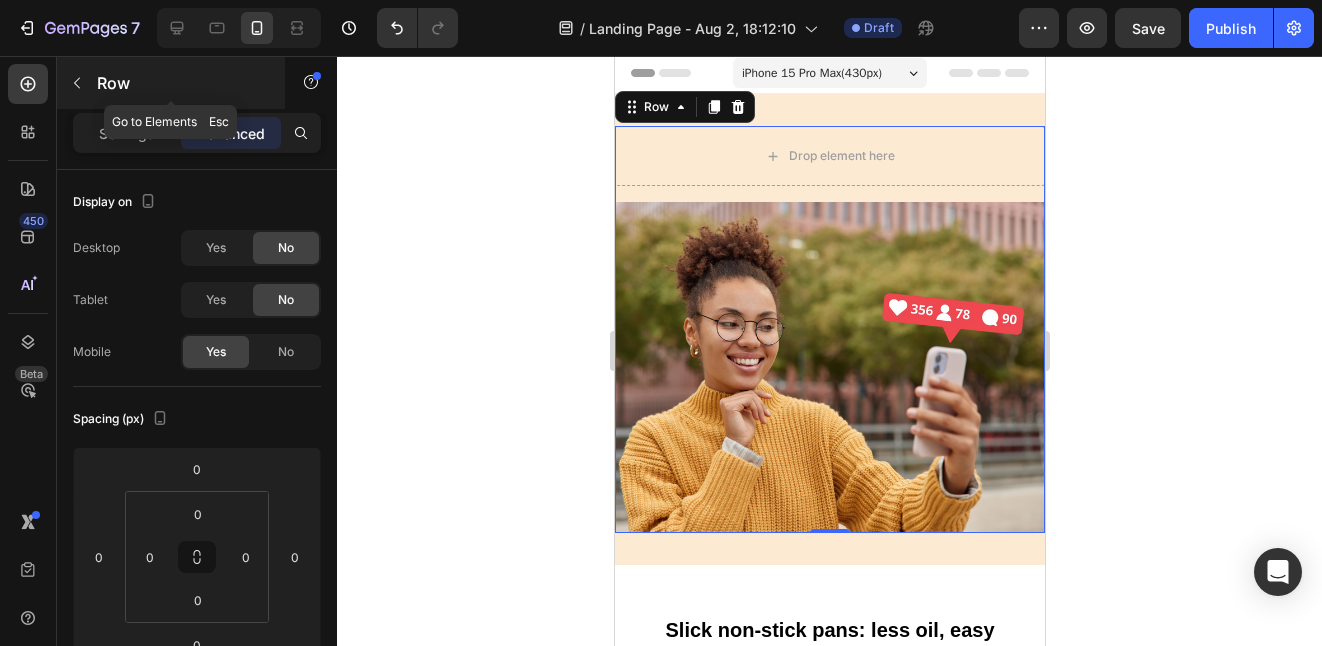 click at bounding box center (77, 83) 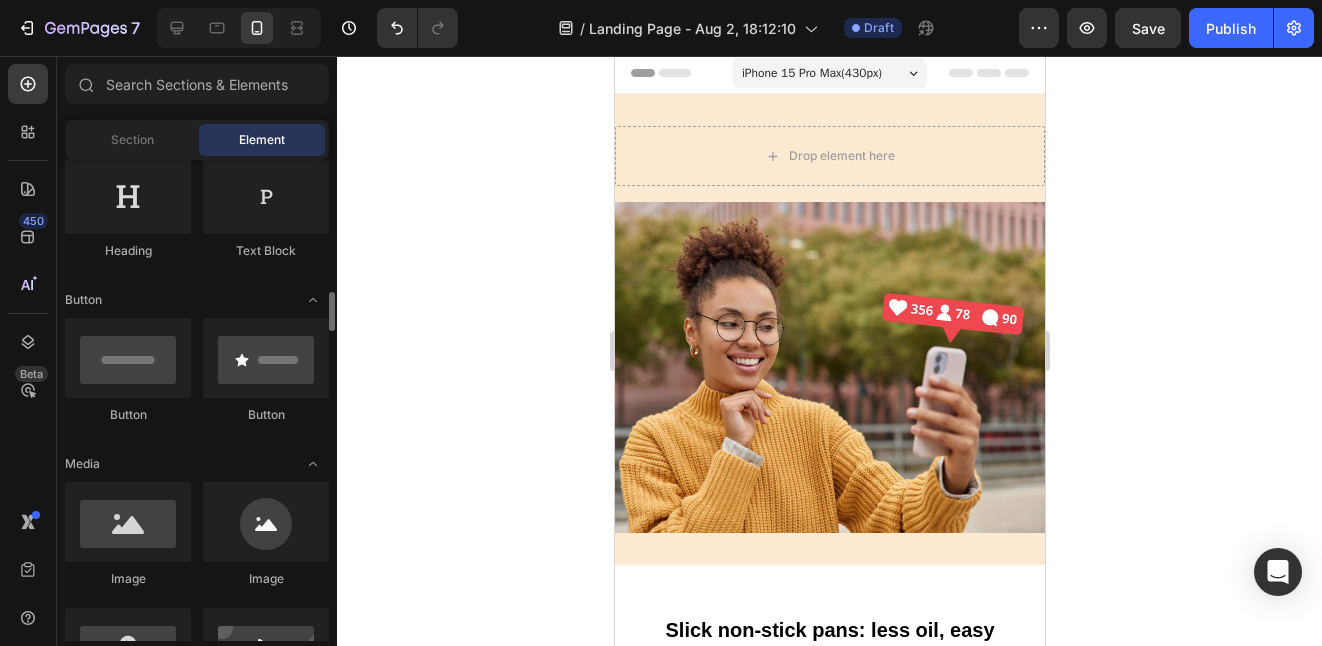 scroll, scrollTop: 297, scrollLeft: 0, axis: vertical 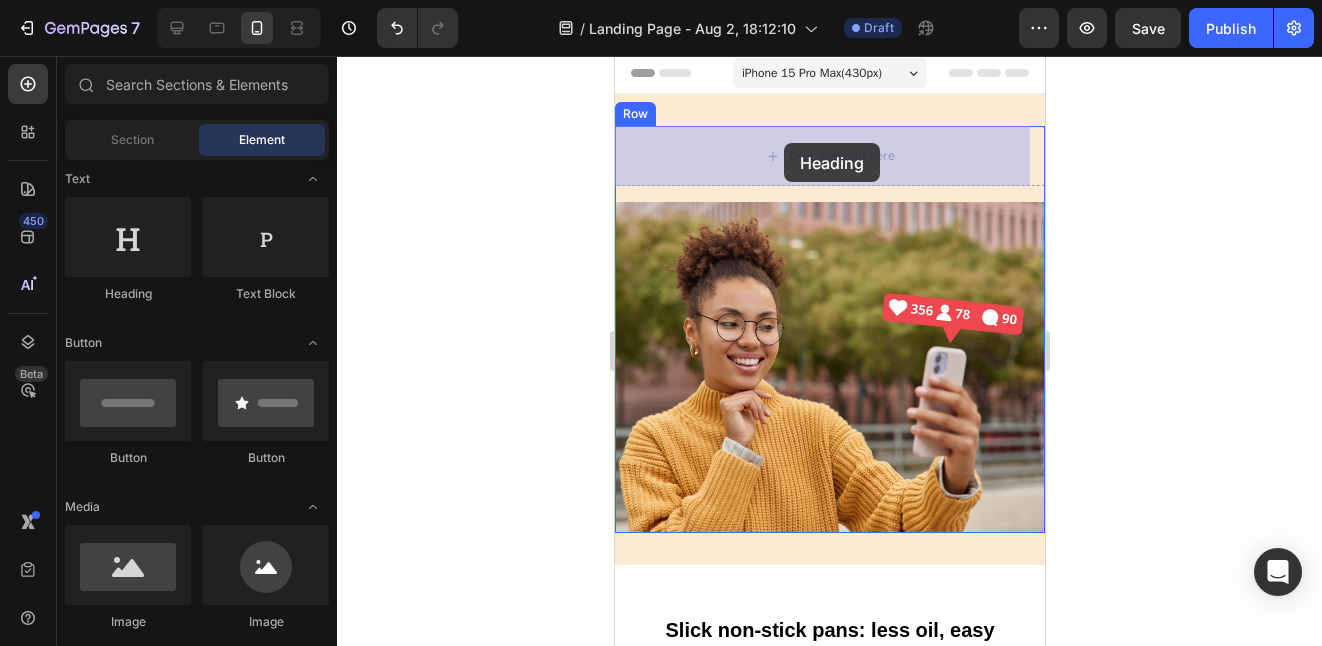 drag, startPoint x: 740, startPoint y: 307, endPoint x: 783, endPoint y: 143, distance: 169.5435 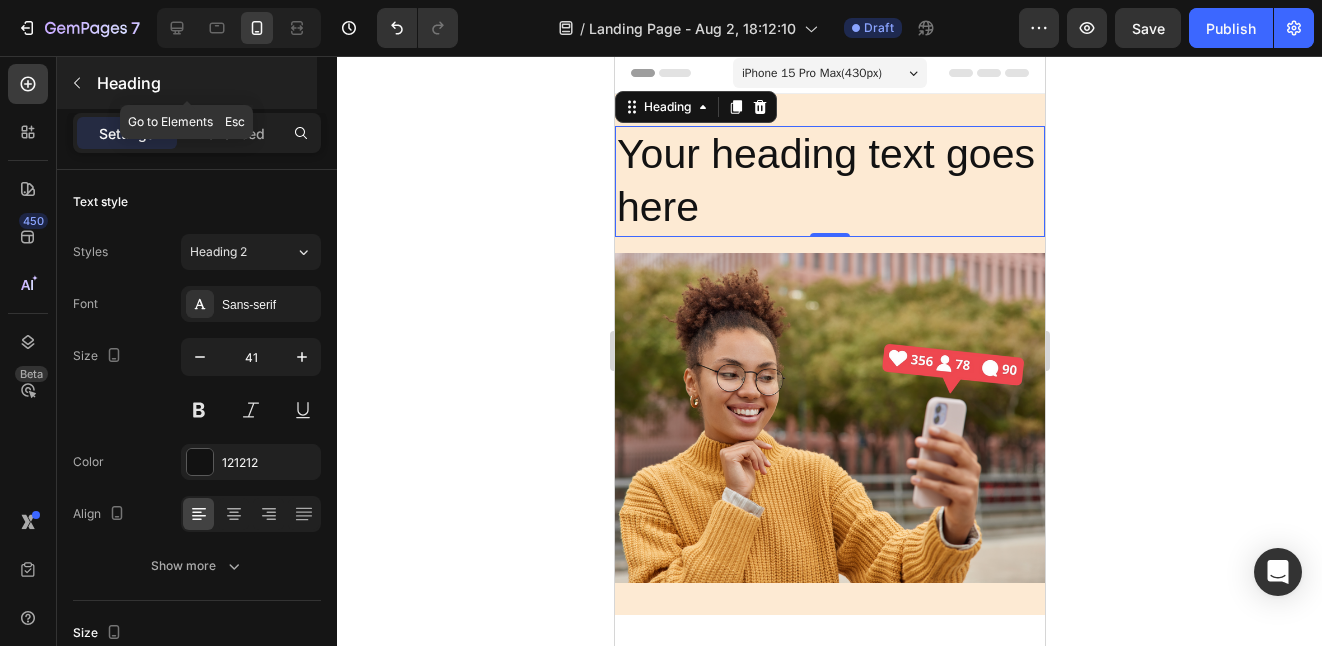 click at bounding box center (77, 83) 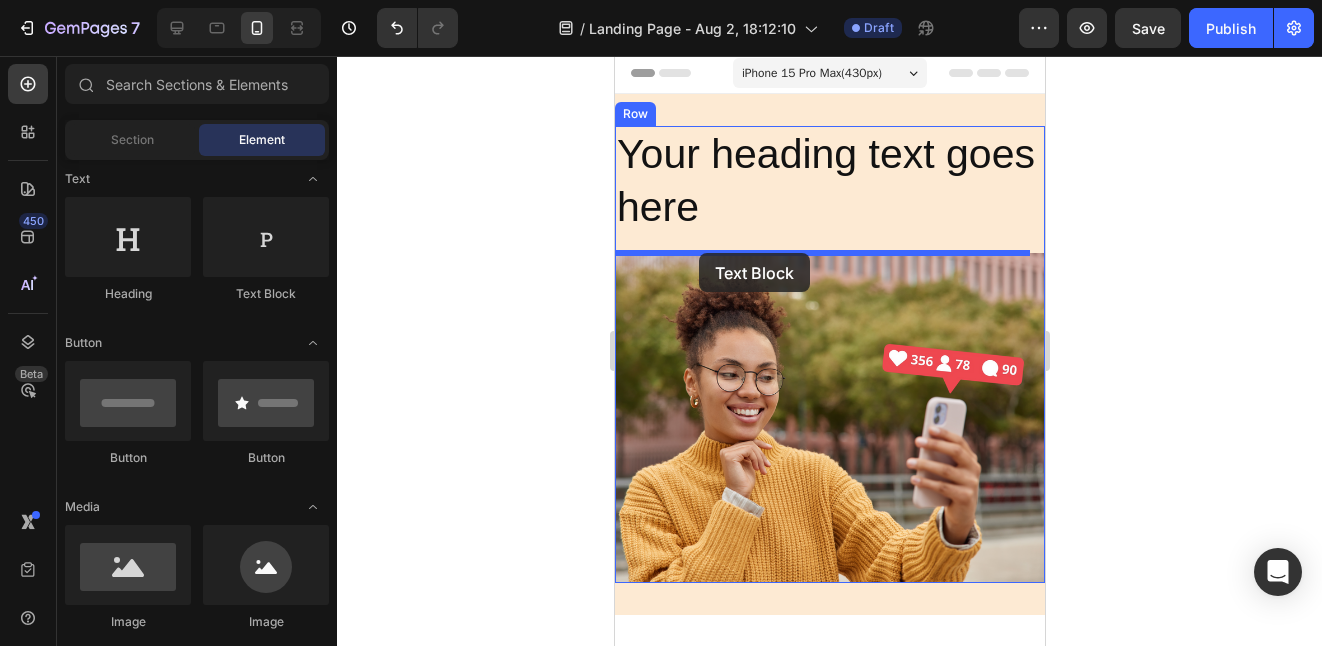 drag, startPoint x: 851, startPoint y: 282, endPoint x: 698, endPoint y: 253, distance: 155.72412 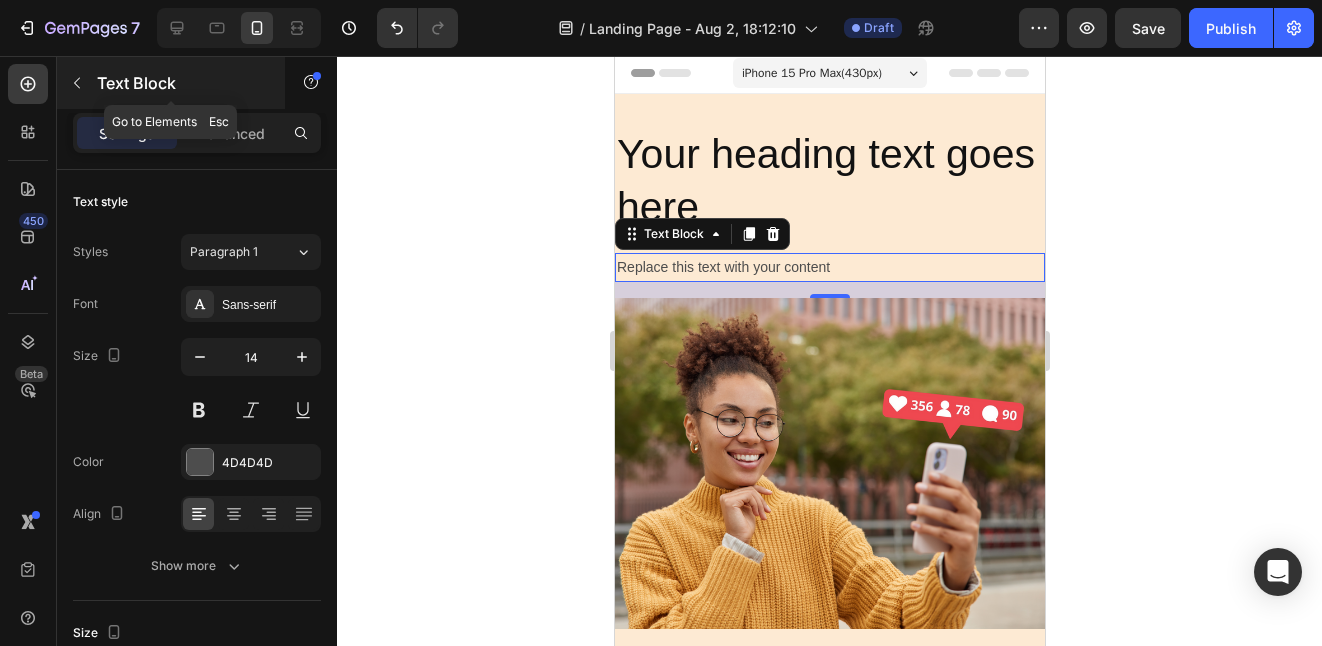click at bounding box center (77, 83) 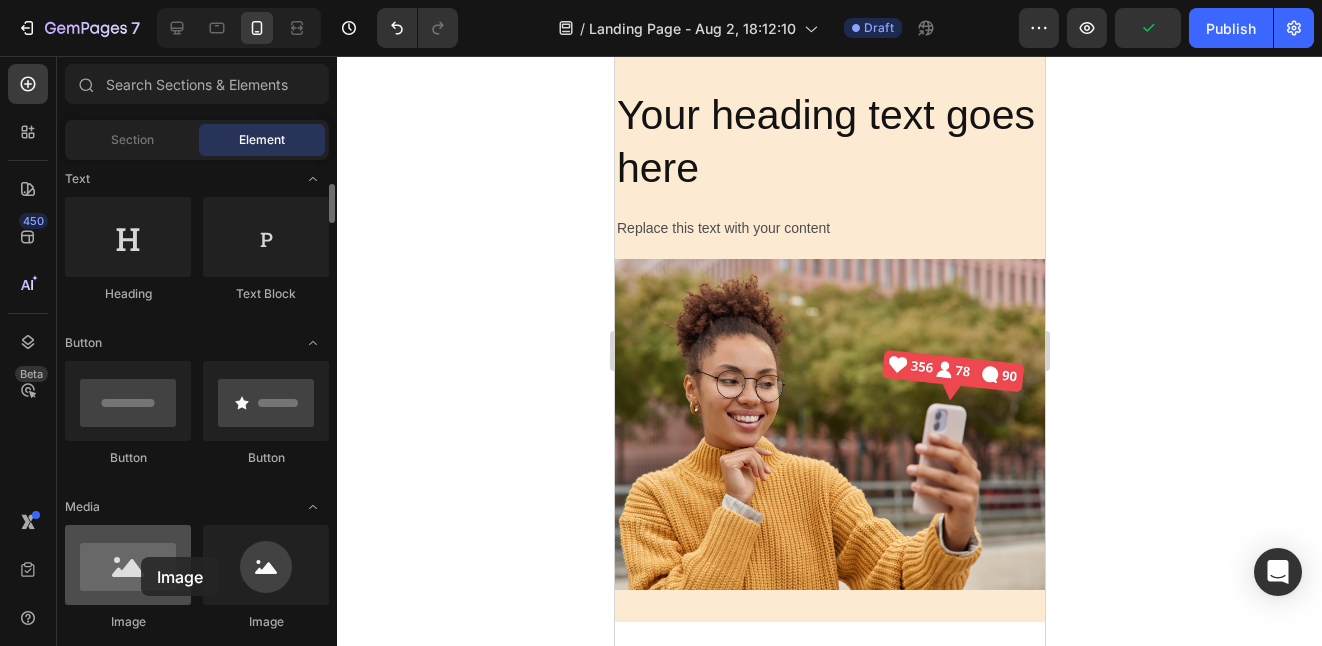 drag, startPoint x: 136, startPoint y: 573, endPoint x: 141, endPoint y: 557, distance: 16.763054 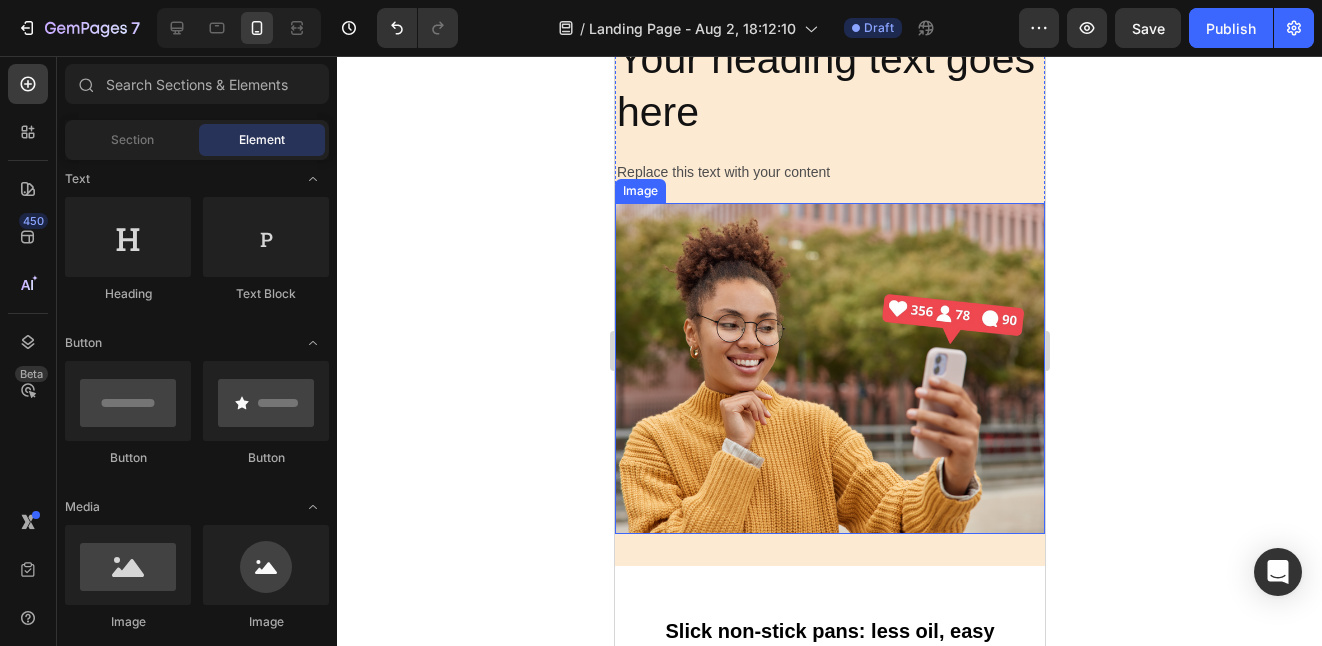 scroll, scrollTop: 0, scrollLeft: 0, axis: both 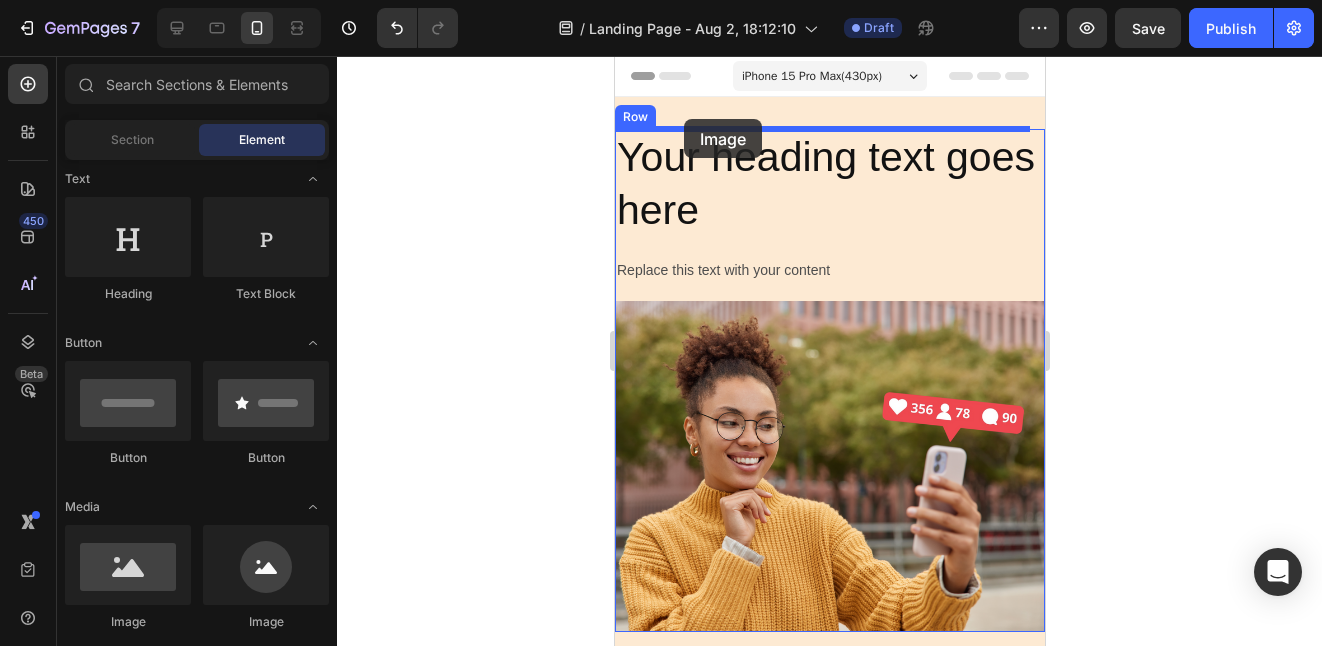 drag, startPoint x: 884, startPoint y: 629, endPoint x: 683, endPoint y: 119, distance: 548.1797 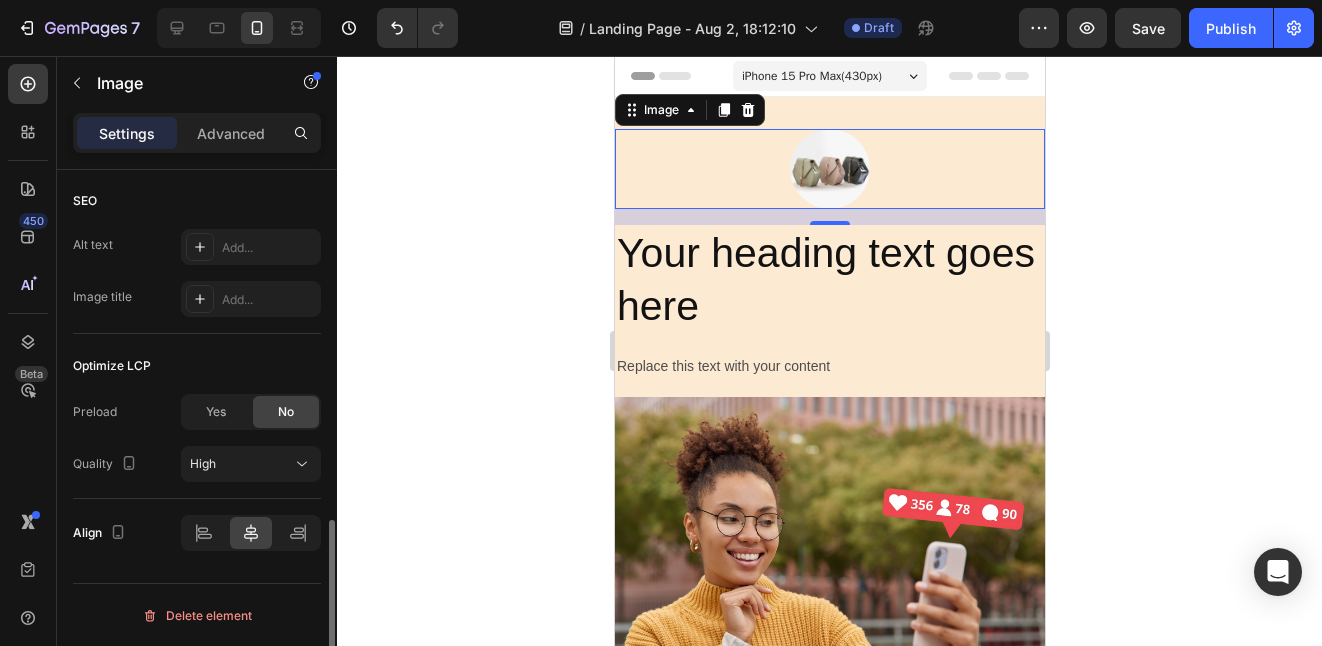 scroll, scrollTop: 1027, scrollLeft: 0, axis: vertical 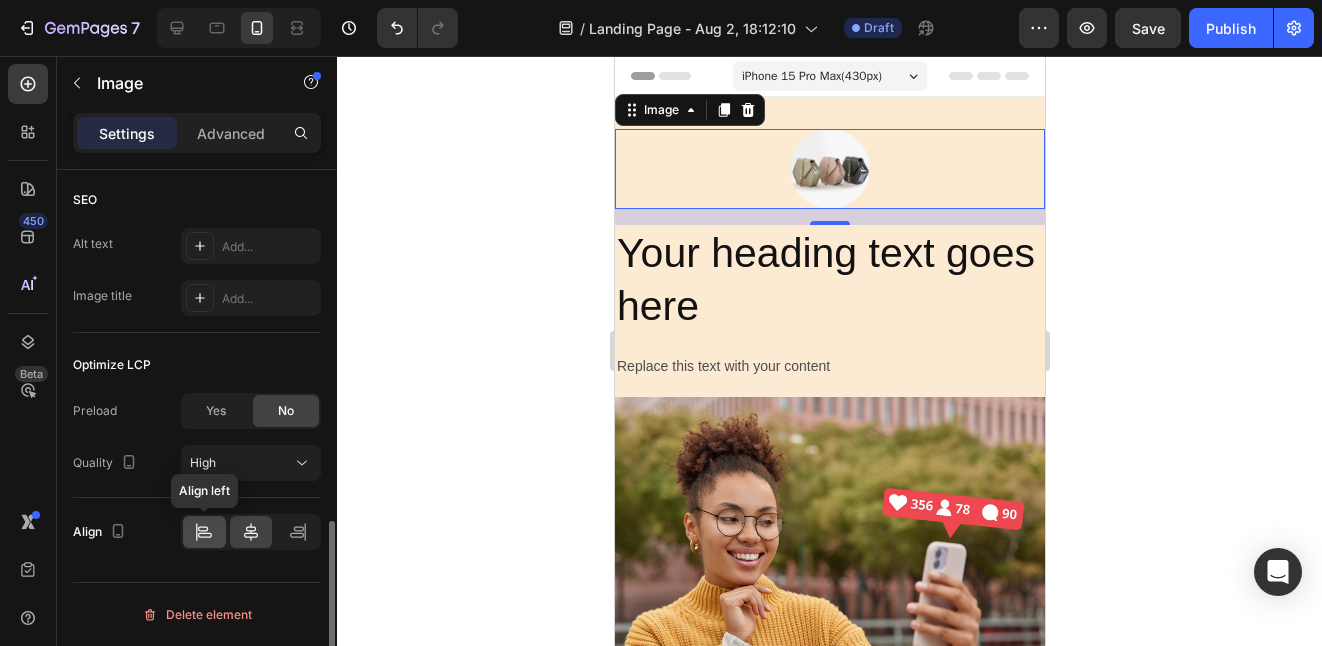 click 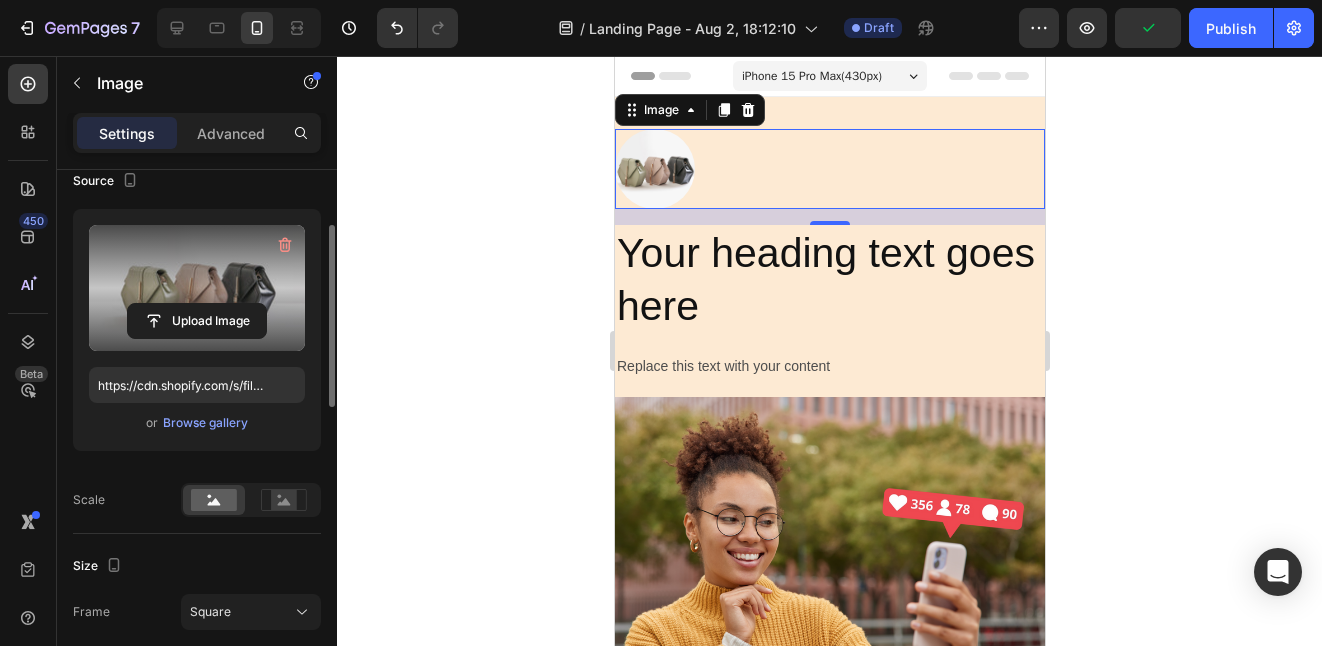 scroll, scrollTop: 161, scrollLeft: 0, axis: vertical 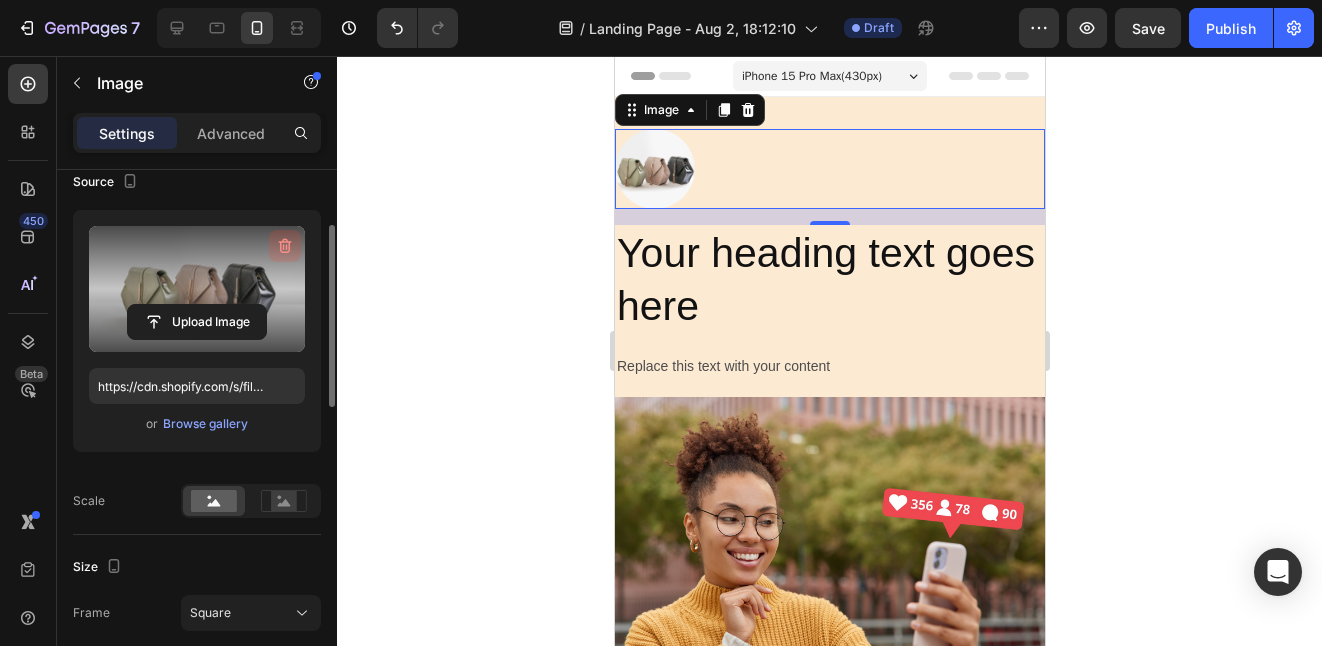 click 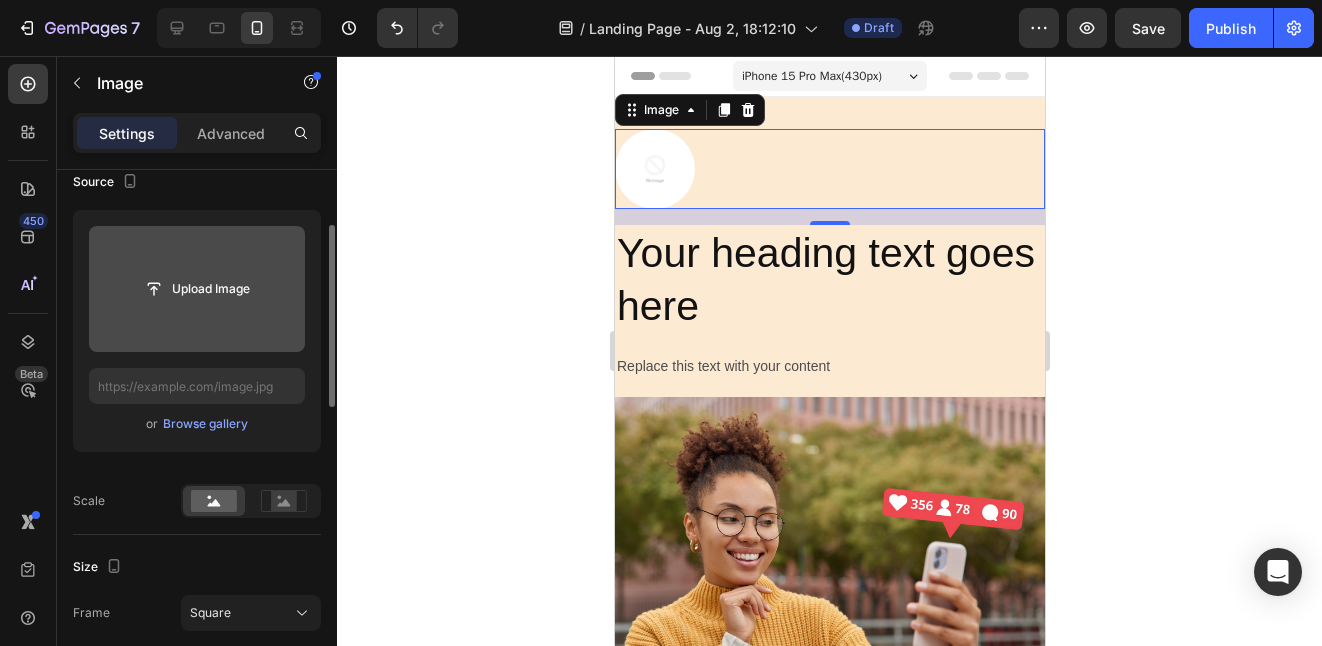 click 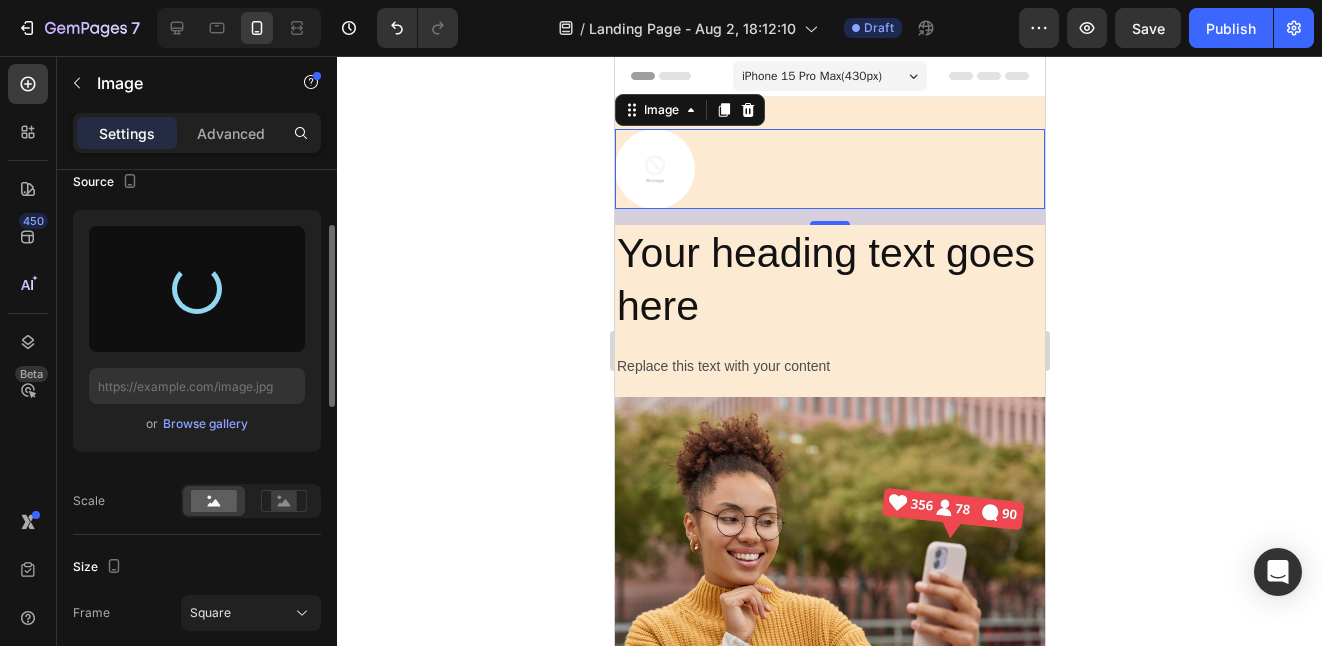 type on "https://cdn.shopify.com/s/files/1/0929/6193/1563/files/gempages_558923431781860150-8f73abaf-273f-491f-be52-c94201126974.webp" 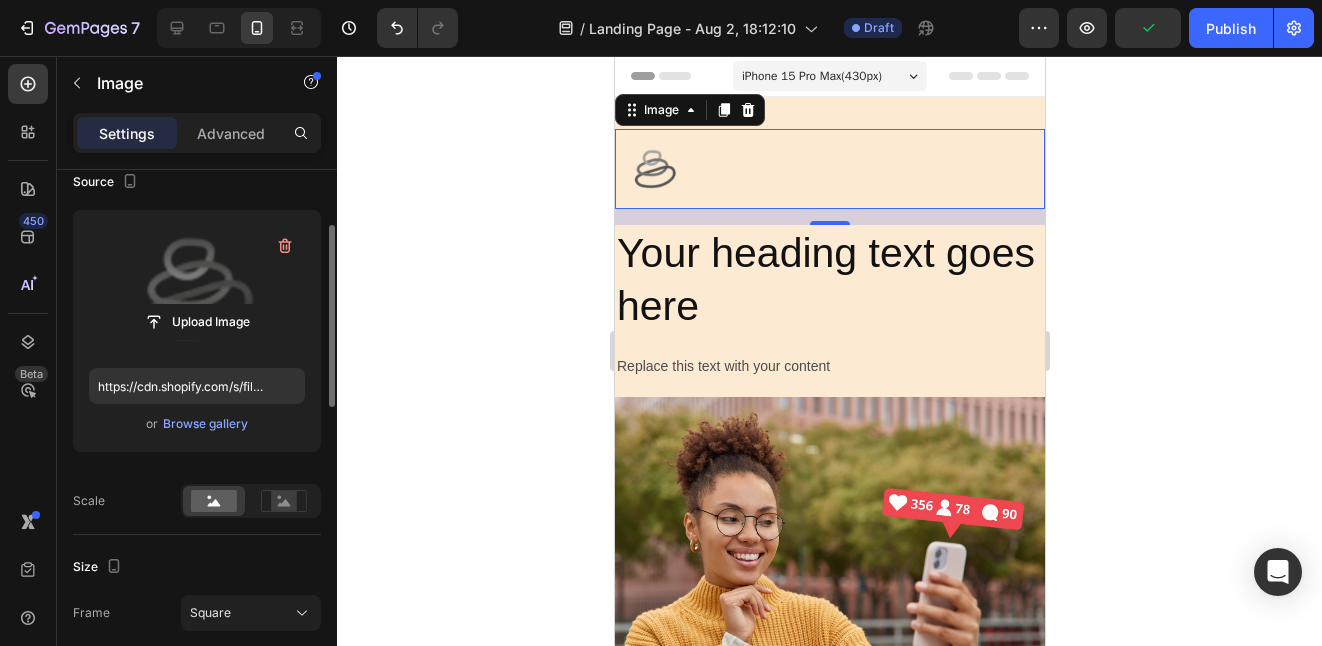 click 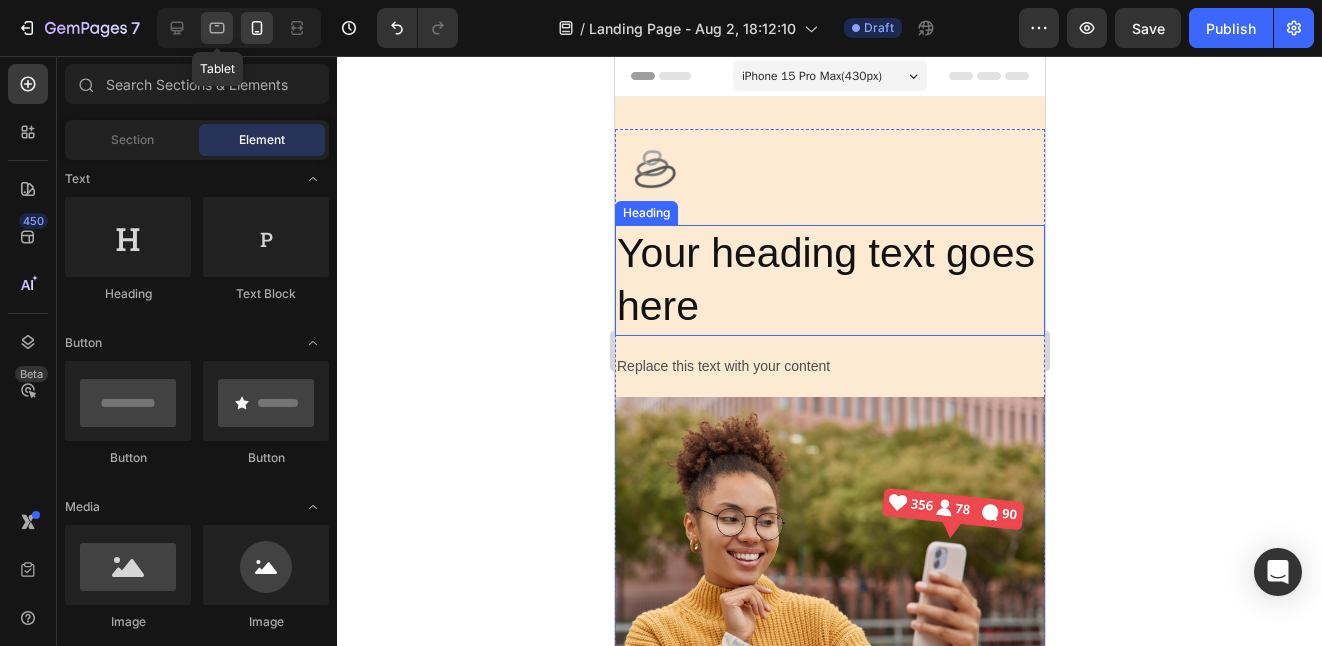 click 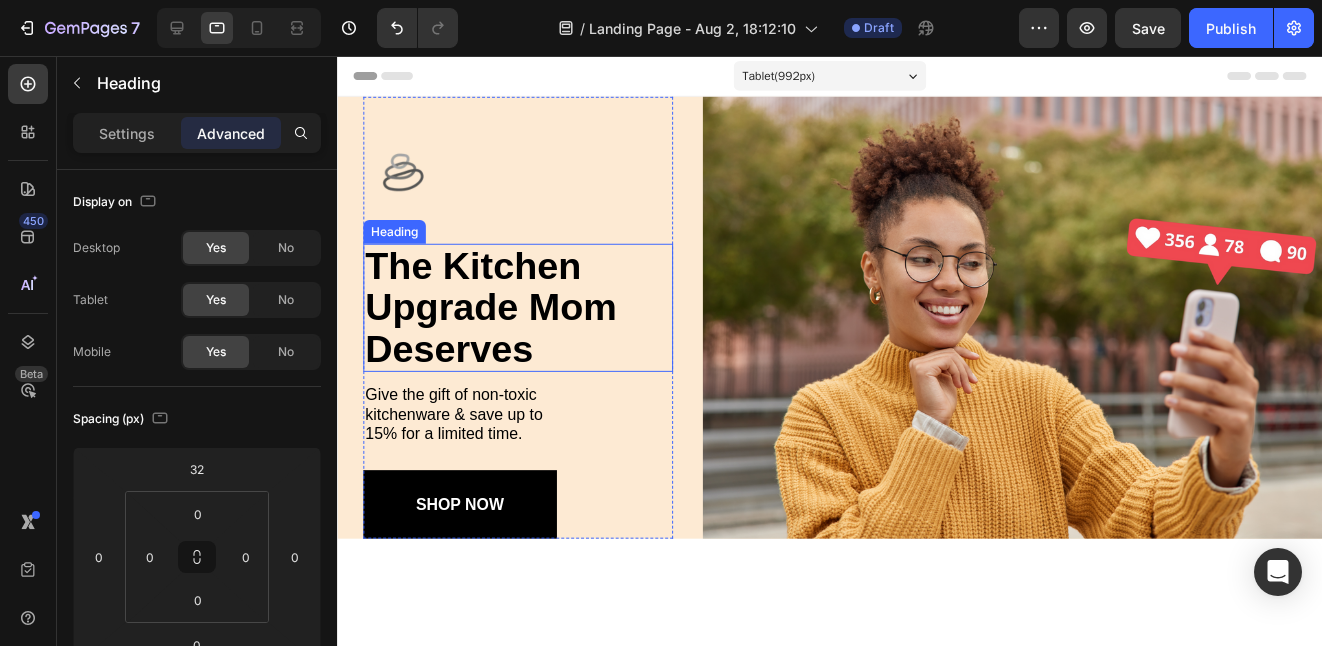 click on "the kitchen upgrade mom deserves" at bounding box center [519, 309] 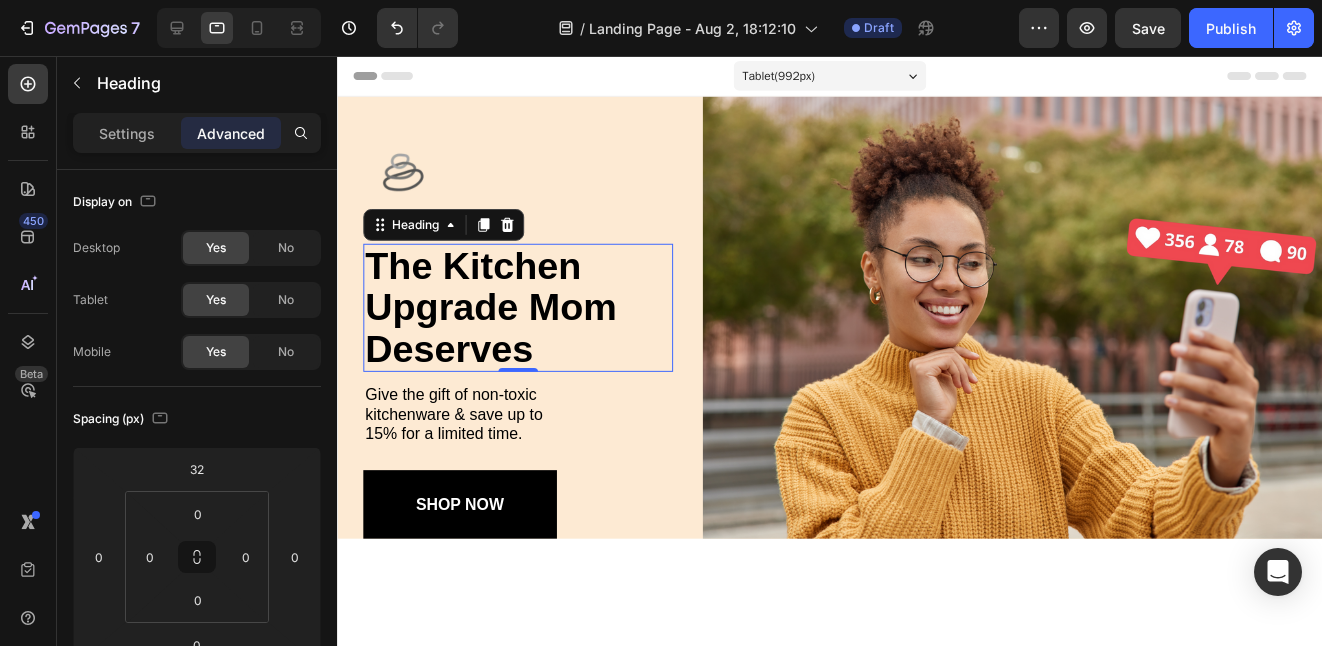 click on "the kitchen upgrade mom deserves" at bounding box center (519, 309) 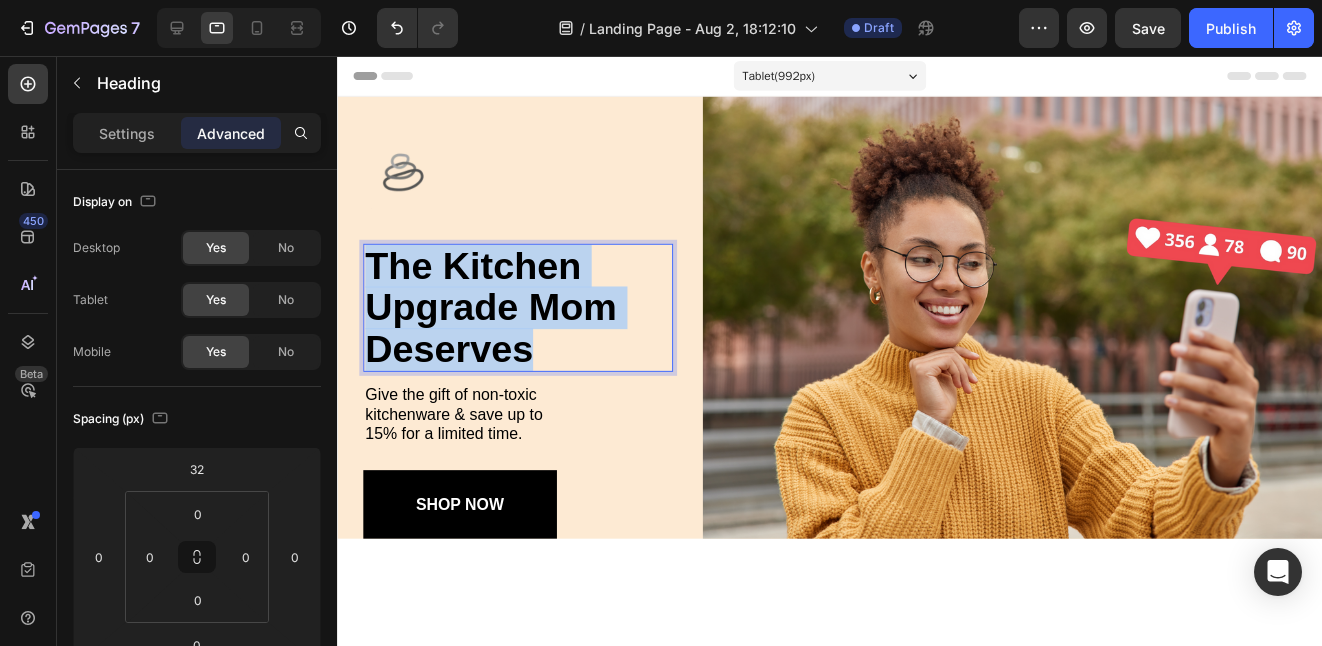 drag, startPoint x: 526, startPoint y: 342, endPoint x: 359, endPoint y: 256, distance: 187.84302 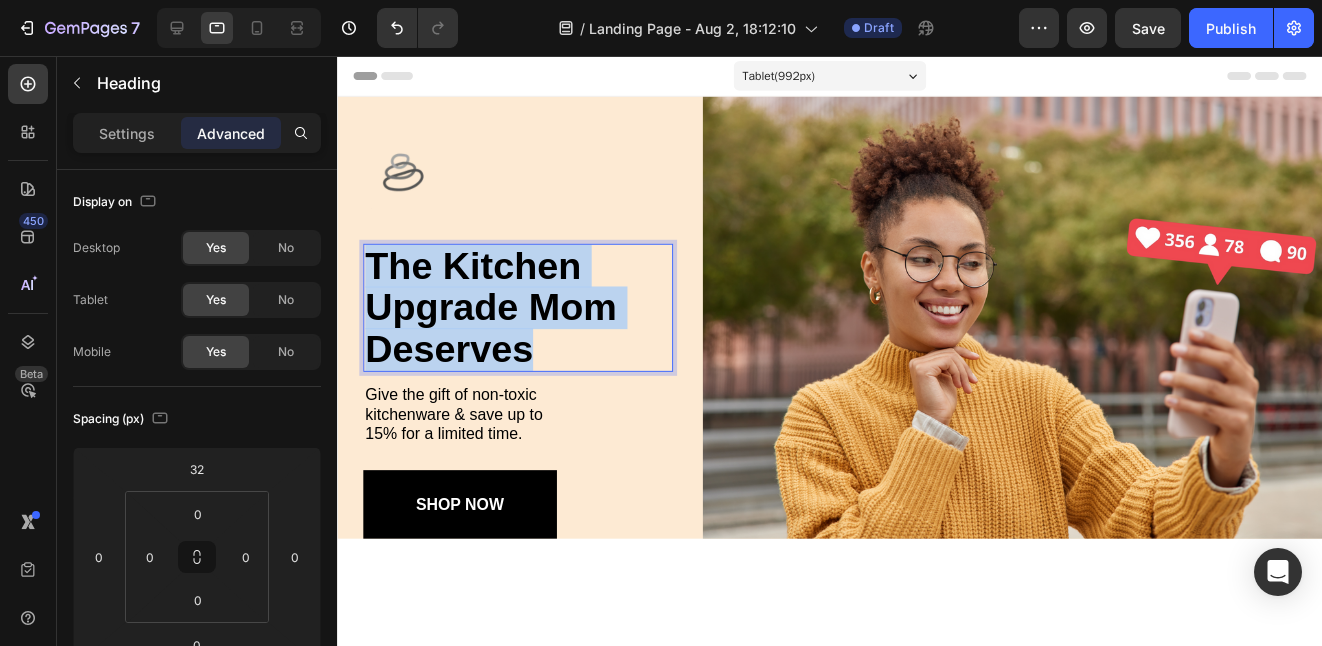 click on "Image Image the kitchen upgrade mom deserves Heading 0 Give the gift of non-toxic kitchenware & save up to 15% for a limited time. Text Block SHOP NOW Button Row Image Image Row Section 1" at bounding box center [833, 319] 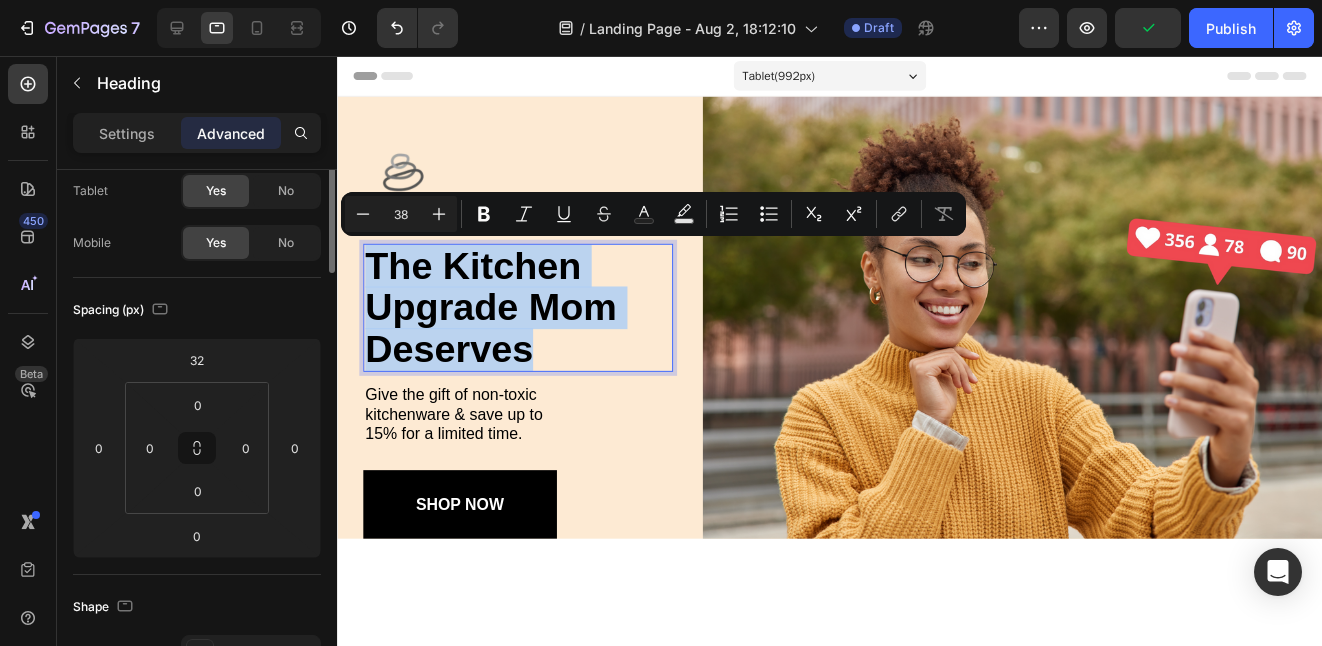 scroll, scrollTop: 0, scrollLeft: 0, axis: both 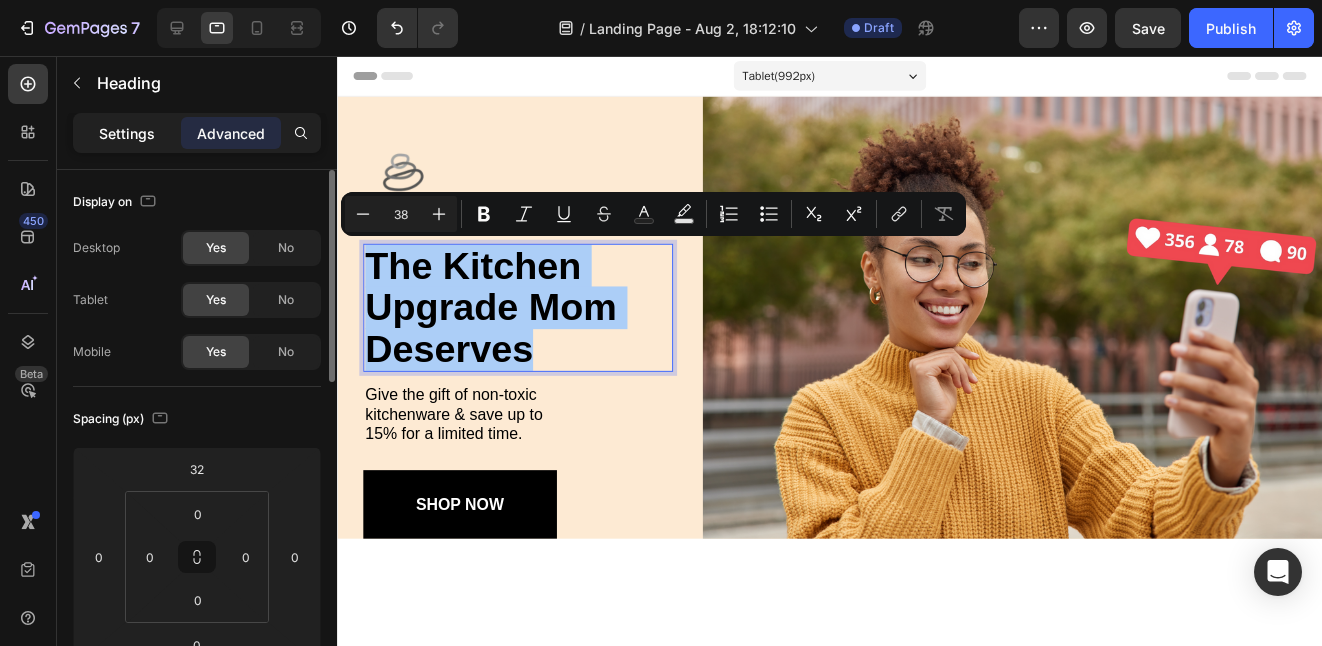 click on "Settings" at bounding box center (127, 133) 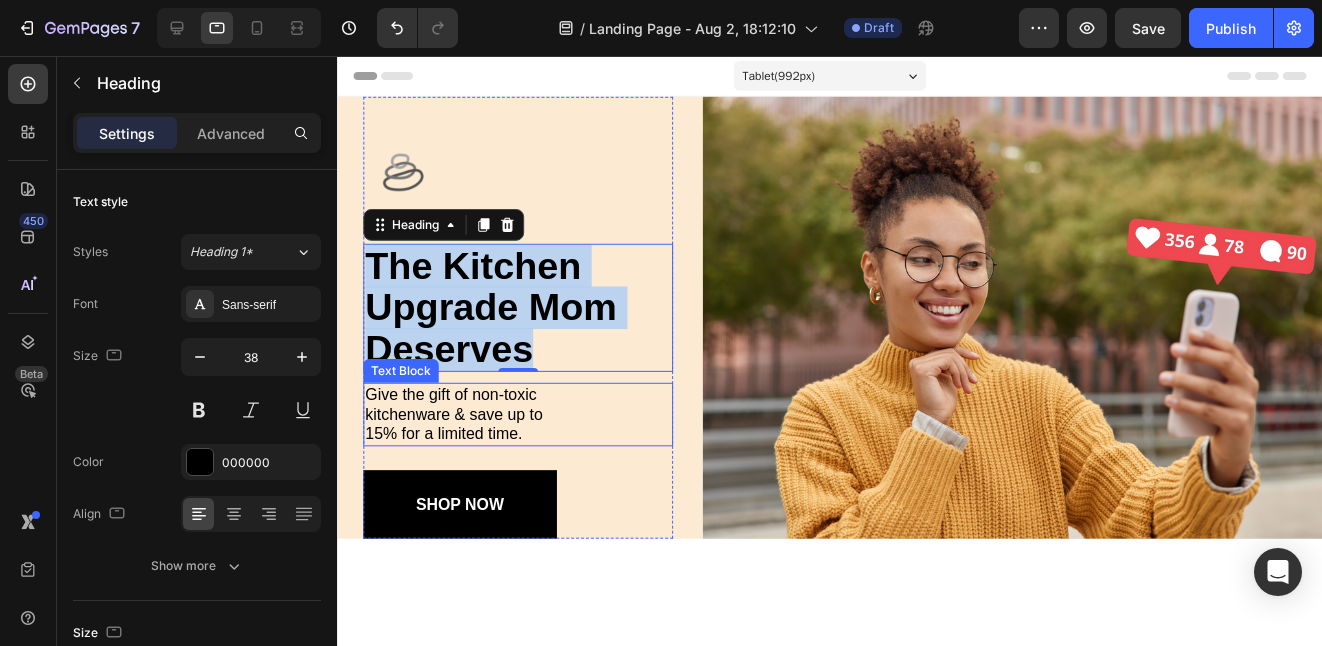 click on "Give the gift of non-toxic kitchenware & save up to 15% for a limited time." at bounding box center [470, 417] 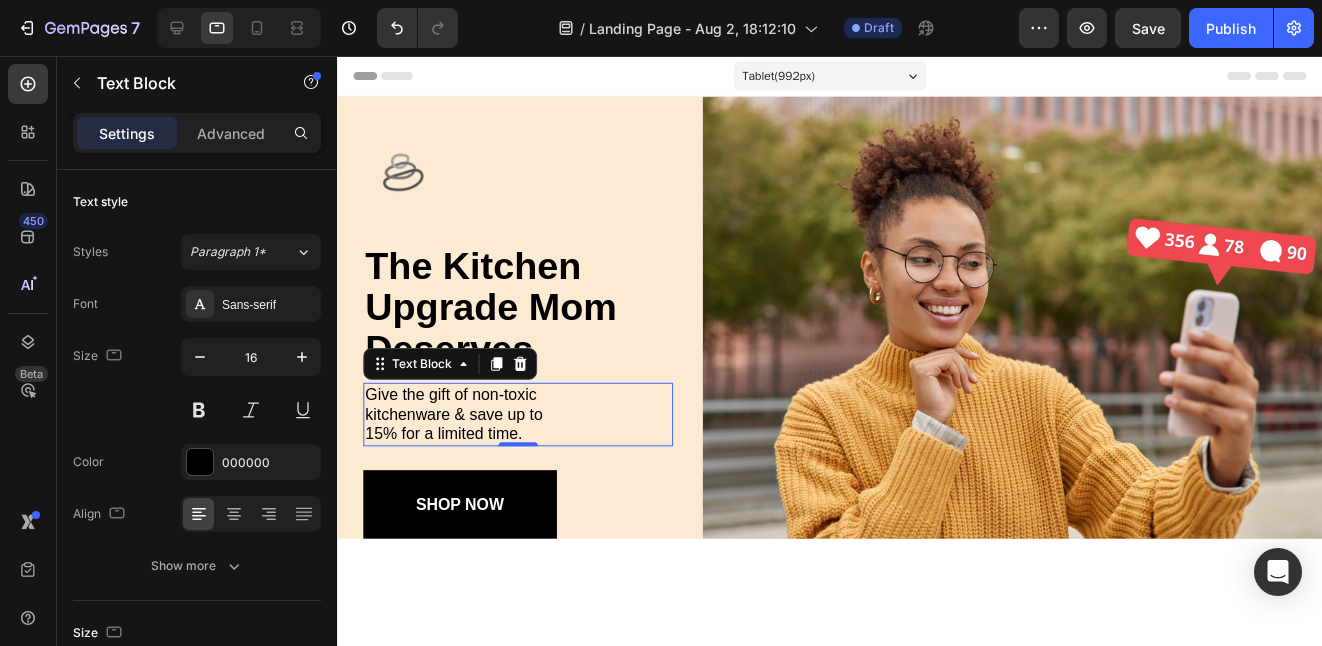 click at bounding box center [239, 28] 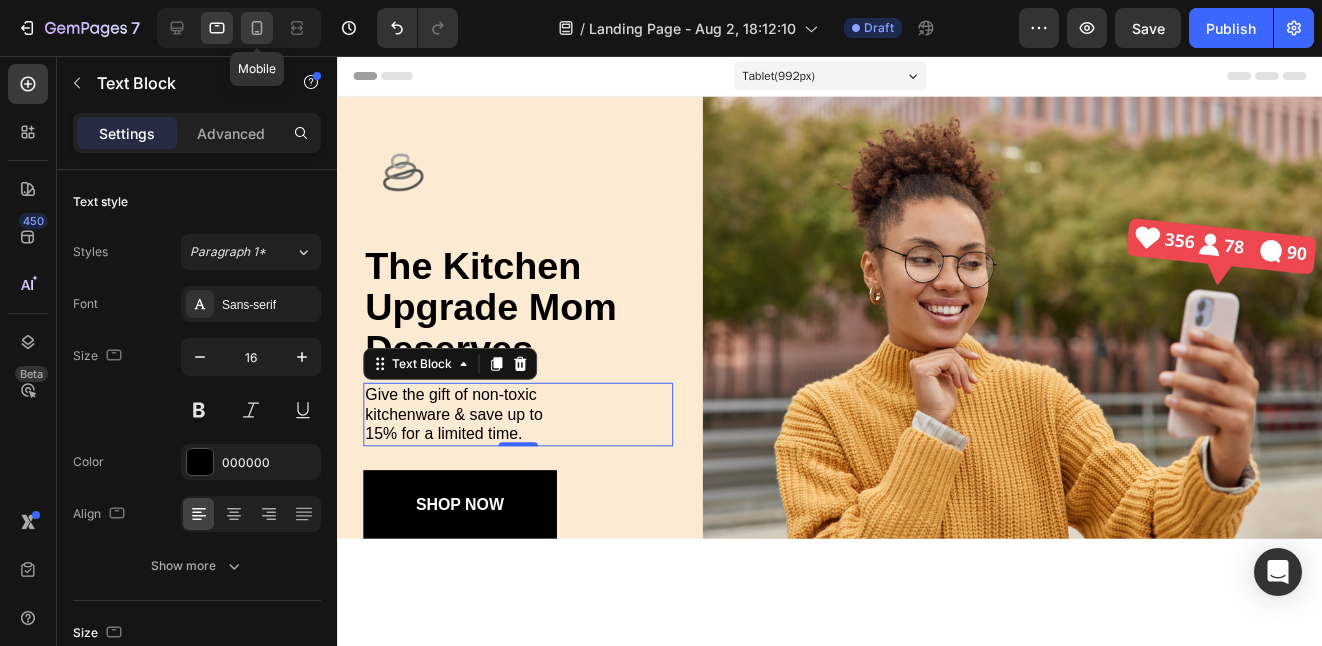 click 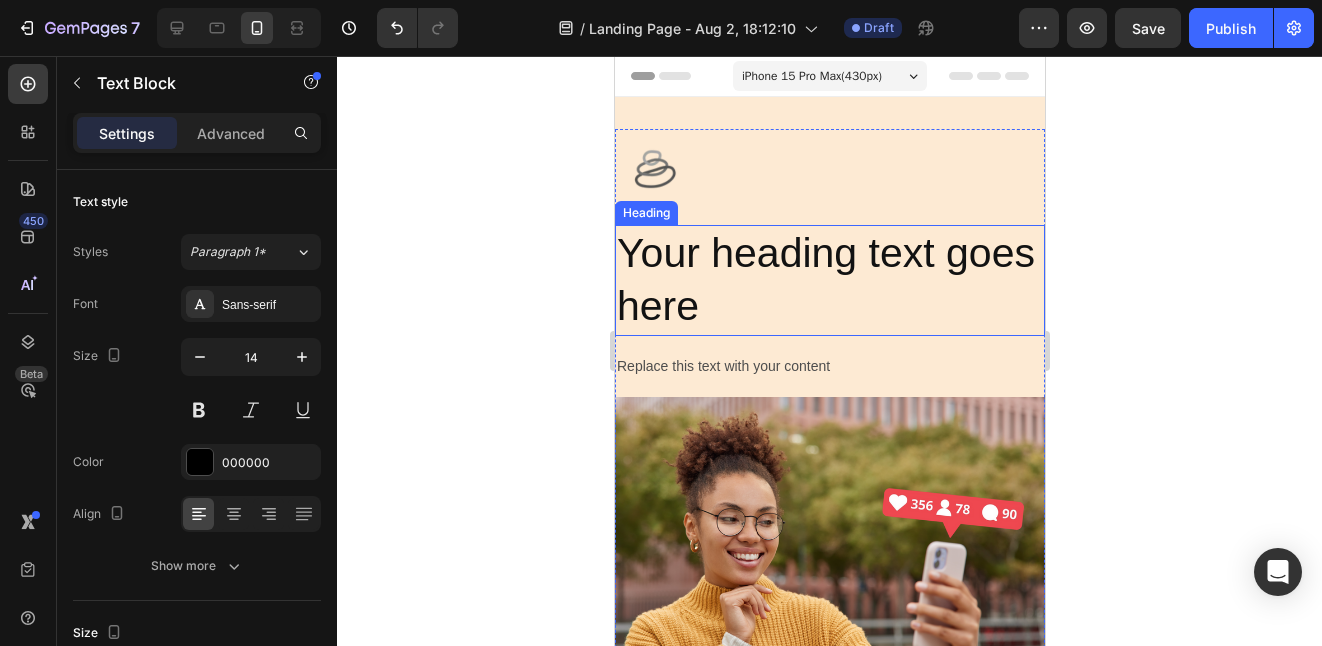 click on "Your heading text goes here" at bounding box center (829, 280) 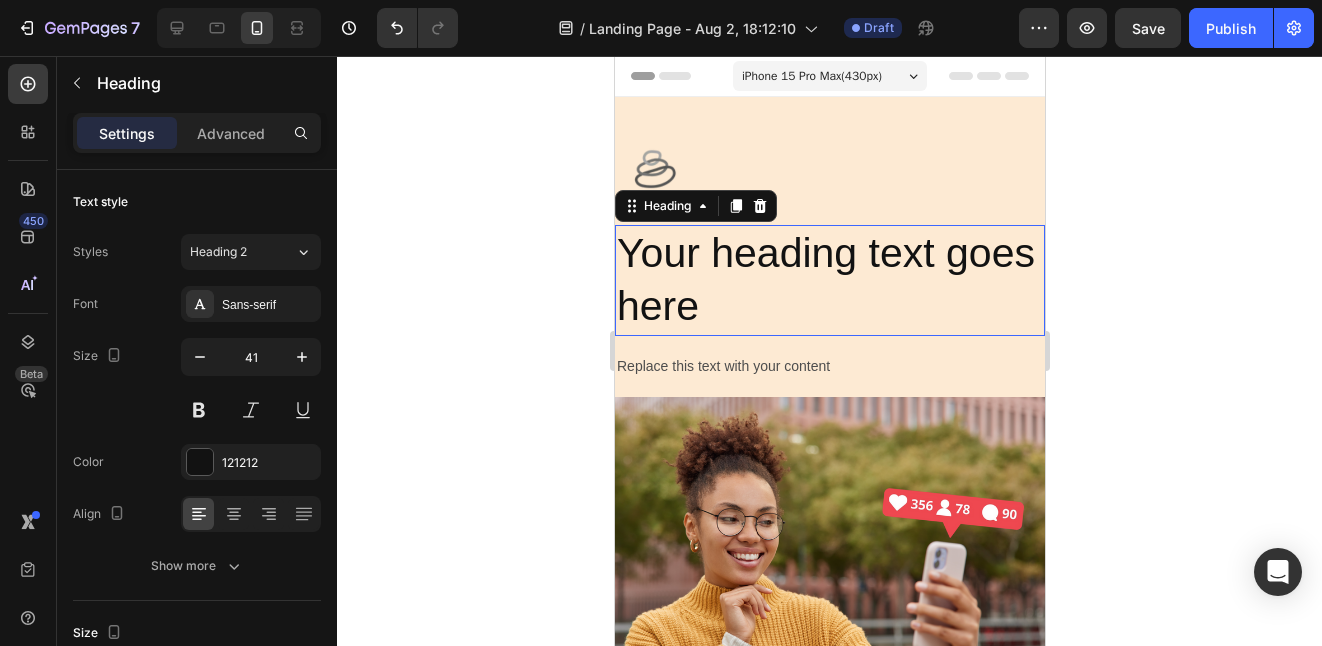 click on "Your heading text goes here" at bounding box center [829, 280] 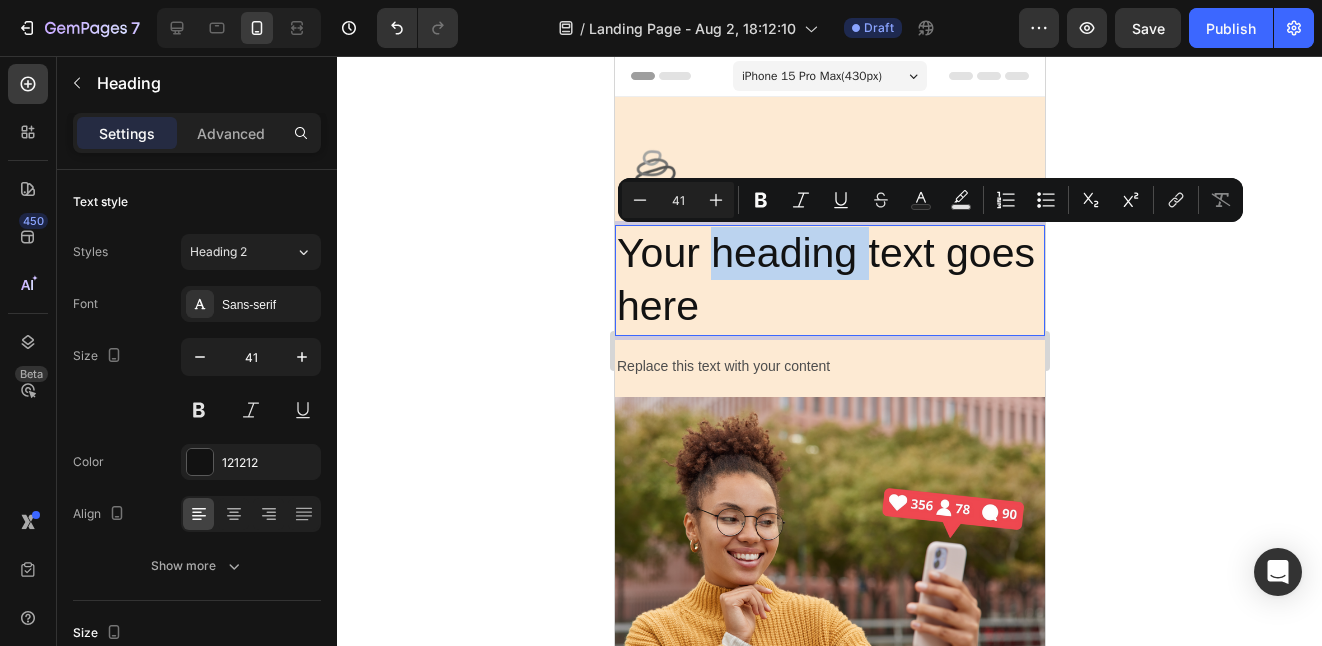 click on "Your heading text goes here" at bounding box center [829, 280] 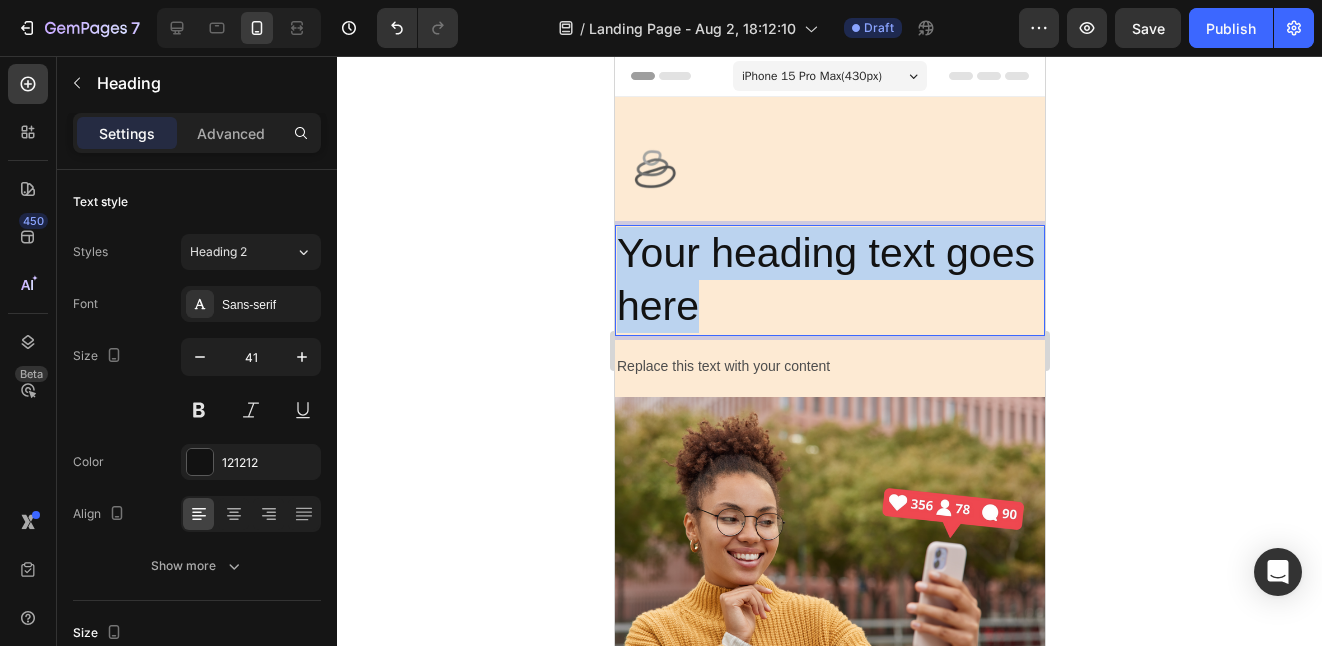 drag, startPoint x: 802, startPoint y: 313, endPoint x: 615, endPoint y: 250, distance: 197.32713 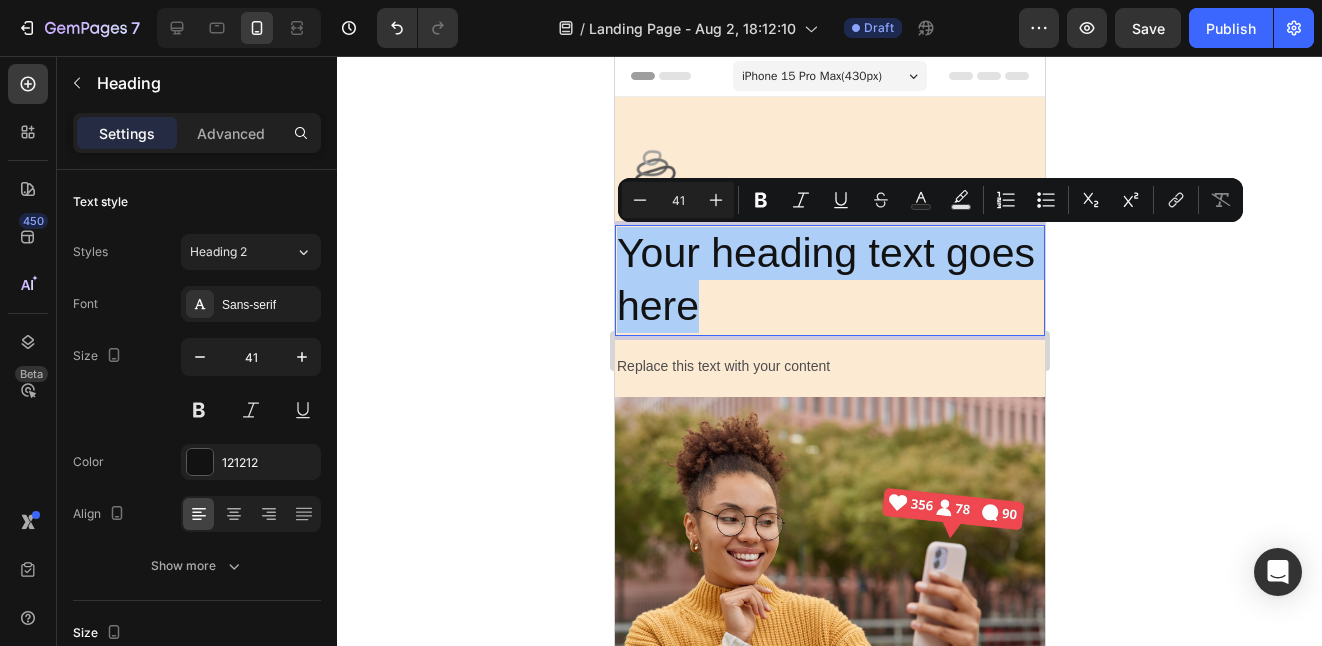 click 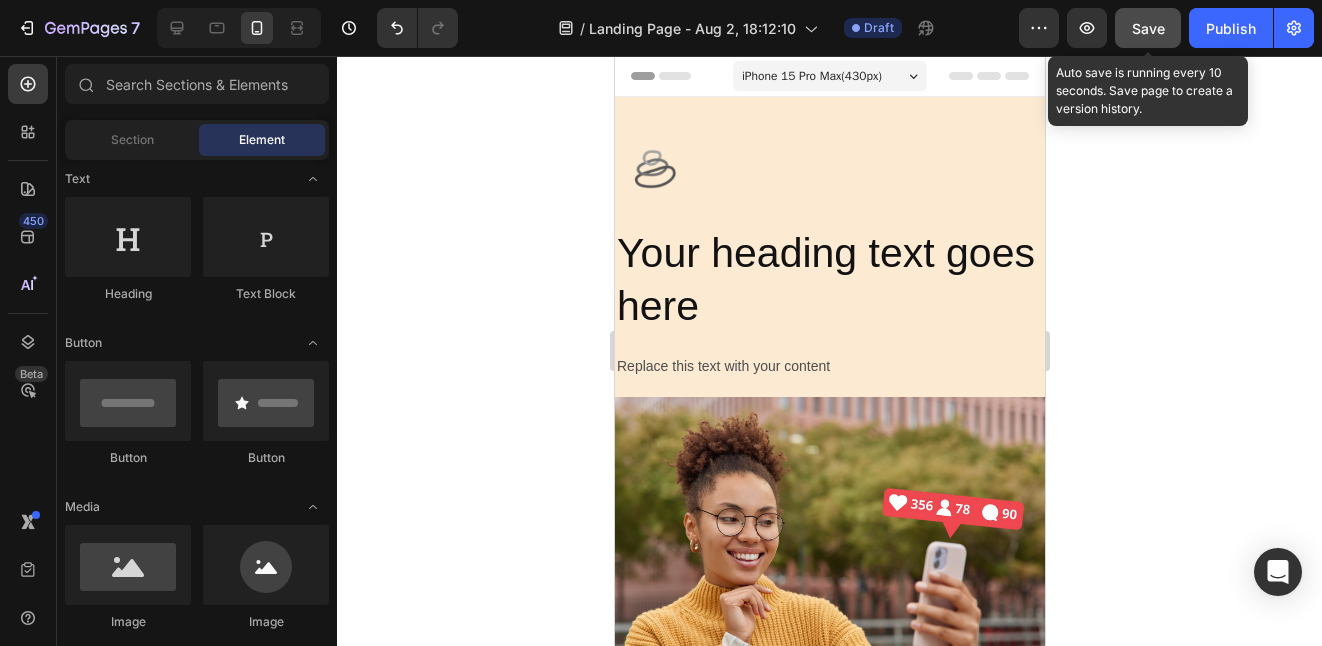 click on "Save" 